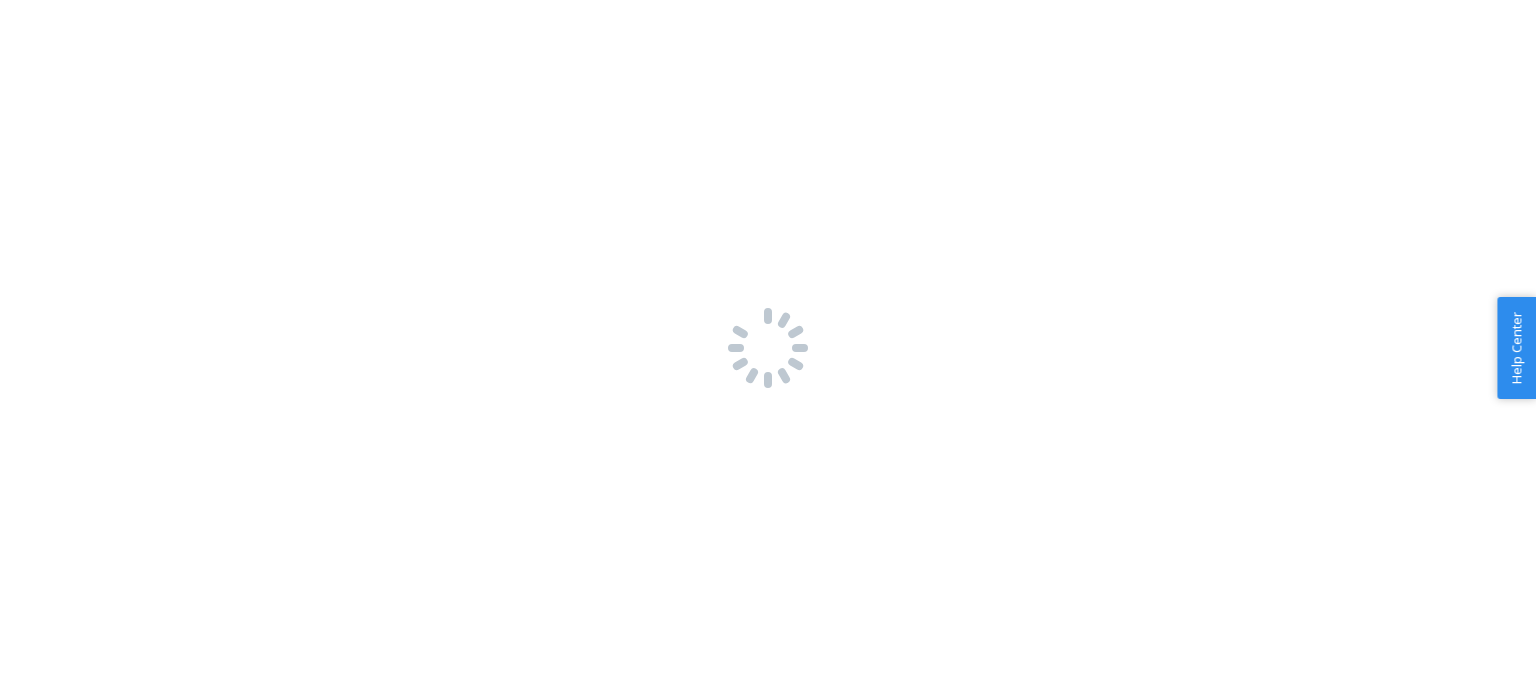 scroll, scrollTop: 0, scrollLeft: 0, axis: both 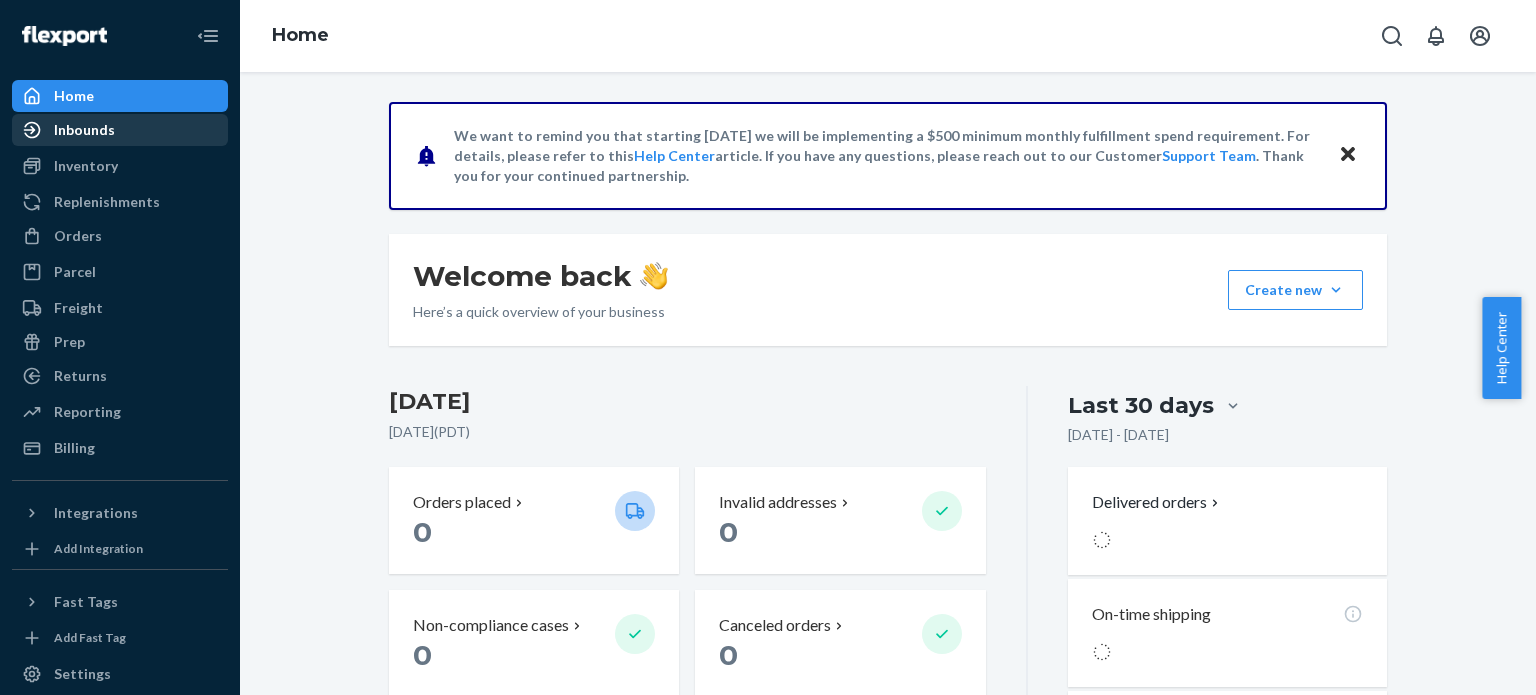 click on "Inbounds" at bounding box center [84, 130] 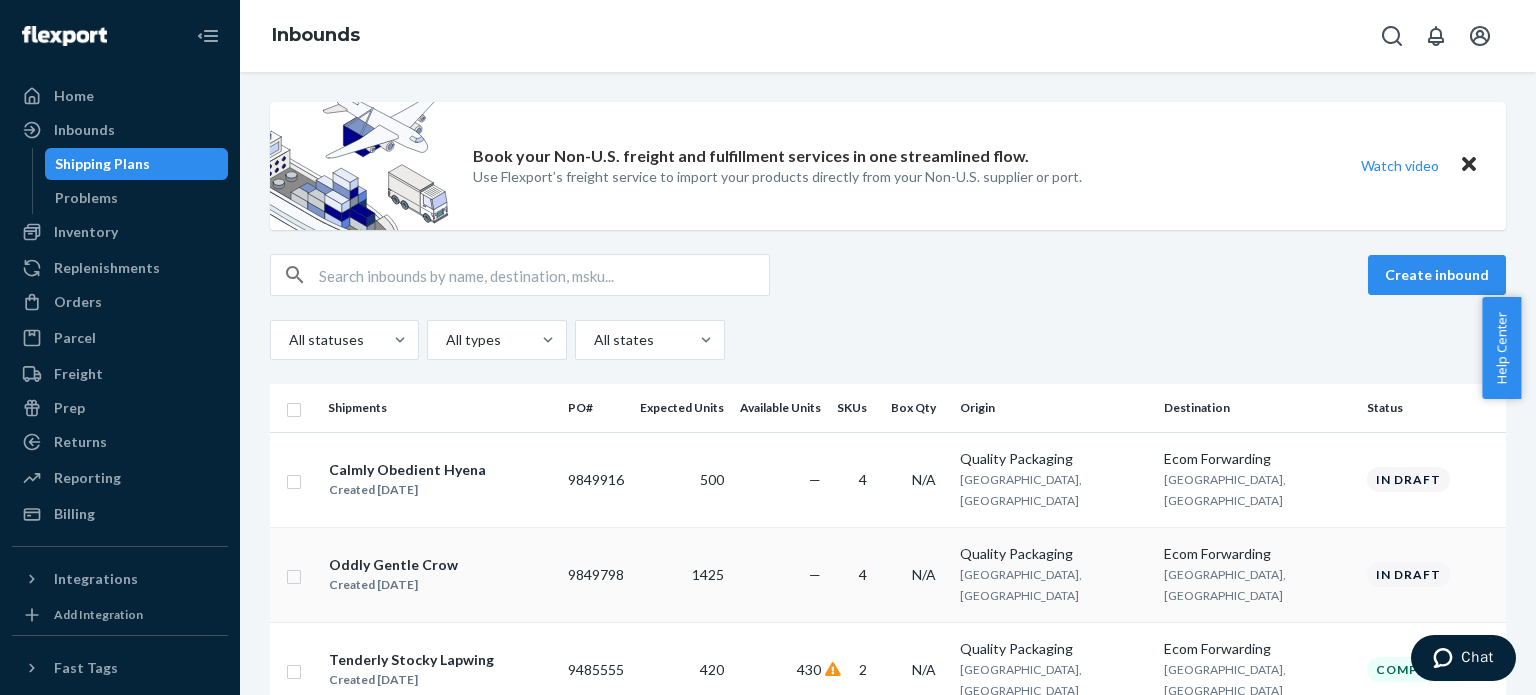 click on "Oddly Gentle Crow Created [DATE]" at bounding box center [440, 575] 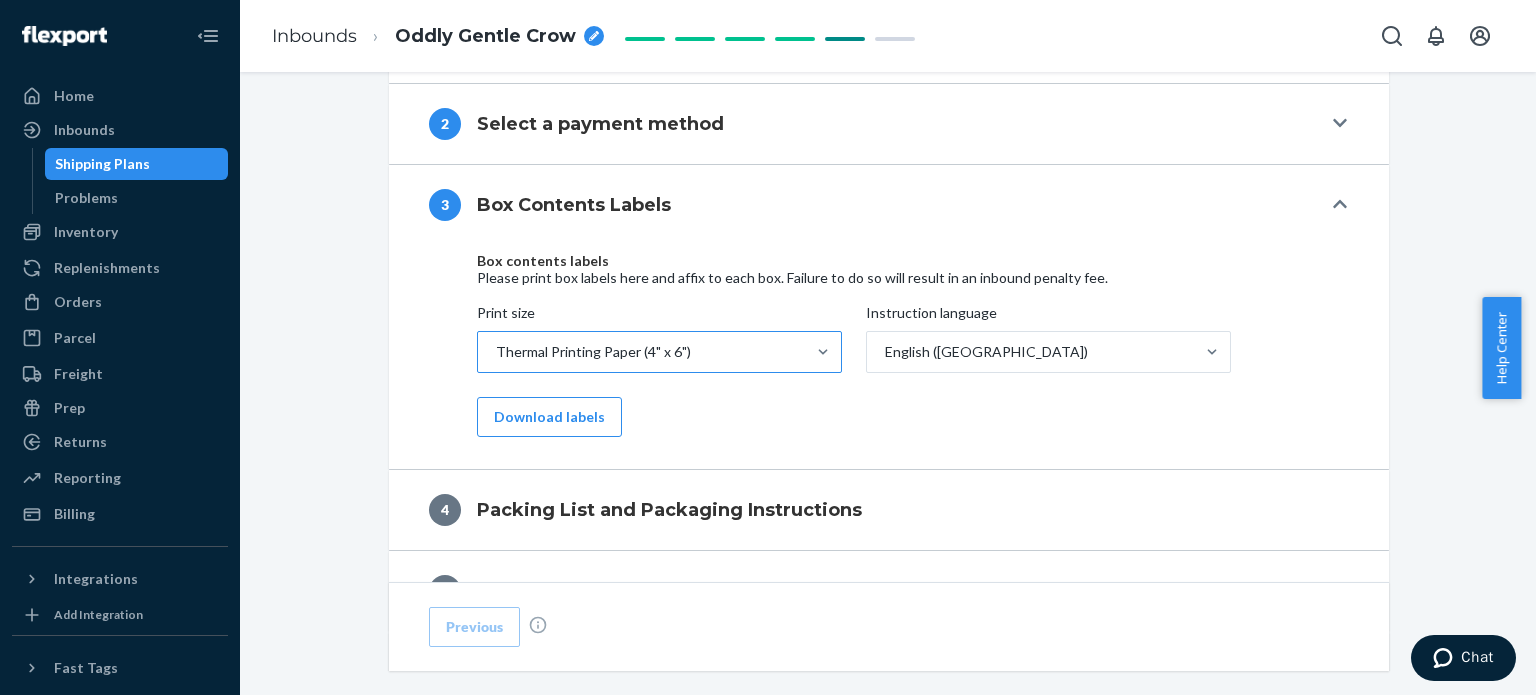 scroll, scrollTop: 805, scrollLeft: 0, axis: vertical 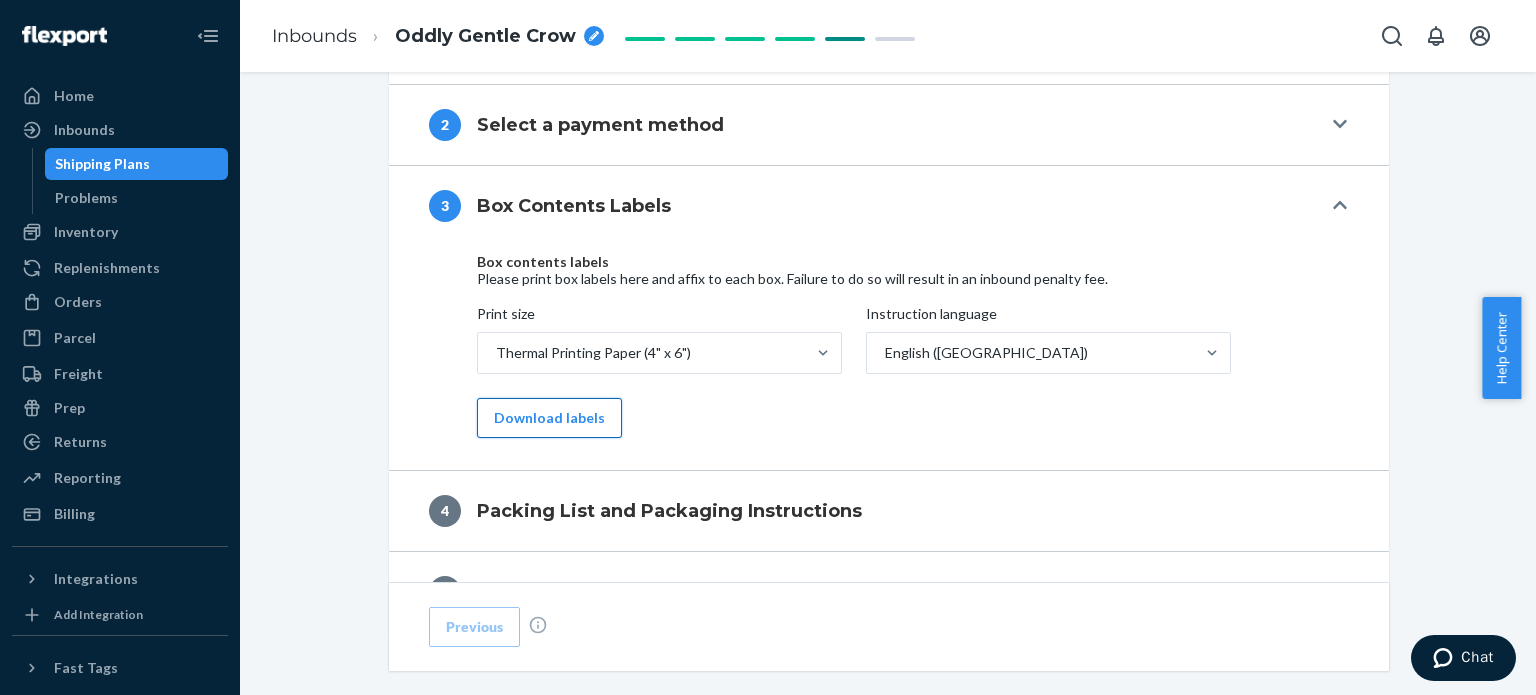 click on "Download labels" at bounding box center (549, 418) 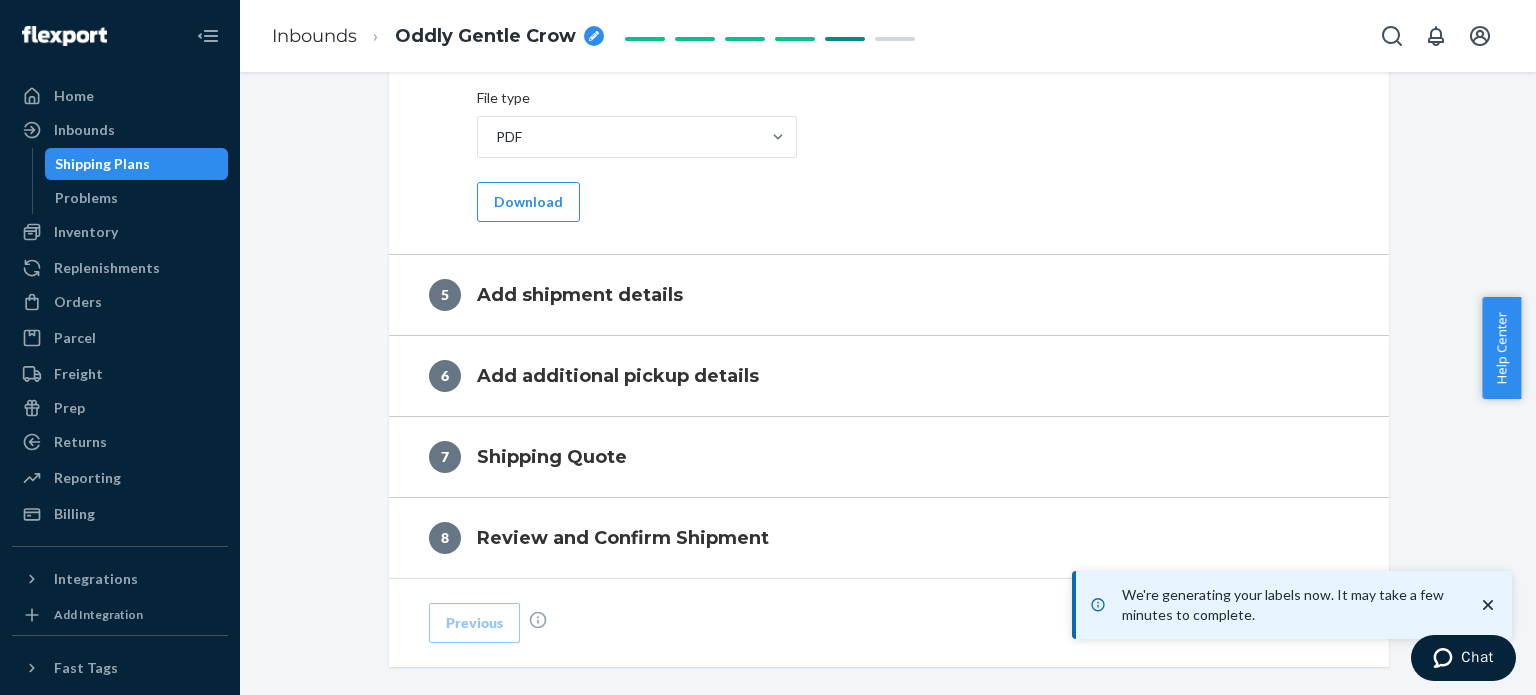 scroll, scrollTop: 1105, scrollLeft: 0, axis: vertical 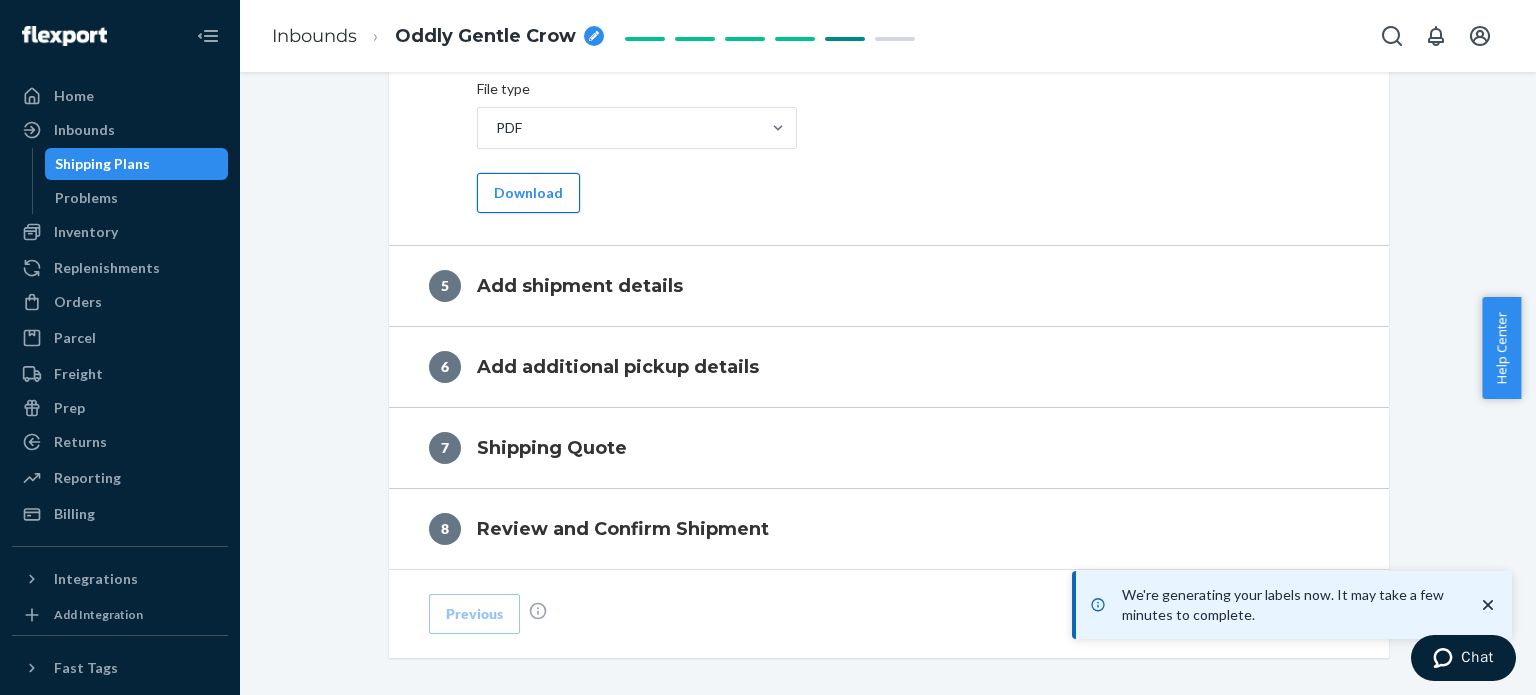 click on "Download" at bounding box center [528, 193] 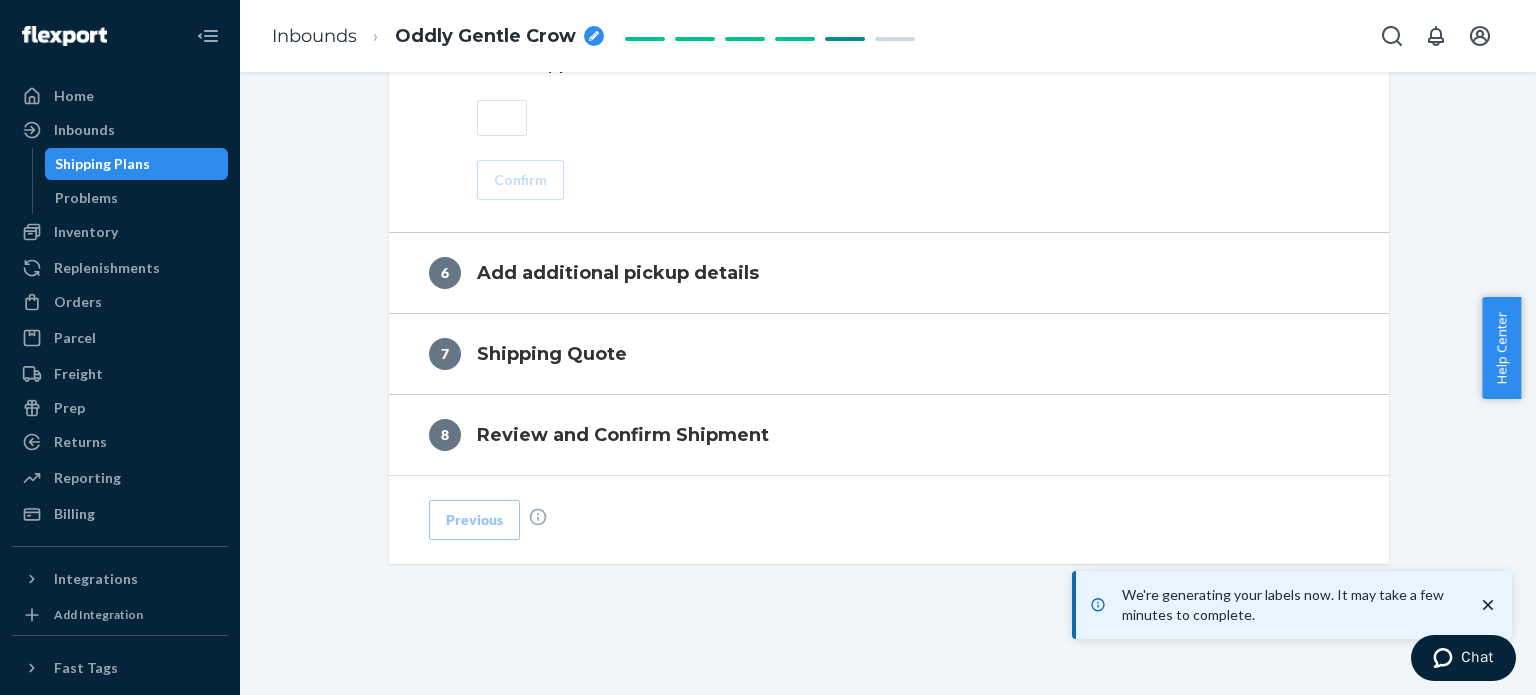 scroll, scrollTop: 1451, scrollLeft: 0, axis: vertical 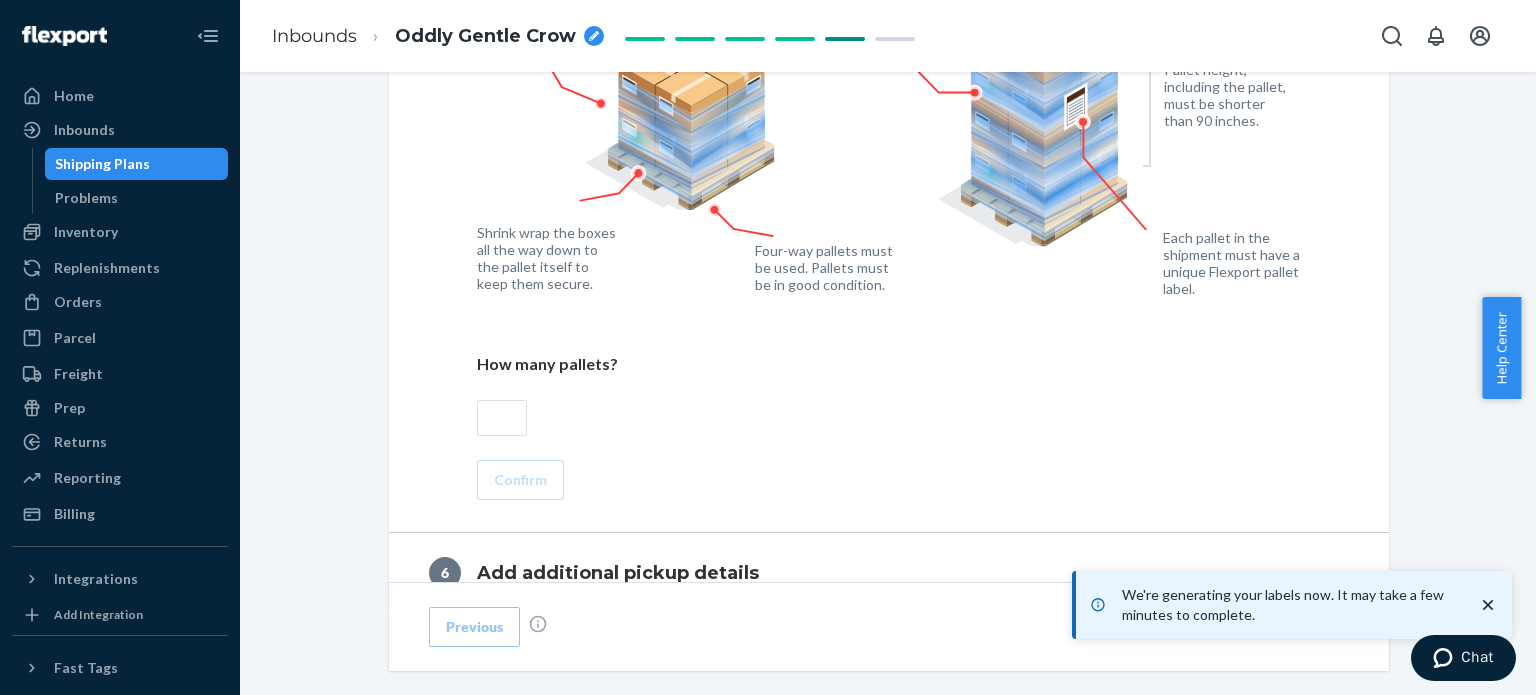 click at bounding box center [502, 418] 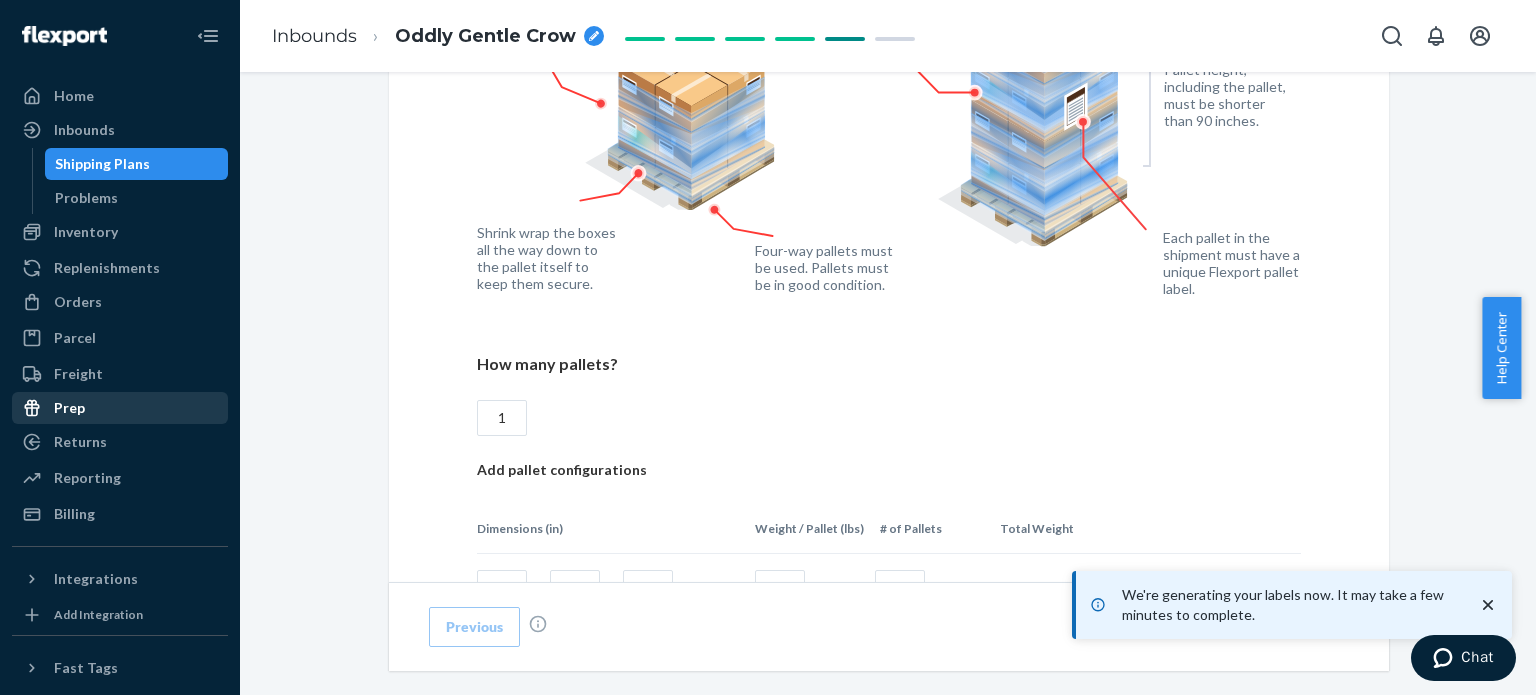 type on "1" 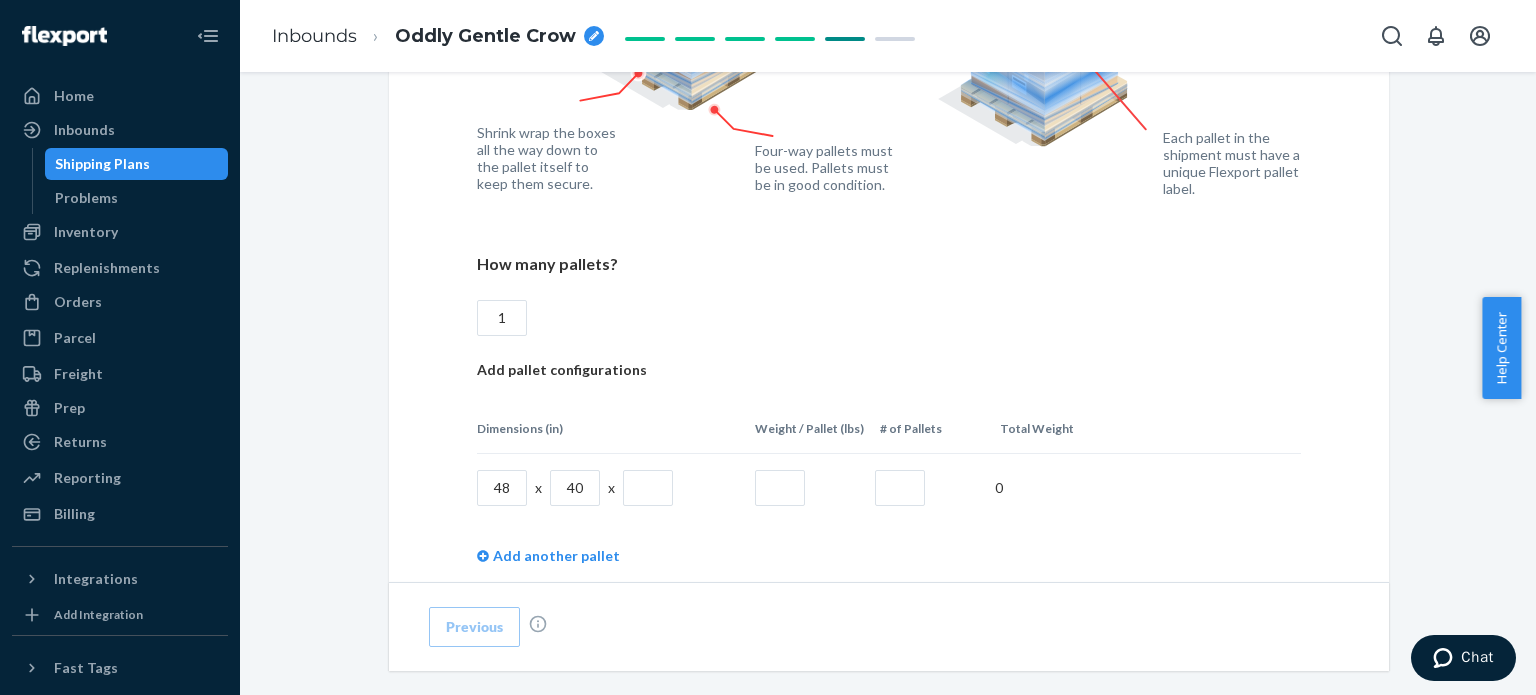 scroll, scrollTop: 1651, scrollLeft: 0, axis: vertical 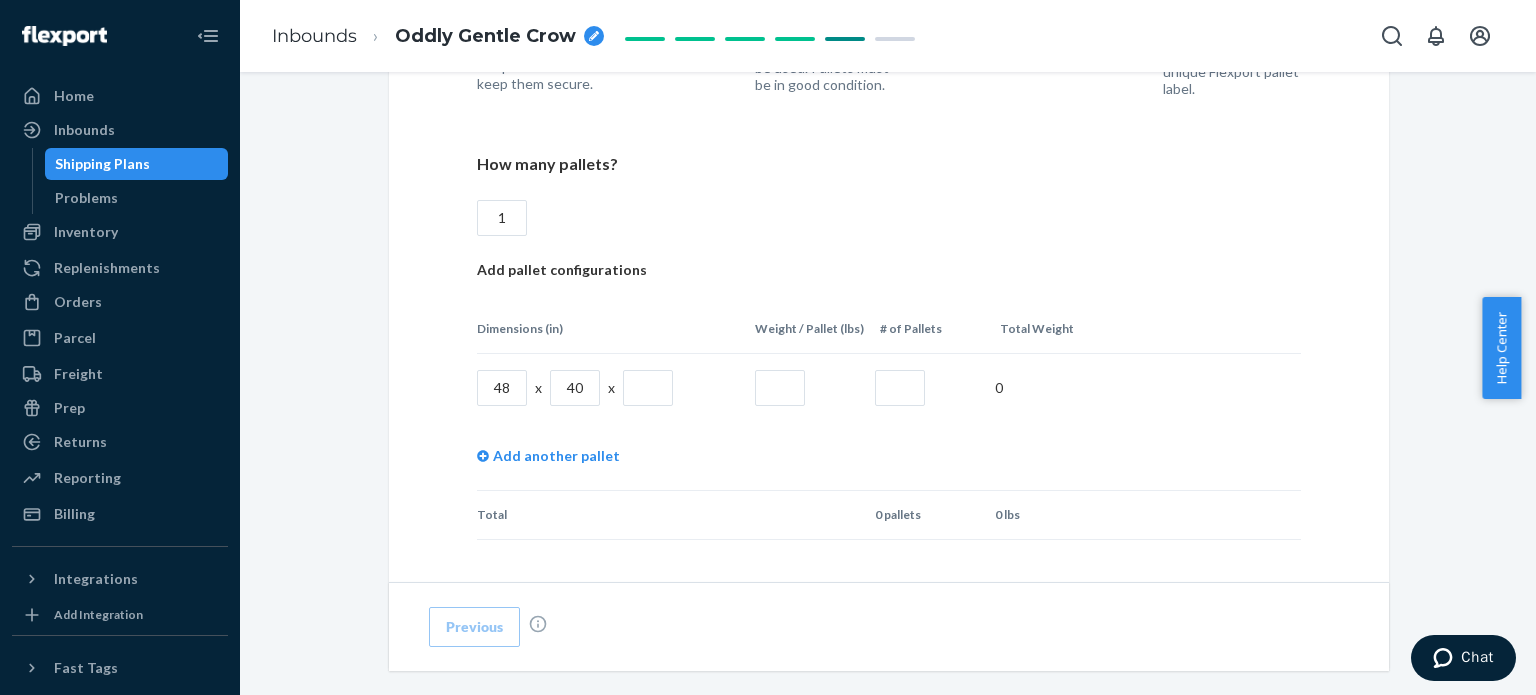 click at bounding box center [648, 388] 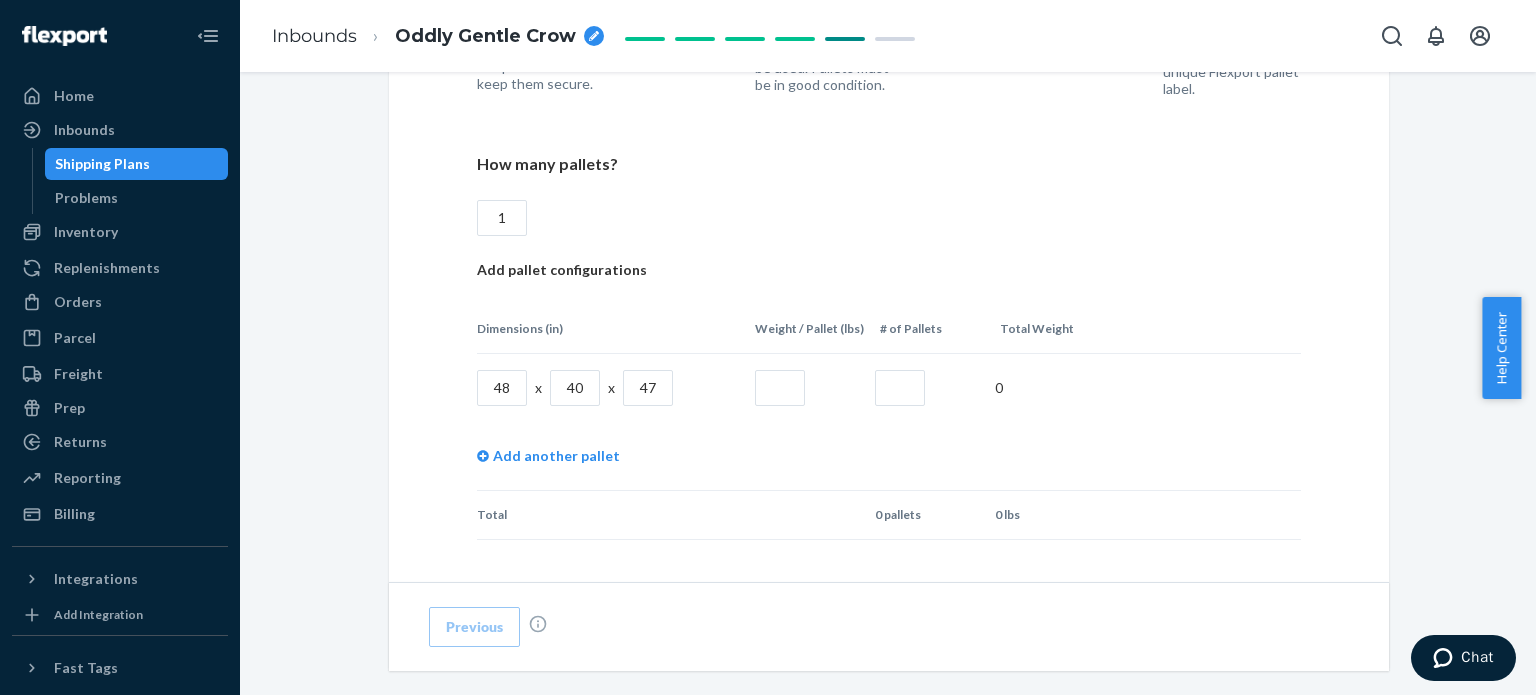 type on "47" 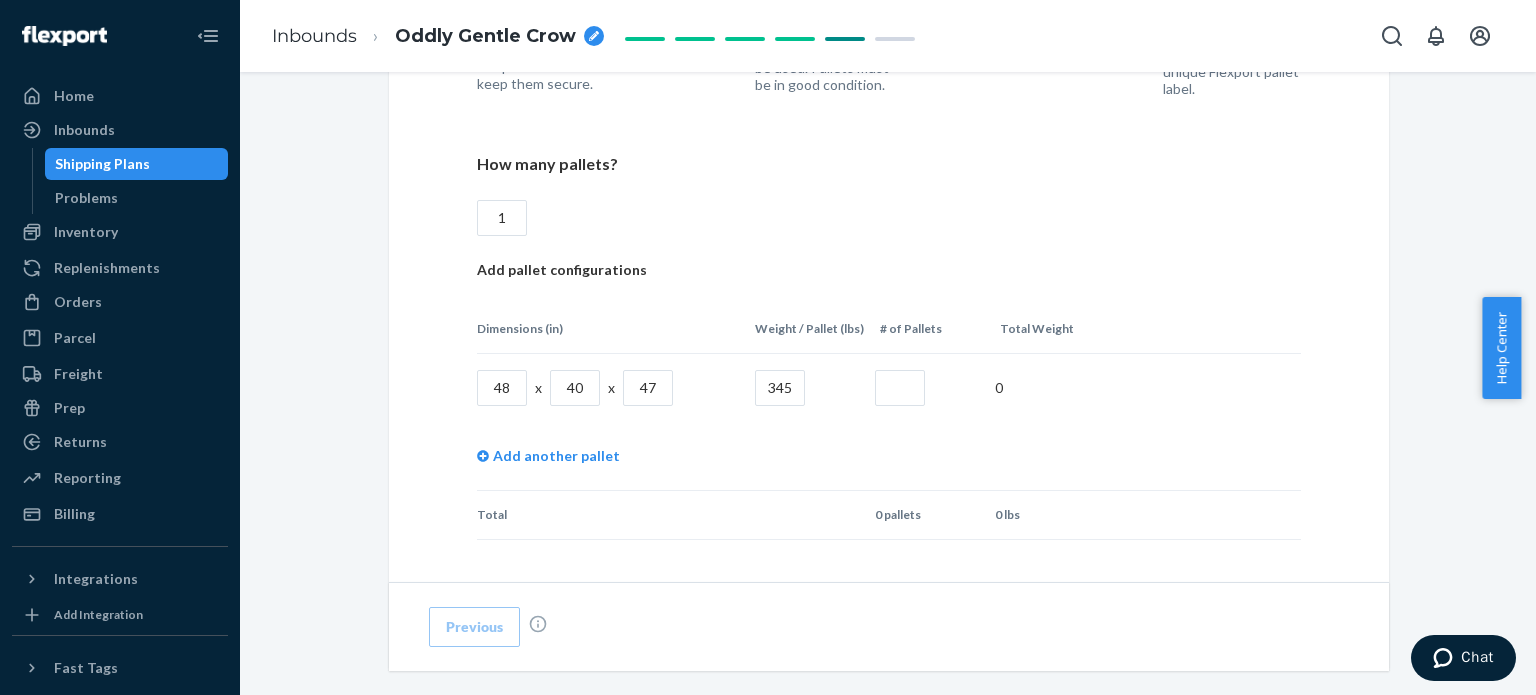 type on "345" 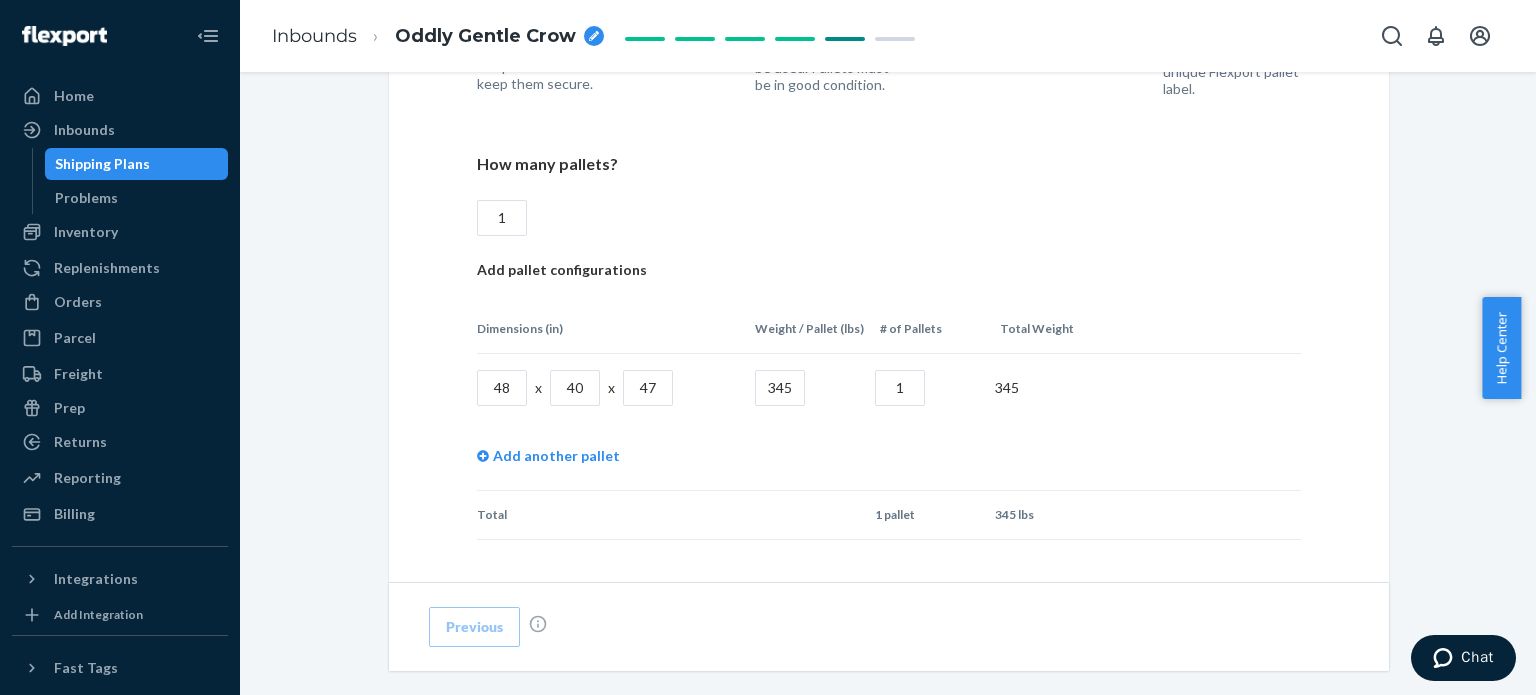 type on "1" 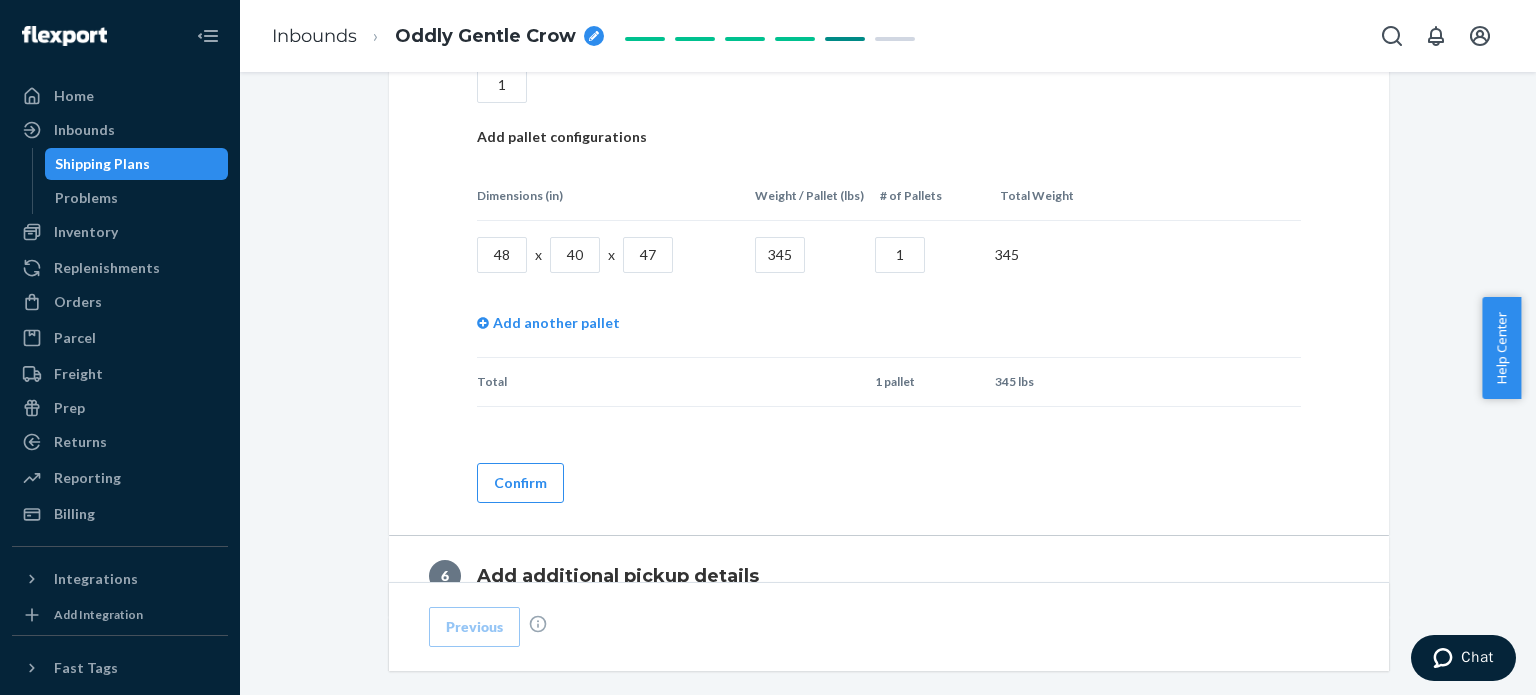 scroll, scrollTop: 1851, scrollLeft: 0, axis: vertical 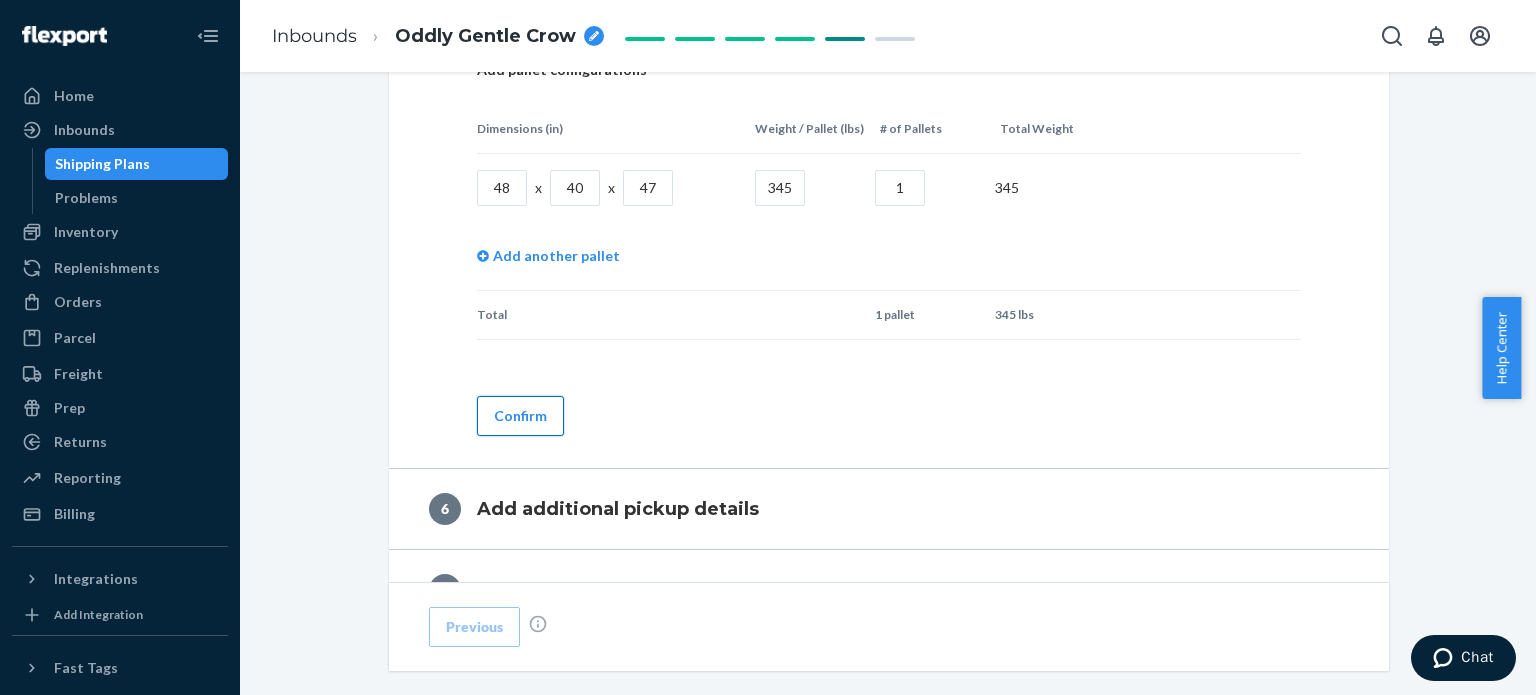 click on "Confirm" at bounding box center [520, 416] 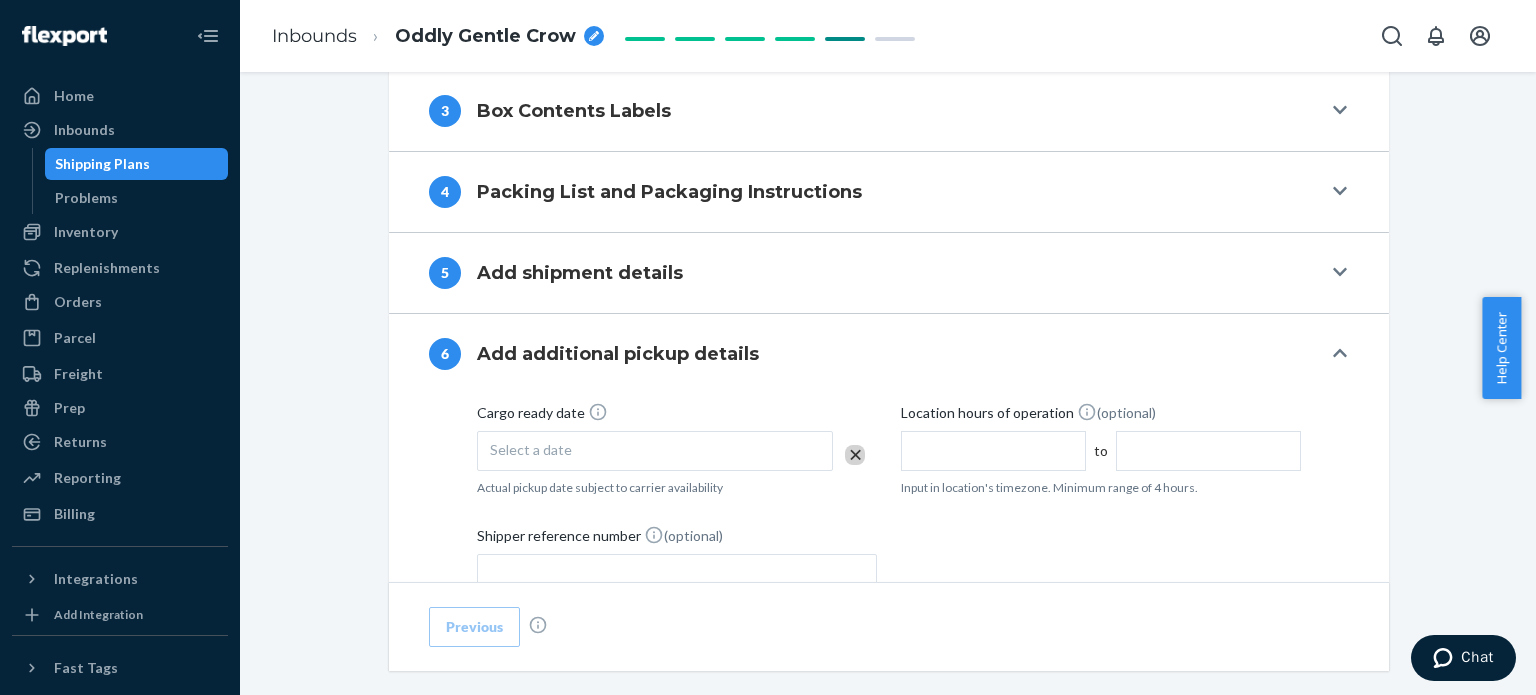 scroll, scrollTop: 1000, scrollLeft: 0, axis: vertical 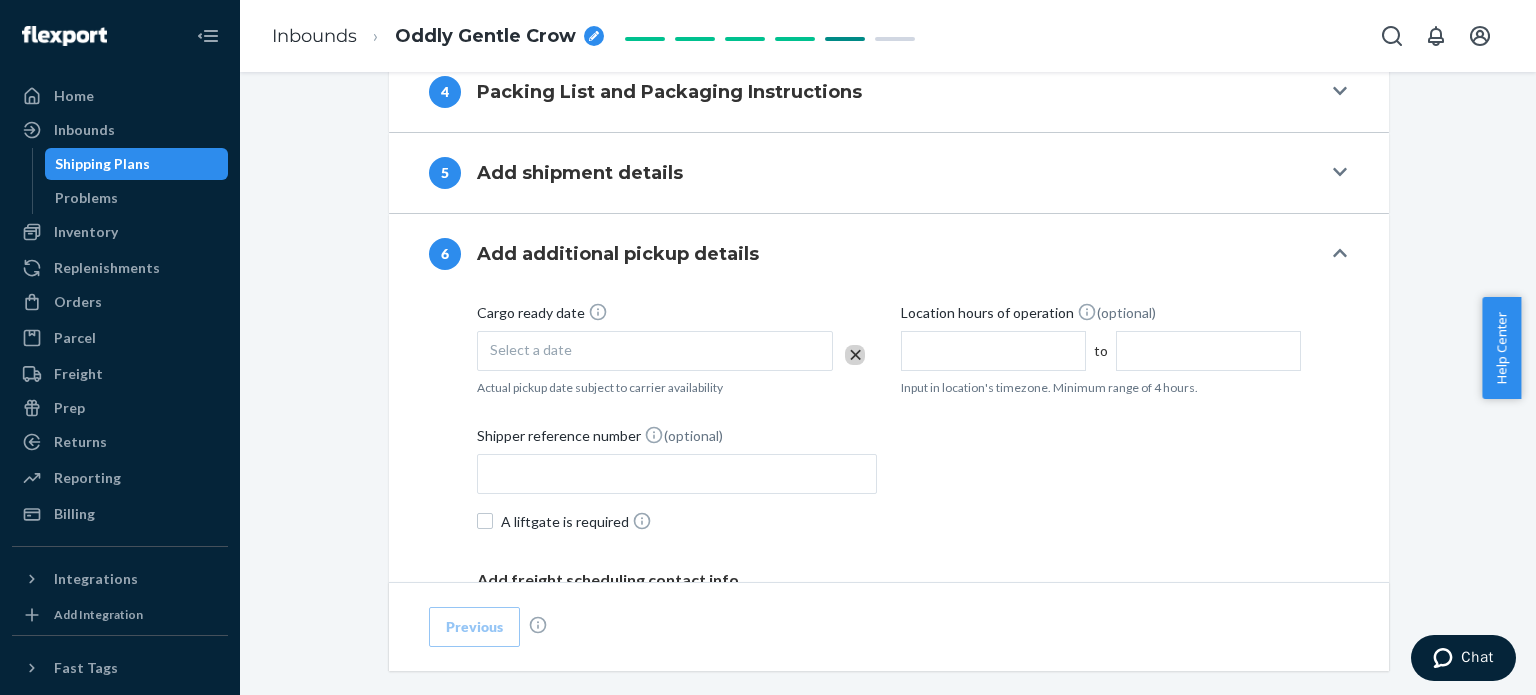 click on "Select a date" at bounding box center [531, 349] 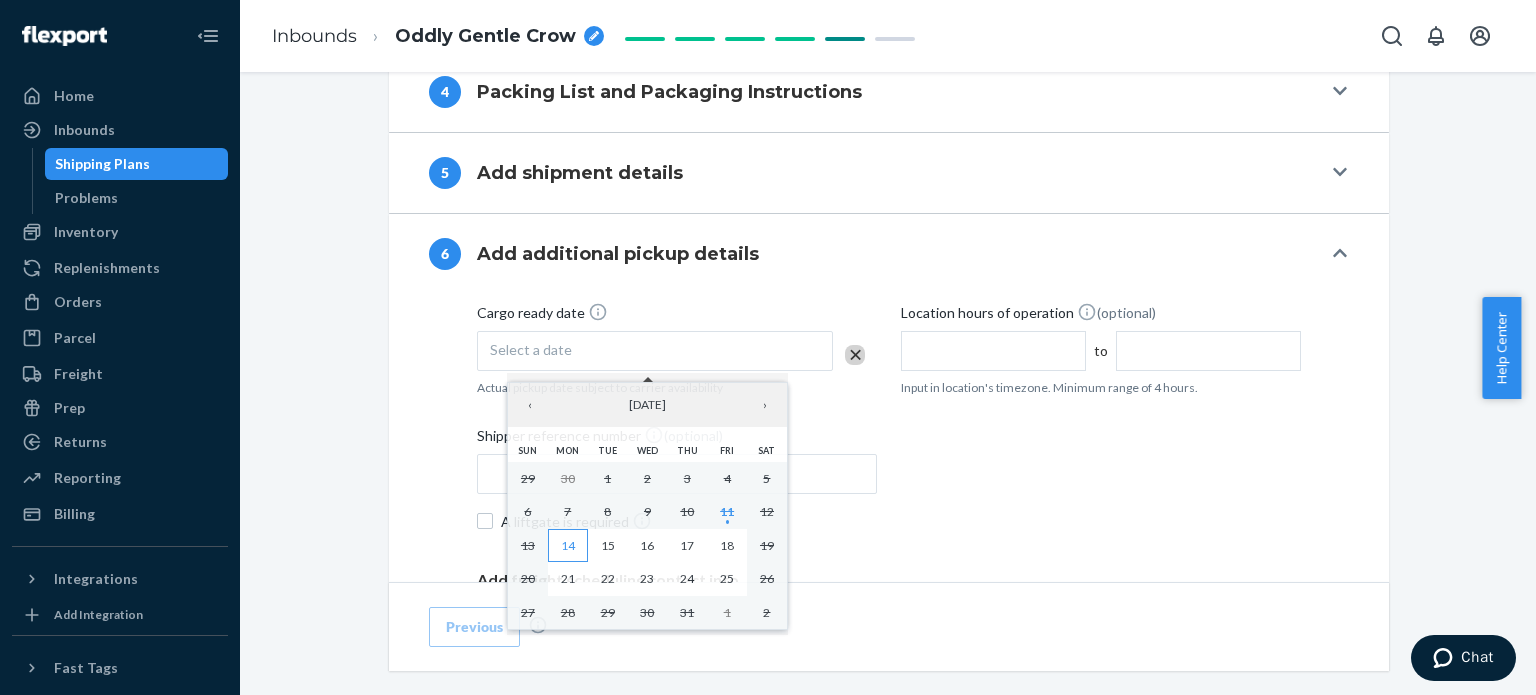 click on "14" at bounding box center (568, 545) 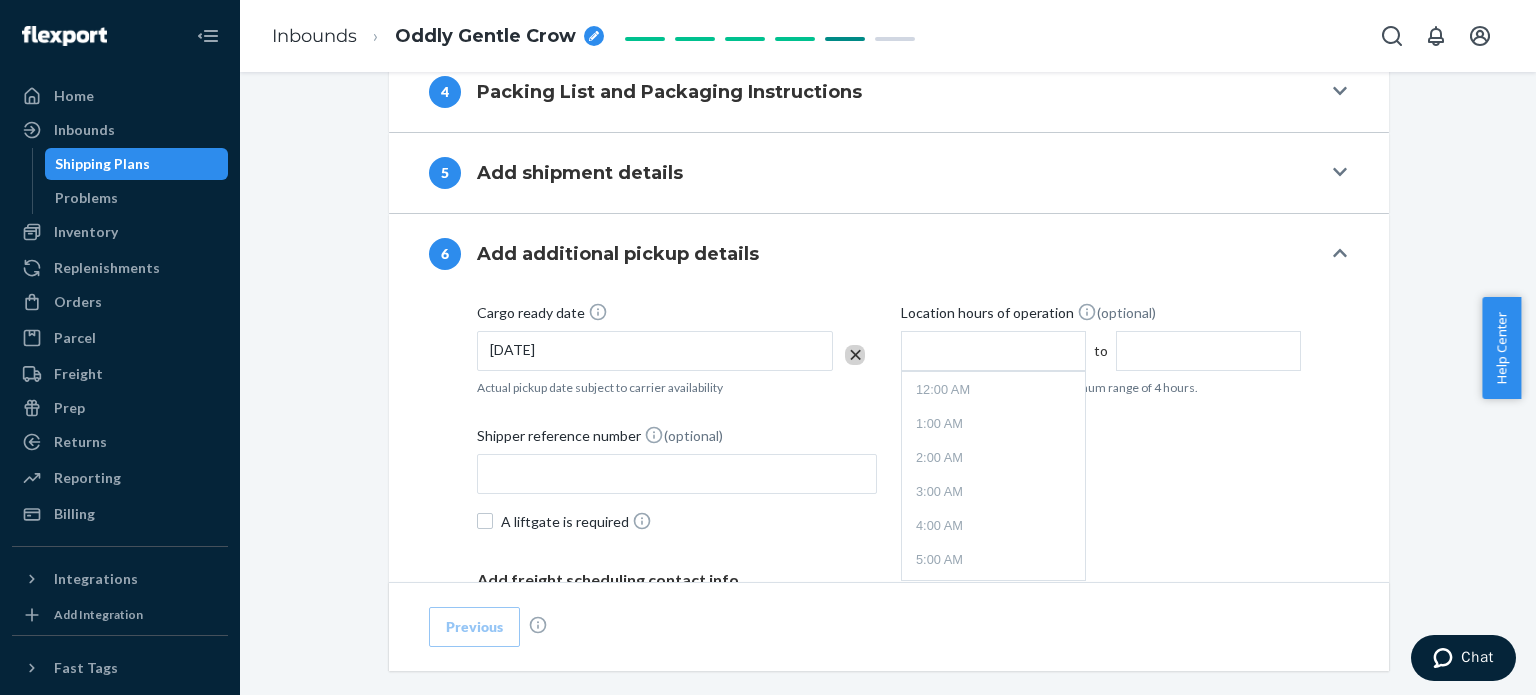 click at bounding box center [993, 351] 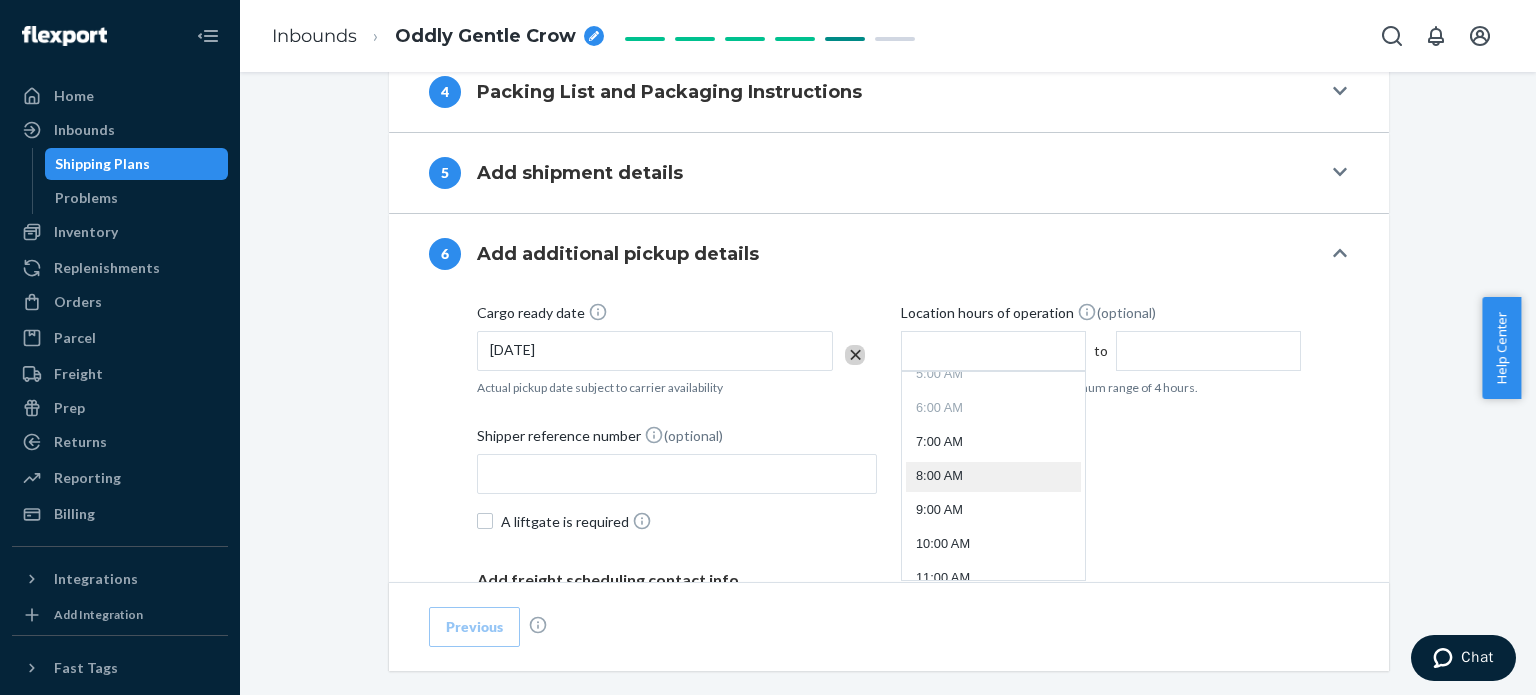 click on "8:00 AM" at bounding box center [993, 477] 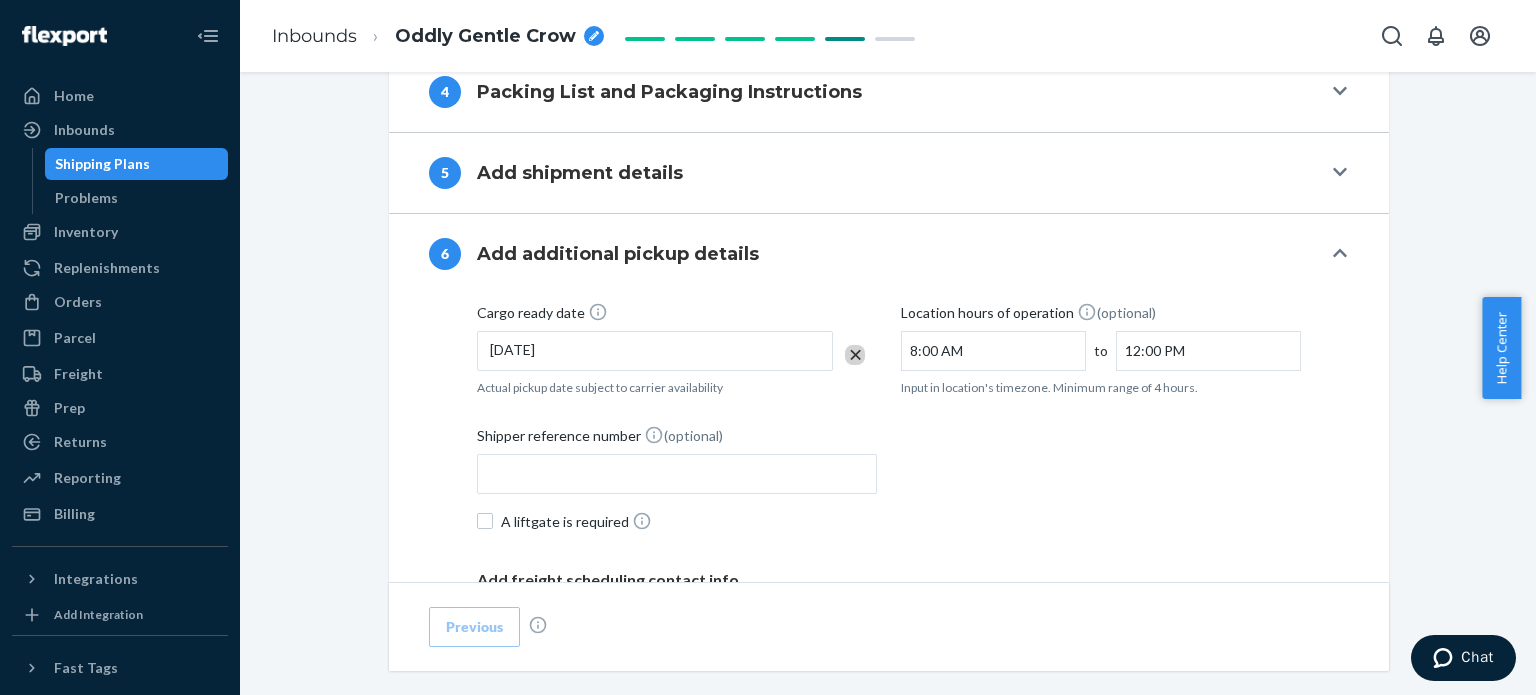 click on "12:00 PM" at bounding box center (1208, 351) 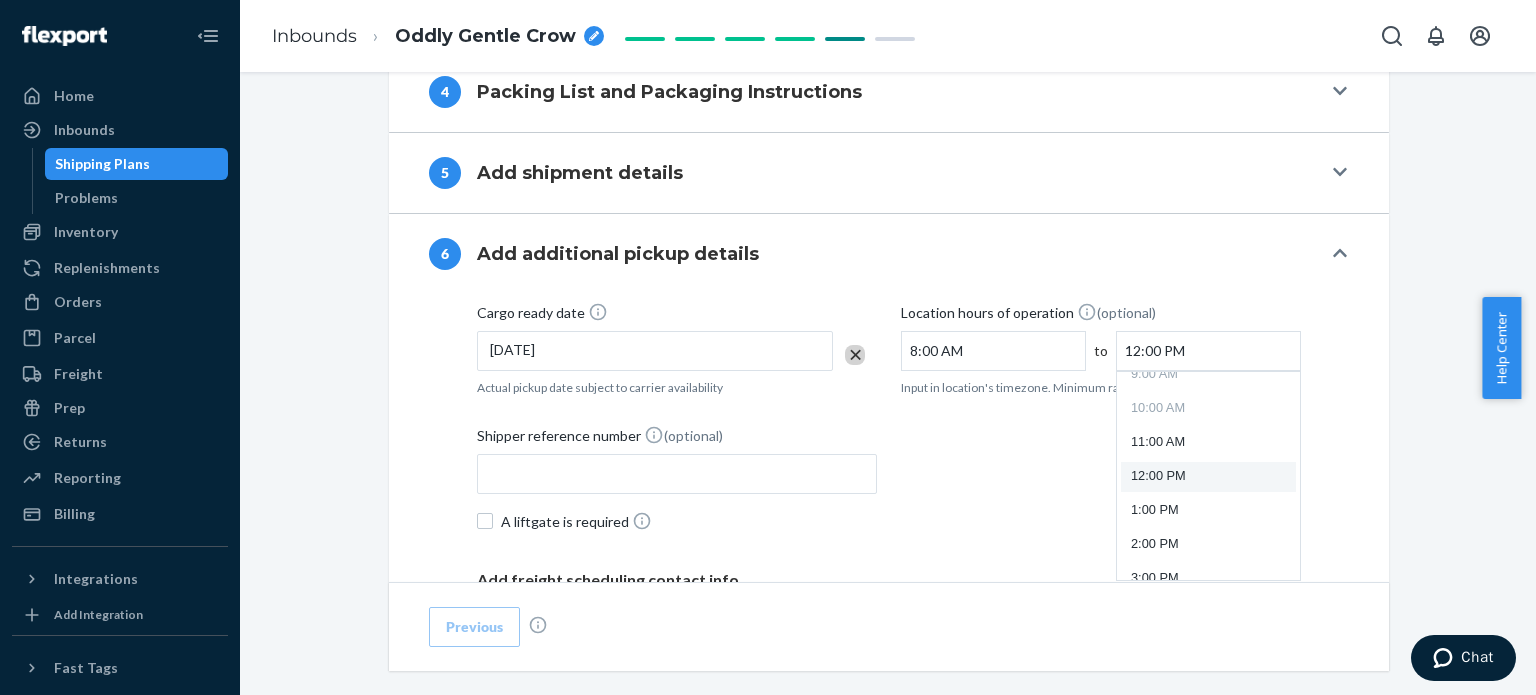 scroll, scrollTop: 422, scrollLeft: 0, axis: vertical 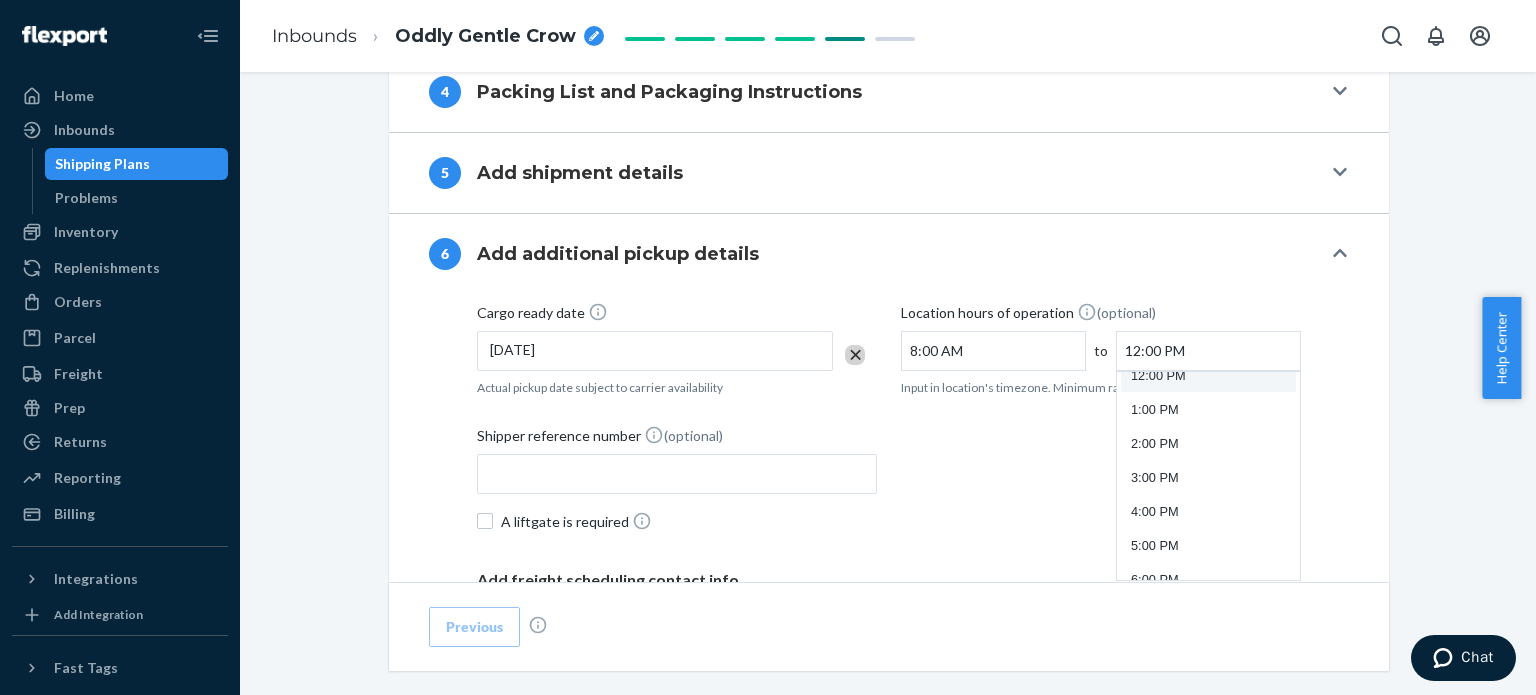 click on "Cargo ready date   7/14/2025   Actual pickup date subject to carrier availability Location hours of operation    (optional) 8:00 AM to 12:00 PM Time 12:00 AM 1:00 AM 2:00 AM 3:00 AM 4:00 AM 5:00 AM 6:00 AM 7:00 AM 8:00 AM 9:00 AM 10:00 AM 11:00 AM 12:00 PM 1:00 PM 2:00 PM 3:00 PM 4:00 PM 5:00 PM 6:00 PM 7:00 PM 8:00 PM 9:00 PM 10:00 PM 11:00 PM Input in location's timezone. Minimum range of 4 hours. Shipper reference number    (optional)" at bounding box center [889, 400] 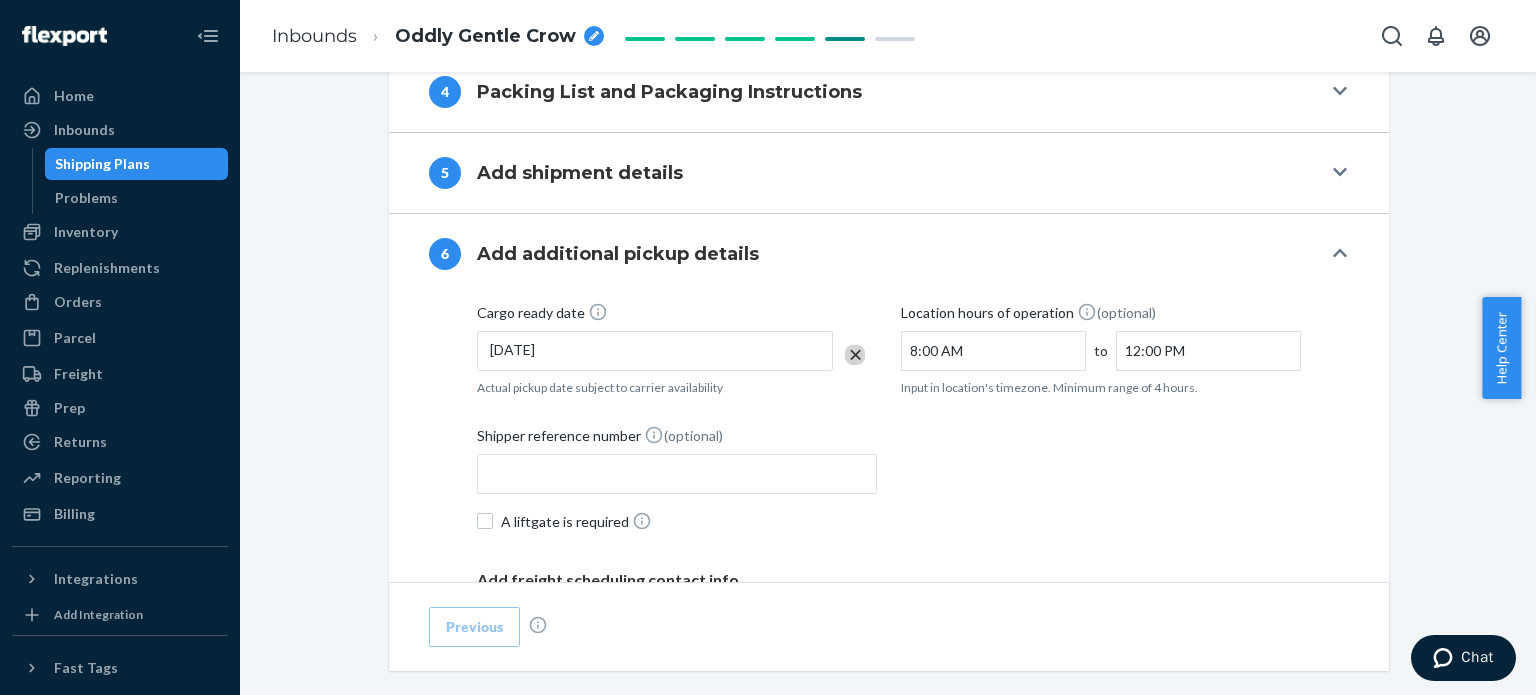 scroll, scrollTop: 1100, scrollLeft: 0, axis: vertical 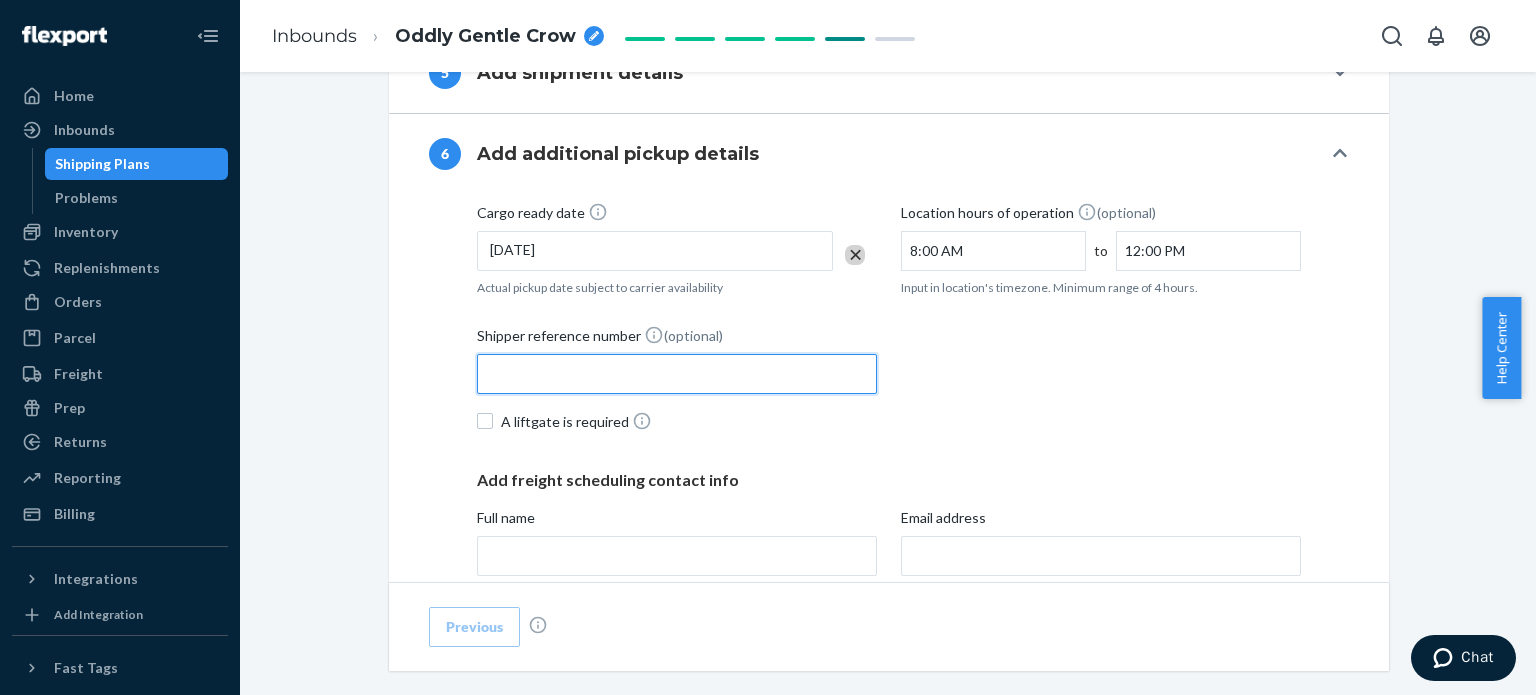 click on "Shipper reference number    (optional)" at bounding box center [677, 374] 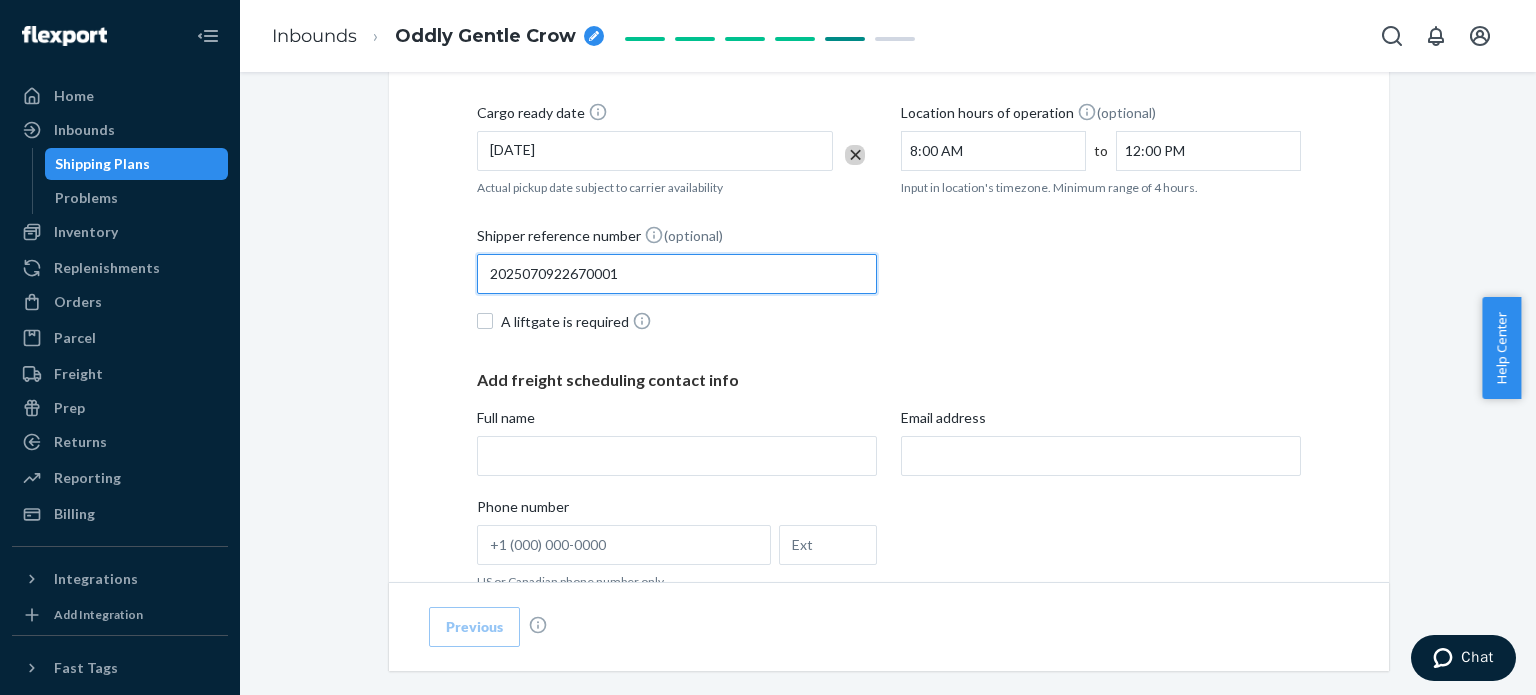 scroll, scrollTop: 1300, scrollLeft: 0, axis: vertical 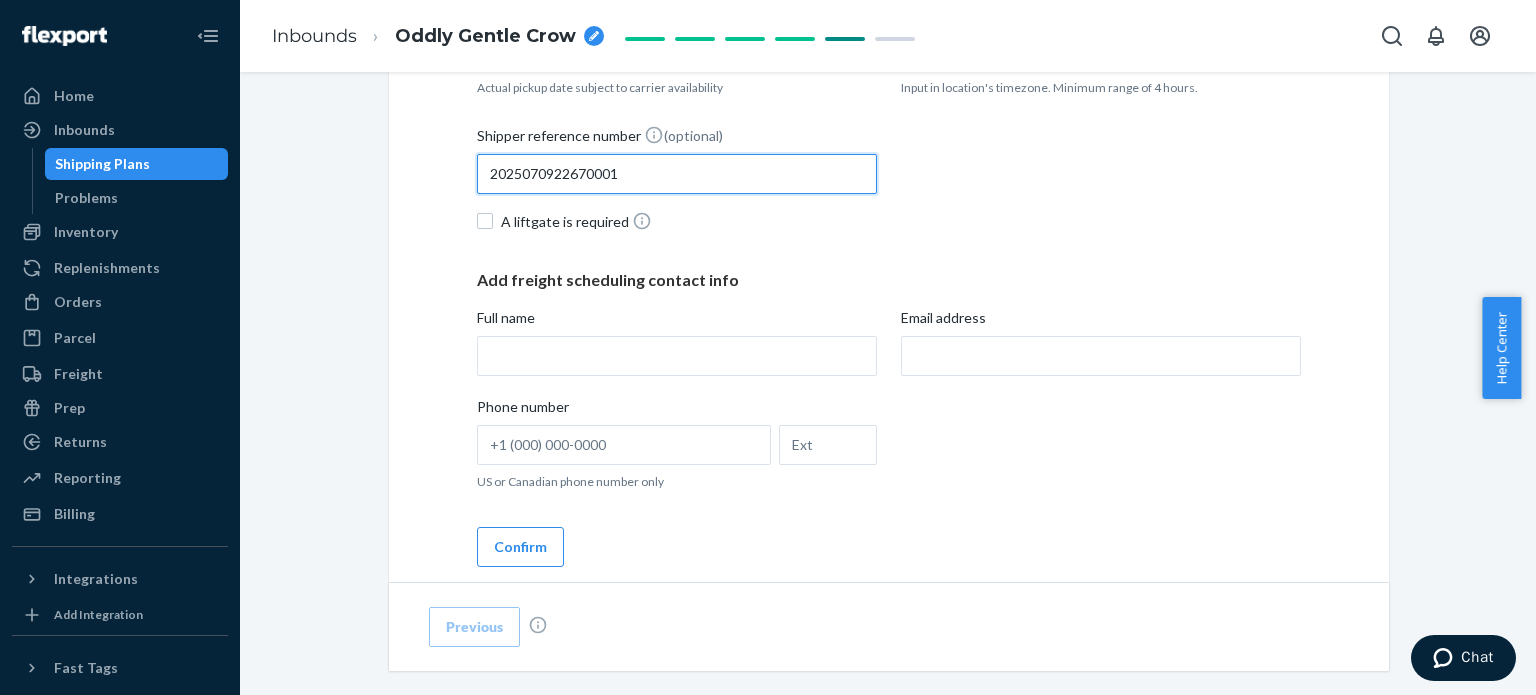 type on "2025070922670001" 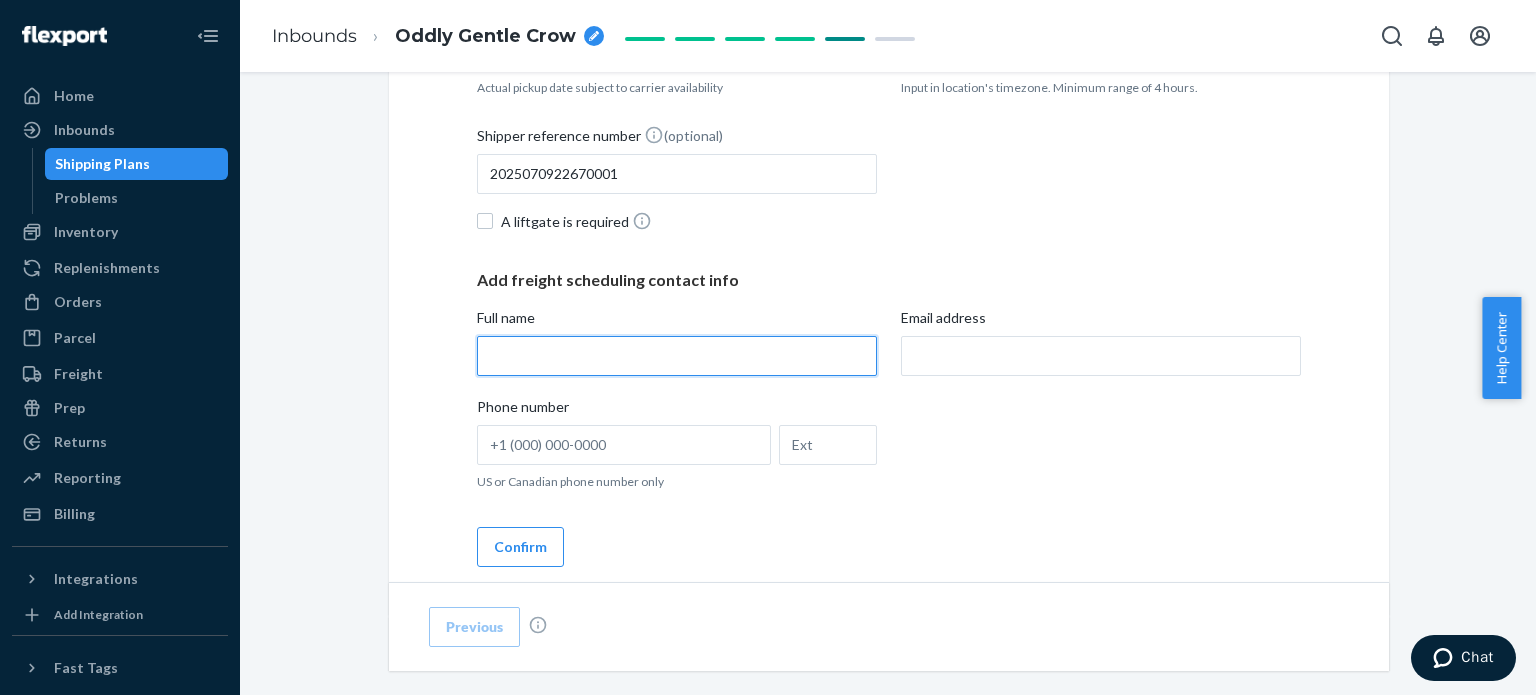 click on "Full name" at bounding box center (677, 356) 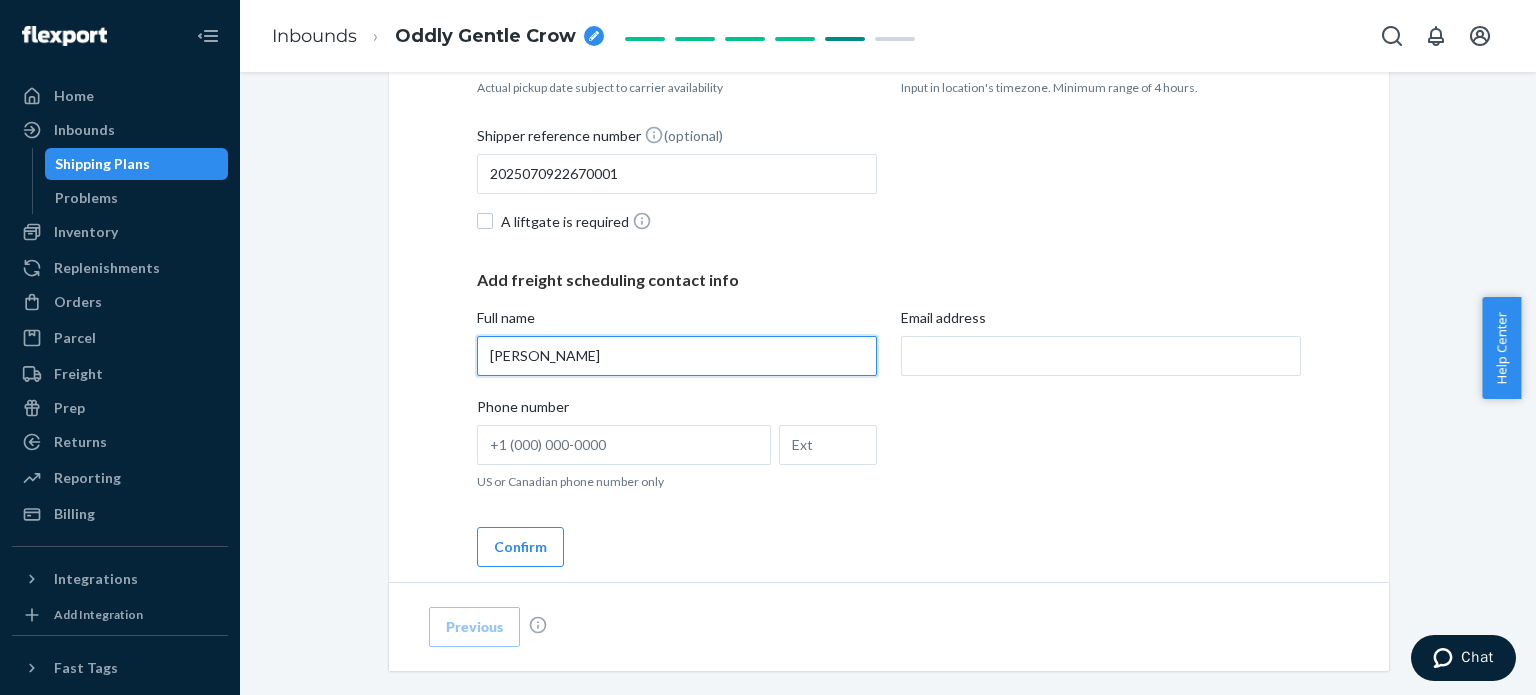 type on "Kristi Patterson" 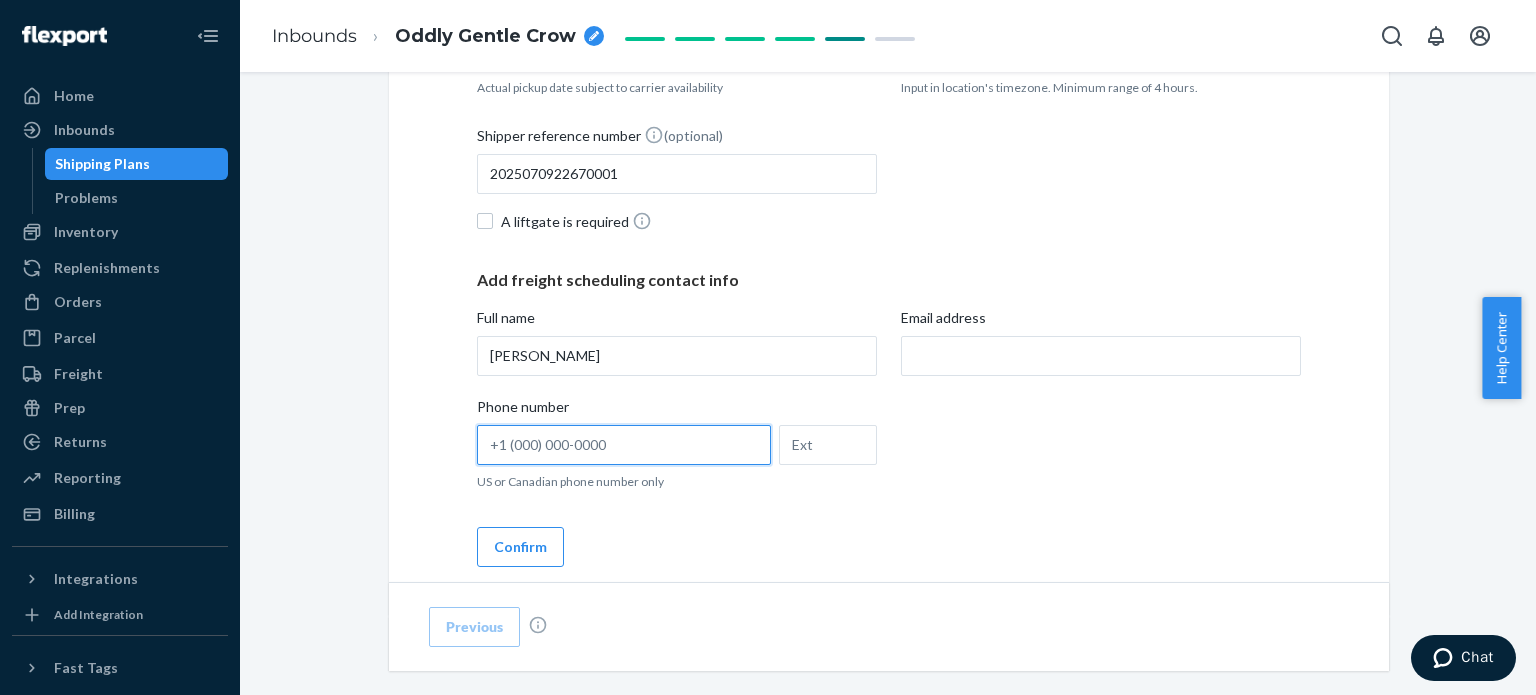 click on "Phone number US or Canadian phone number only" at bounding box center [624, 445] 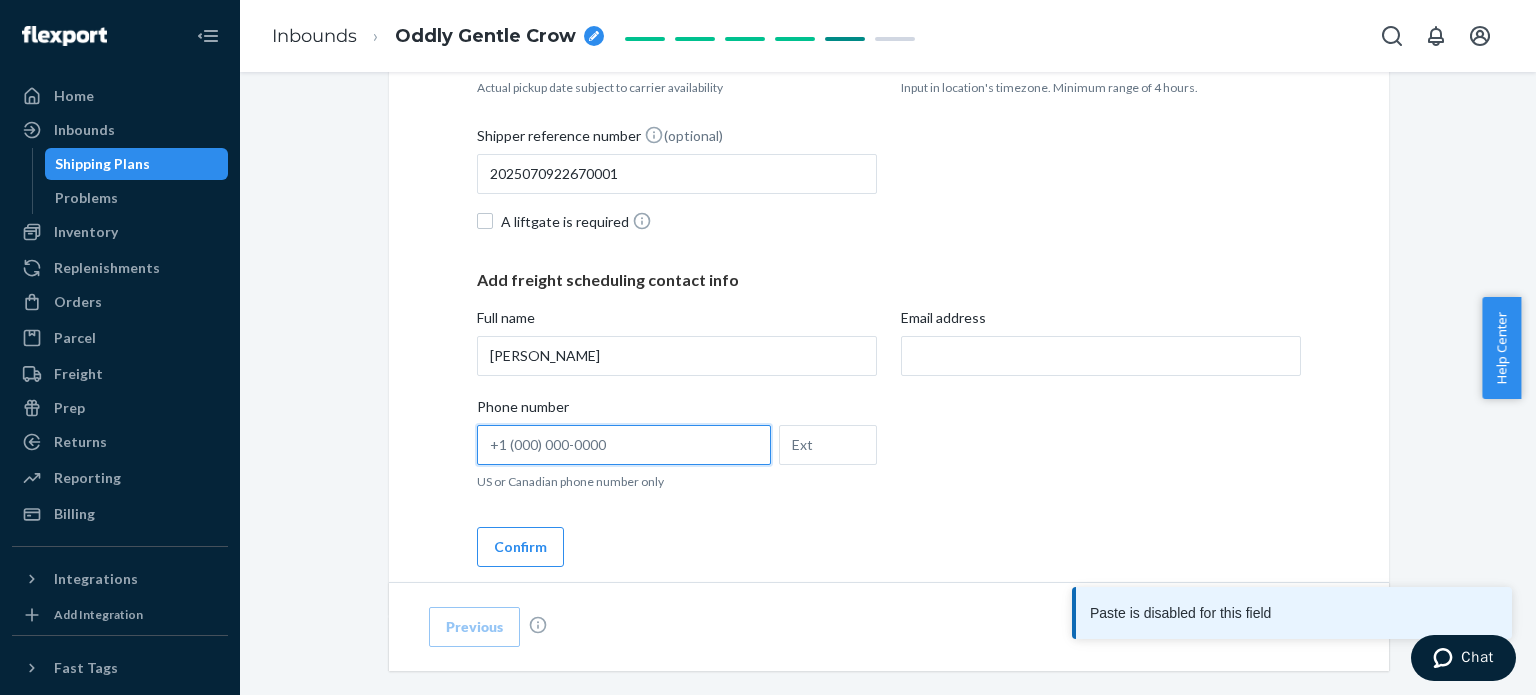 click on "Phone number US or Canadian phone number only" at bounding box center (624, 445) 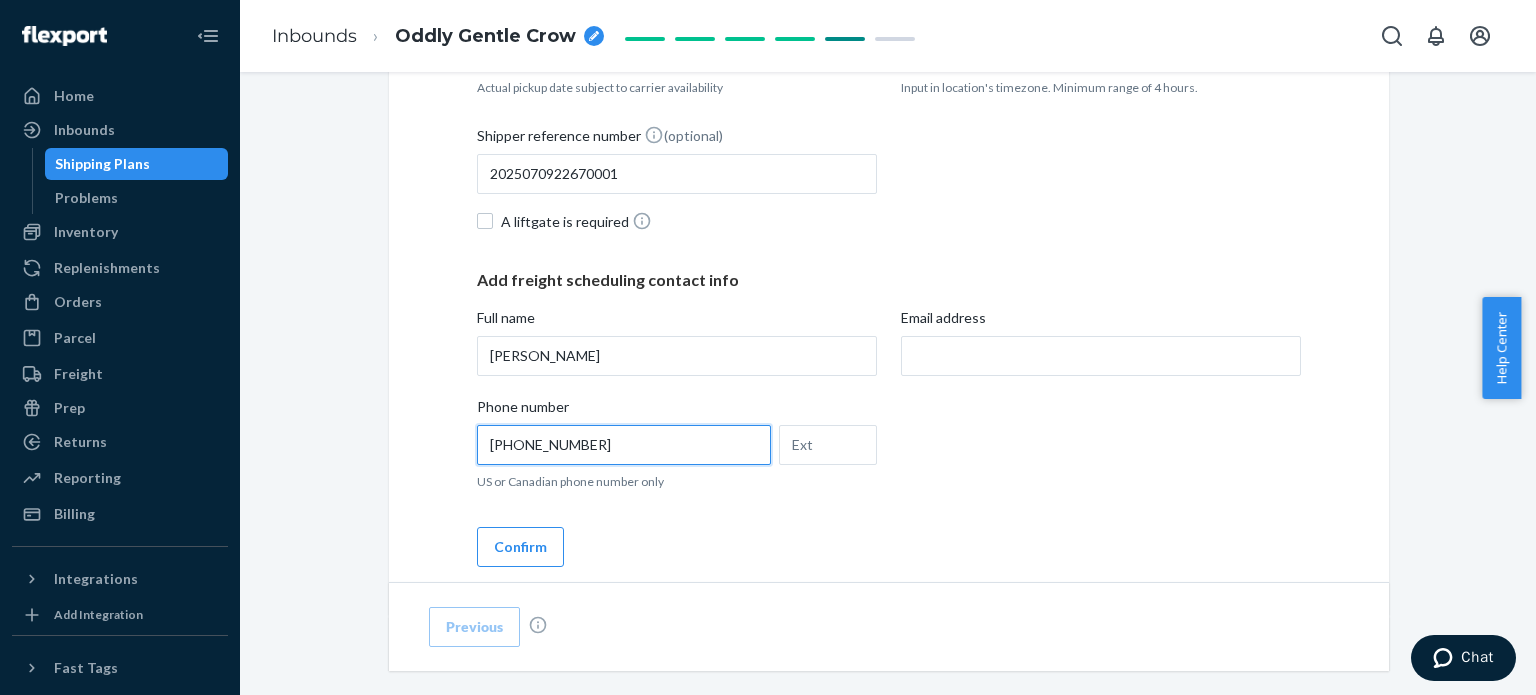 type on "(972) 988-3888" 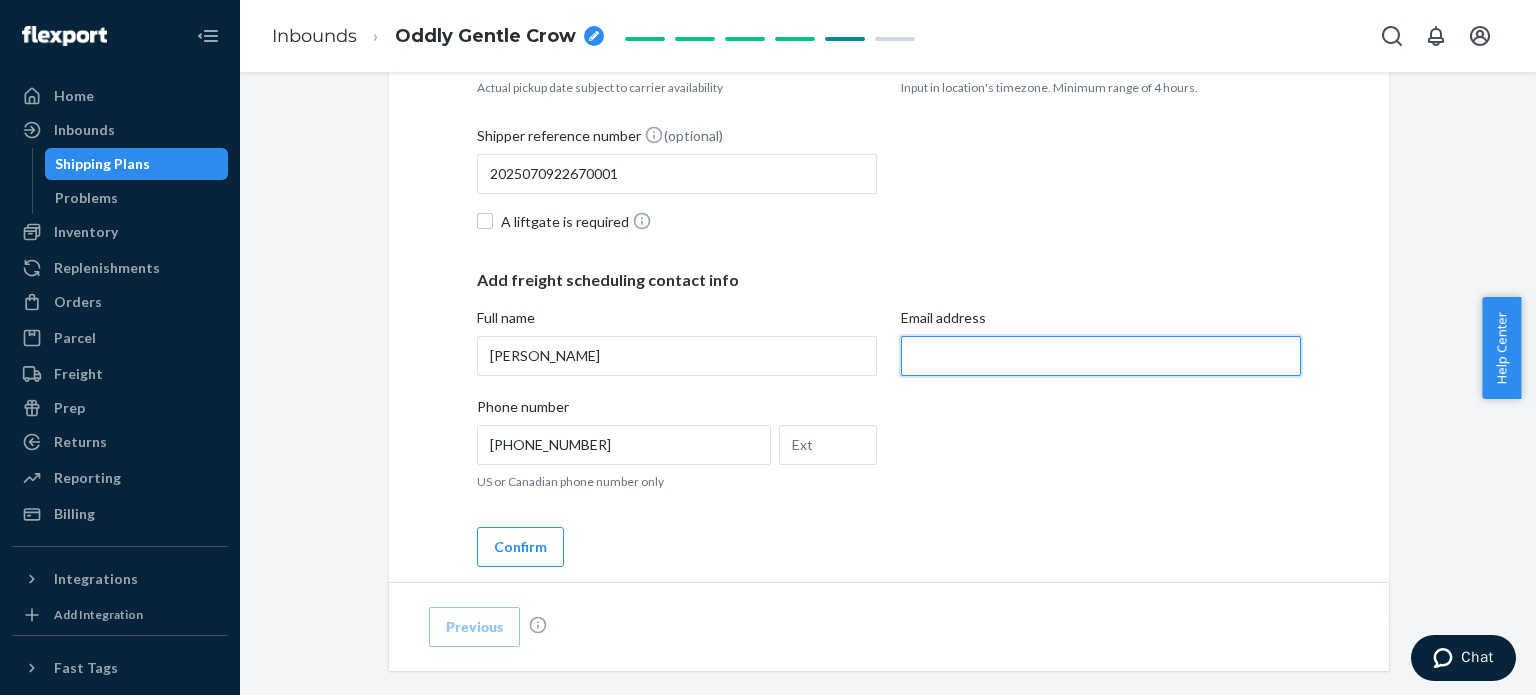 click on "Email address" at bounding box center (1101, 356) 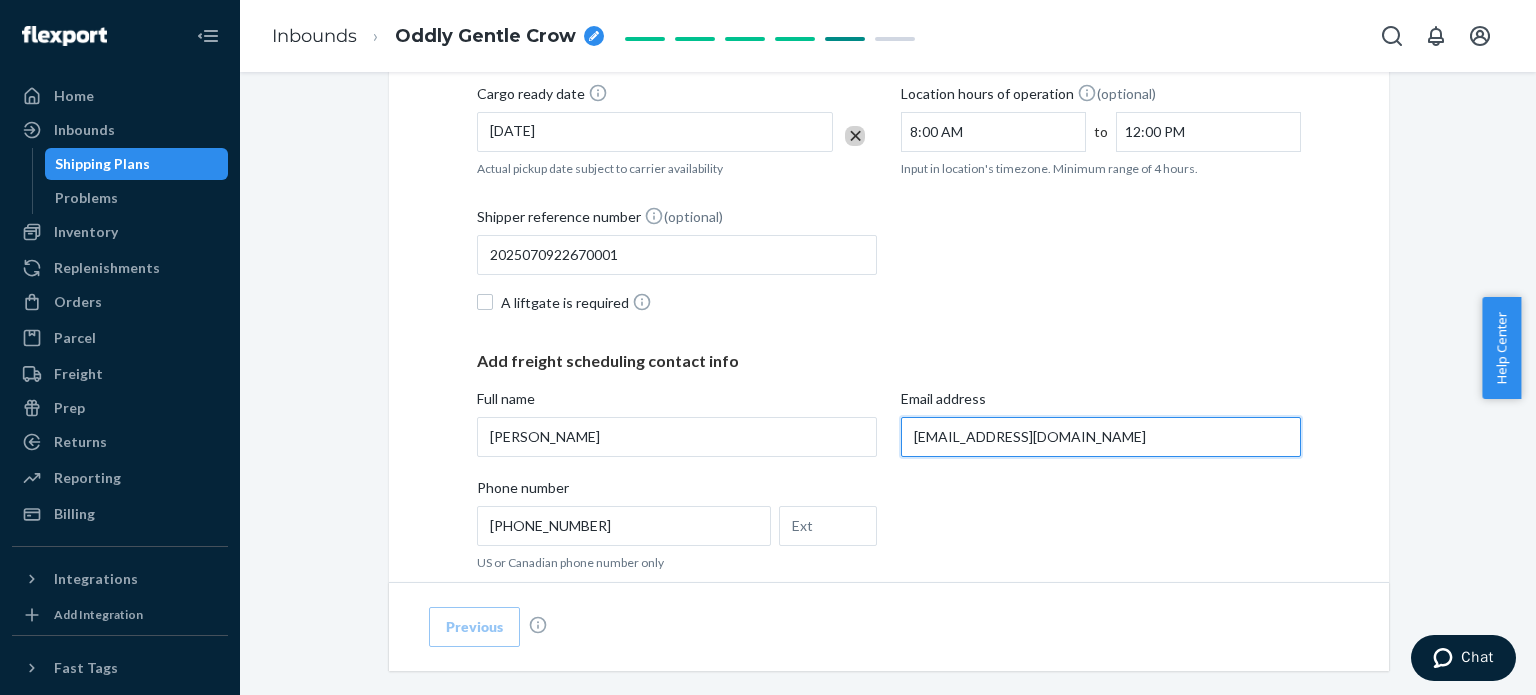 scroll, scrollTop: 1100, scrollLeft: 0, axis: vertical 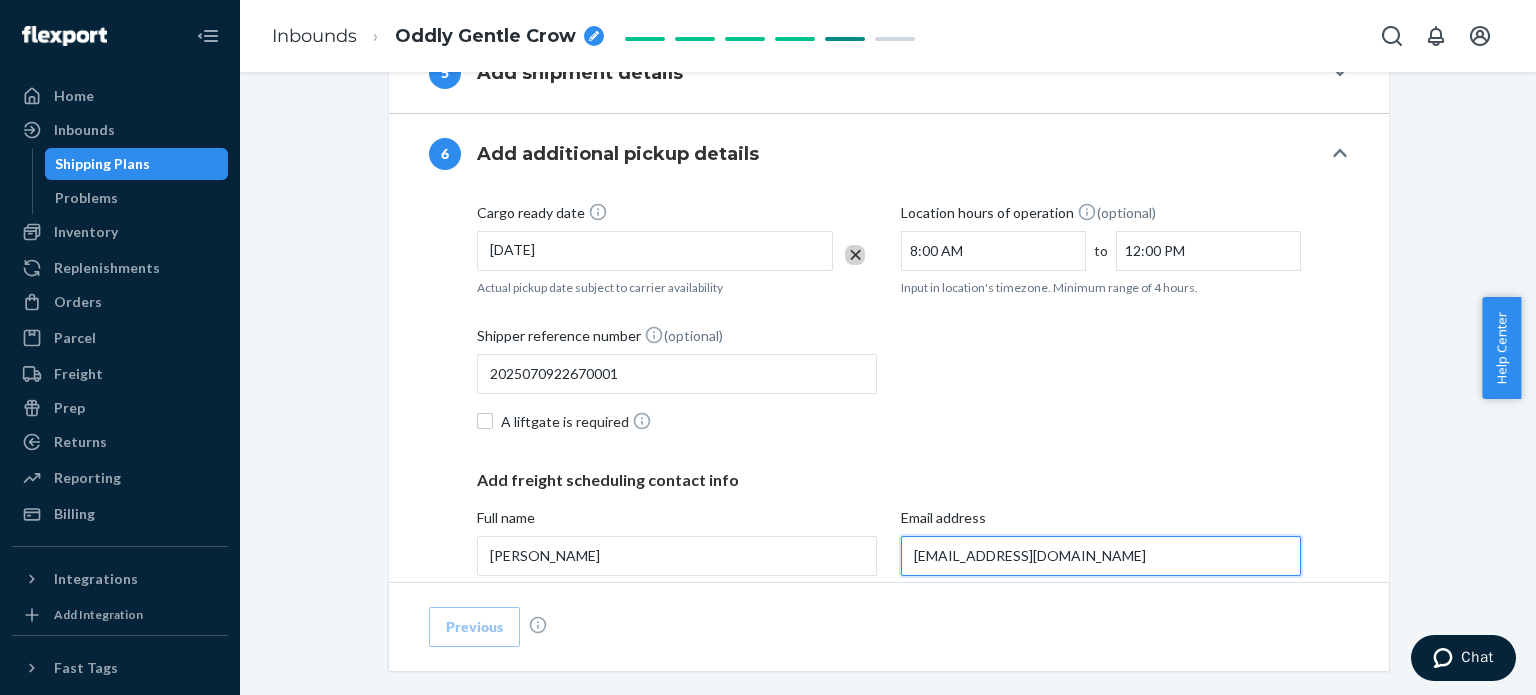 type on "kpatterson@propac.com" 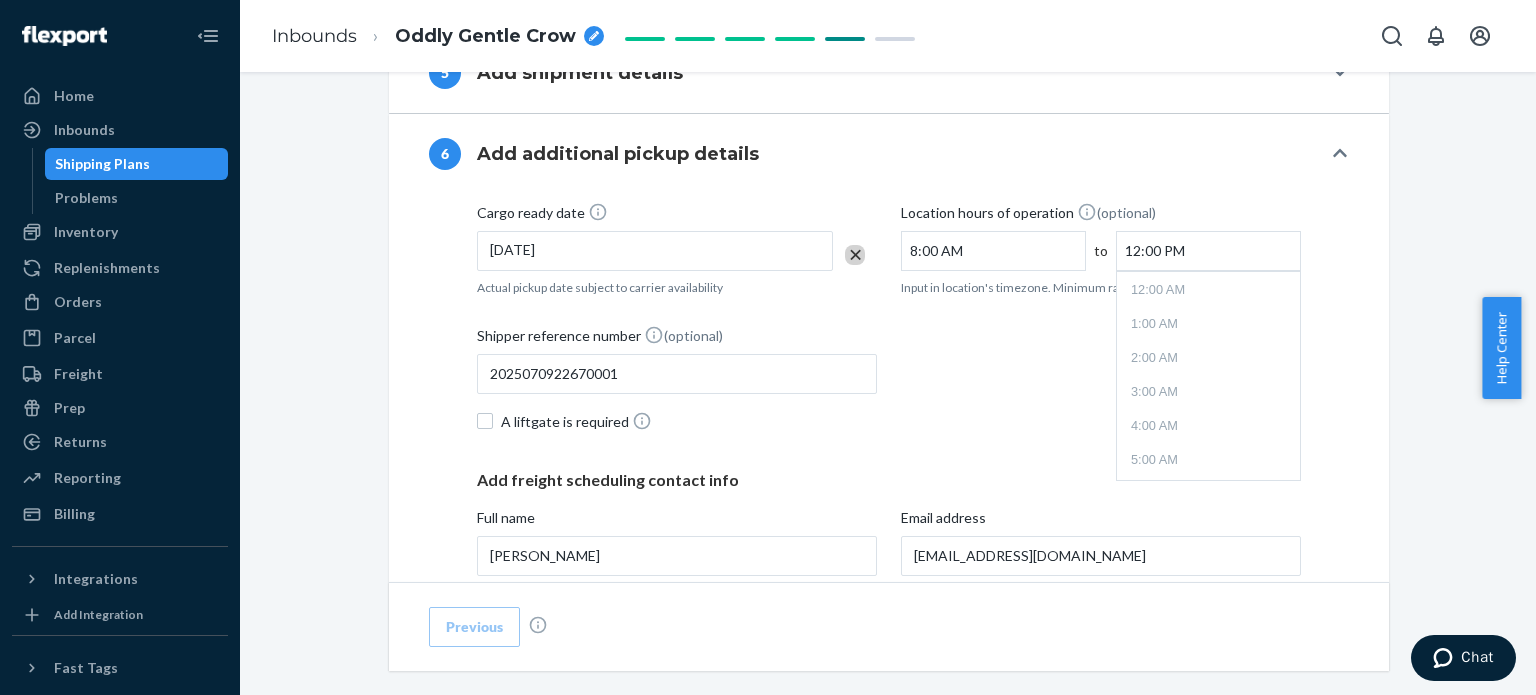 scroll, scrollTop: 322, scrollLeft: 0, axis: vertical 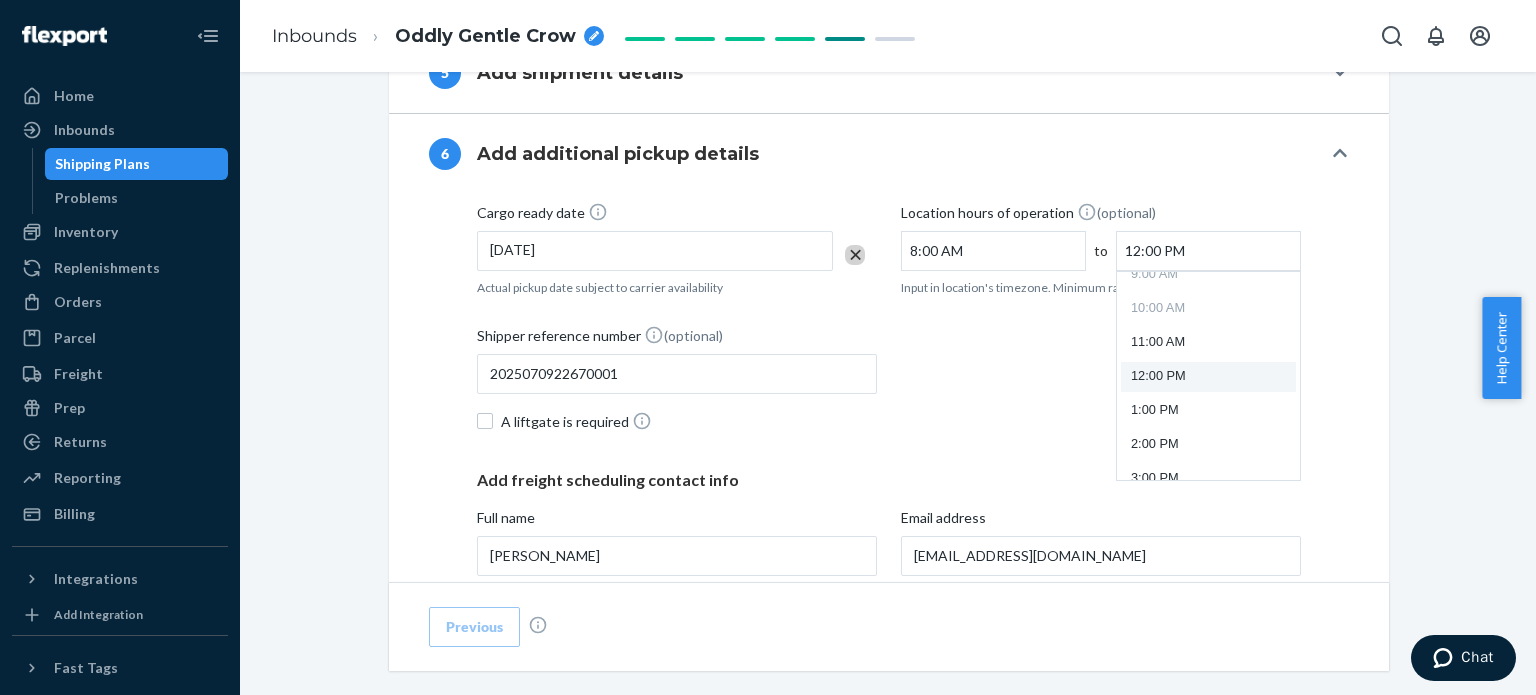 click on "12:00 PM" at bounding box center (1208, 251) 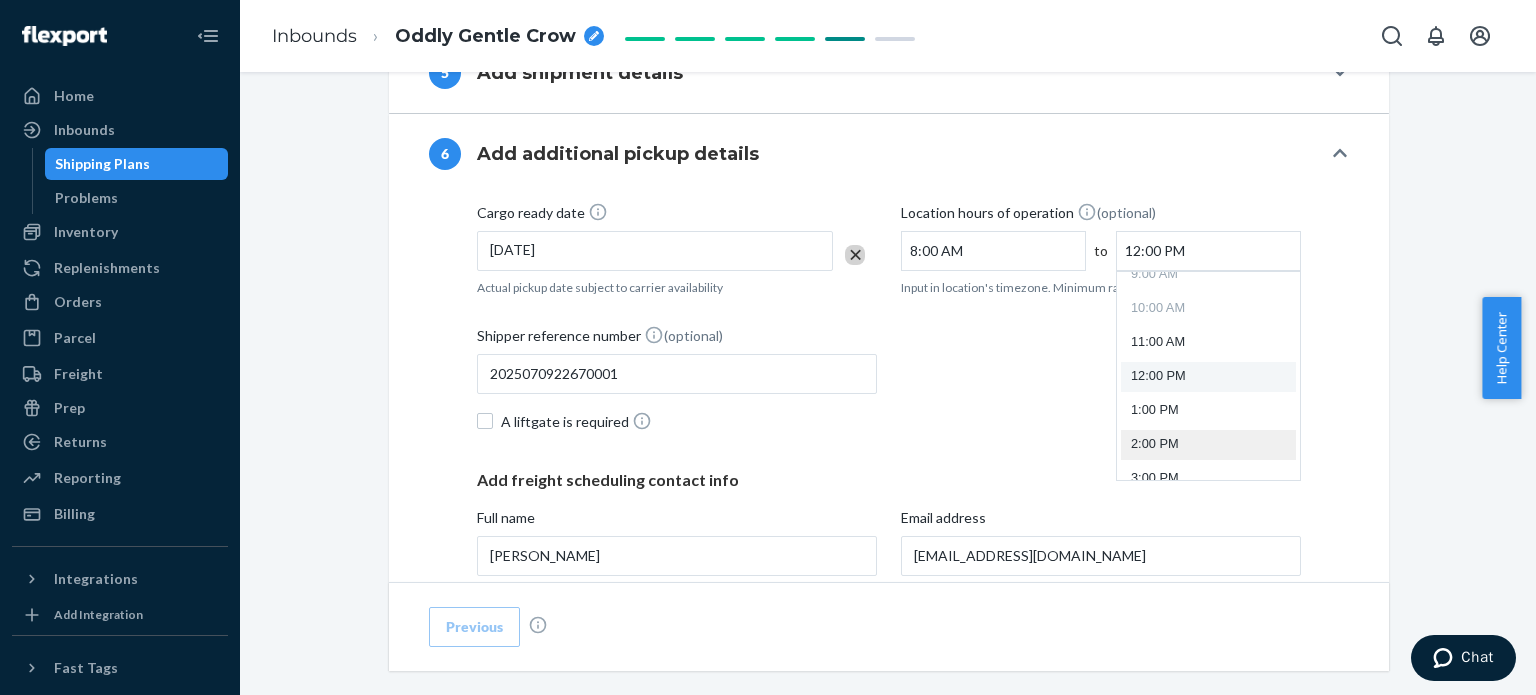 click on "2:00 PM" at bounding box center (1208, 445) 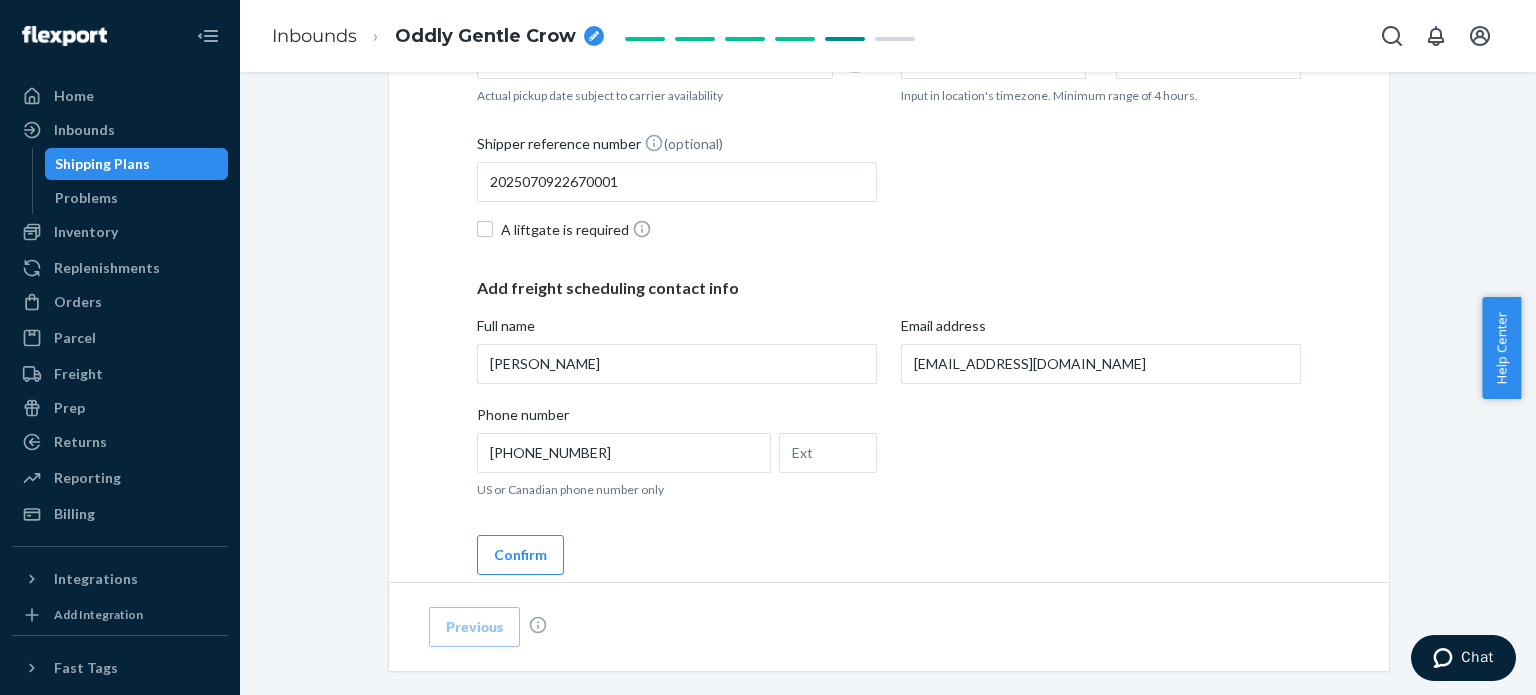 scroll, scrollTop: 1500, scrollLeft: 0, axis: vertical 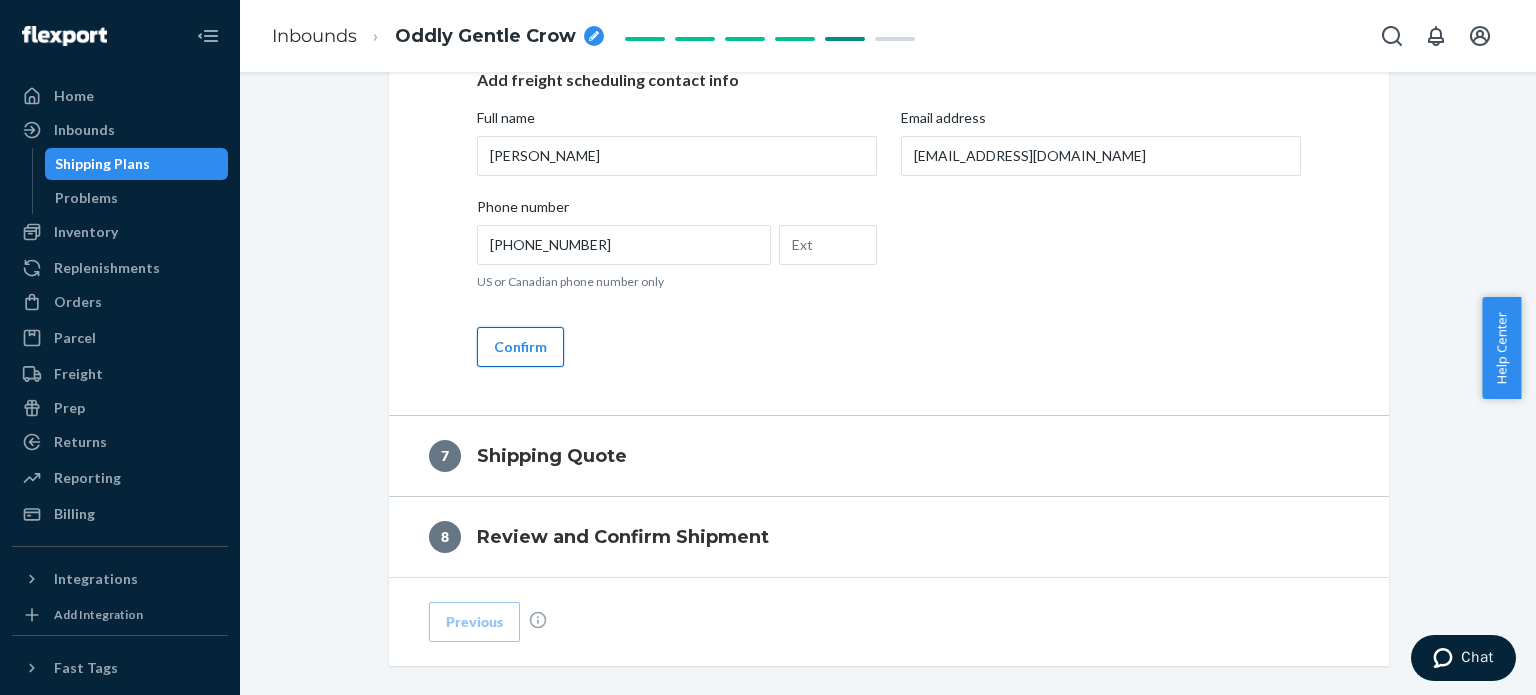 click on "Confirm" at bounding box center (520, 347) 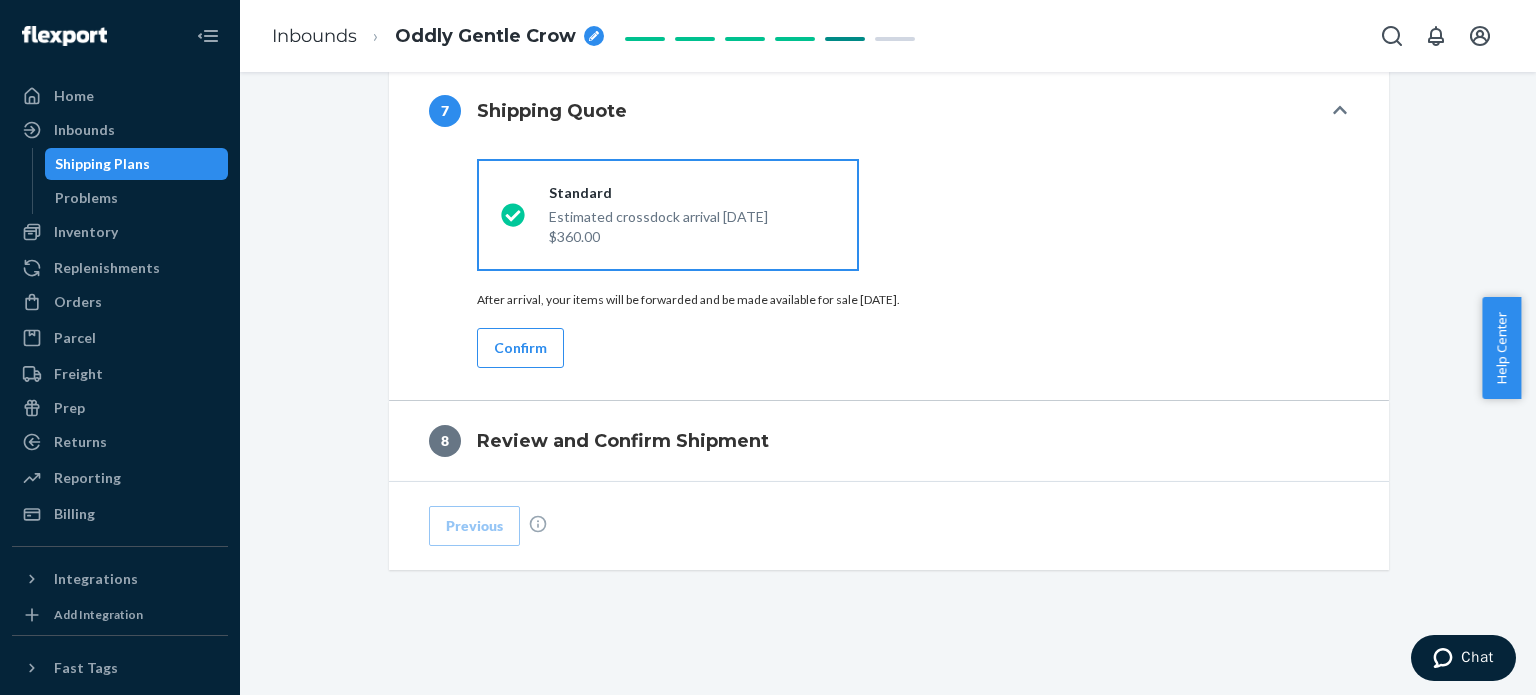 scroll, scrollTop: 1229, scrollLeft: 0, axis: vertical 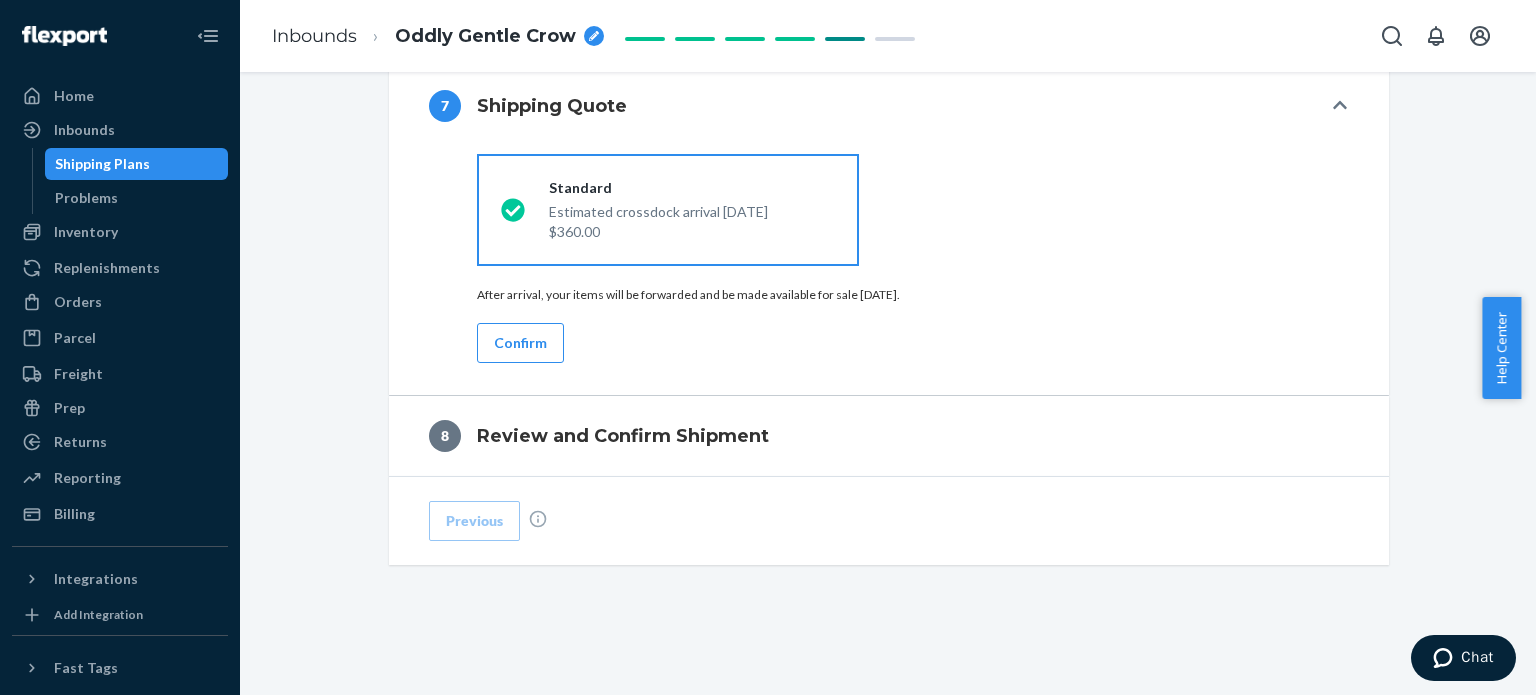 click on "Standard Estimated crossdock arrival Jul 24 $360.00   After arrival, your items will be forwarded and be made available for sale within 7 days. Confirm" at bounding box center [889, 270] 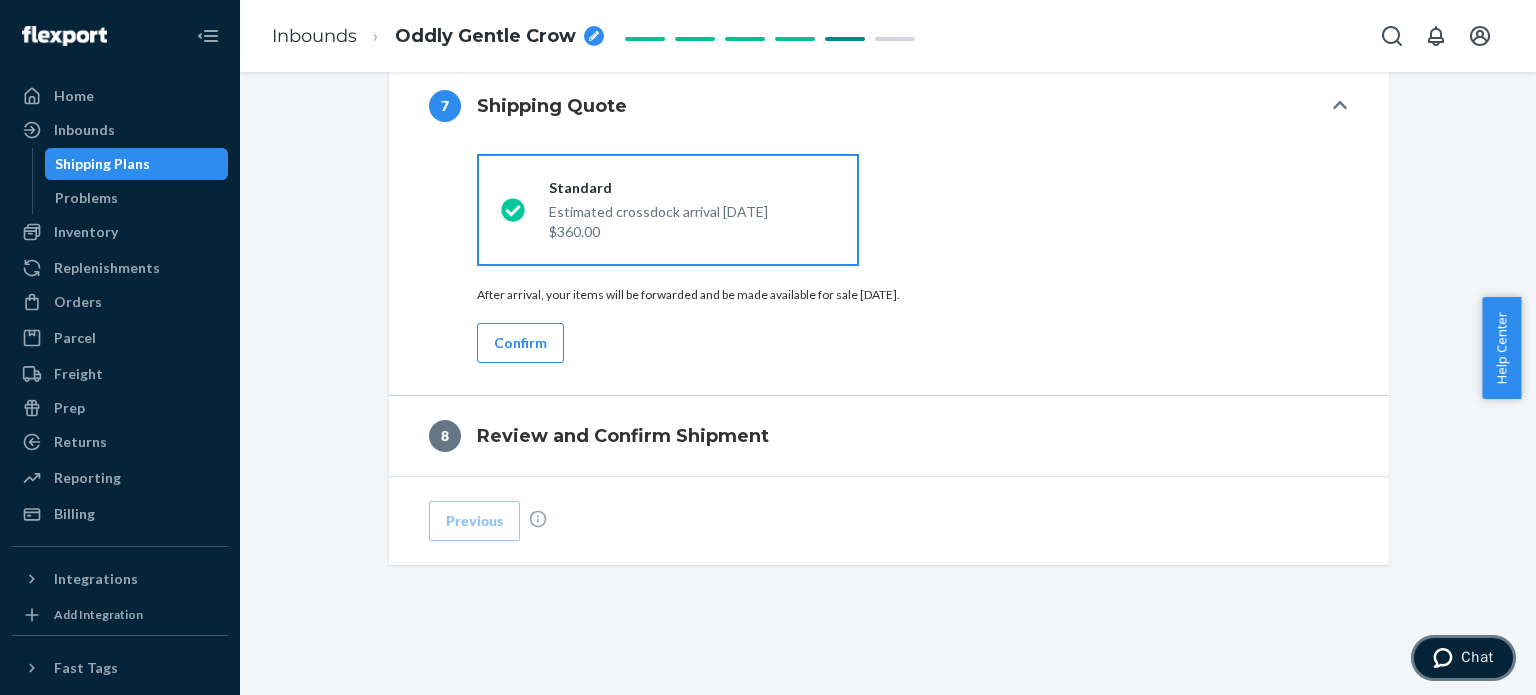 click on "Chat" at bounding box center (1463, 658) 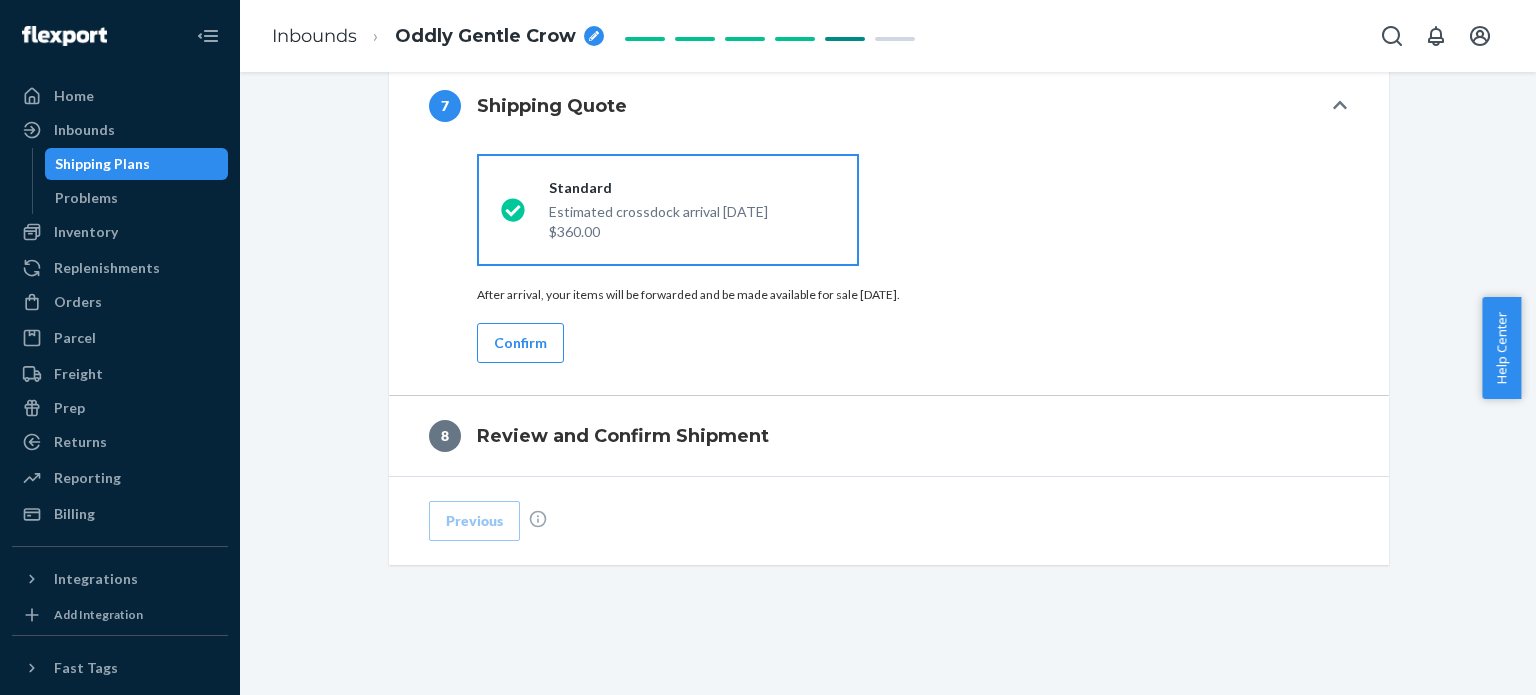 scroll, scrollTop: 0, scrollLeft: 0, axis: both 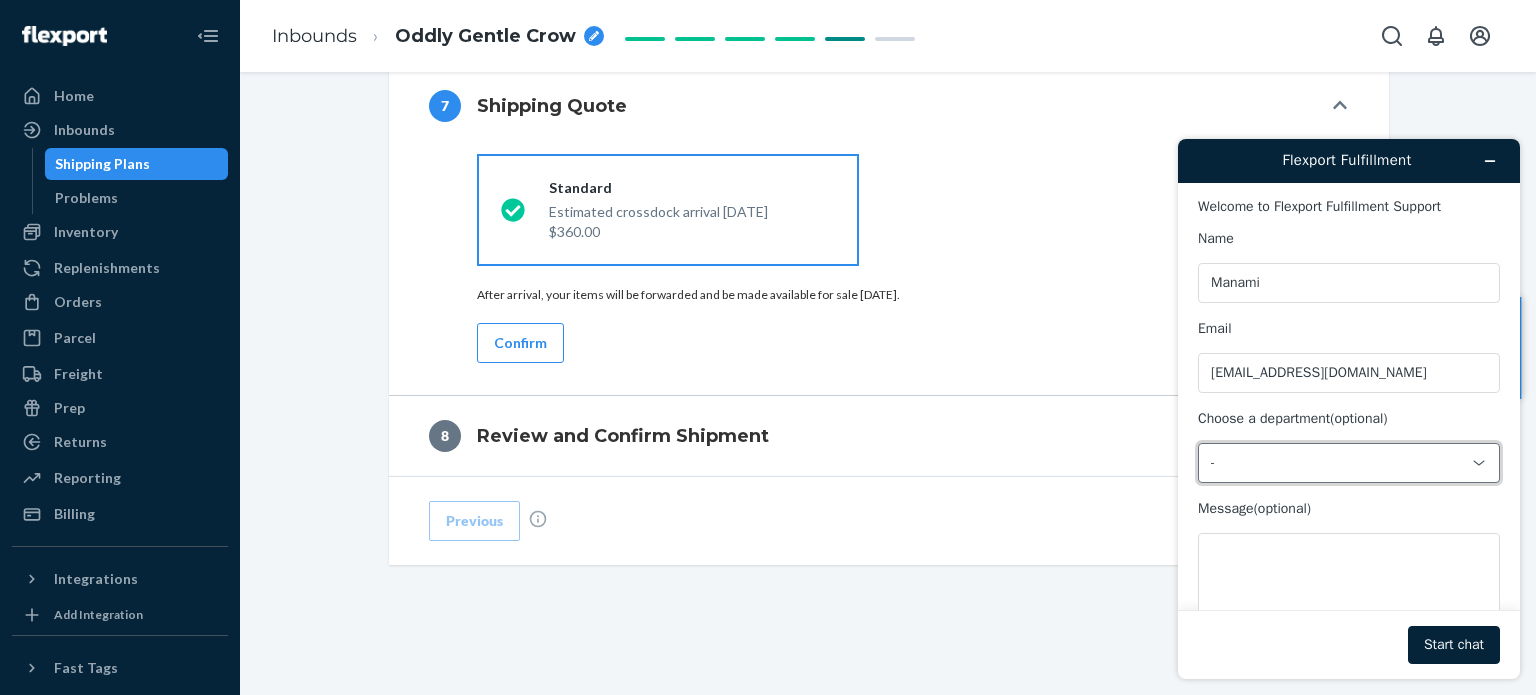click on "-" at bounding box center (1337, 463) 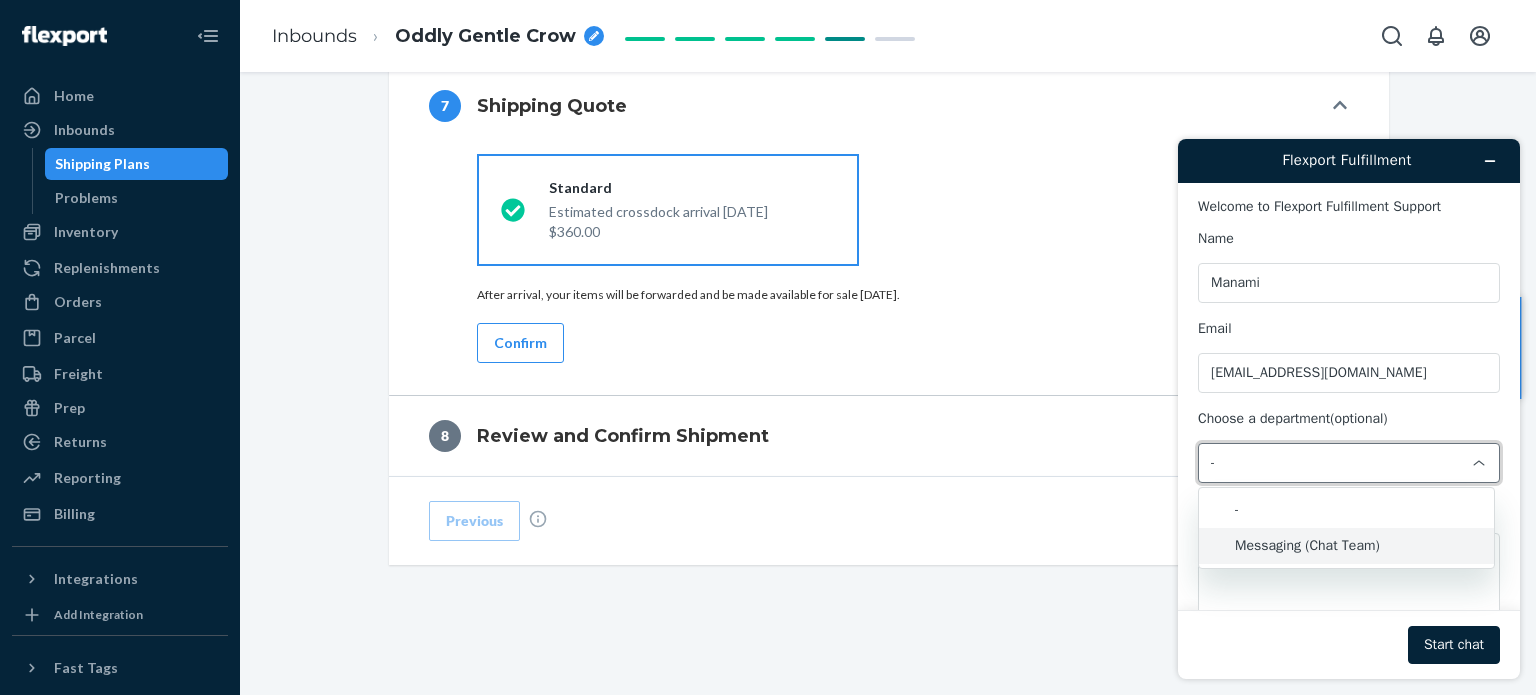 click on "Messaging (Chat Team)" at bounding box center [1346, 546] 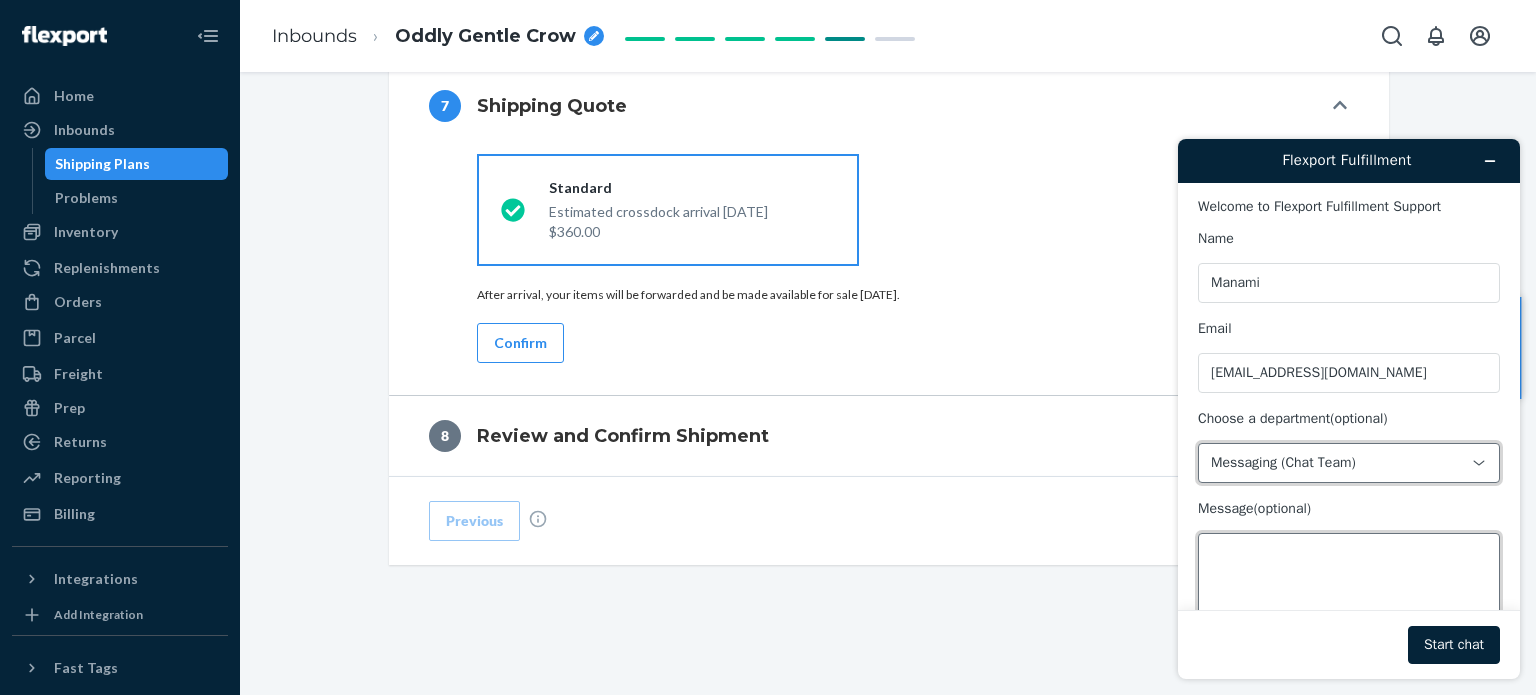 click on "Message  (optional)" at bounding box center [1349, 589] 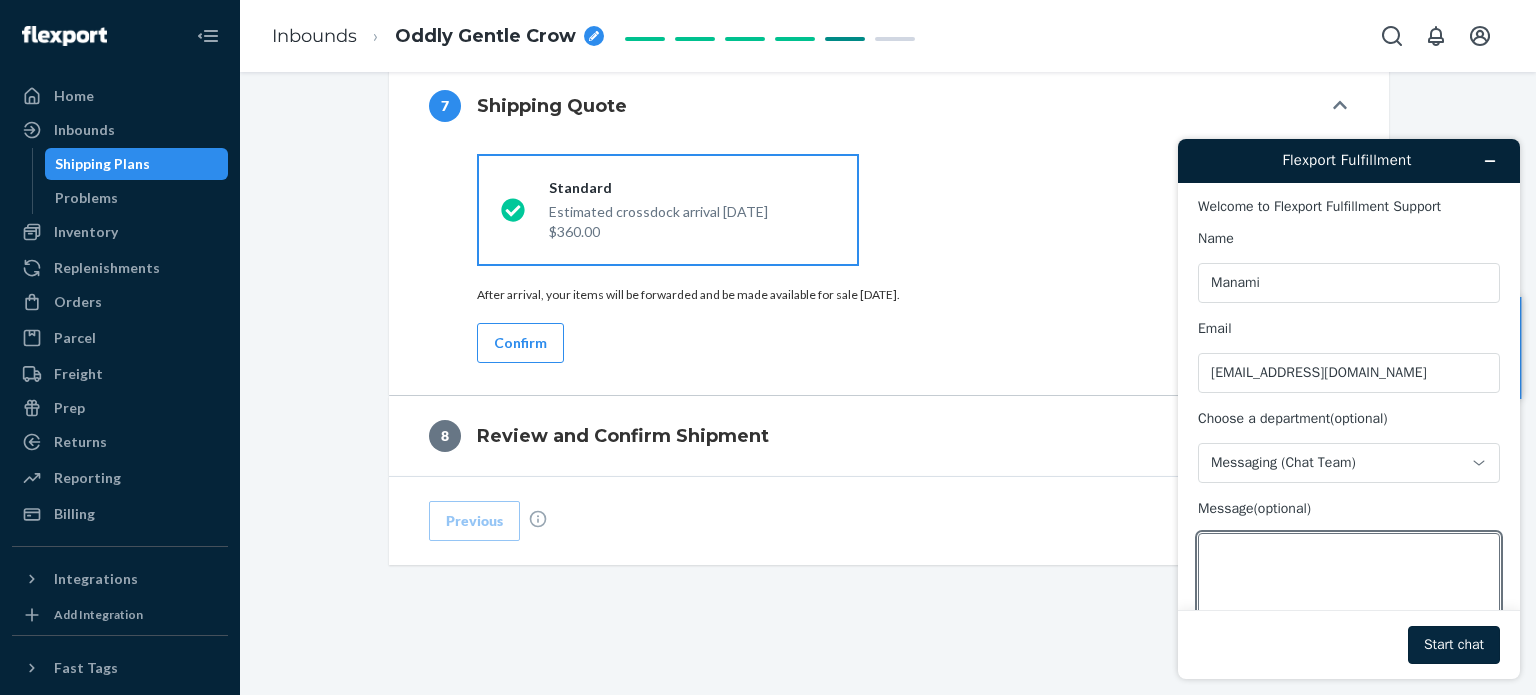 click on "Start chat" at bounding box center [1454, 645] 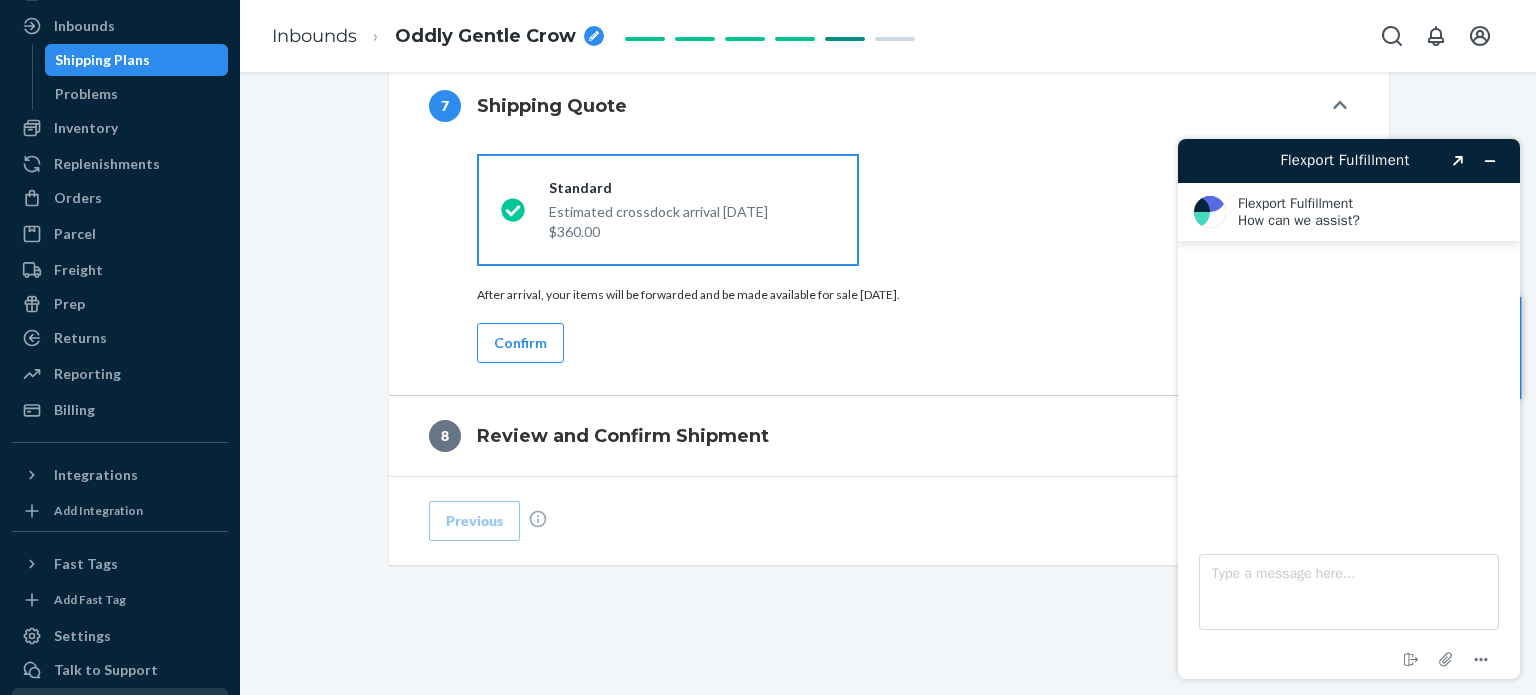 scroll, scrollTop: 184, scrollLeft: 0, axis: vertical 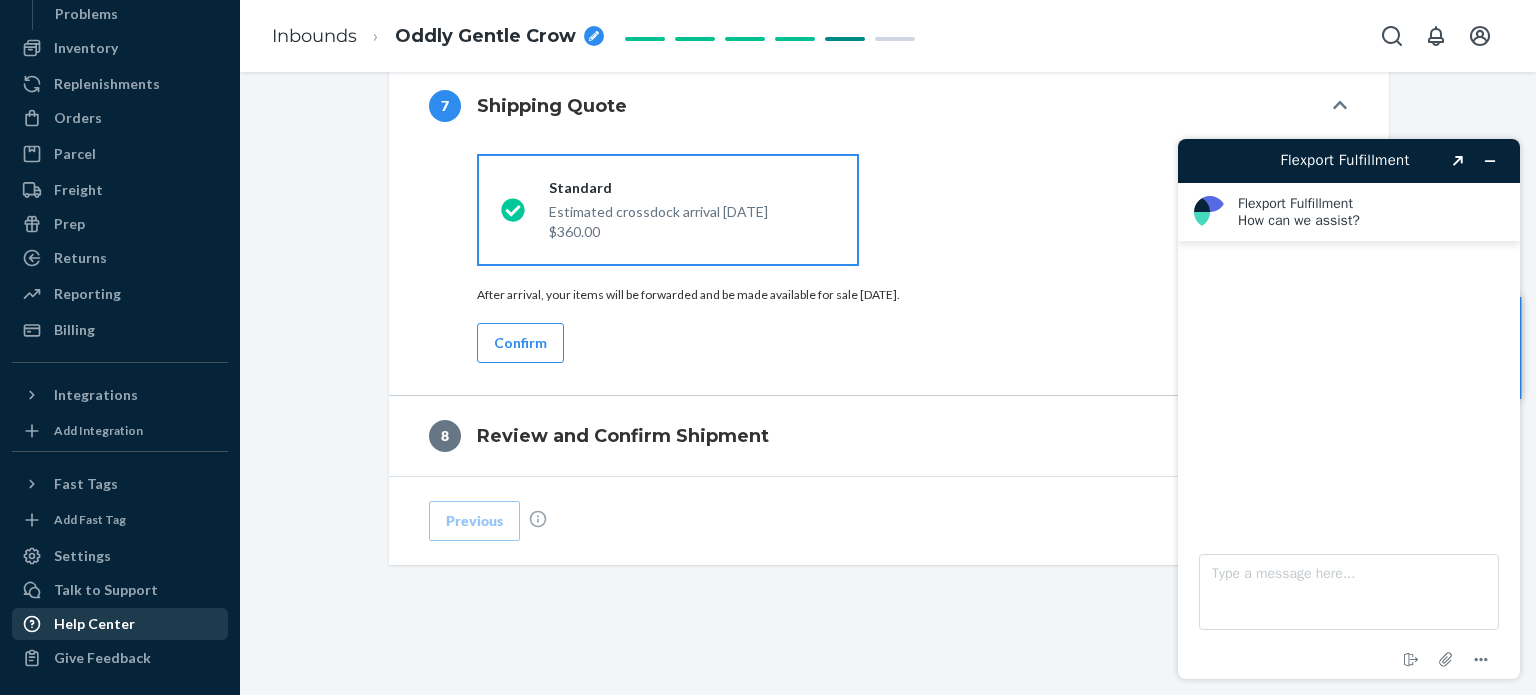 click on "Help Center" at bounding box center [94, 624] 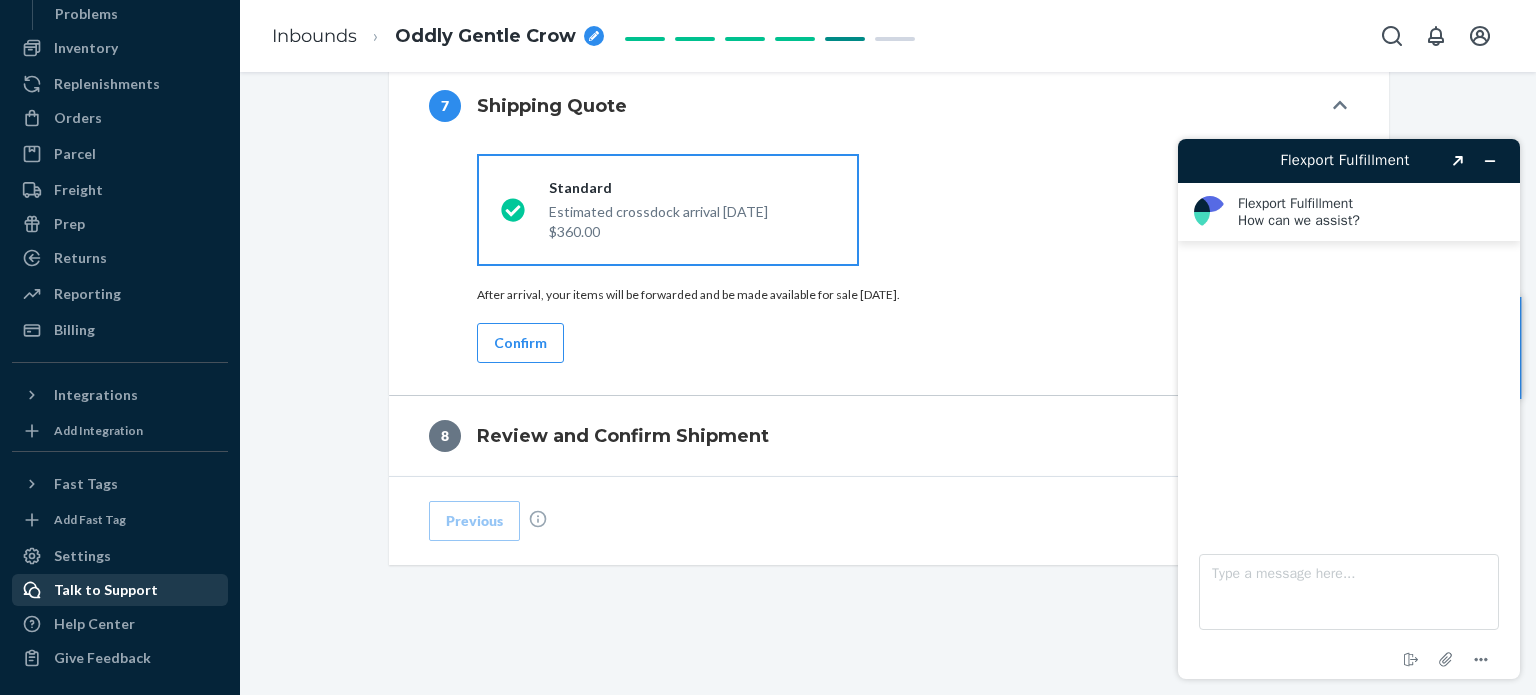 click on "Talk to Support" at bounding box center (106, 590) 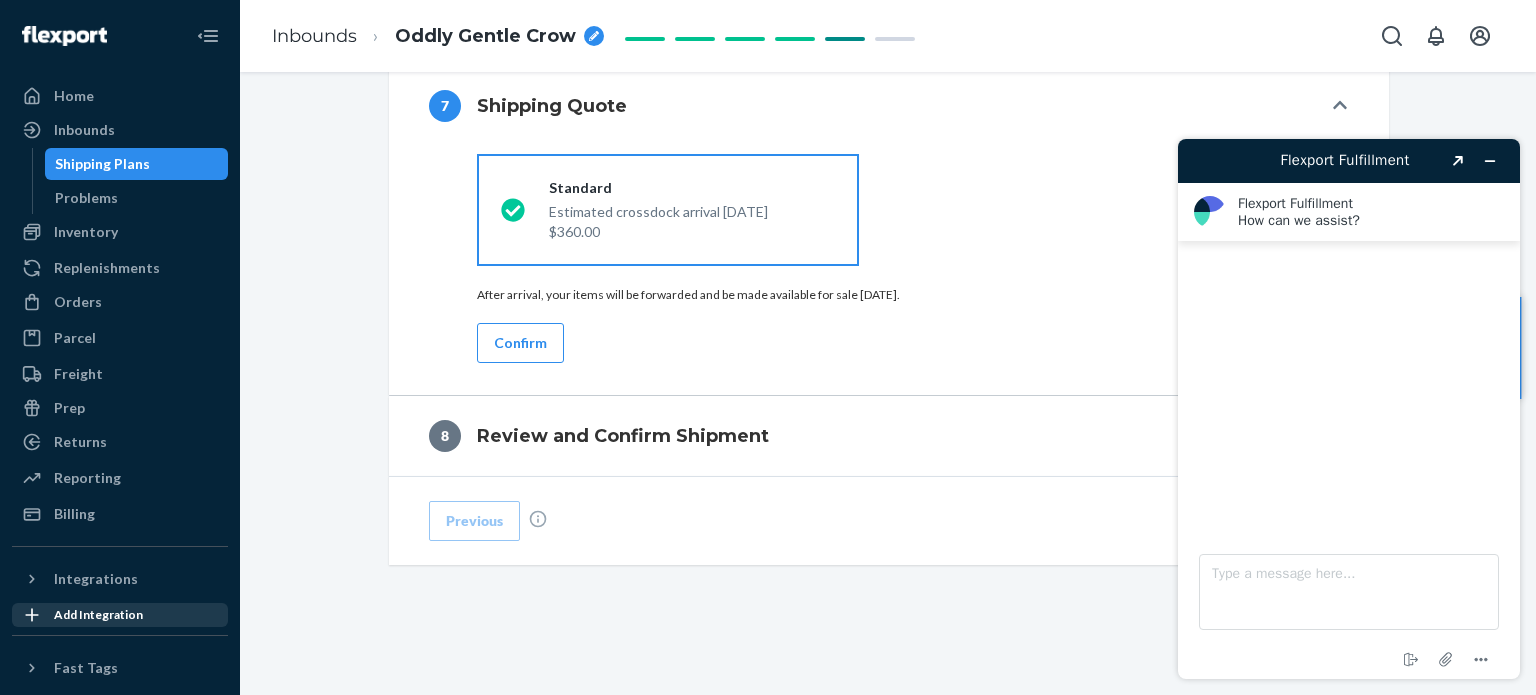 scroll, scrollTop: 184, scrollLeft: 0, axis: vertical 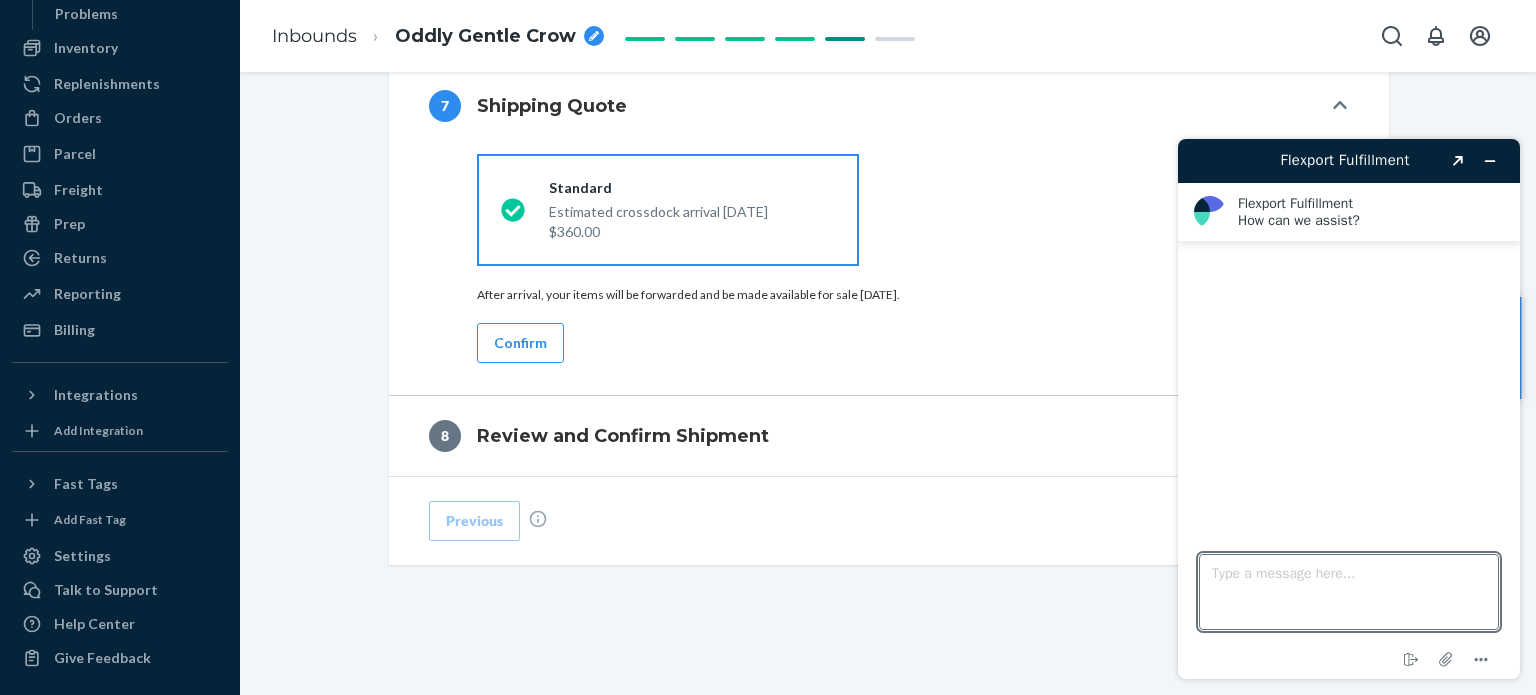 click on "Type a message here..." at bounding box center (1349, 592) 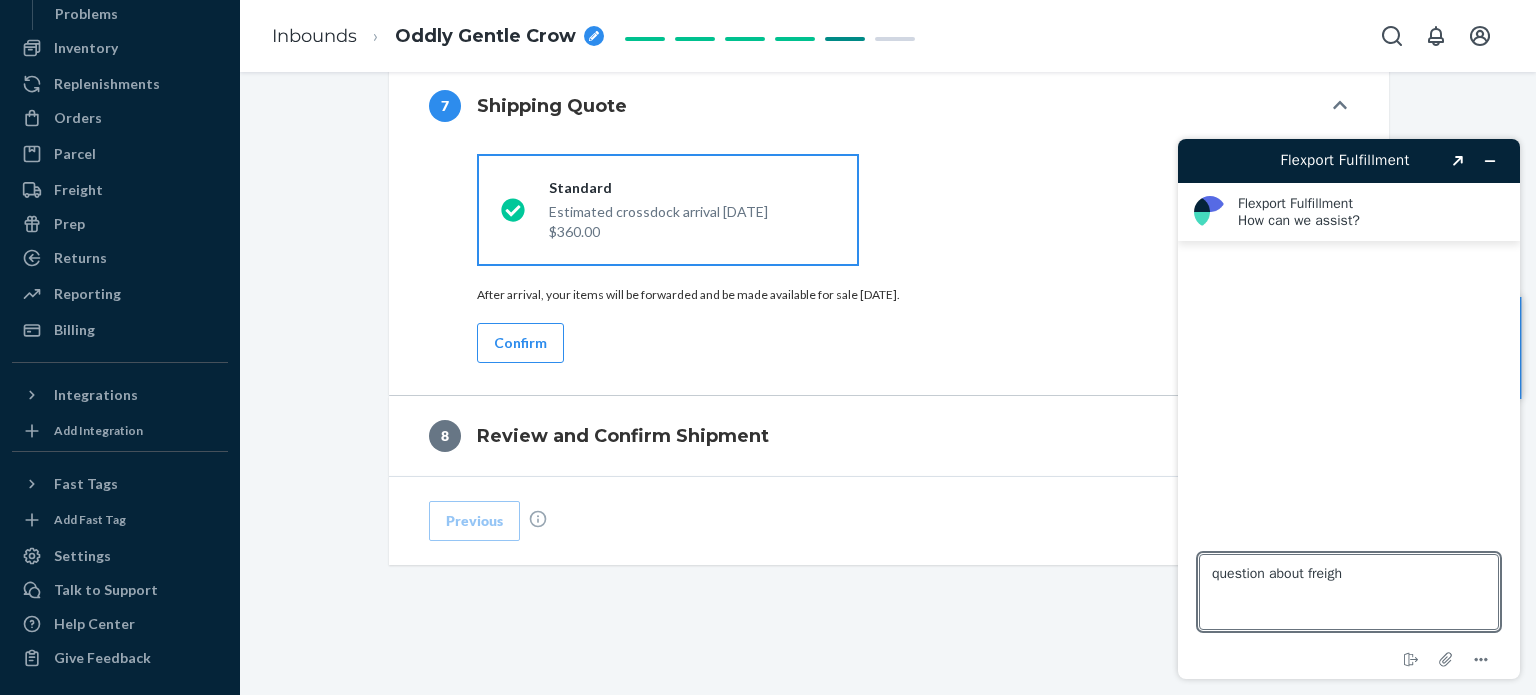 type on "question about freight" 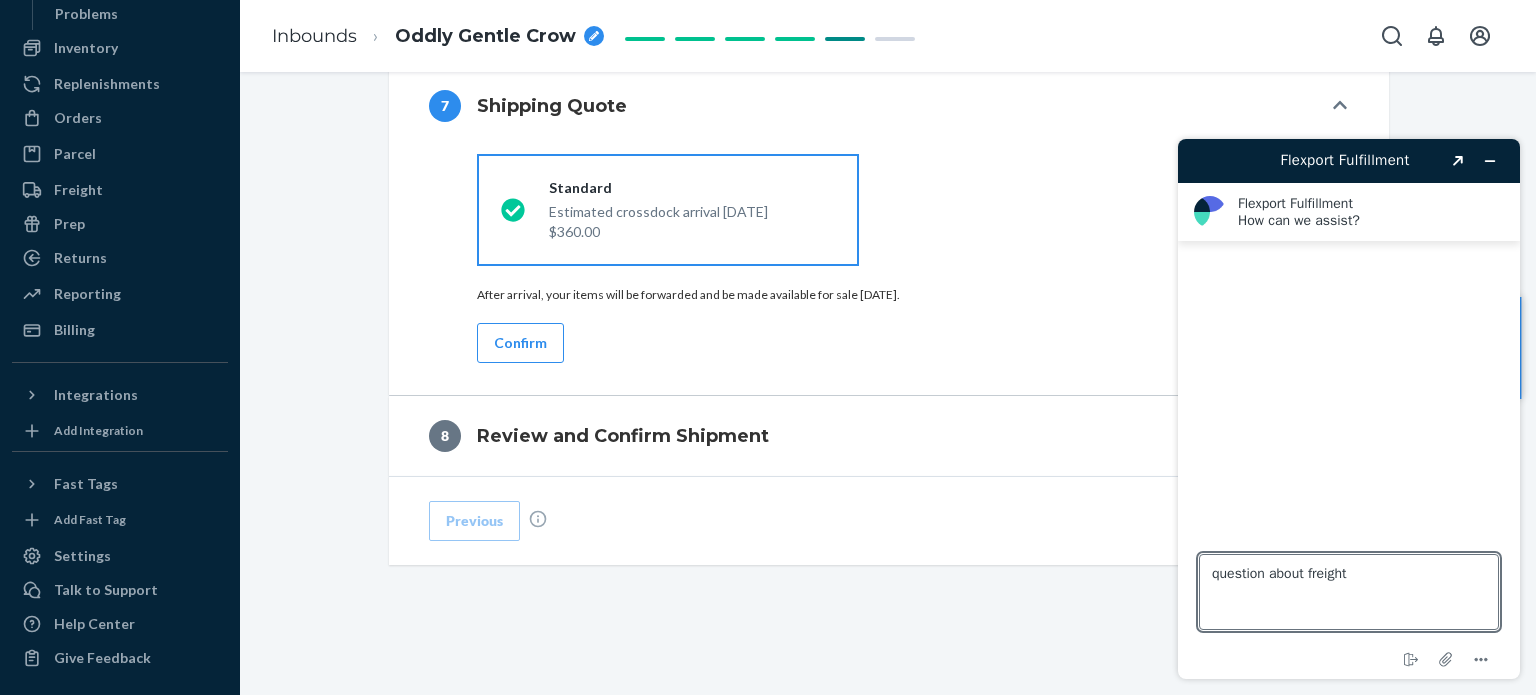 type 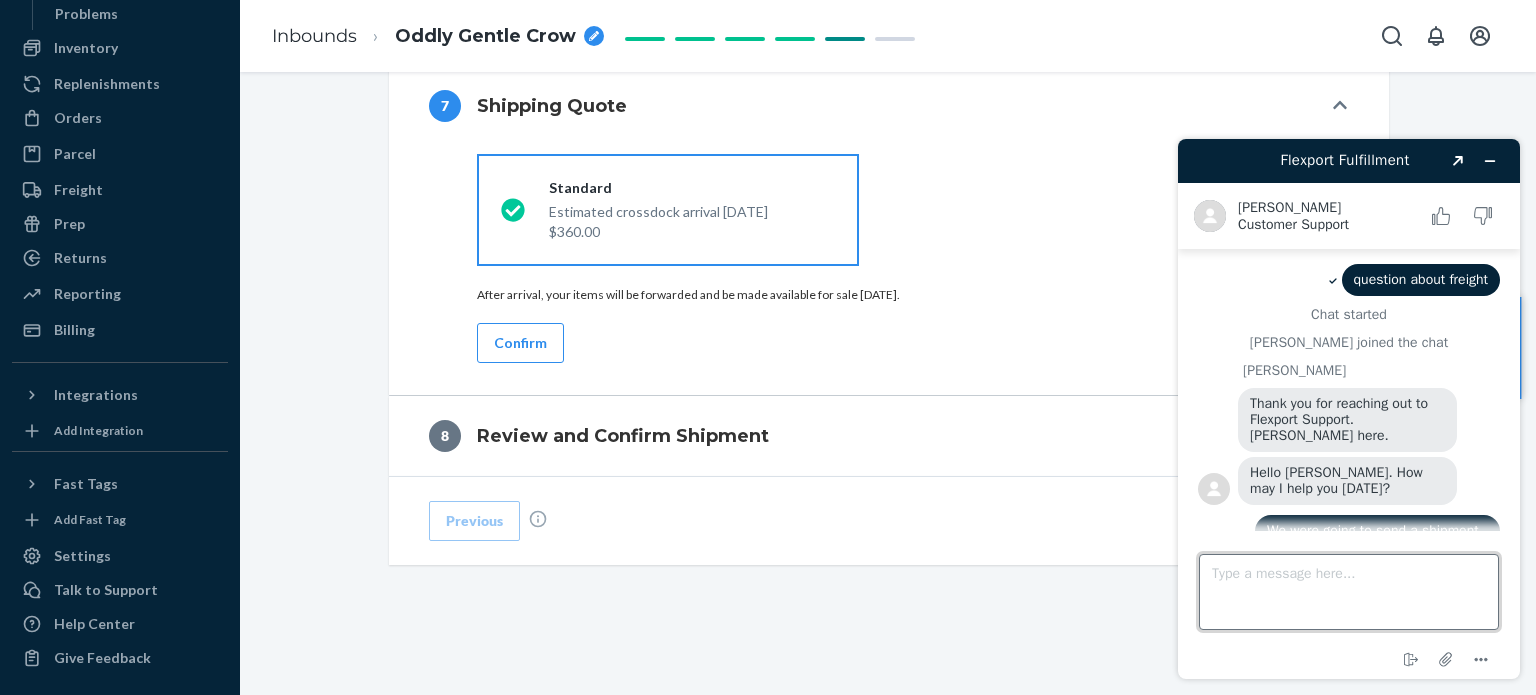scroll, scrollTop: 144, scrollLeft: 0, axis: vertical 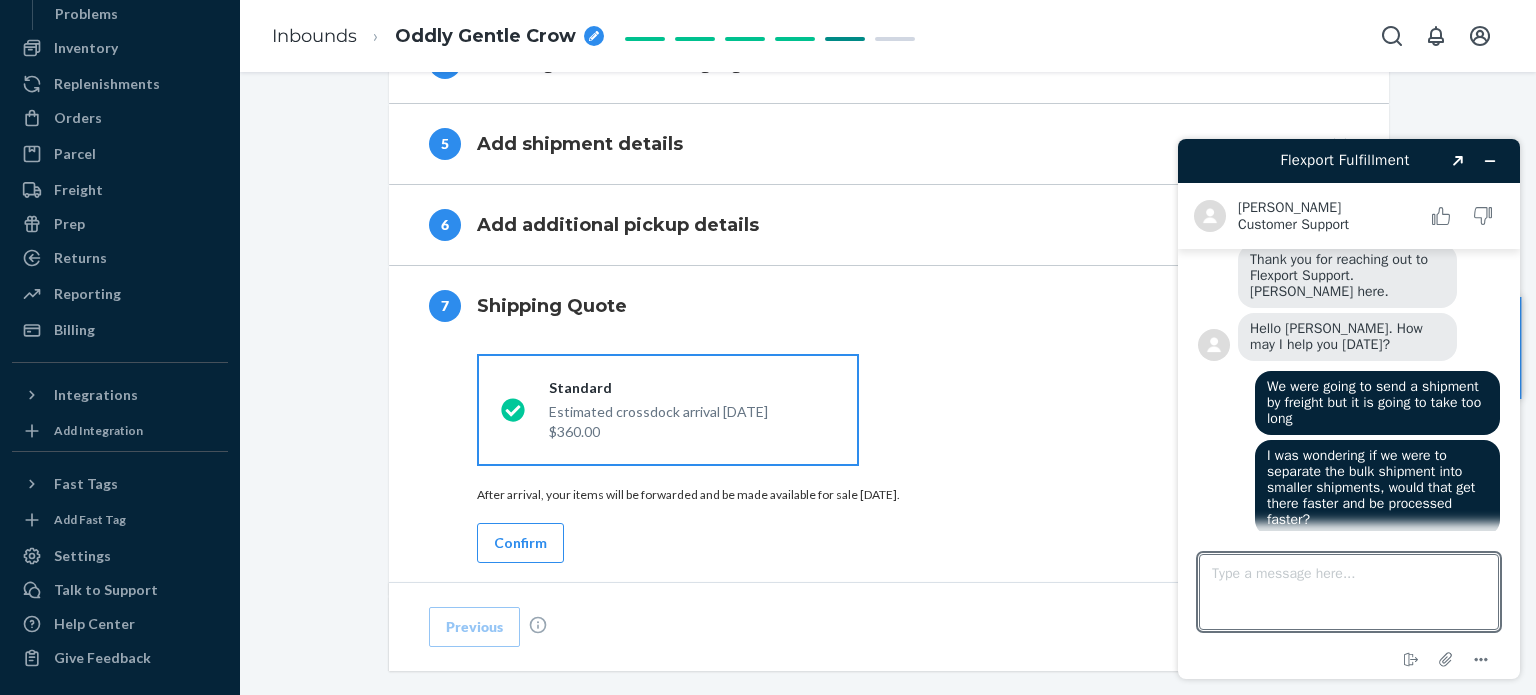 click on "5 Add shipment details" at bounding box center (889, 144) 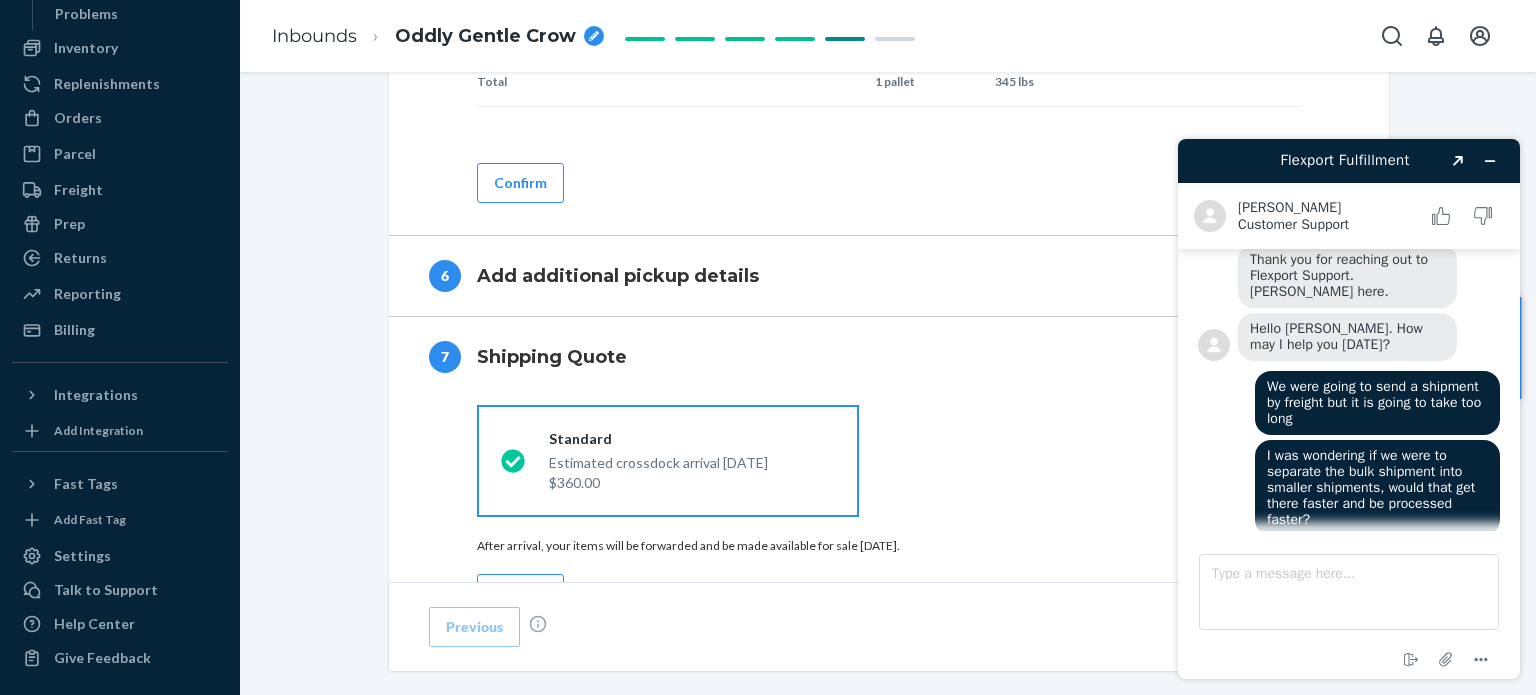 scroll, scrollTop: 2129, scrollLeft: 0, axis: vertical 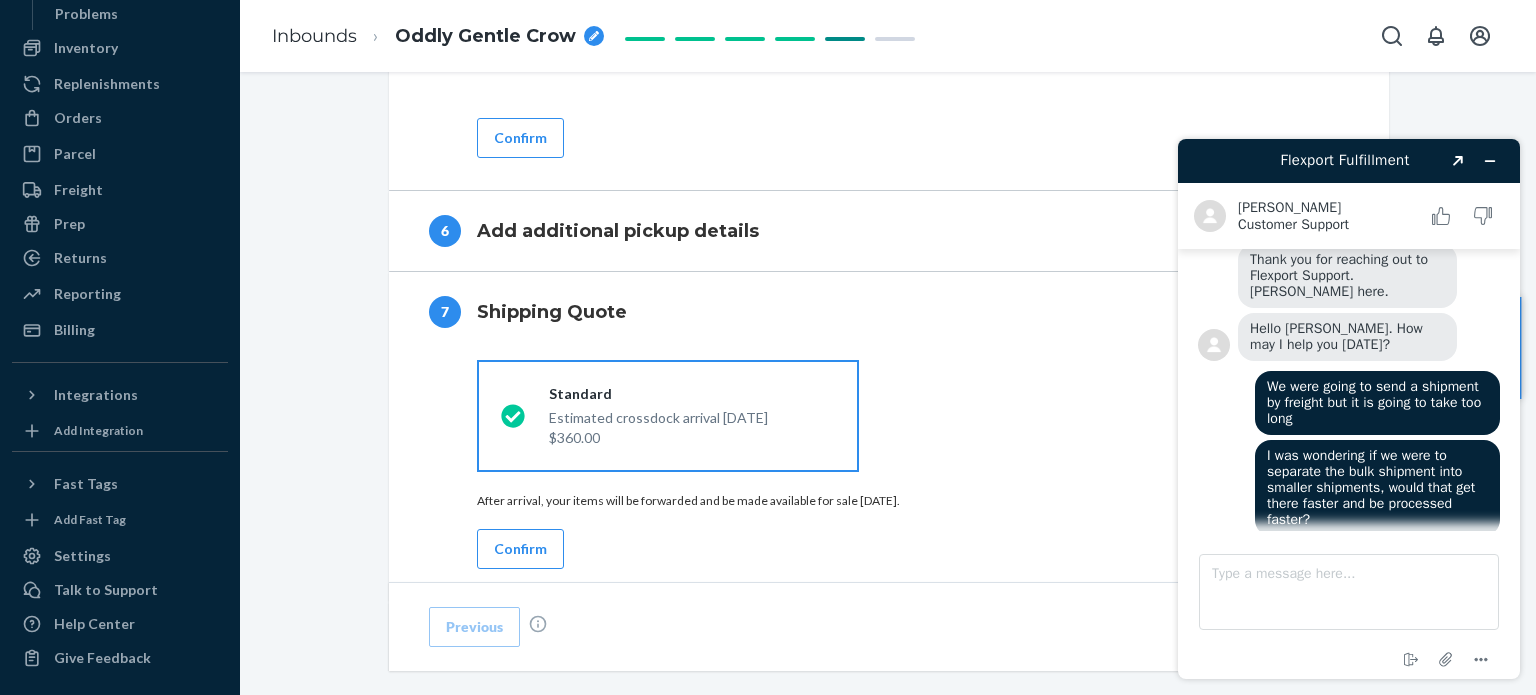 click on "6 Add additional pickup details" at bounding box center [875, 231] 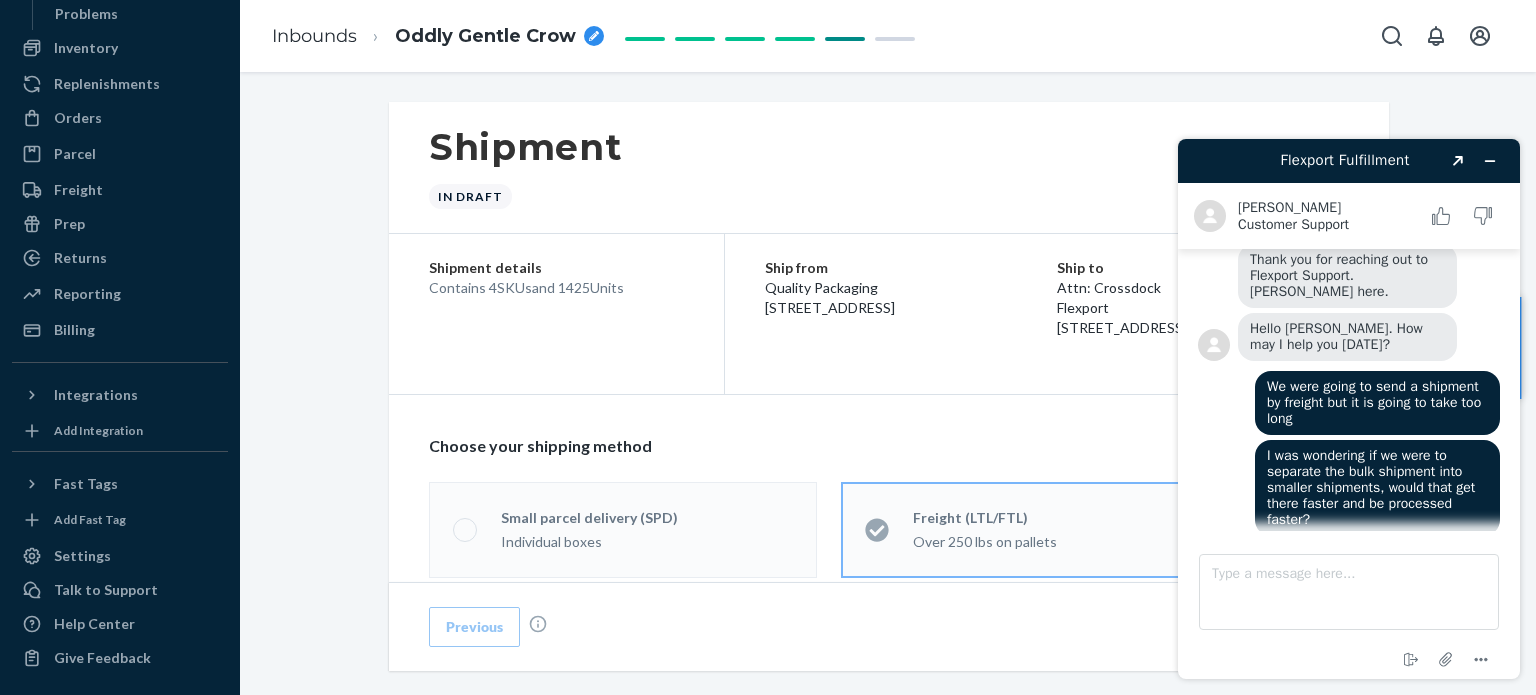 scroll, scrollTop: 800, scrollLeft: 0, axis: vertical 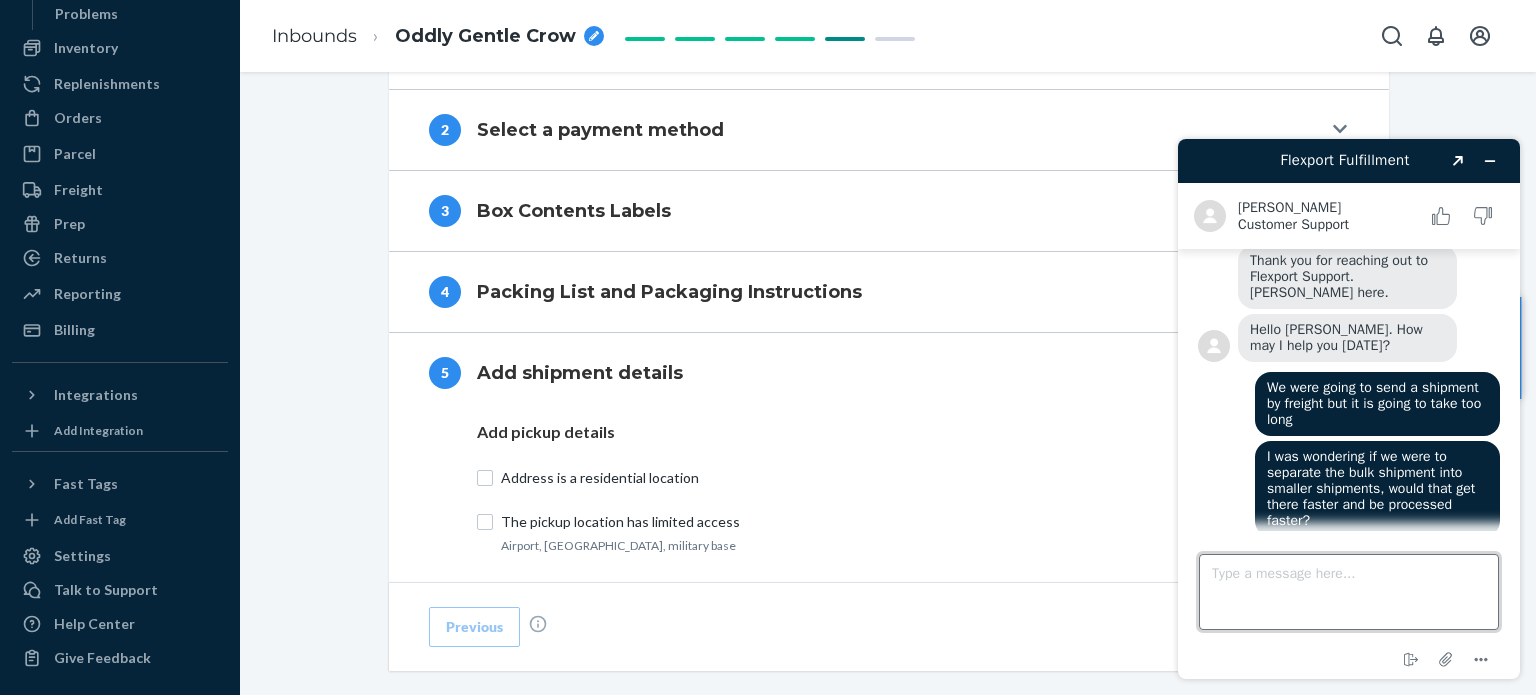 click on "Type a message here..." at bounding box center [1349, 592] 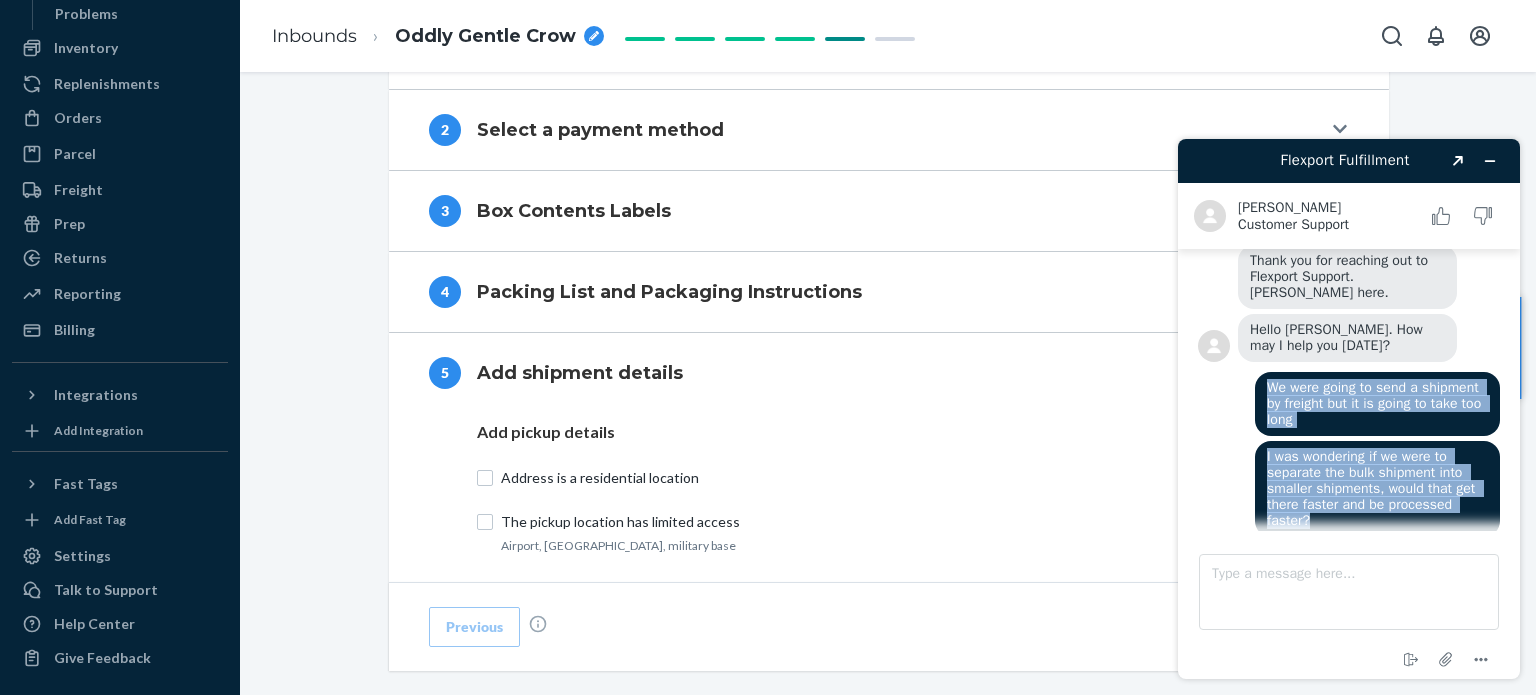 drag, startPoint x: 1316, startPoint y: 512, endPoint x: 1264, endPoint y: 375, distance: 146.53668 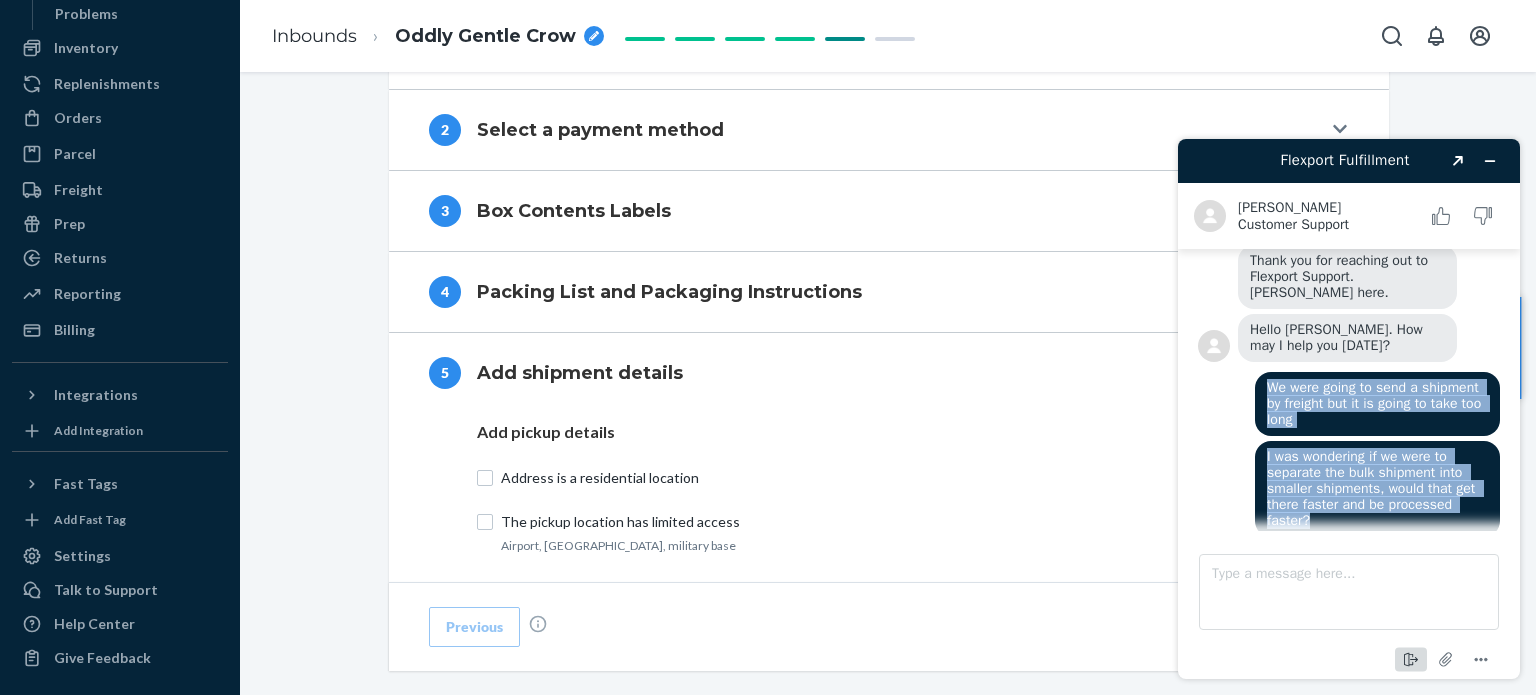 click 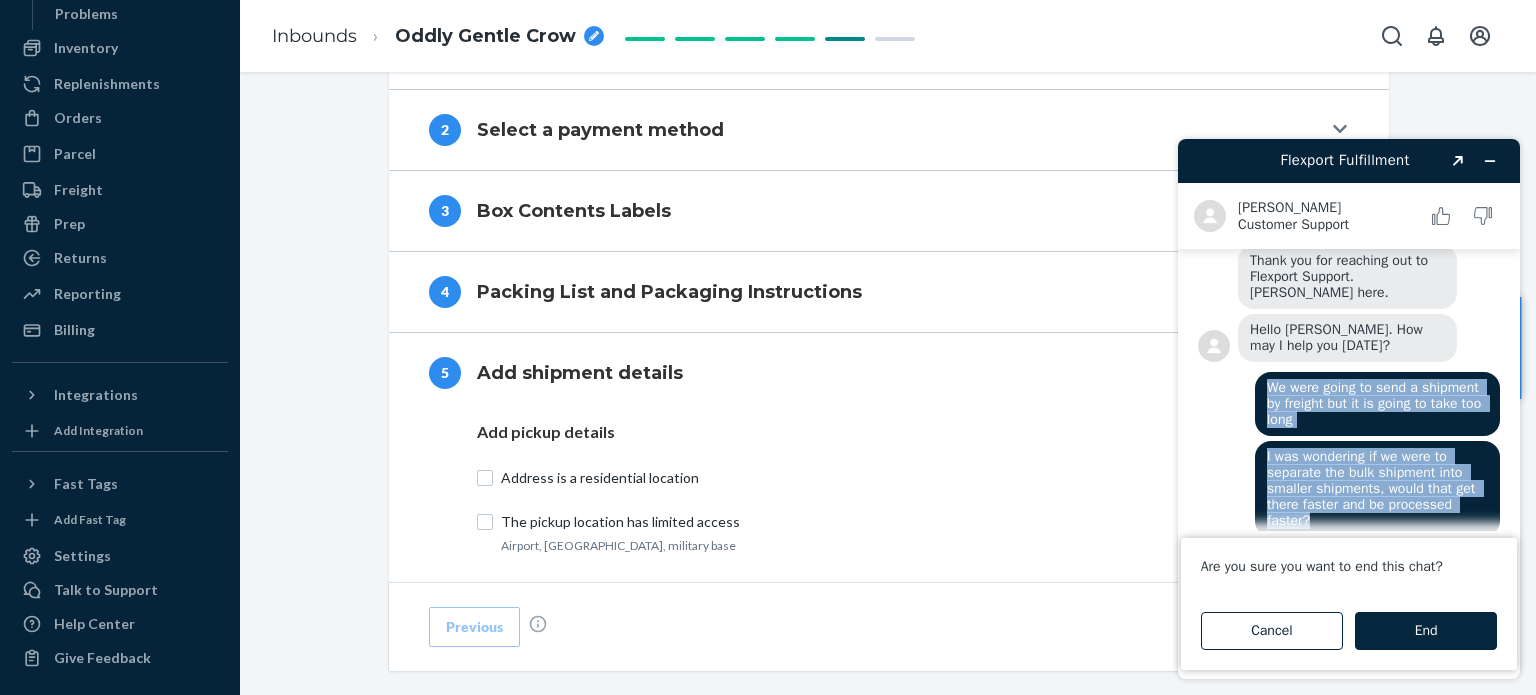 click on "End" at bounding box center [1426, 631] 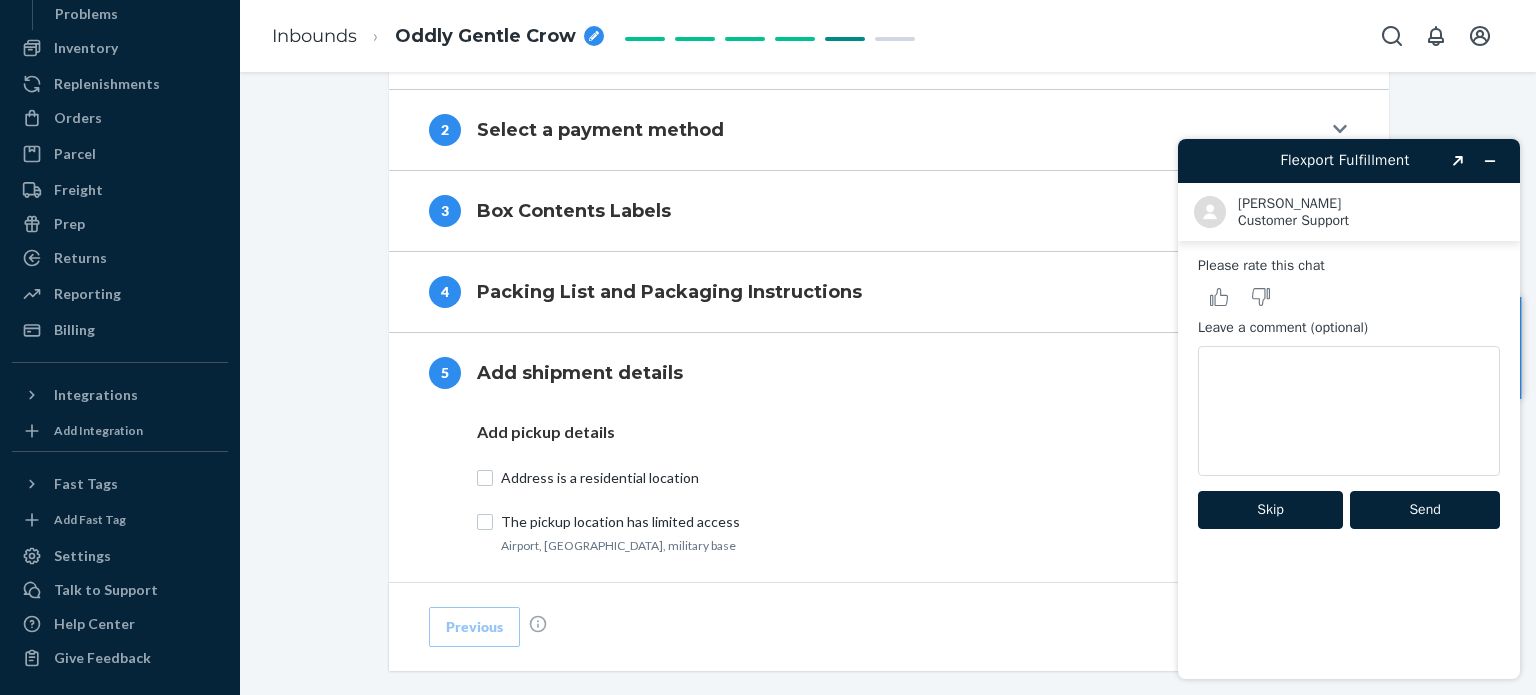 click on "Skip" at bounding box center [1270, 510] 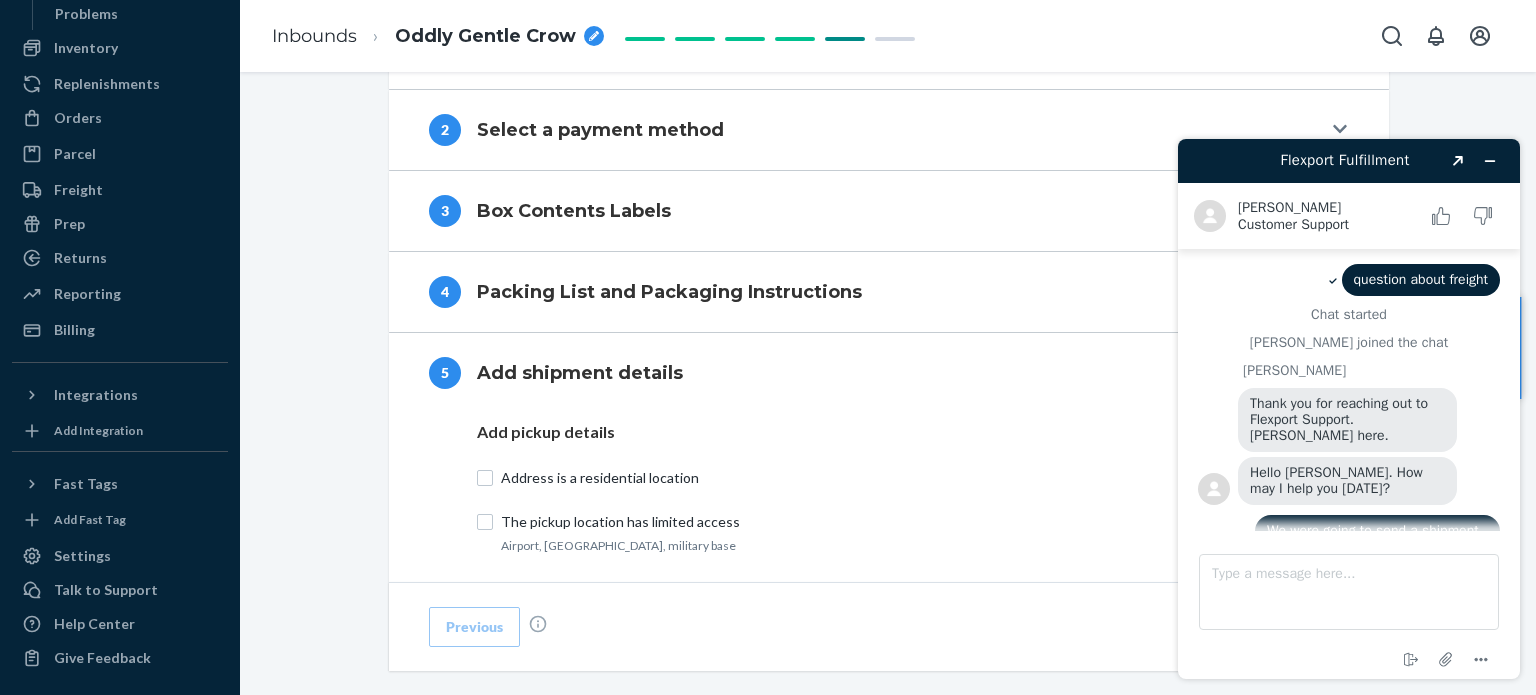 scroll, scrollTop: 164, scrollLeft: 0, axis: vertical 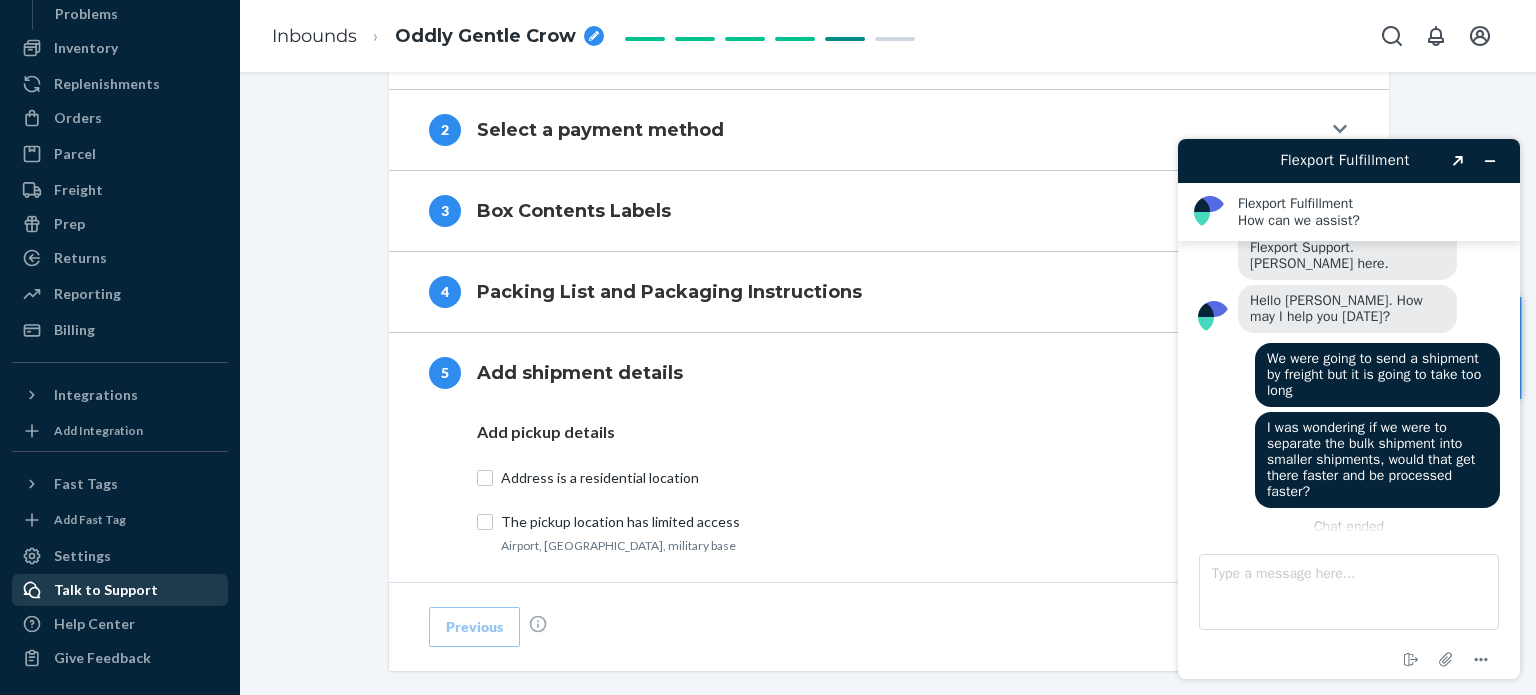 click on "Talk to Support" at bounding box center [106, 590] 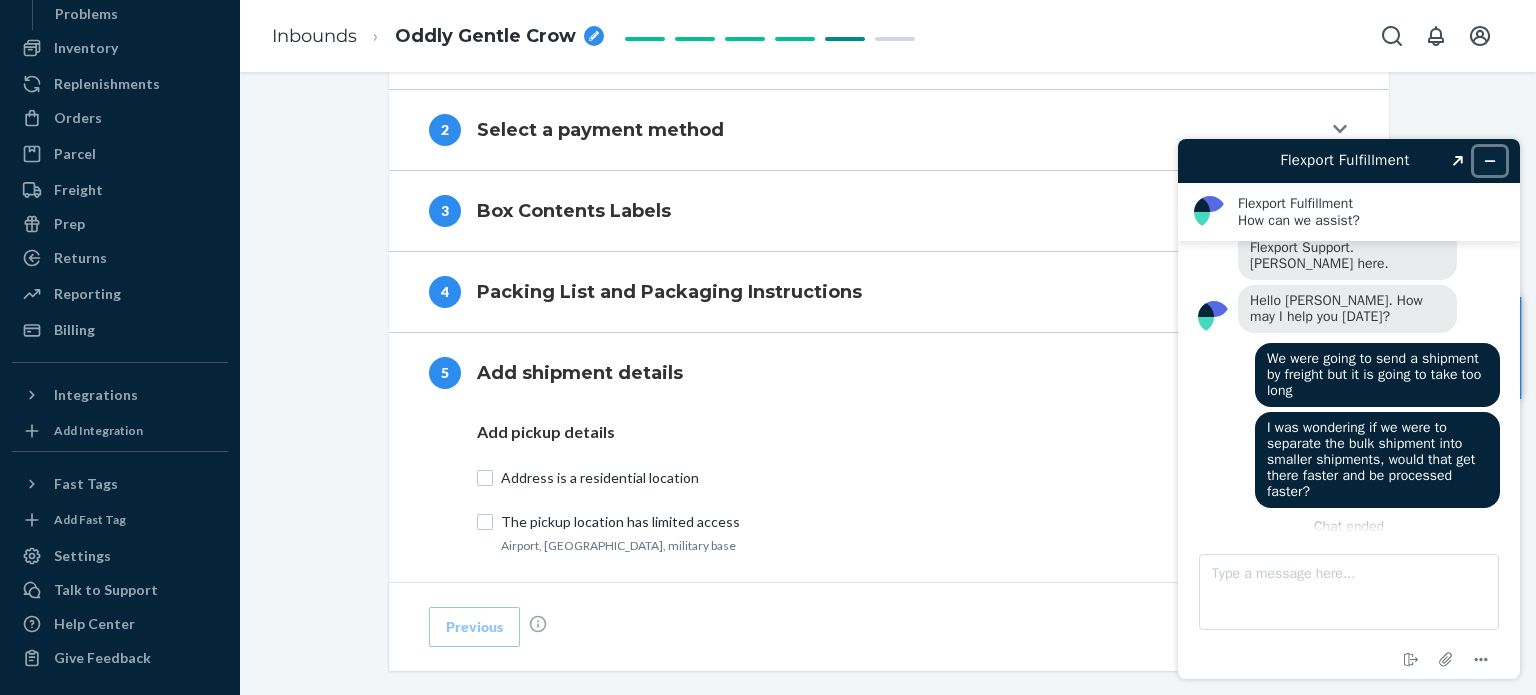 click 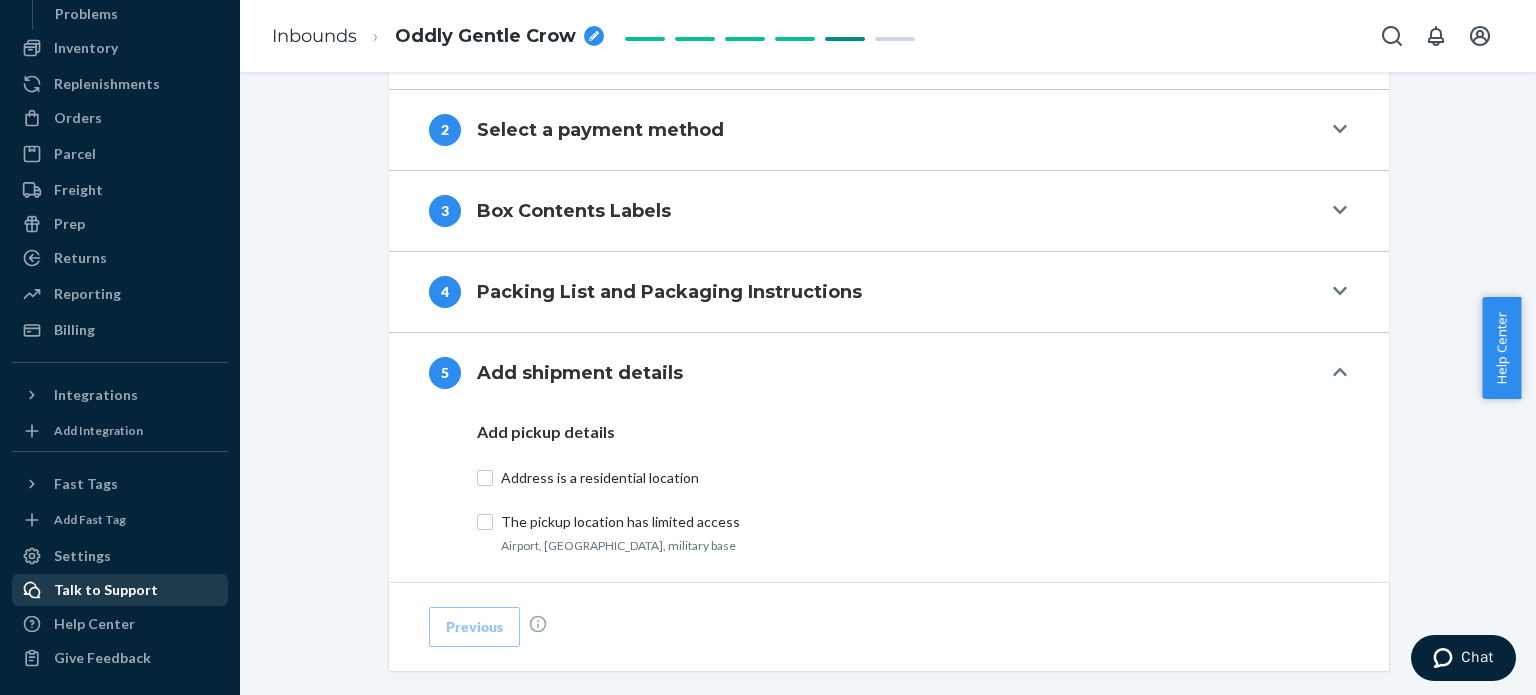 click on "Talk to Support" at bounding box center (106, 590) 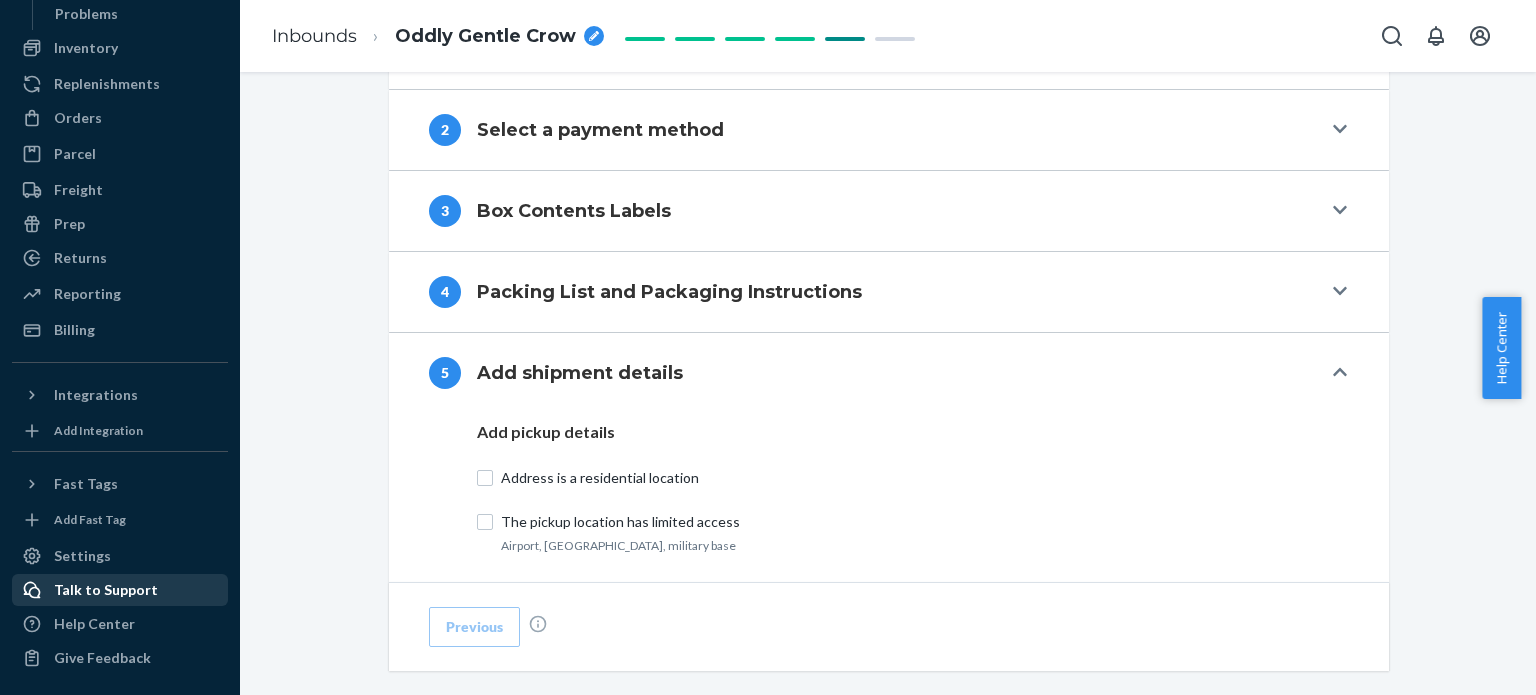 scroll, scrollTop: 0, scrollLeft: 0, axis: both 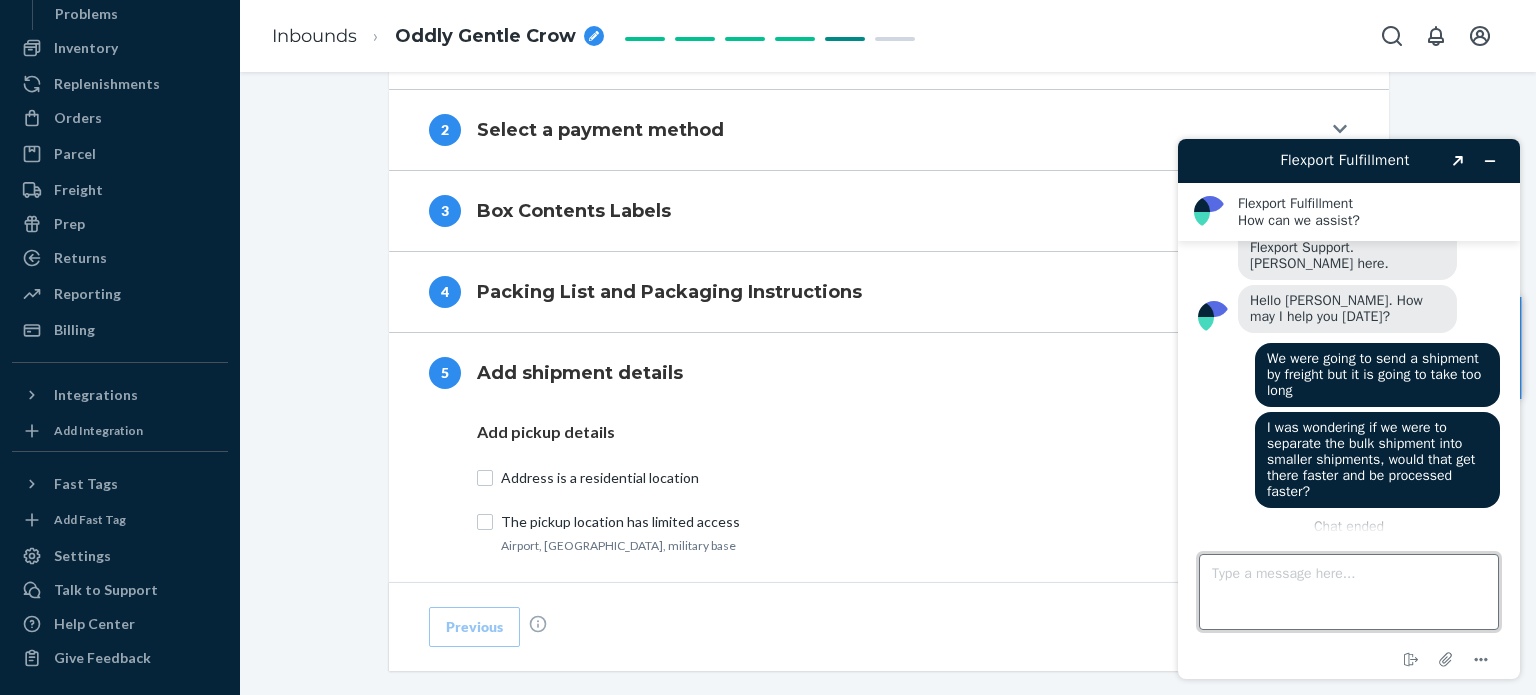 click on "Type a message here..." at bounding box center [1349, 592] 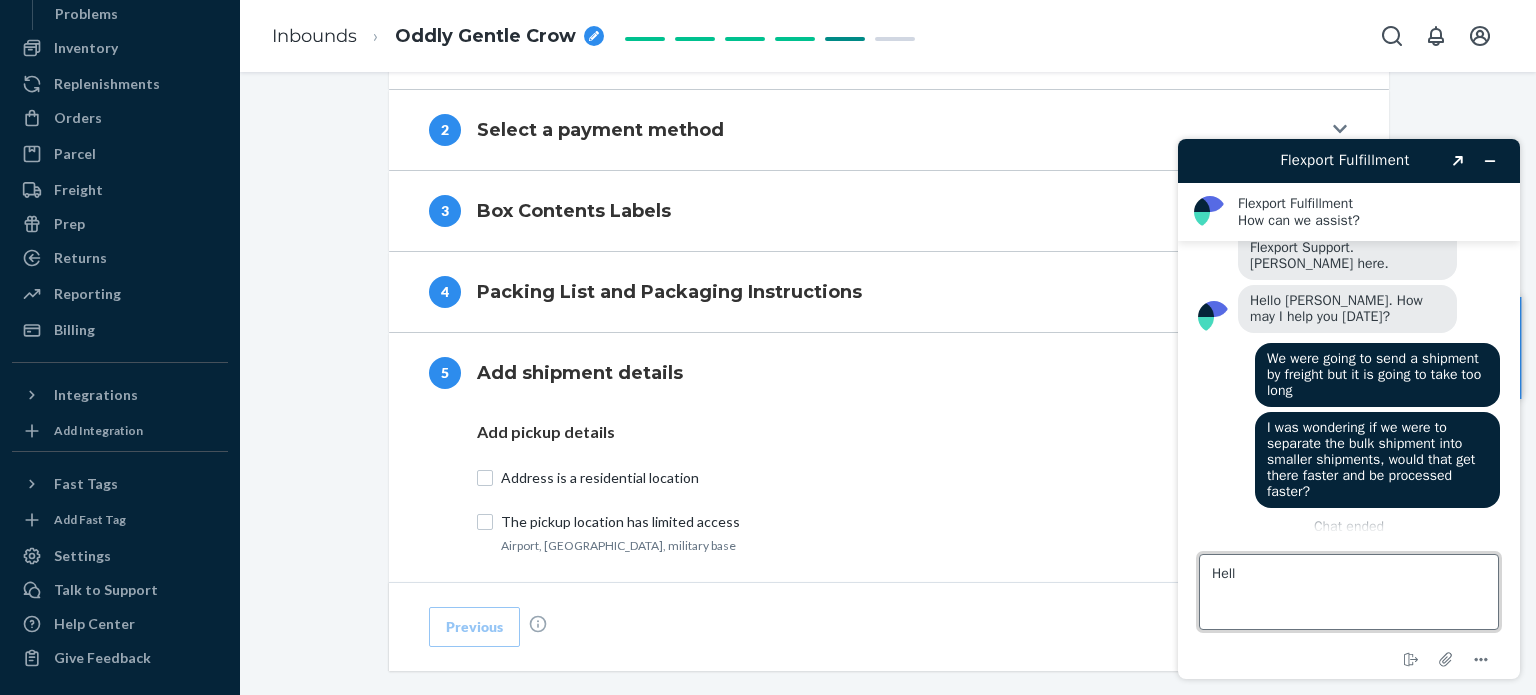 type on "Hello" 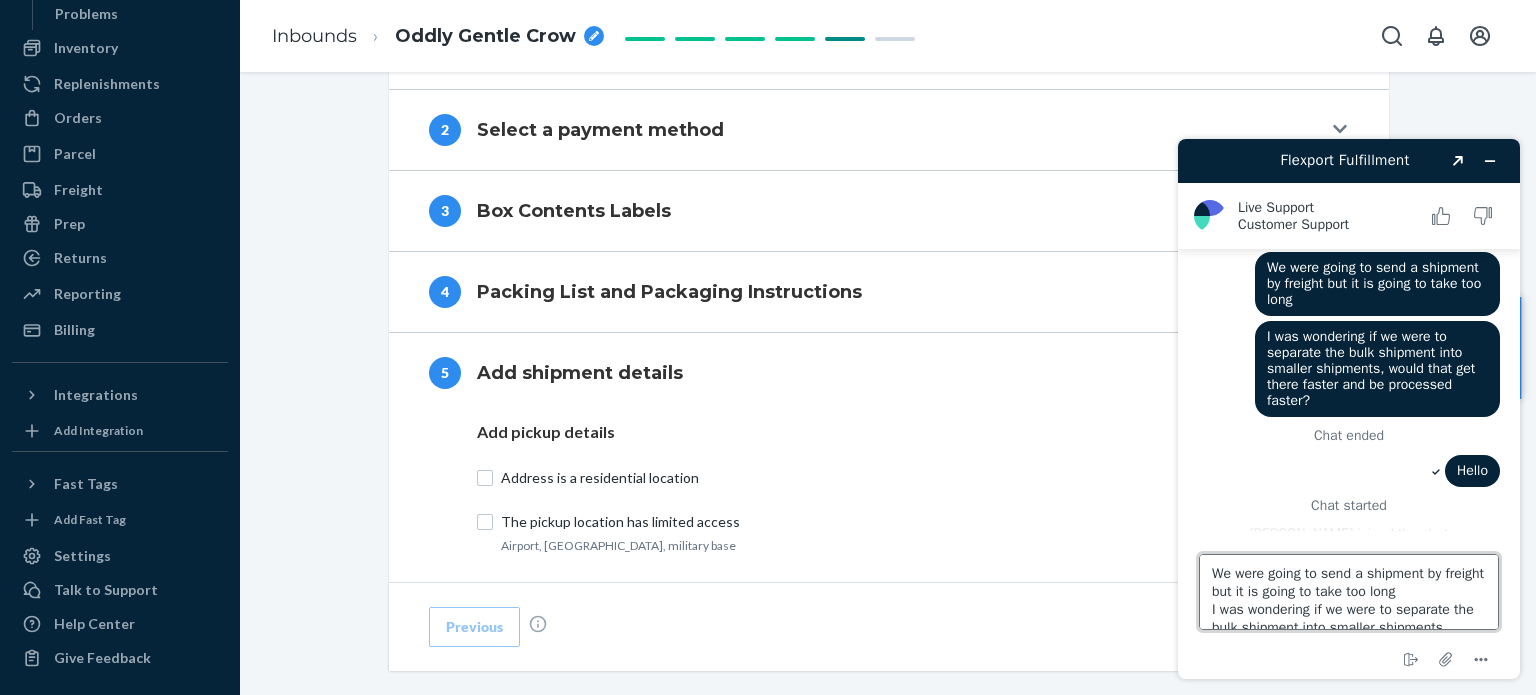 scroll, scrollTop: 271, scrollLeft: 0, axis: vertical 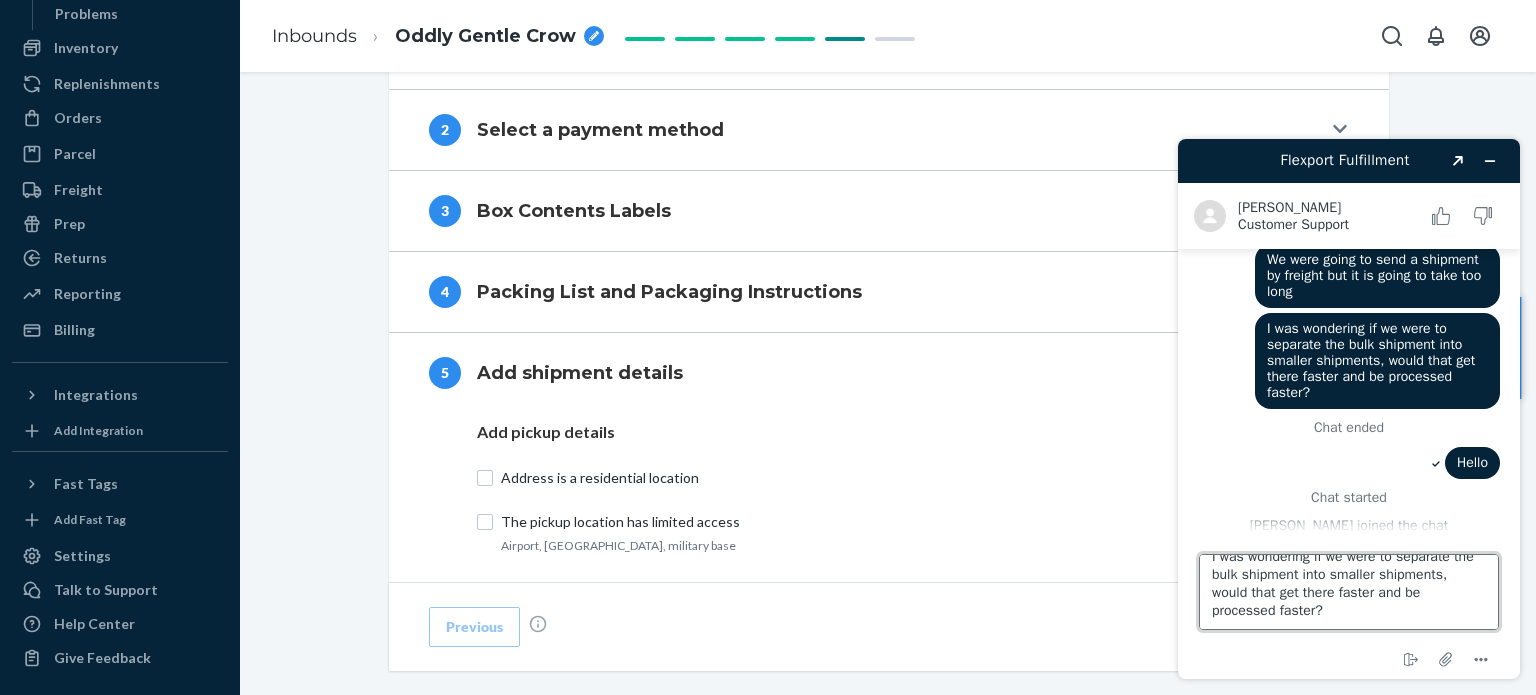 drag, startPoint x: 1323, startPoint y: 626, endPoint x: 1199, endPoint y: 618, distance: 124.2578 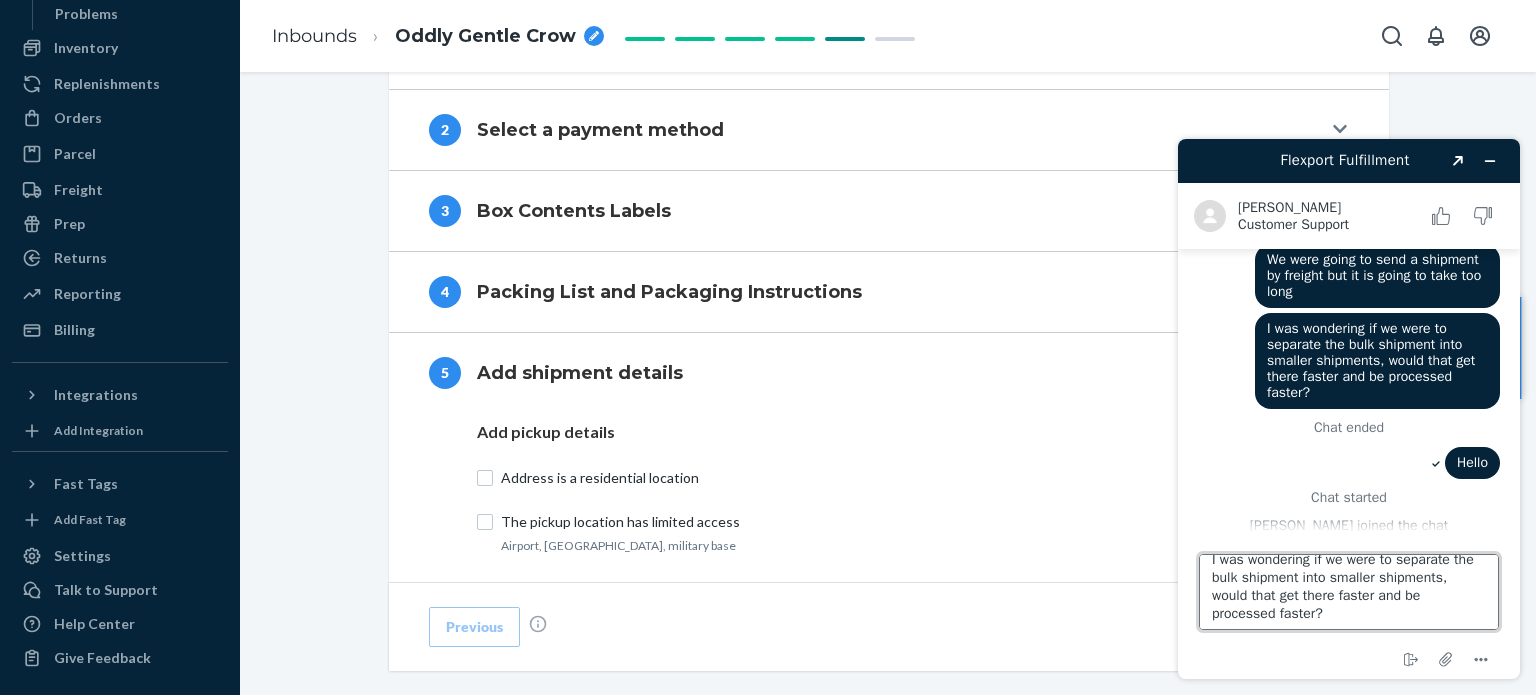 scroll, scrollTop: 53, scrollLeft: 0, axis: vertical 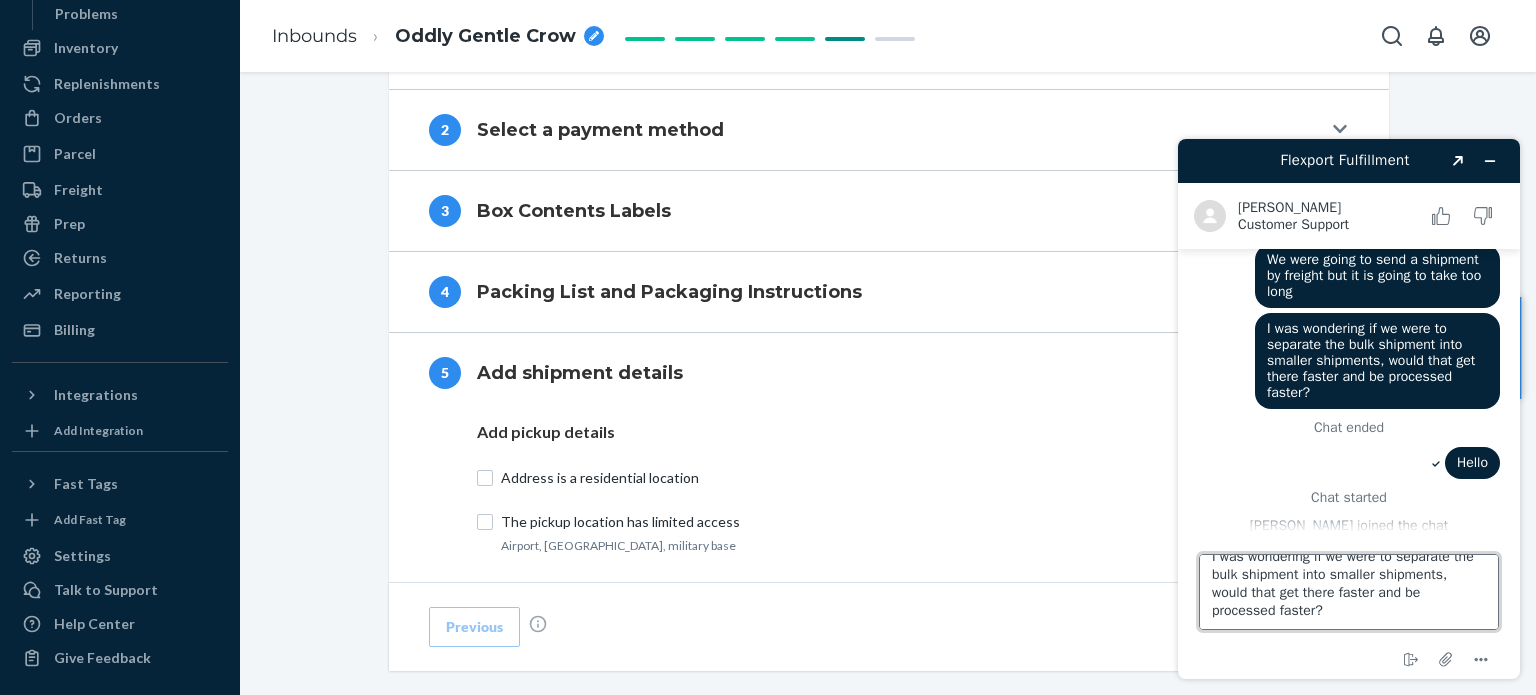 drag, startPoint x: 1204, startPoint y: 558, endPoint x: 1341, endPoint y: 616, distance: 148.77164 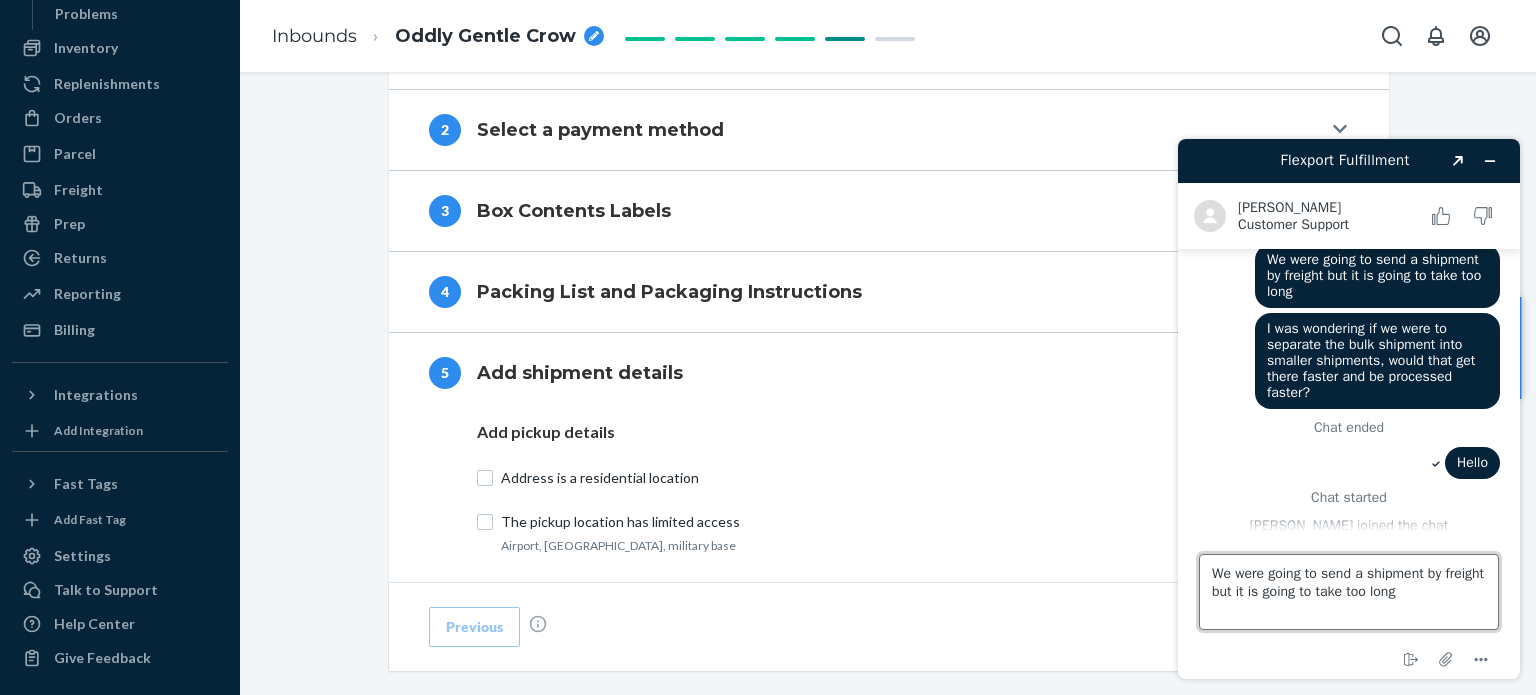 scroll, scrollTop: 0, scrollLeft: 0, axis: both 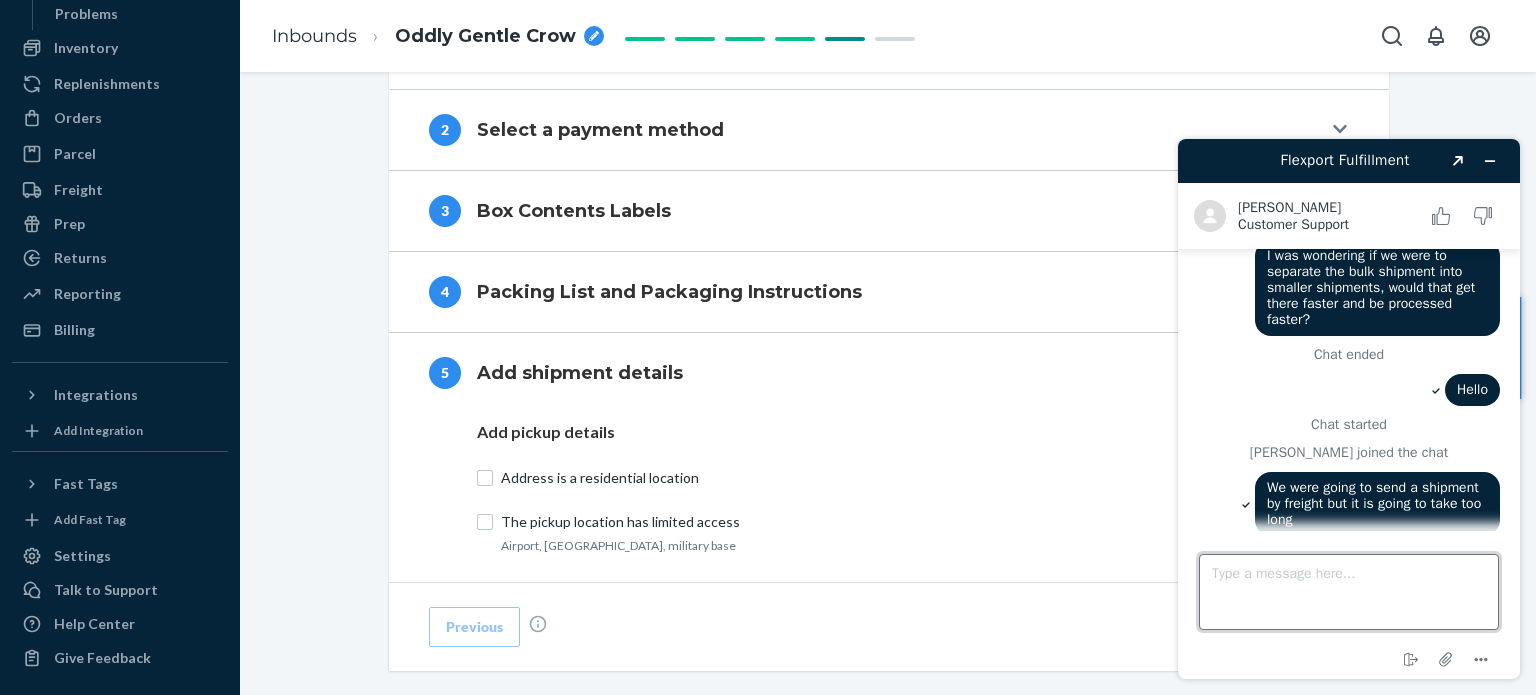 type on "I was wondering if we were to separate the bulk shipment into smaller shipments, would that get there faster and be processed faster?" 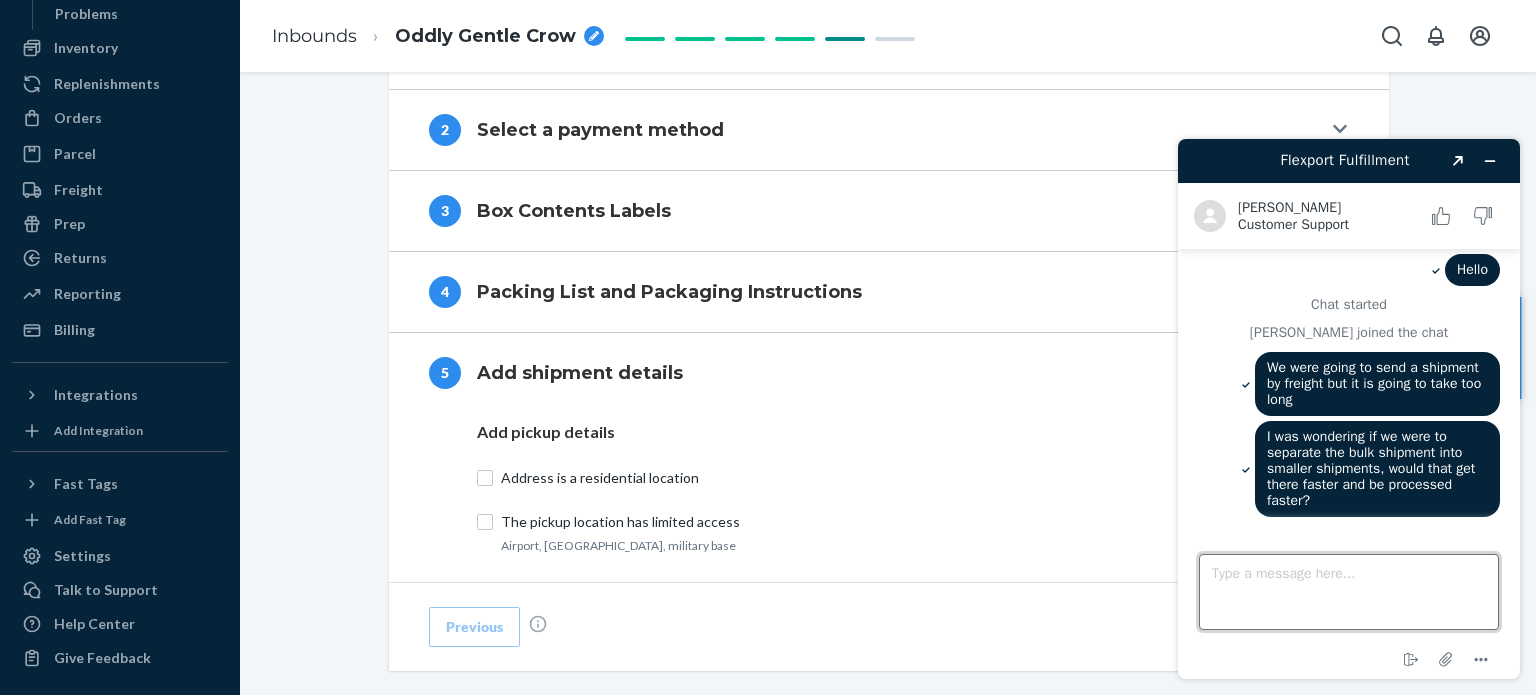 scroll, scrollTop: 516, scrollLeft: 0, axis: vertical 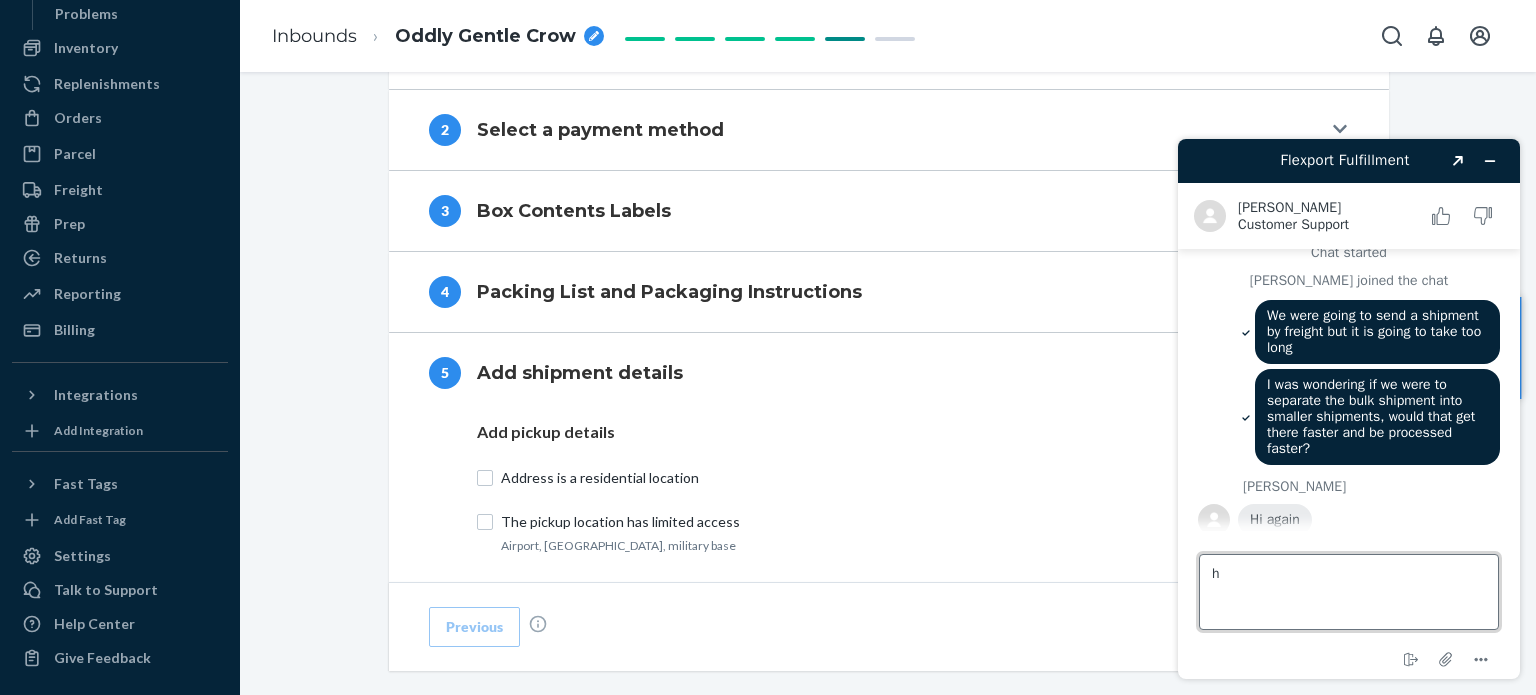 type on "hi" 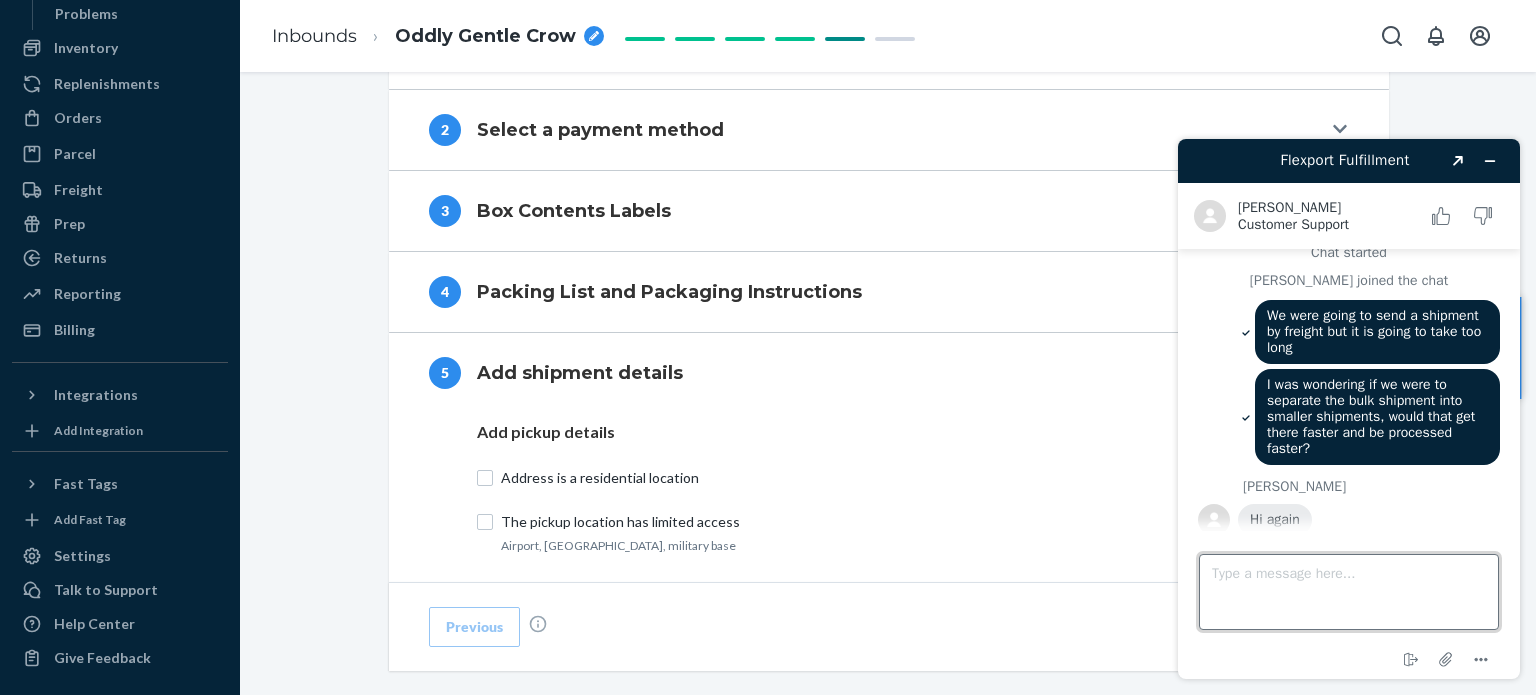 scroll, scrollTop: 559, scrollLeft: 0, axis: vertical 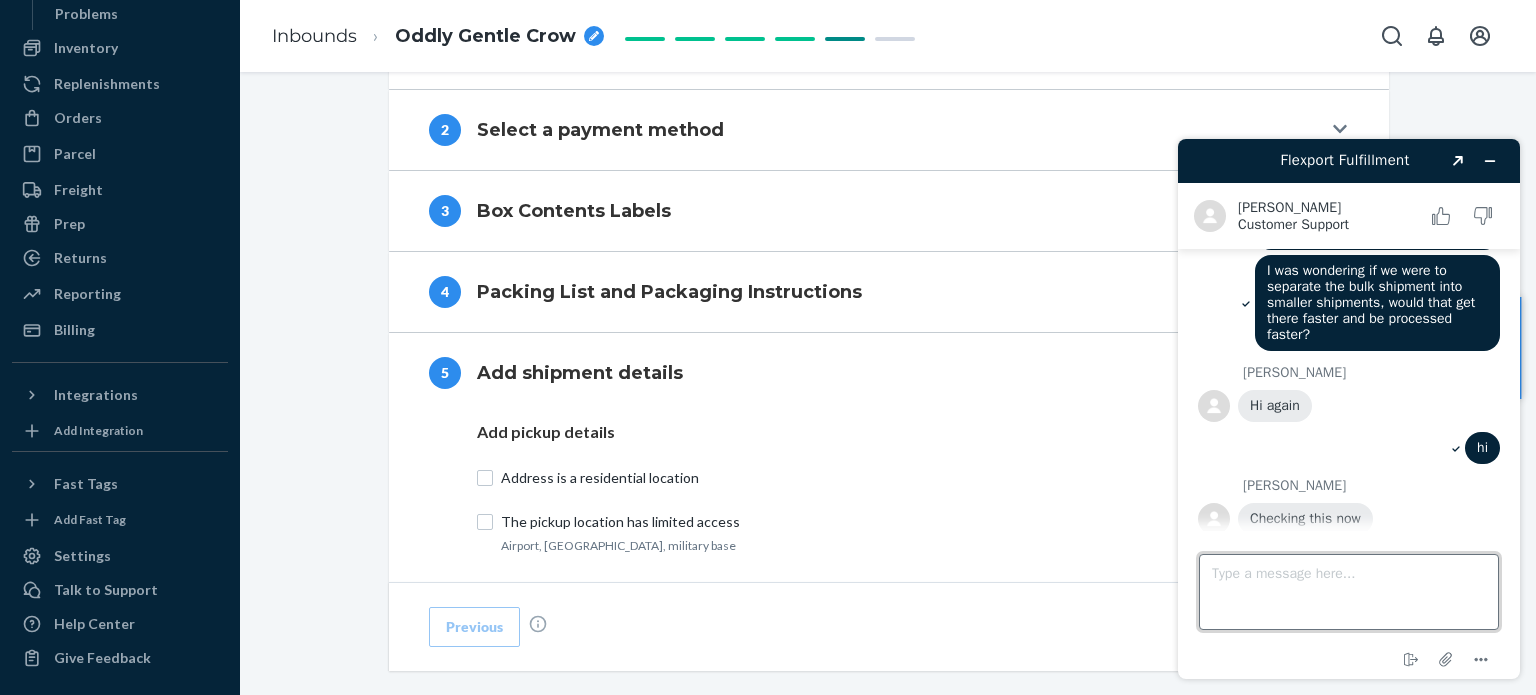 click on "Type a message here..." at bounding box center [1349, 592] 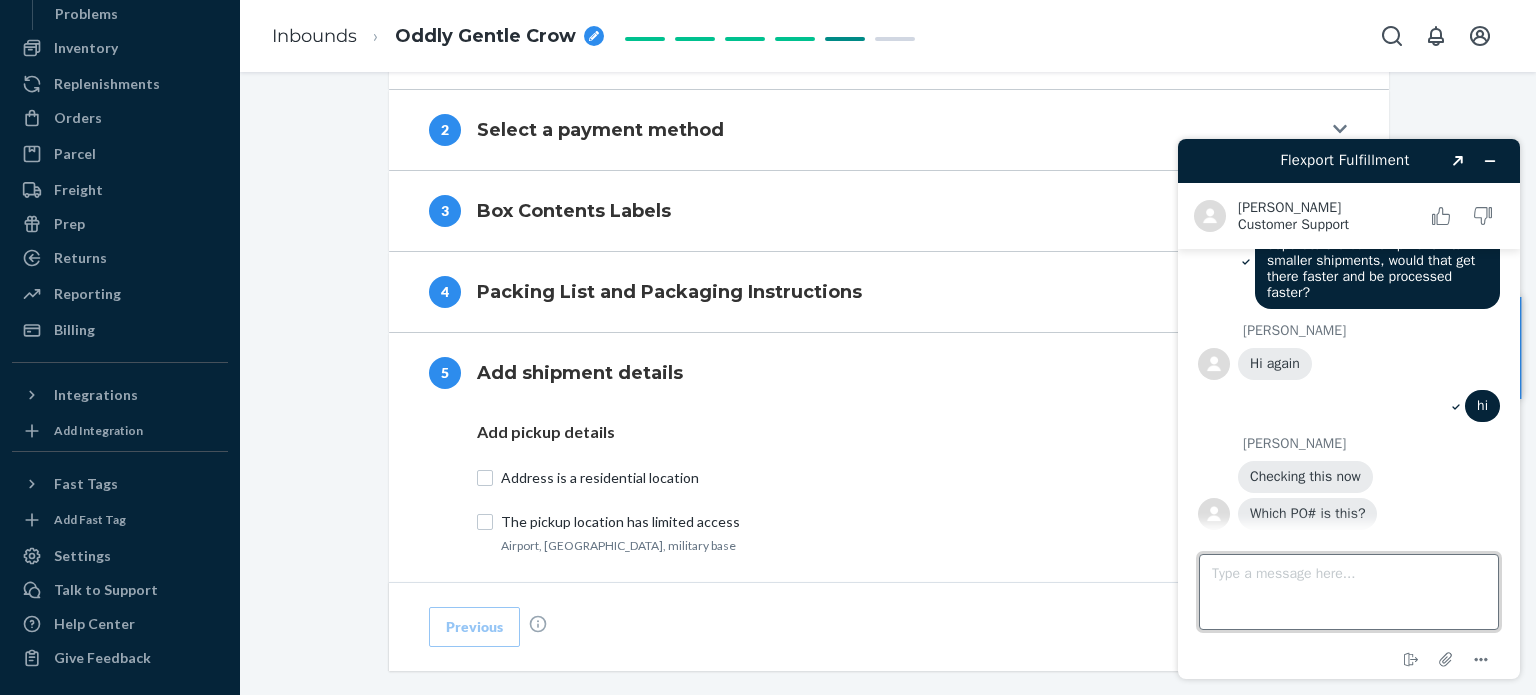 scroll, scrollTop: 668, scrollLeft: 0, axis: vertical 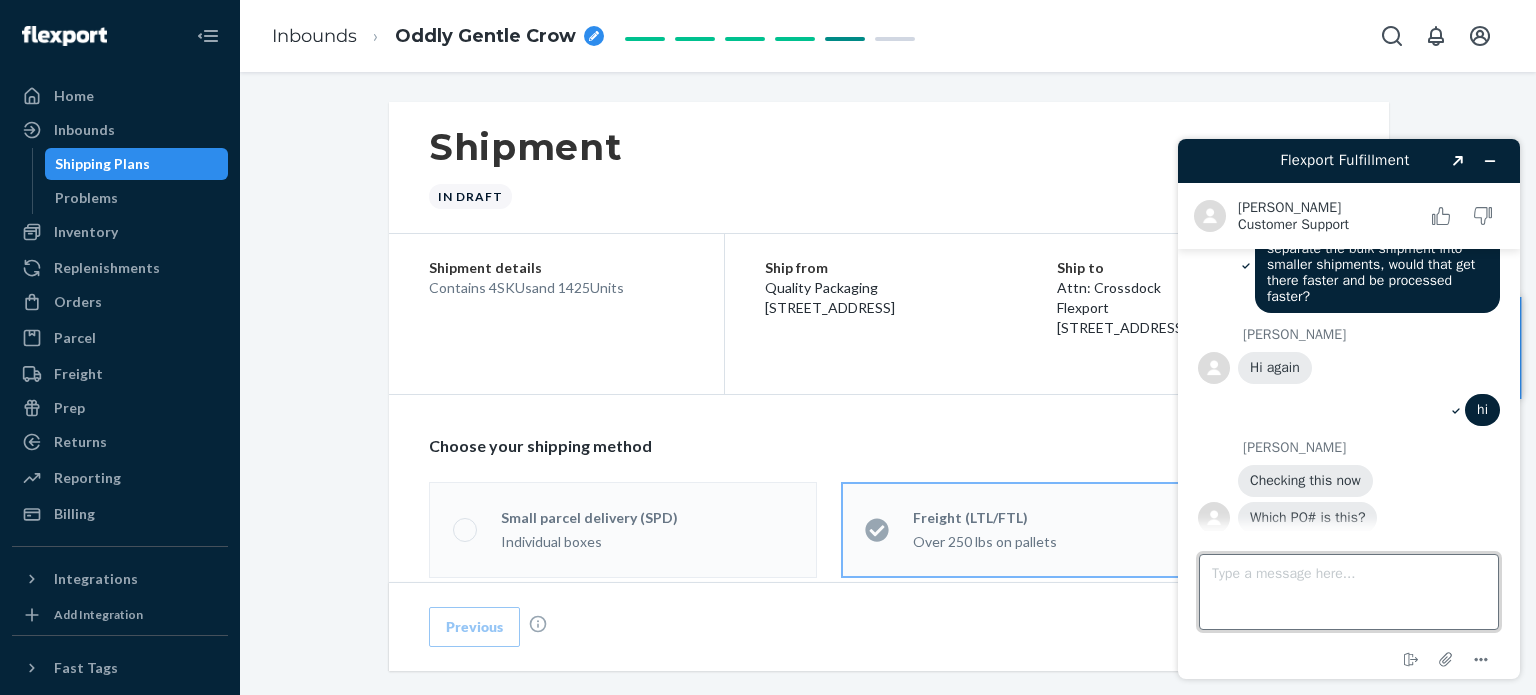 click on "Type a message here..." at bounding box center (1349, 592) 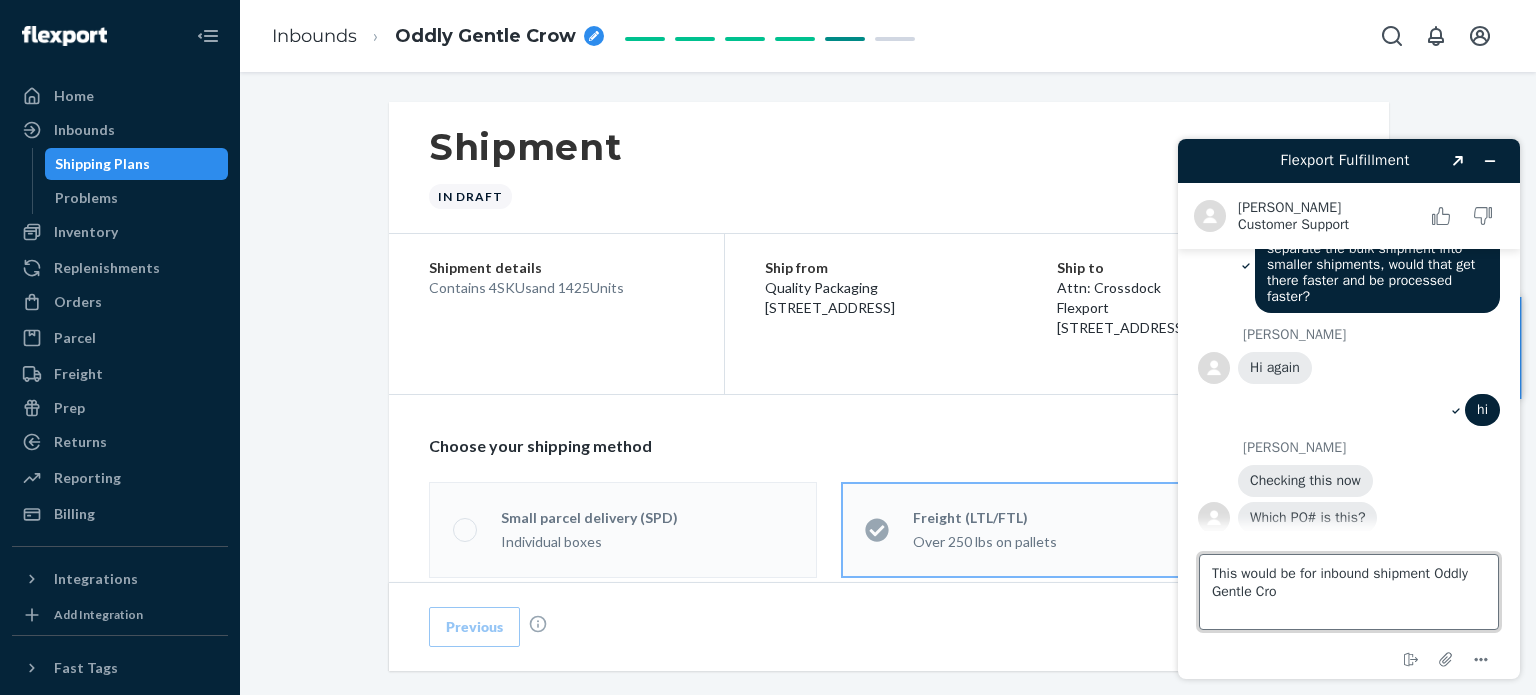 type on "This would be for inbound shipment Oddly Gentle Crow" 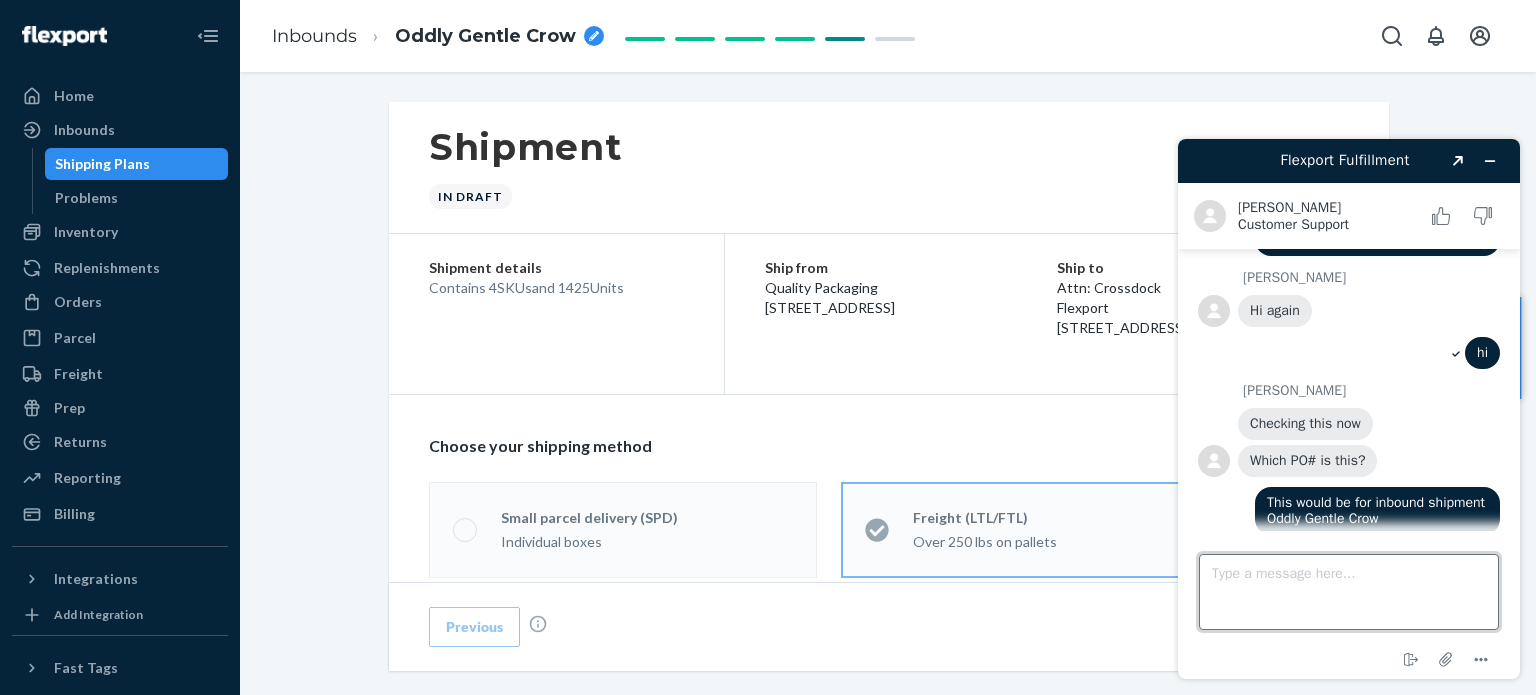 scroll, scrollTop: 725, scrollLeft: 0, axis: vertical 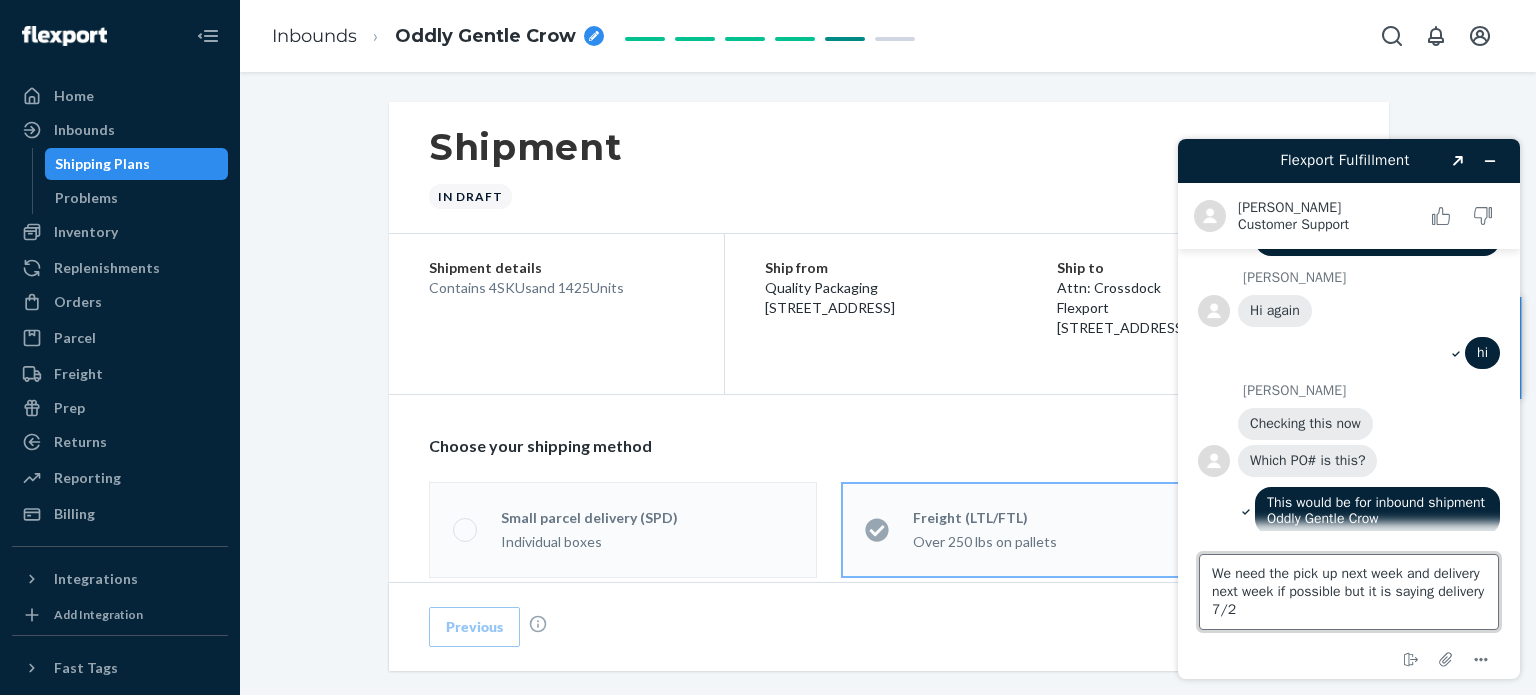 type on "We need the pick up next week and delivery next week if possible but it is saying delivery 7/24" 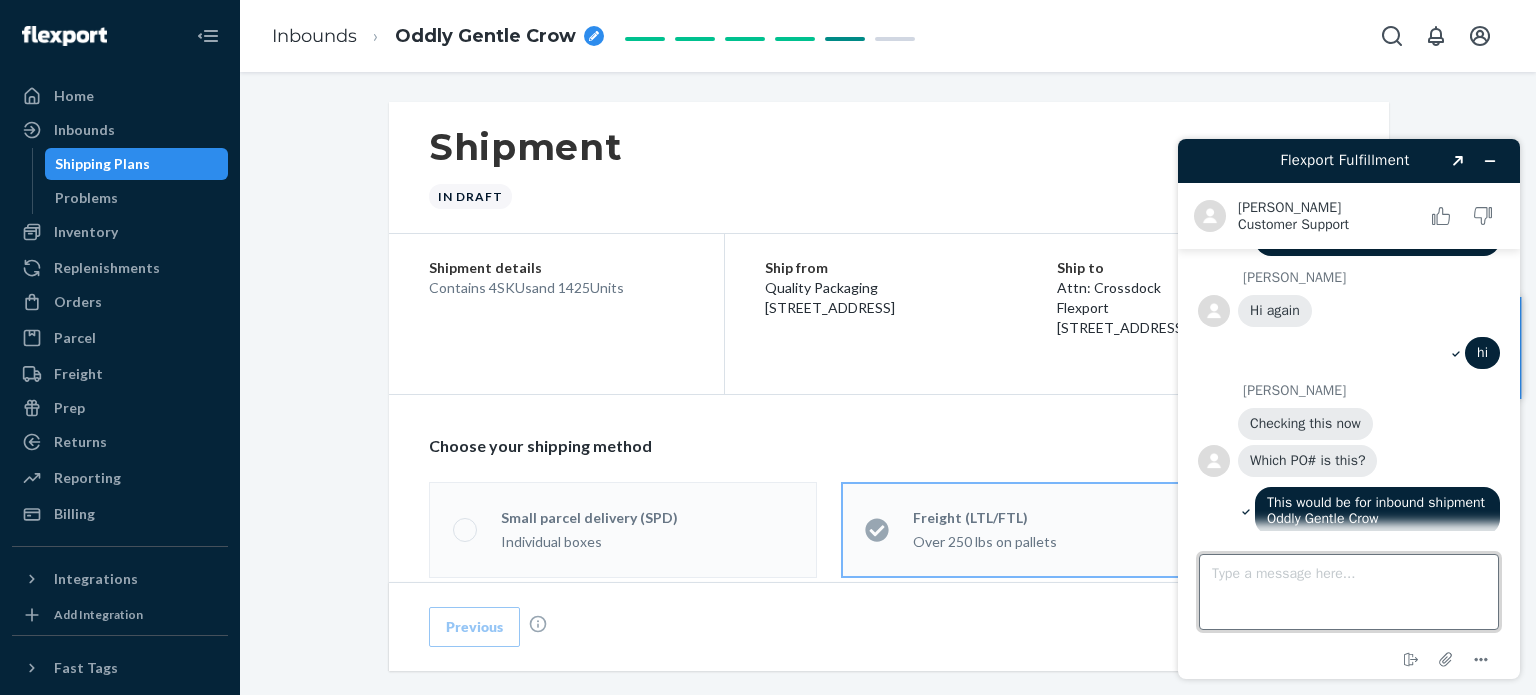 scroll, scrollTop: 794, scrollLeft: 0, axis: vertical 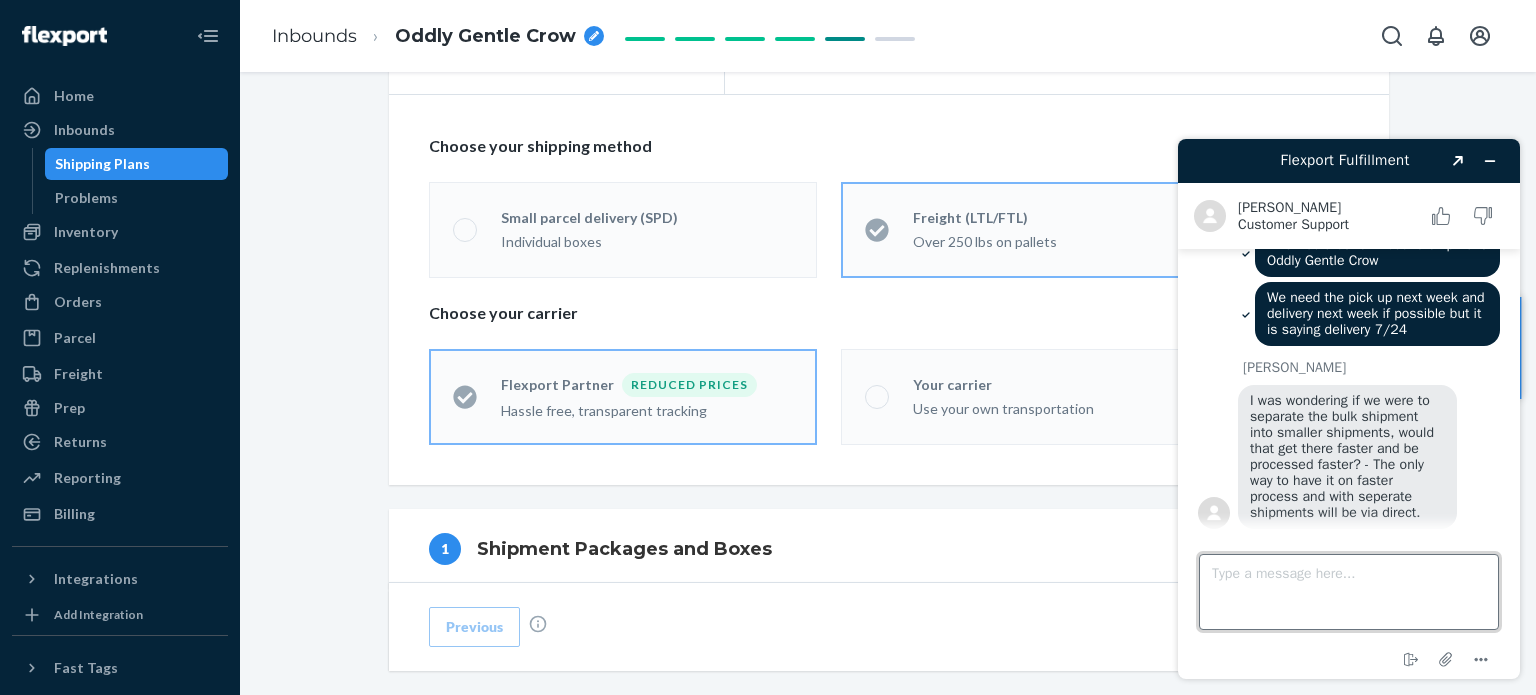 click on "Type a message here..." at bounding box center (1349, 592) 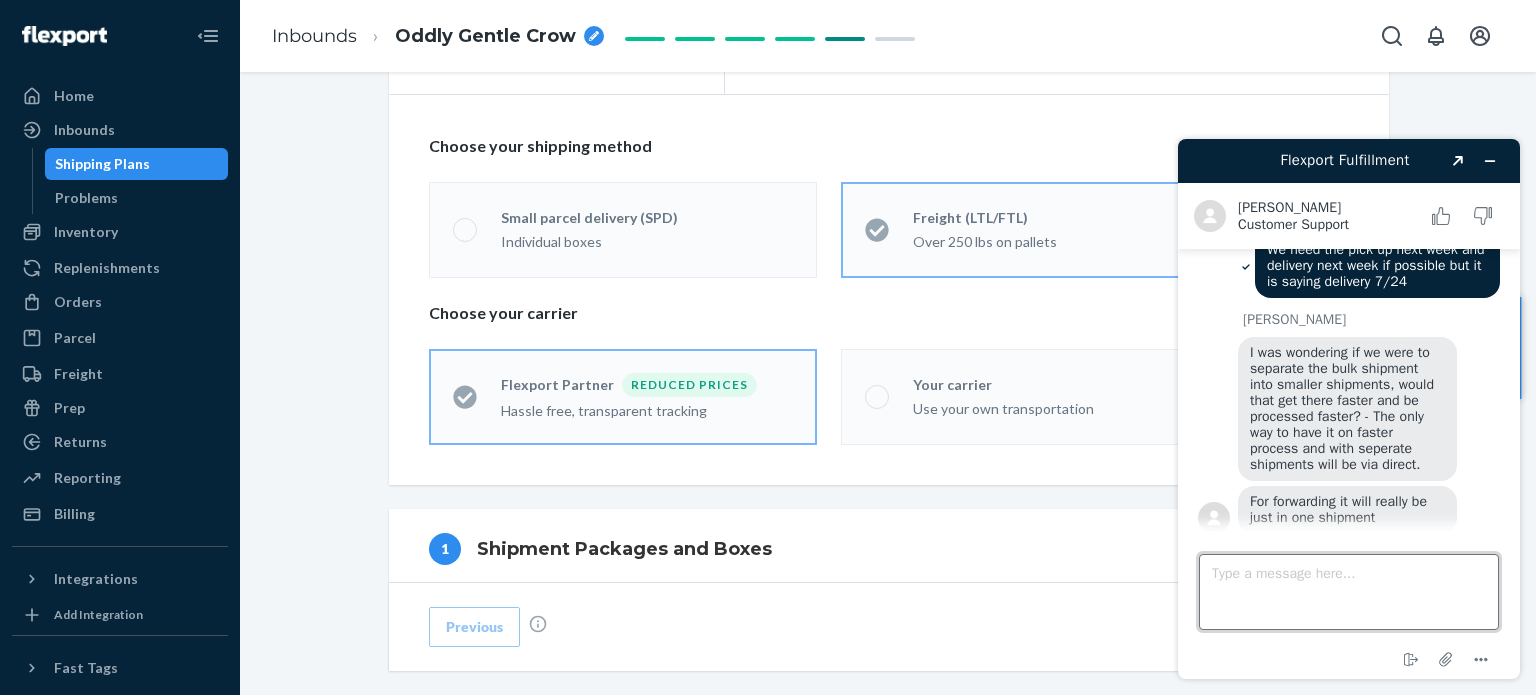 scroll, scrollTop: 1036, scrollLeft: 0, axis: vertical 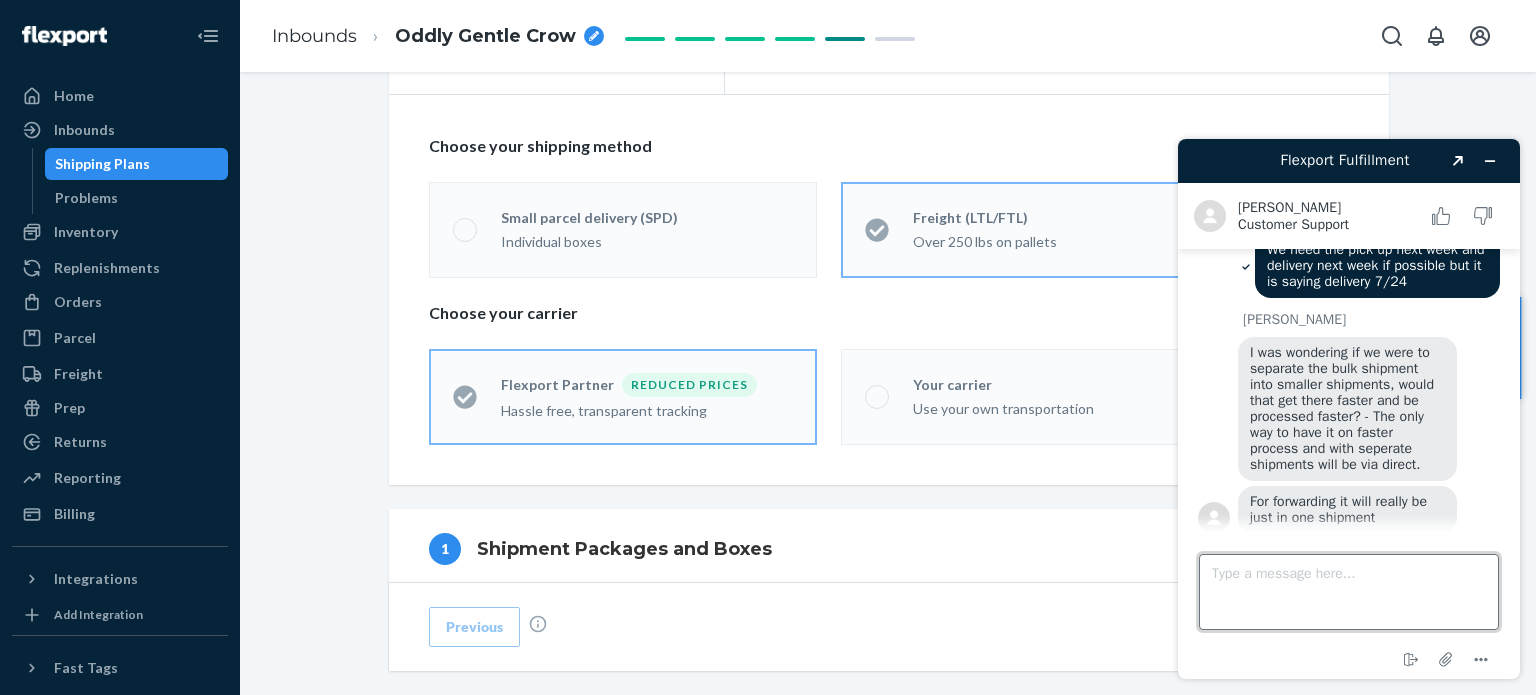 click on "Type a message here..." at bounding box center (1349, 592) 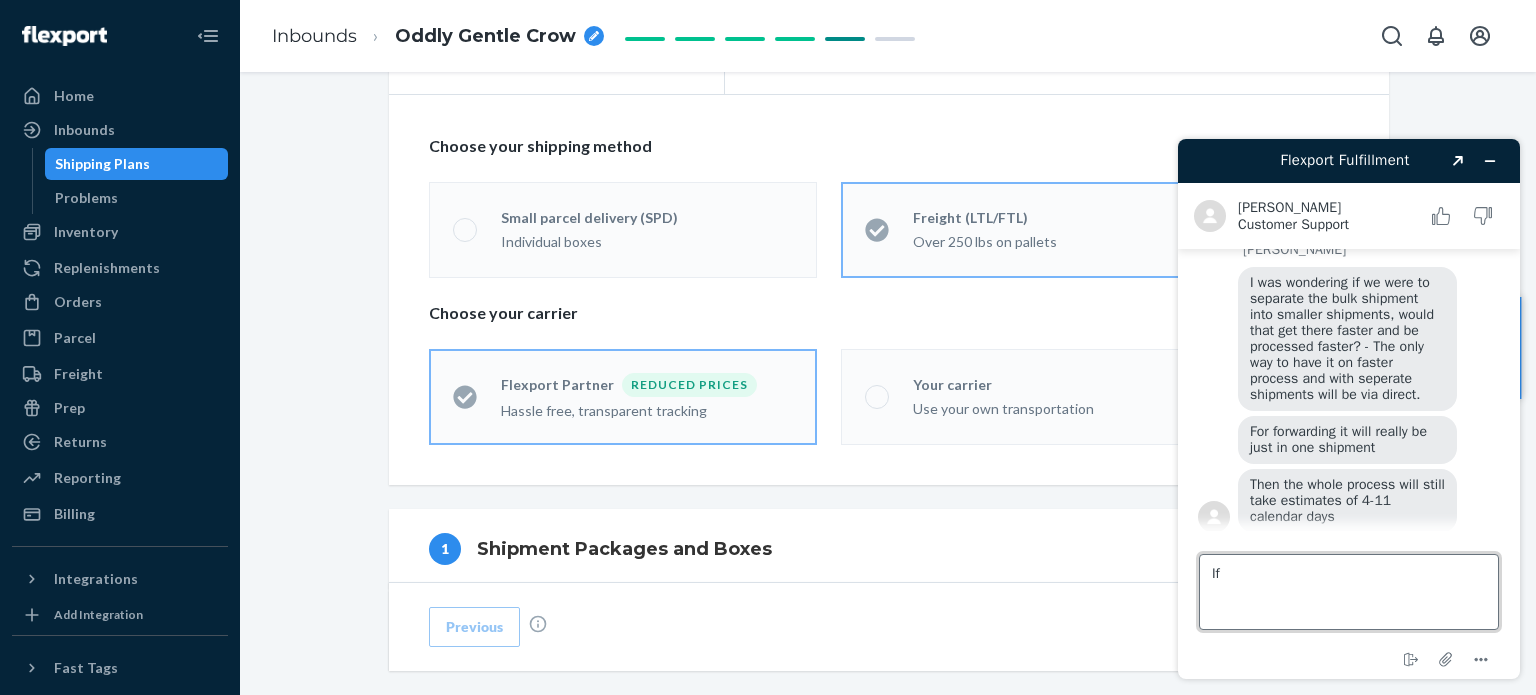 scroll, scrollTop: 1100, scrollLeft: 0, axis: vertical 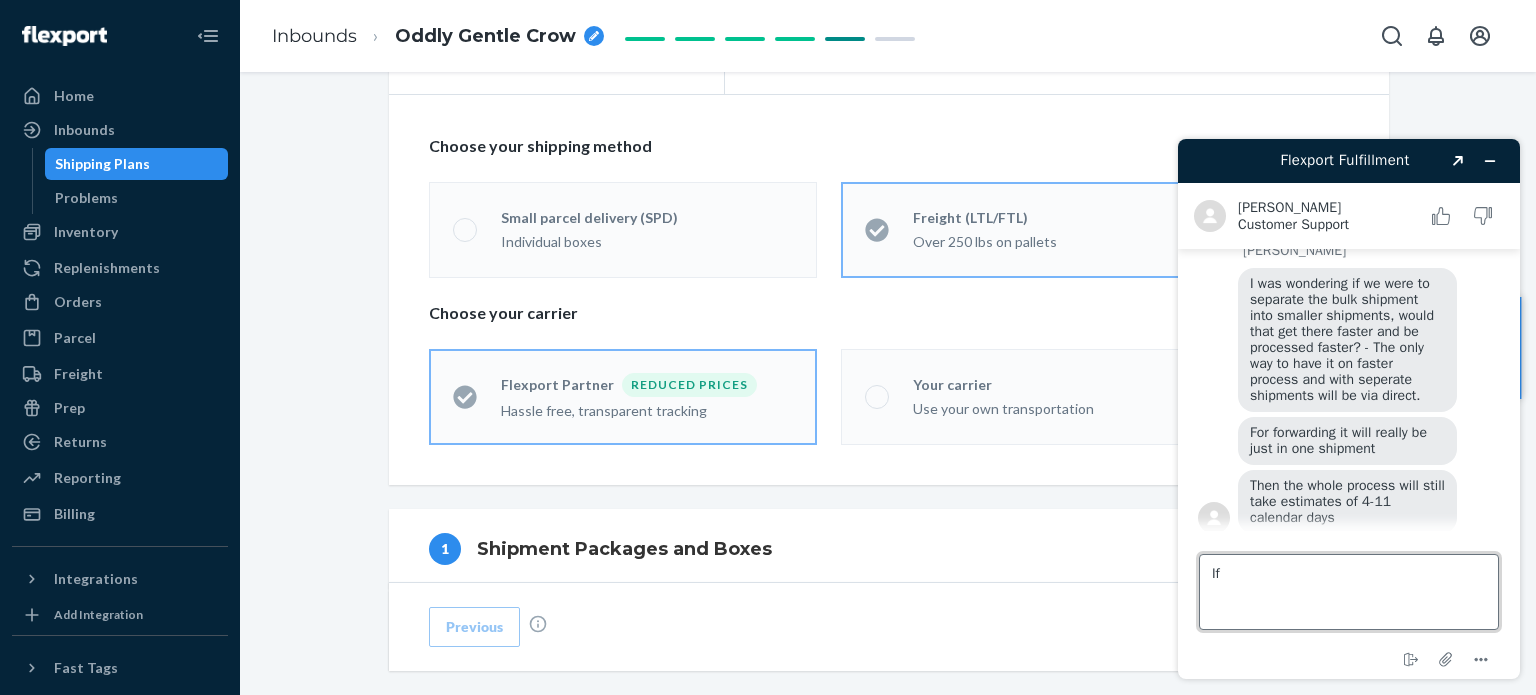type on "I" 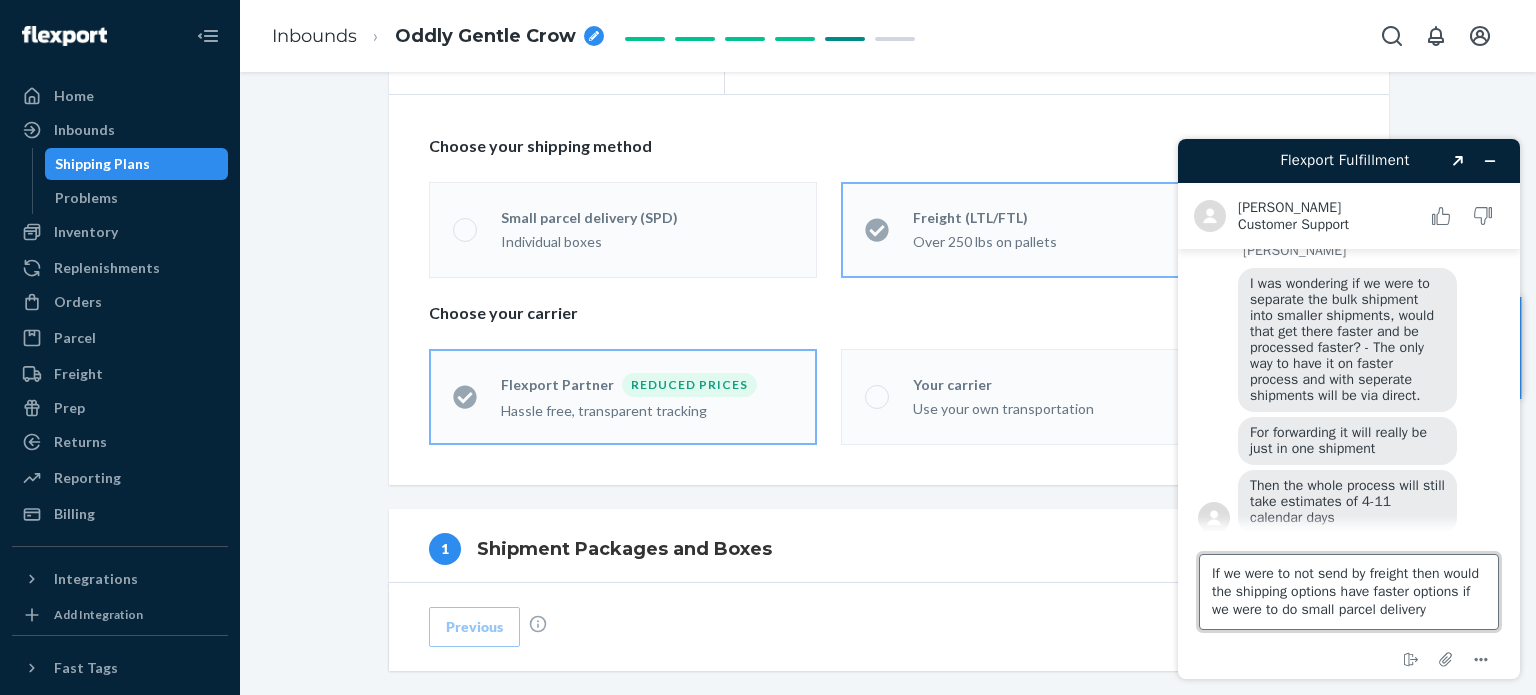 type on "If we were to not send by freight then would the shipping options have faster options if we were to do small parcel delivery?" 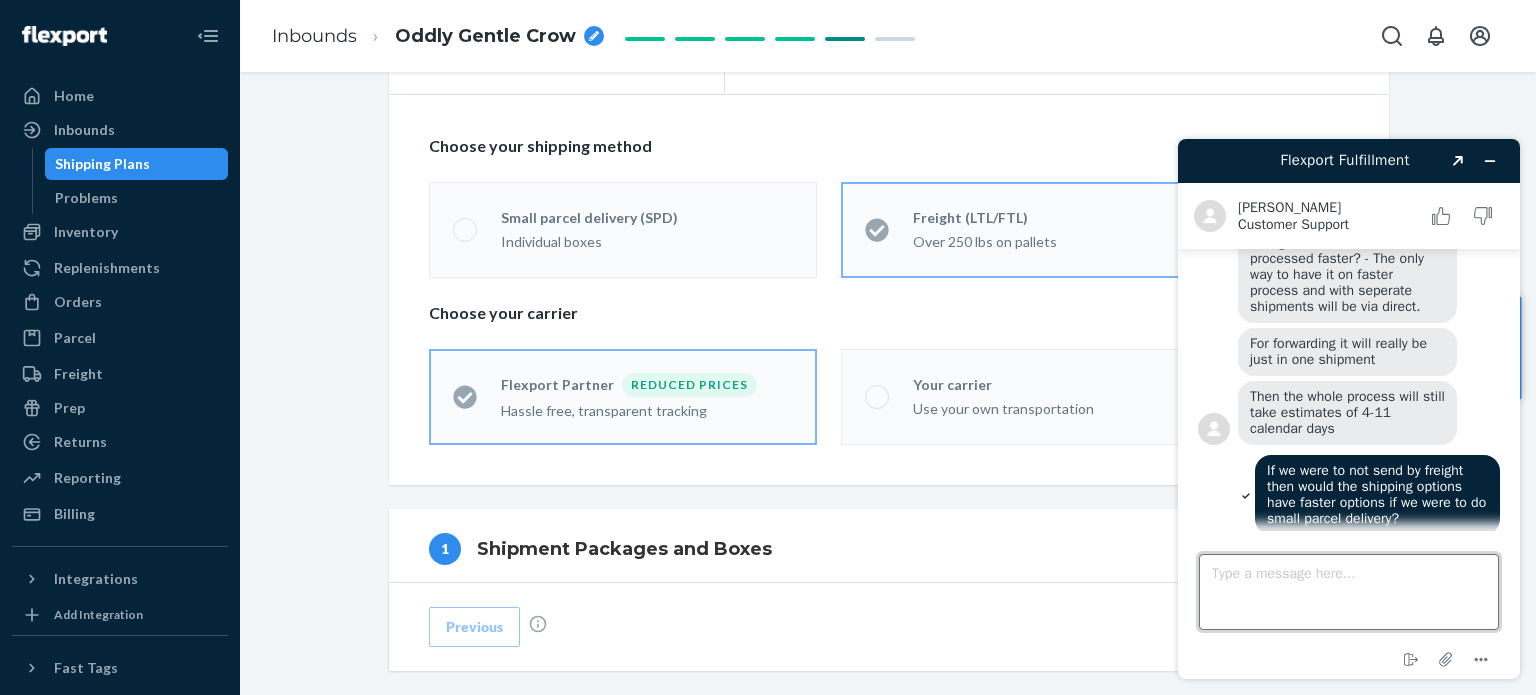 scroll, scrollTop: 1325, scrollLeft: 0, axis: vertical 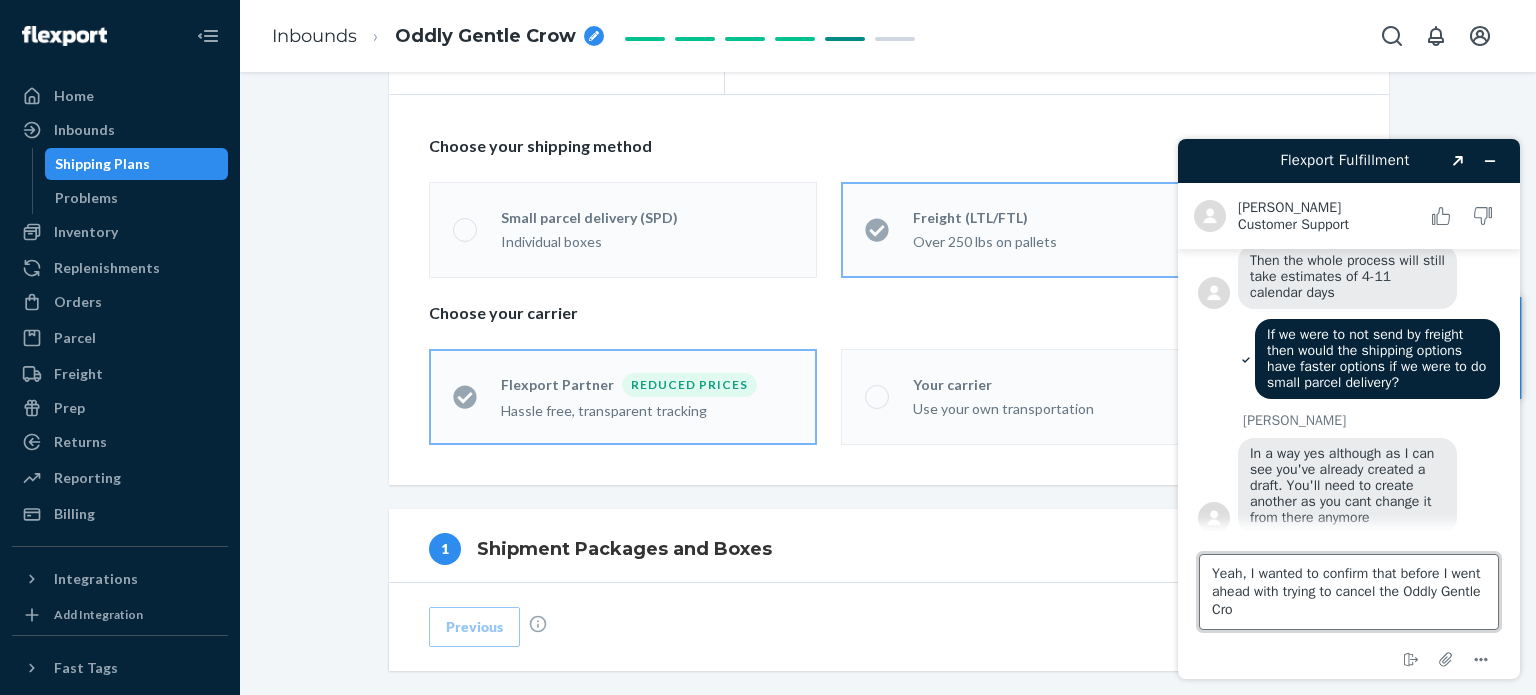type on "Yeah, I wanted to confirm that before I went ahead with trying to cancel the Oddly Gentle Crow" 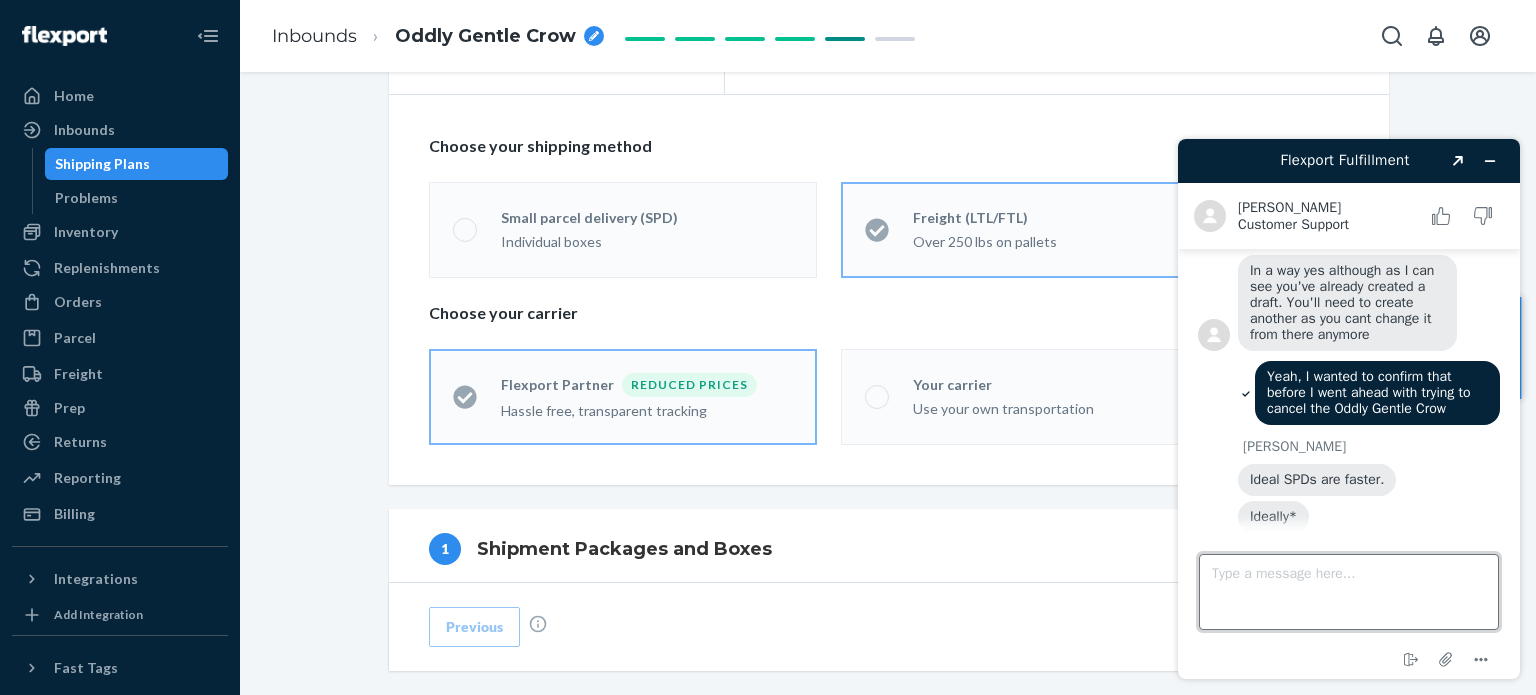 scroll, scrollTop: 1576, scrollLeft: 0, axis: vertical 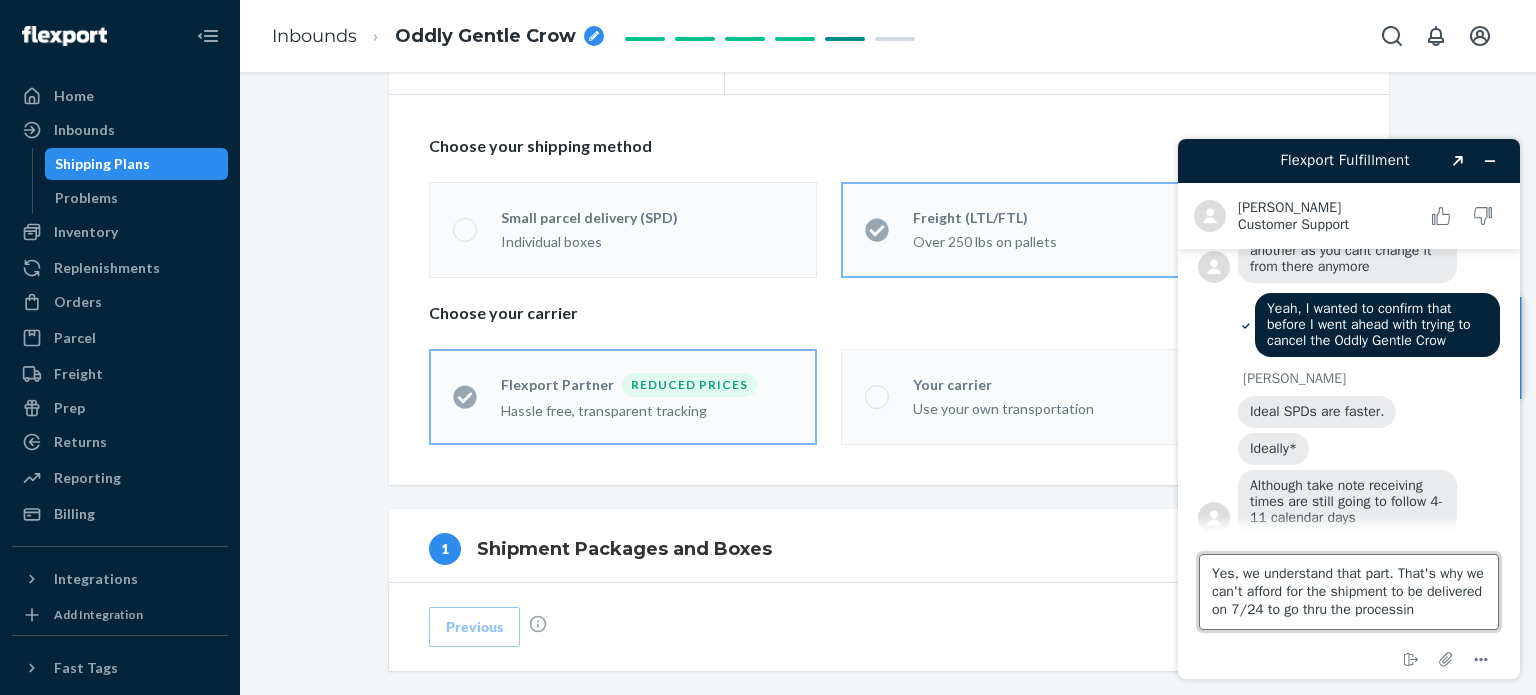 type on "Yes, we understand that part. That's why we can't afford for the shipment to be delivered  on 7/24 to go thru the processing" 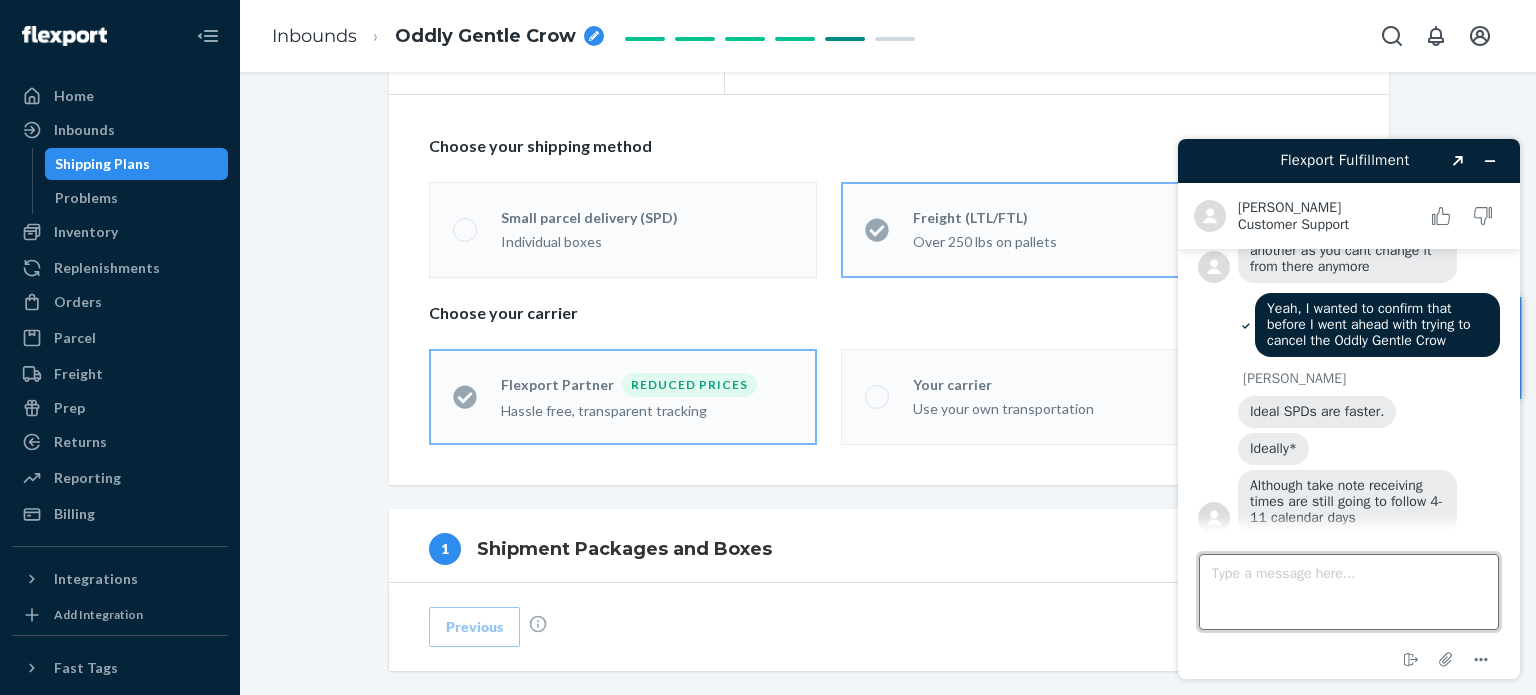 scroll, scrollTop: 1666, scrollLeft: 0, axis: vertical 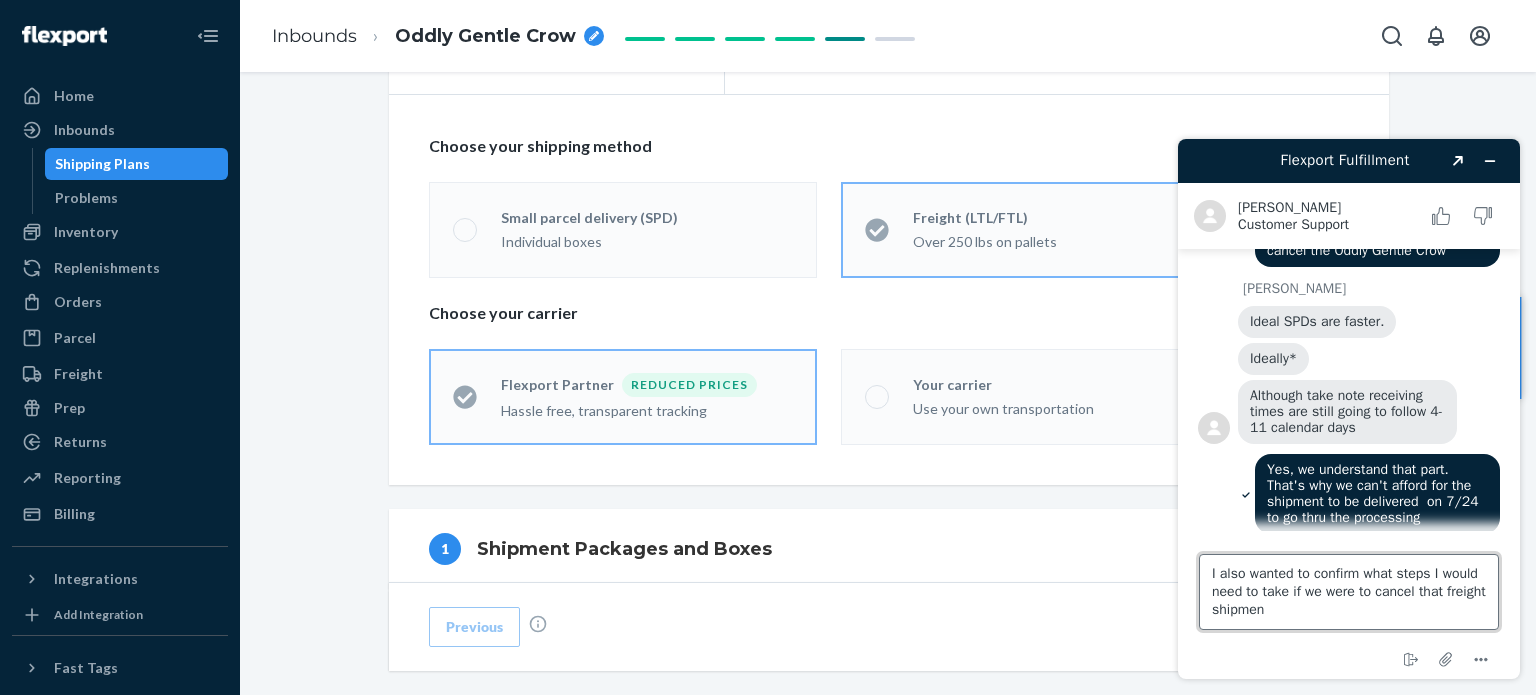 type on "I also wanted to confirm what steps I would need to take if we were to cancel that freight shipment" 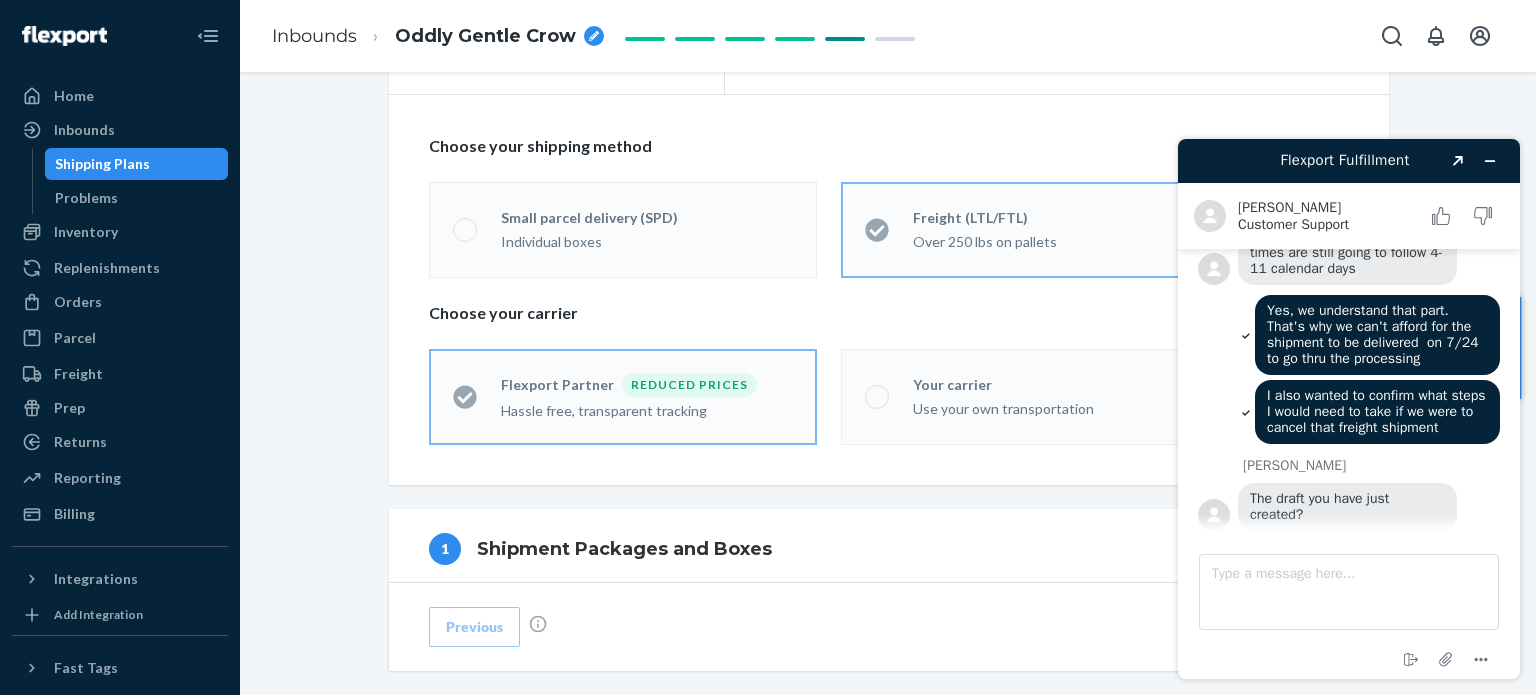 scroll, scrollTop: 1823, scrollLeft: 0, axis: vertical 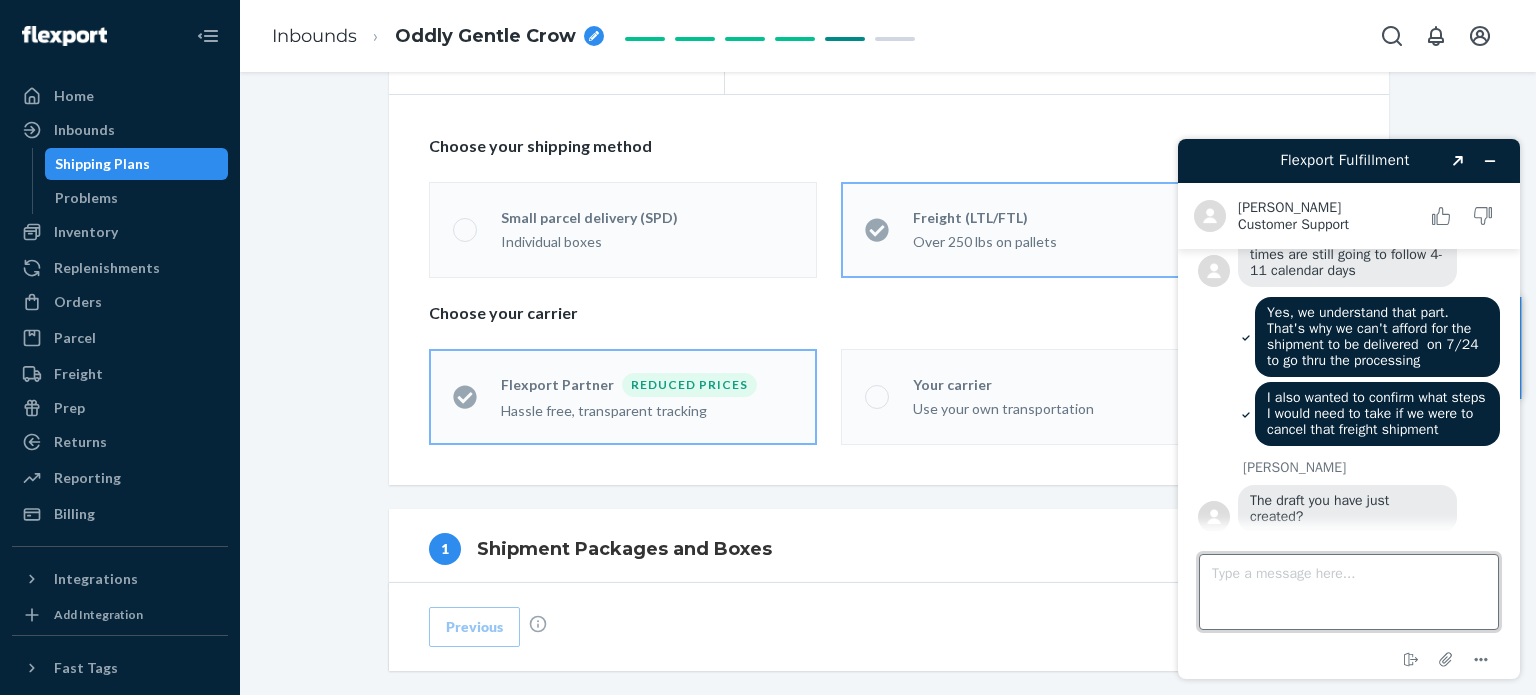 click on "Type a message here..." at bounding box center (1349, 592) 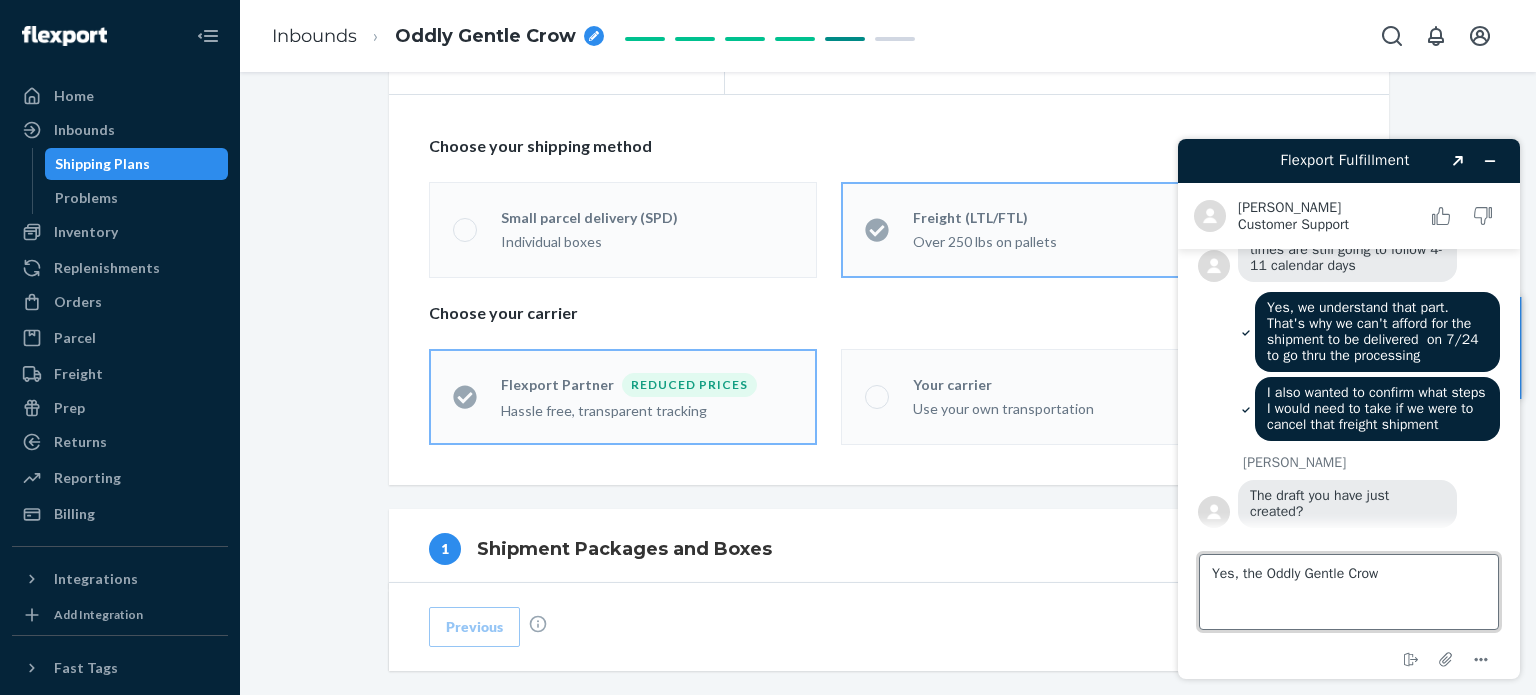 scroll, scrollTop: 1823, scrollLeft: 0, axis: vertical 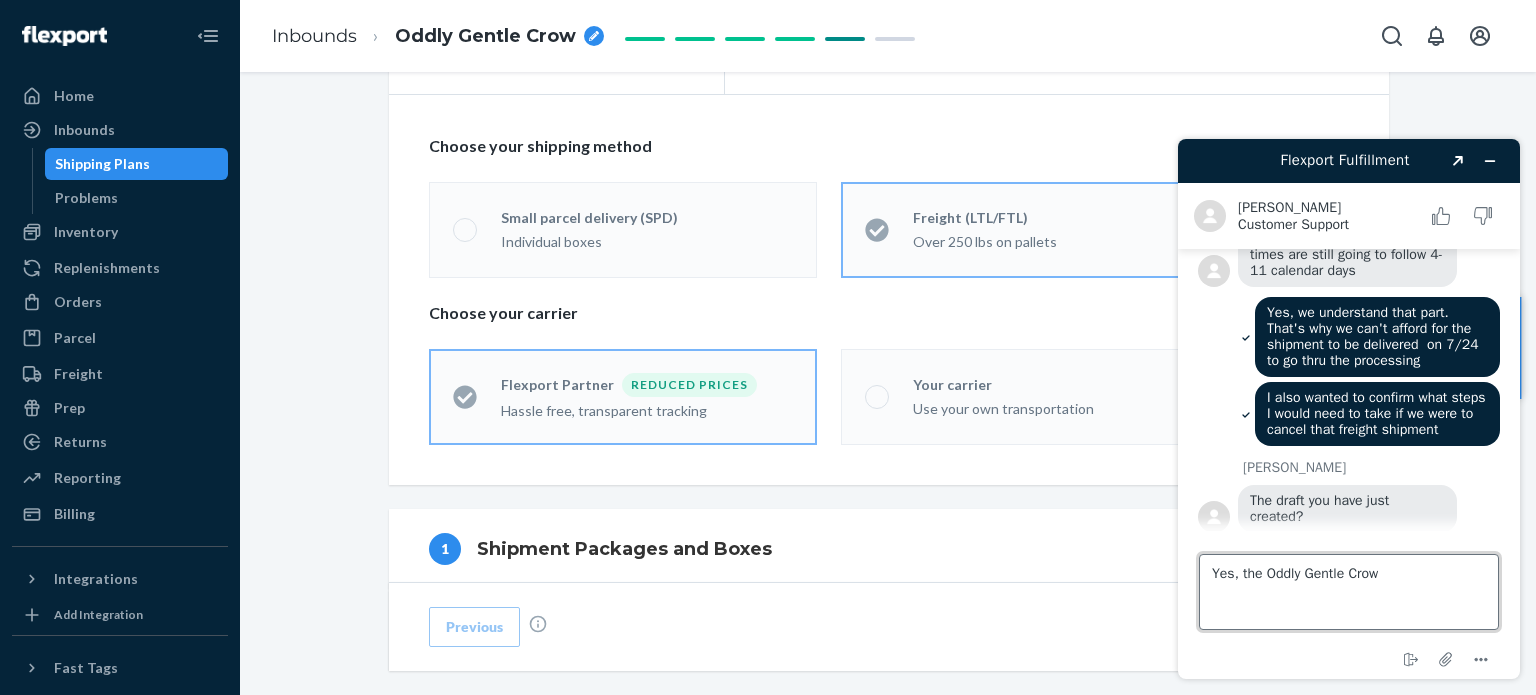 type on "Yes, the Oddly Gentle Crow\" 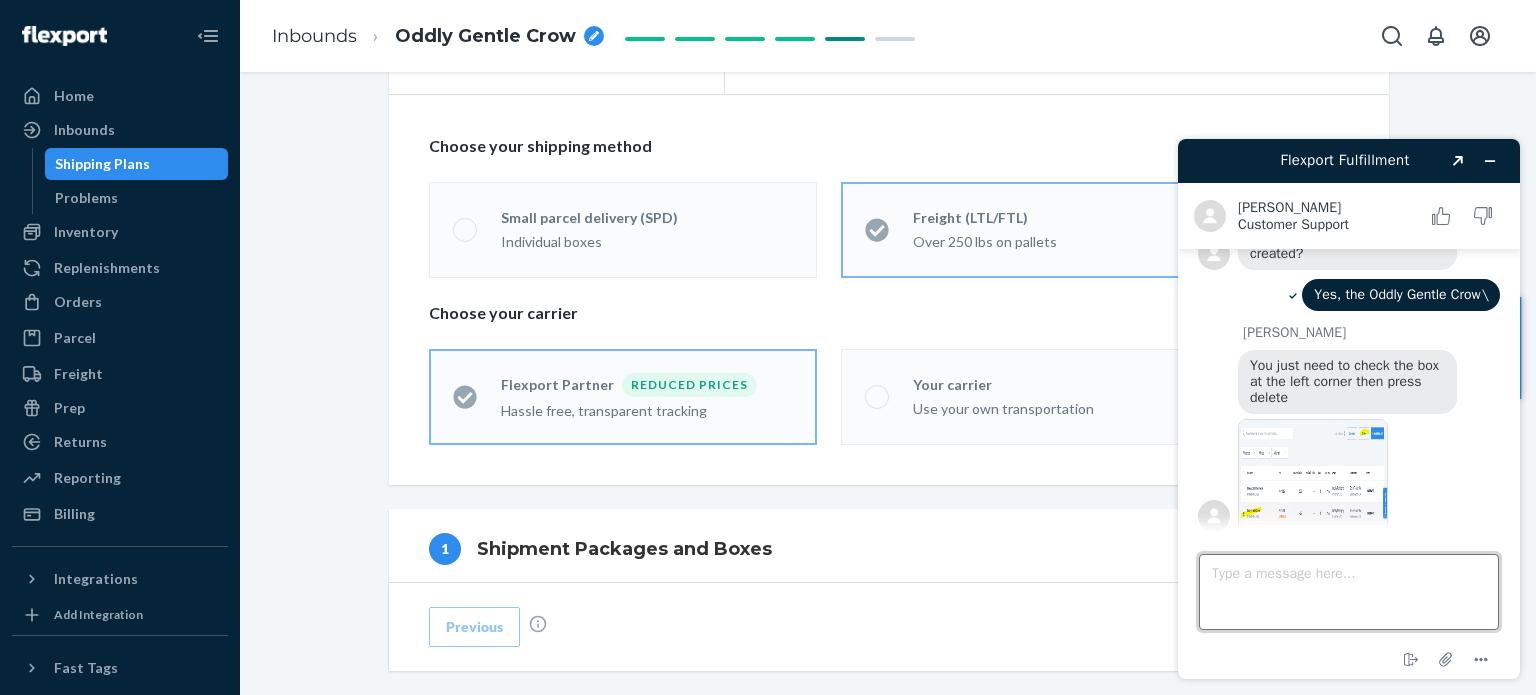 scroll, scrollTop: 2091, scrollLeft: 0, axis: vertical 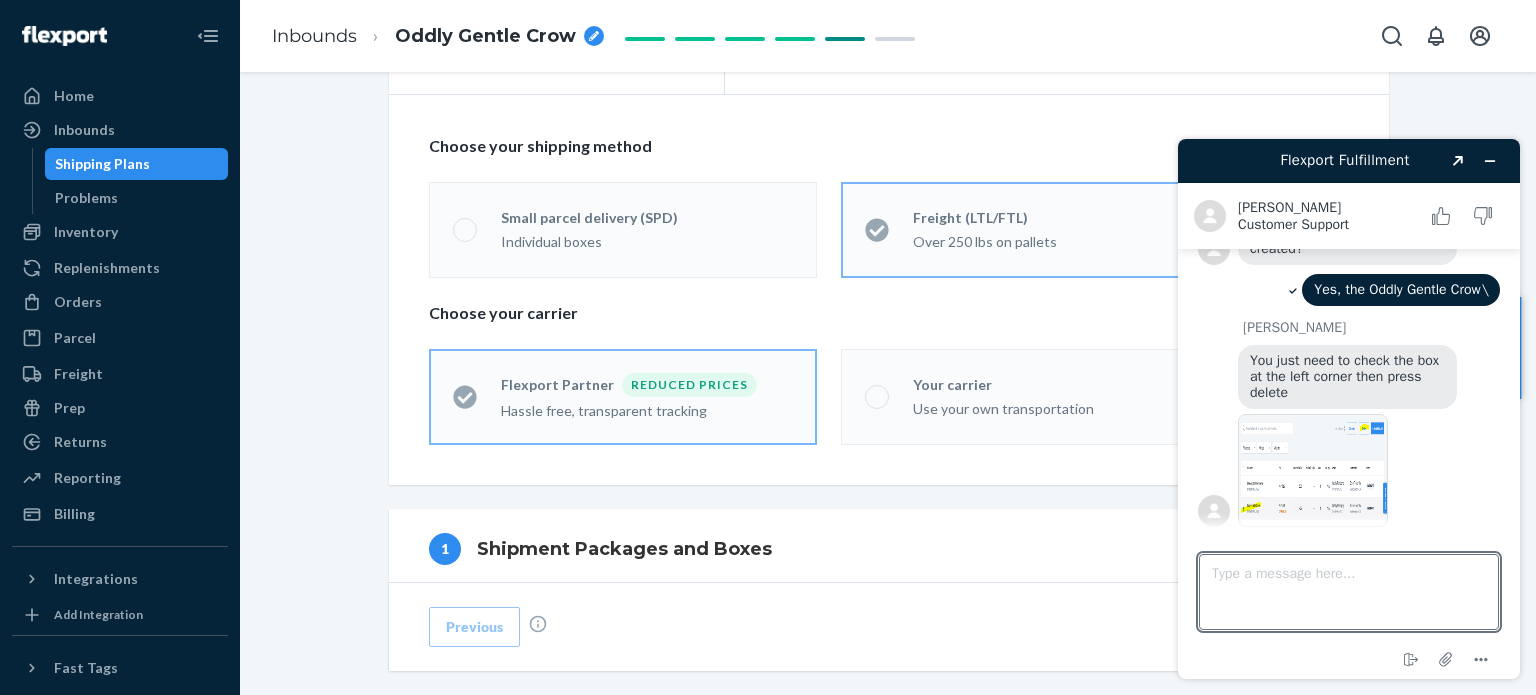 click at bounding box center [1313, 470] 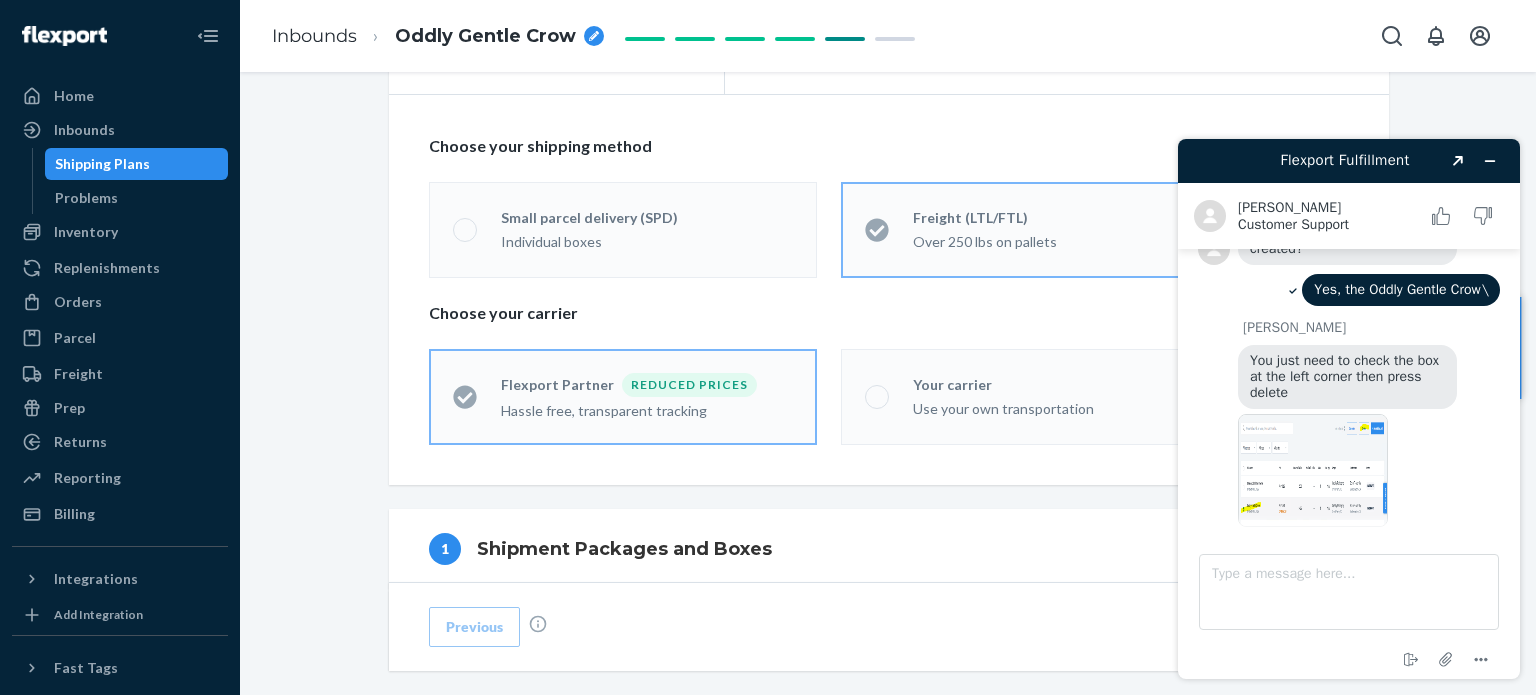 scroll, scrollTop: 2139, scrollLeft: 0, axis: vertical 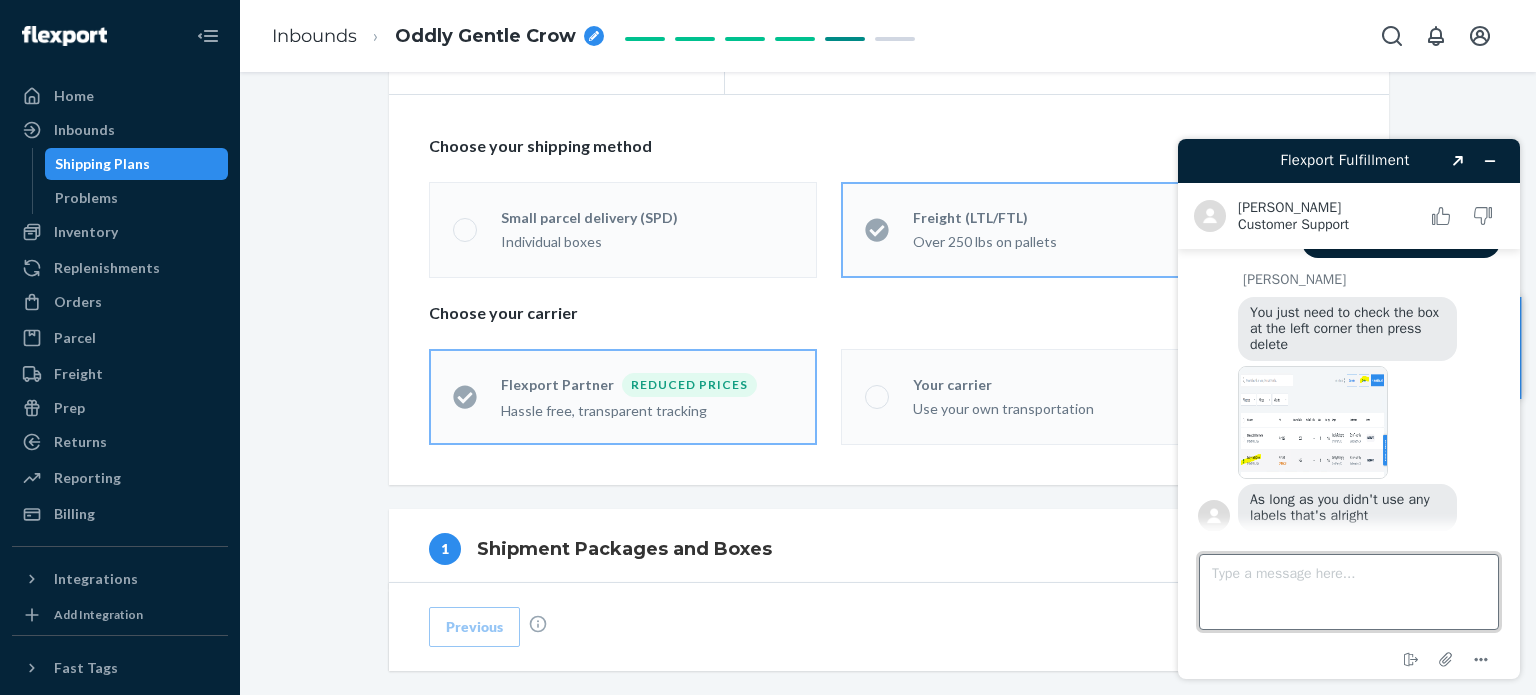 click on "Type a message here..." at bounding box center [1349, 592] 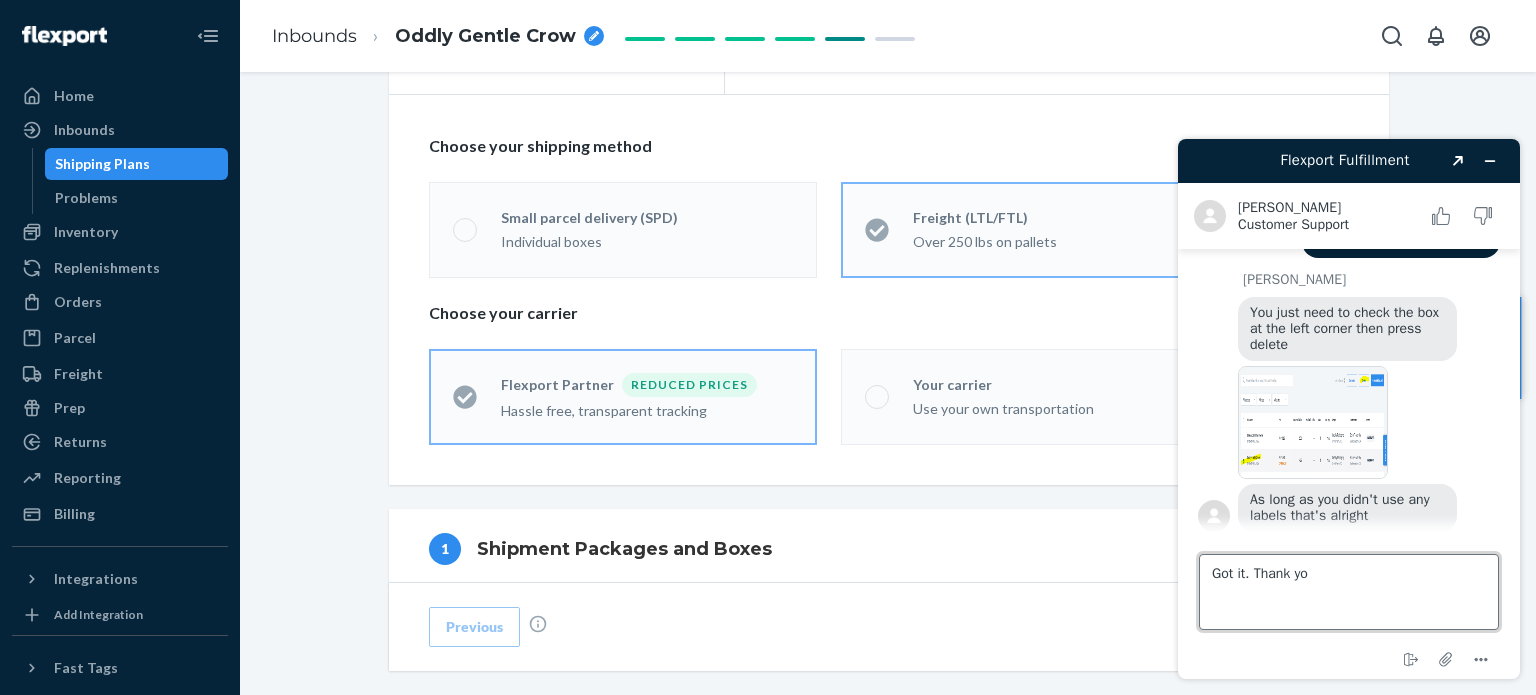 type on "Got it. Thank you" 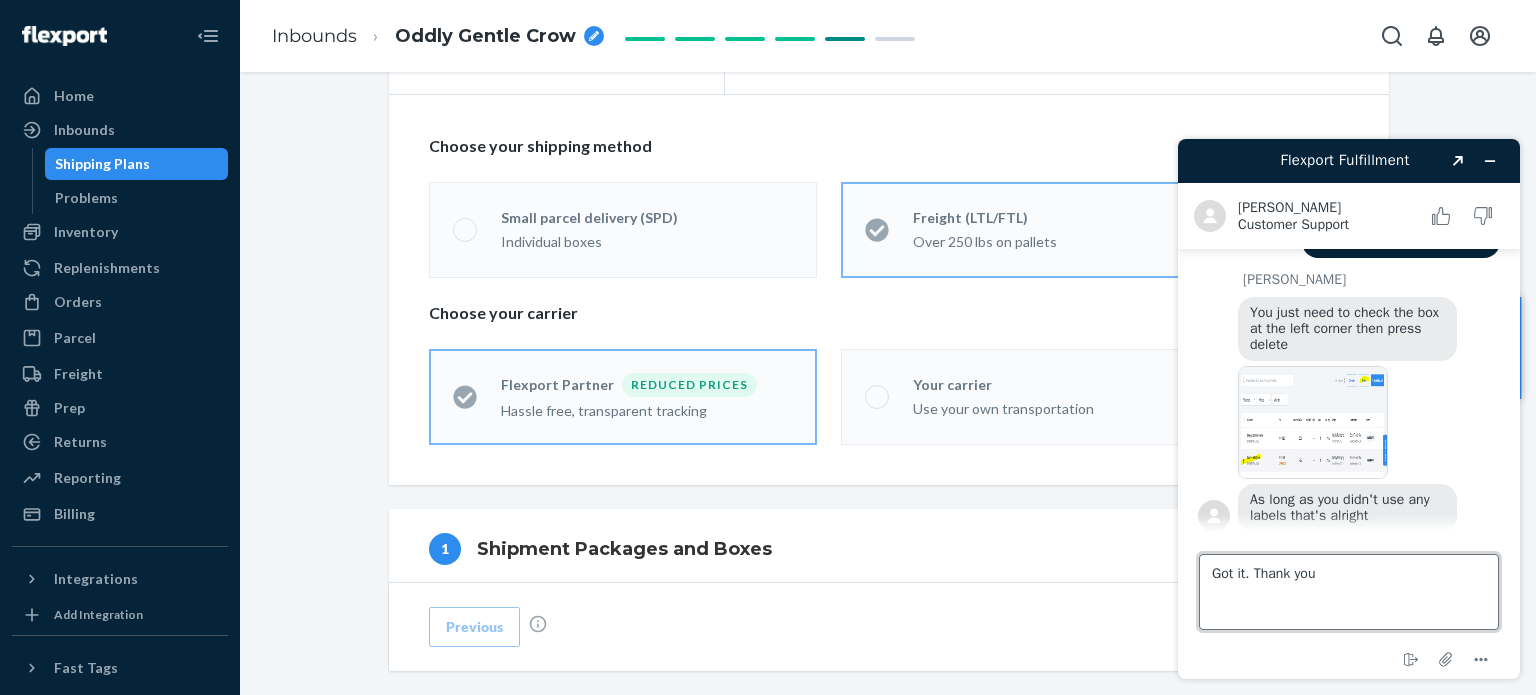 type 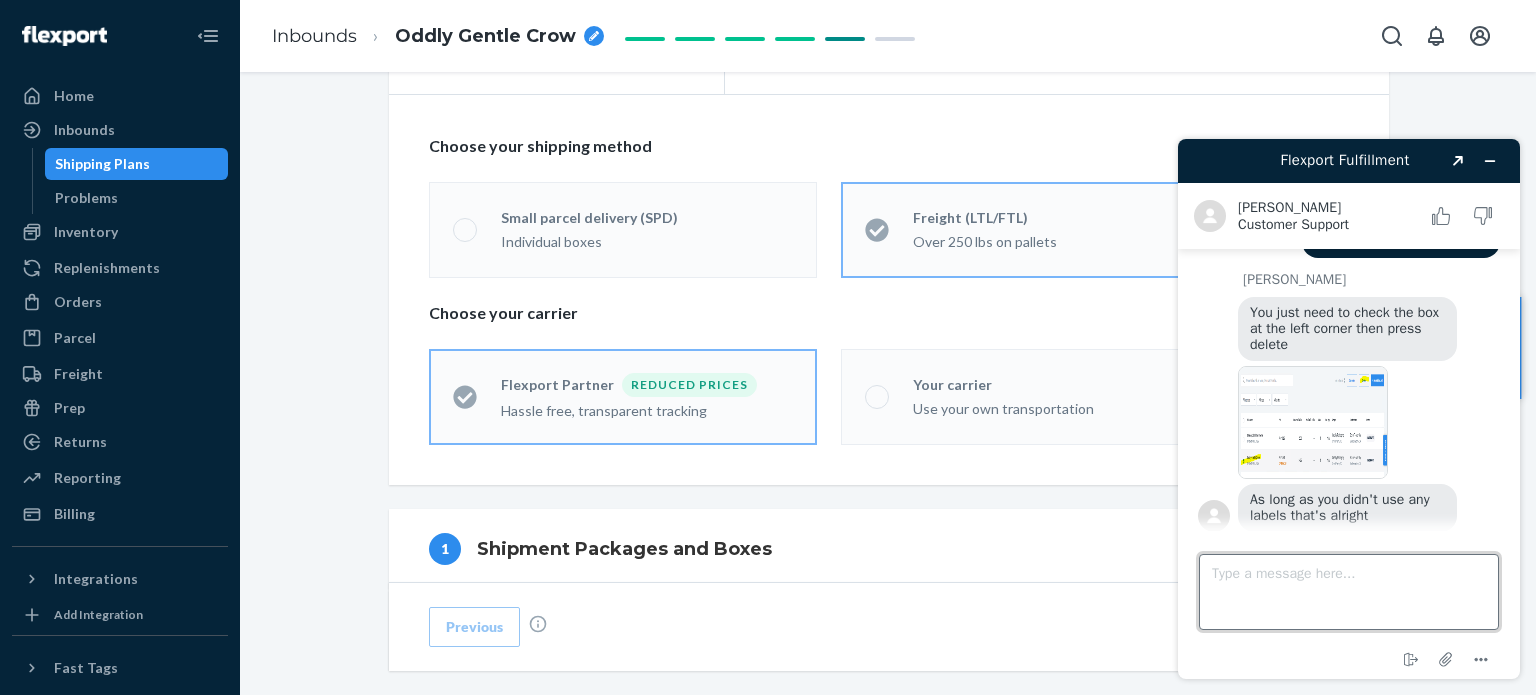 scroll, scrollTop: 2181, scrollLeft: 0, axis: vertical 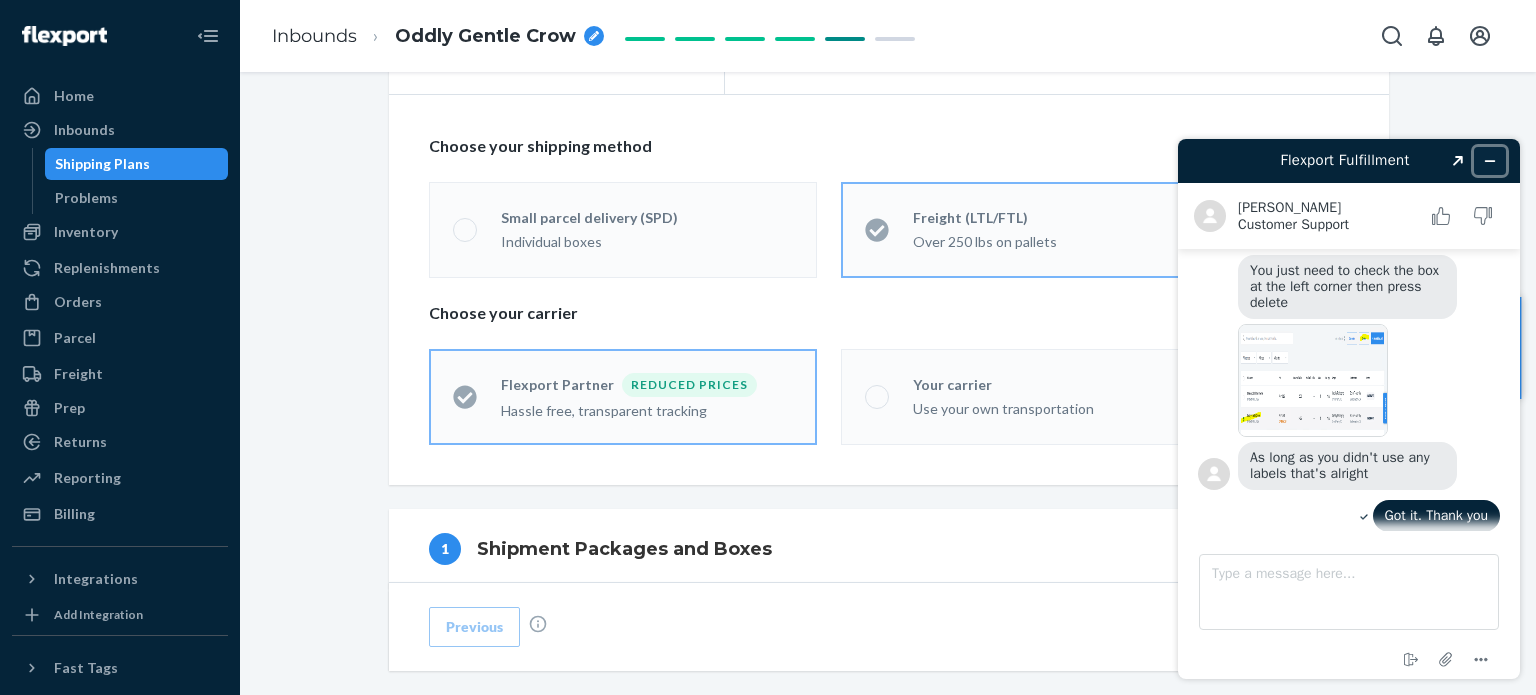 click 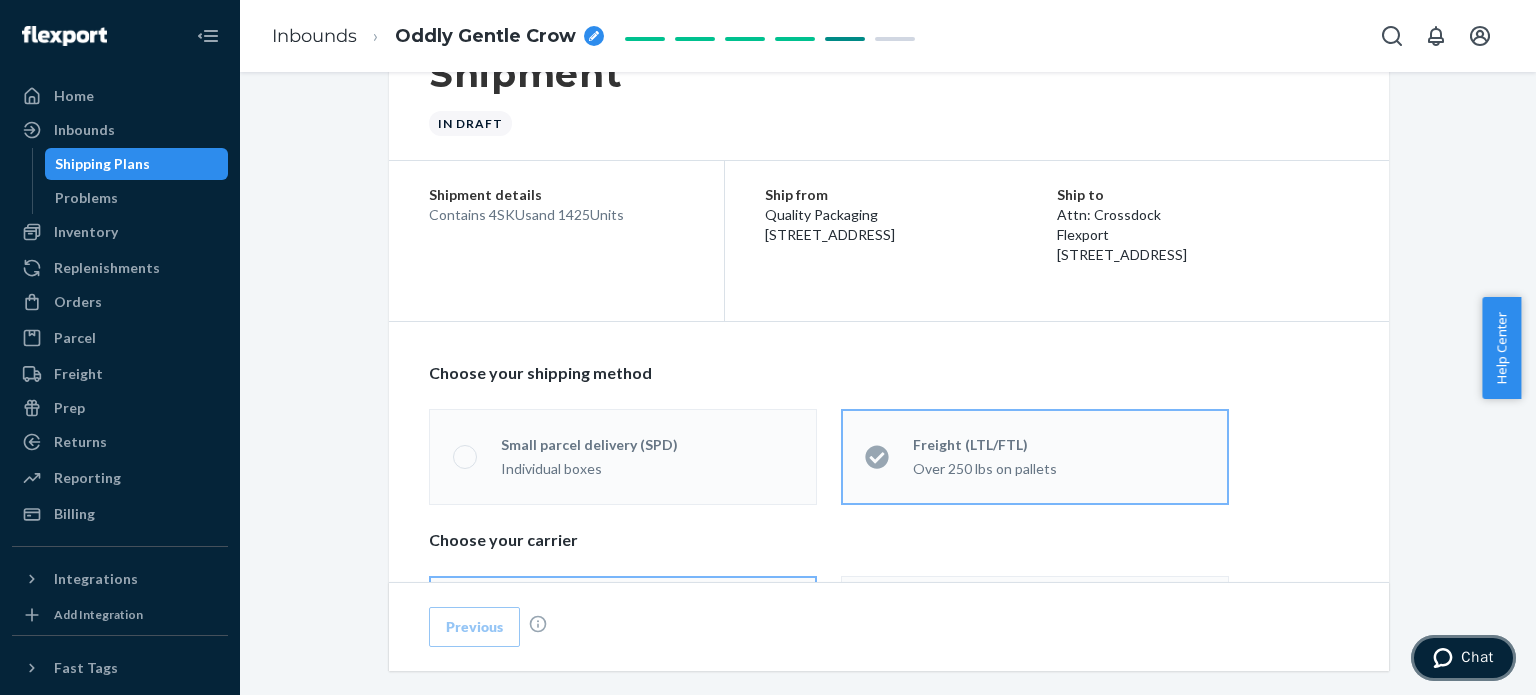 scroll, scrollTop: 0, scrollLeft: 0, axis: both 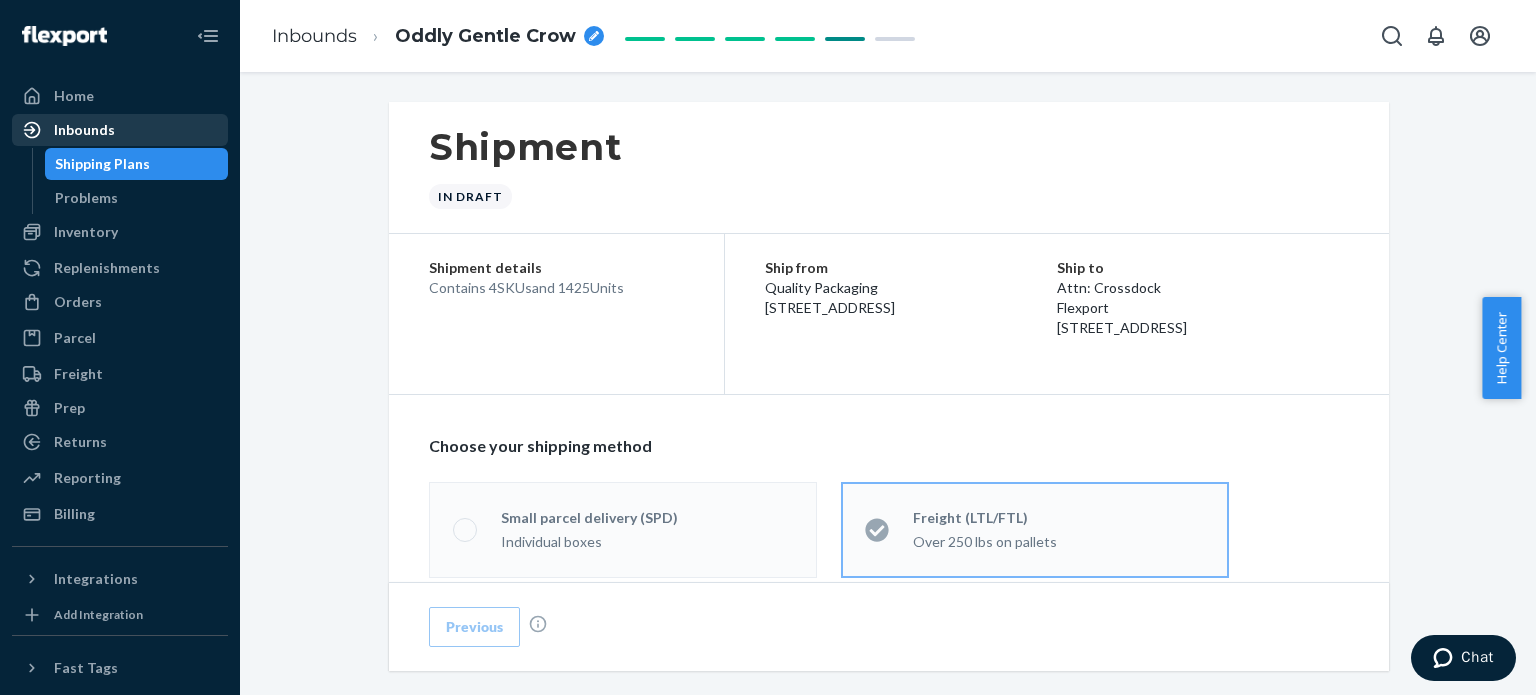 click on "Inbounds" at bounding box center (84, 130) 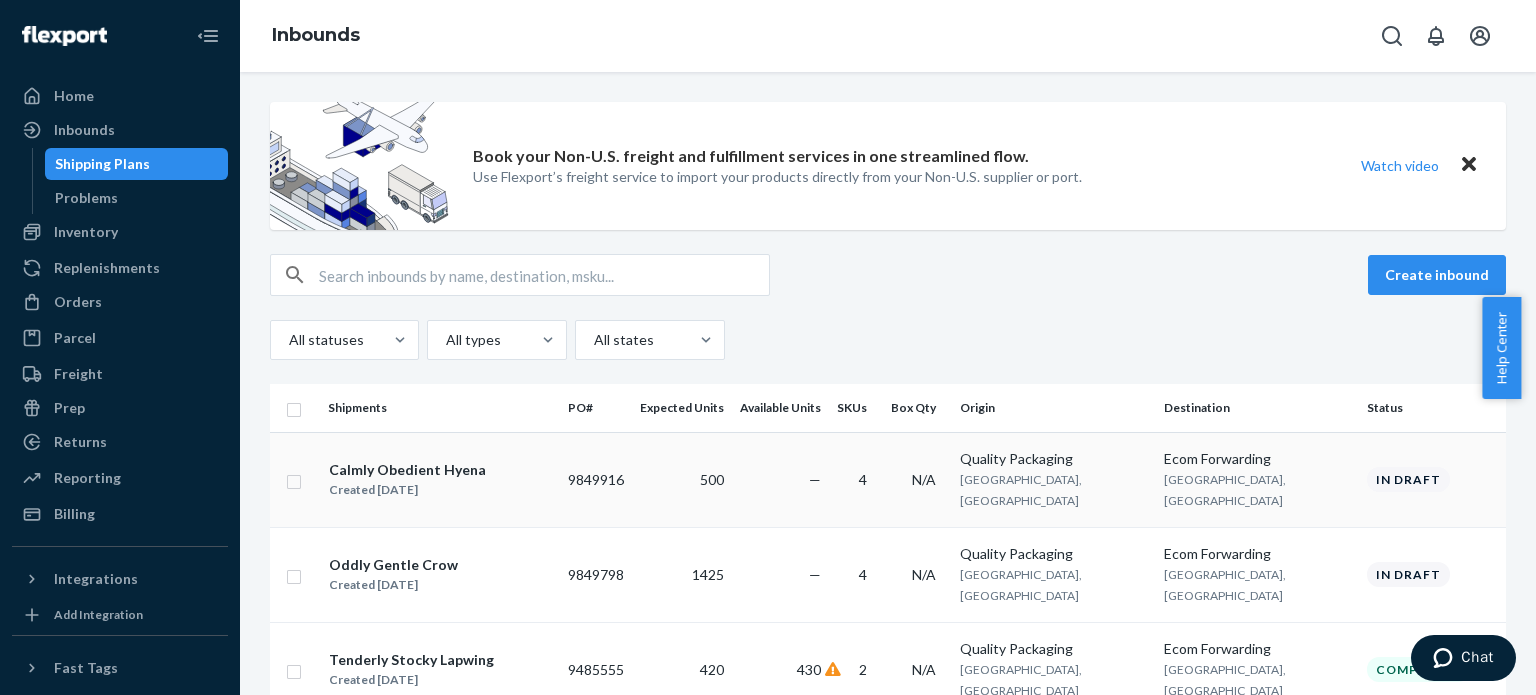 click on "Created [DATE]" at bounding box center (407, 490) 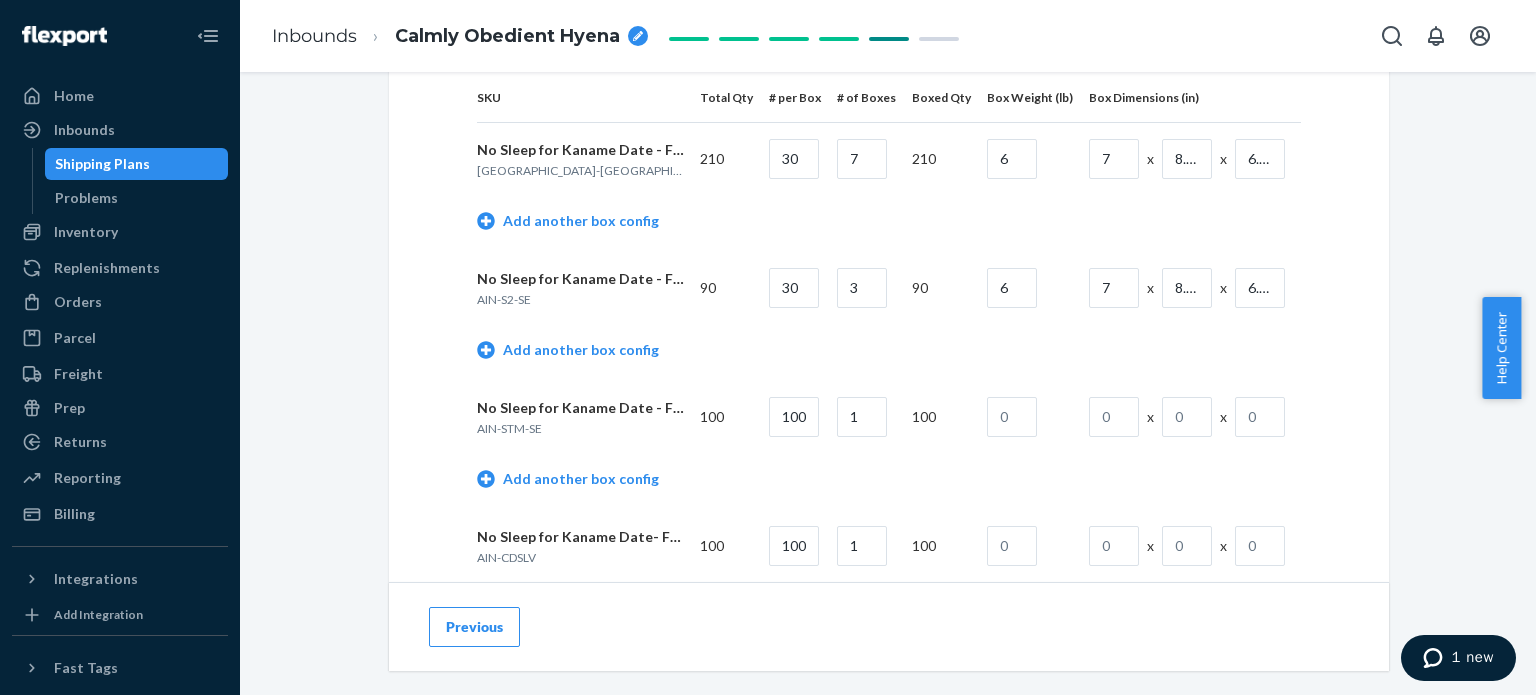 scroll, scrollTop: 1100, scrollLeft: 0, axis: vertical 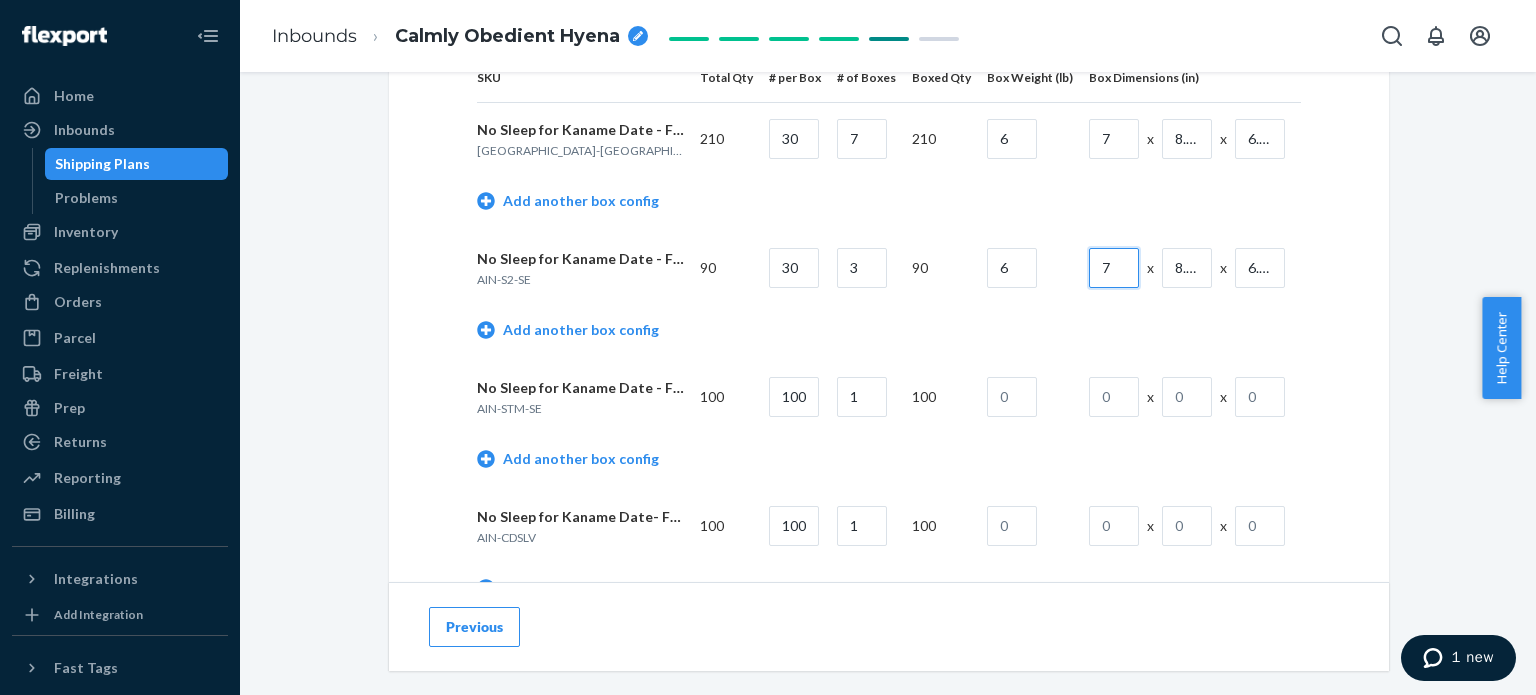 click on "7" at bounding box center (1114, 268) 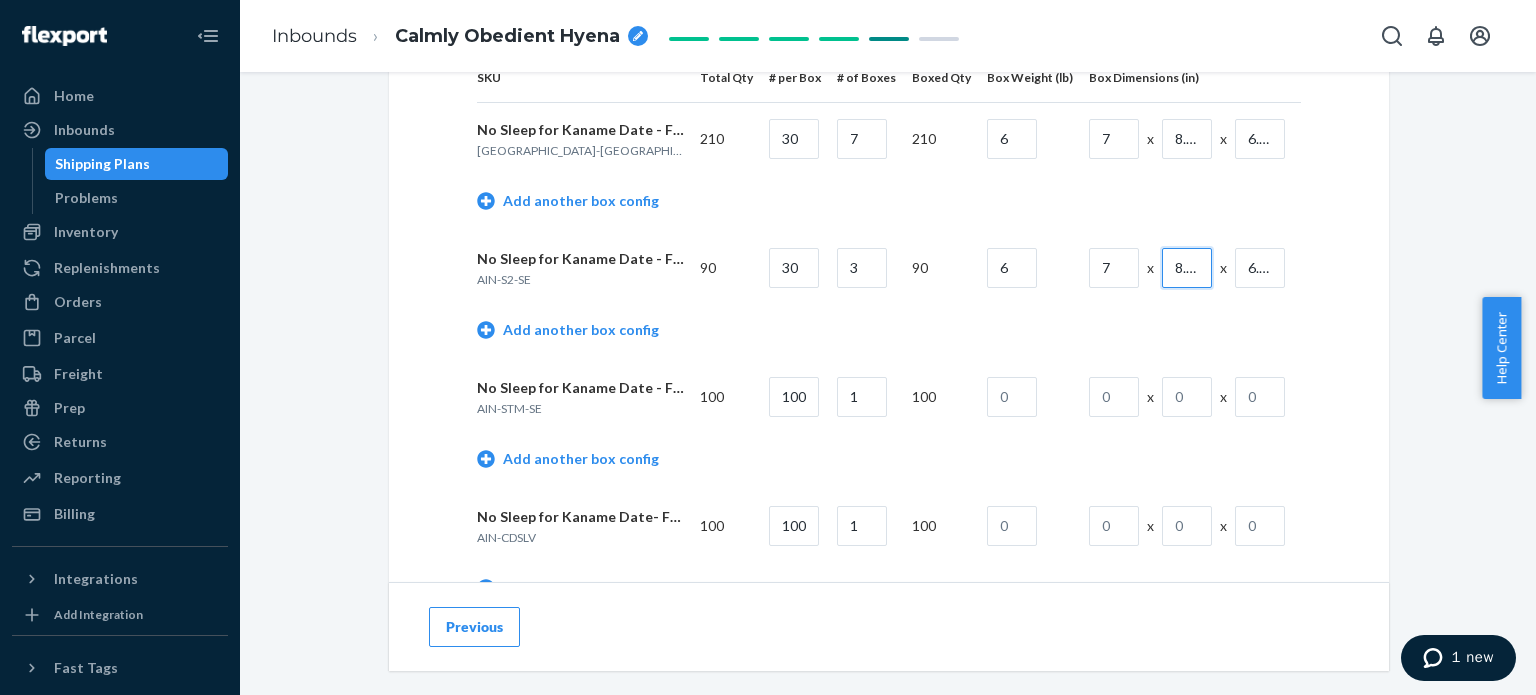 click on "8.62" at bounding box center (1187, 268) 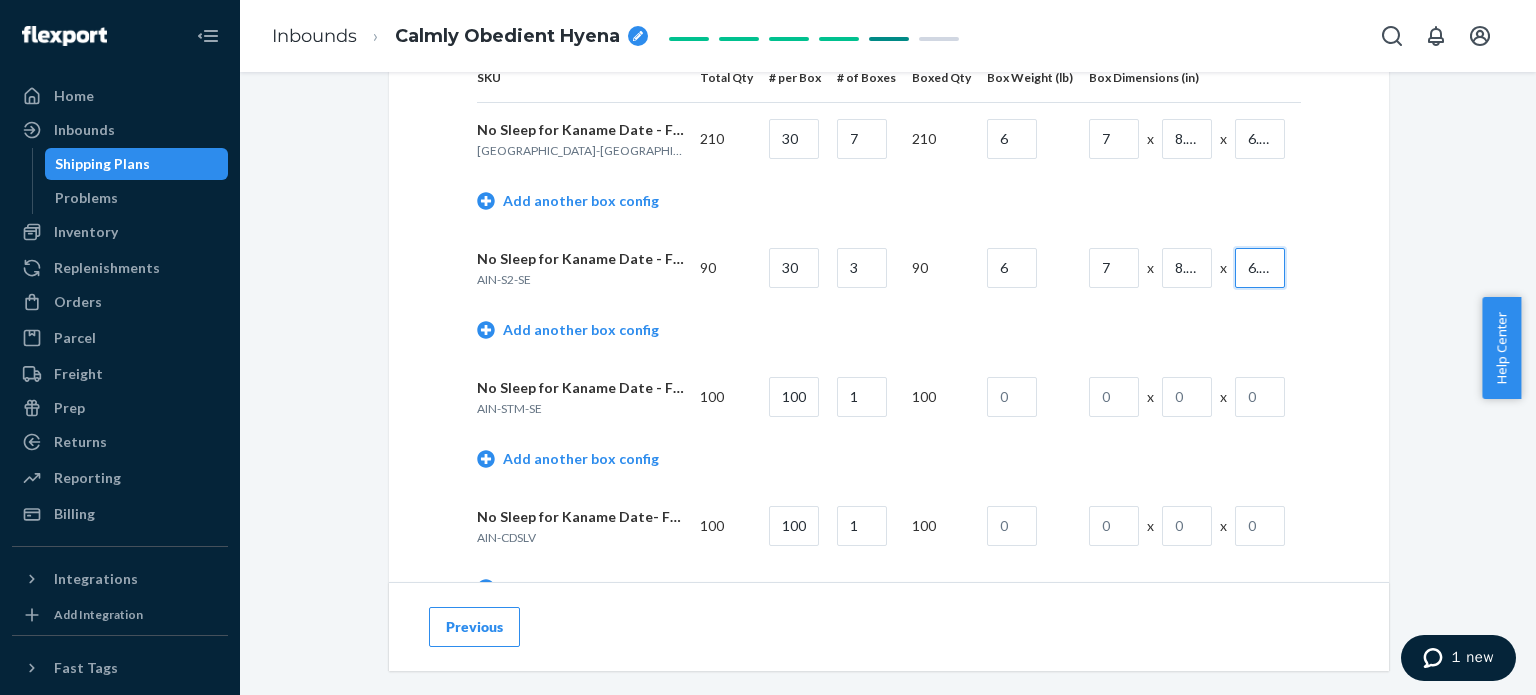 click on "6.93" at bounding box center [1260, 268] 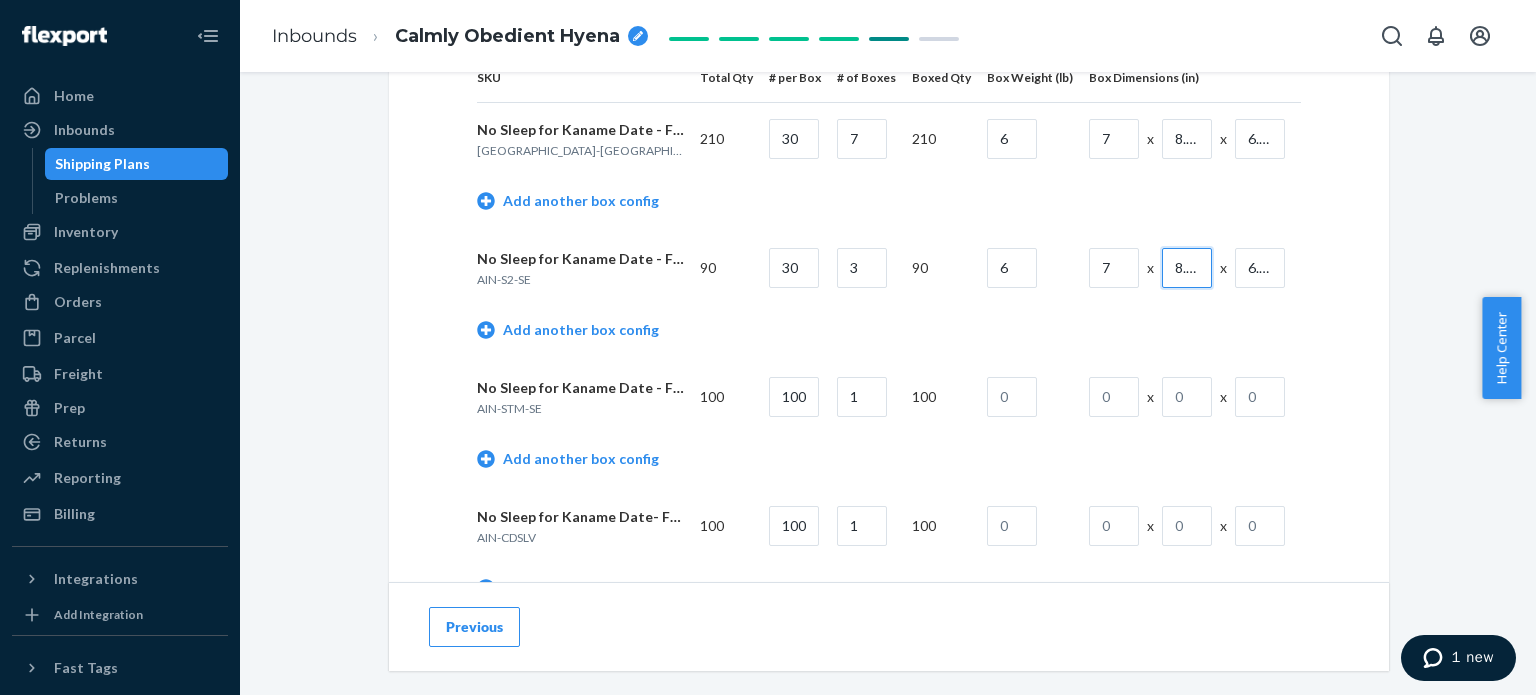 click on "8.62" at bounding box center [1187, 268] 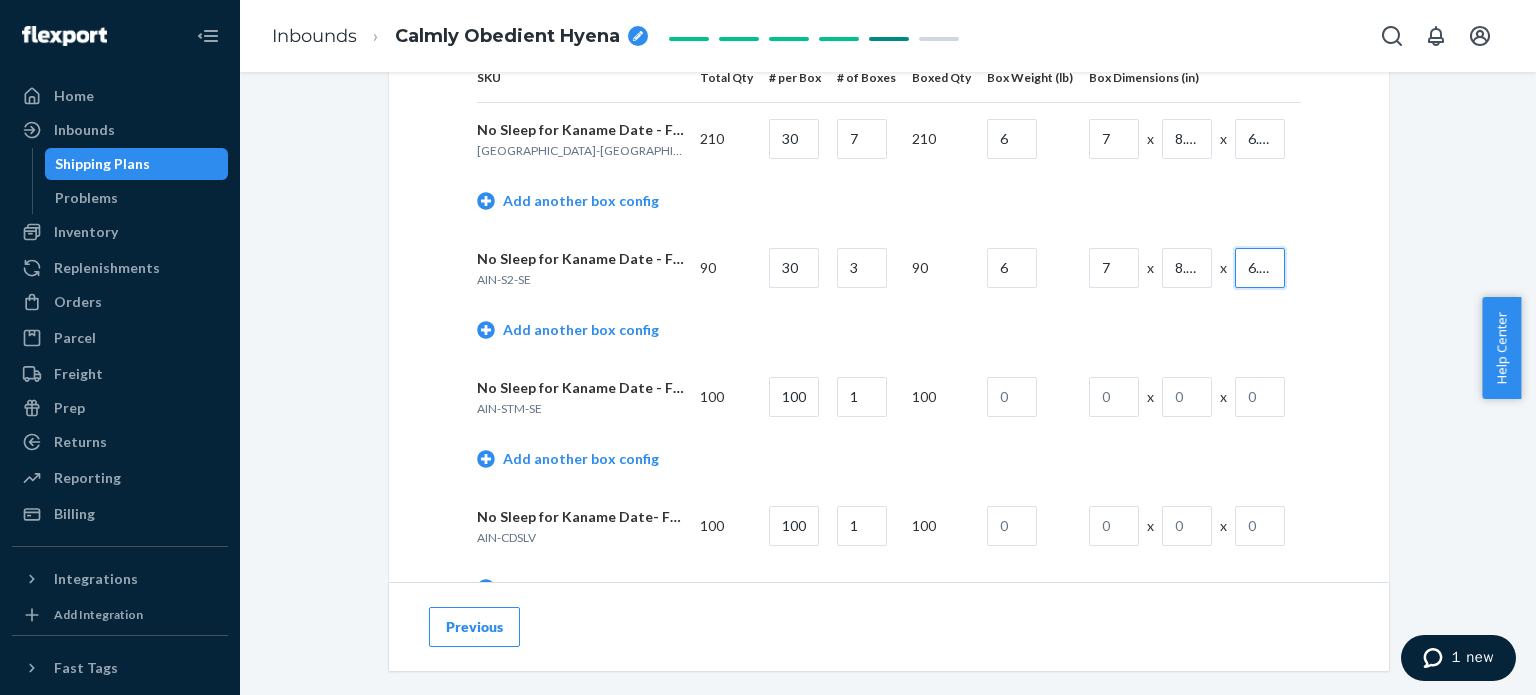 click on "6.93" at bounding box center (1260, 268) 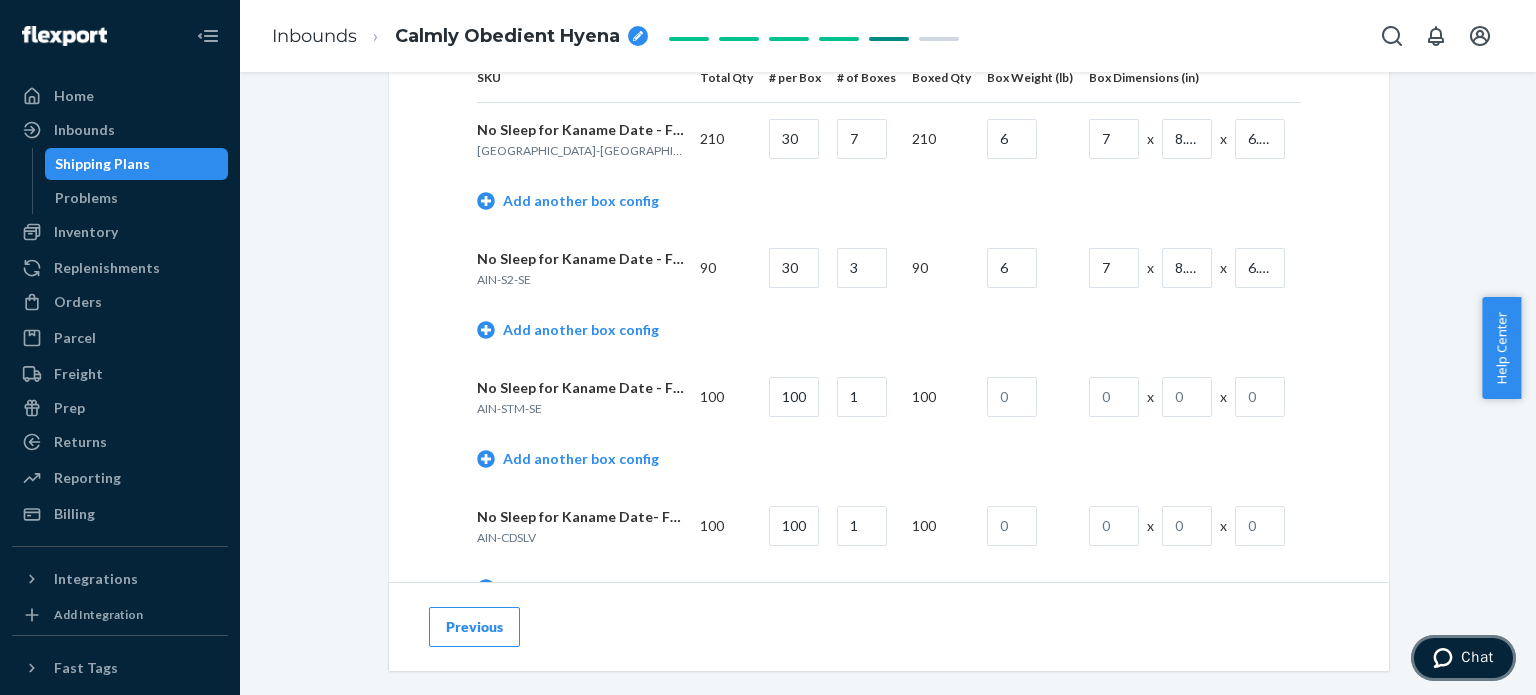 click 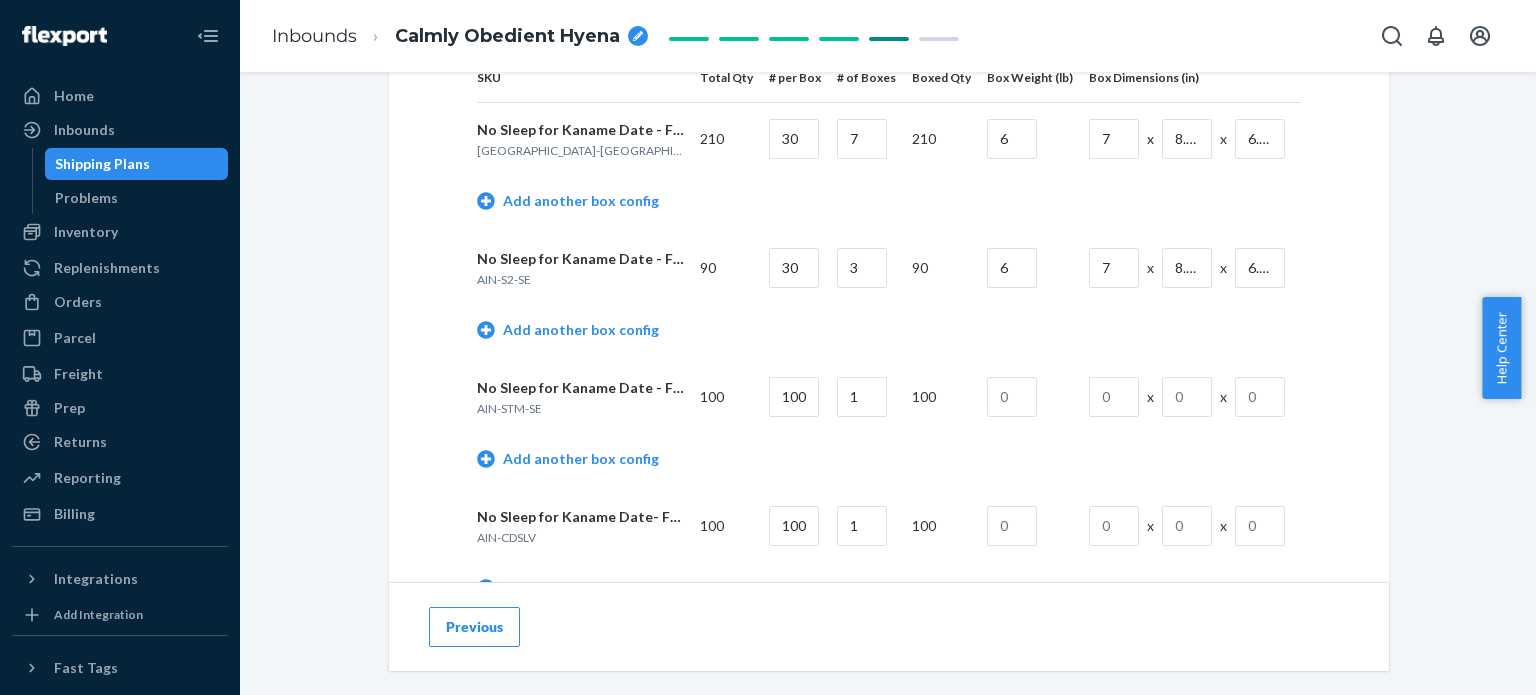 scroll, scrollTop: 0, scrollLeft: 0, axis: both 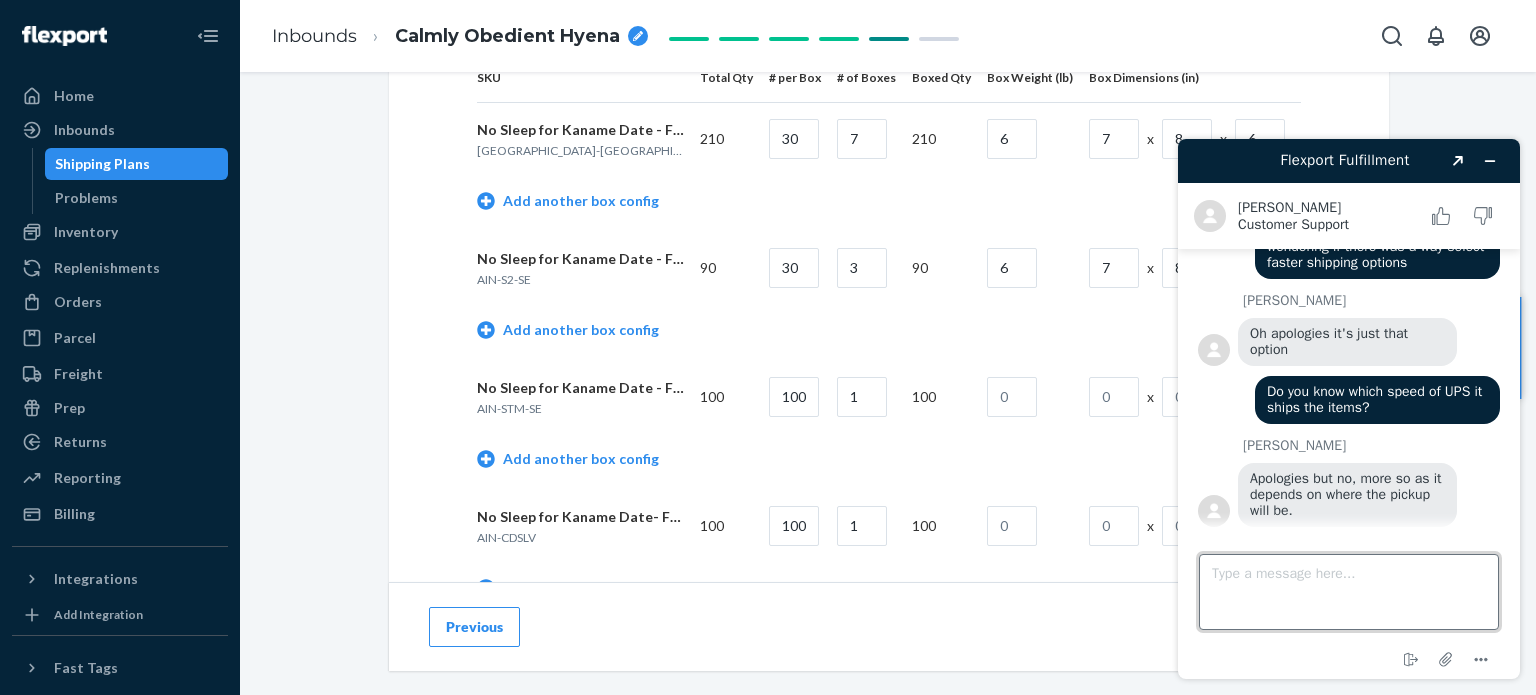 click on "Type a message here..." at bounding box center (1349, 592) 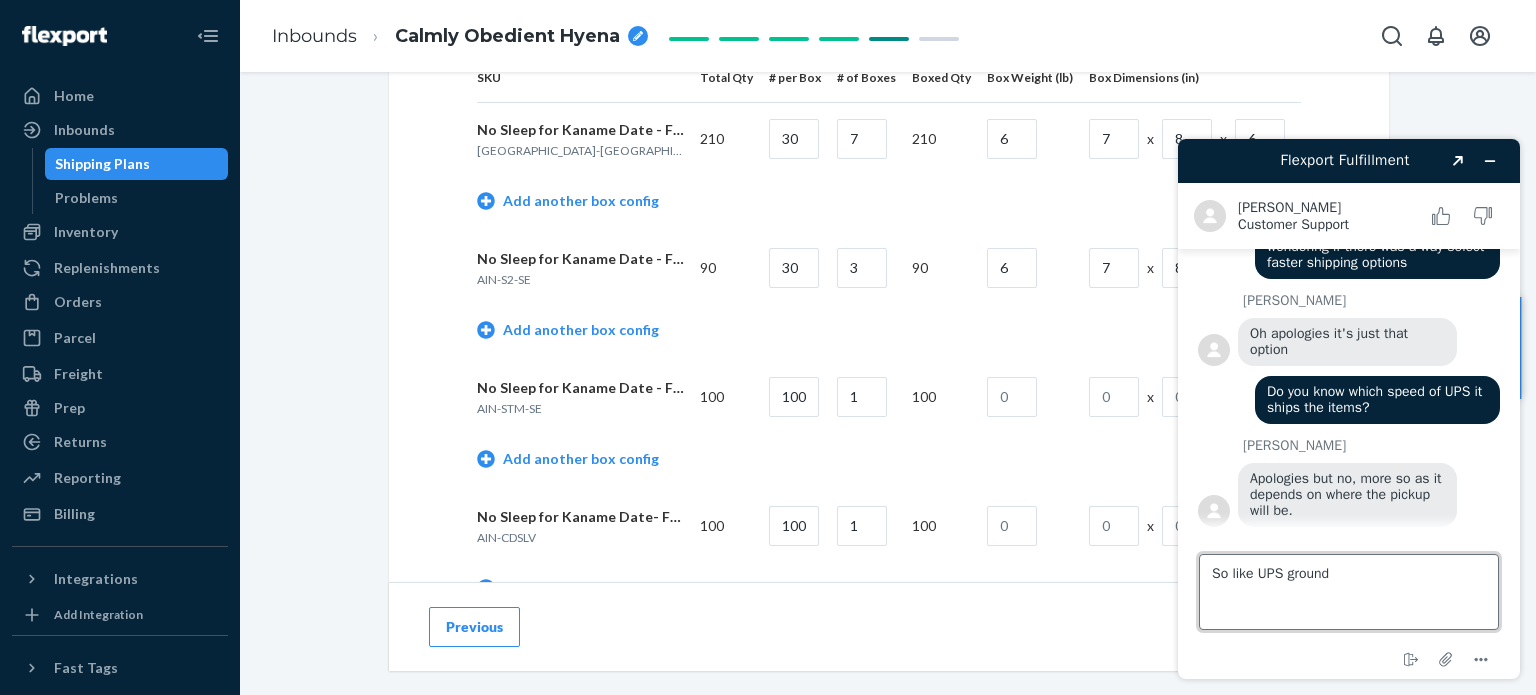 type on "So like UPS ground?" 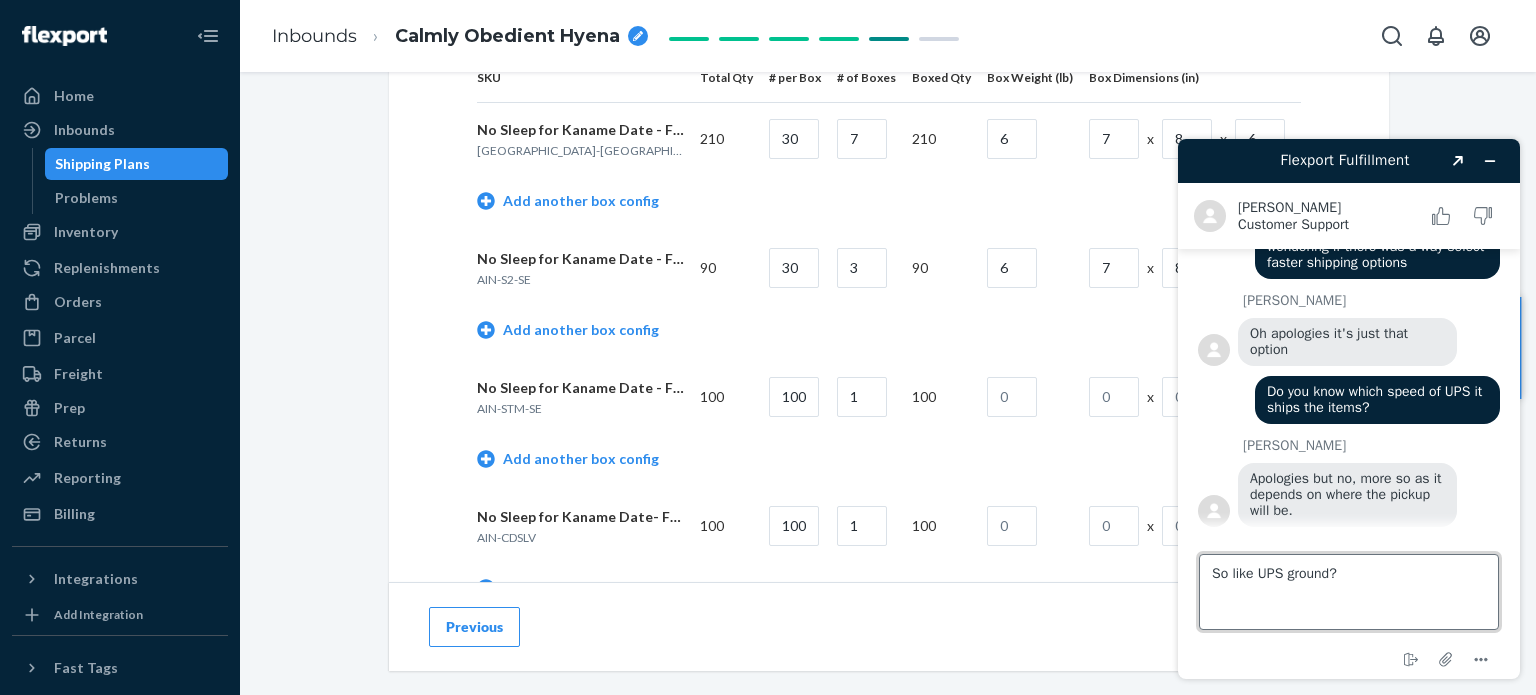 type 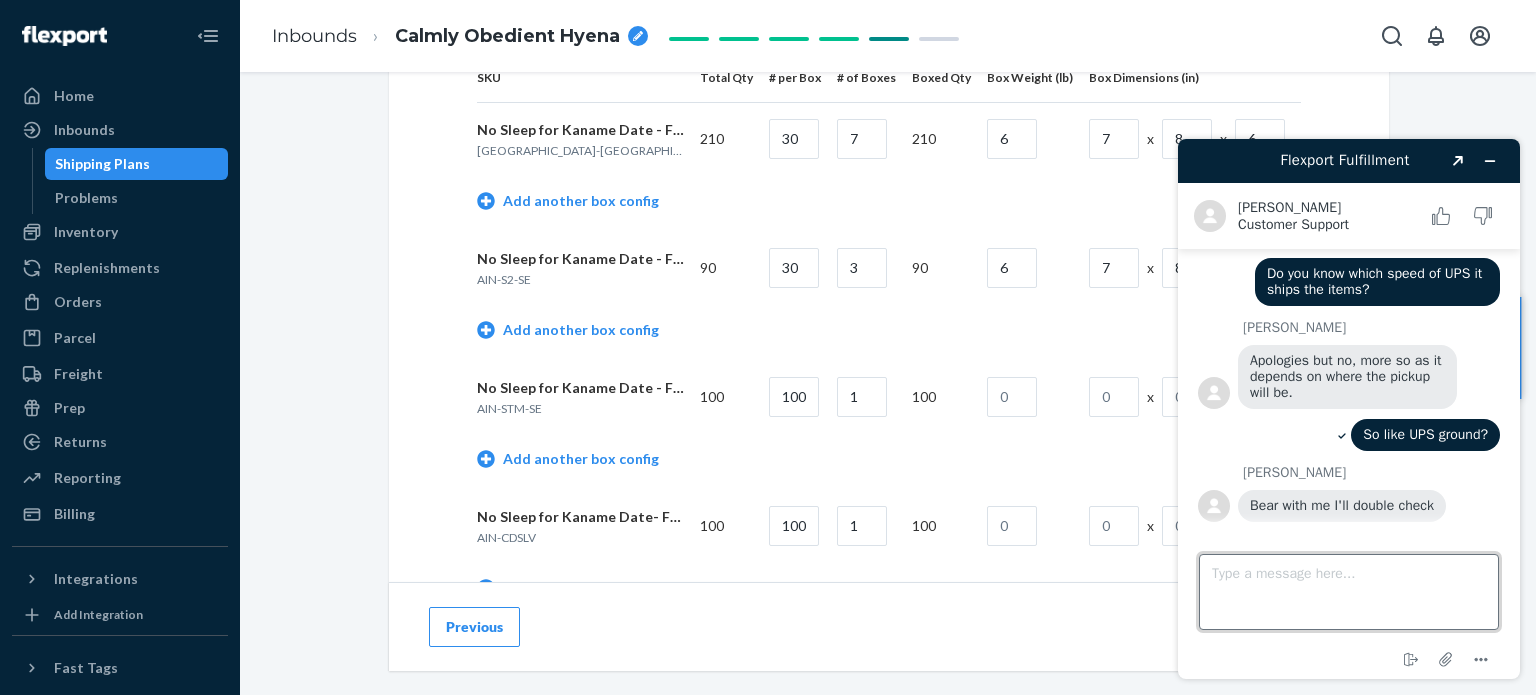 scroll, scrollTop: 3434, scrollLeft: 0, axis: vertical 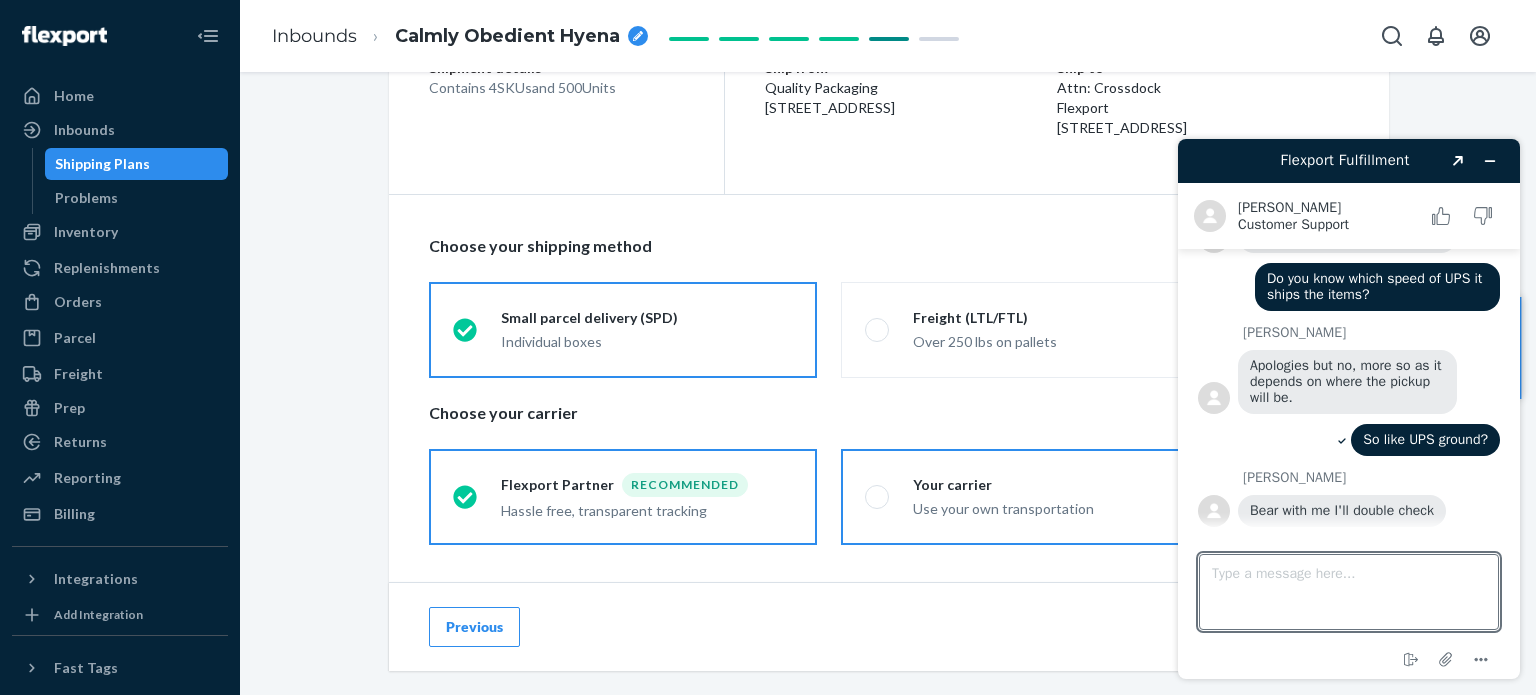 click on "Your carrier Use your own transportation" at bounding box center [1035, 497] 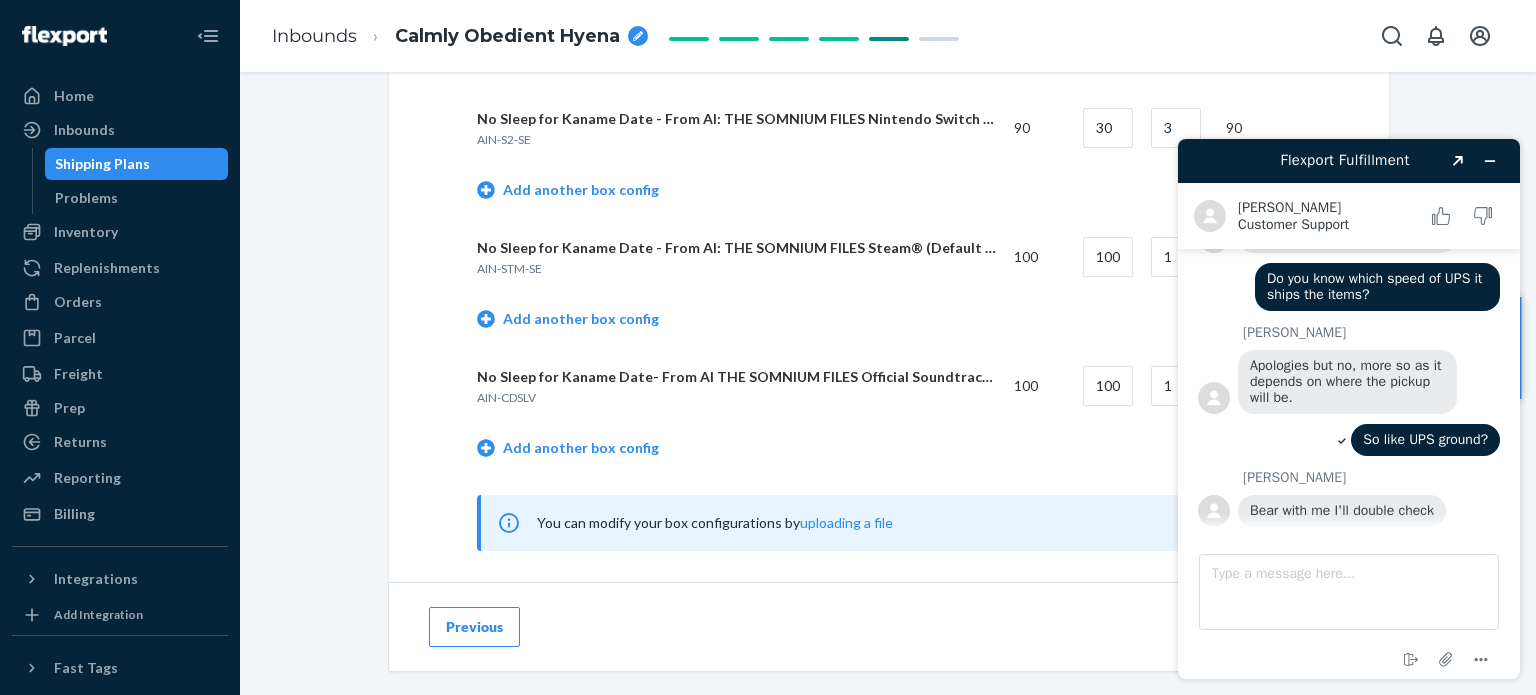 scroll, scrollTop: 1400, scrollLeft: 0, axis: vertical 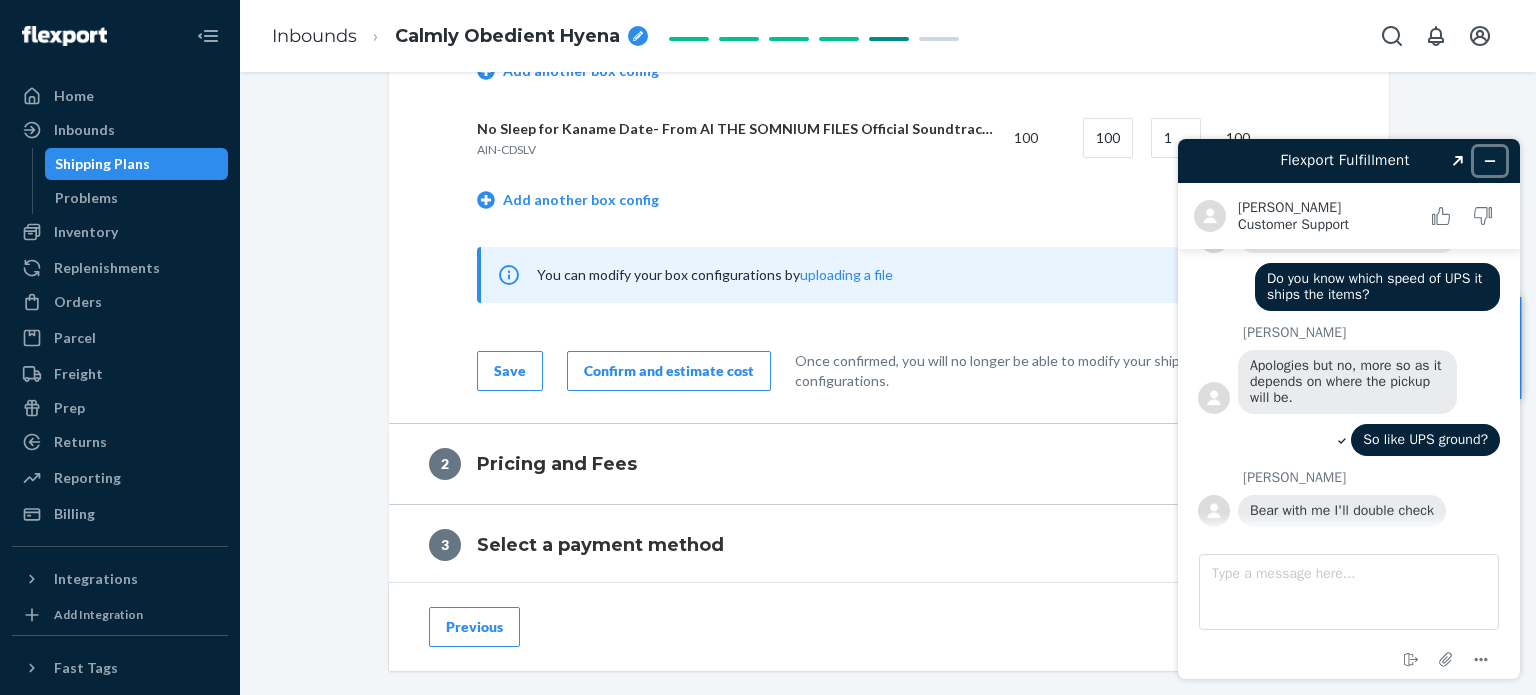 click 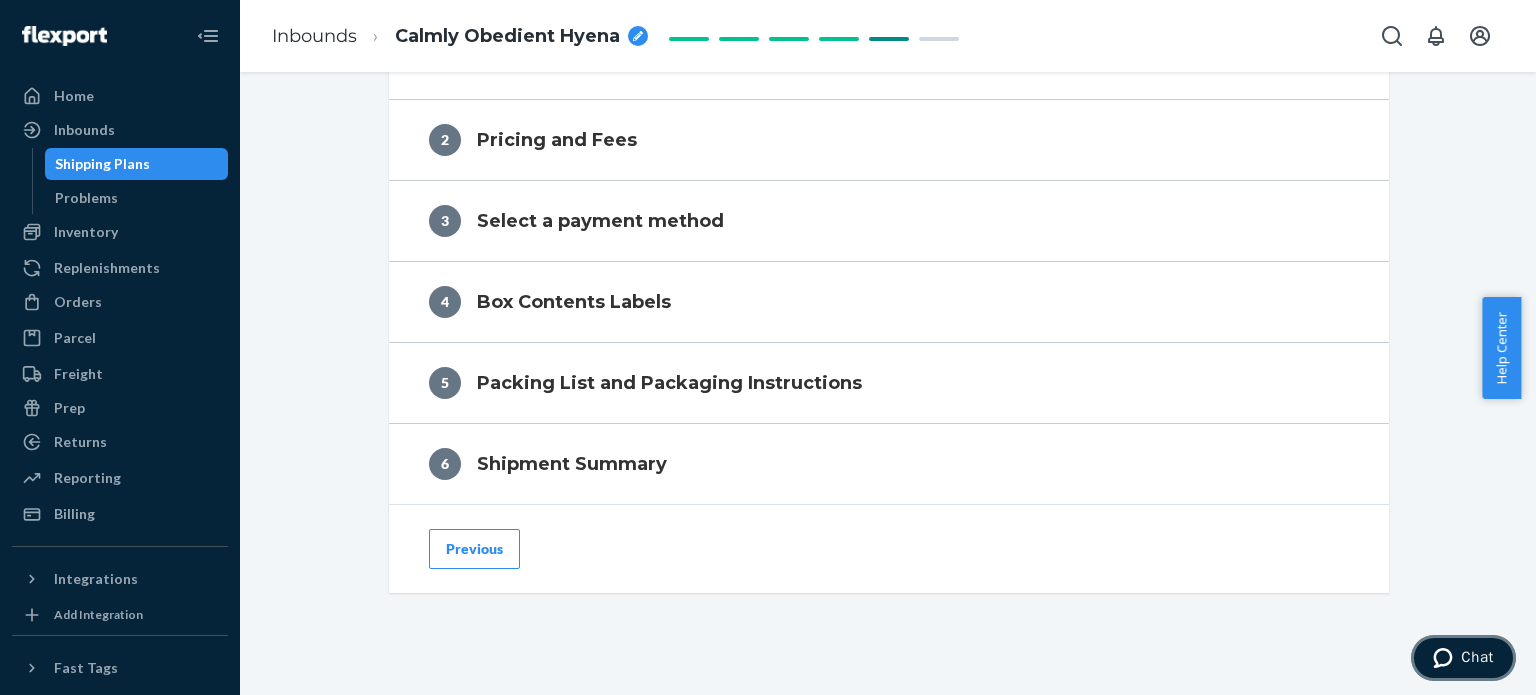 scroll, scrollTop: 1752, scrollLeft: 0, axis: vertical 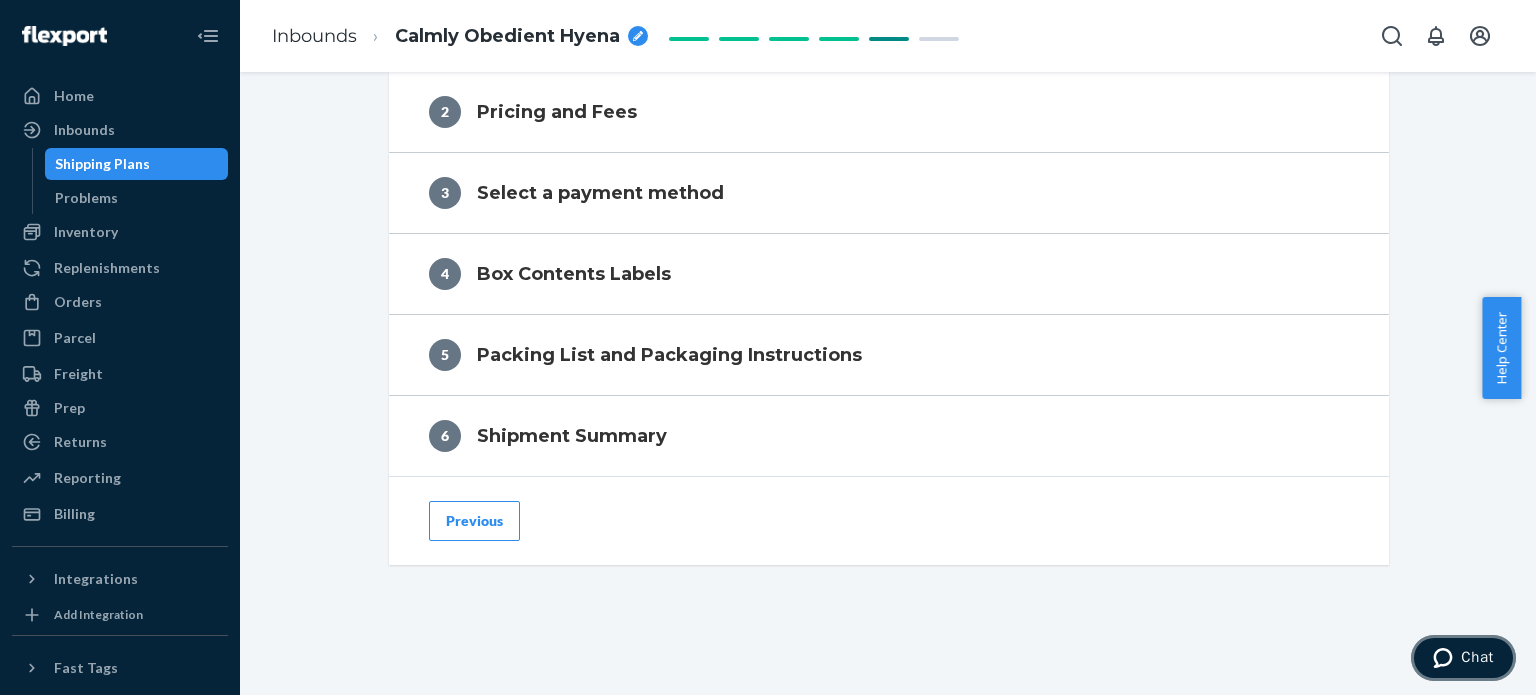 click on "Chat" at bounding box center [1477, 657] 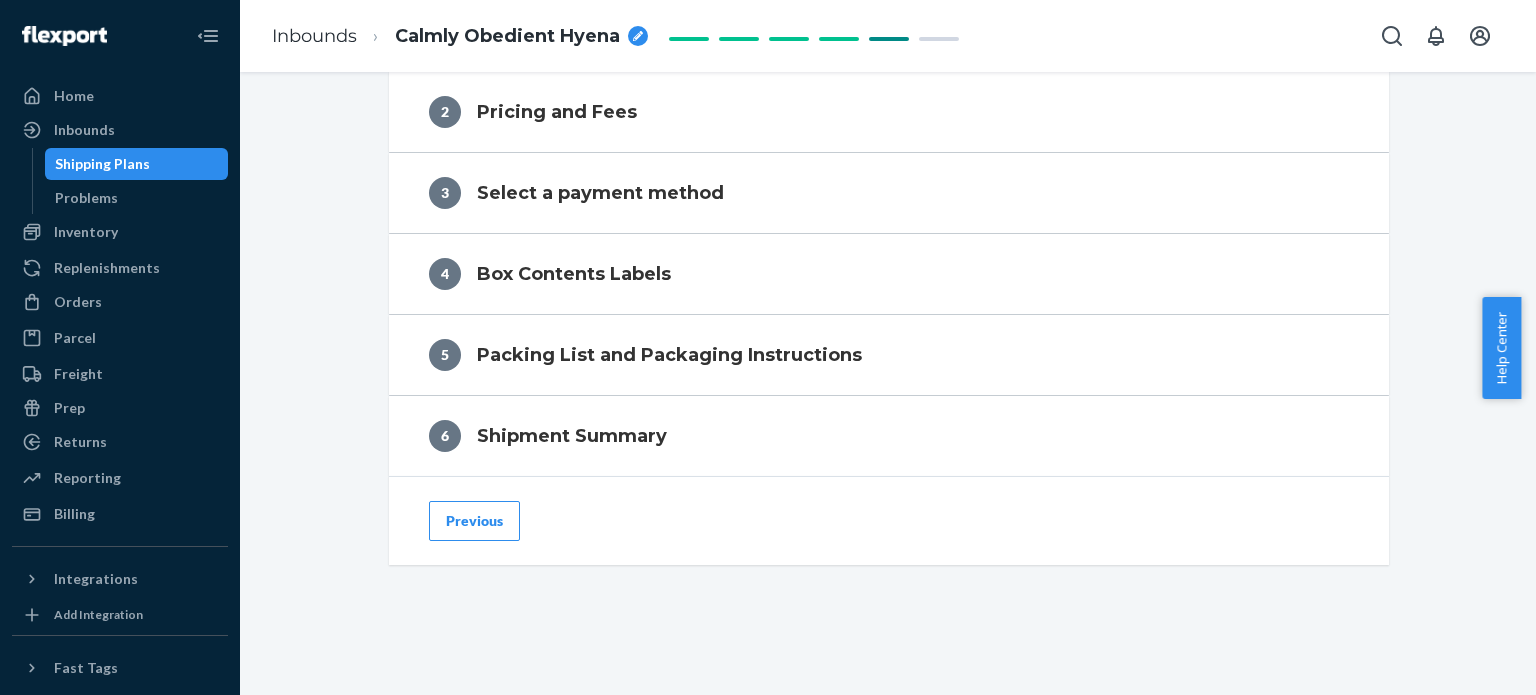 scroll, scrollTop: 0, scrollLeft: 0, axis: both 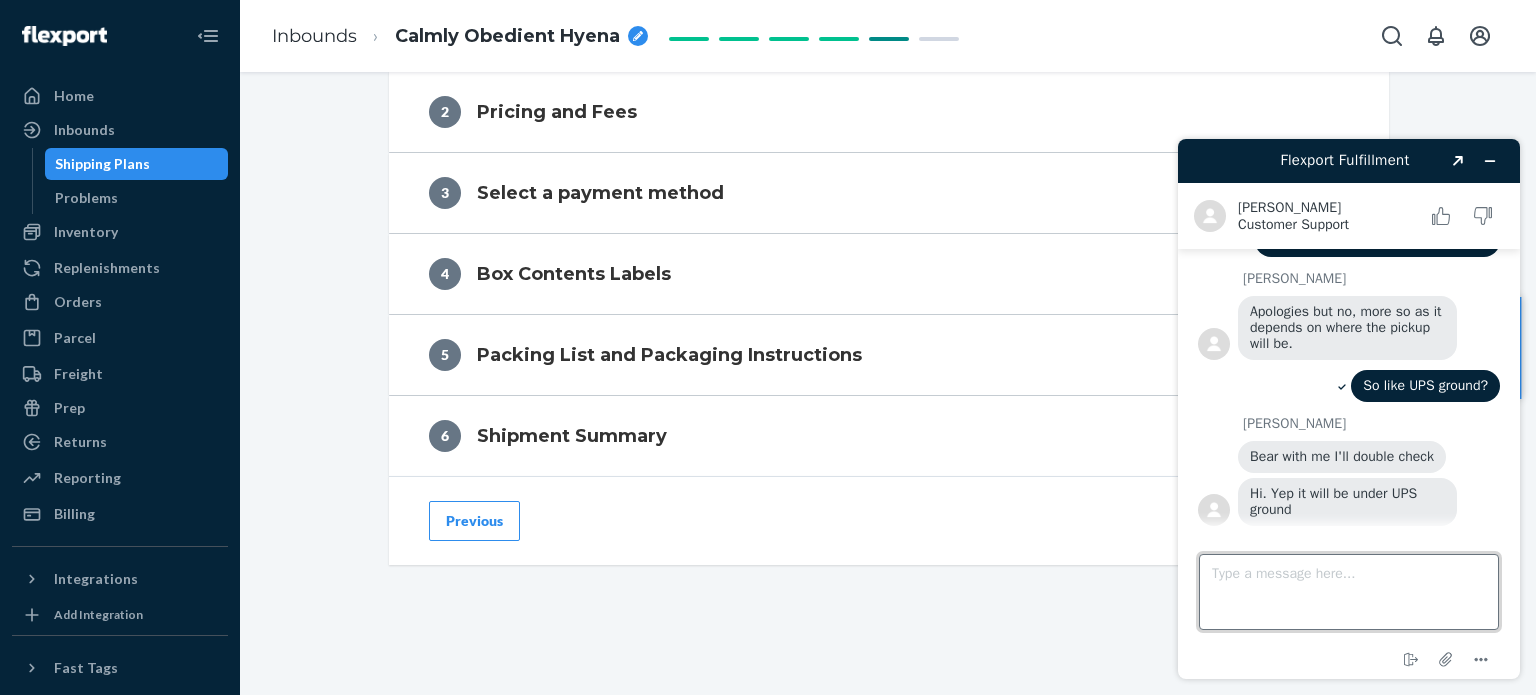 click on "Type a message here..." at bounding box center (1349, 592) 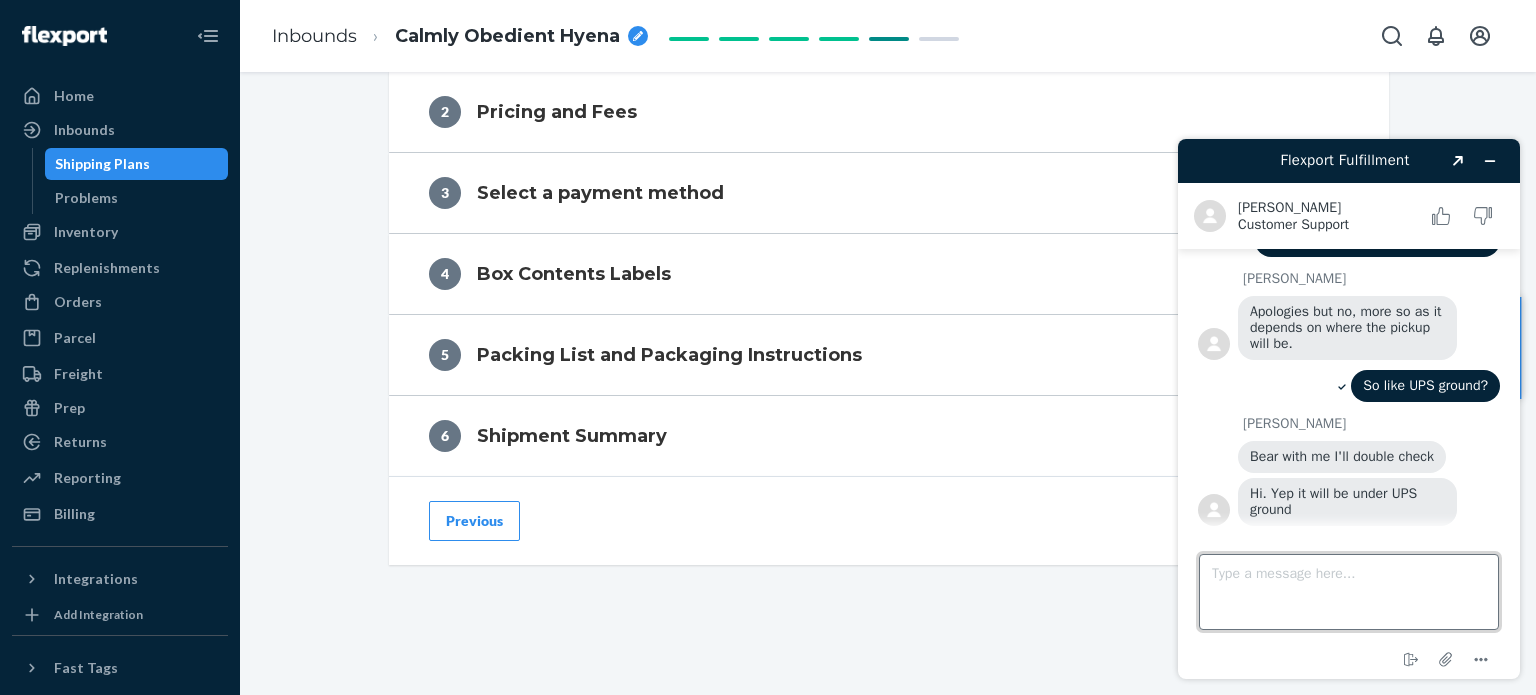 click on "Type a message here..." at bounding box center [1349, 592] 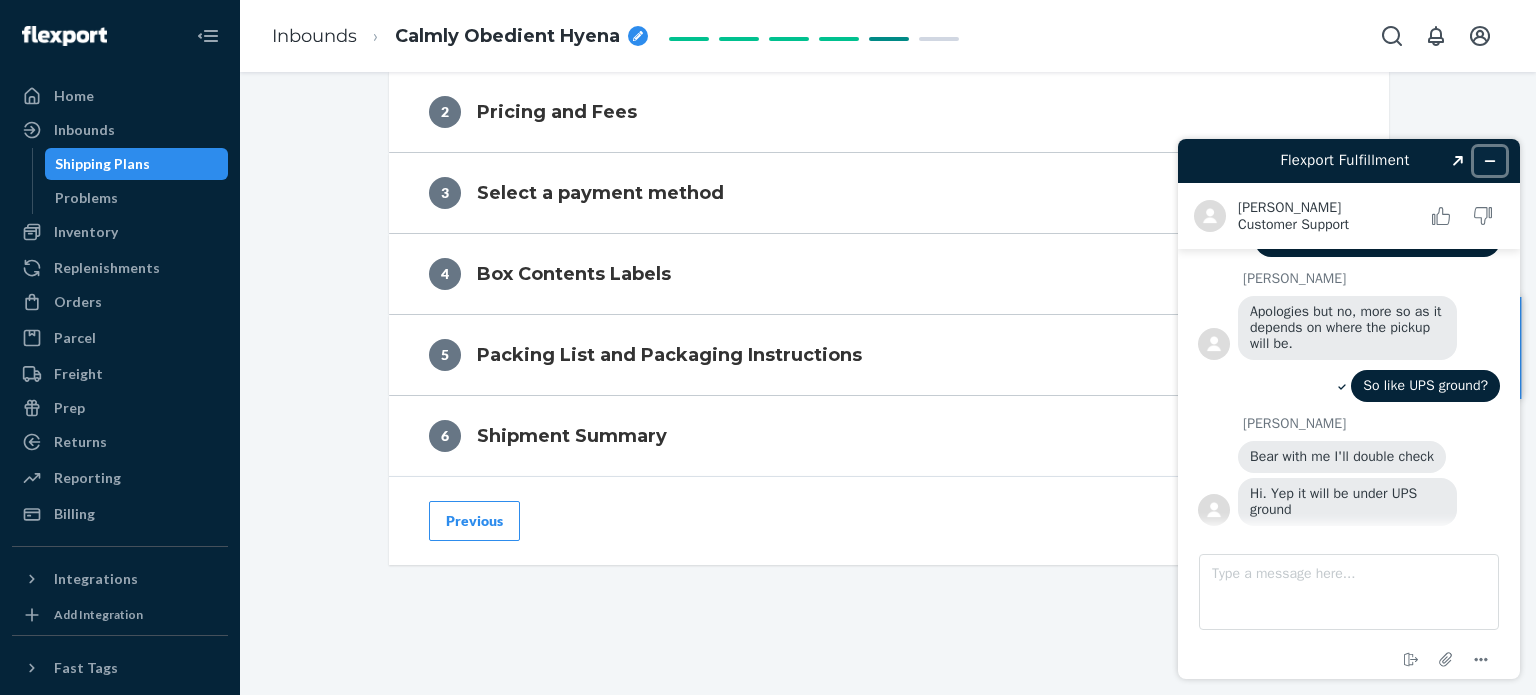 click 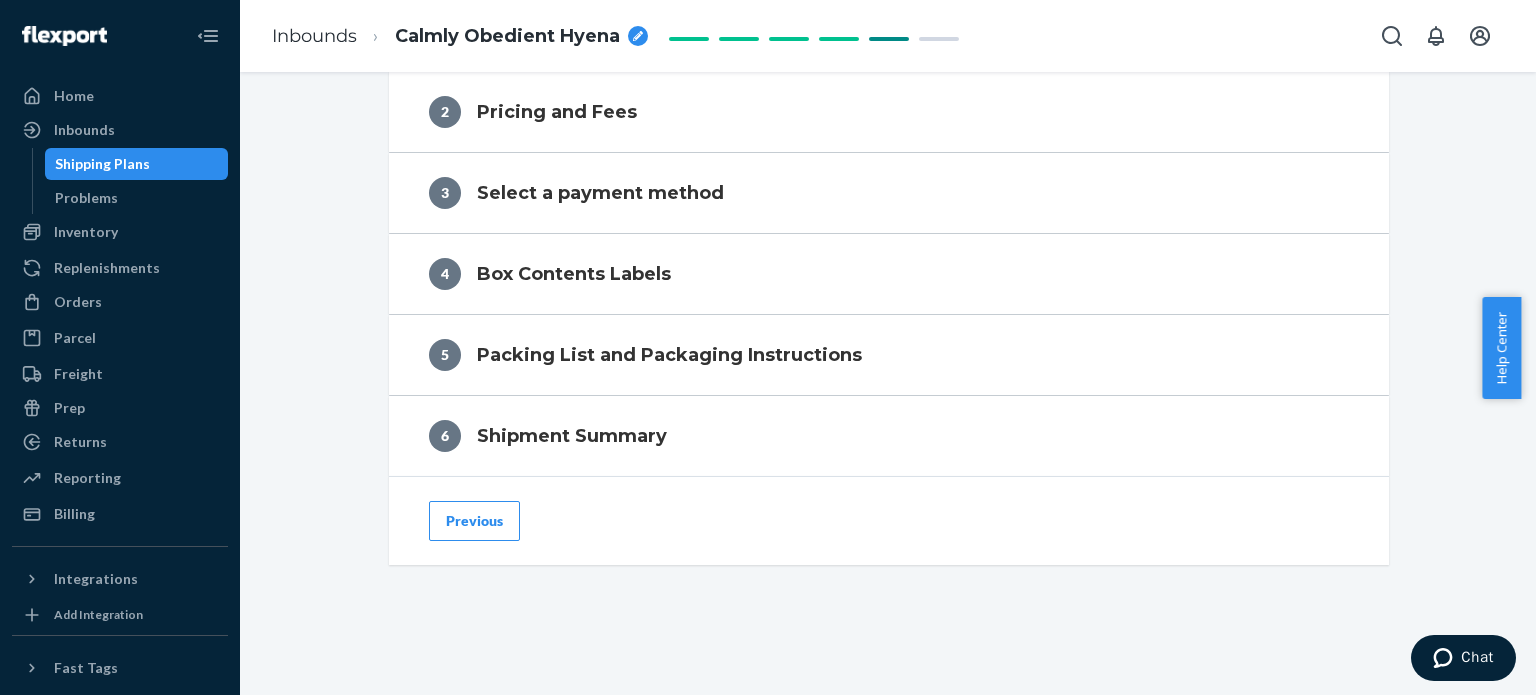 scroll, scrollTop: 1652, scrollLeft: 0, axis: vertical 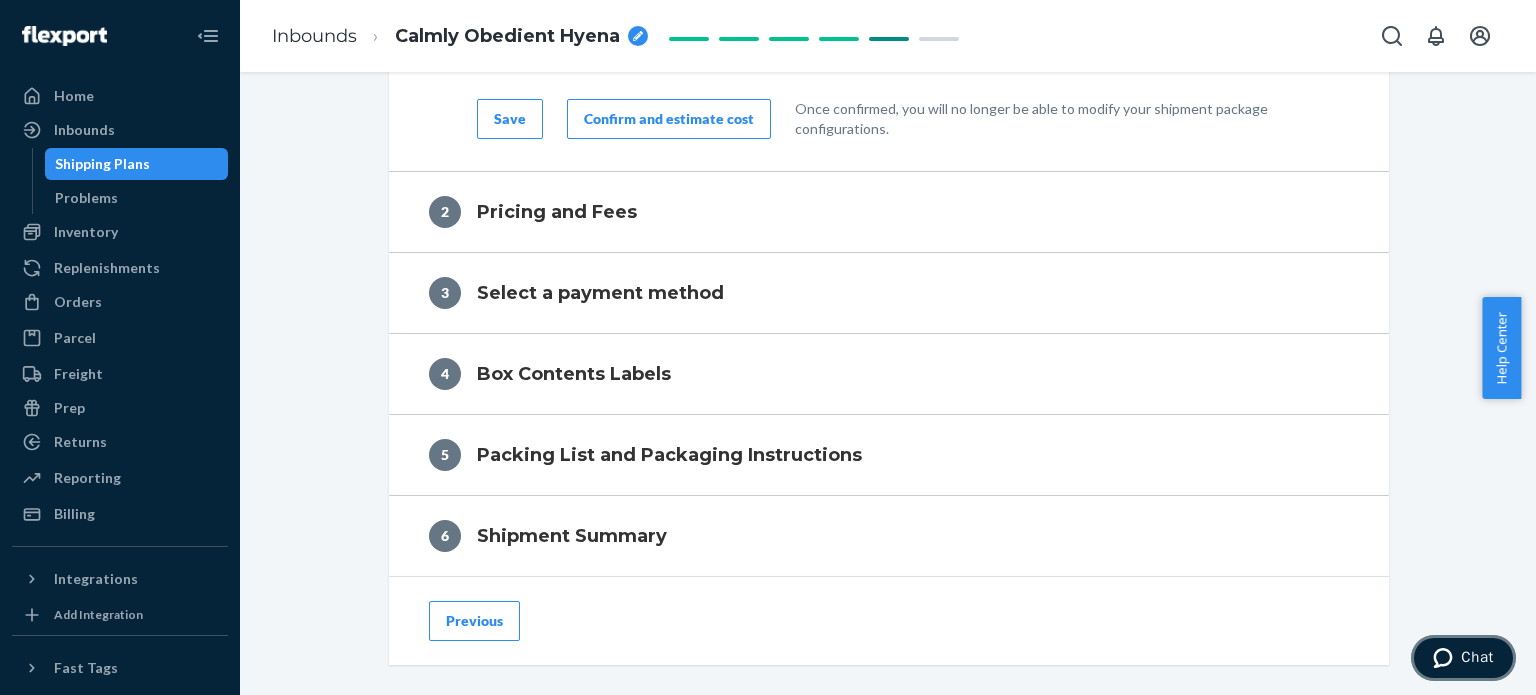 click on "Chat" at bounding box center (1477, 657) 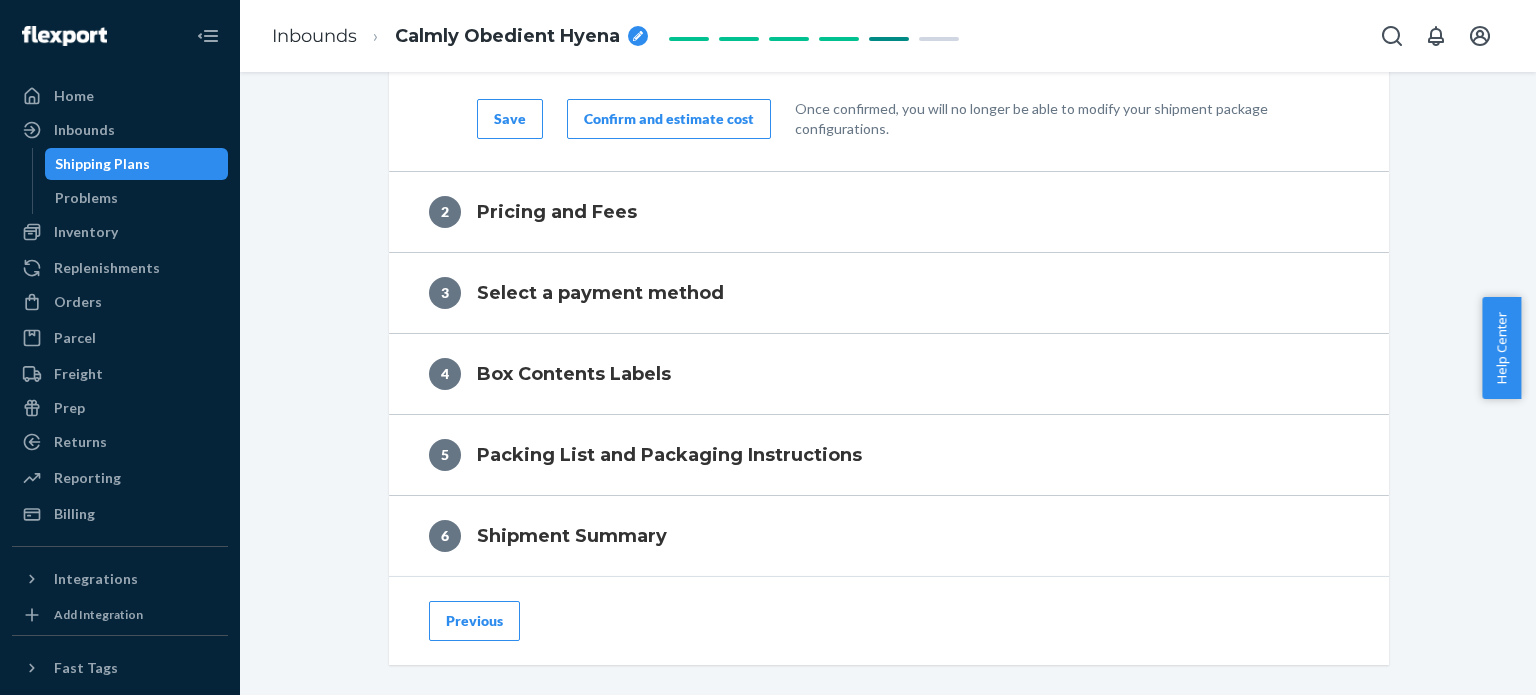 scroll, scrollTop: 0, scrollLeft: 0, axis: both 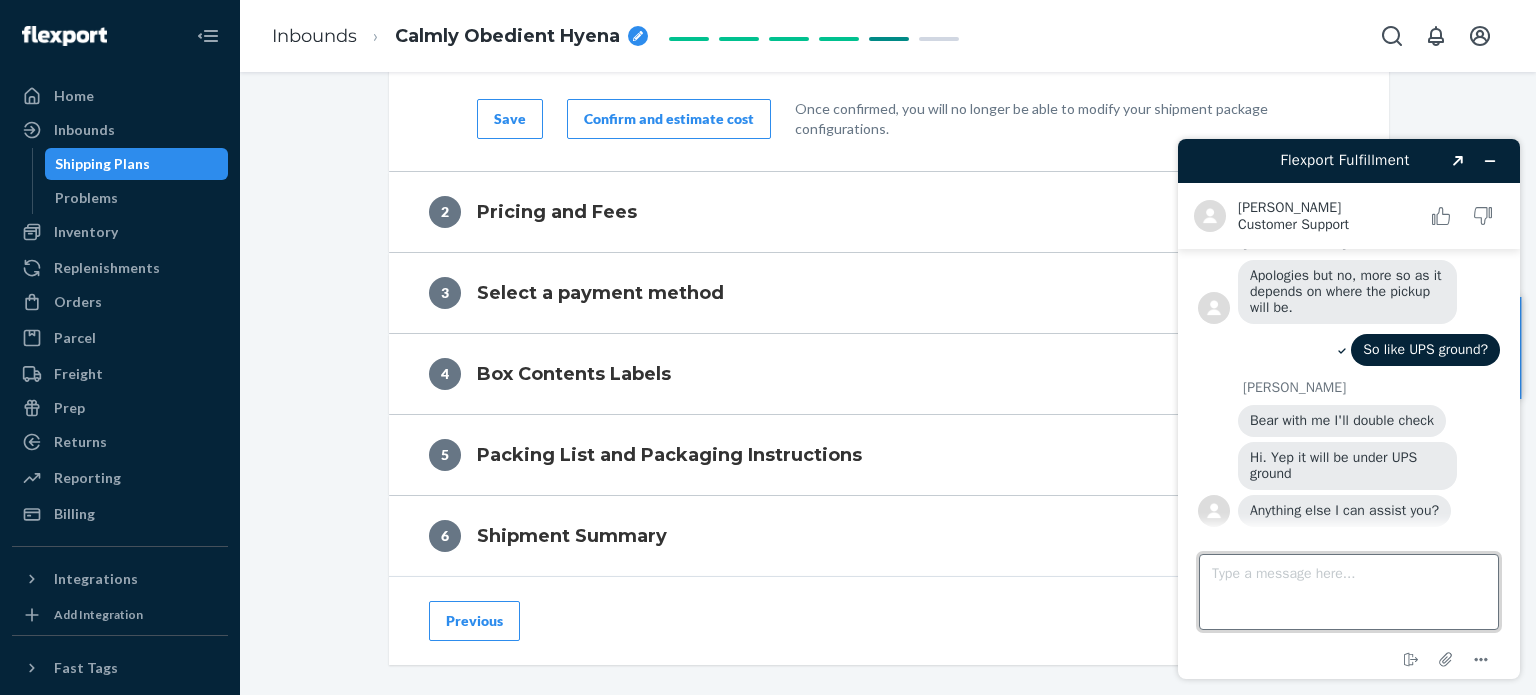 click on "Type a message here..." at bounding box center (1349, 592) 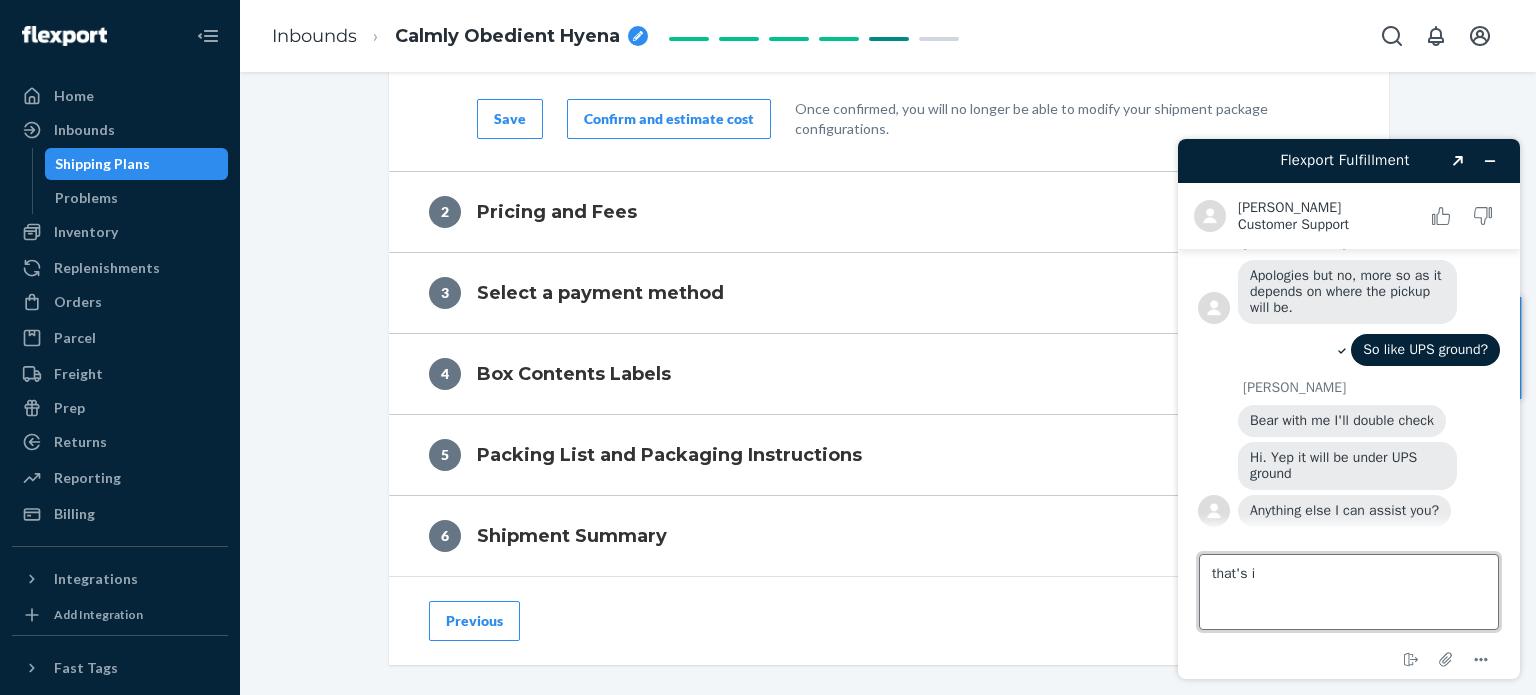 type on "that's it" 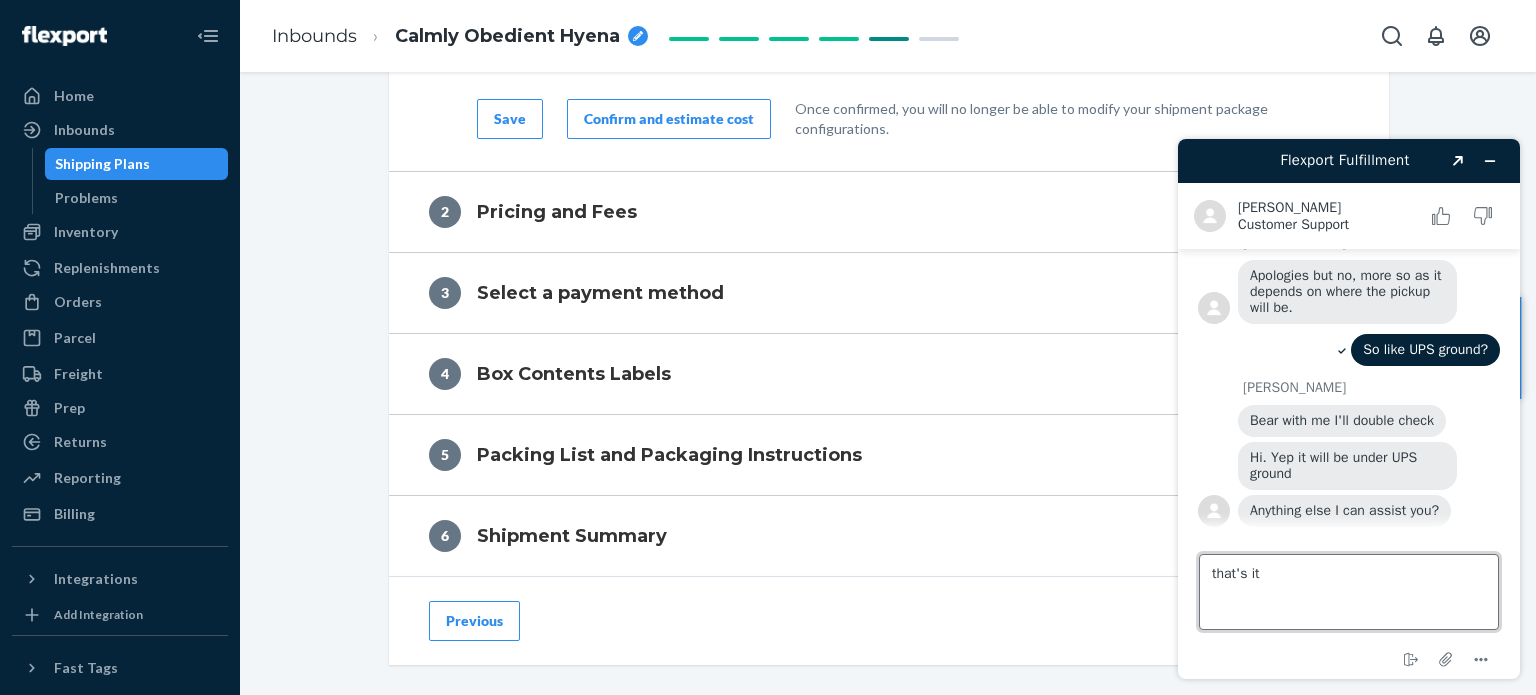 type 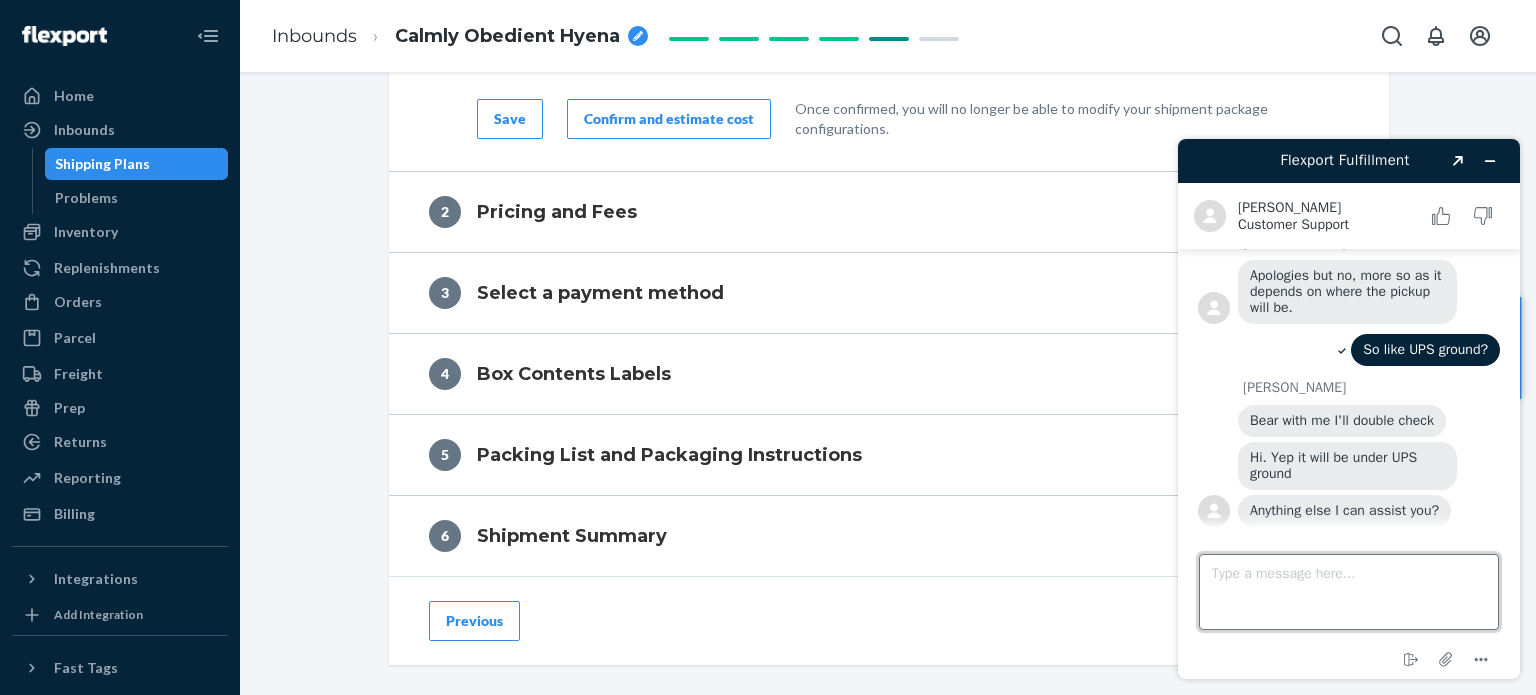scroll, scrollTop: 3566, scrollLeft: 0, axis: vertical 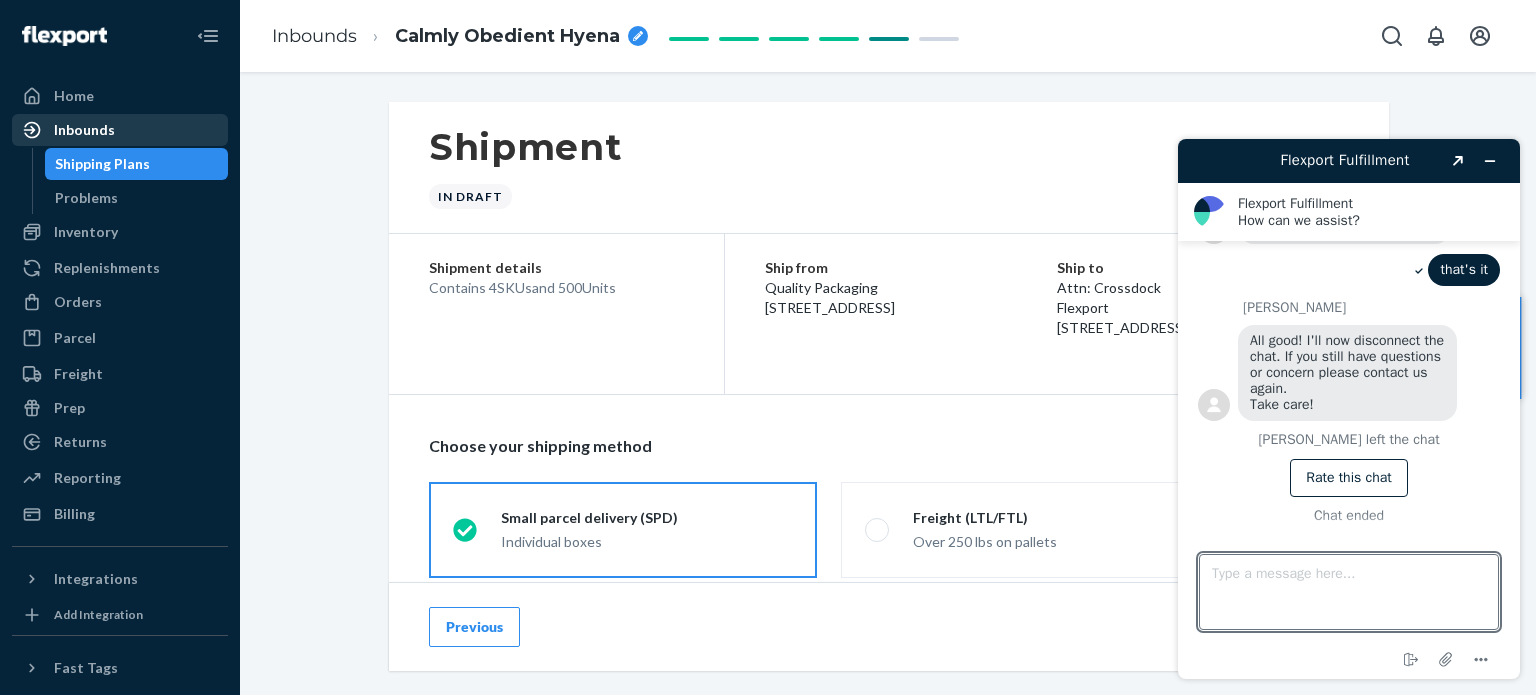 click on "Inbounds" at bounding box center [84, 130] 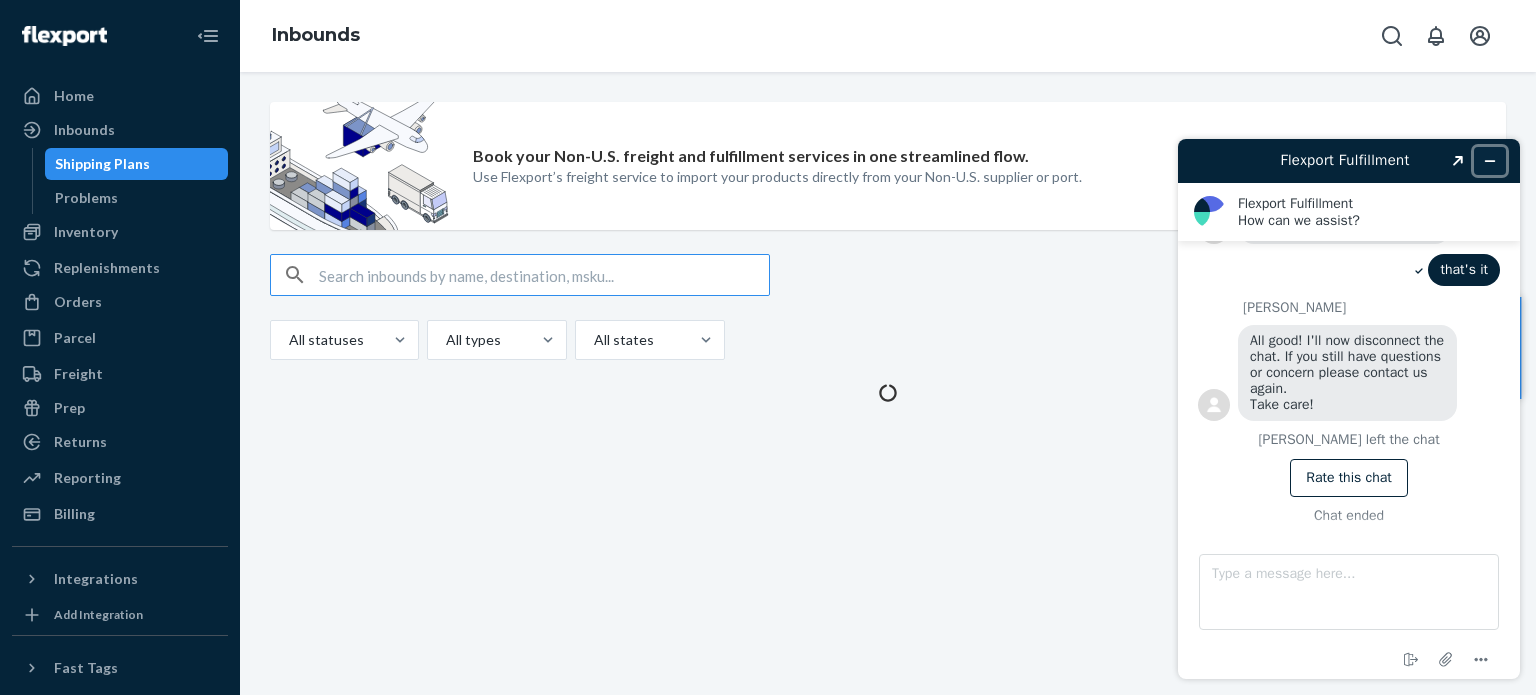click at bounding box center [1490, 161] 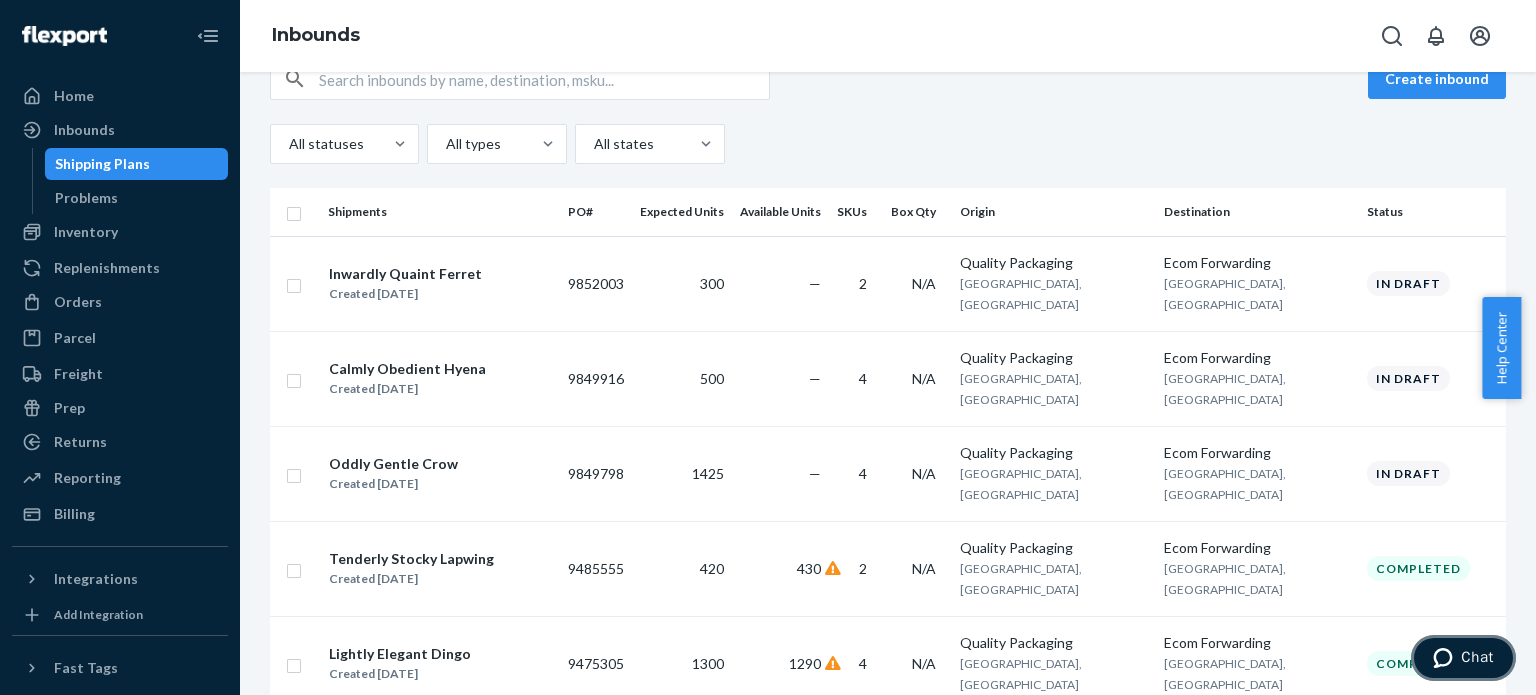 scroll, scrollTop: 200, scrollLeft: 0, axis: vertical 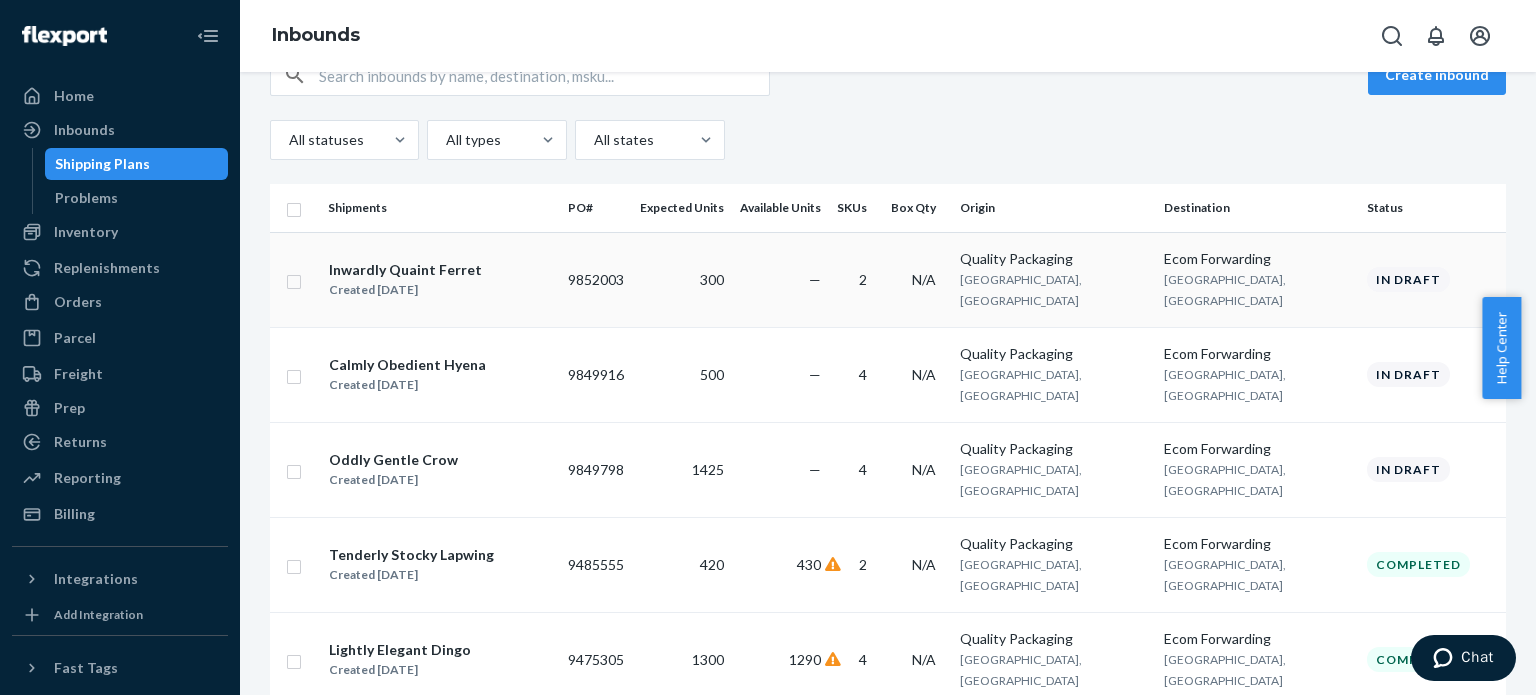click on "Inwardly Quaint Ferret" at bounding box center (405, 270) 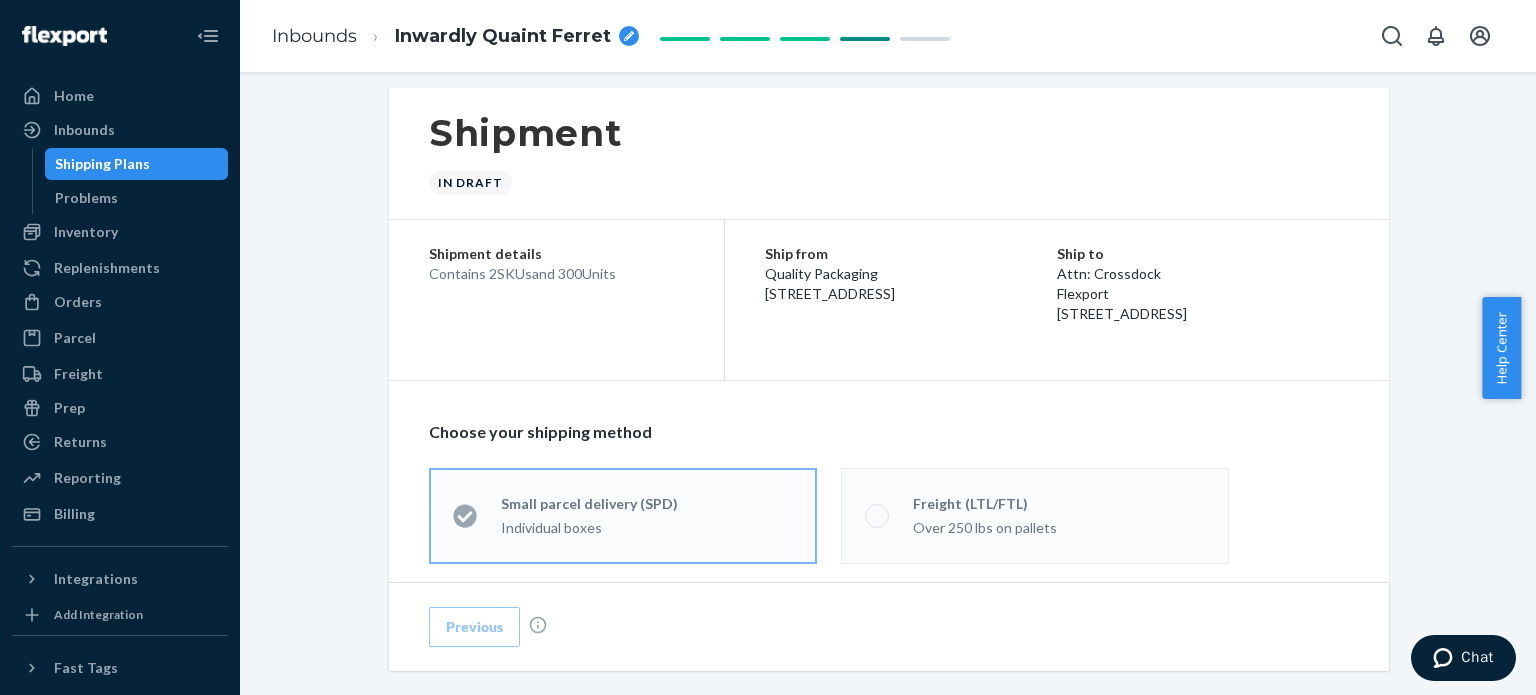 scroll, scrollTop: 0, scrollLeft: 0, axis: both 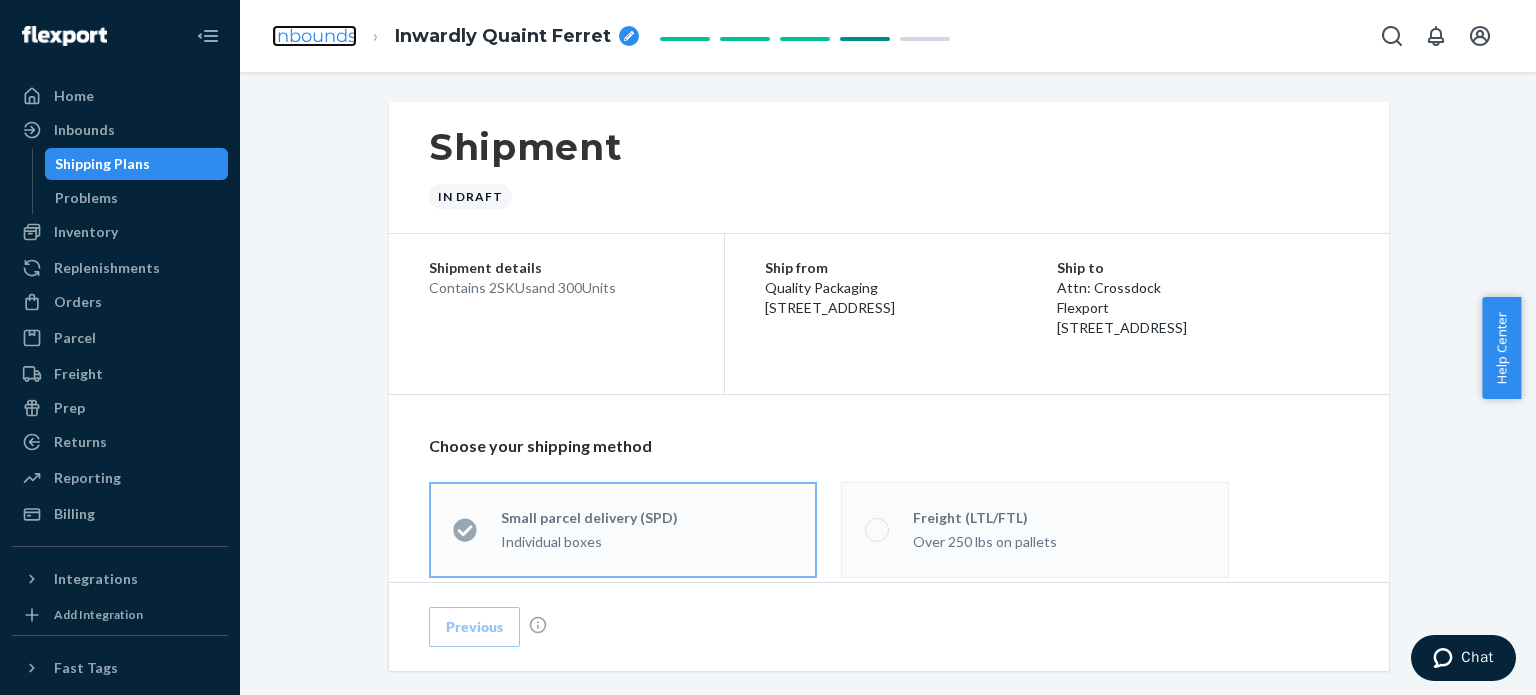 click on "Inbounds" at bounding box center (314, 36) 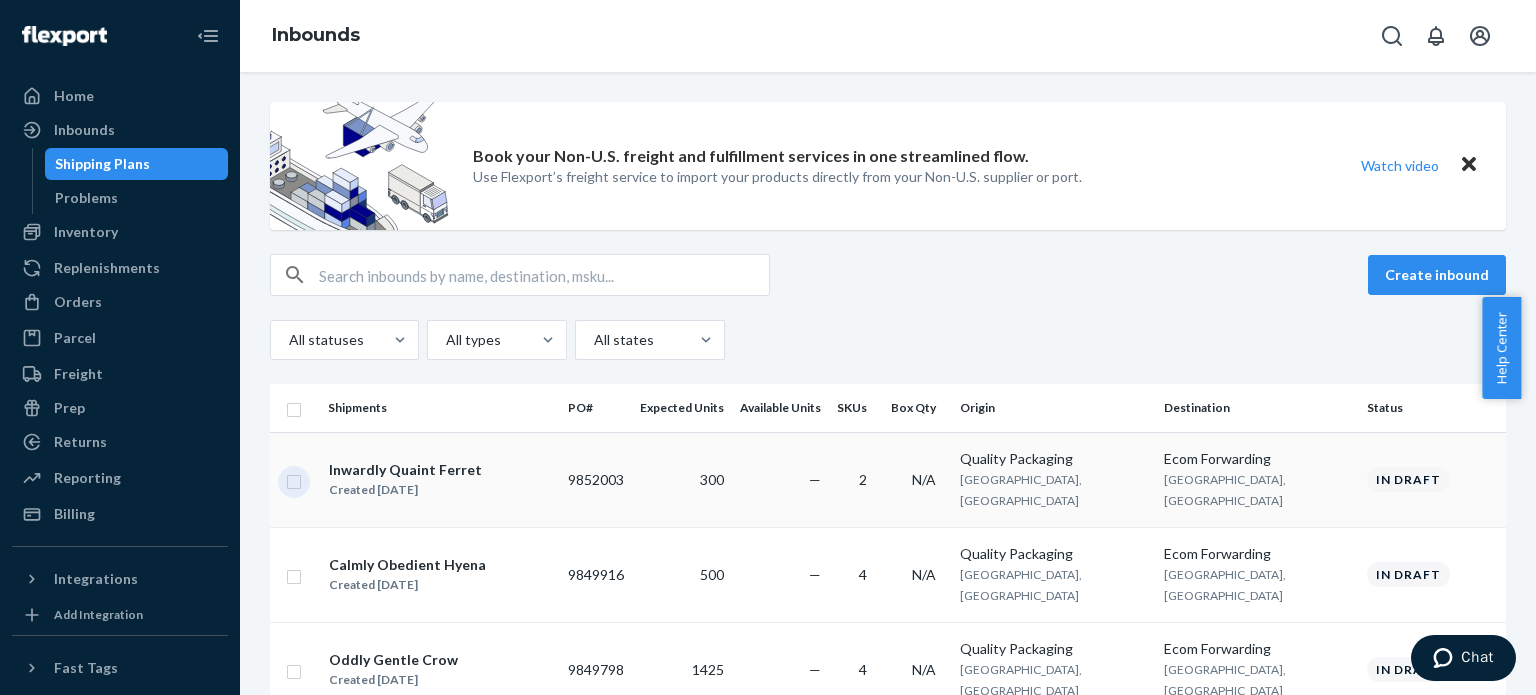 click at bounding box center [294, 479] 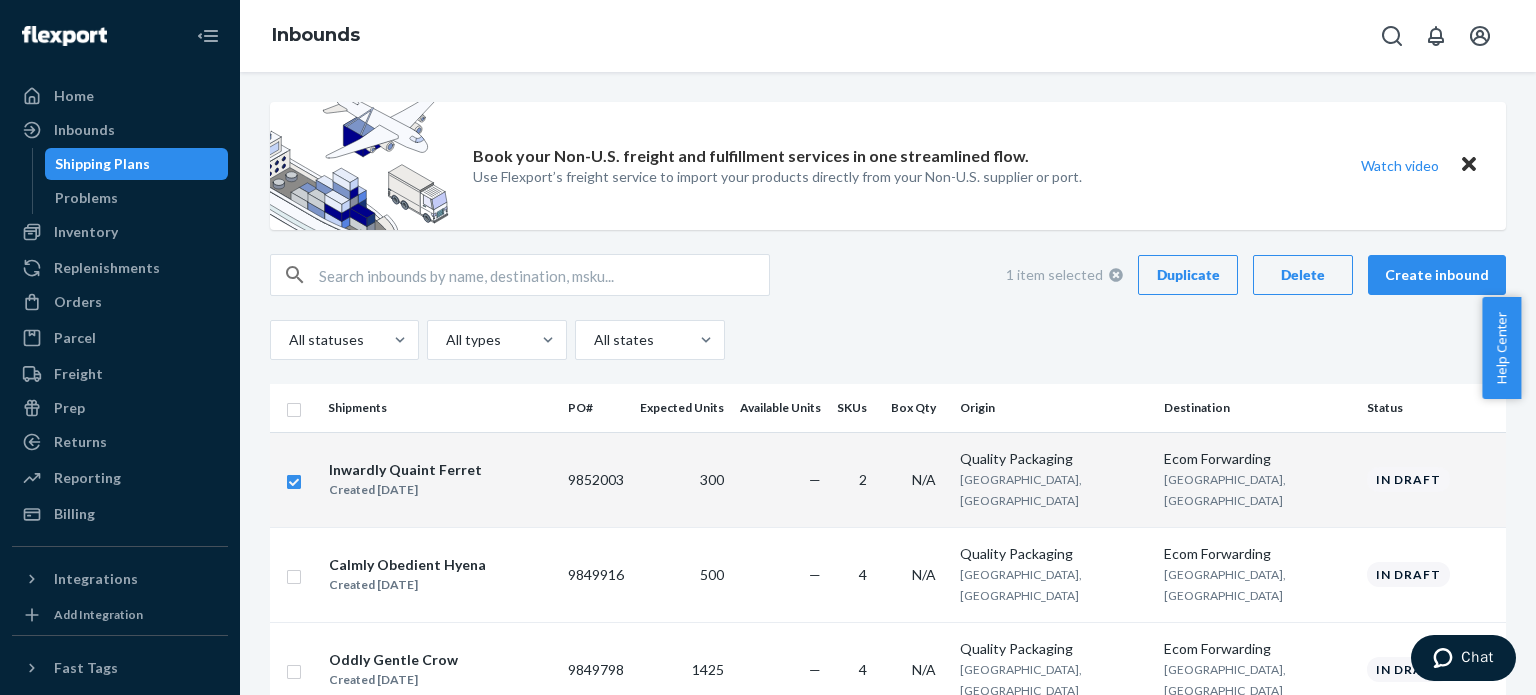 click on "Delete" at bounding box center (1303, 275) 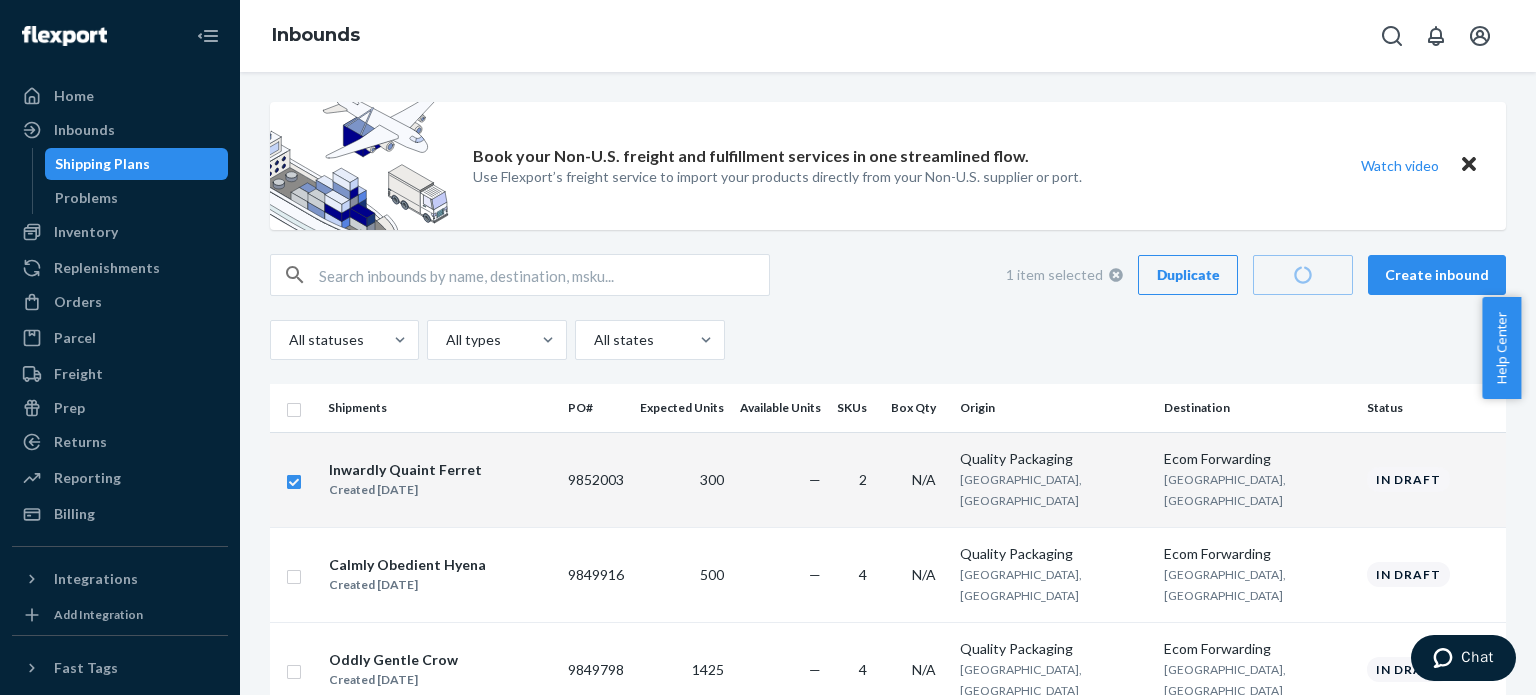 checkbox on "false" 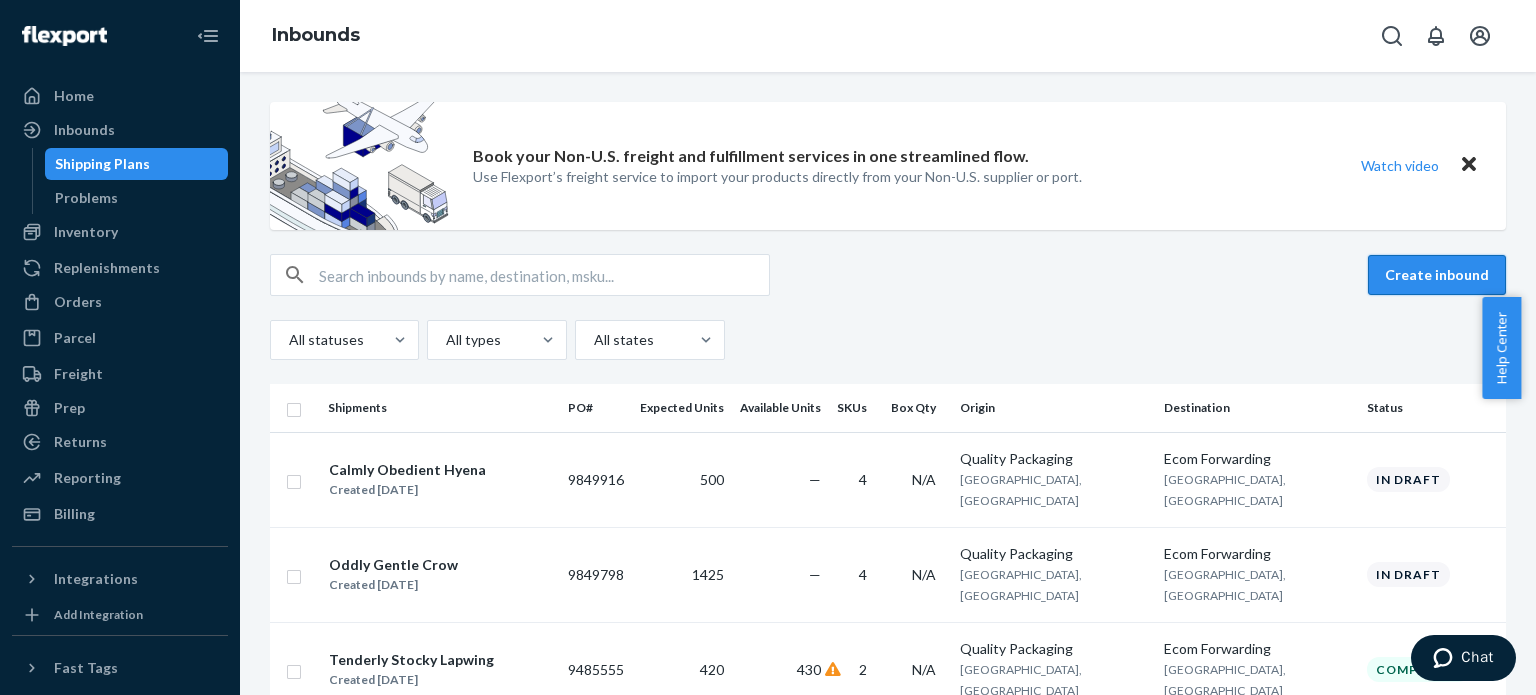 click on "Create inbound" at bounding box center [1437, 275] 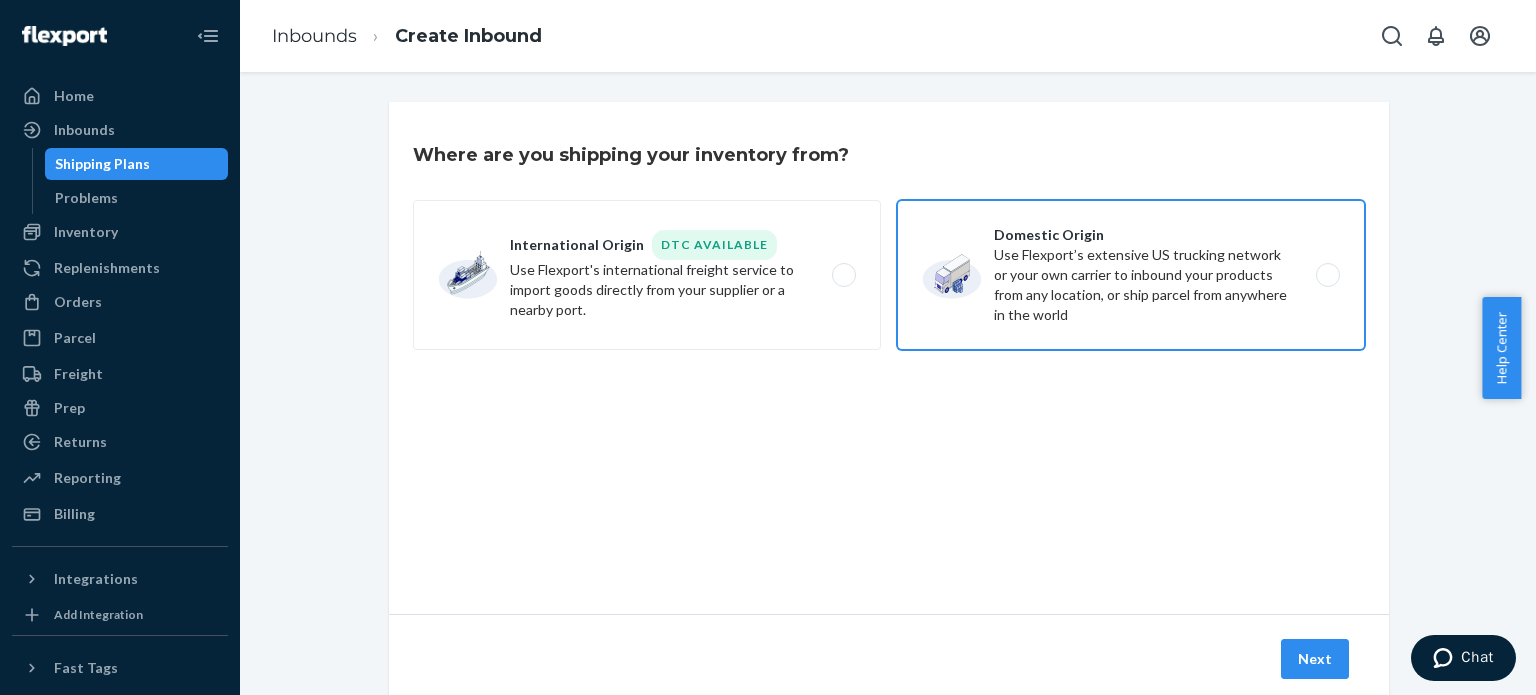 click on "Domestic Origin Use Flexport’s extensive US trucking network or your own carrier to inbound your products from any location, or ship parcel from anywhere in the world" at bounding box center [1131, 275] 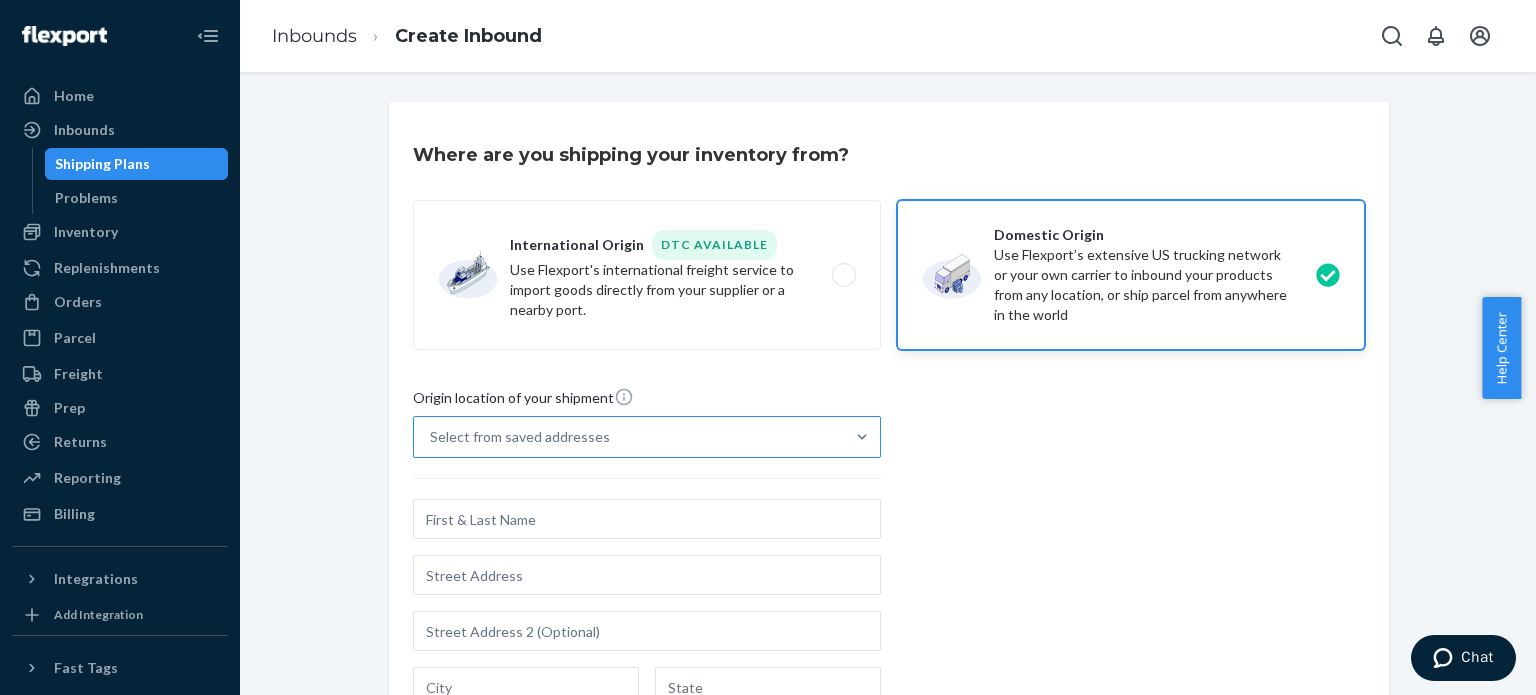 click on "Select from saved addresses" at bounding box center (629, 437) 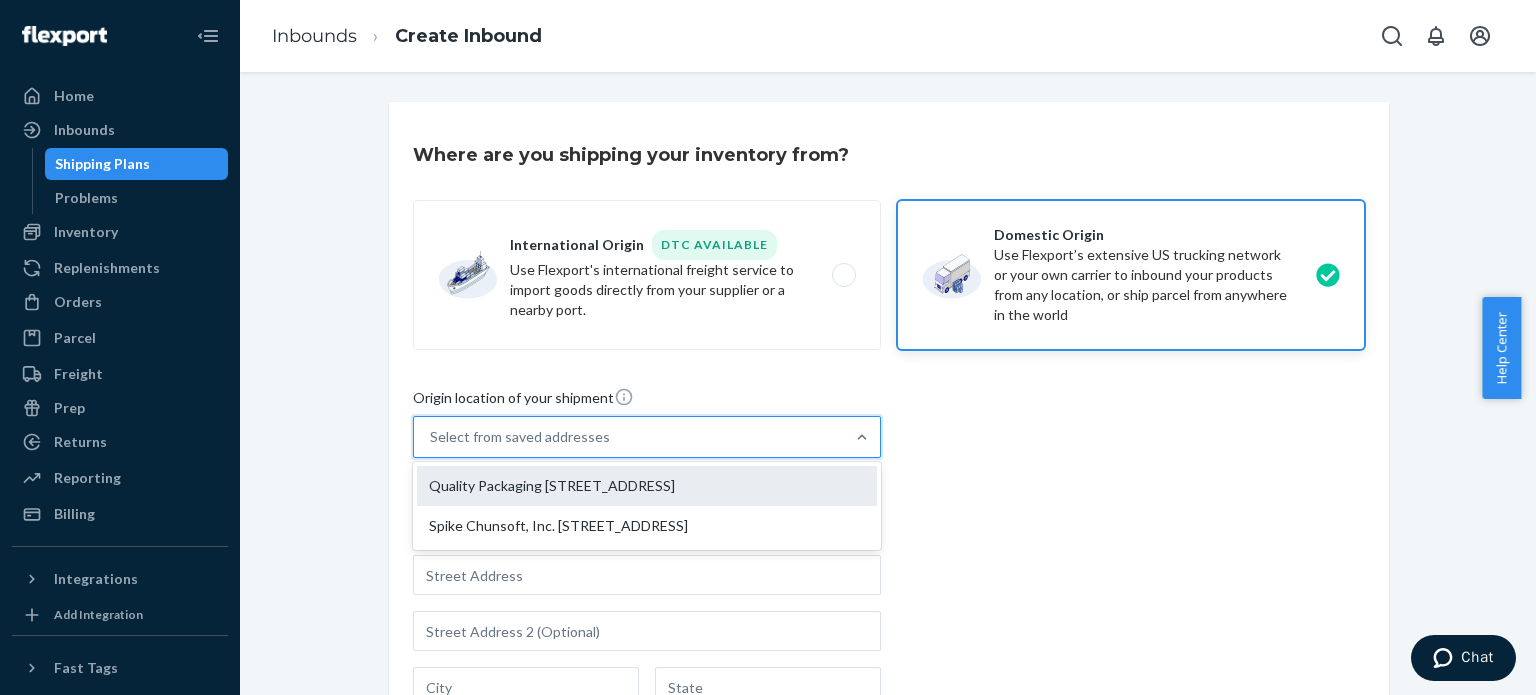 click on "Quality Packaging
[STREET_ADDRESS]" at bounding box center (647, 486) 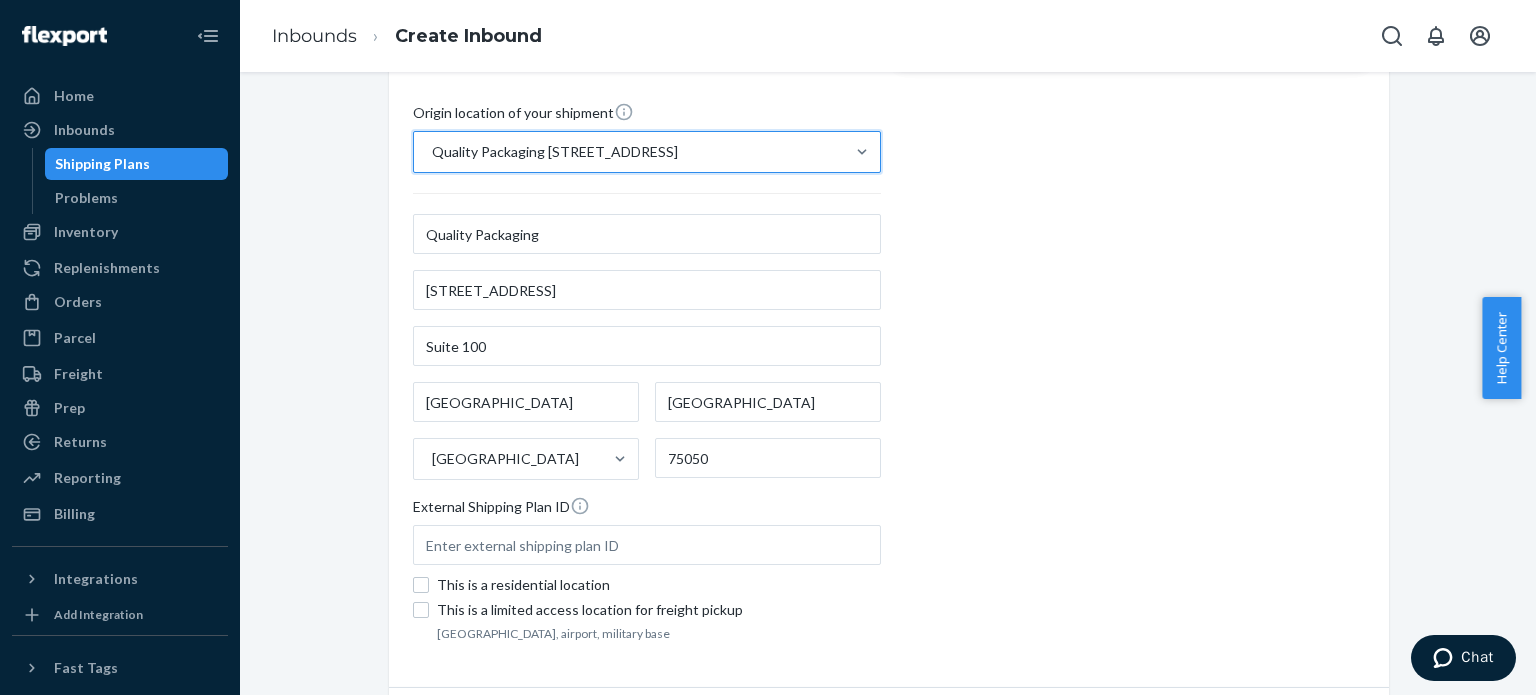 scroll, scrollTop: 364, scrollLeft: 0, axis: vertical 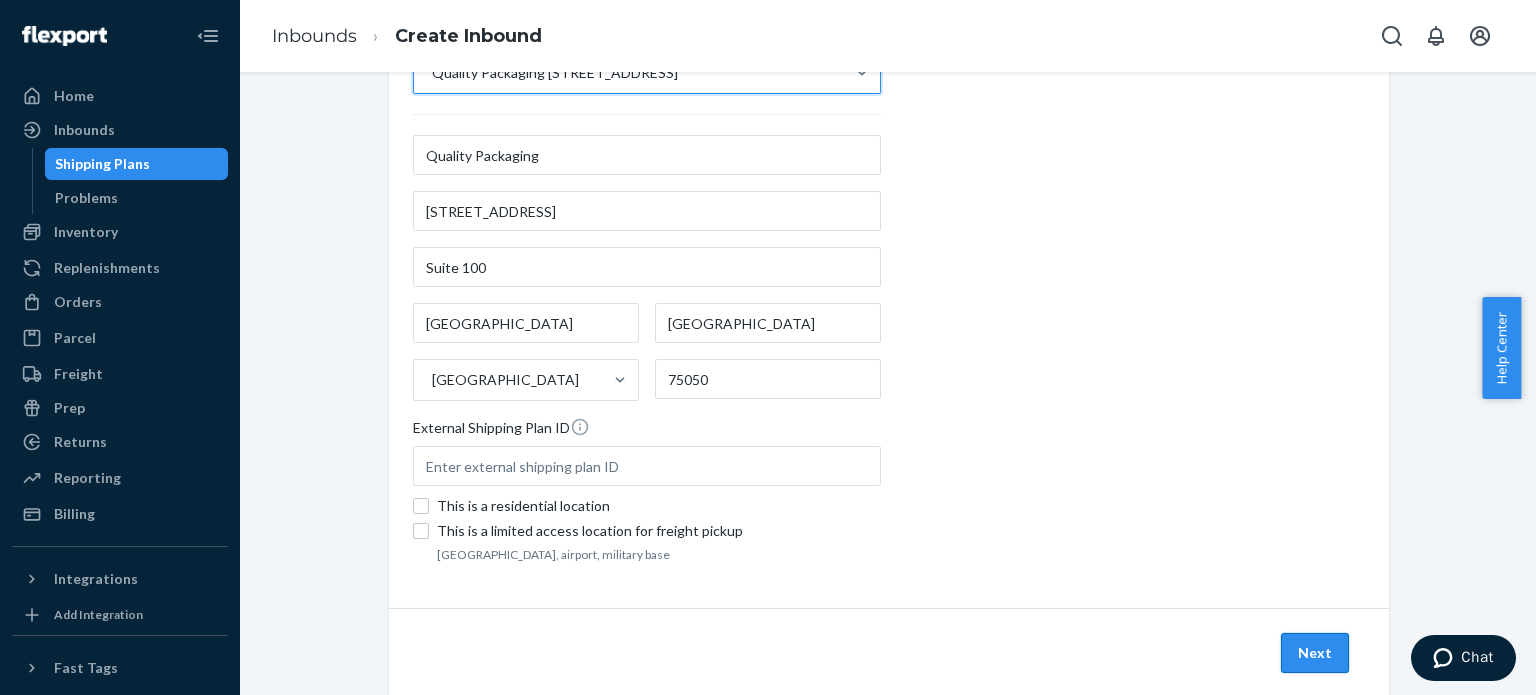click on "Next" at bounding box center [1315, 653] 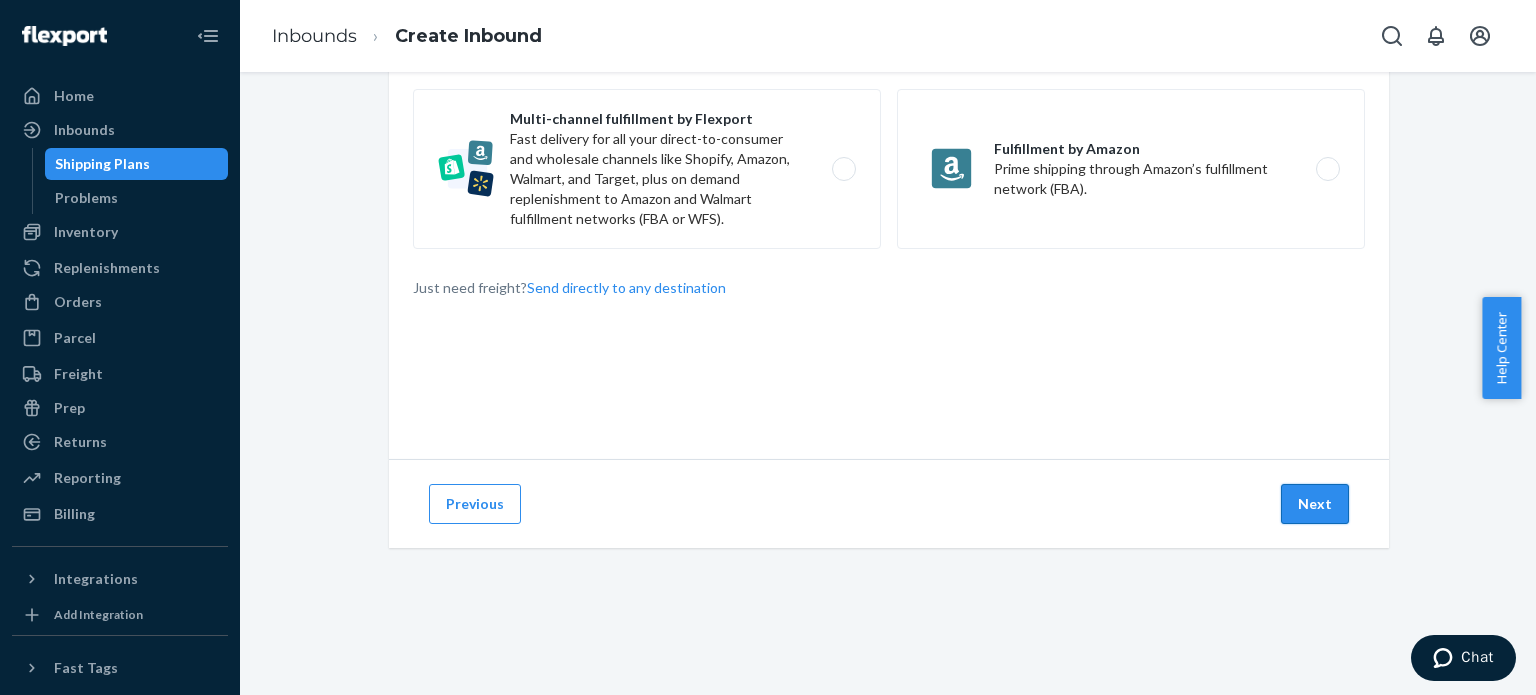 scroll, scrollTop: 0, scrollLeft: 0, axis: both 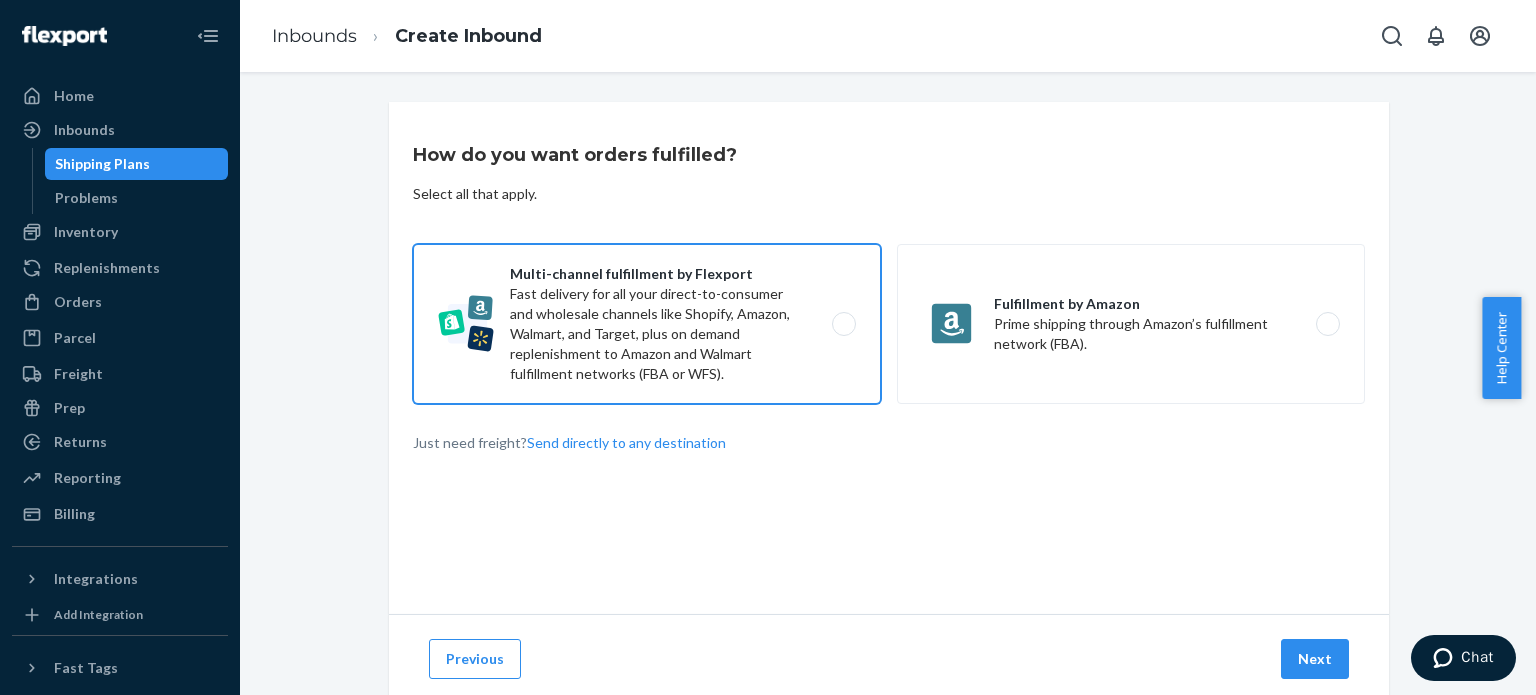 click on "Multi-channel fulfillment by Flexport Fast delivery for all your direct-to-consumer and wholesale channels like Shopify, Amazon, Walmart, and Target, plus on demand replenishment to Amazon and Walmart fulfillment networks (FBA or WFS)." at bounding box center [647, 324] 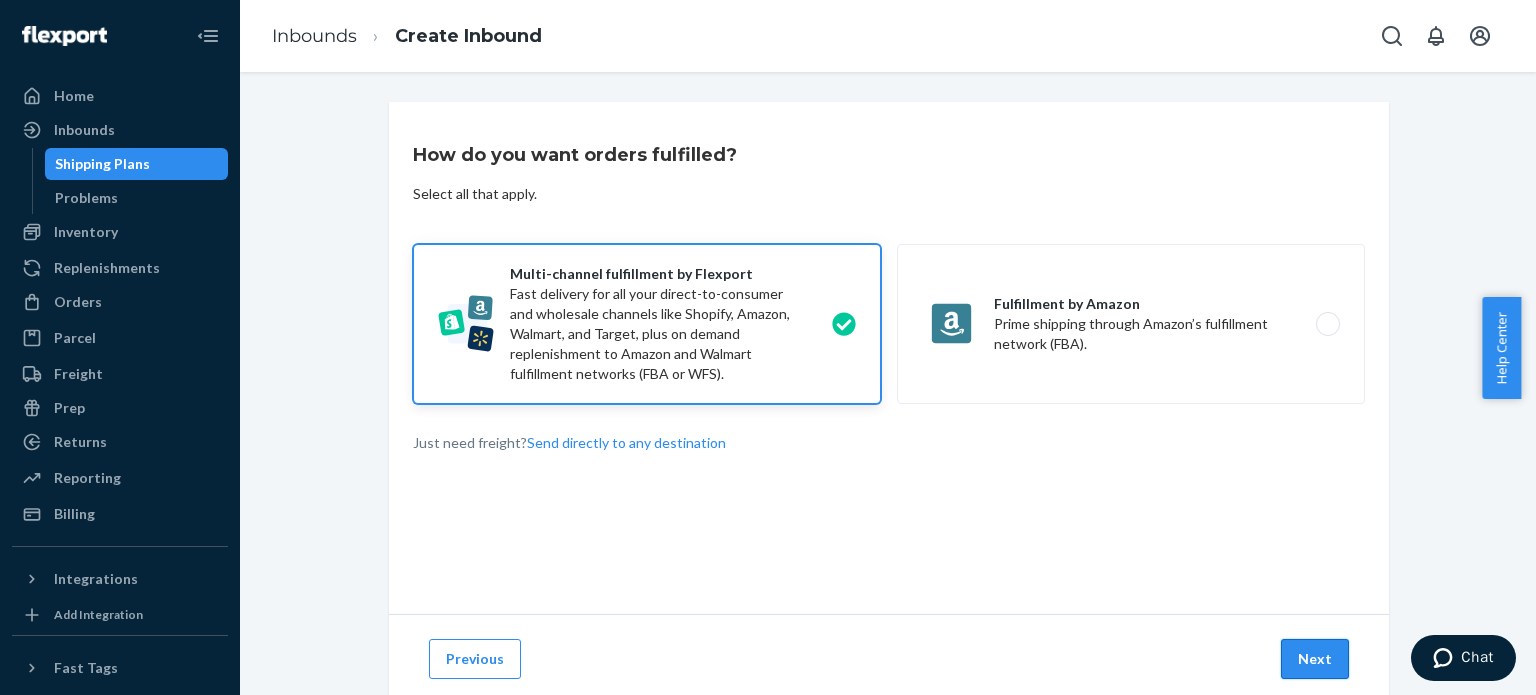 click on "Next" at bounding box center [1315, 659] 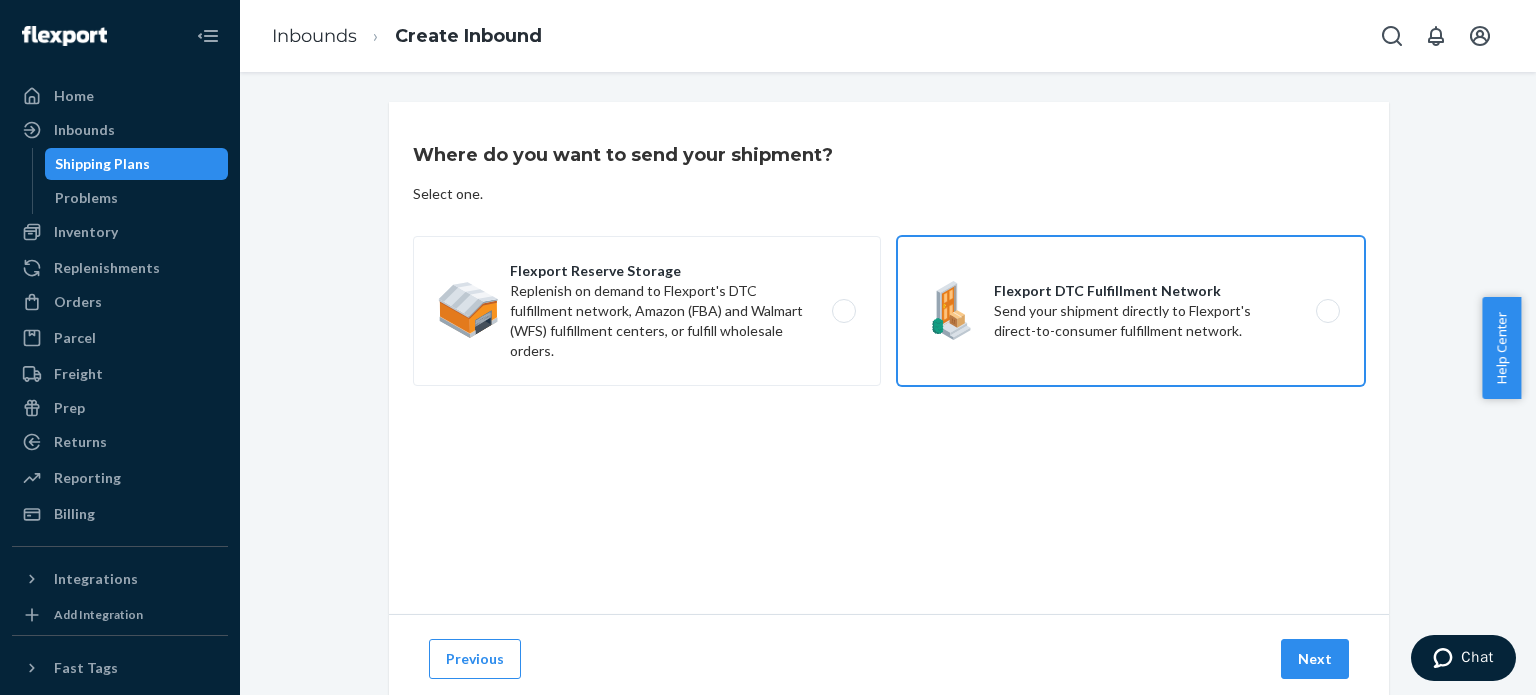 click on "Flexport DTC Fulfillment Network Send your shipment directly to Flexport's direct-to-consumer fulfillment network." at bounding box center (1131, 311) 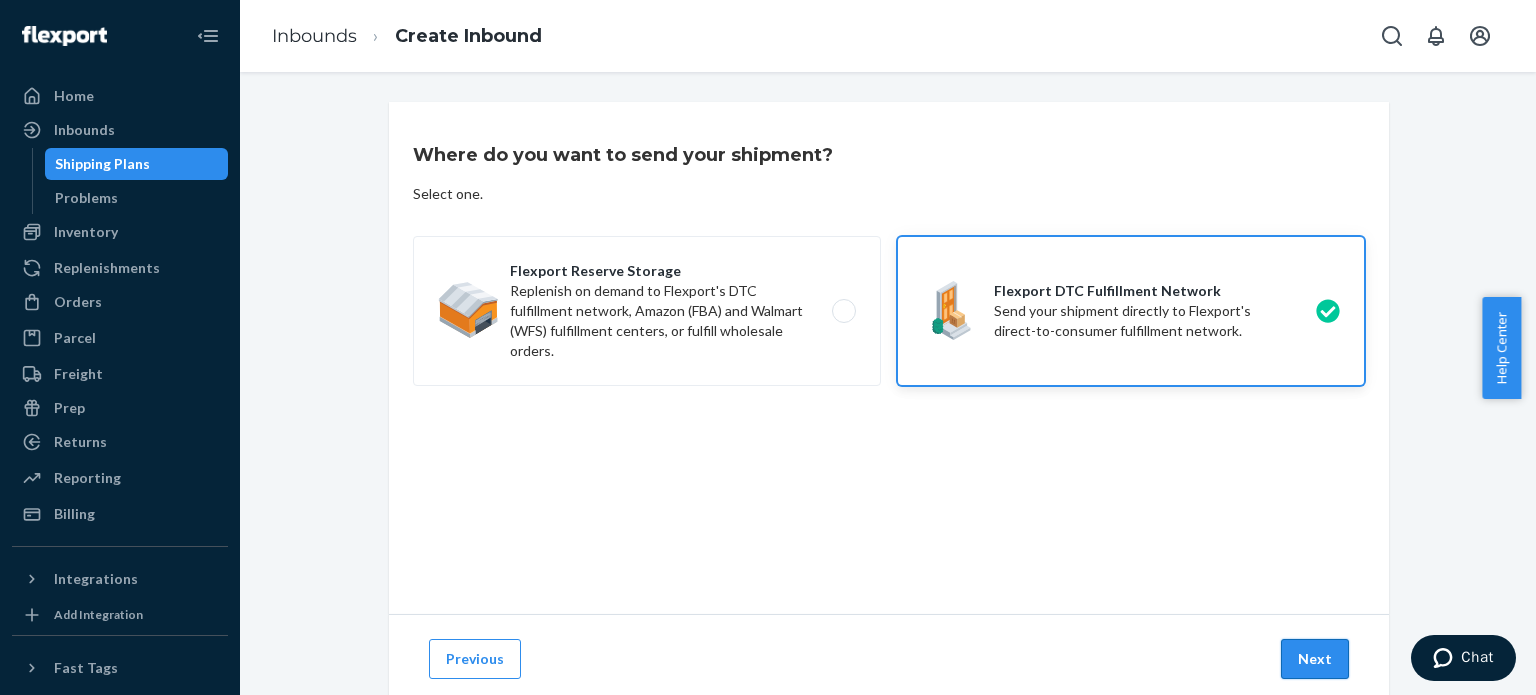 click on "Next" at bounding box center (1315, 659) 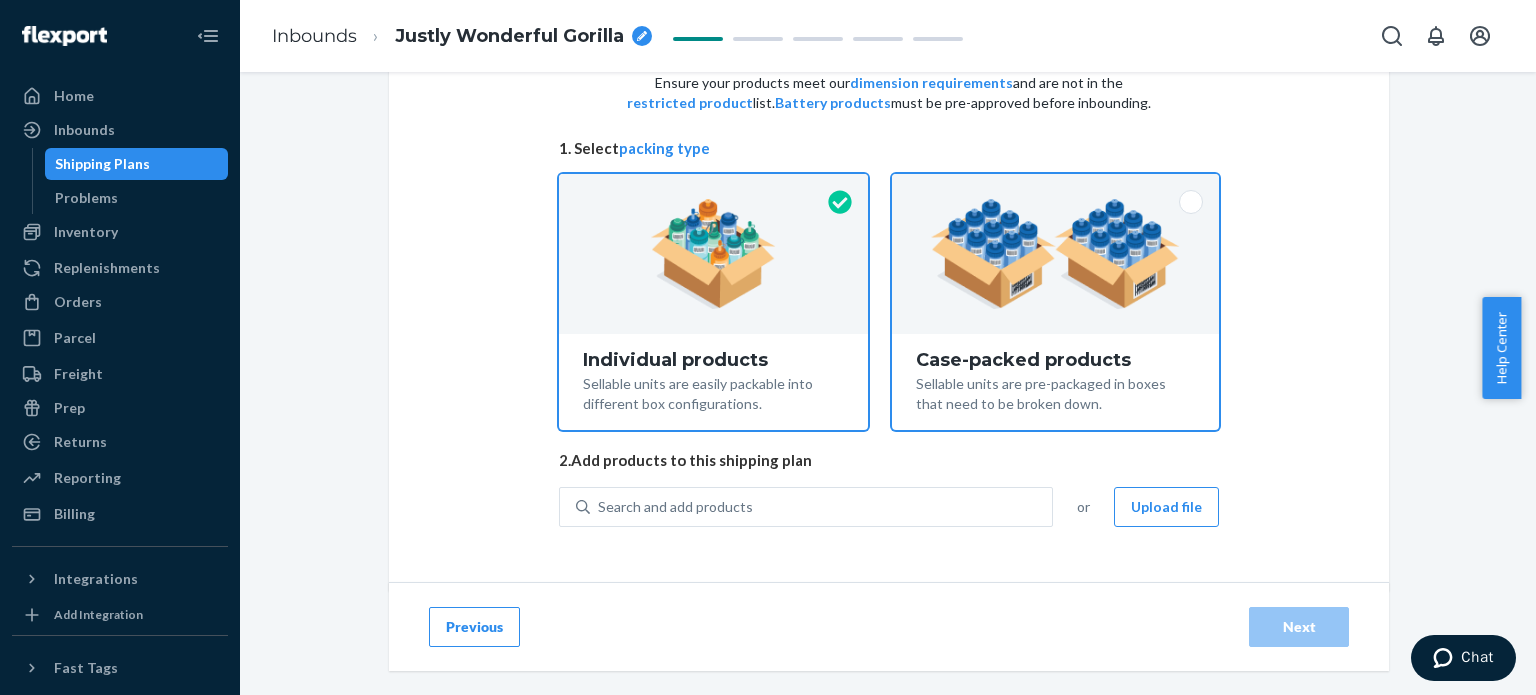 scroll, scrollTop: 112, scrollLeft: 0, axis: vertical 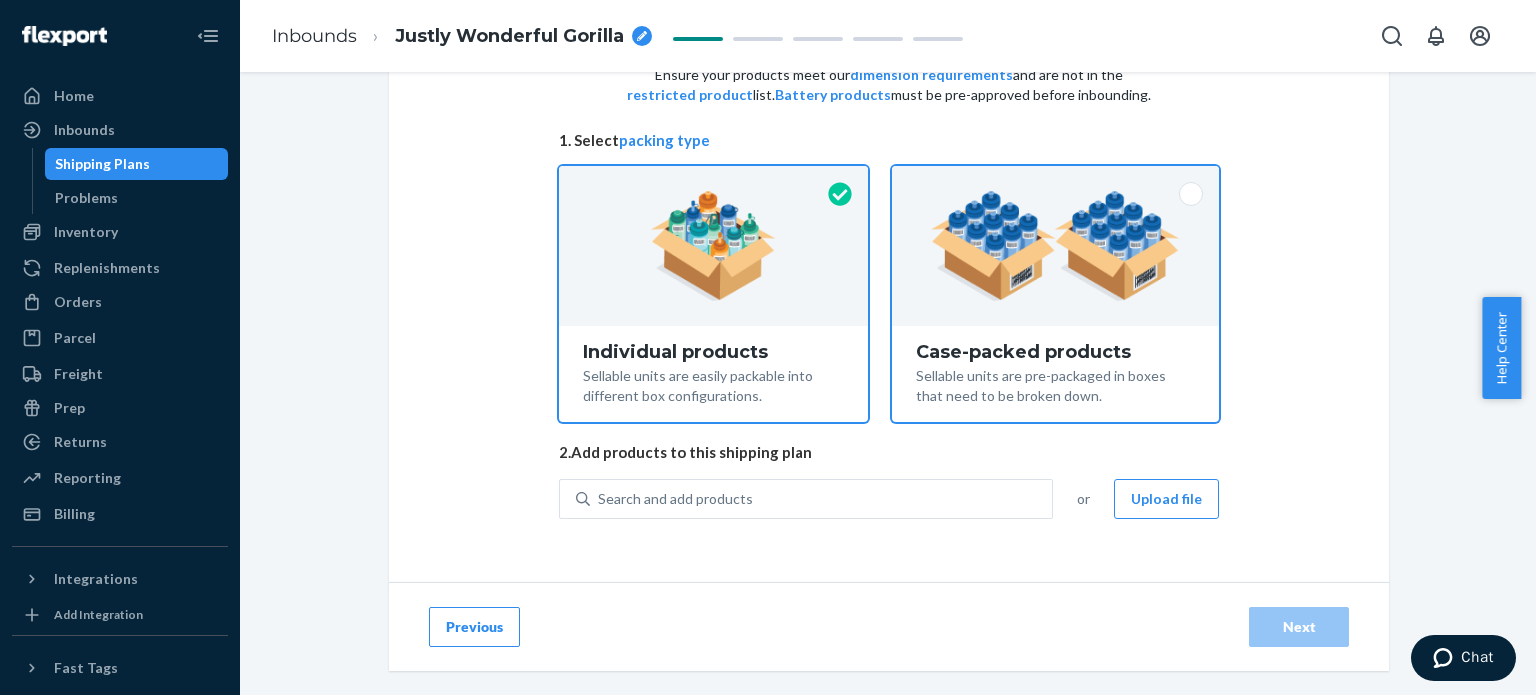 click on "Case-packed products Sellable units are pre-packaged in boxes that need to be broken down." at bounding box center [1055, 374] 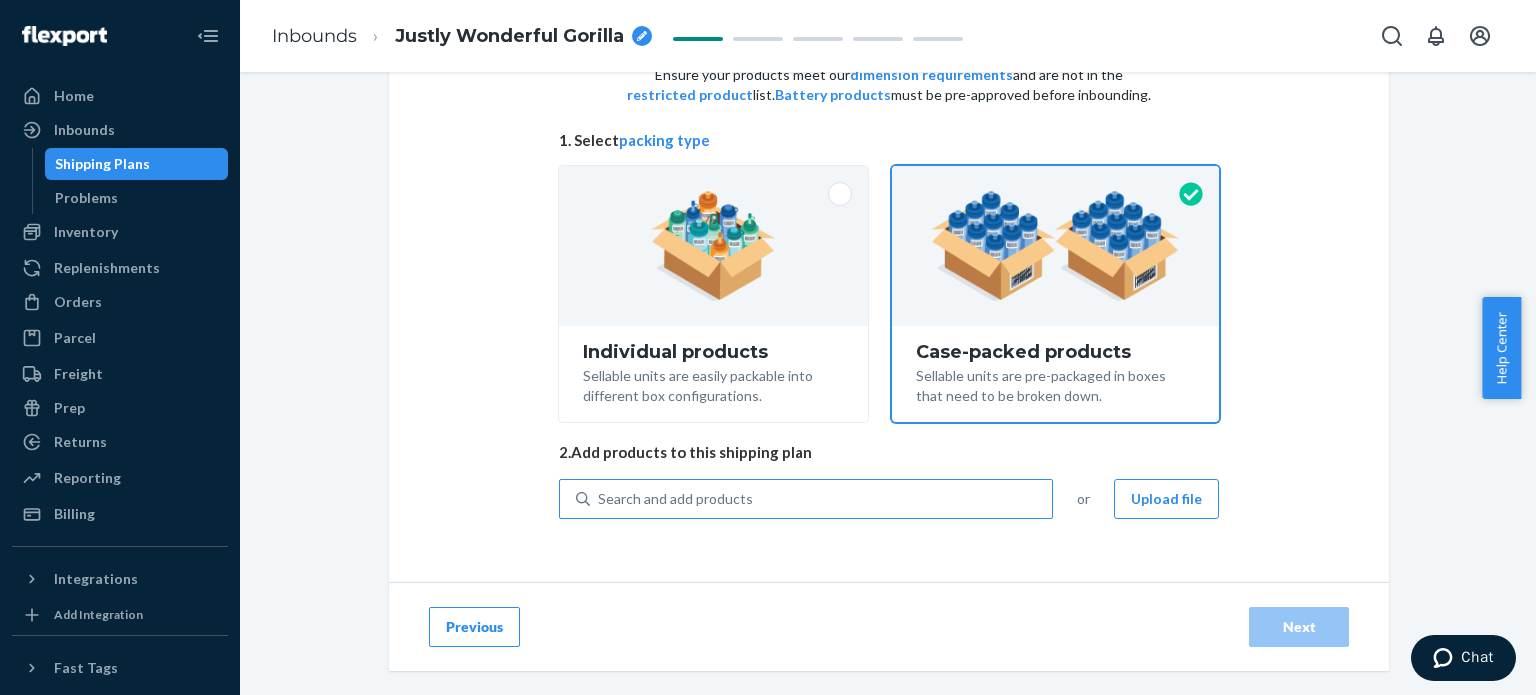 click on "Search and add products" at bounding box center (675, 499) 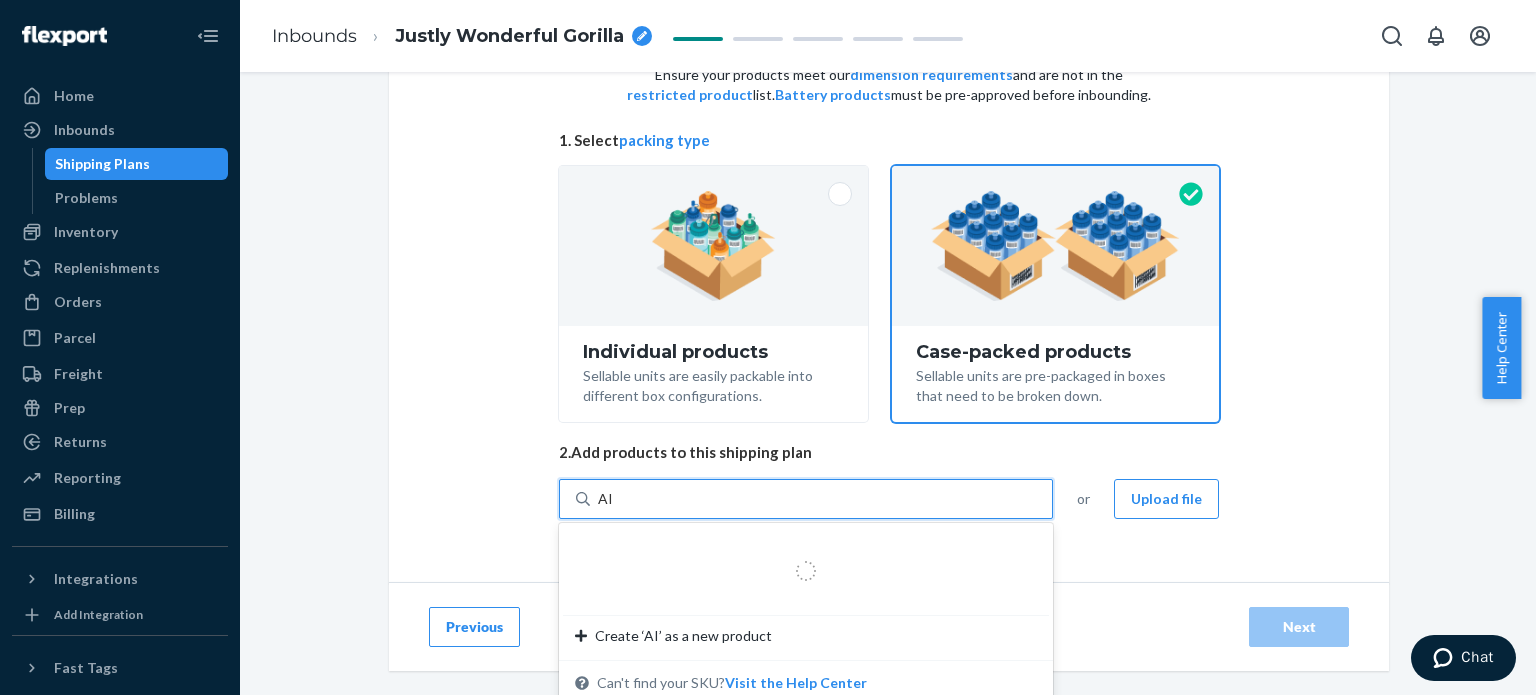 type on "AIN" 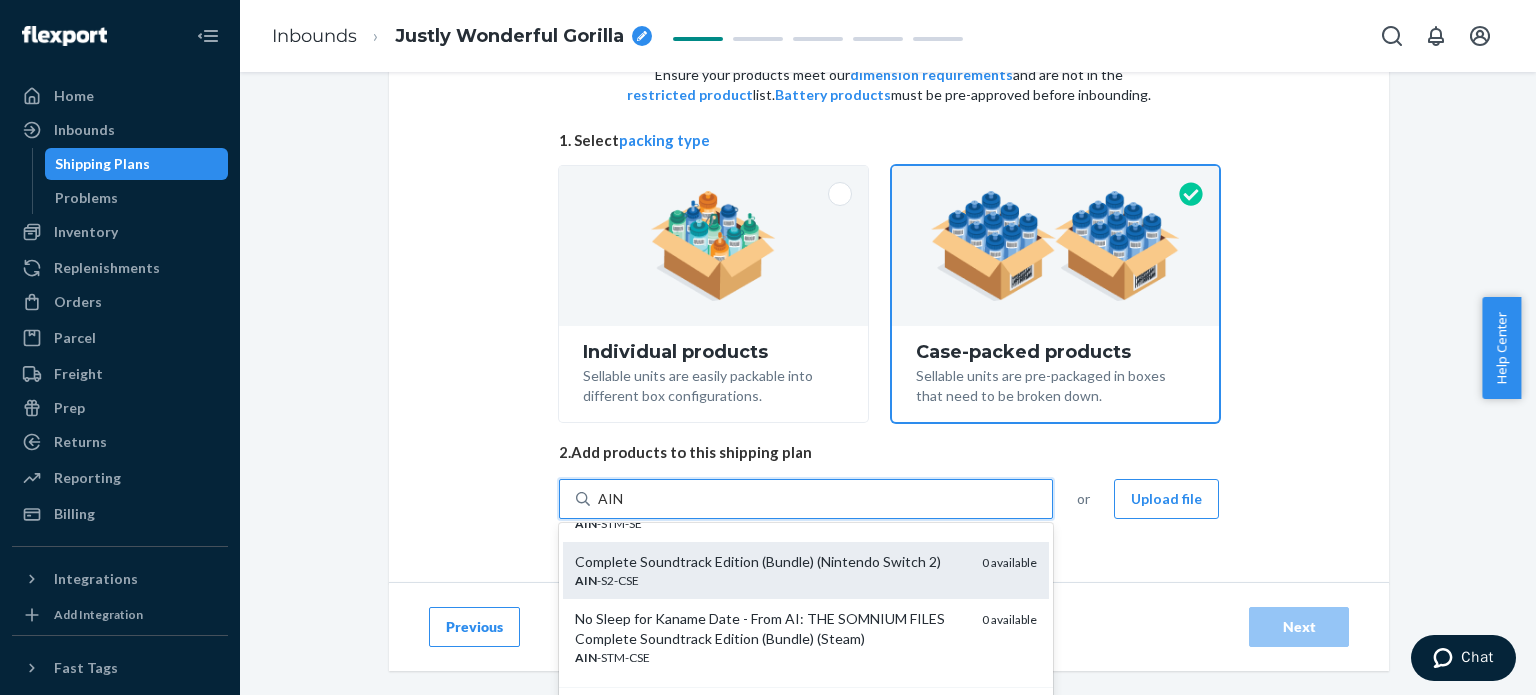 scroll, scrollTop: 200, scrollLeft: 0, axis: vertical 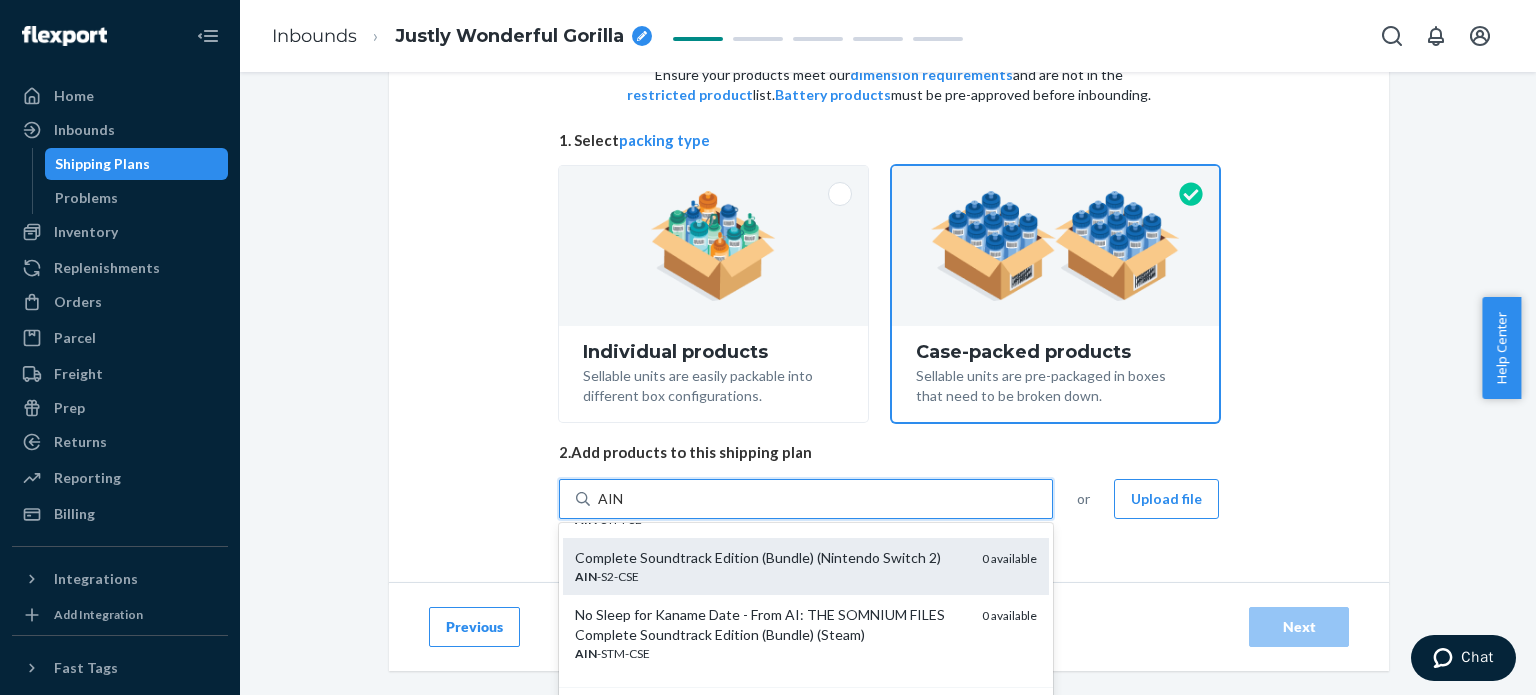 click on "AIN -S2-CSE" at bounding box center [770, 576] 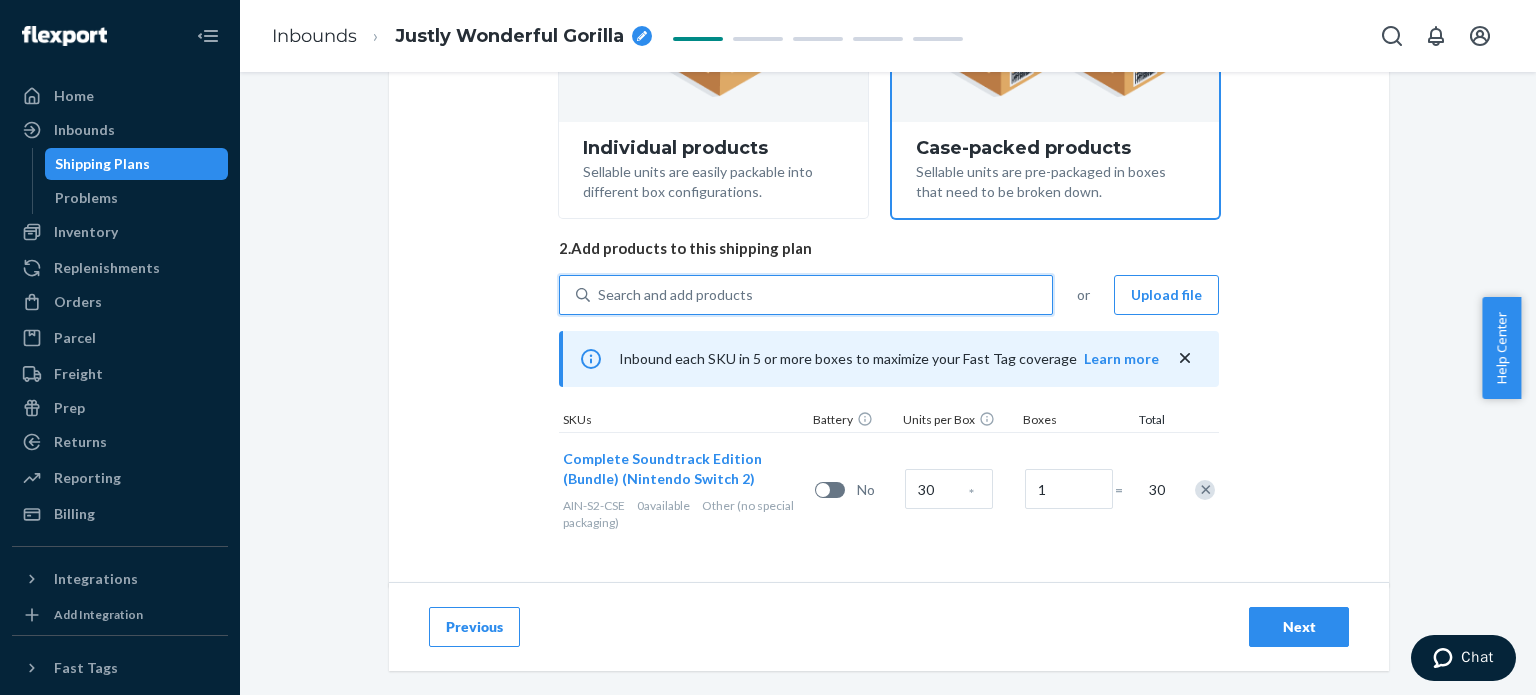 scroll, scrollTop: 320, scrollLeft: 0, axis: vertical 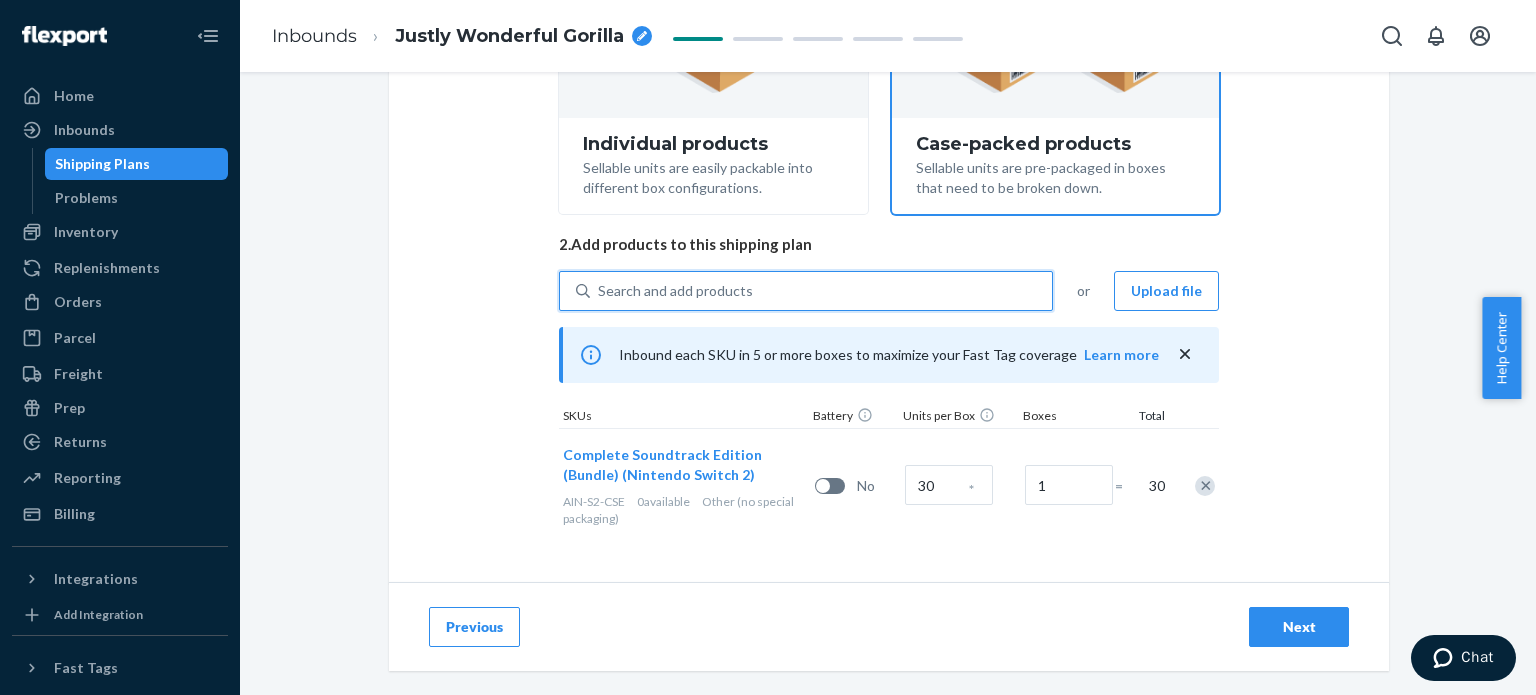 click on "Search and add products" at bounding box center [675, 291] 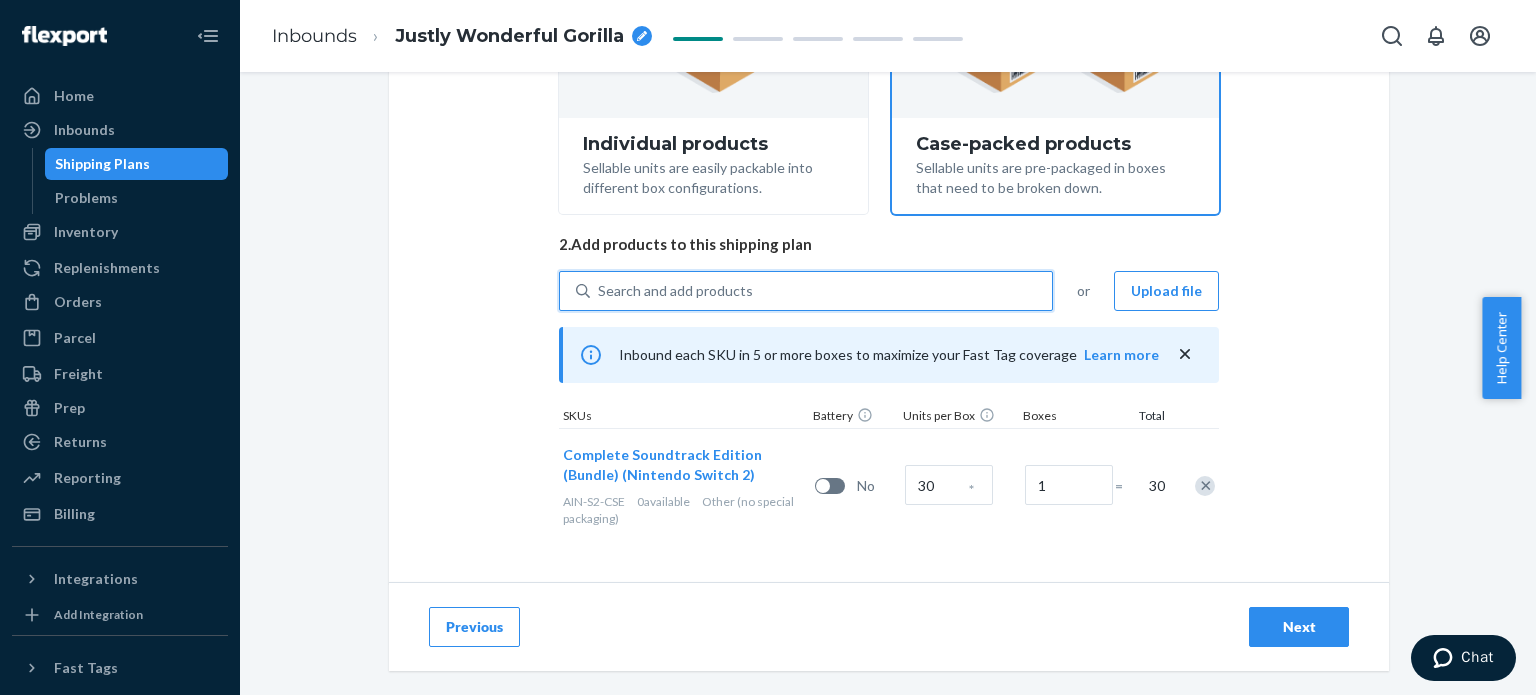 click on "0 results available. Use Up and Down to choose options, press Enter to select the currently focused option, press Escape to exit the menu, press Tab to select the option and exit the menu. Search and add products" at bounding box center (599, 291) 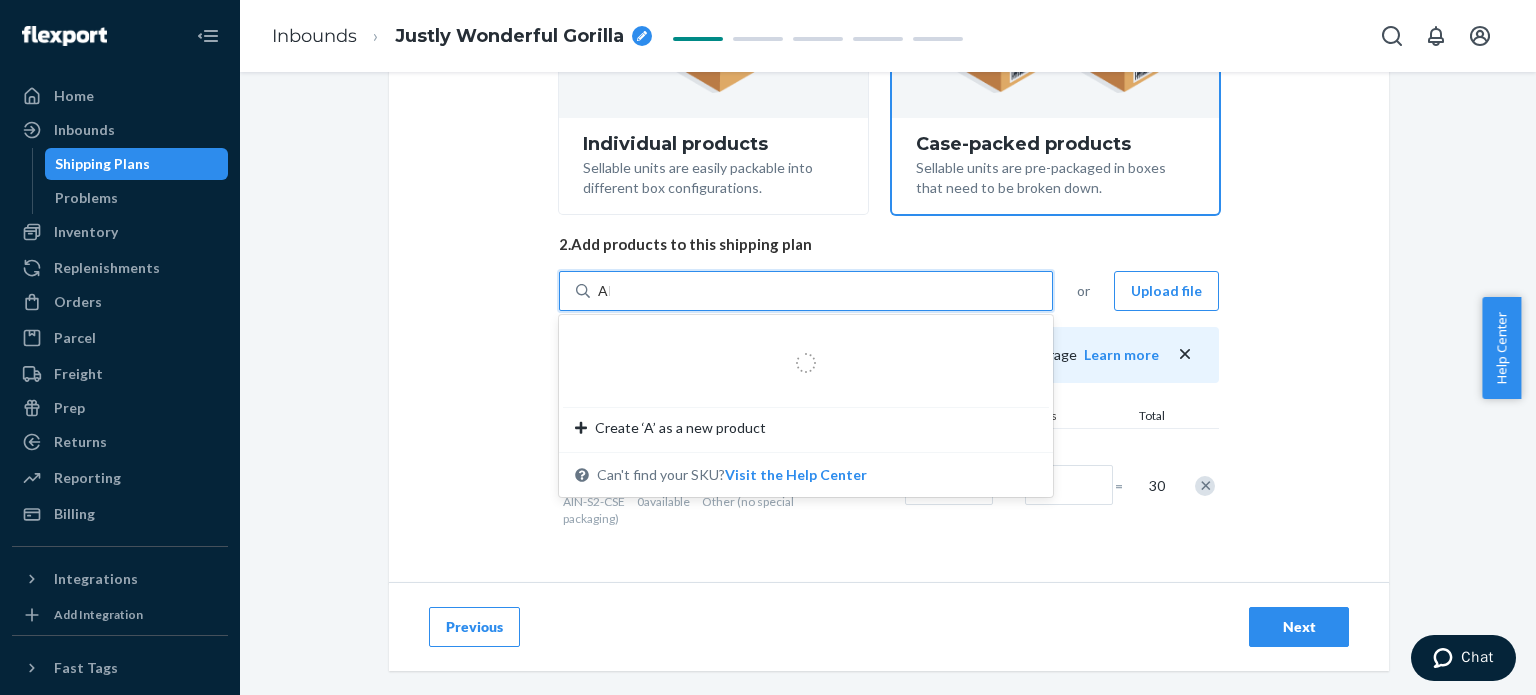 type on "AIN" 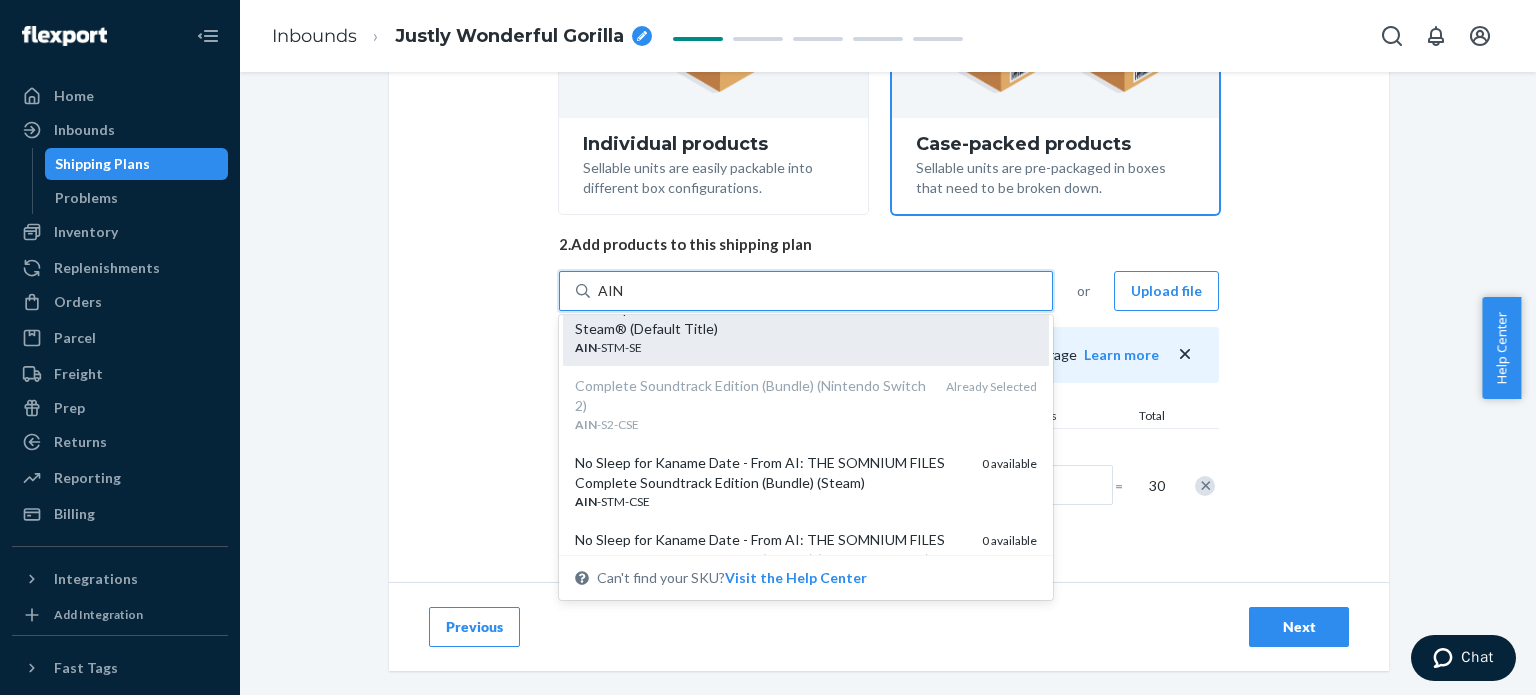 scroll, scrollTop: 200, scrollLeft: 0, axis: vertical 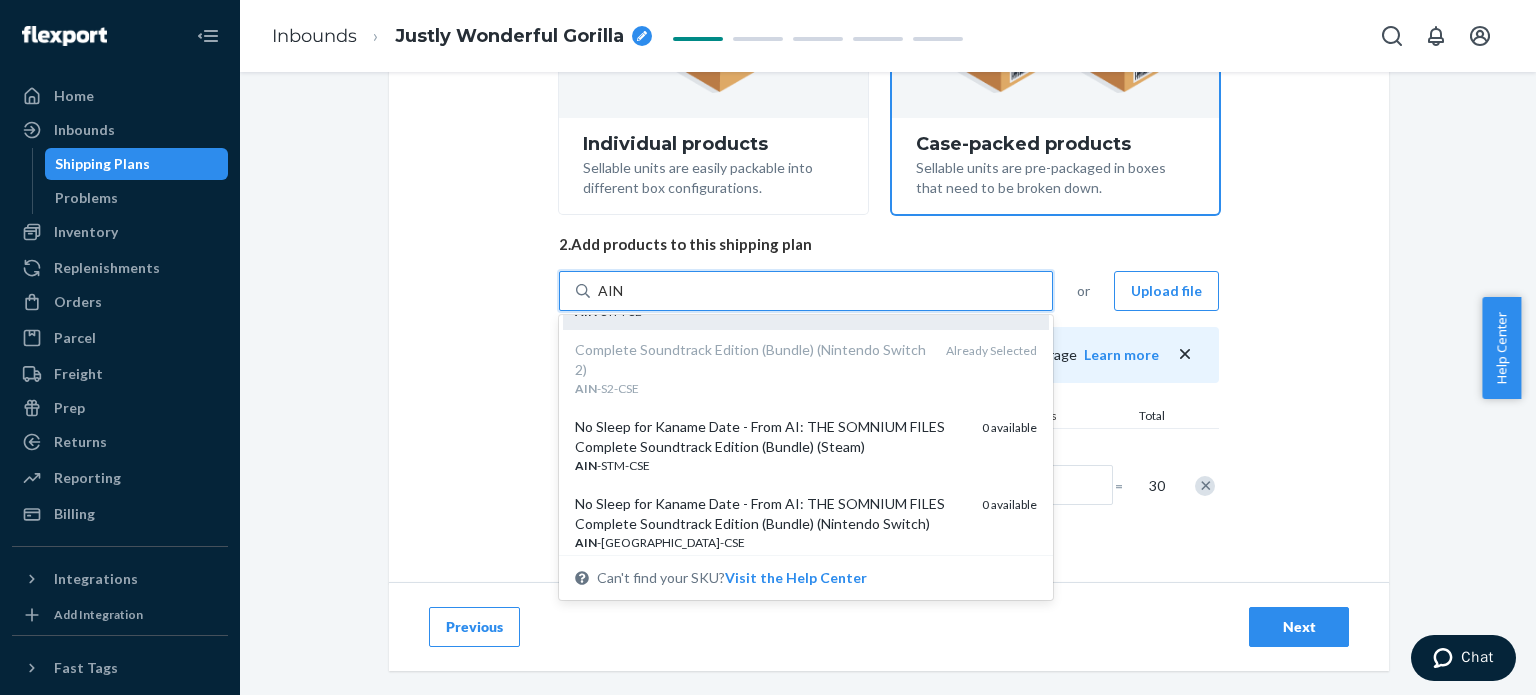 click on "AIN -STM-CSE" at bounding box center (770, 465) 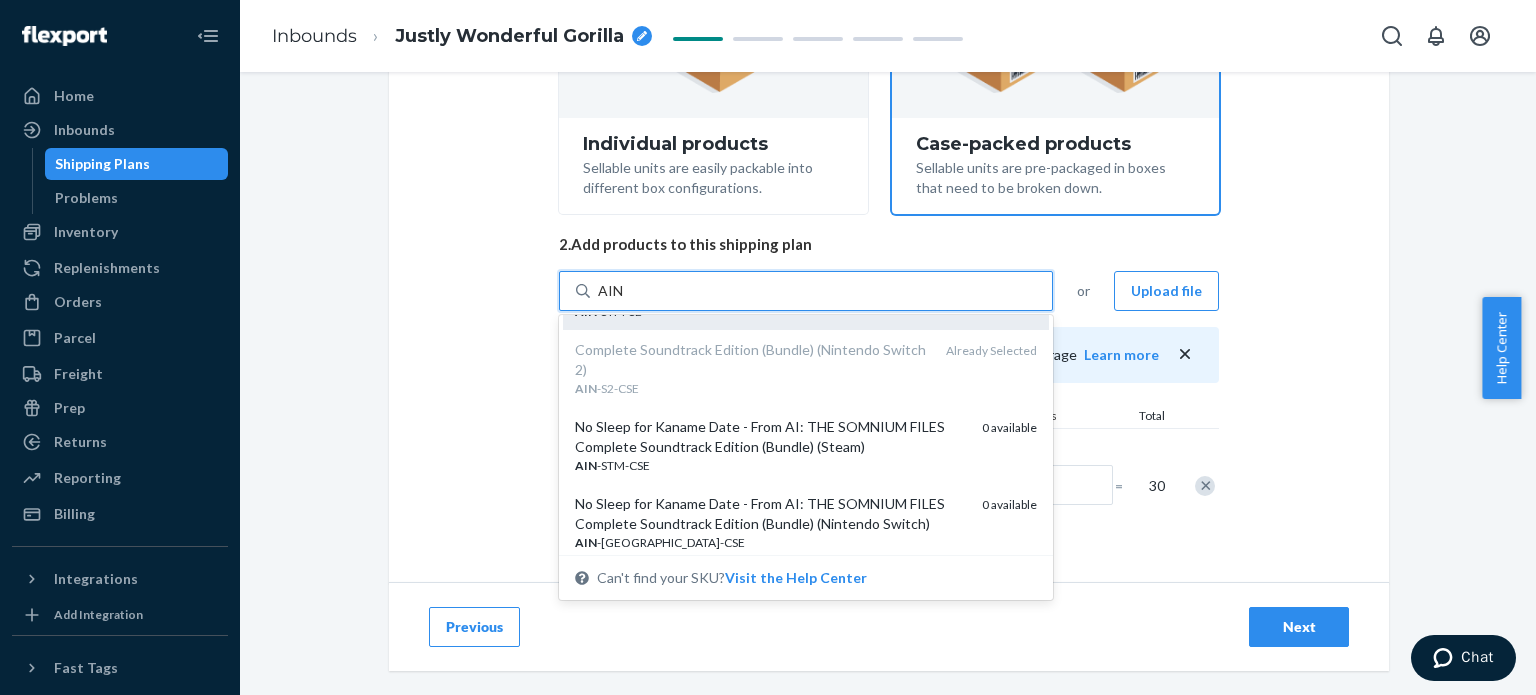 click on "AIN" at bounding box center [611, 291] 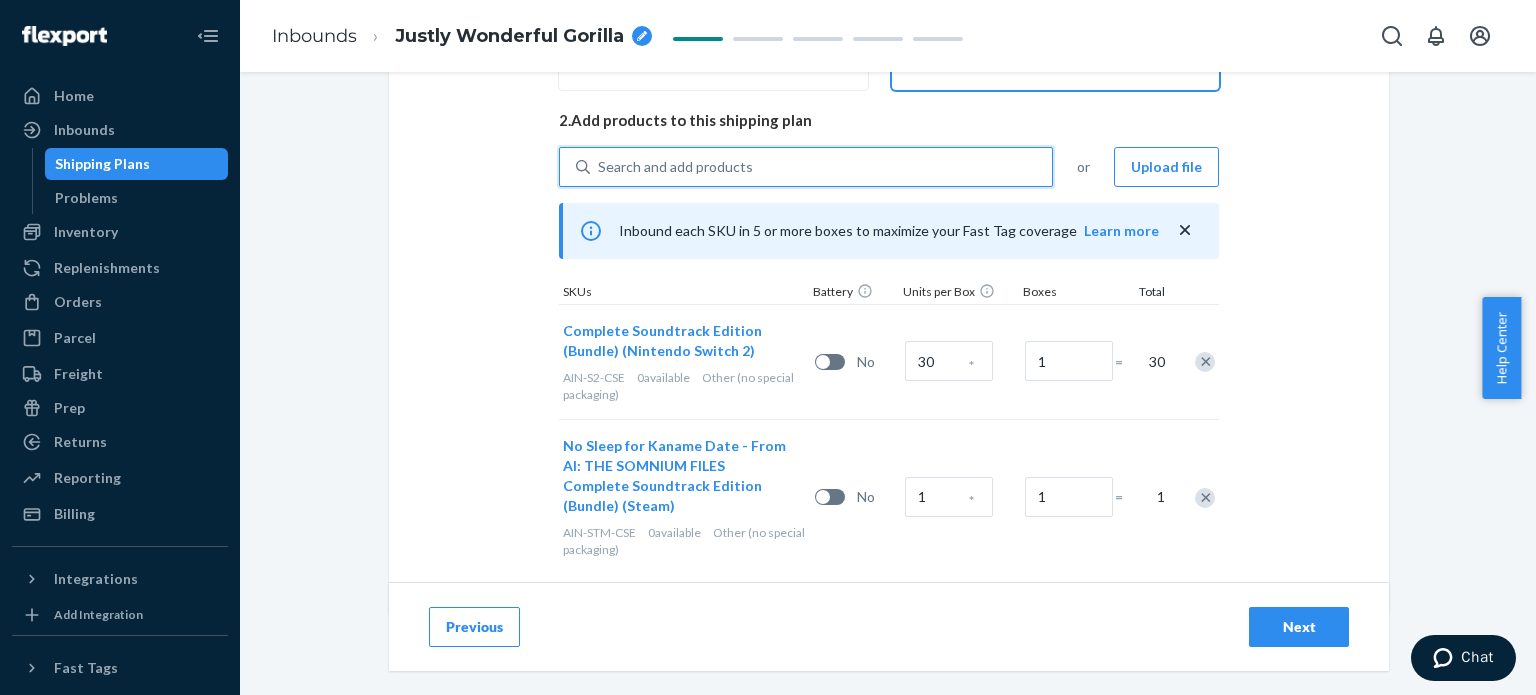 scroll, scrollTop: 455, scrollLeft: 0, axis: vertical 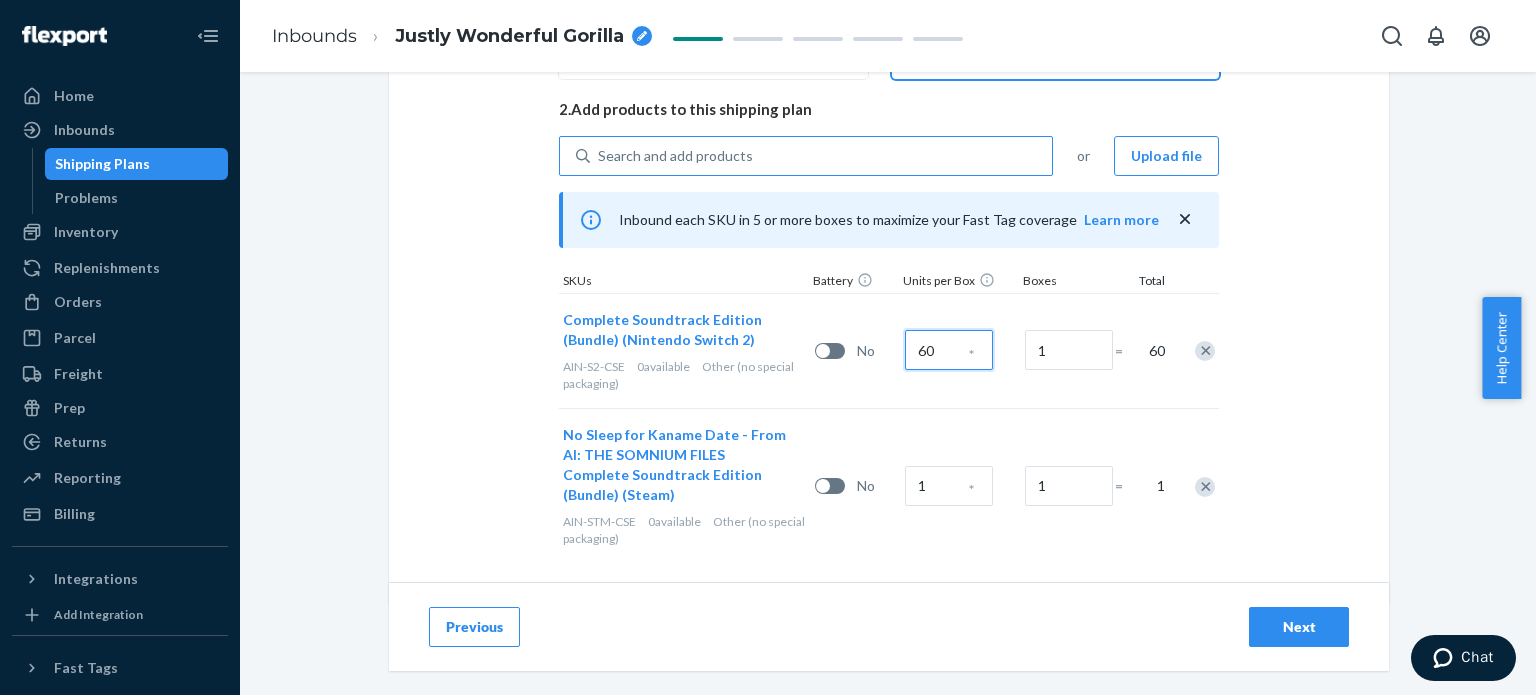 type on "60" 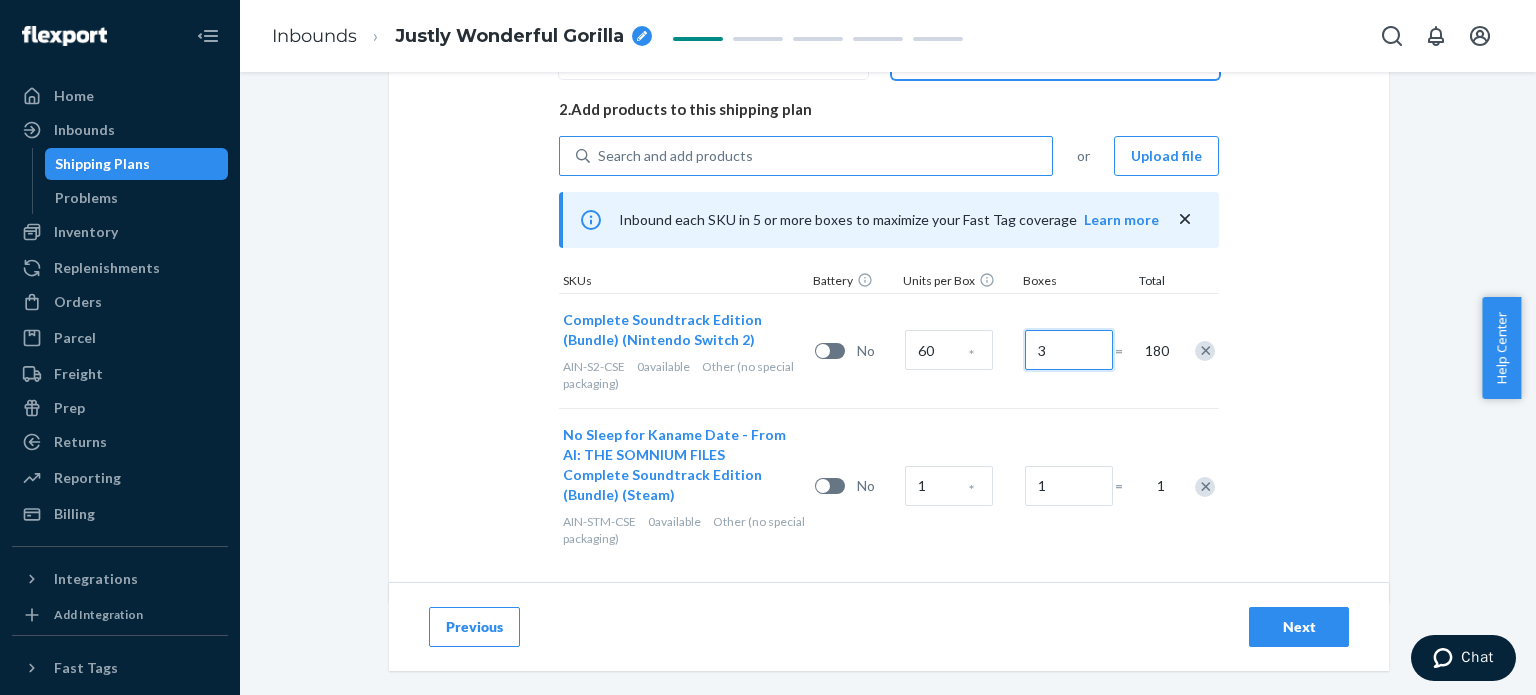 type on "3" 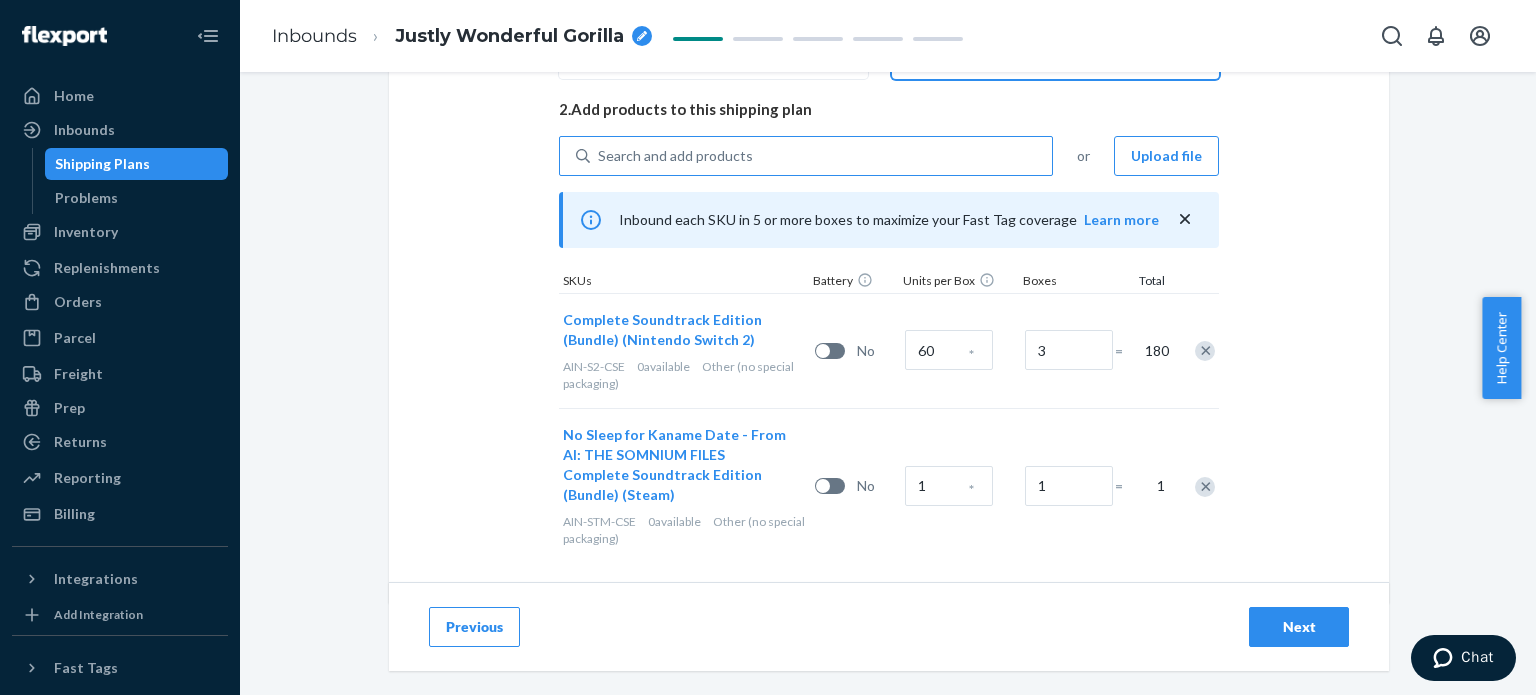 type 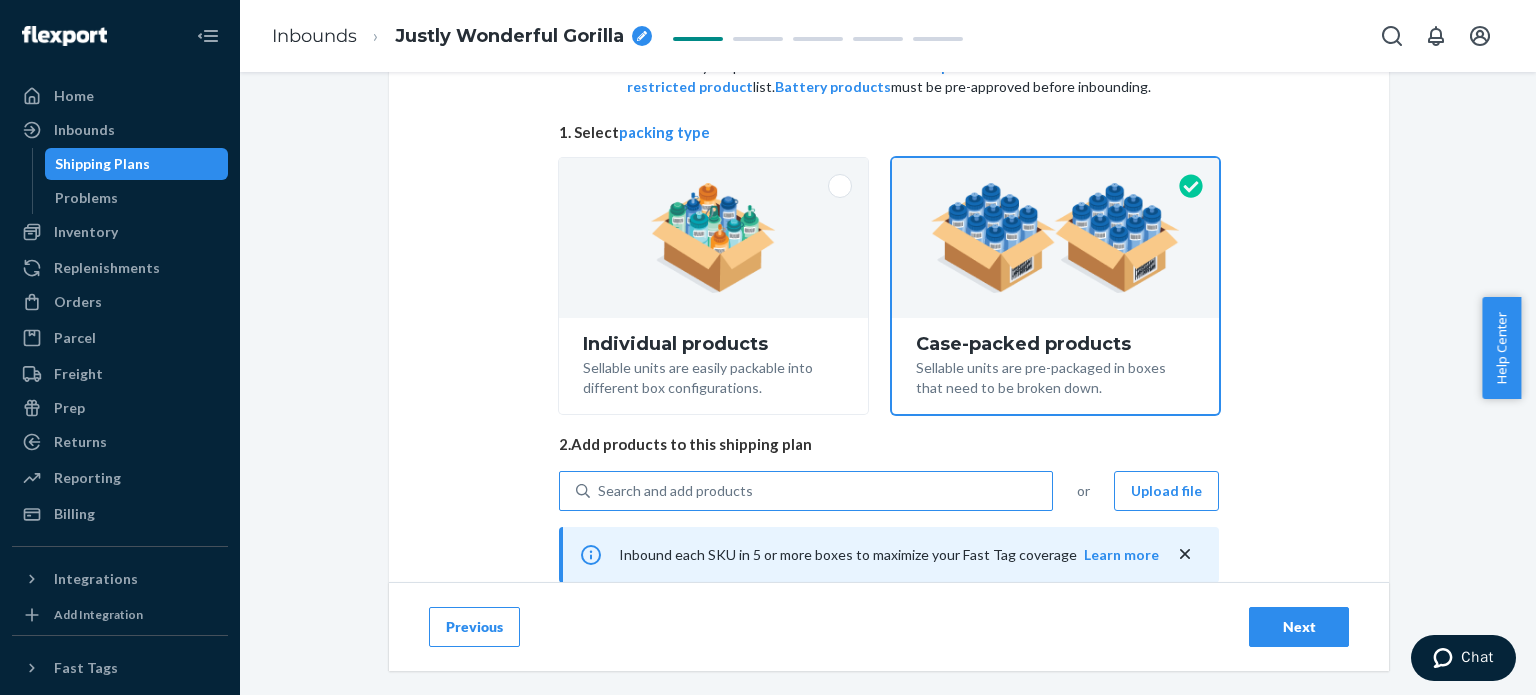 scroll, scrollTop: 55, scrollLeft: 0, axis: vertical 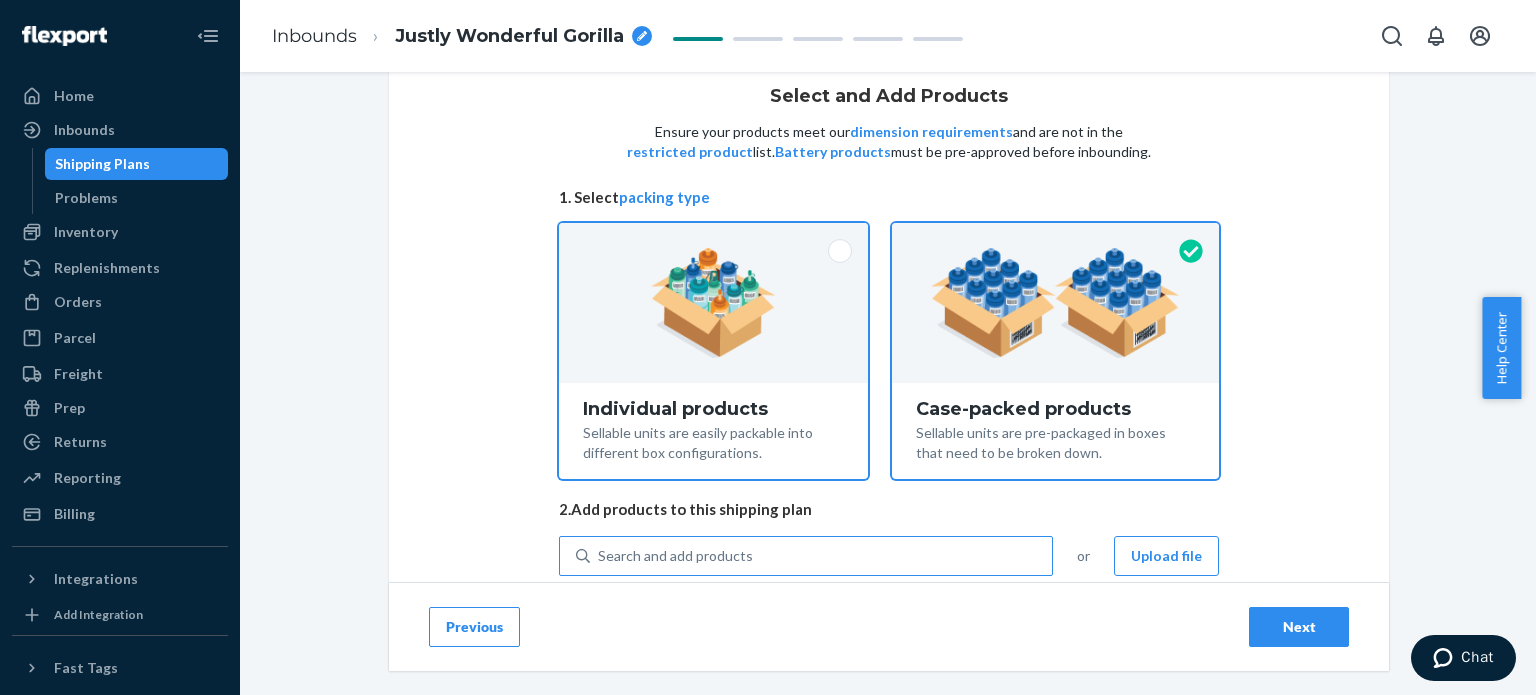 click on "Individual products Sellable units are easily packable into different box configurations." at bounding box center (713, 431) 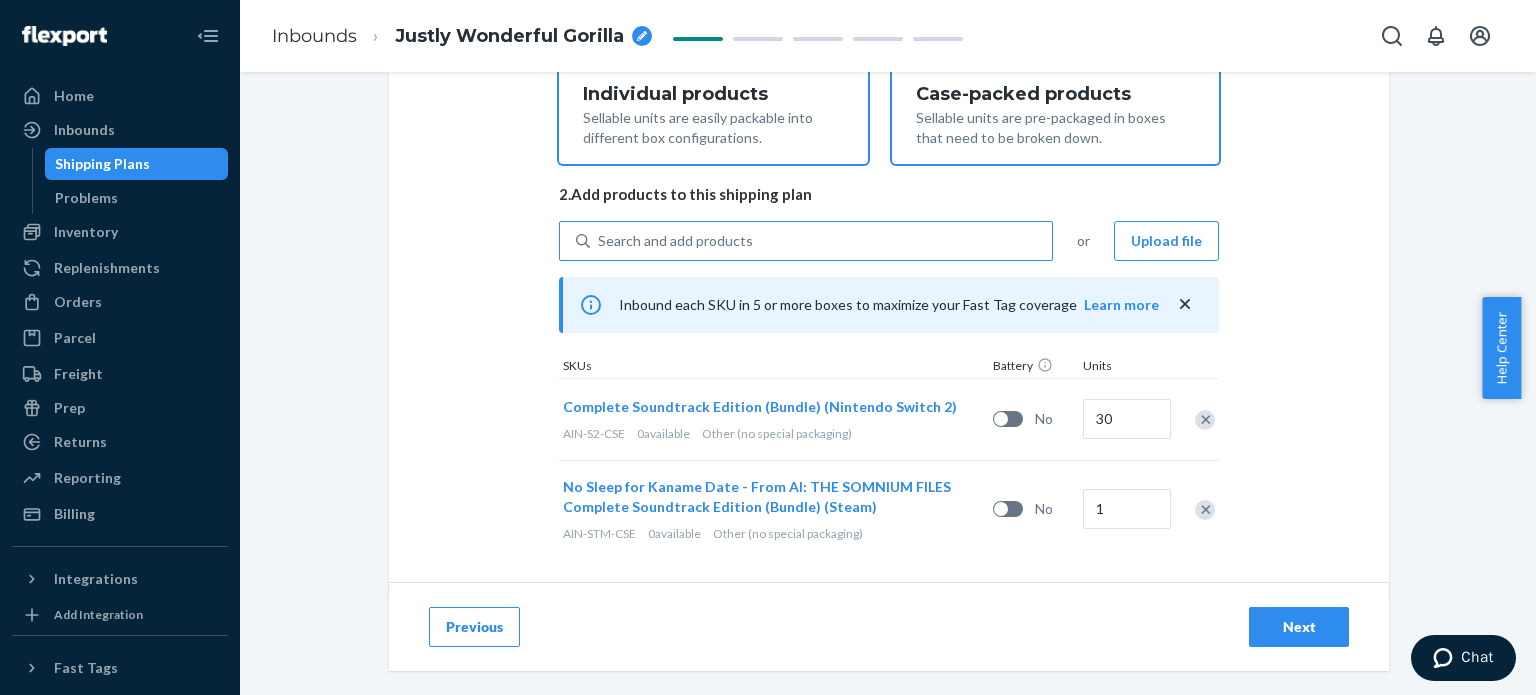 scroll, scrollTop: 384, scrollLeft: 0, axis: vertical 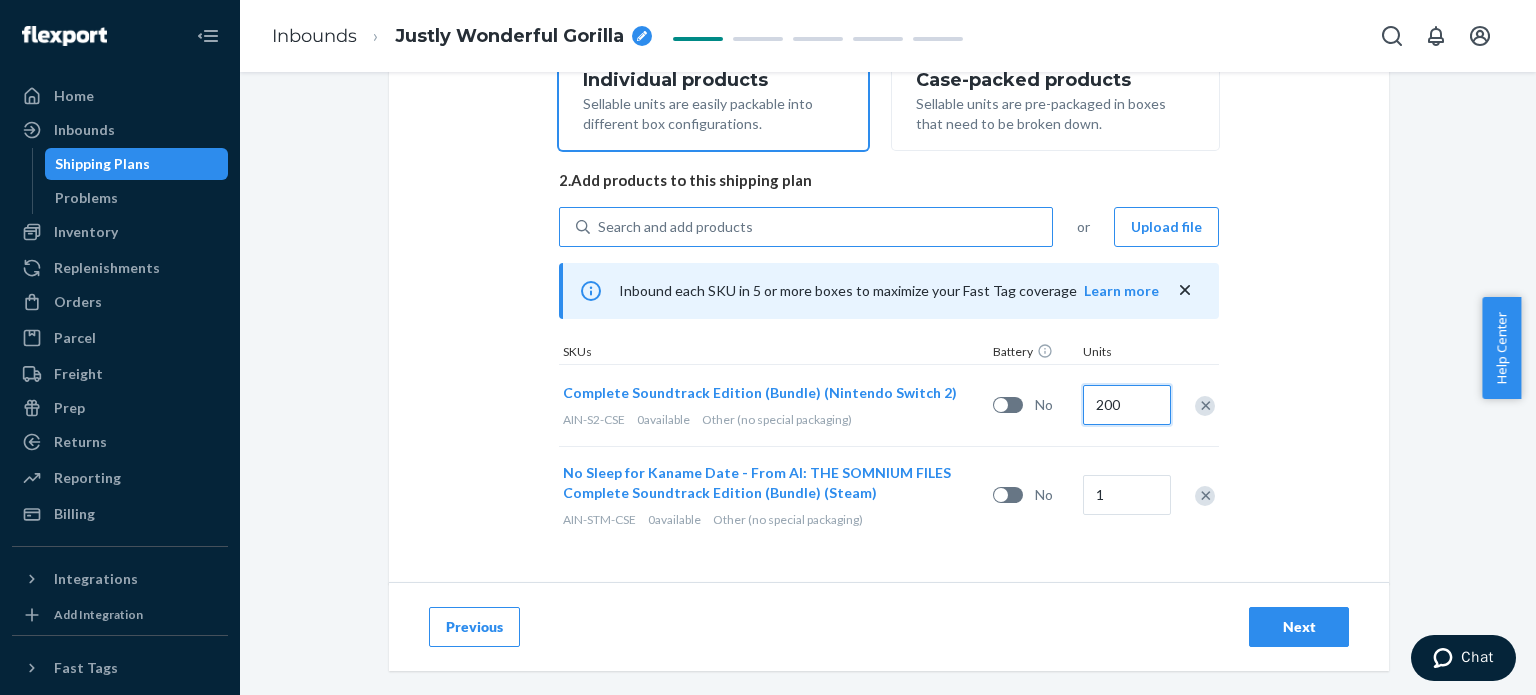 type on "200" 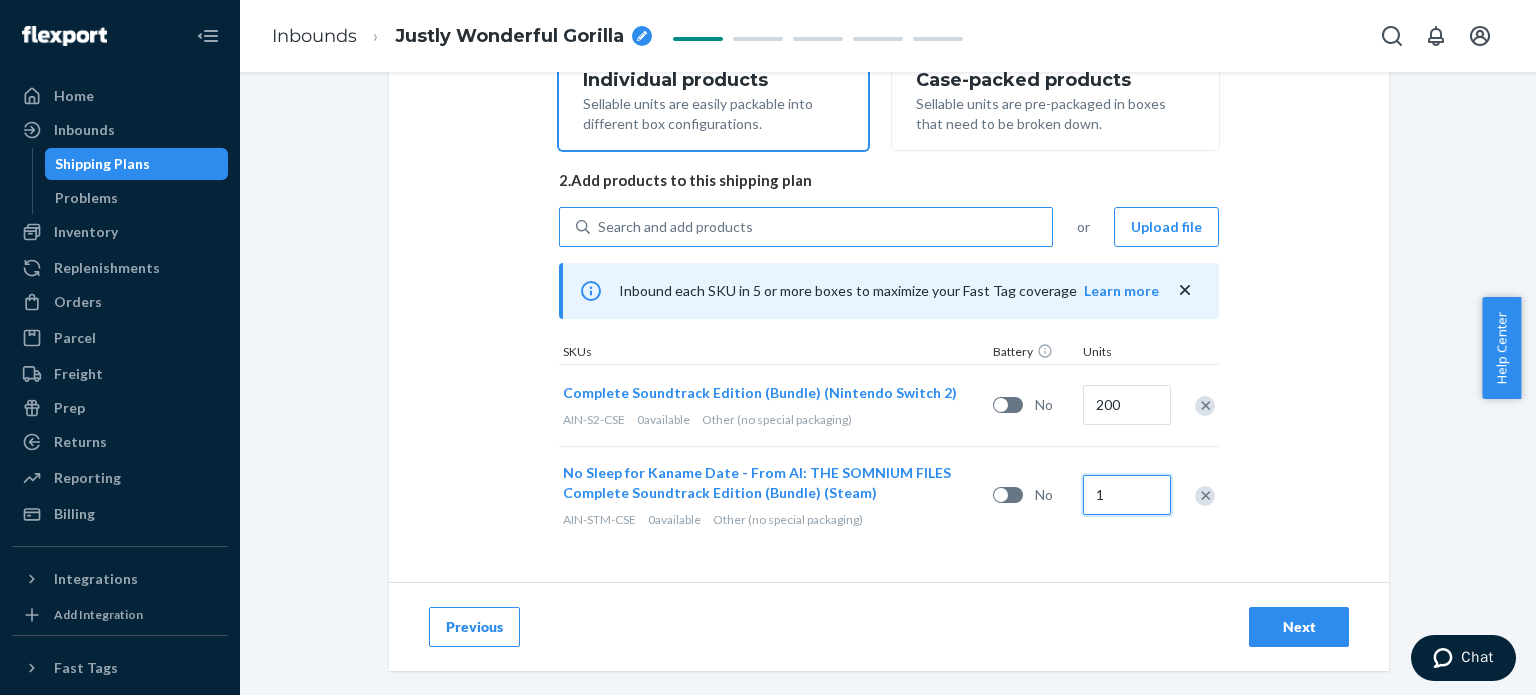 click on "1" at bounding box center (1127, 495) 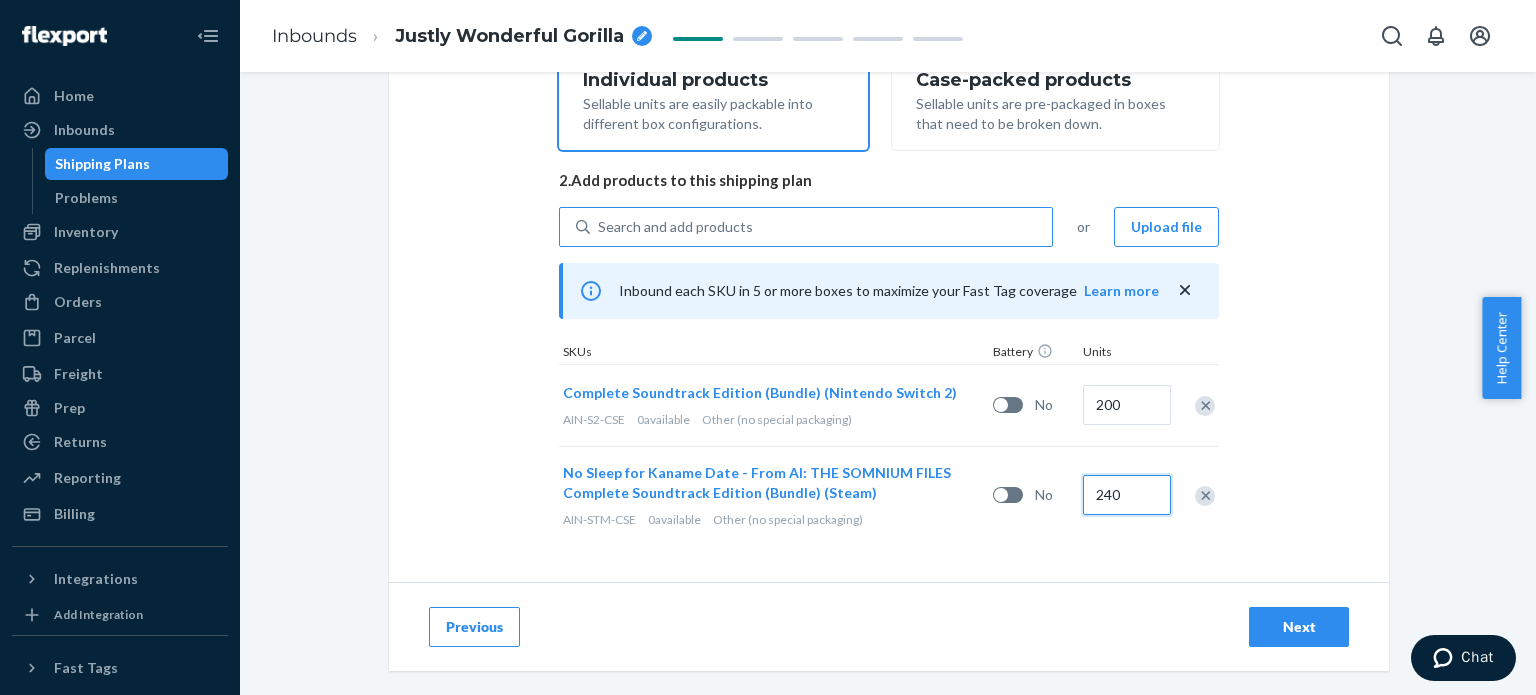type on "240" 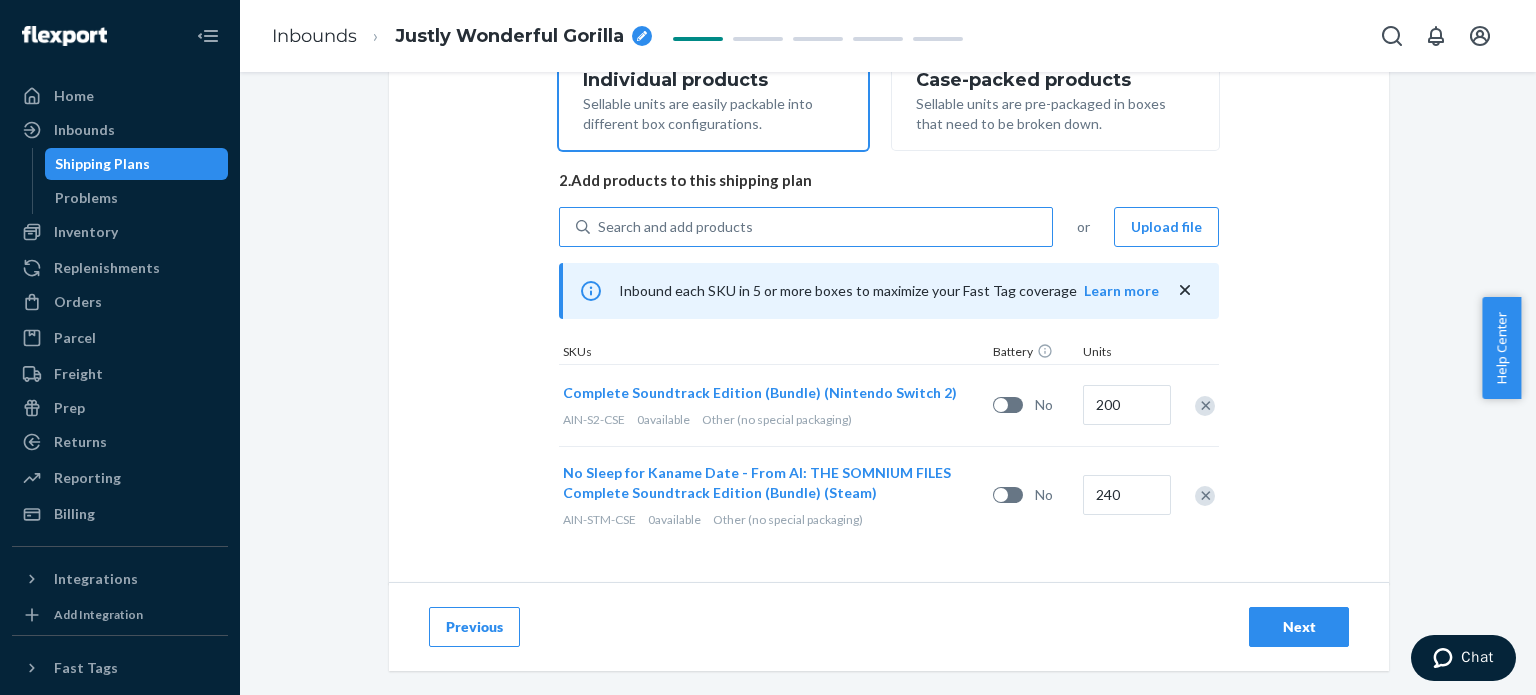 click on "Select and Add Products
Ensure your products meet our  dimension requirements  and are not in the  restricted product  list.
Battery products  must be pre-approved before inbounding.
1.   Select  packing type Individual products Sellable units are easily packable into different box configurations. Case-packed products Sellable units are pre-packaged in boxes that need to be broken down. 2.  Add products to this shipping plan Search and add products or Upload file Inbound each SKU in 5 or more boxes to maximize your Fast Tag coverage Learn more SKUs Battery Units Complete Soundtrack Edition (Bundle) (Nintendo Switch 2) AIN-S2-CSE 0  available Other (no special packaging) No 200 No Sleep for Kaname Date - From AI: THE SOMNIUM FILES Complete Soundtrack Edition (Bundle) (Steam) AIN-STM-CSE 0  available Other (no special packaging) No 240" at bounding box center [889, 151] 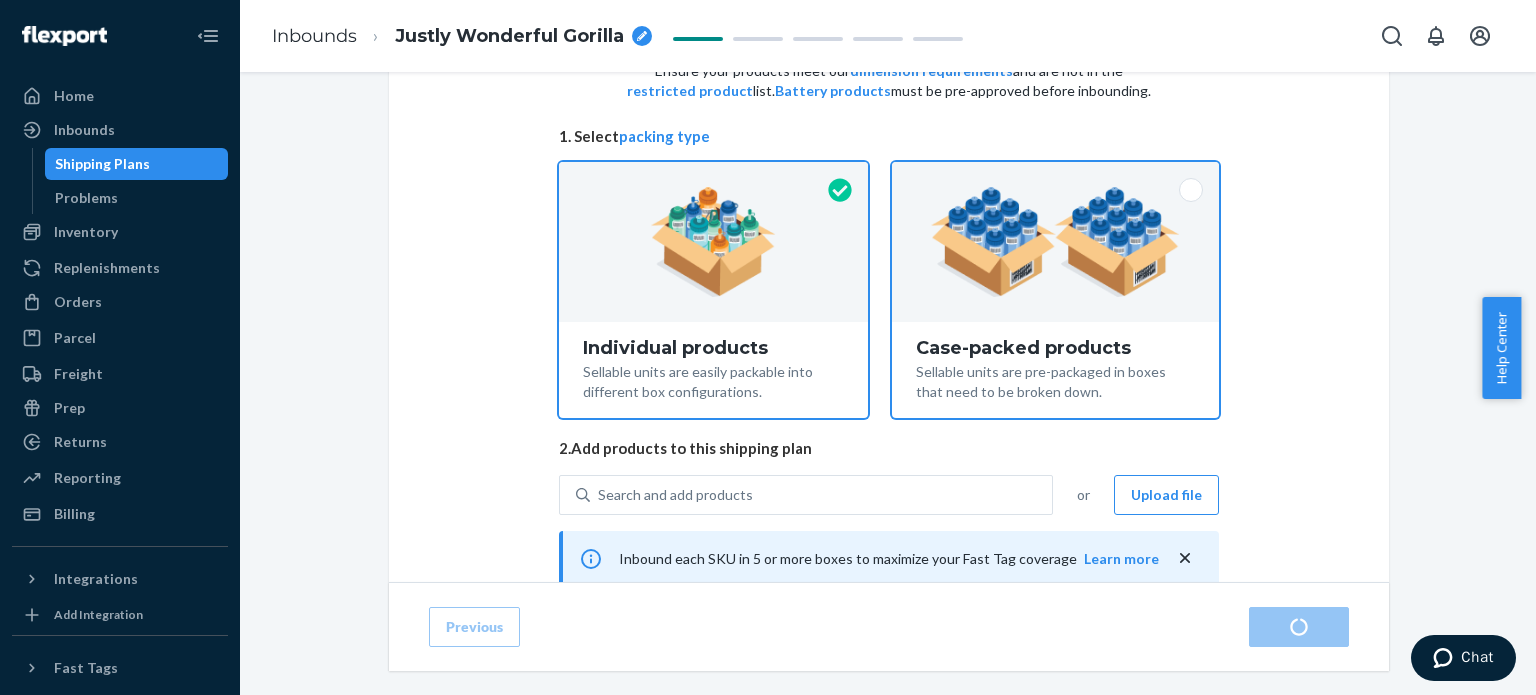 scroll, scrollTop: 300, scrollLeft: 0, axis: vertical 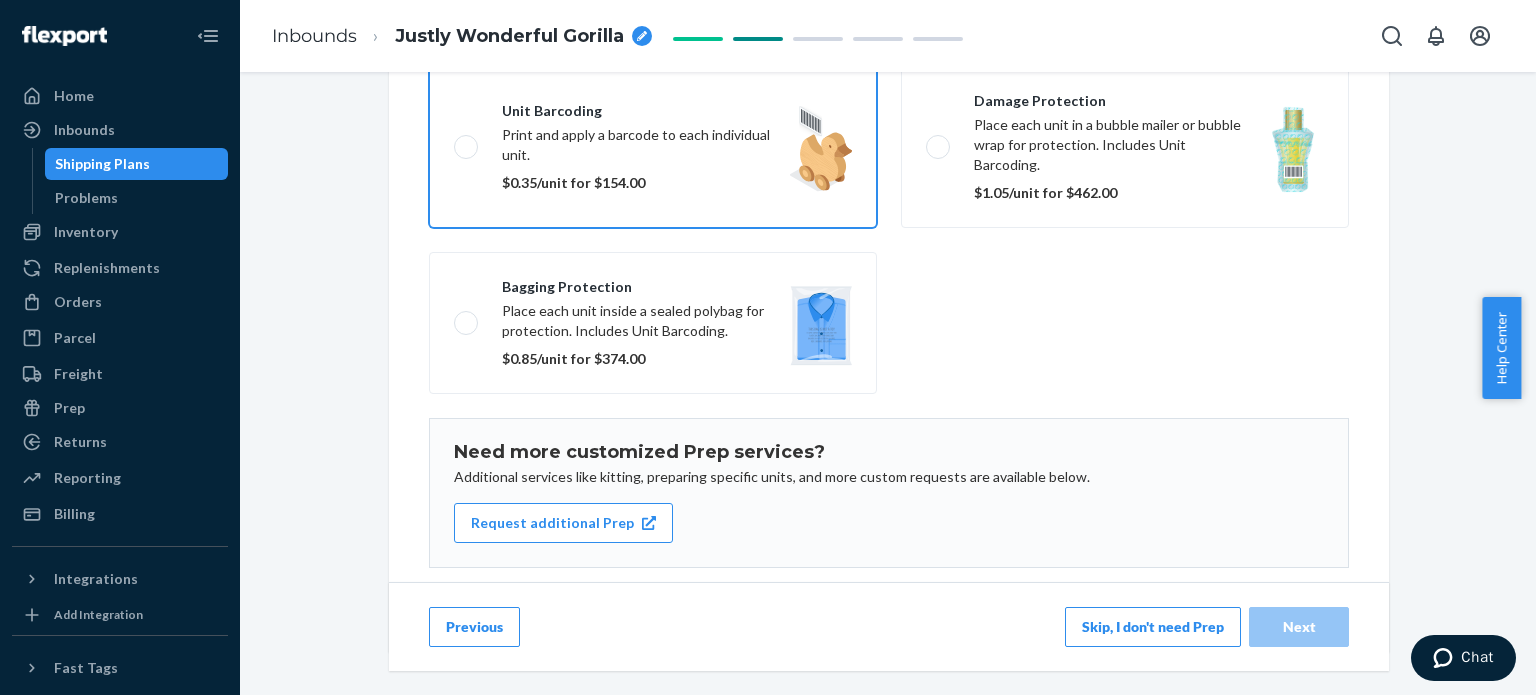 click on "Unit barcoding Print and apply a barcode to each individual unit. $0.35/unit for $154.00" at bounding box center (653, 147) 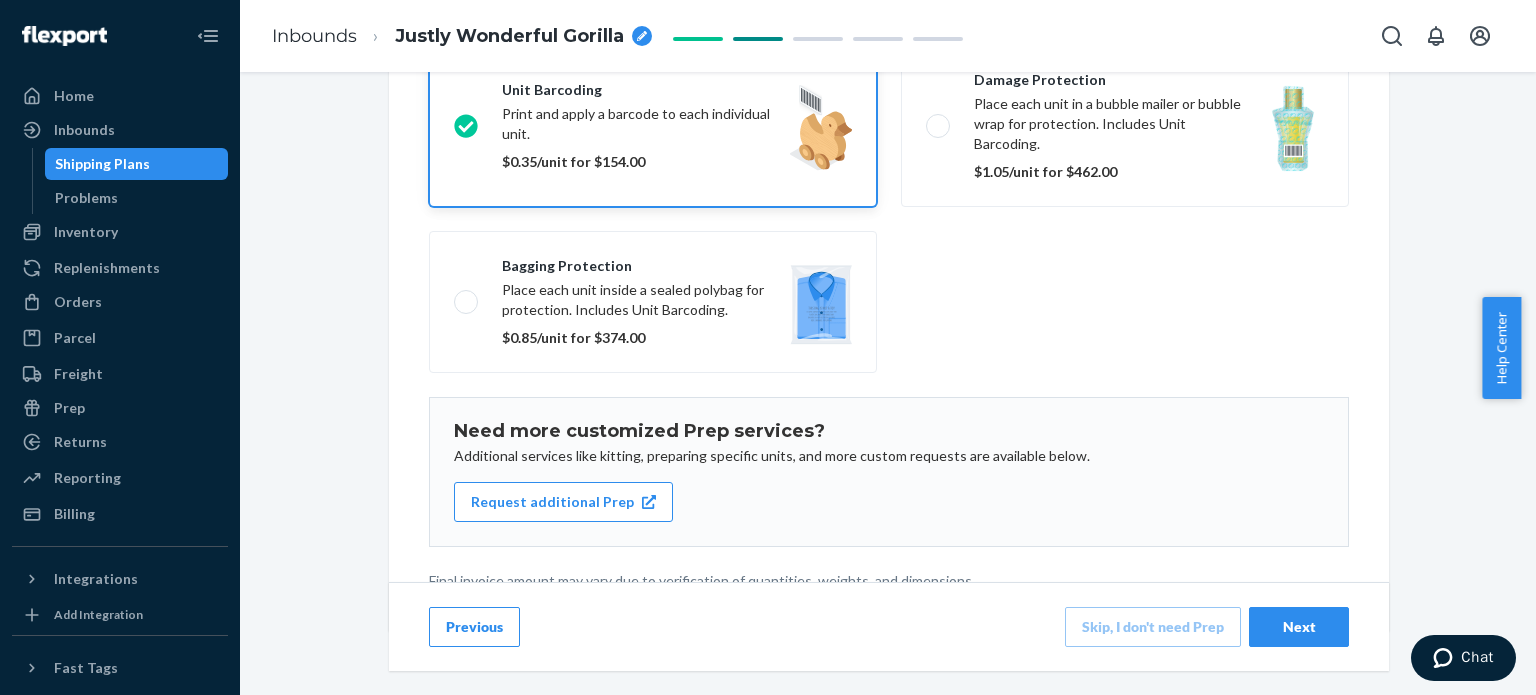 scroll, scrollTop: 428, scrollLeft: 0, axis: vertical 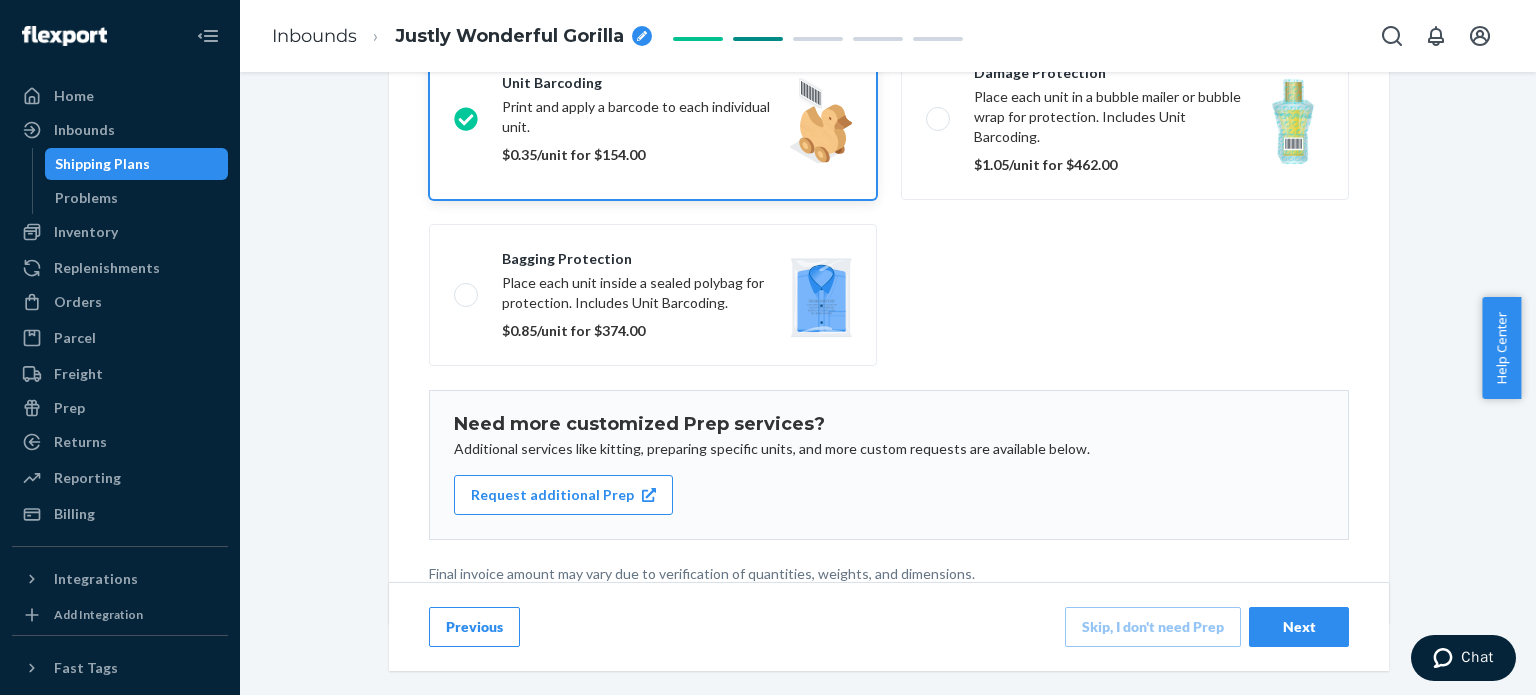 click on "Next" at bounding box center (1299, 627) 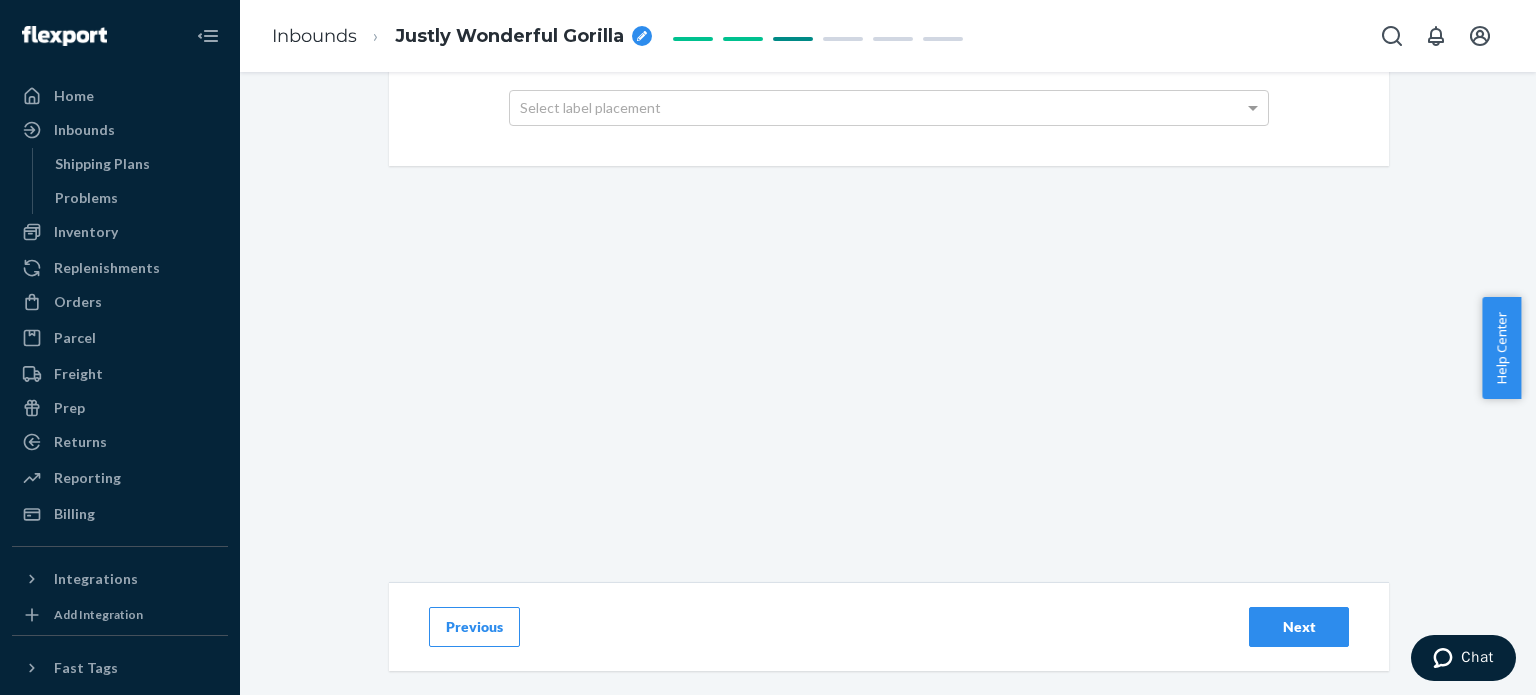 scroll, scrollTop: 0, scrollLeft: 0, axis: both 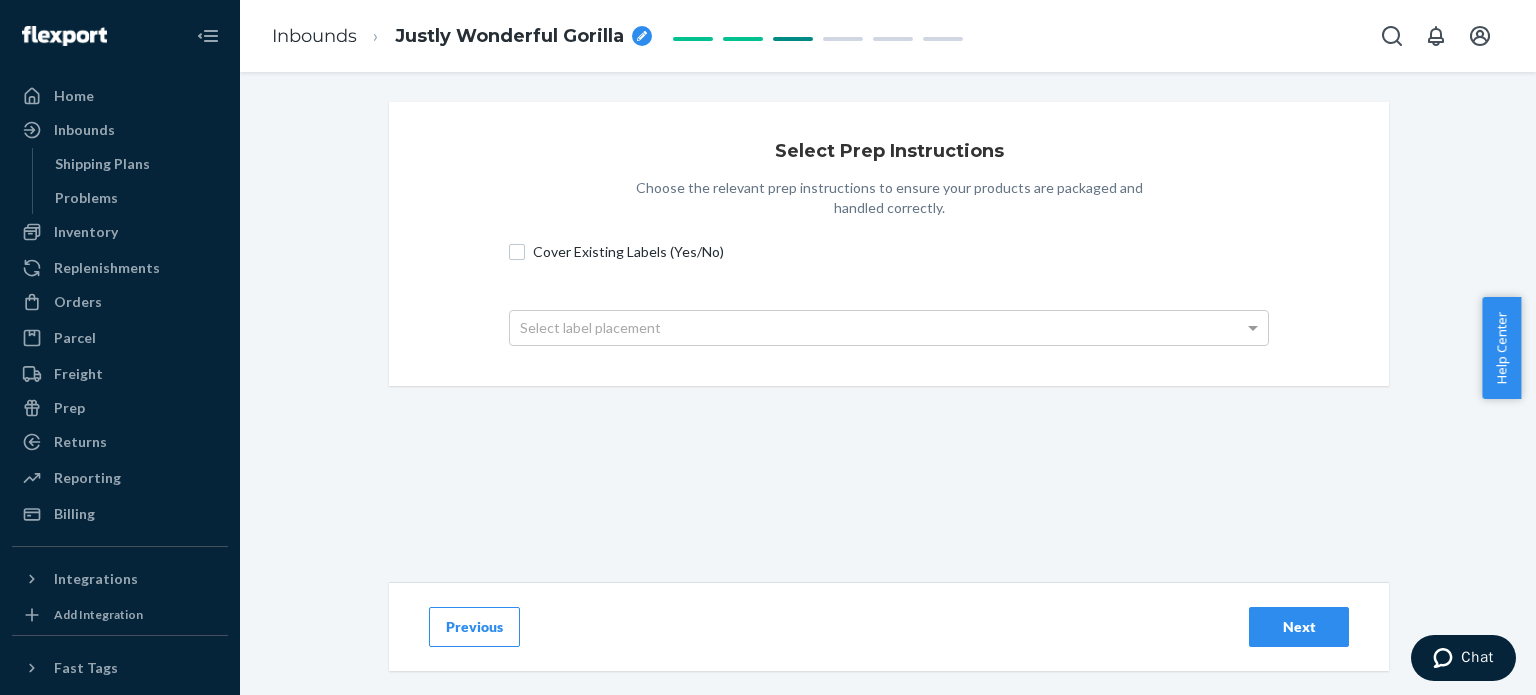 click on "Cover Existing Labels (Yes/No)" at bounding box center [901, 252] 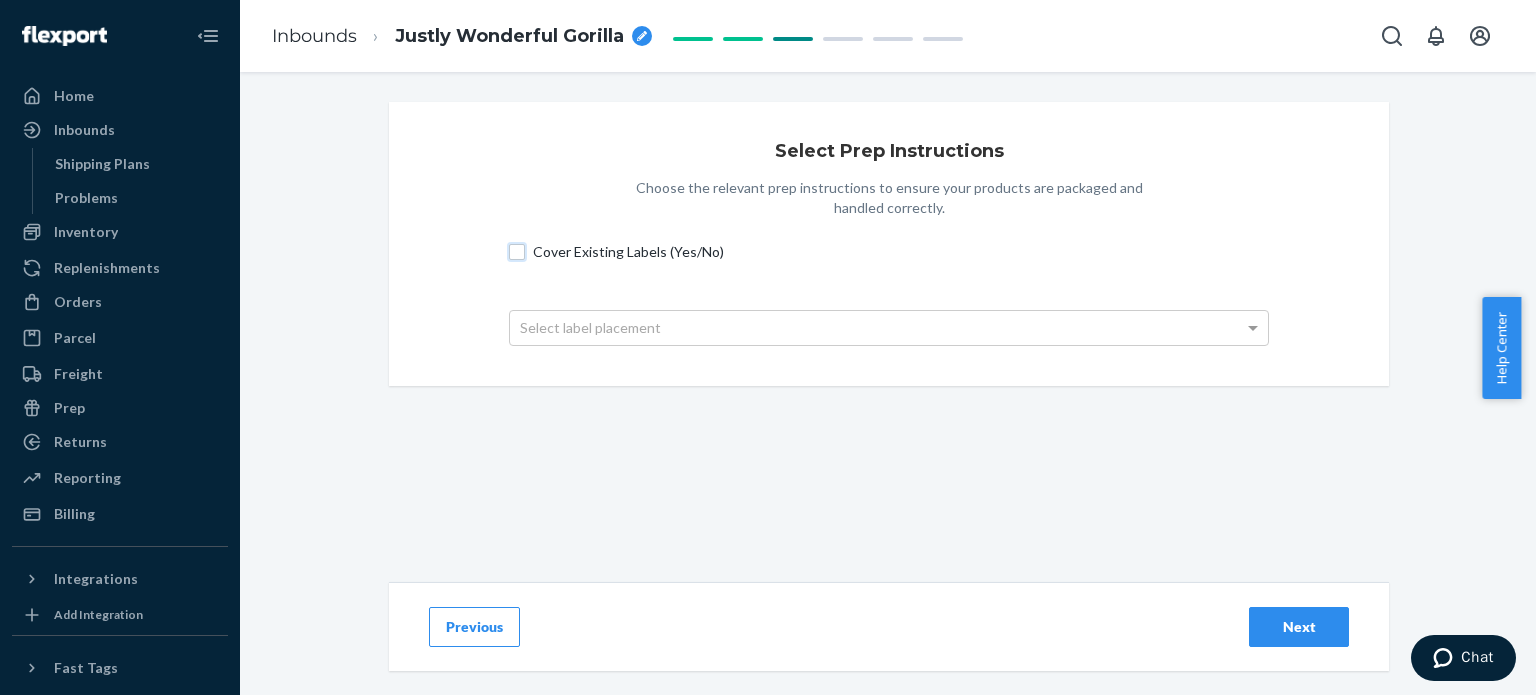 click on "Cover Existing Labels (Yes/No)" at bounding box center [517, 252] 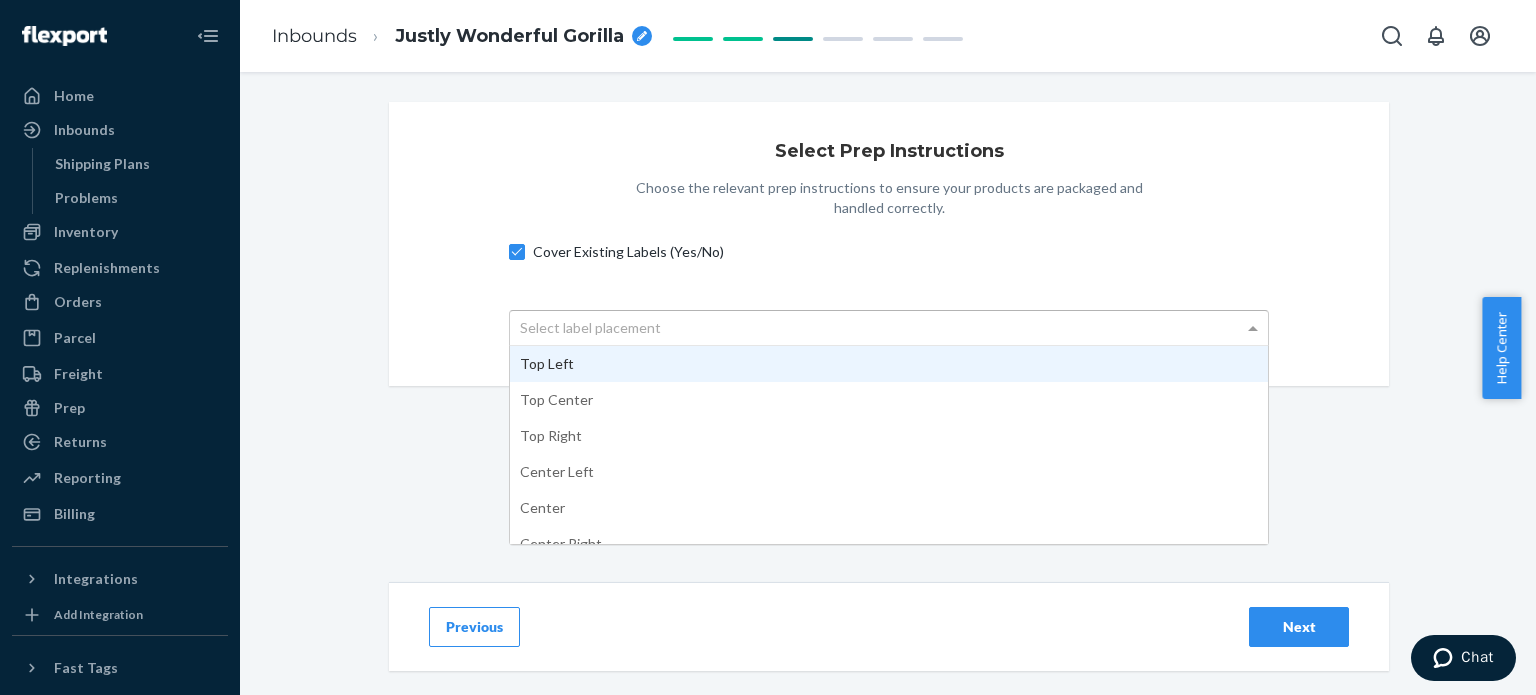 click on "Select label placement" at bounding box center [889, 328] 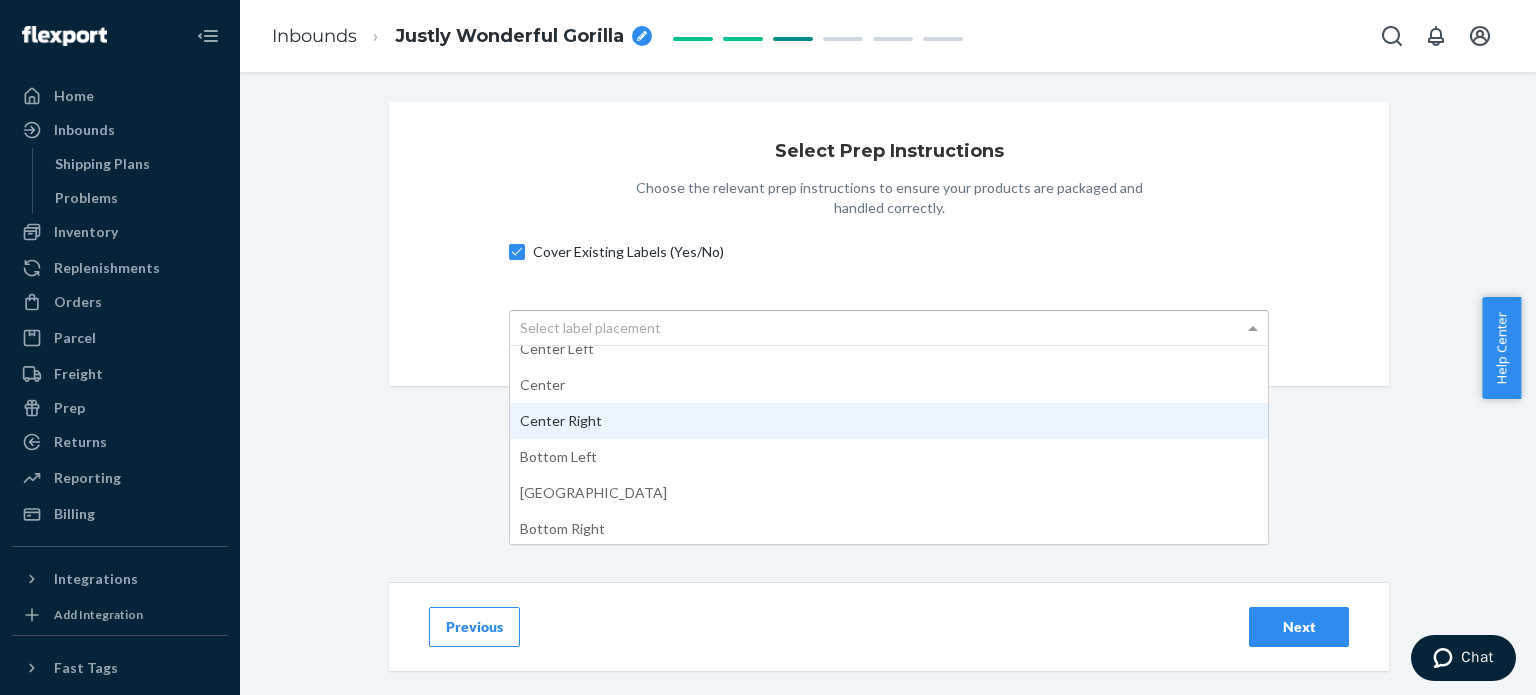 scroll, scrollTop: 125, scrollLeft: 0, axis: vertical 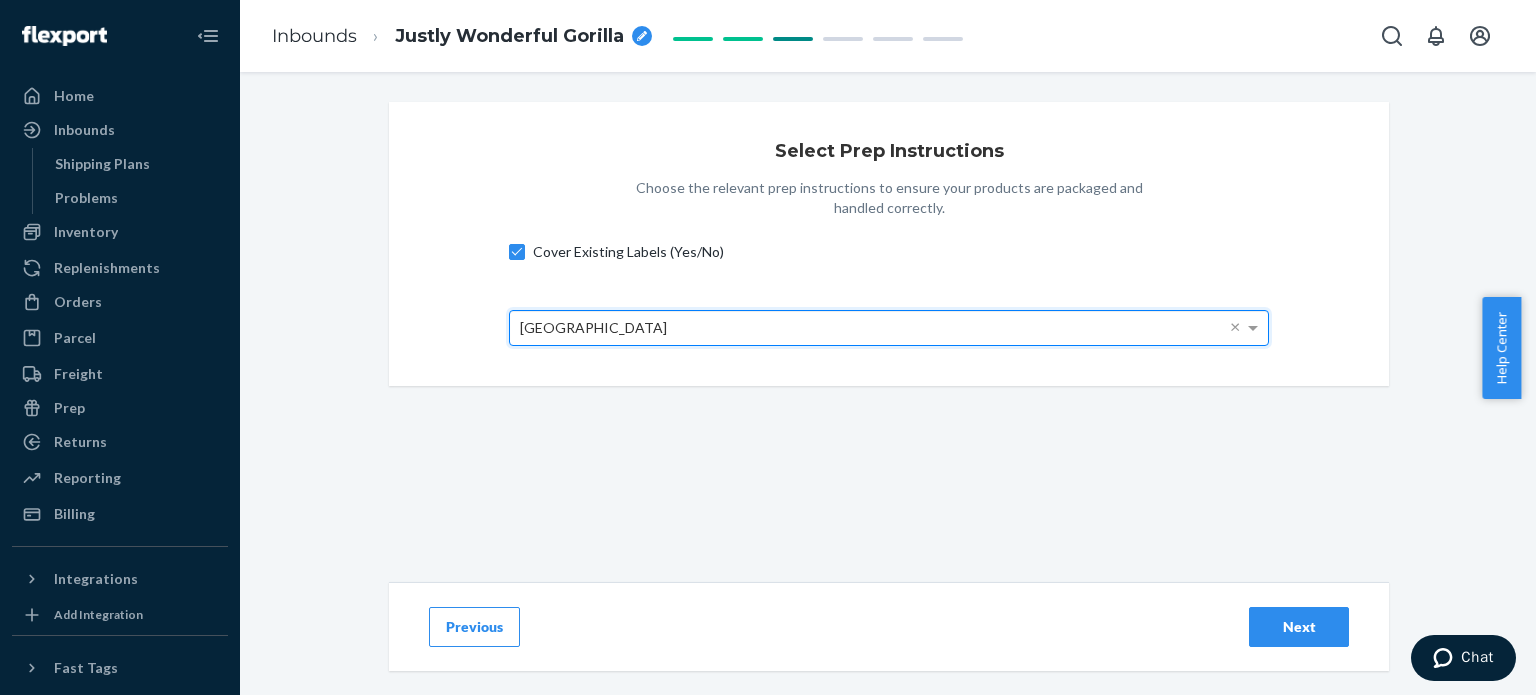 click on "Next" at bounding box center (1299, 627) 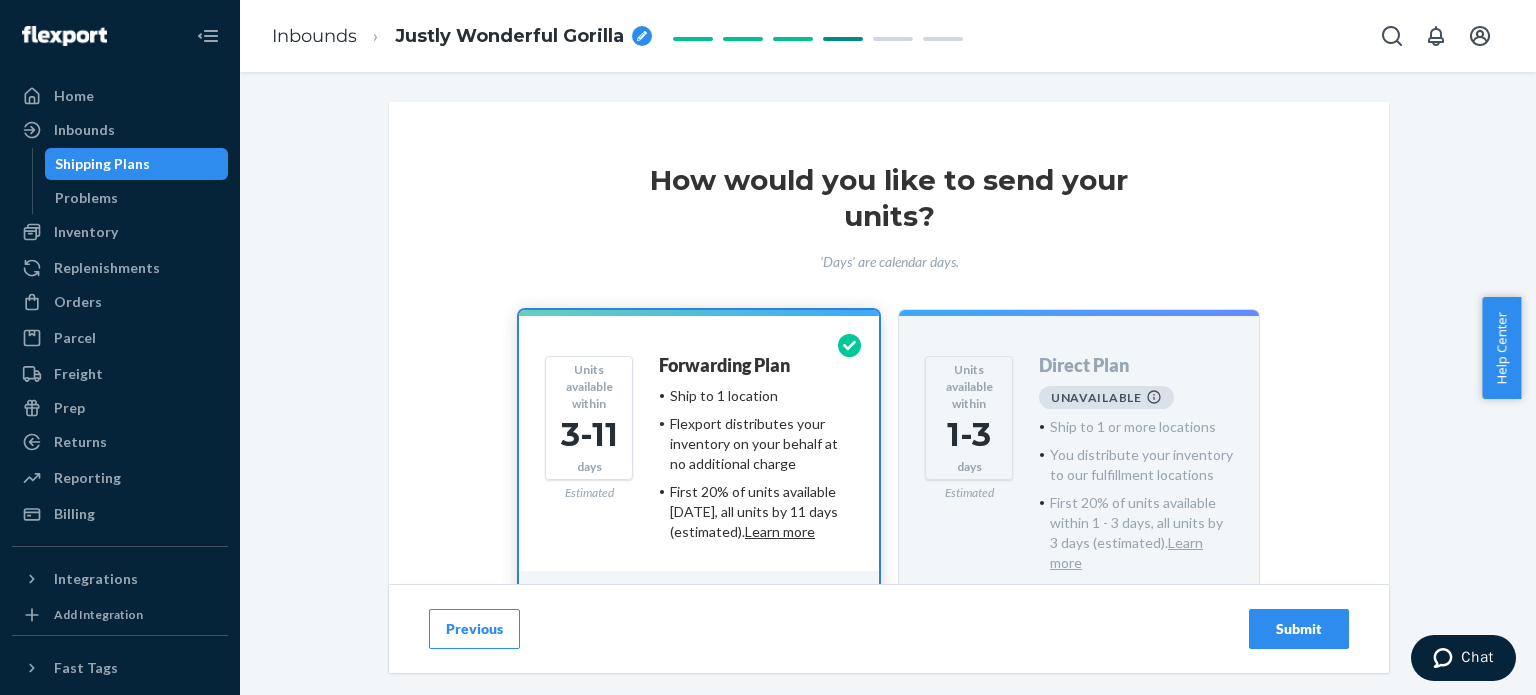 scroll, scrollTop: 165, scrollLeft: 0, axis: vertical 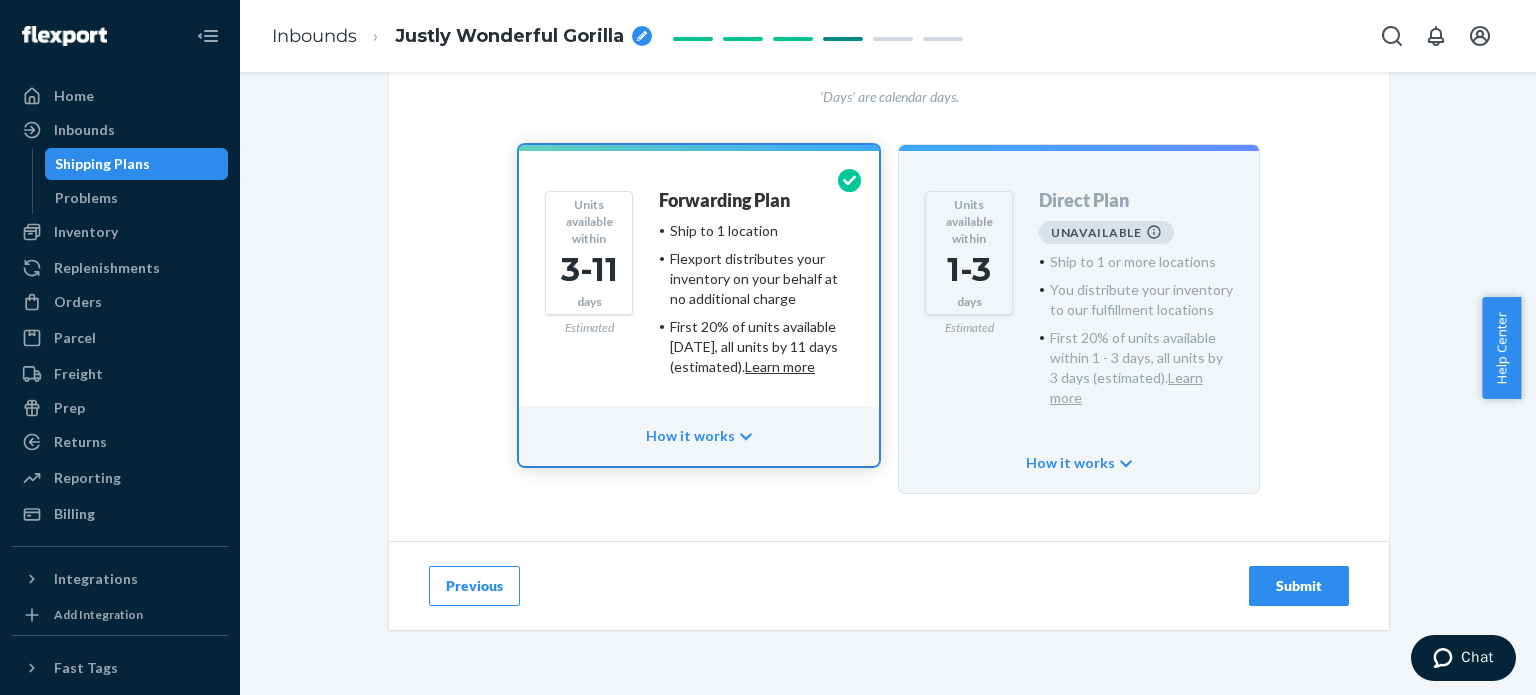 click on "Submit" at bounding box center [1299, 586] 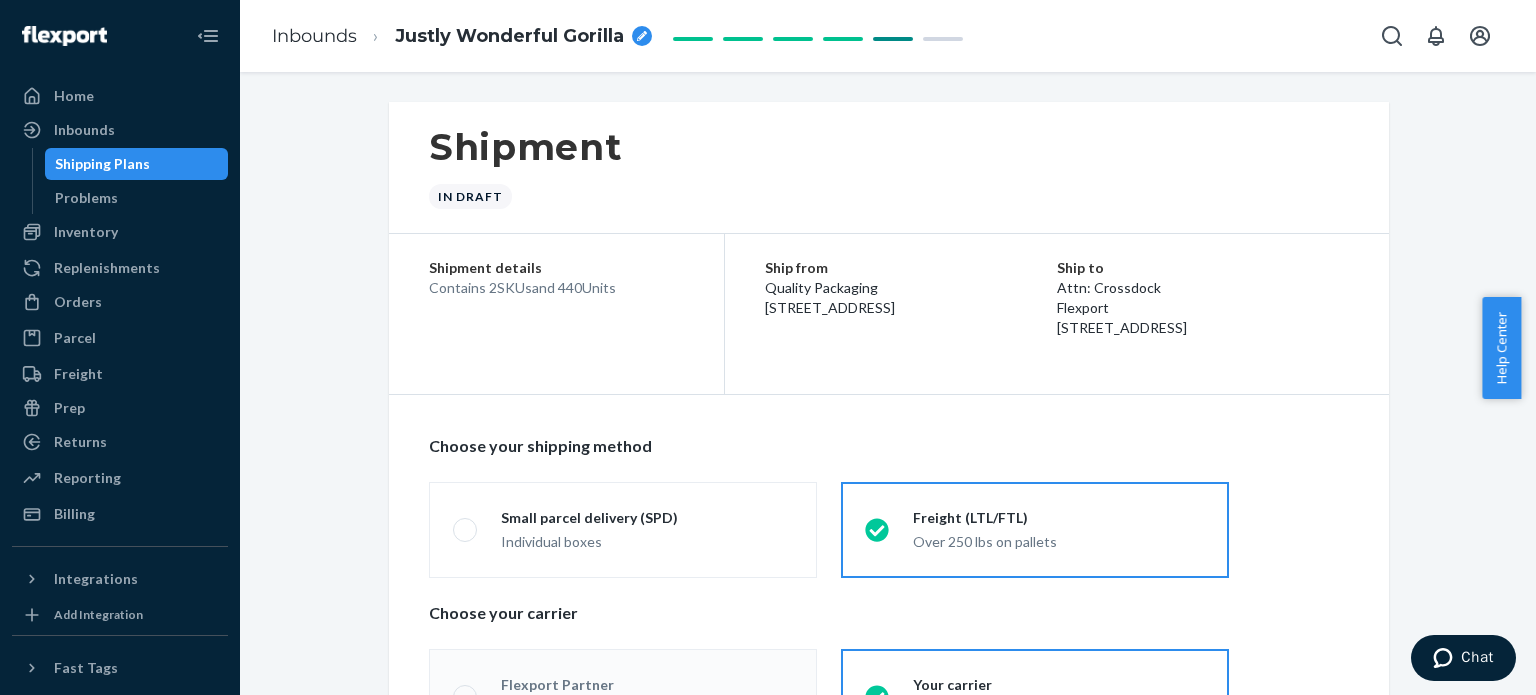 scroll, scrollTop: 100, scrollLeft: 0, axis: vertical 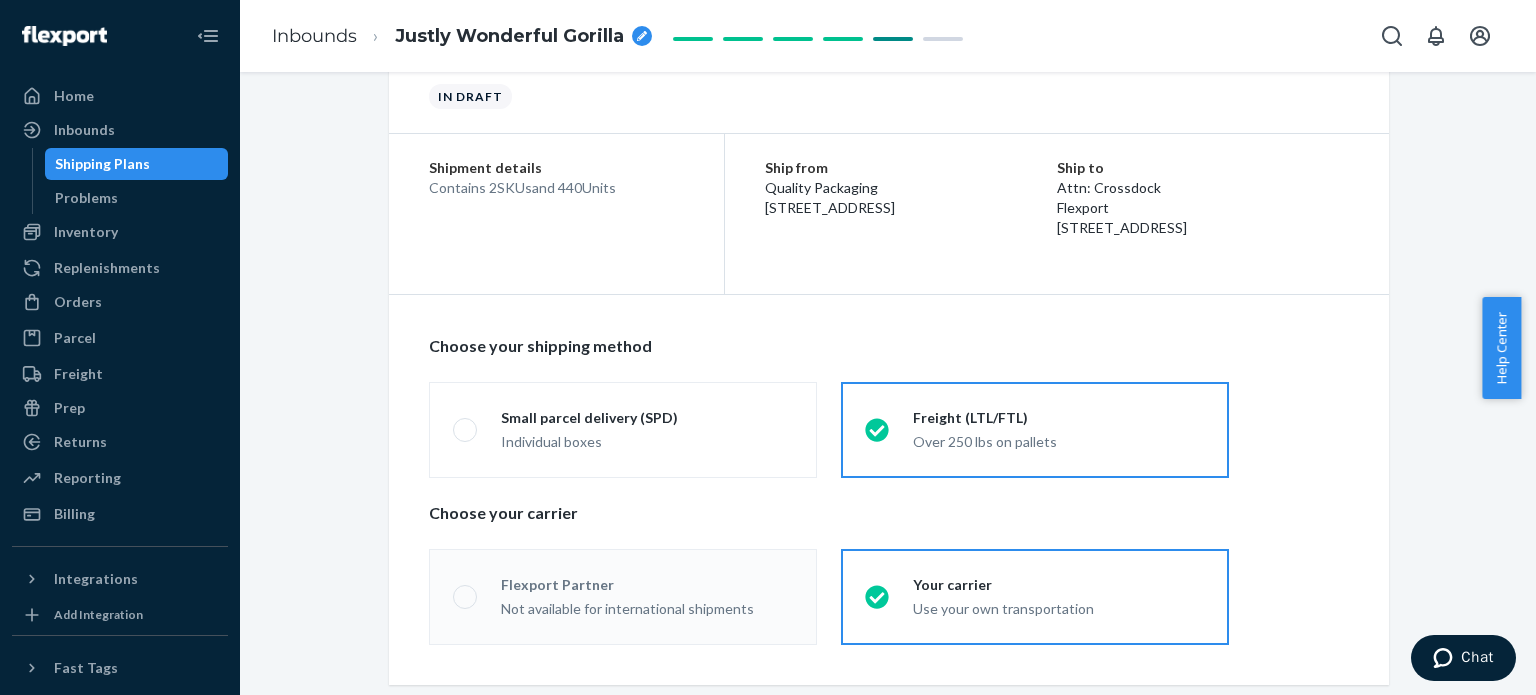 radio on "true" 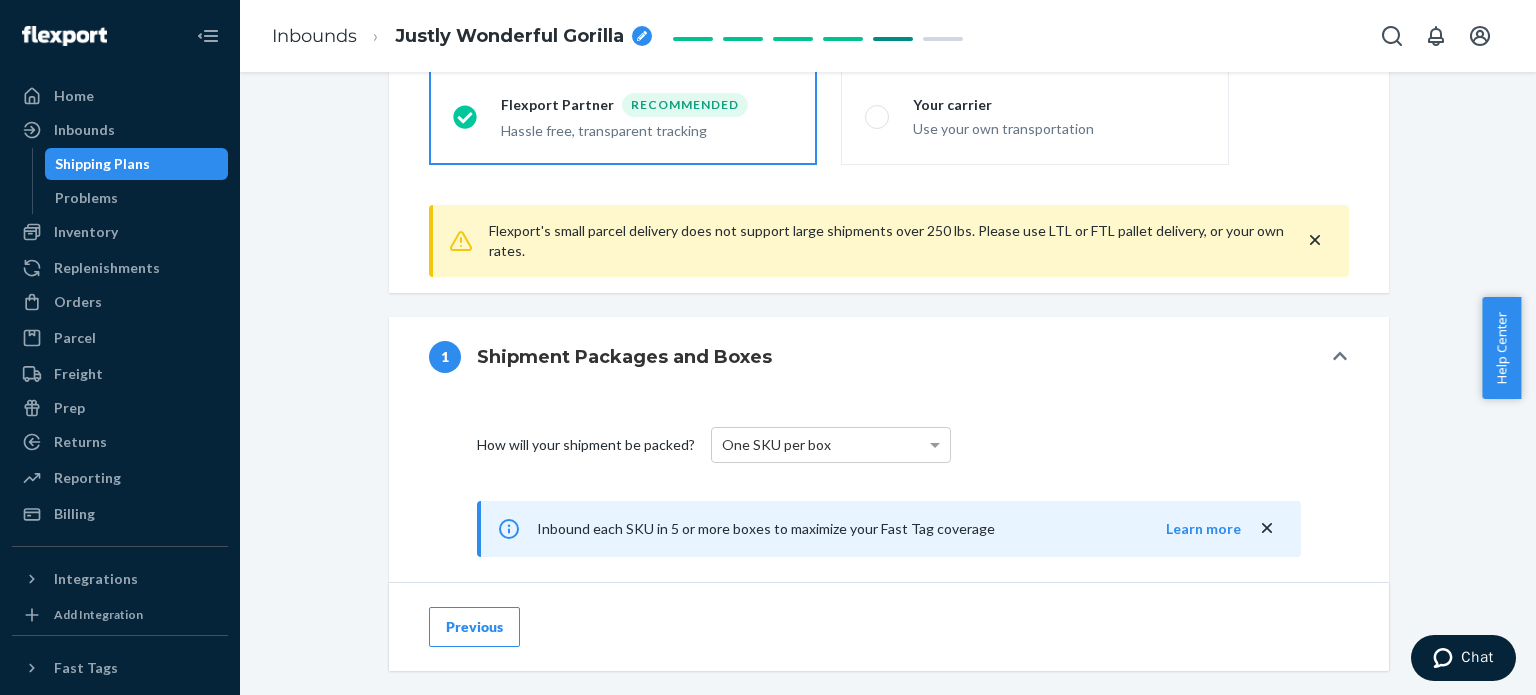 scroll, scrollTop: 600, scrollLeft: 0, axis: vertical 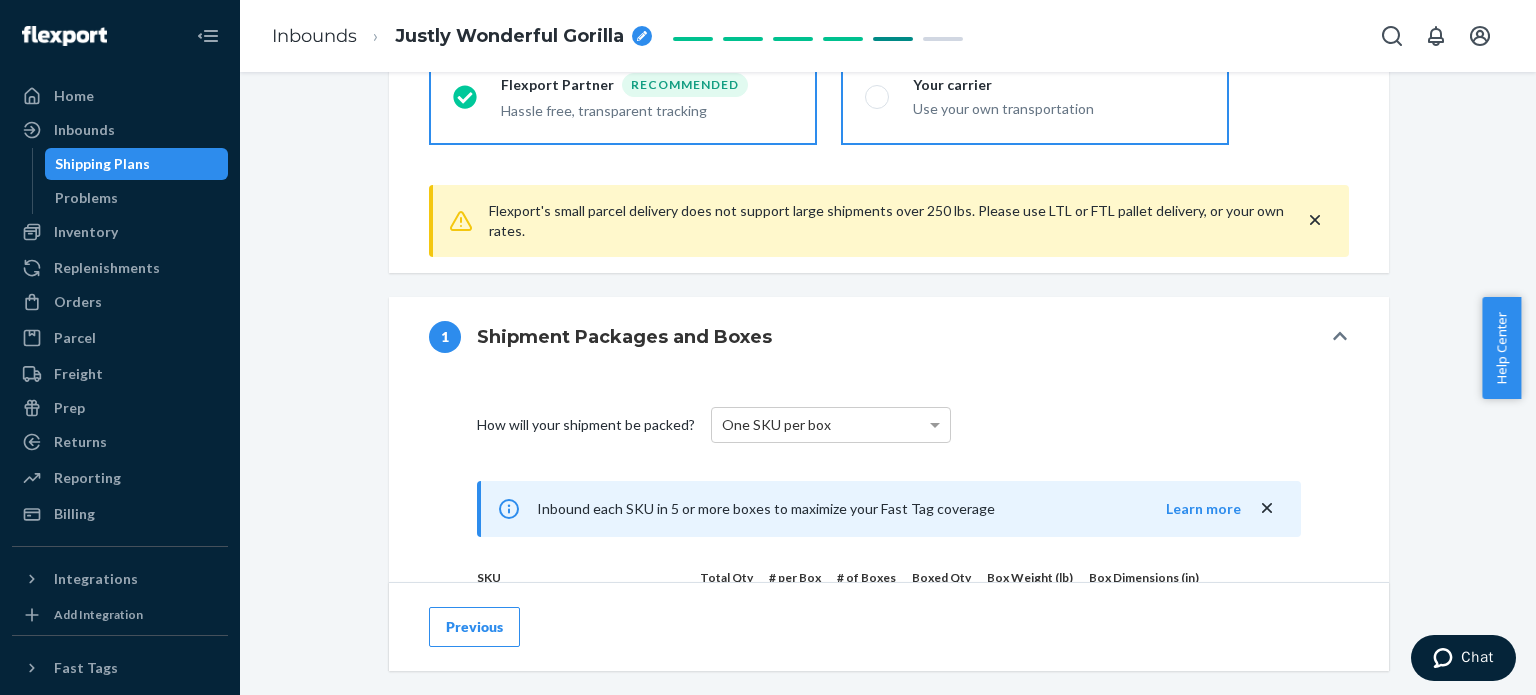 click at bounding box center [877, 97] 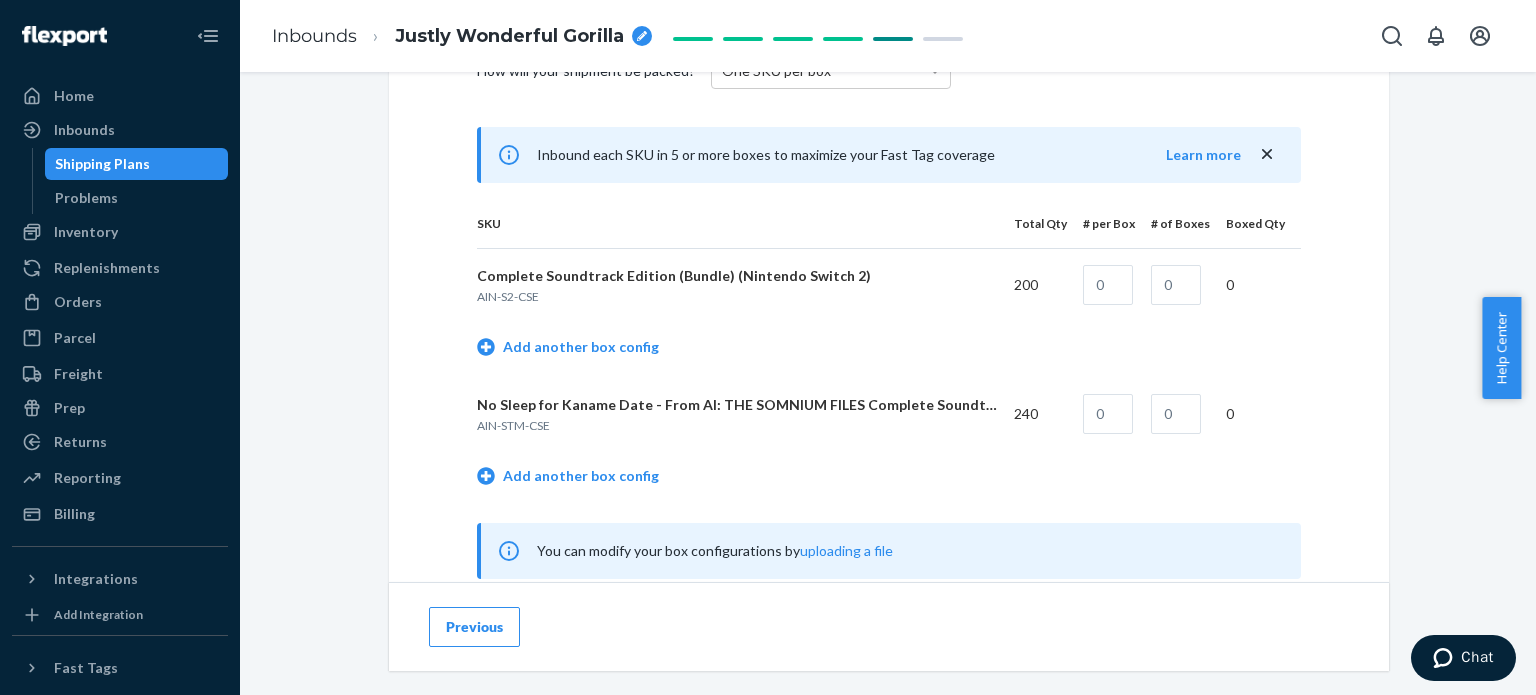 scroll, scrollTop: 900, scrollLeft: 0, axis: vertical 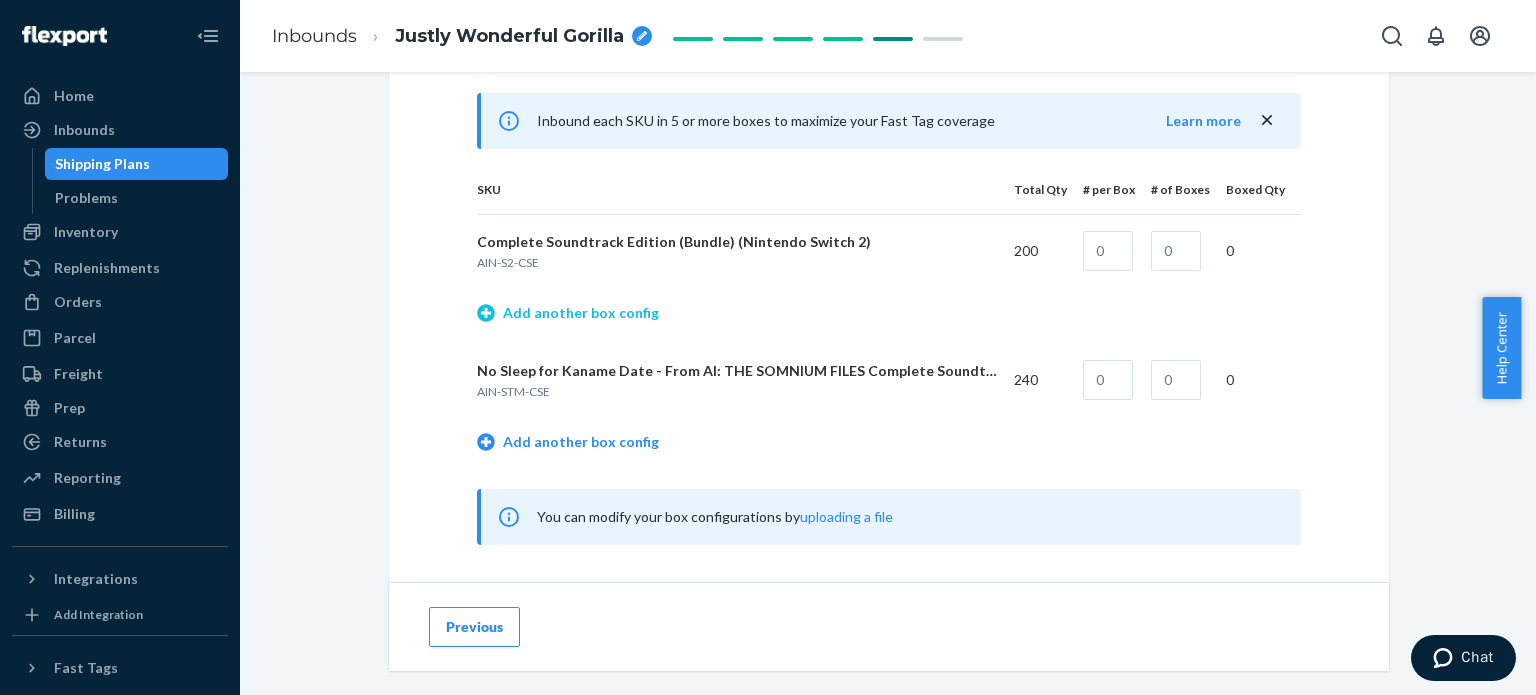click on "Add another box config" at bounding box center [568, 313] 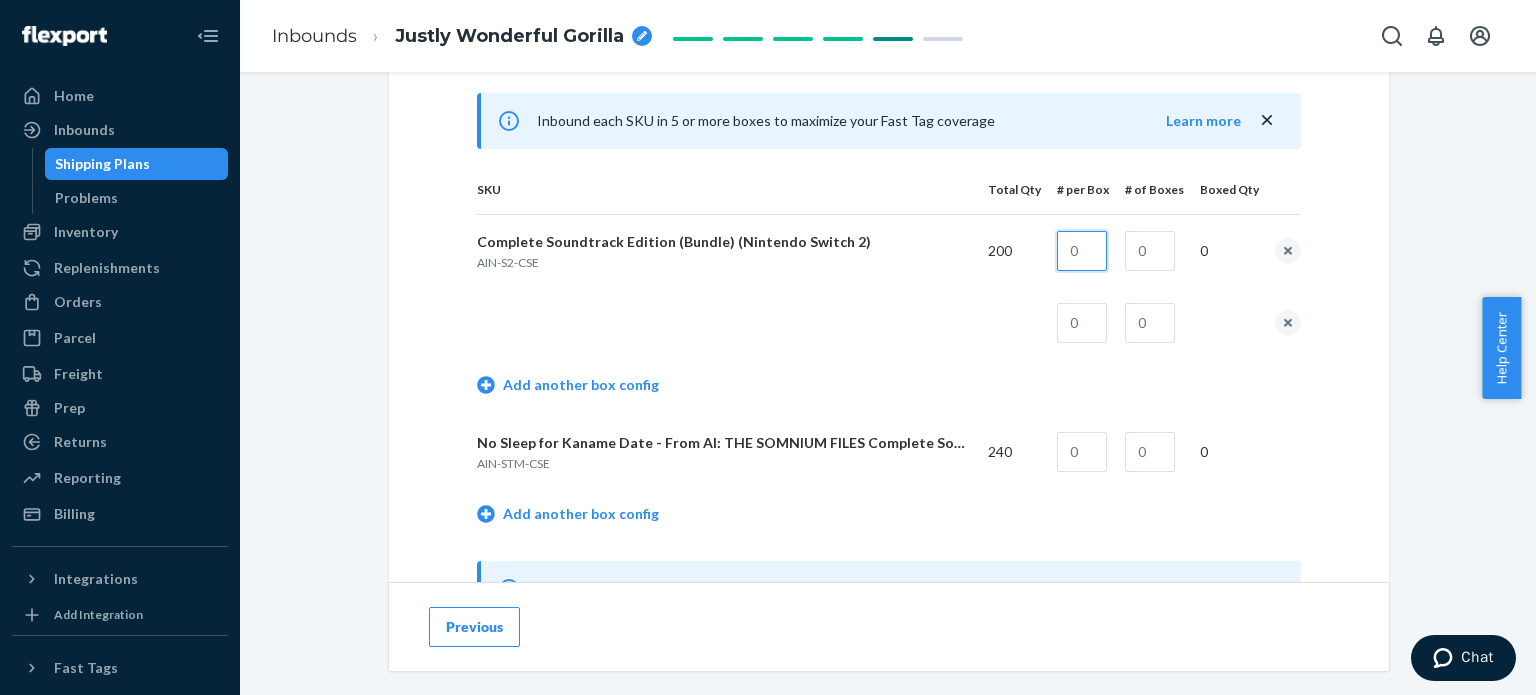 drag, startPoint x: 1100, startPoint y: 247, endPoint x: 1044, endPoint y: 253, distance: 56.32051 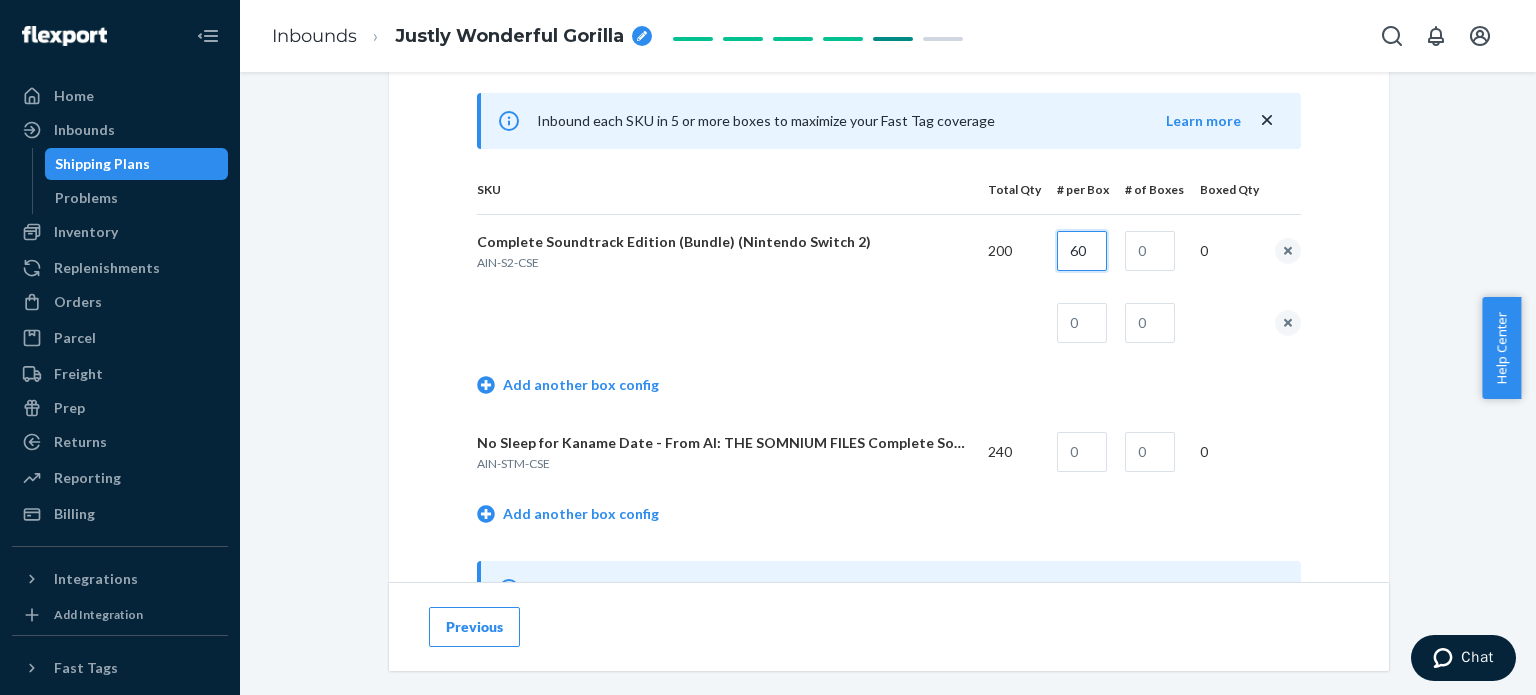 type on "60" 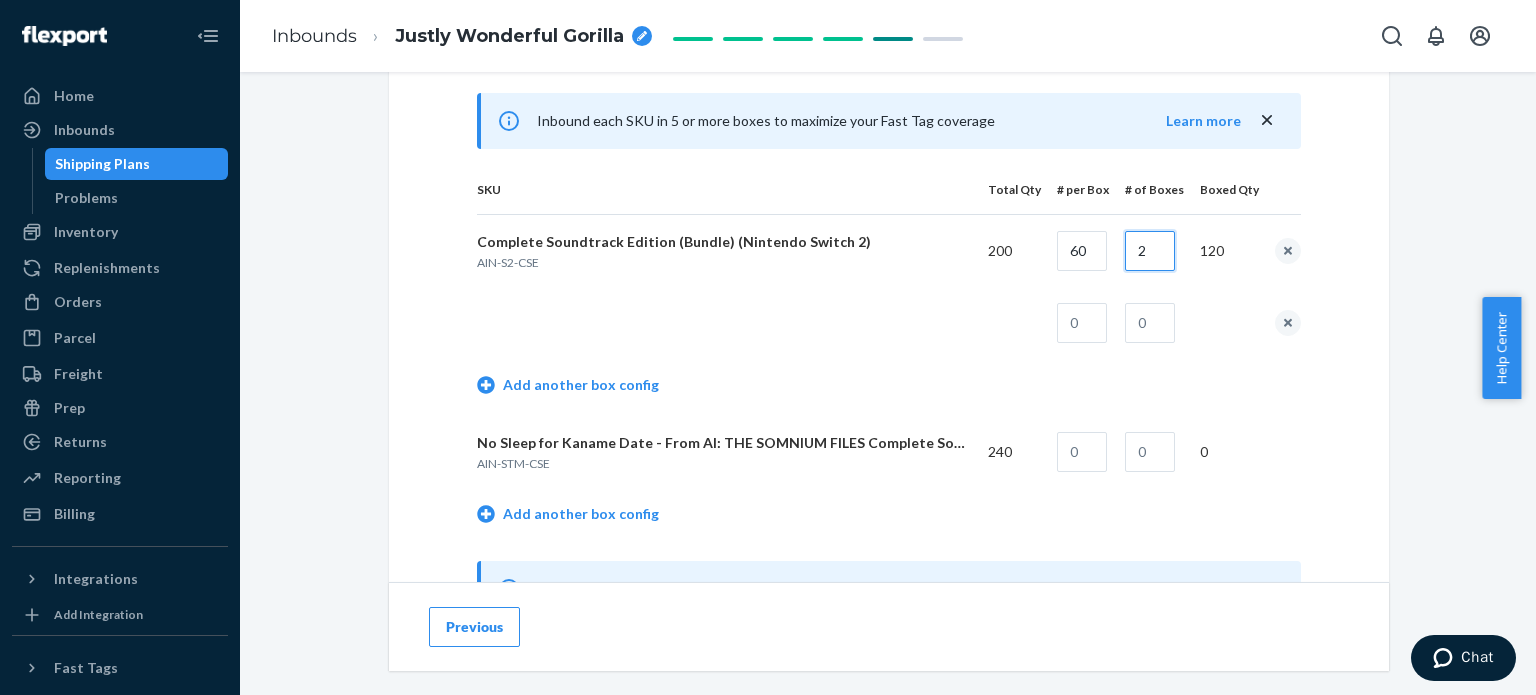 type on "2" 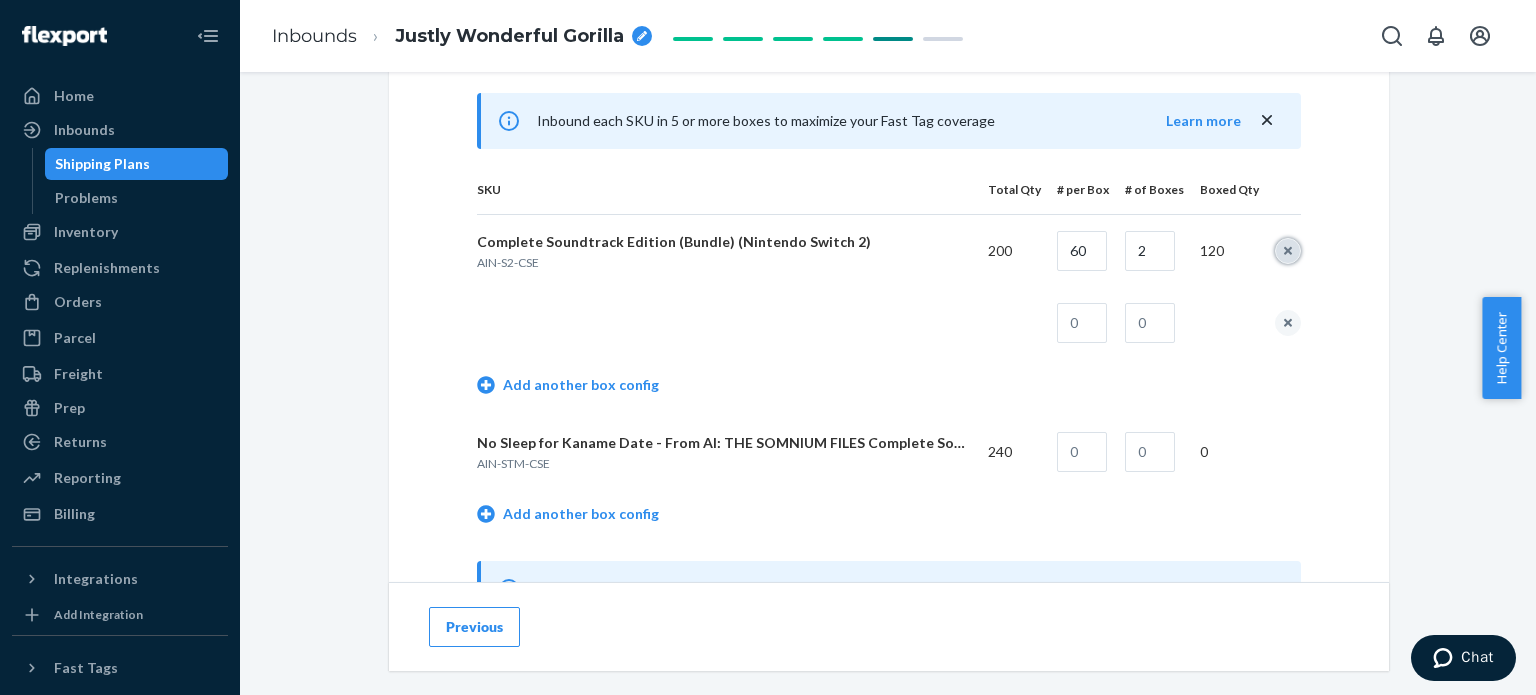 type 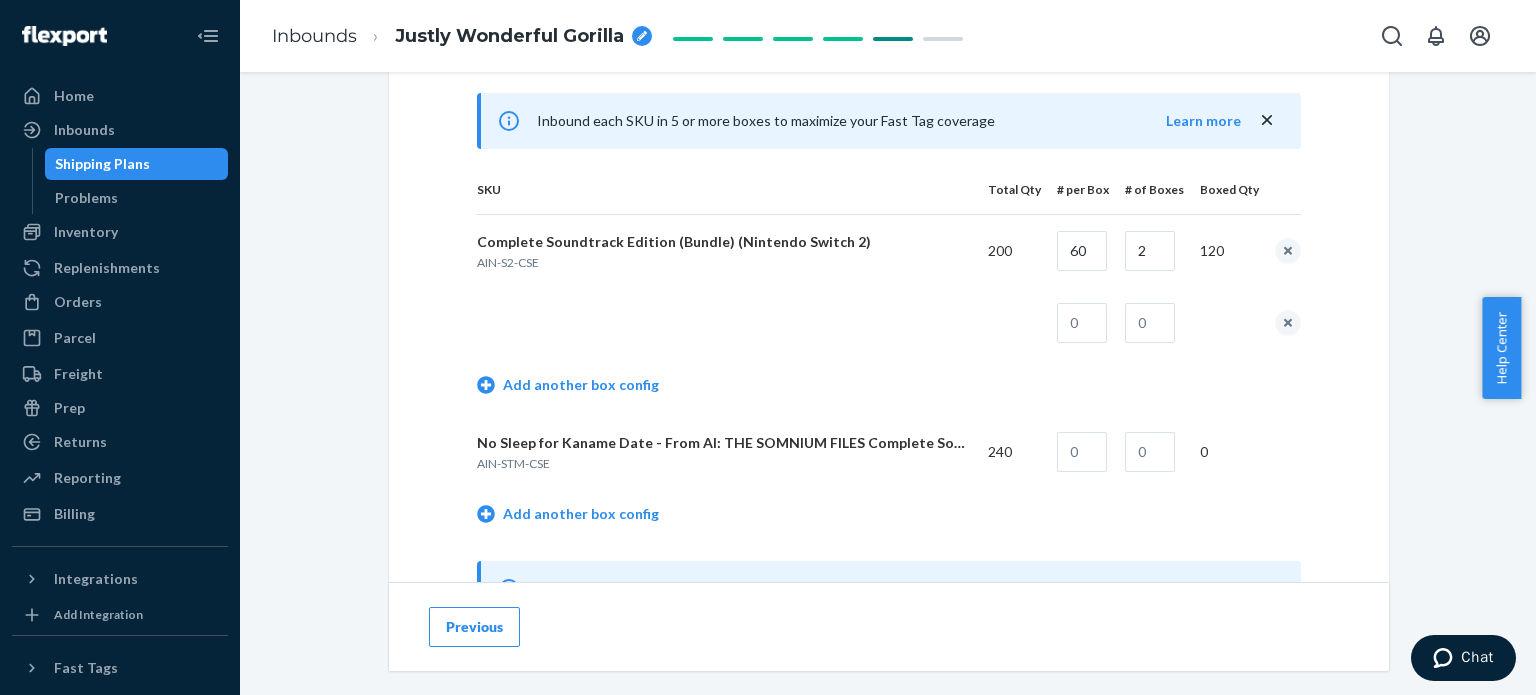 click on "Shipment In draft Shipment details Contains 2  SKUs  and 440  Units Ship from Quality Packaging
1400 N Hwy 360
Suite 100
Grand Prairie, TX 75050 Ship to Attn: Crossdock Flexport 2615 E 3rd Street
San Bernardino, CA 92408 Choose your shipping method Small parcel delivery (SPD) Individual boxes Freight (LTL/FTL) Over 250 lbs on pallets Choose your carrier Flexport Partner Recommended Hassle free, transparent tracking Your carrier Use your own transportation 1 Shipment Packages and Boxes How will your shipment be packed? One SKU per box Inbound each SKU in 5 or more boxes to maximize your Fast Tag coverage Learn more SKU Total Qty # per Box # of Boxes Boxed Qty Remove configuration Complete Soundtrack Edition (Bundle) (Nintendo Switch 2) AIN-S2-CSE 200 60 2 120 Add another box config No Sleep for Kaname Date - From AI: THE SOMNIUM FILES Complete Soundtrack Edition (Bundle) (Steam) AIN-STM-CSE 240 0 Add another box config You can modify your box configurations by  uploading a file Save Confirm and estimate cost 2" at bounding box center (888, 283) 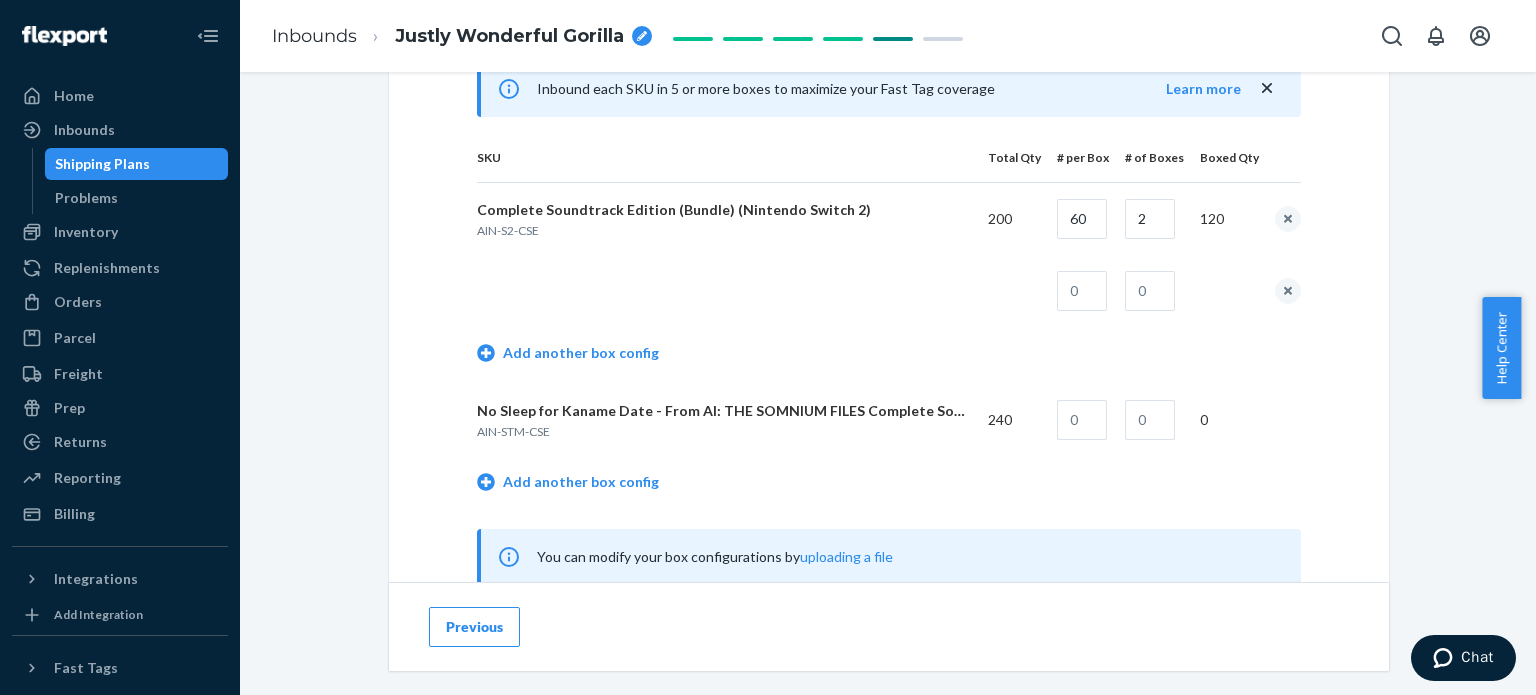 scroll, scrollTop: 900, scrollLeft: 0, axis: vertical 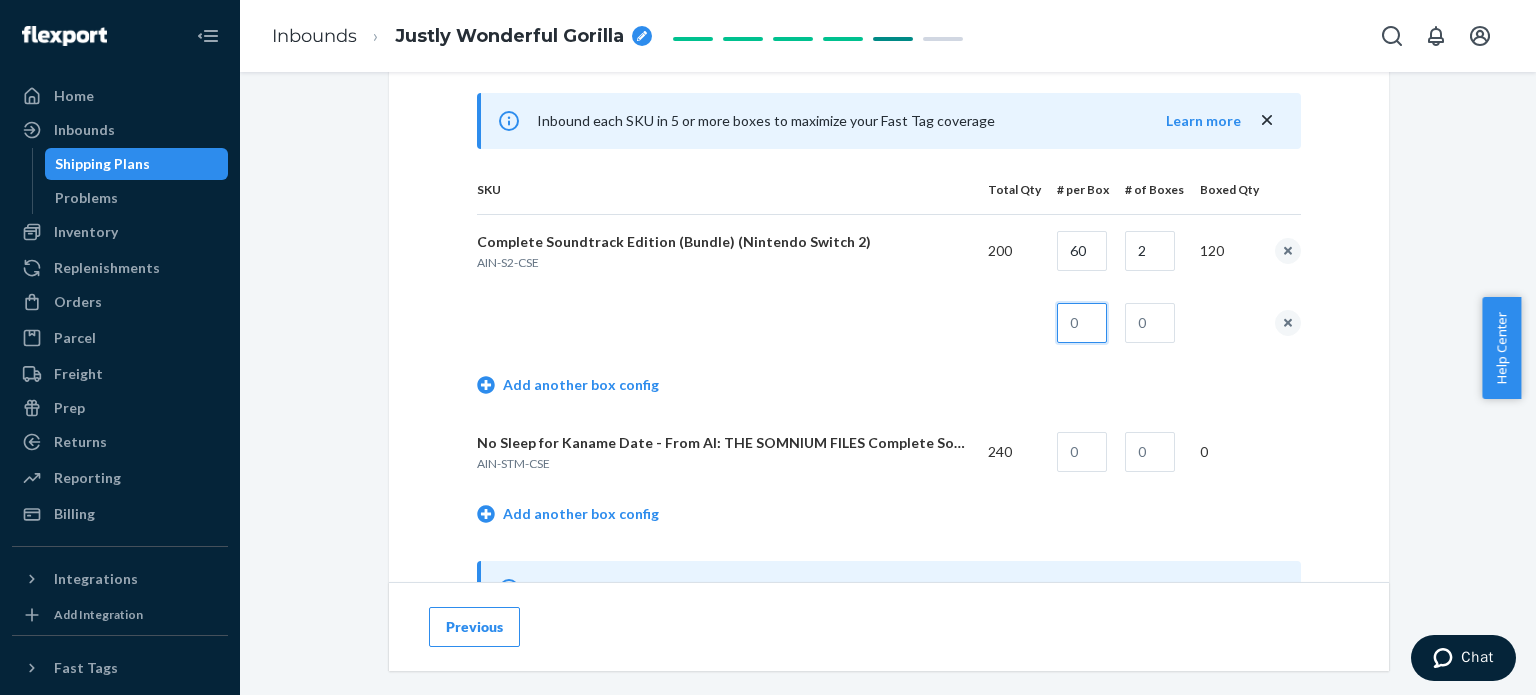 click at bounding box center [1082, 323] 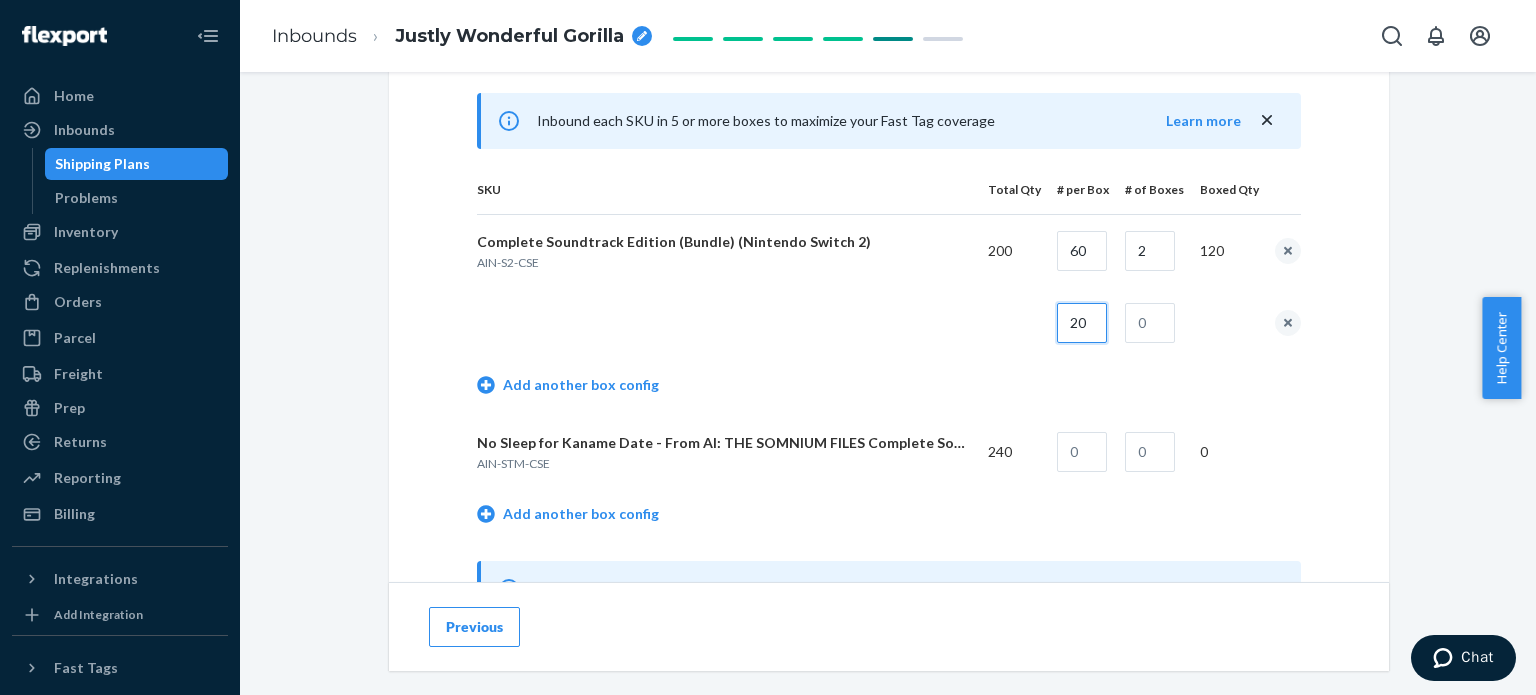 type on "20" 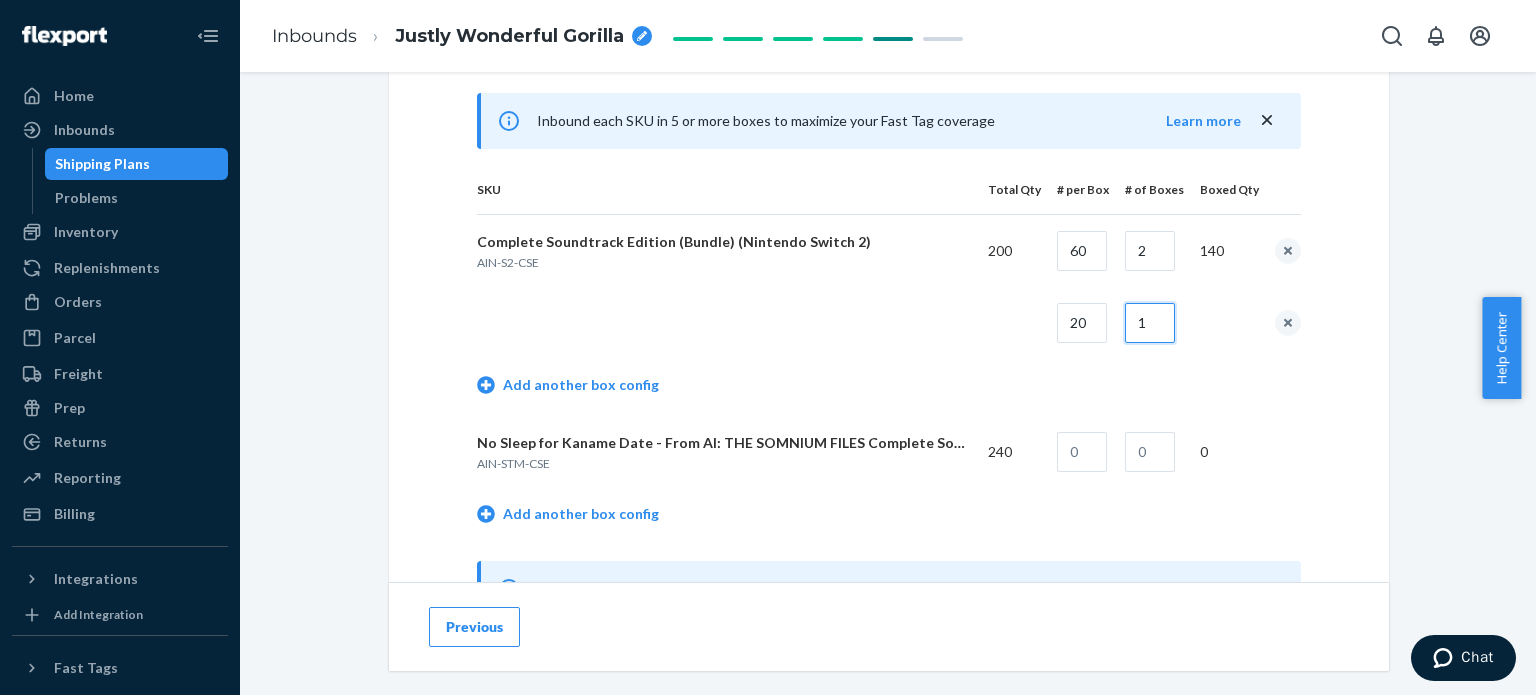 type on "1" 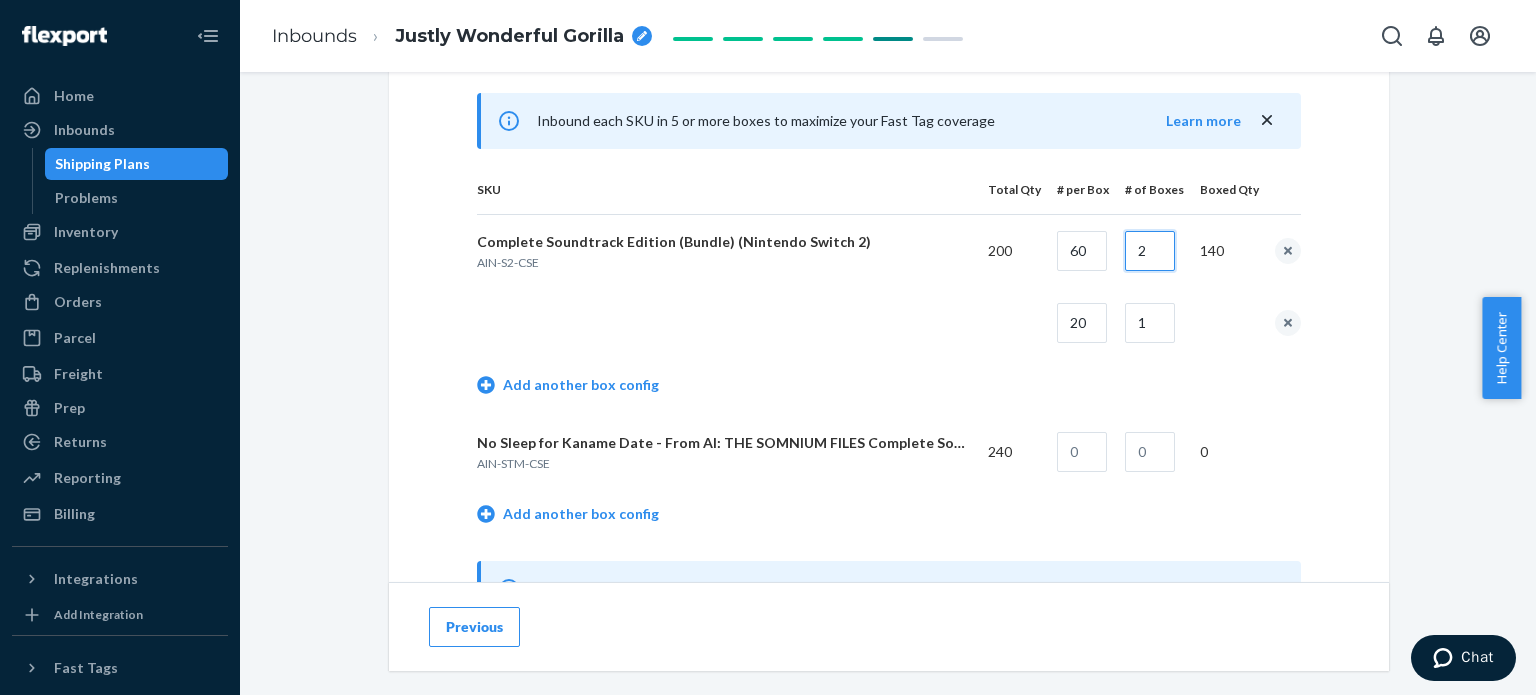 drag, startPoint x: 1157, startPoint y: 255, endPoint x: 1084, endPoint y: 251, distance: 73.109505 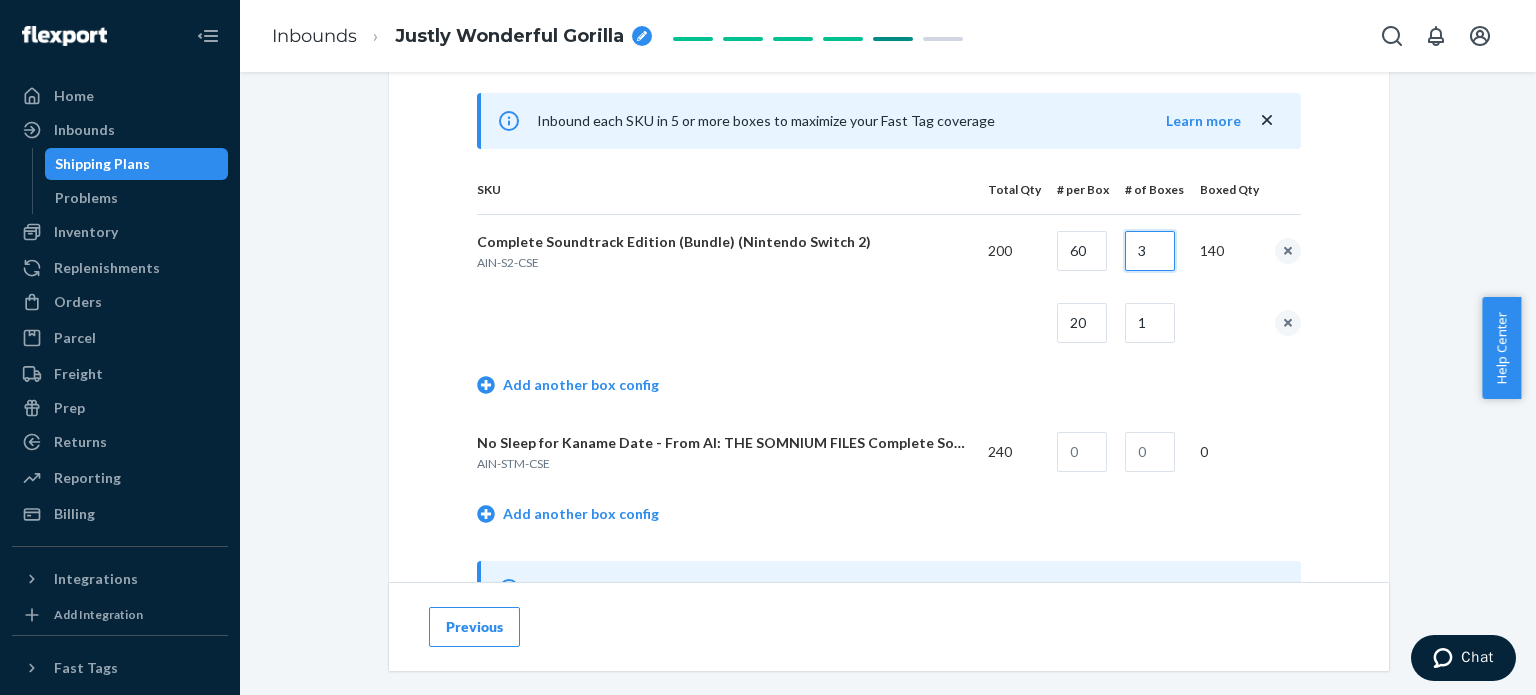type on "3" 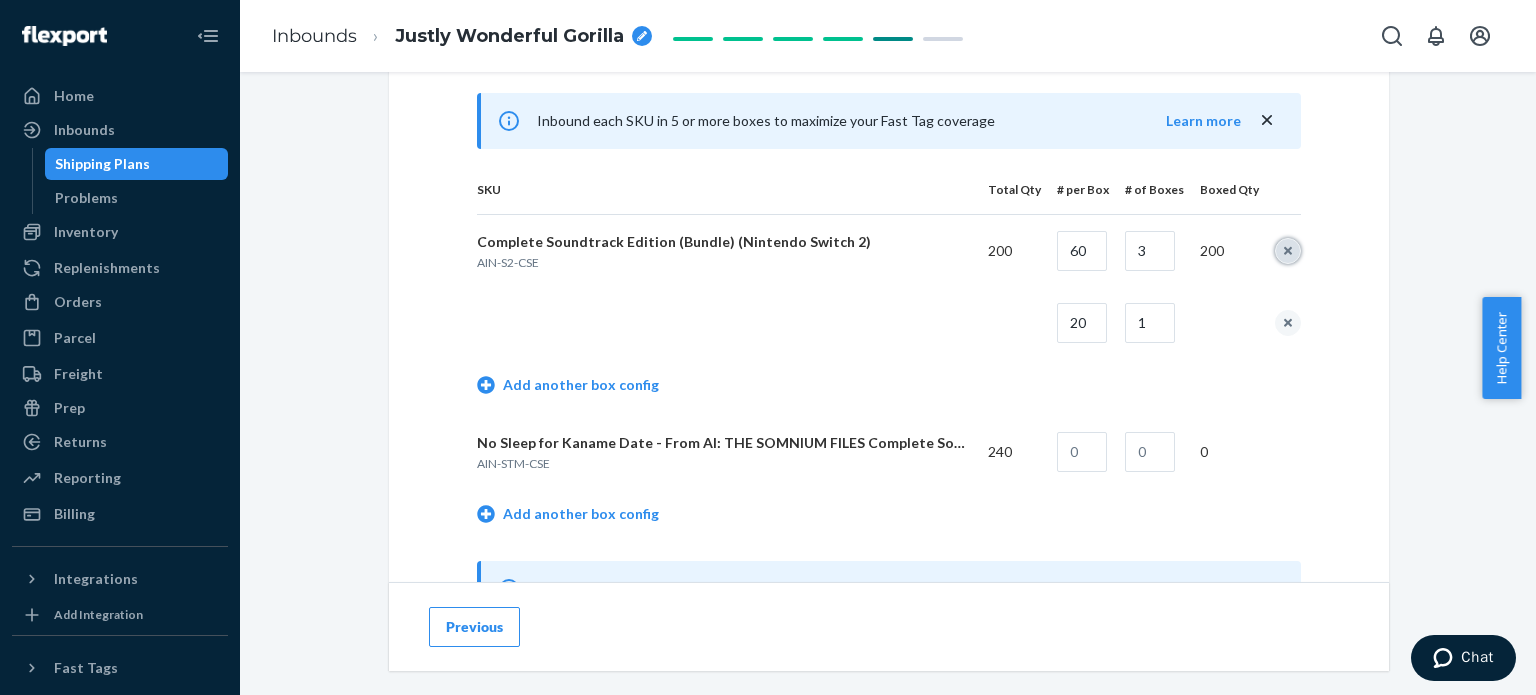 scroll, scrollTop: 1000, scrollLeft: 0, axis: vertical 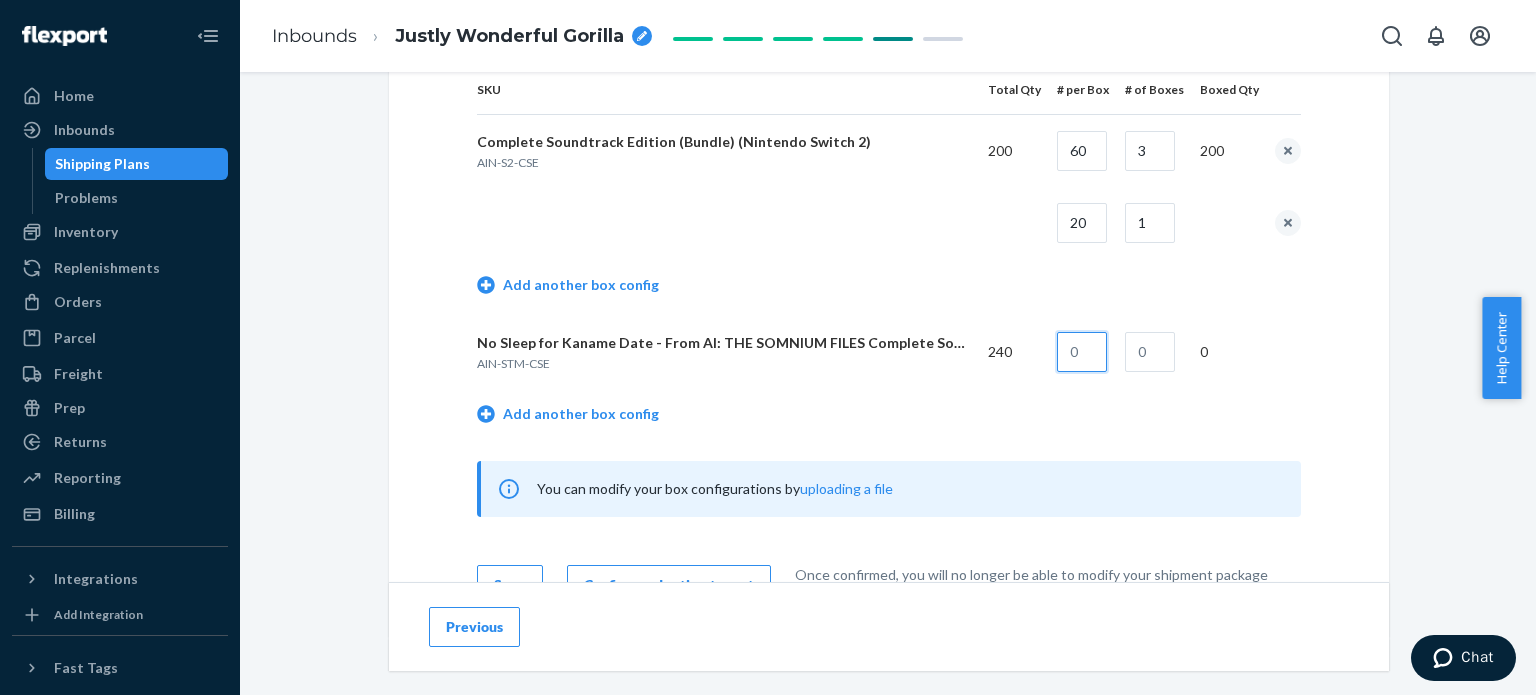 drag, startPoint x: 1084, startPoint y: 355, endPoint x: 1060, endPoint y: 349, distance: 24.738634 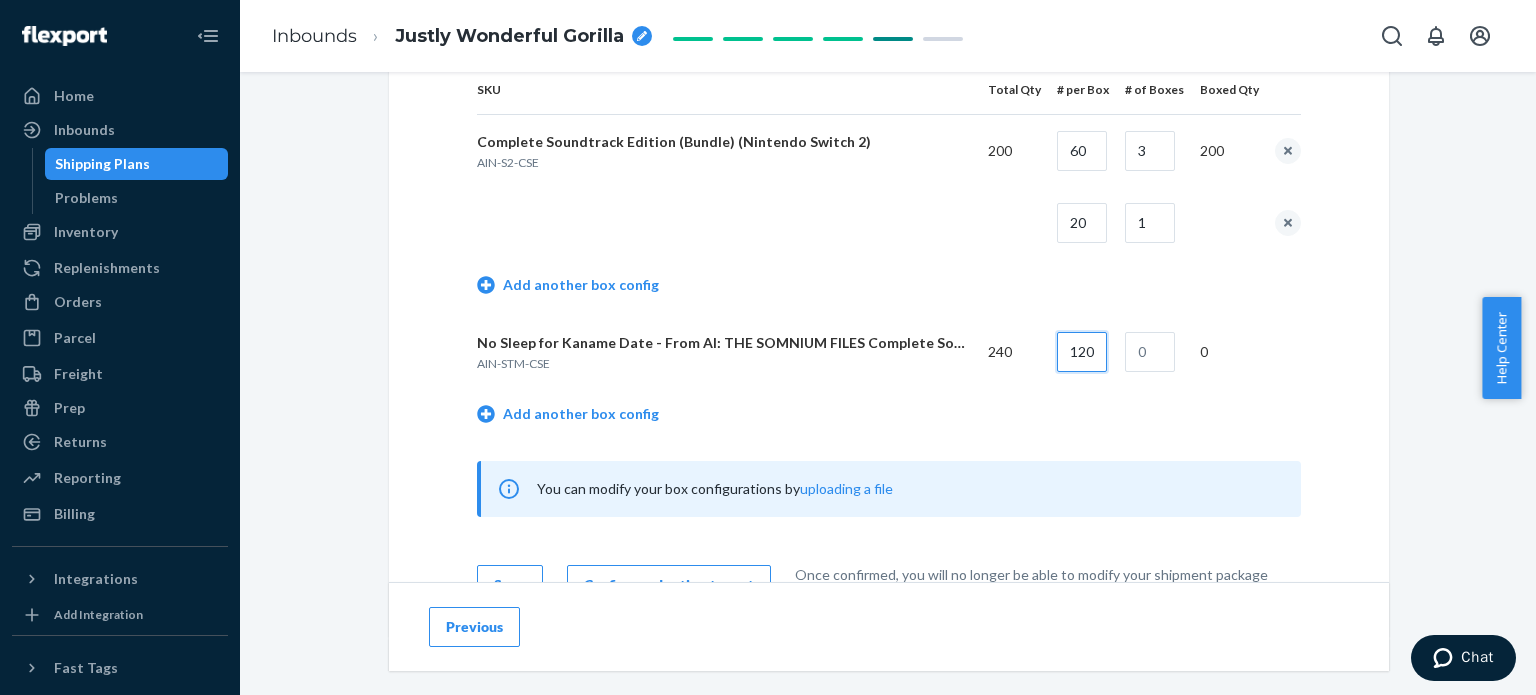 type on "120" 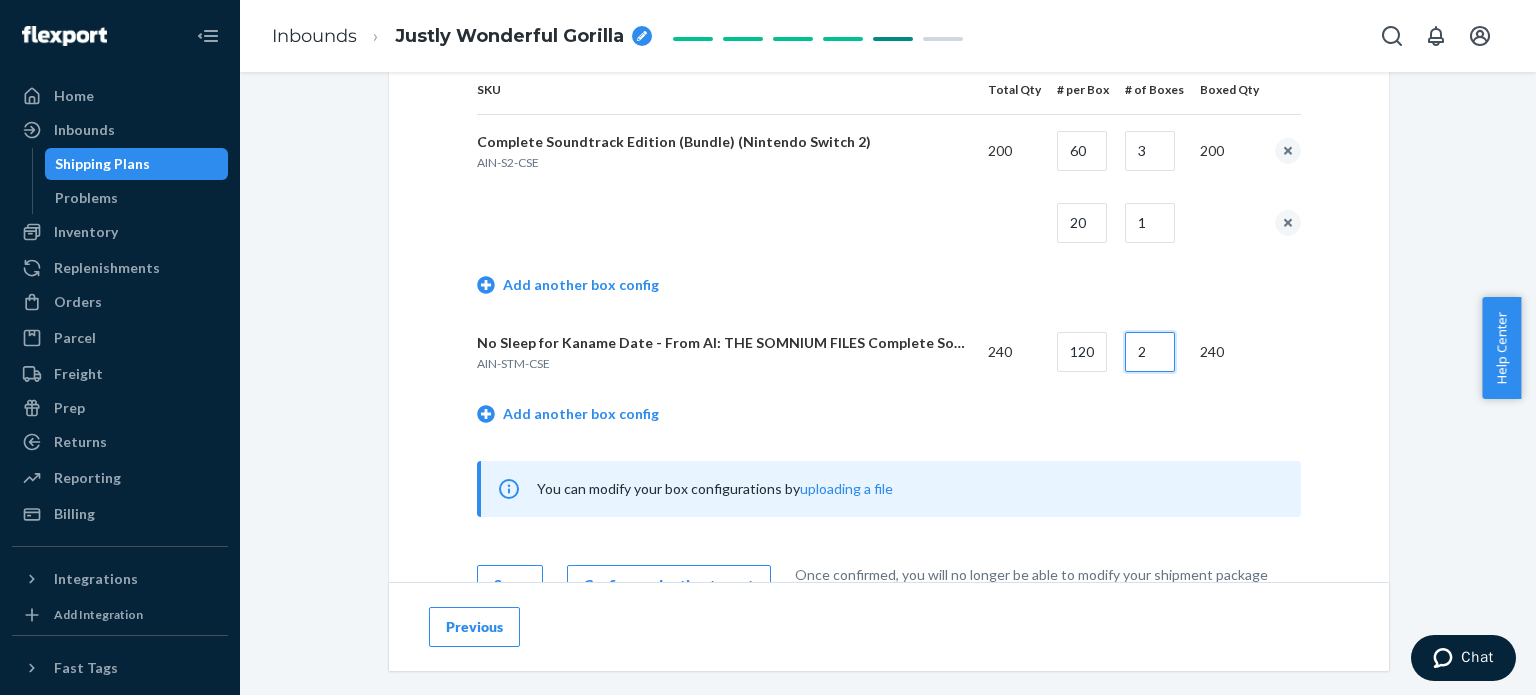 type on "2" 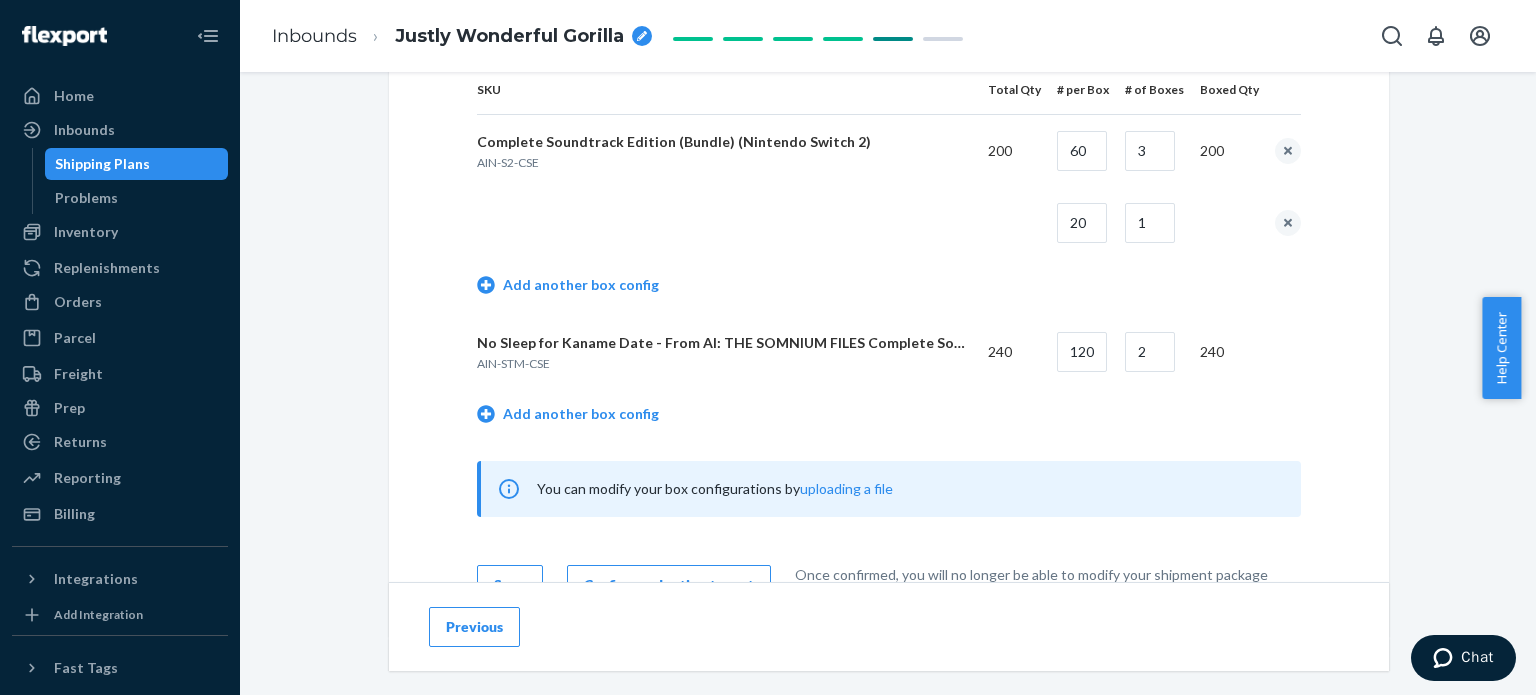 type 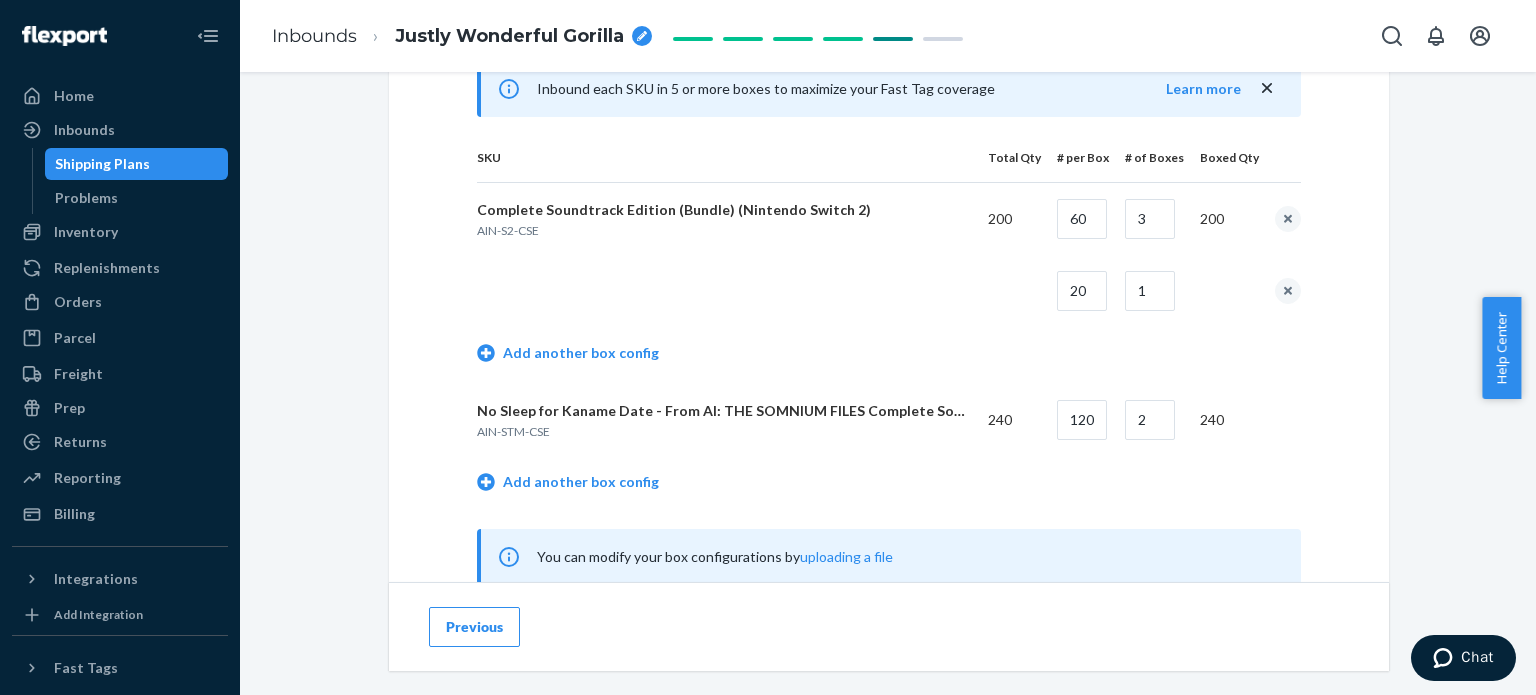 scroll, scrollTop: 900, scrollLeft: 0, axis: vertical 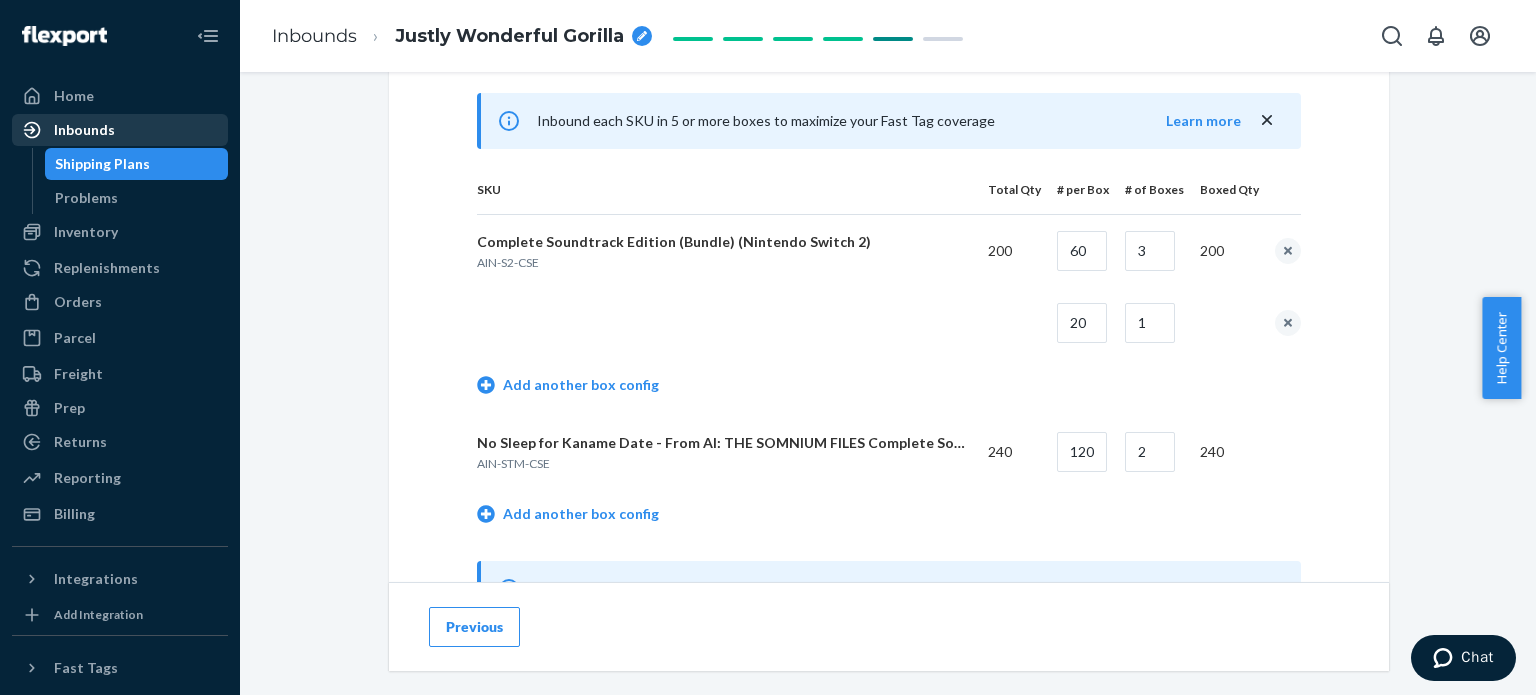 click on "Inbounds" at bounding box center [120, 130] 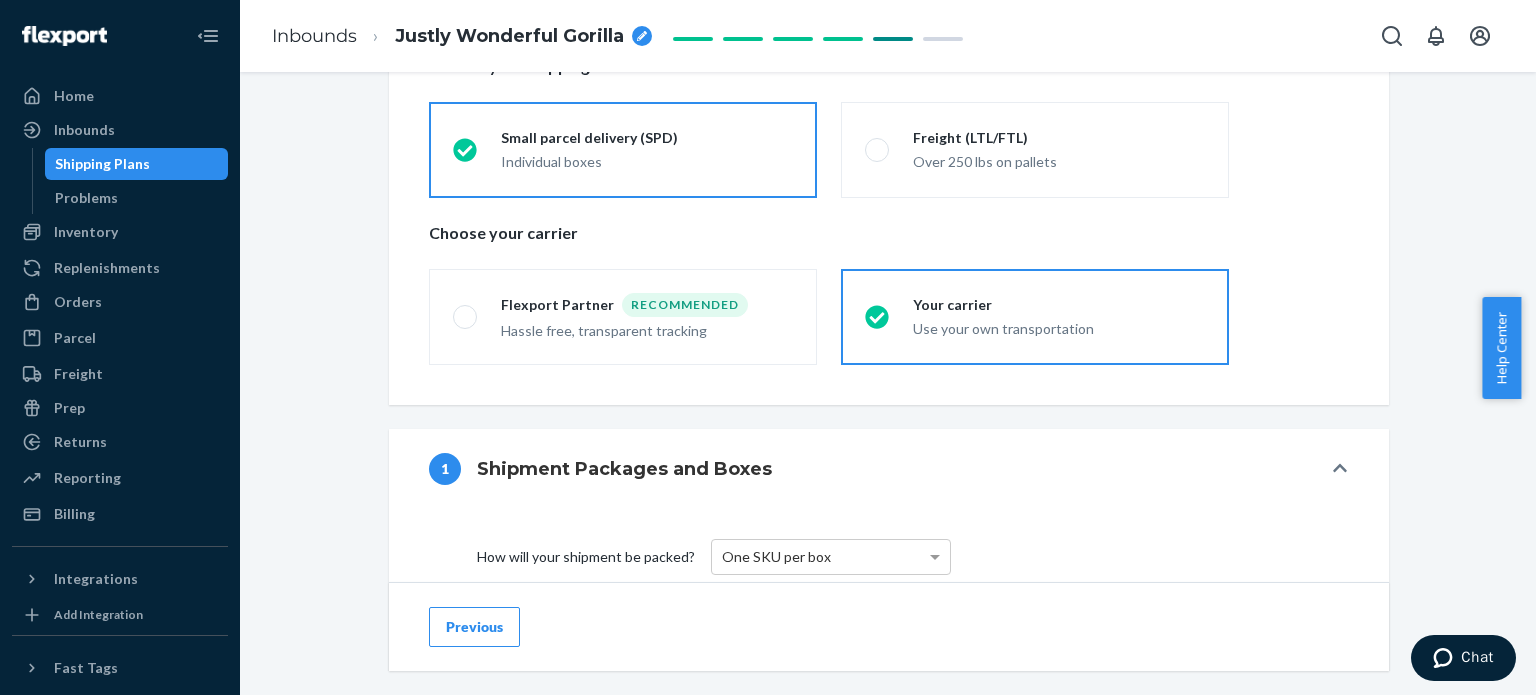 scroll, scrollTop: 500, scrollLeft: 0, axis: vertical 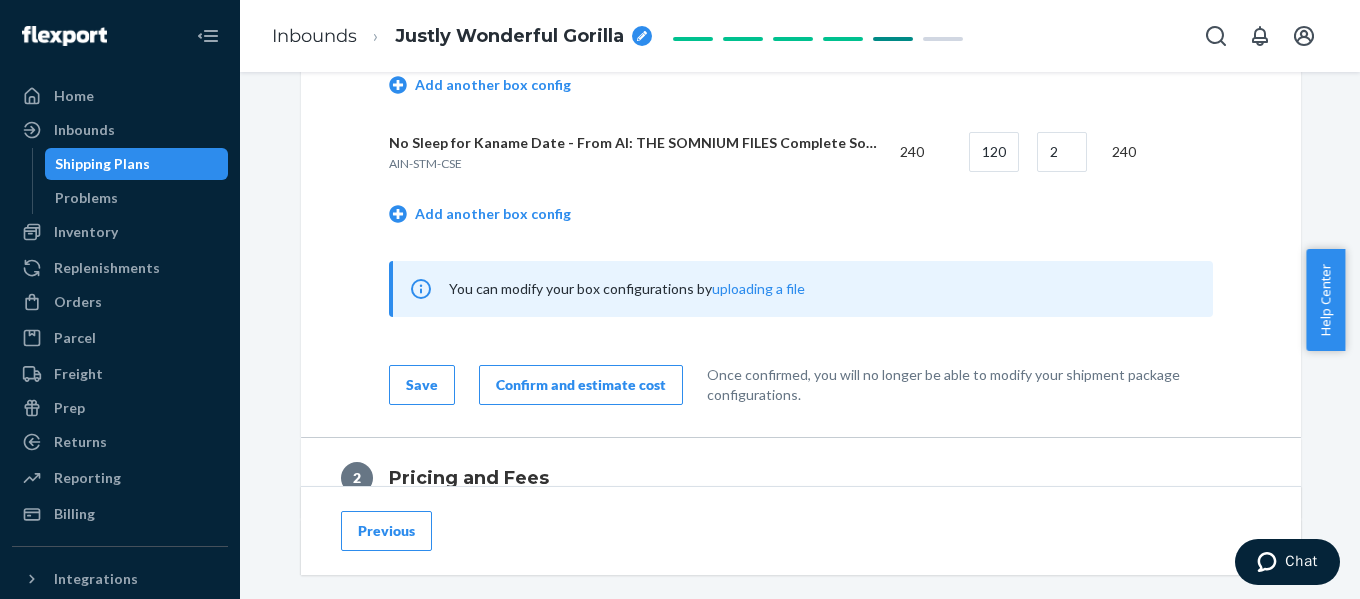 click on "Confirm and estimate cost" at bounding box center [581, 385] 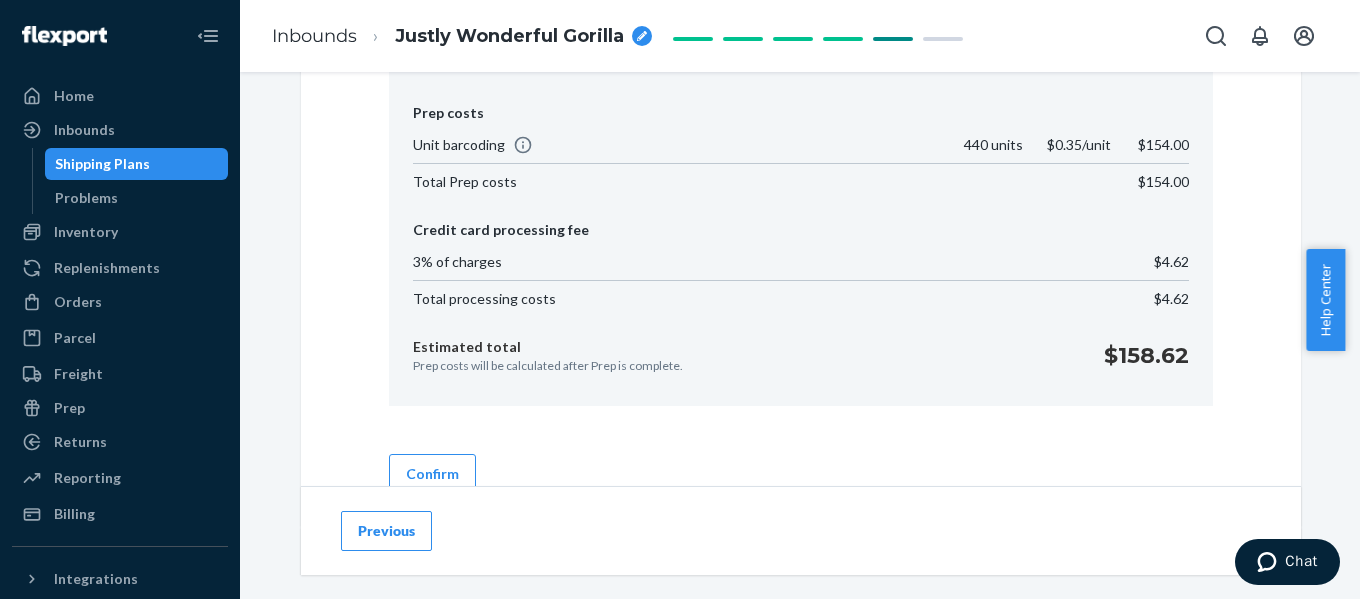 scroll, scrollTop: 1300, scrollLeft: 0, axis: vertical 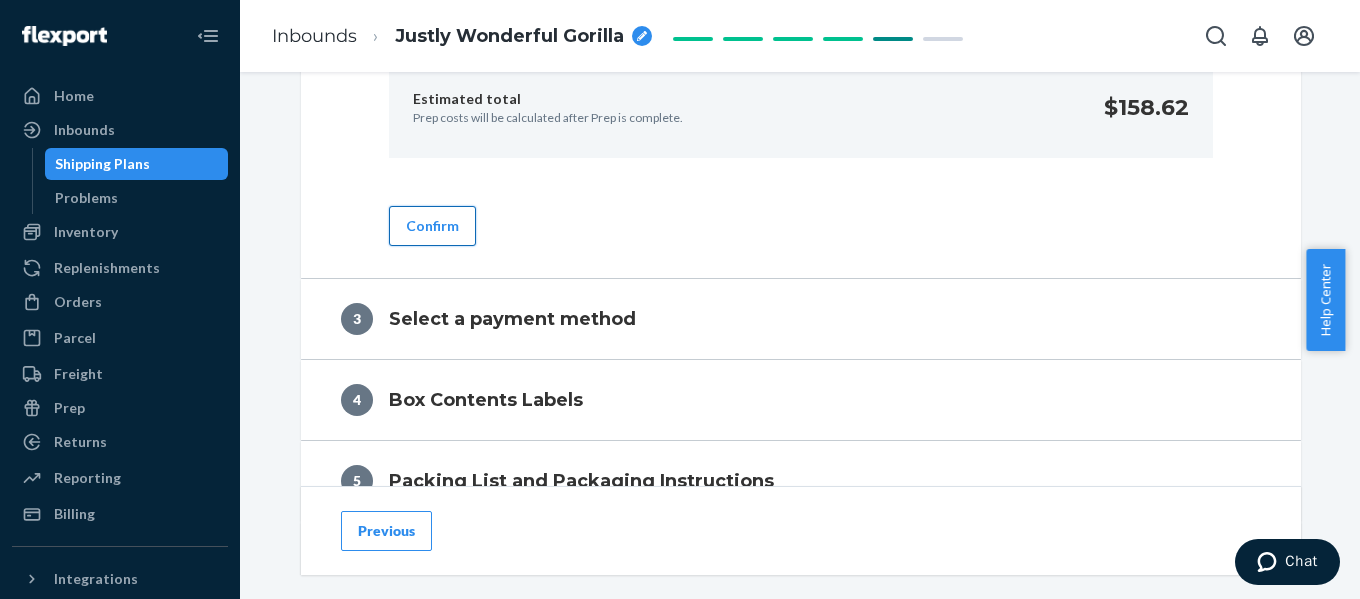 click on "Confirm" at bounding box center (432, 226) 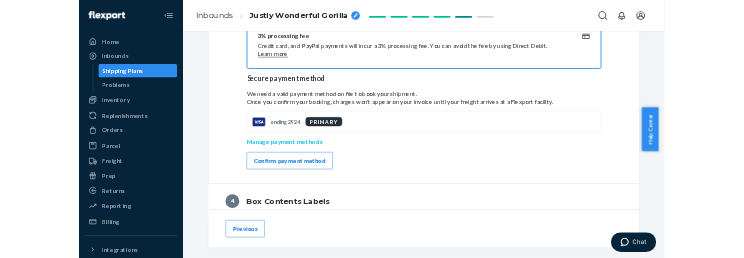 scroll, scrollTop: 1000, scrollLeft: 0, axis: vertical 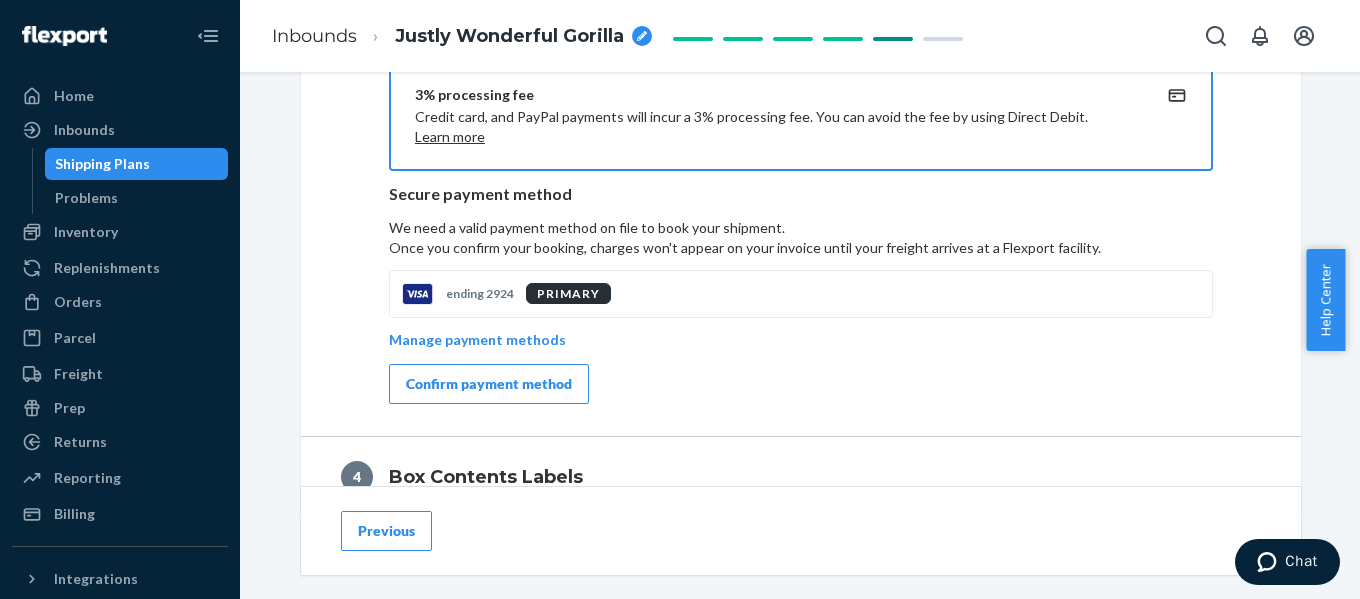 click on "Confirm payment method" at bounding box center [489, 384] 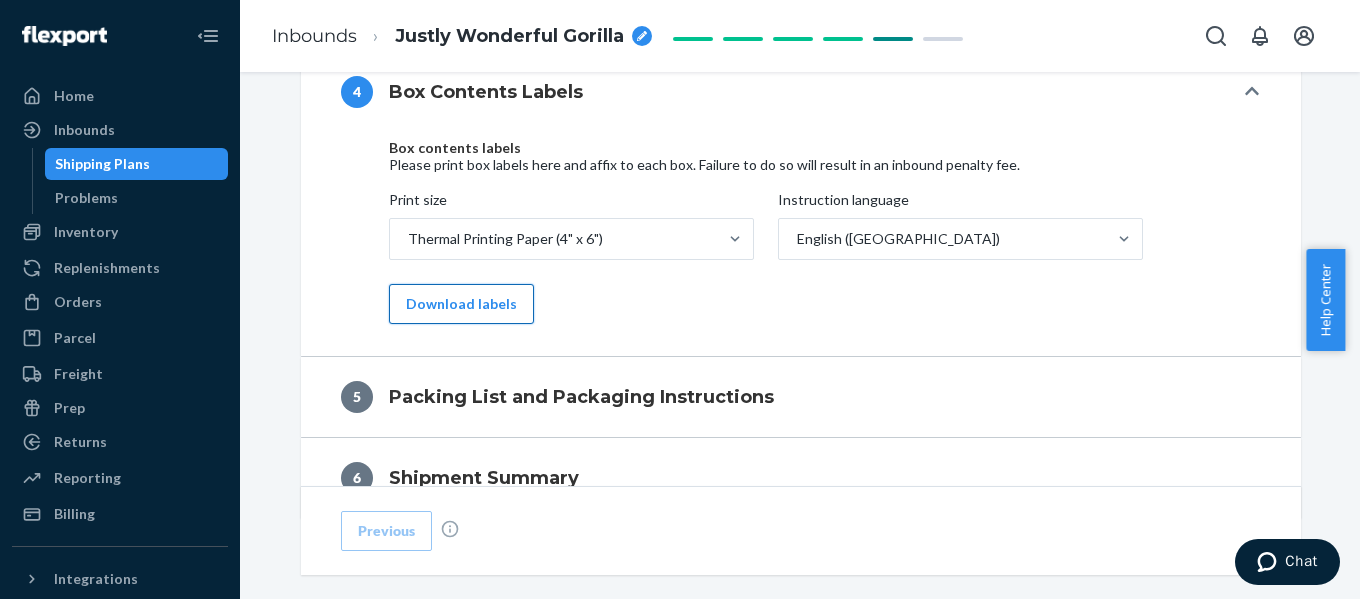 click on "Download labels" at bounding box center (461, 304) 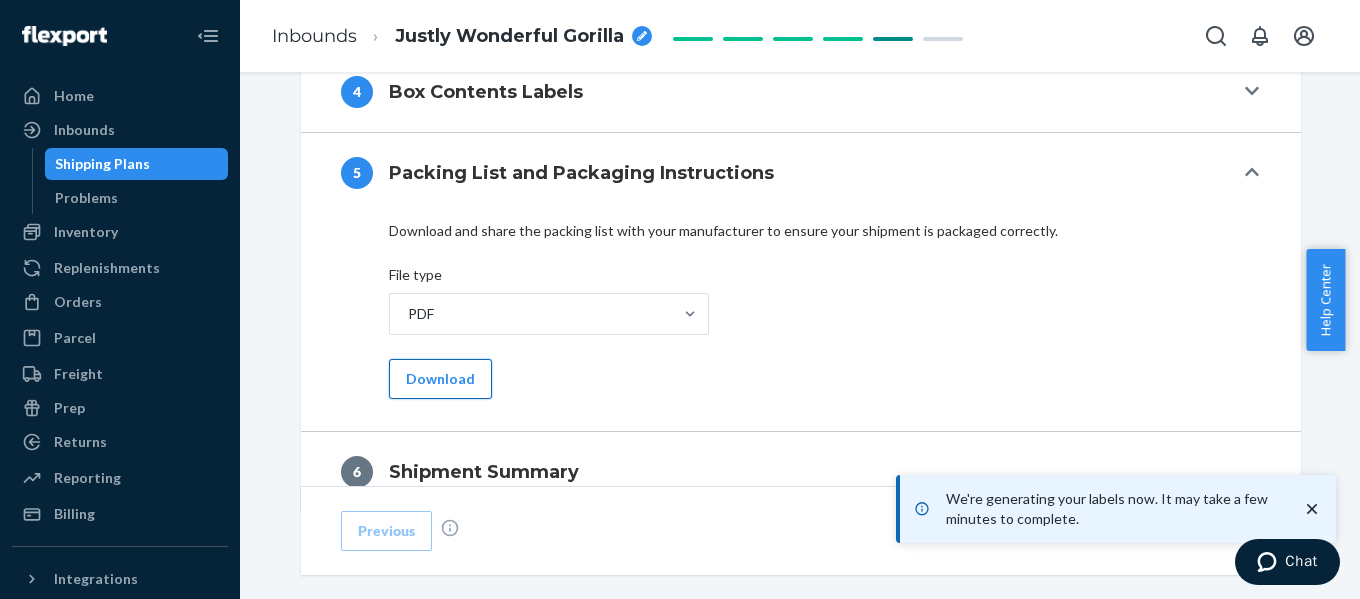 click on "Download" at bounding box center [440, 379] 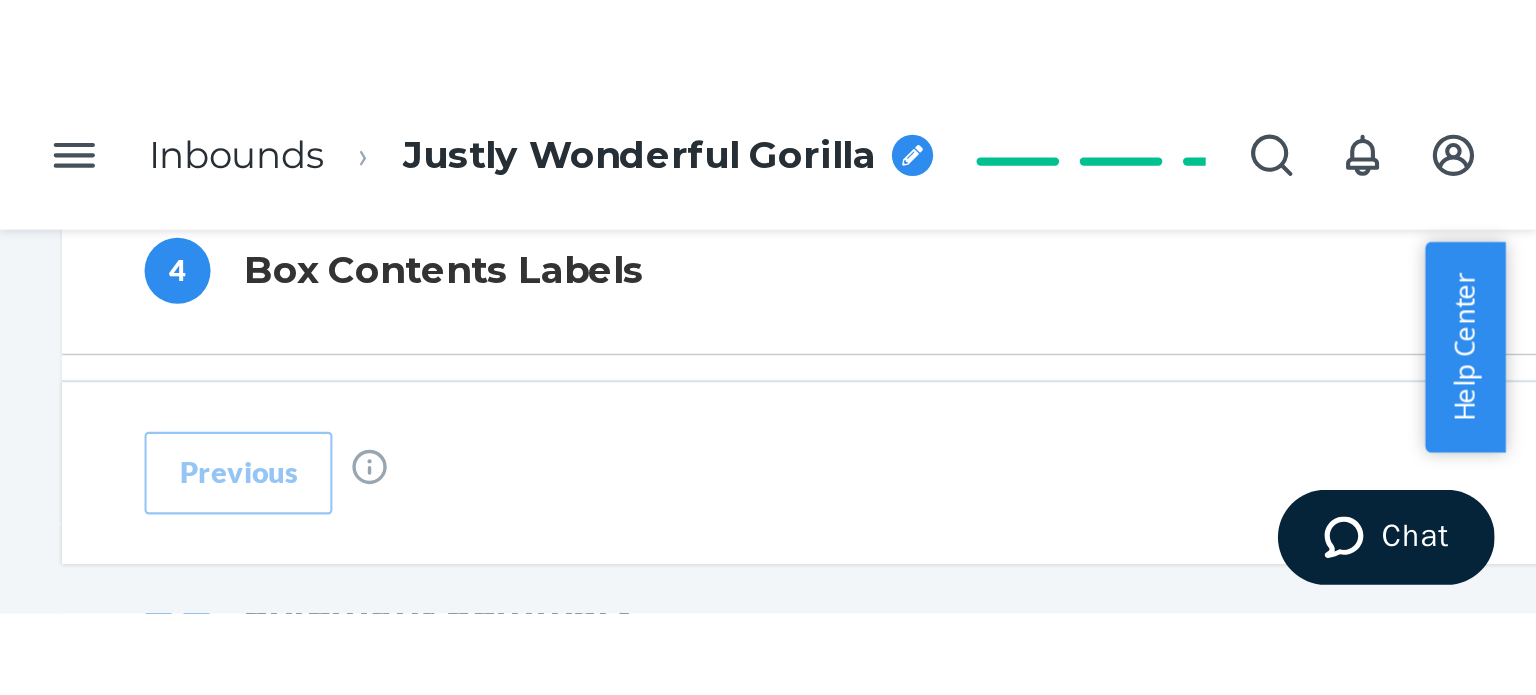 scroll, scrollTop: 964, scrollLeft: 0, axis: vertical 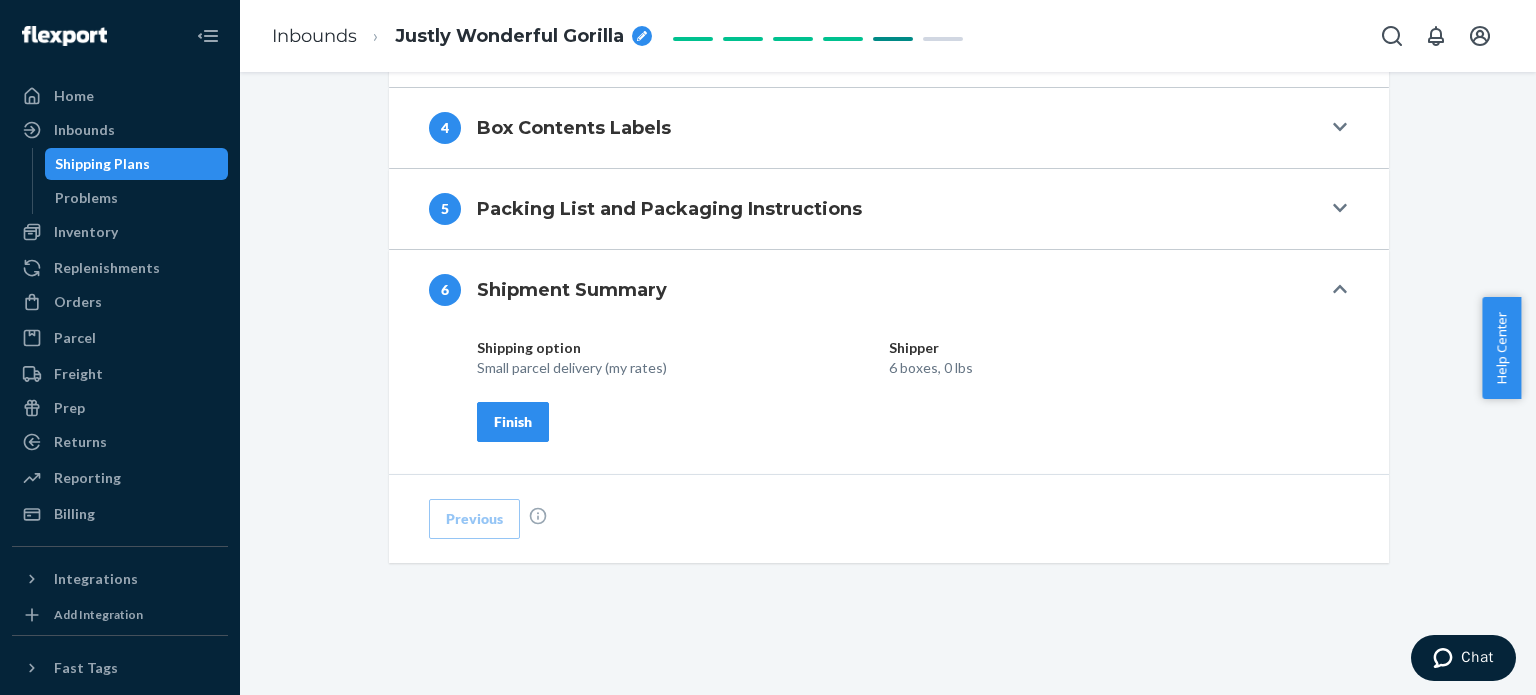 click on "Finish" at bounding box center (513, 422) 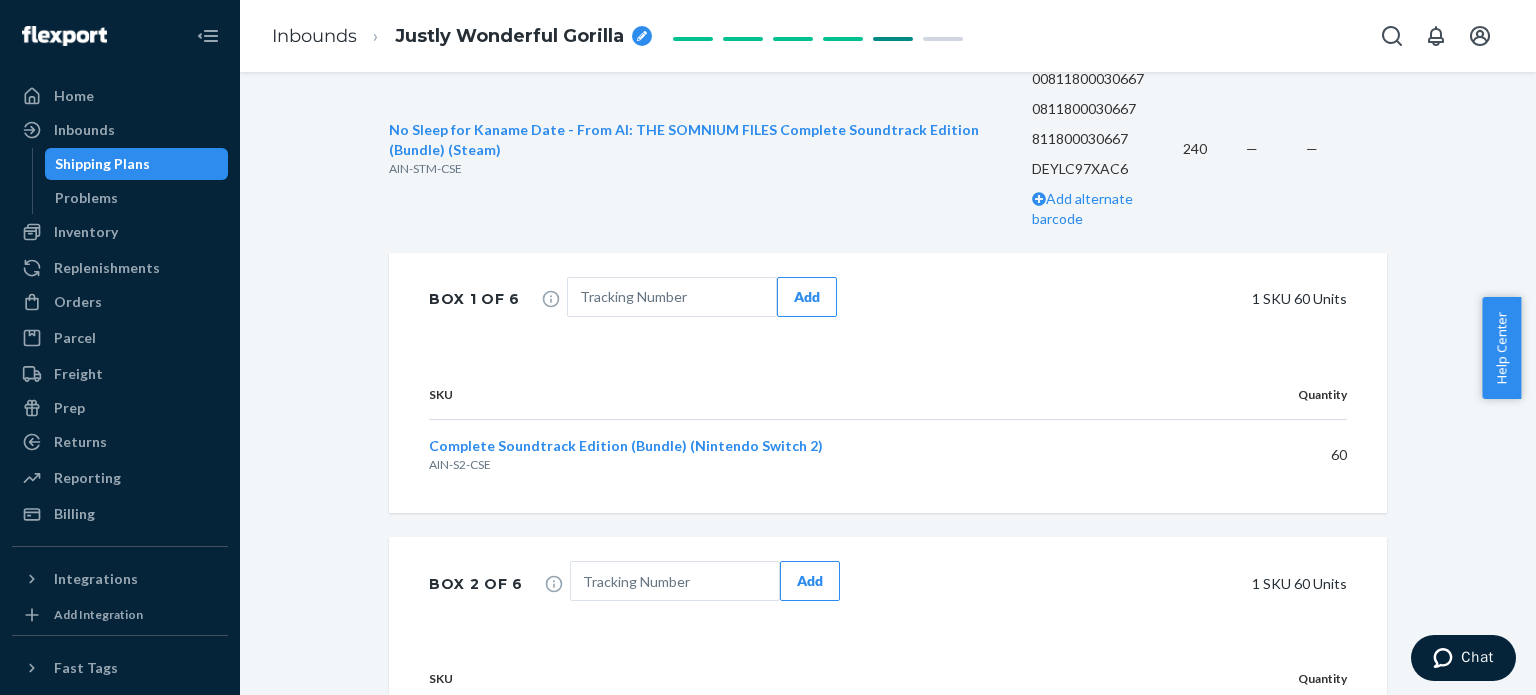 scroll, scrollTop: 764, scrollLeft: 0, axis: vertical 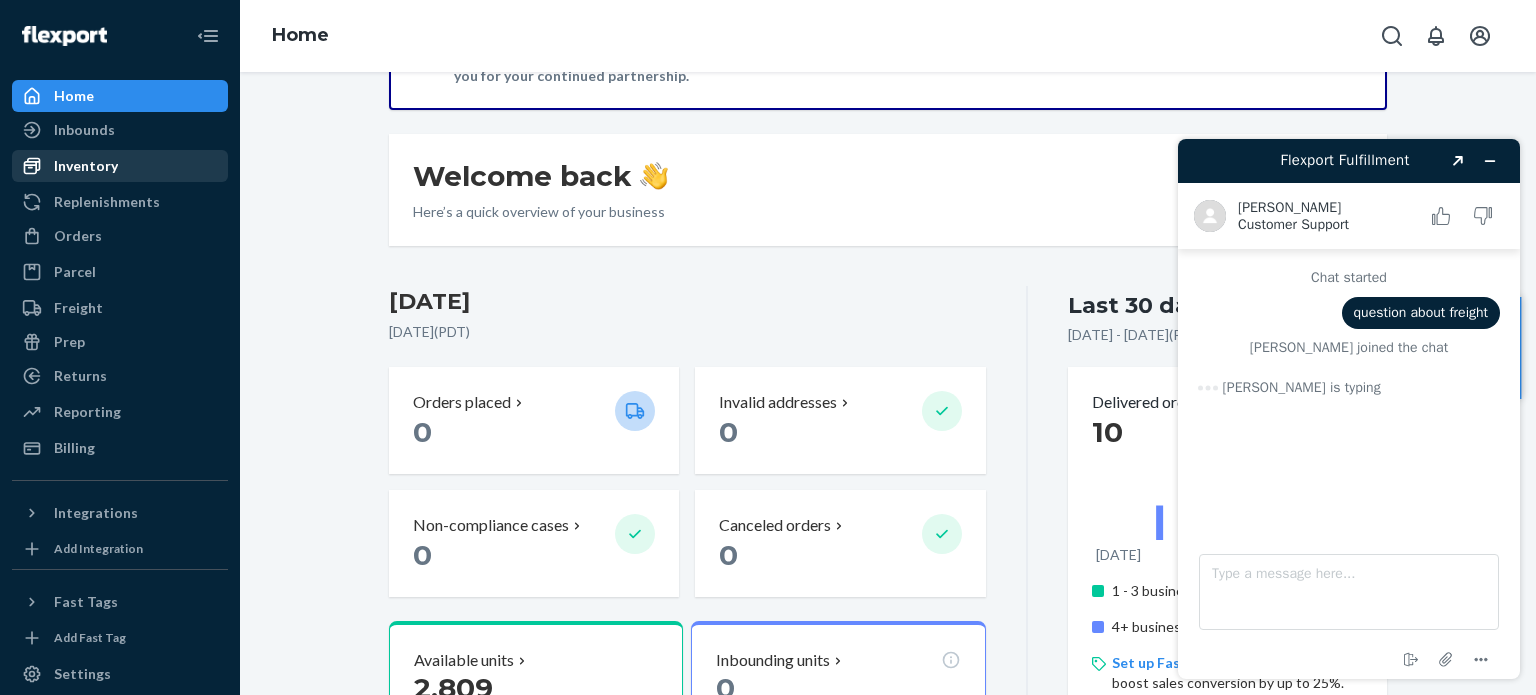click on "Inventory" at bounding box center [86, 166] 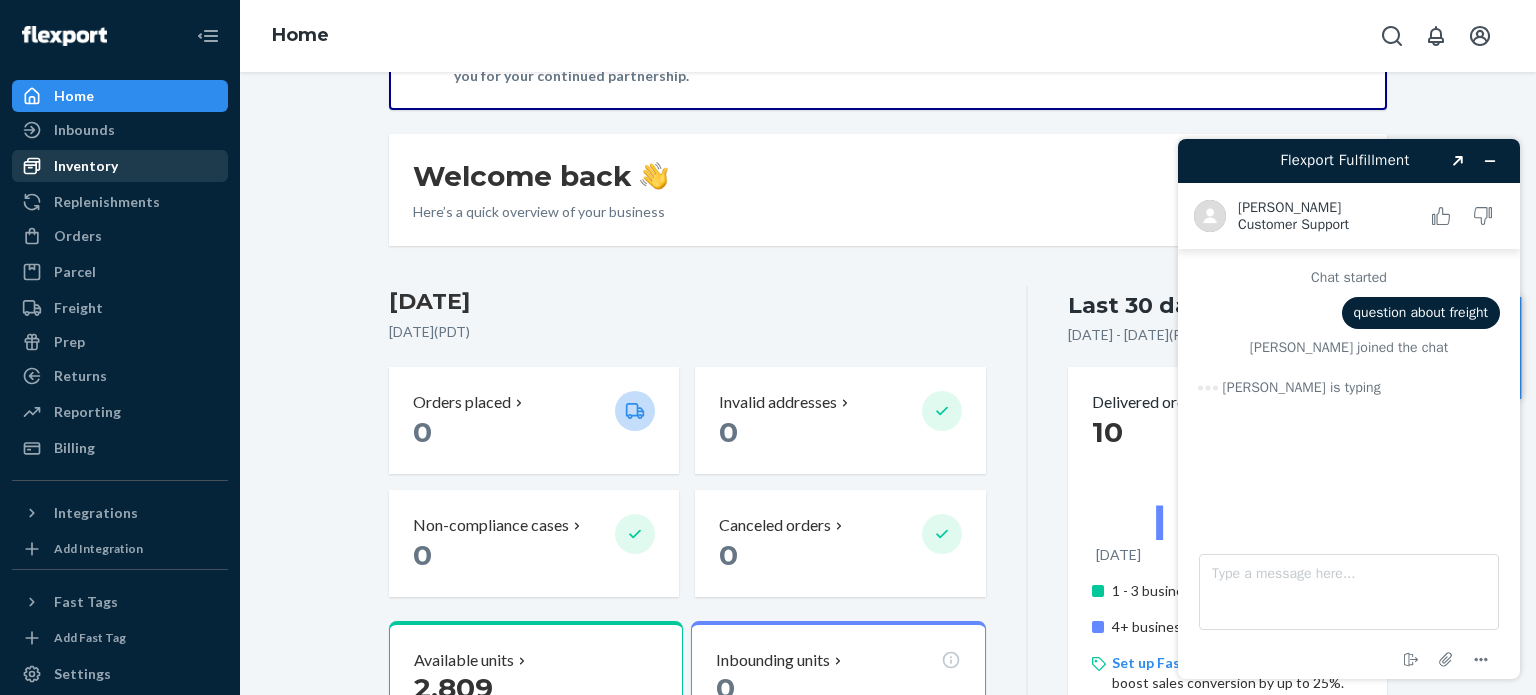 scroll, scrollTop: 0, scrollLeft: 0, axis: both 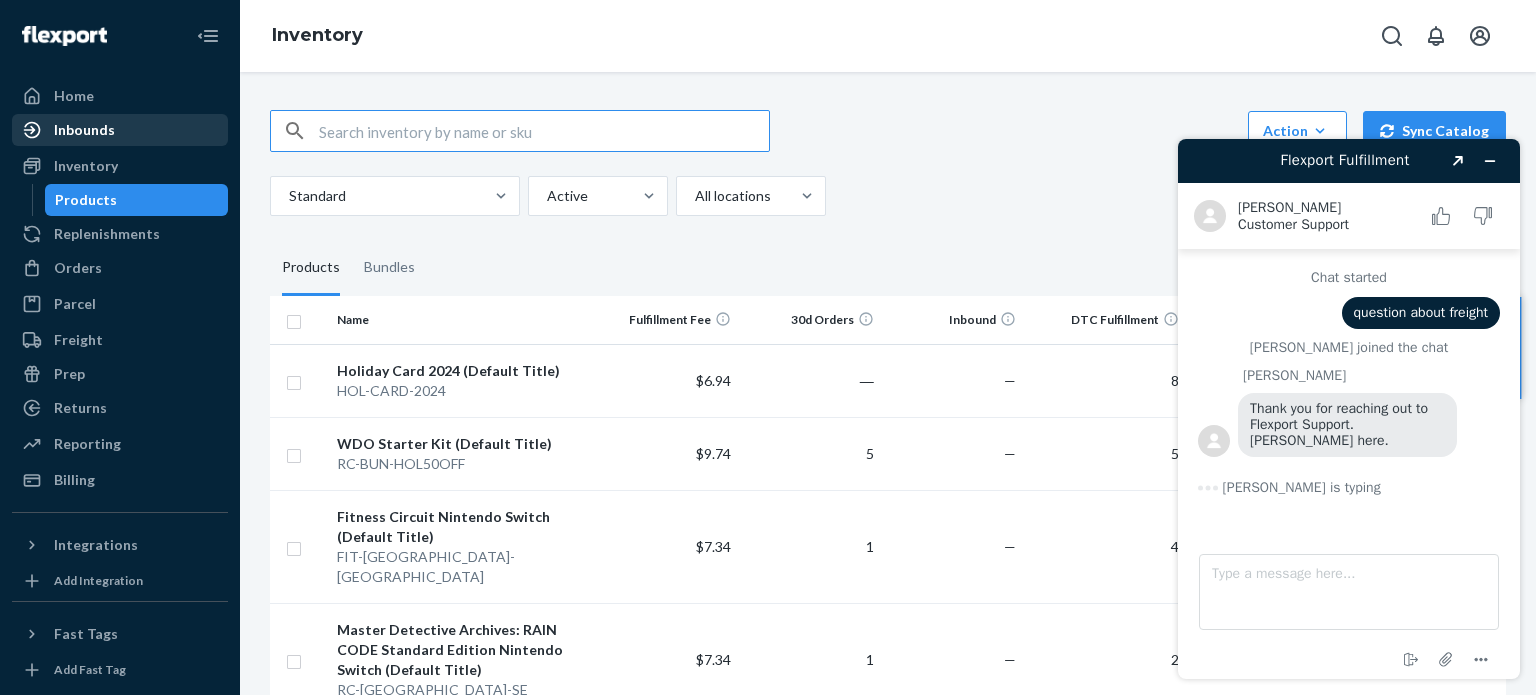 click on "Inbounds" at bounding box center (84, 130) 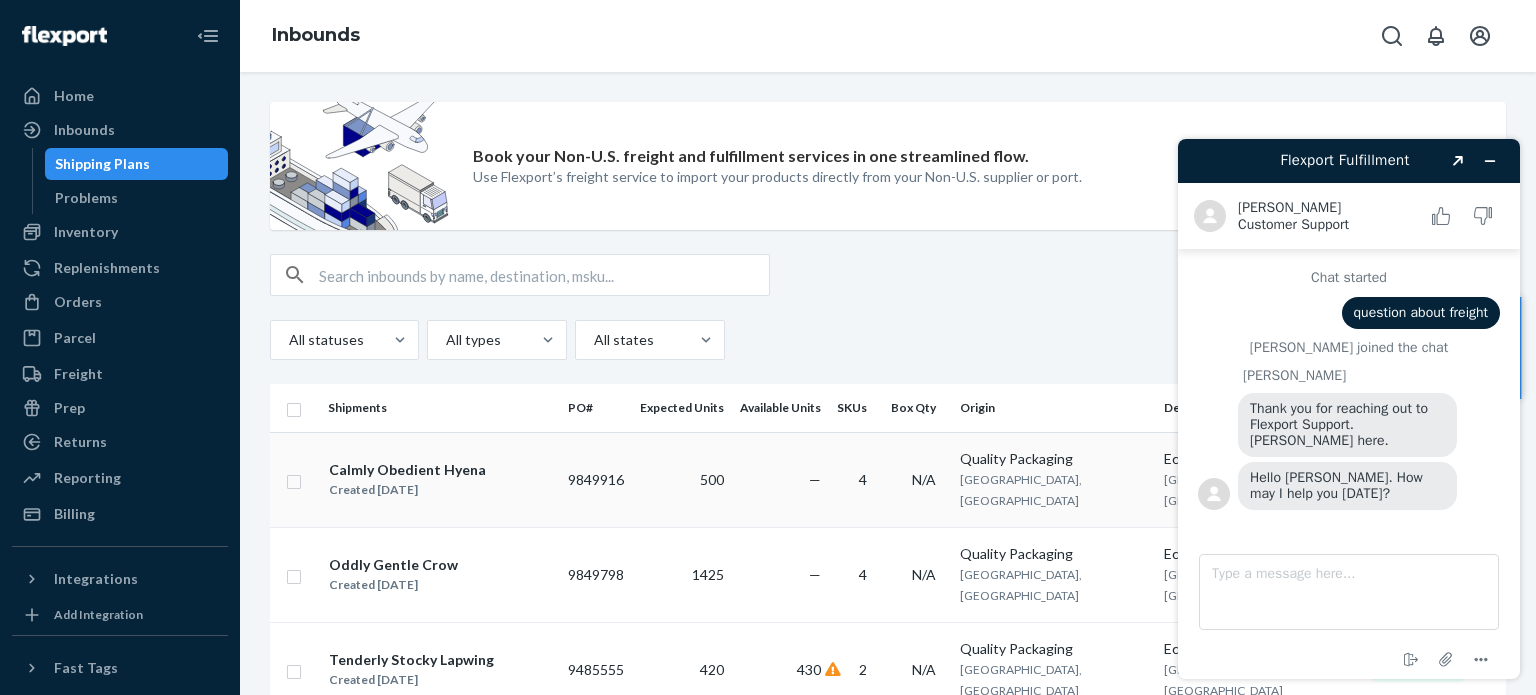 click on "Calmly Obedient Hyena" at bounding box center (407, 470) 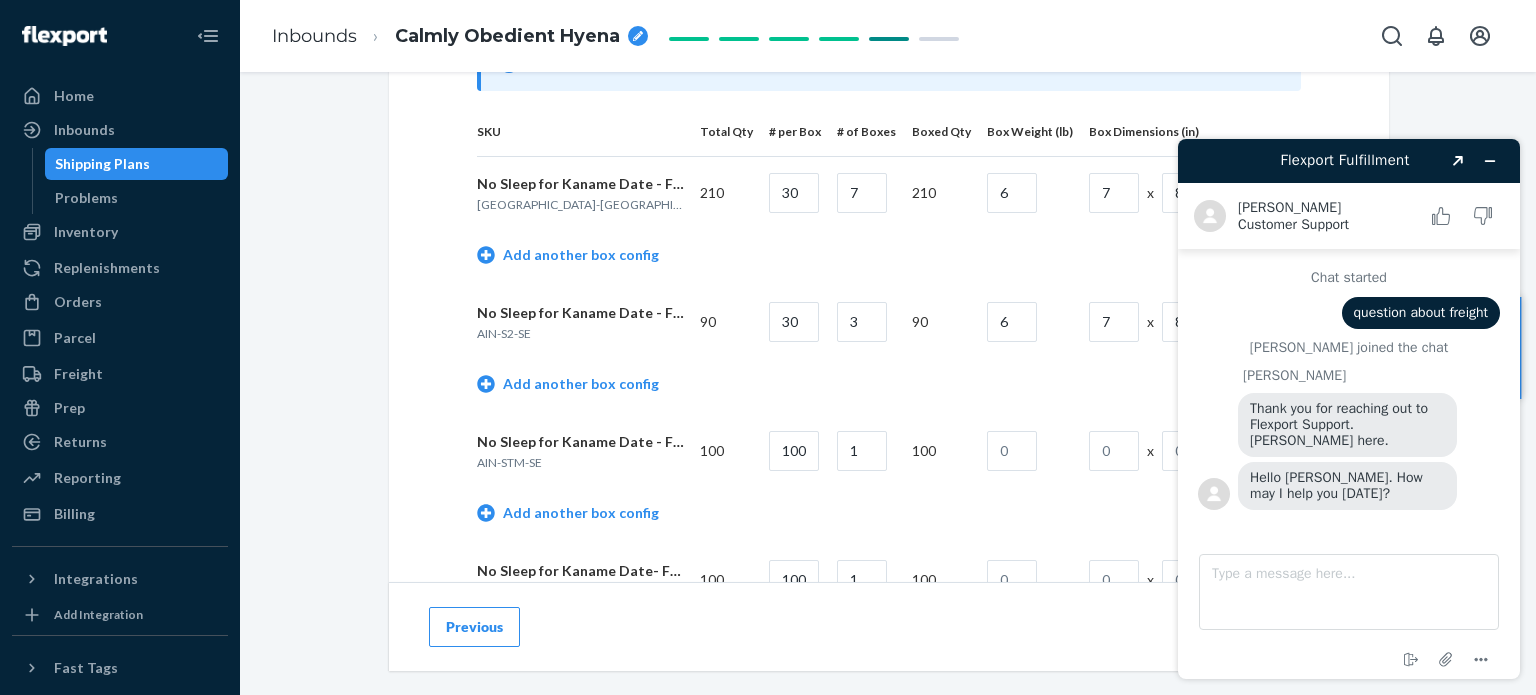 scroll, scrollTop: 1308, scrollLeft: 0, axis: vertical 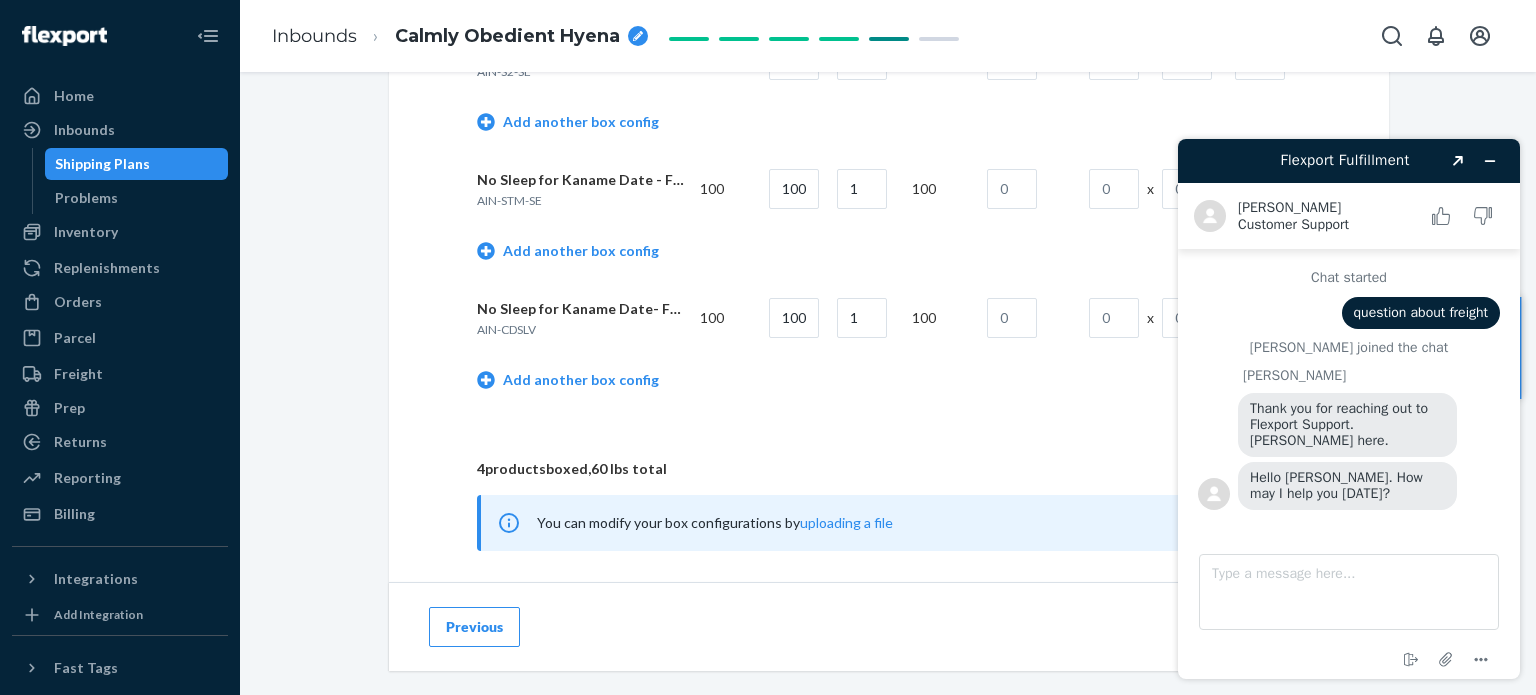 click on "How will your shipment be packed? One SKU per box Inbound each SKU in 5 or more boxes to maximize your Fast Tag coverage Learn more SKU Total Qty # per Box # of Boxes Boxed Qty Box Weight (lb) Box Dimensions (in) Remove configuration No Sleep for Kaname Date - From AI: THE SOMNIUM FILES Nintendo Switch Holographic Edition (Default Title) AIN-NSW-SE 210 30 7 210 6 7 x 8.62 x 6.93 Add another box config No Sleep for Kaname Date - From AI: THE SOMNIUM FILES Nintendo Switch 2 (Default Title) AIN-S2-SE 90 30 3 90 6 7 x 8.62 x 6.93 Add another box config No Sleep for Kaname Date - From AI: THE SOMNIUM FILES Steam® (Default Title) AIN-STM-SE 100 100 1 100 x x Add another box config No Sleep for Kaname Date- From AI THE SOMNIUM FILES Official Soundtrack (Default Title) AIN-CDSLV 100 100 1 100 x x Add another box config 4  products  boxed ,  60 lbs total You can modify your box configurations by  uploading a file Save Confirm and estimate cost" at bounding box center (889, 158) 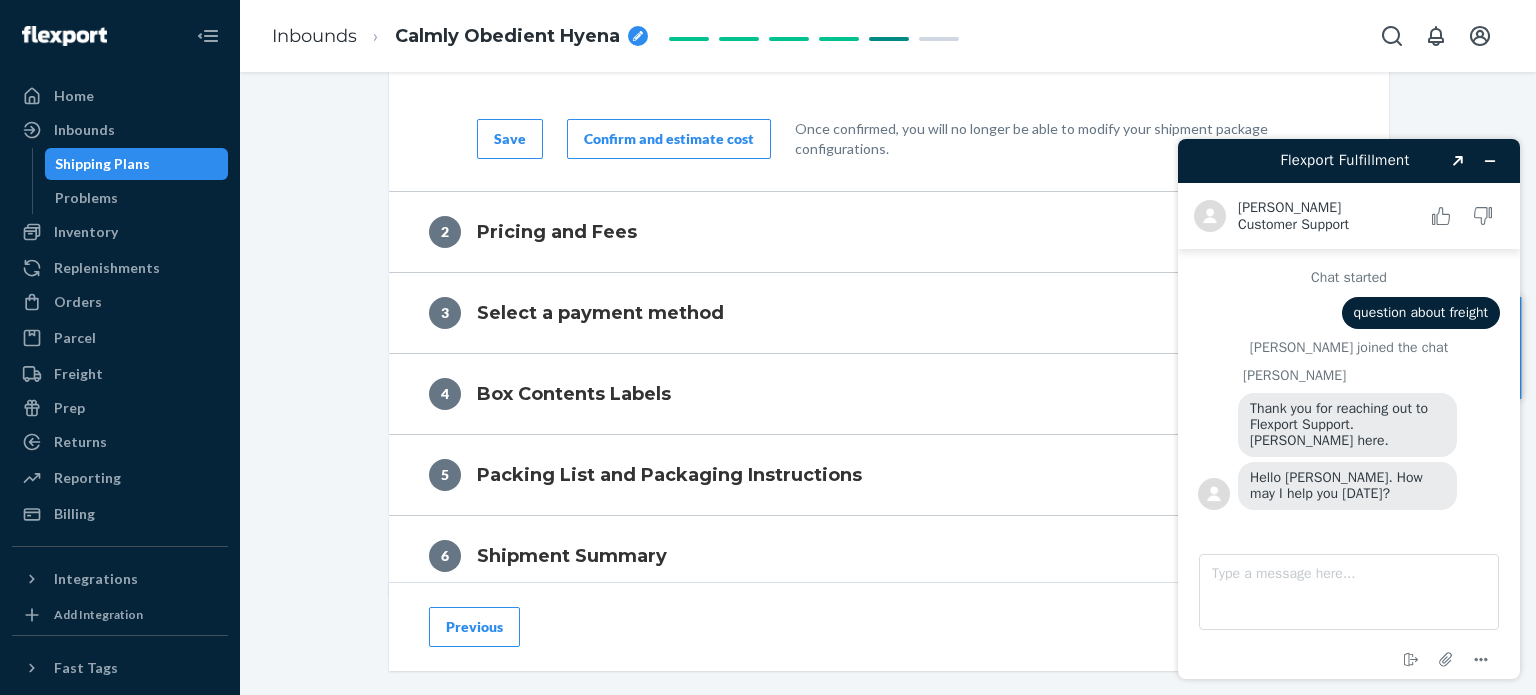 scroll, scrollTop: 1908, scrollLeft: 0, axis: vertical 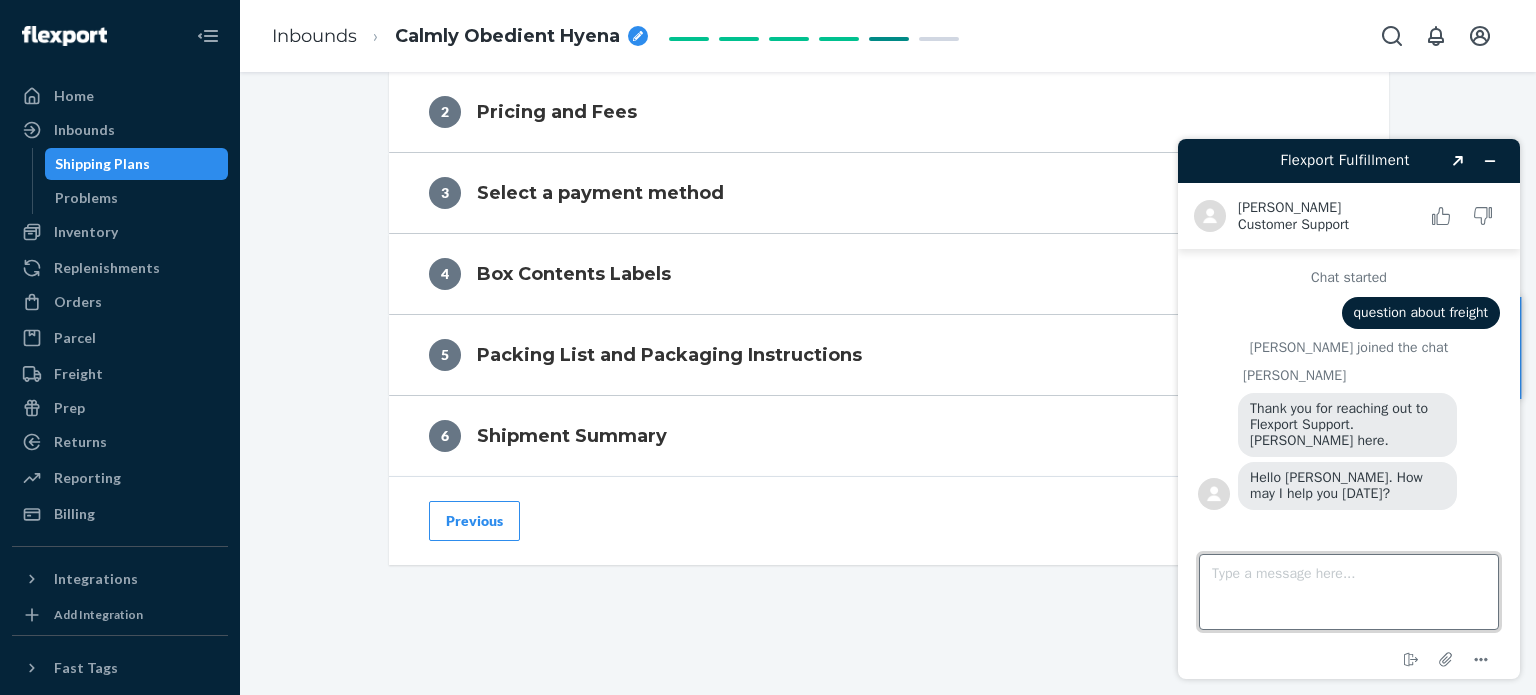 click on "Type a message here..." at bounding box center [1349, 592] 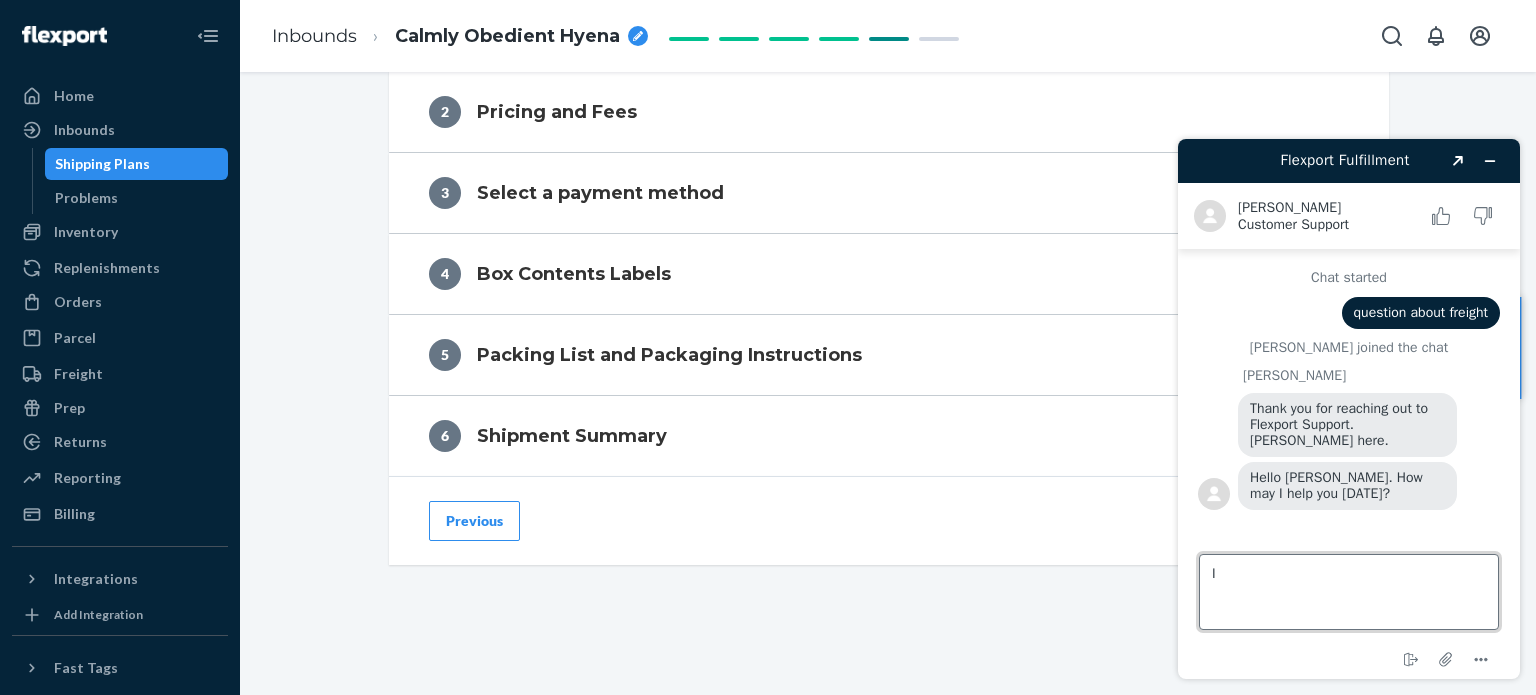 type on "I" 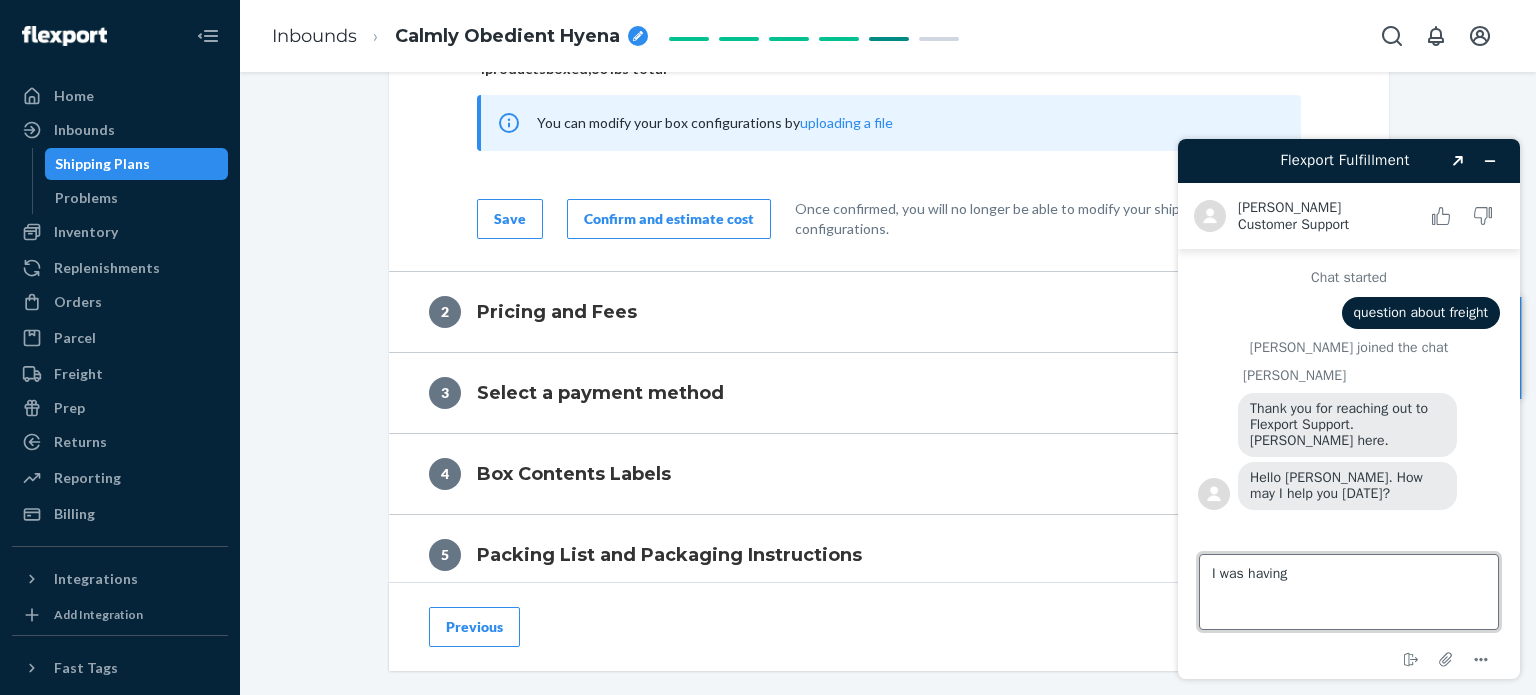 scroll, scrollTop: 1908, scrollLeft: 0, axis: vertical 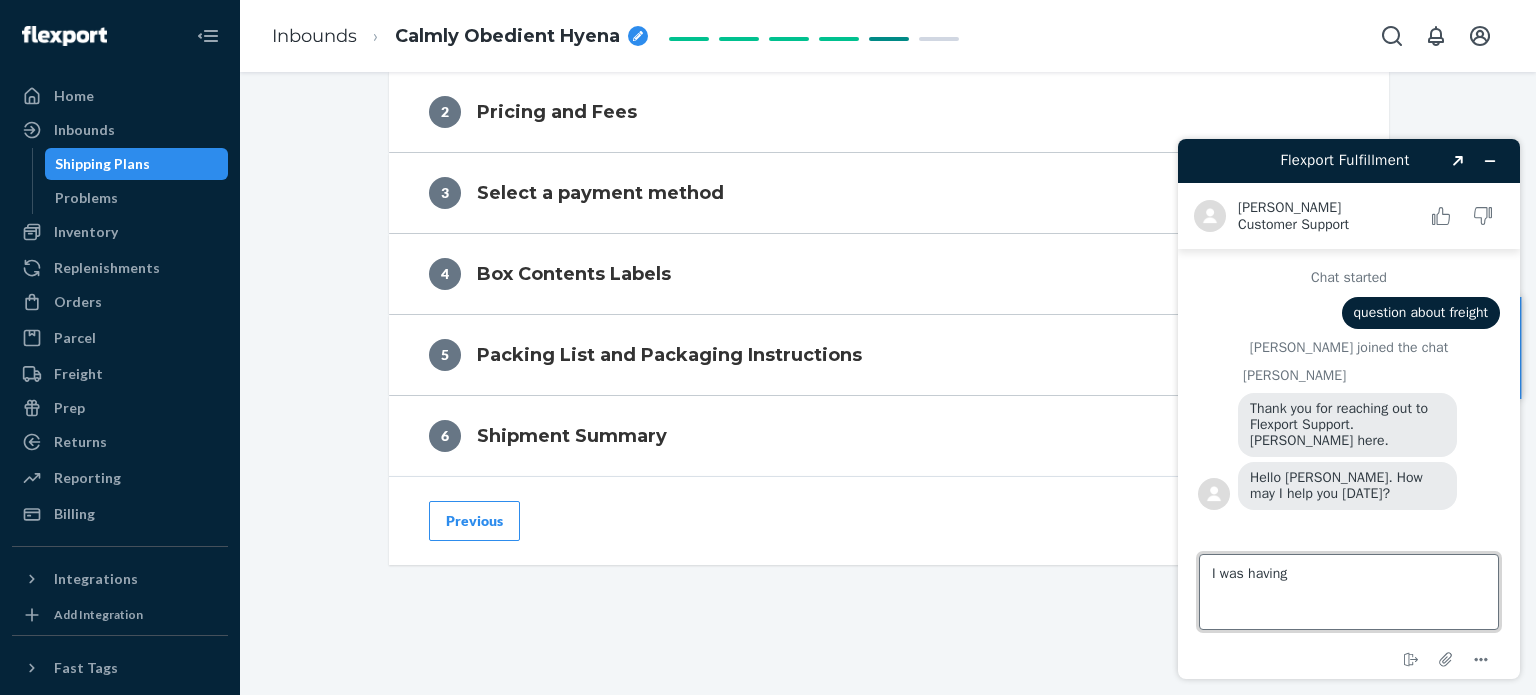 click on "I was having" at bounding box center (1349, 592) 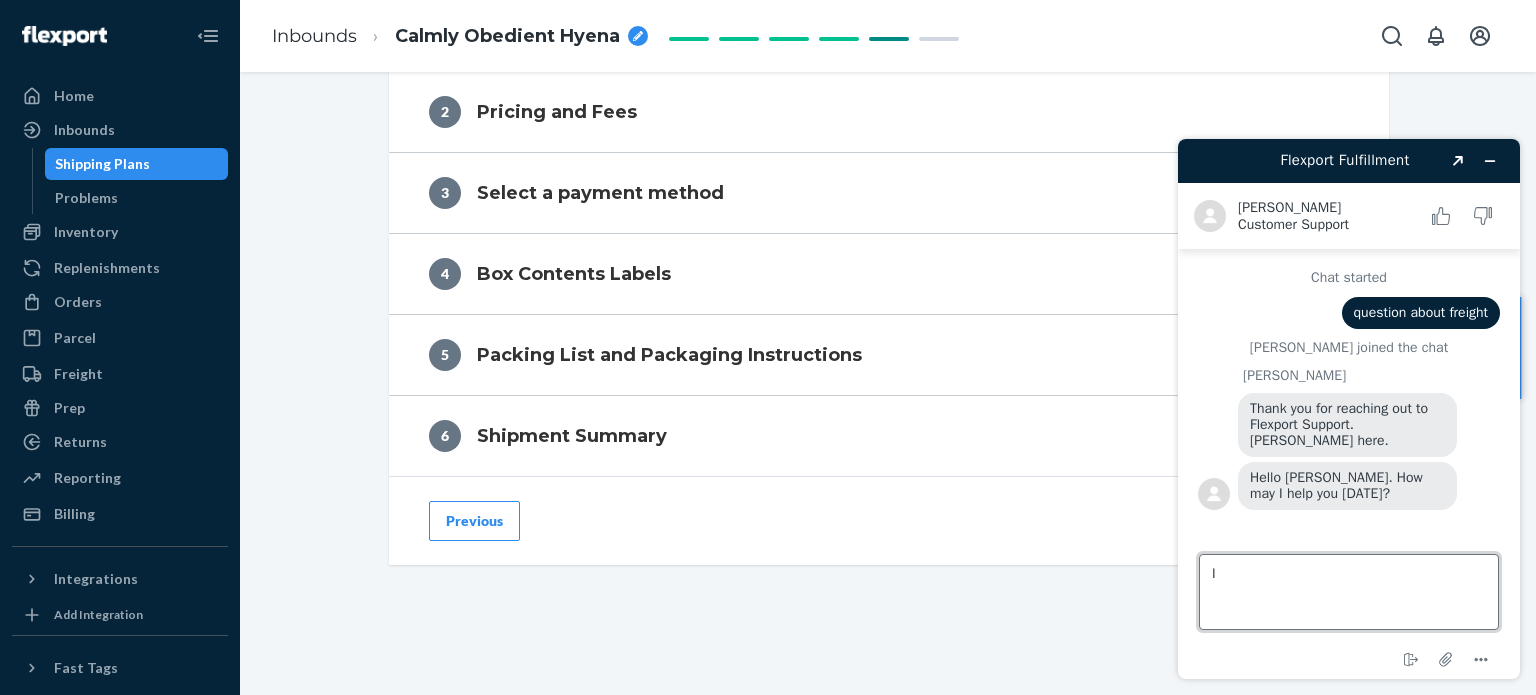 type on "I" 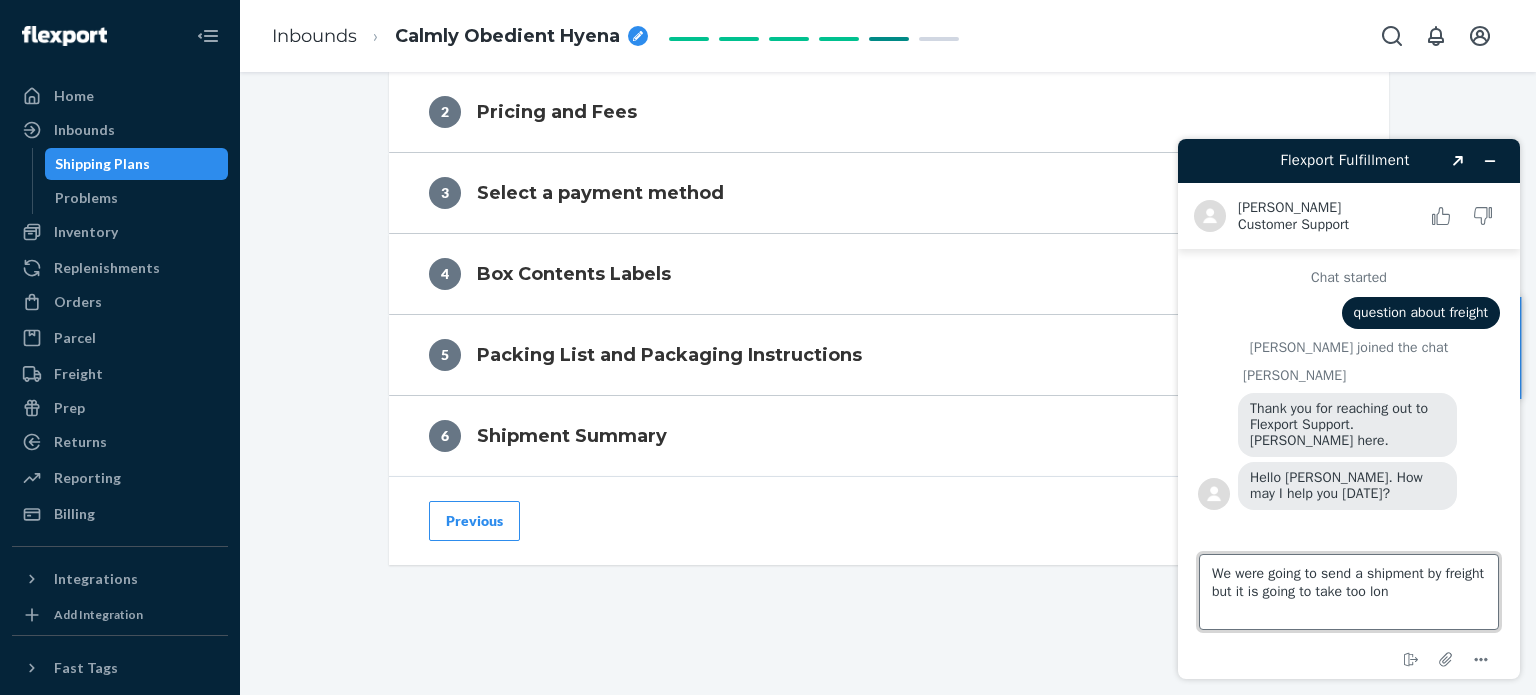 type on "We were going to send a shipment by freight but it is going to take too long" 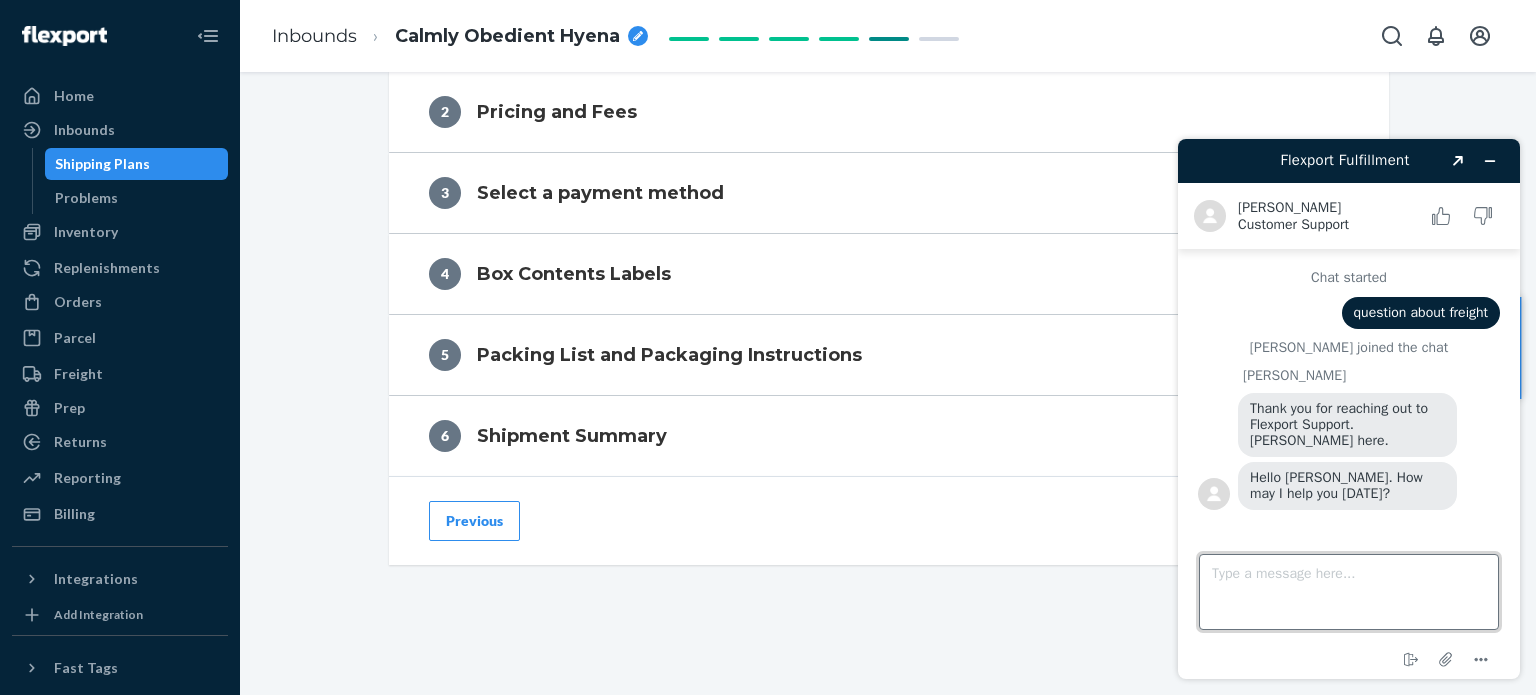 scroll, scrollTop: 48, scrollLeft: 0, axis: vertical 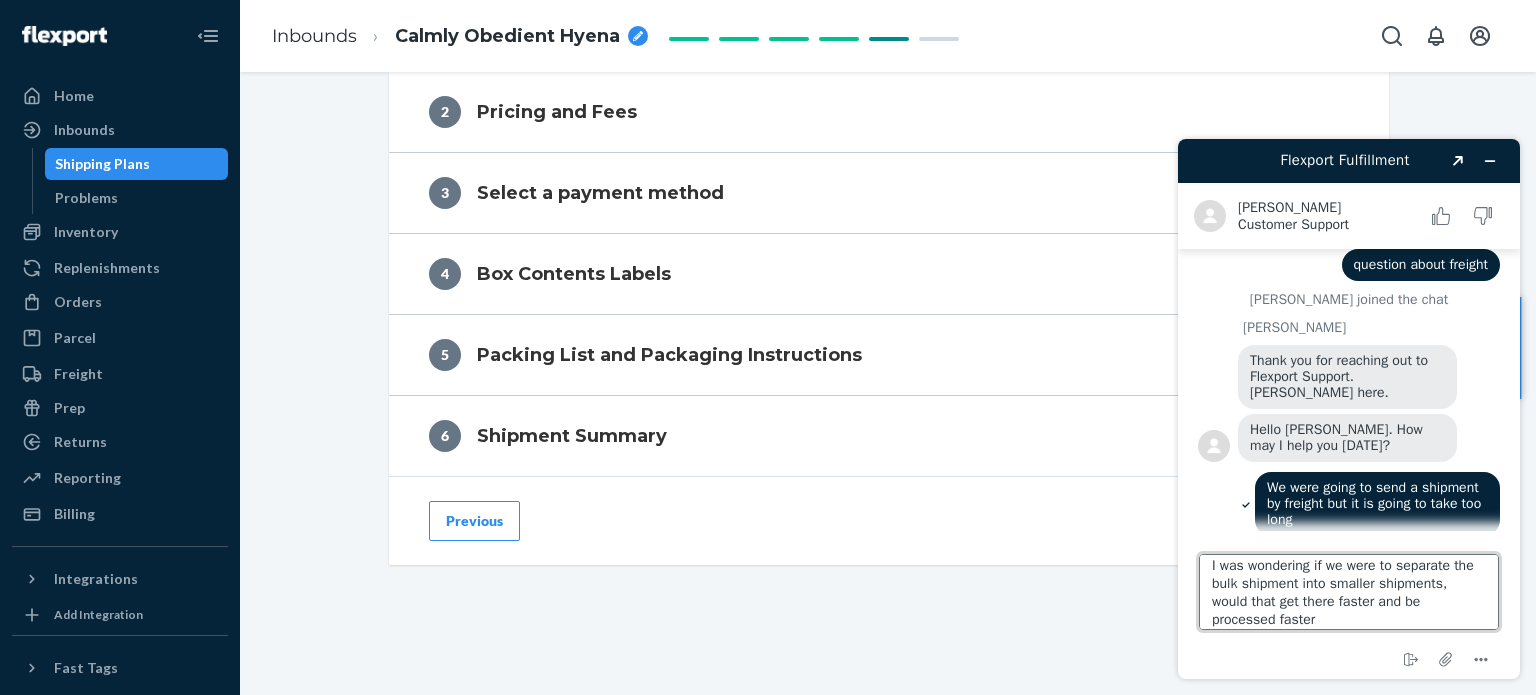 type on "I was wondering if we were to separate the bulk shipment into smaller shipments, would that get there faster and be processed faster?" 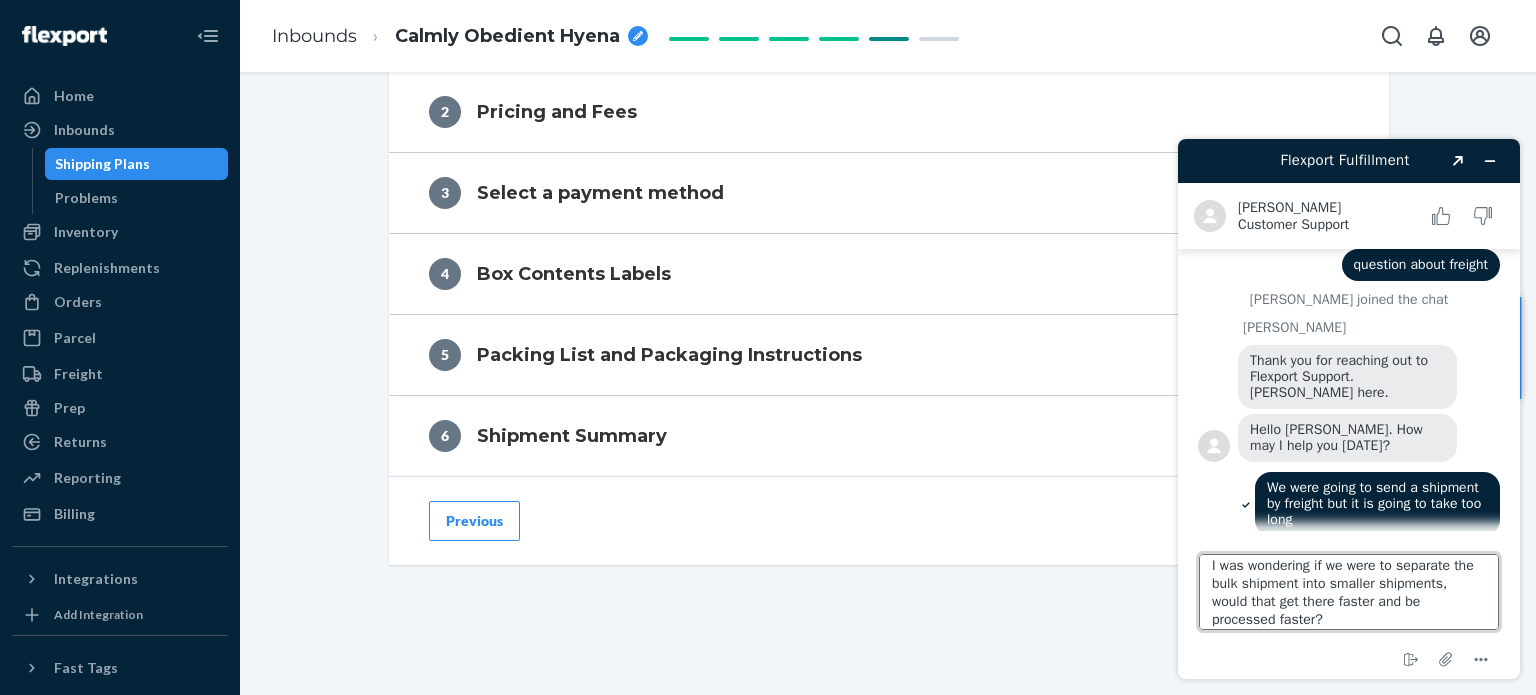 type 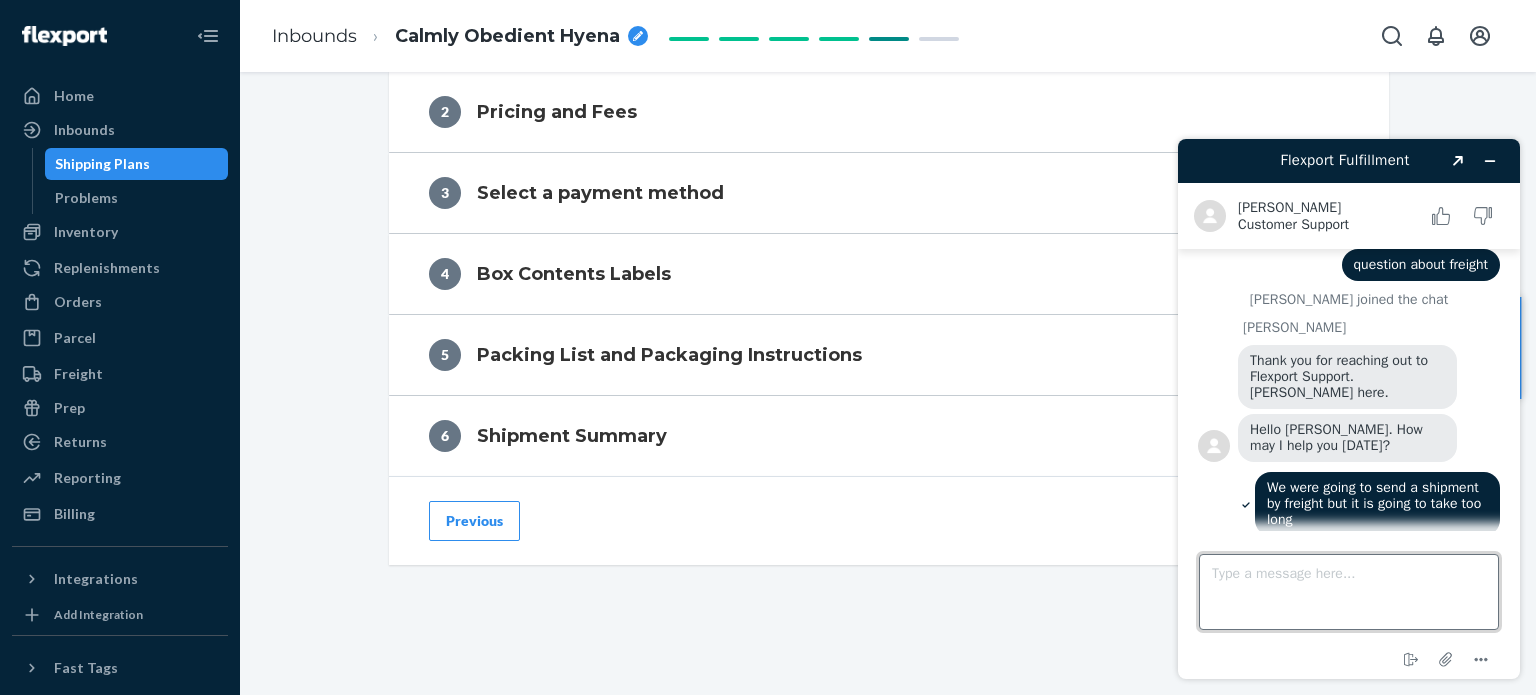 scroll, scrollTop: 0, scrollLeft: 0, axis: both 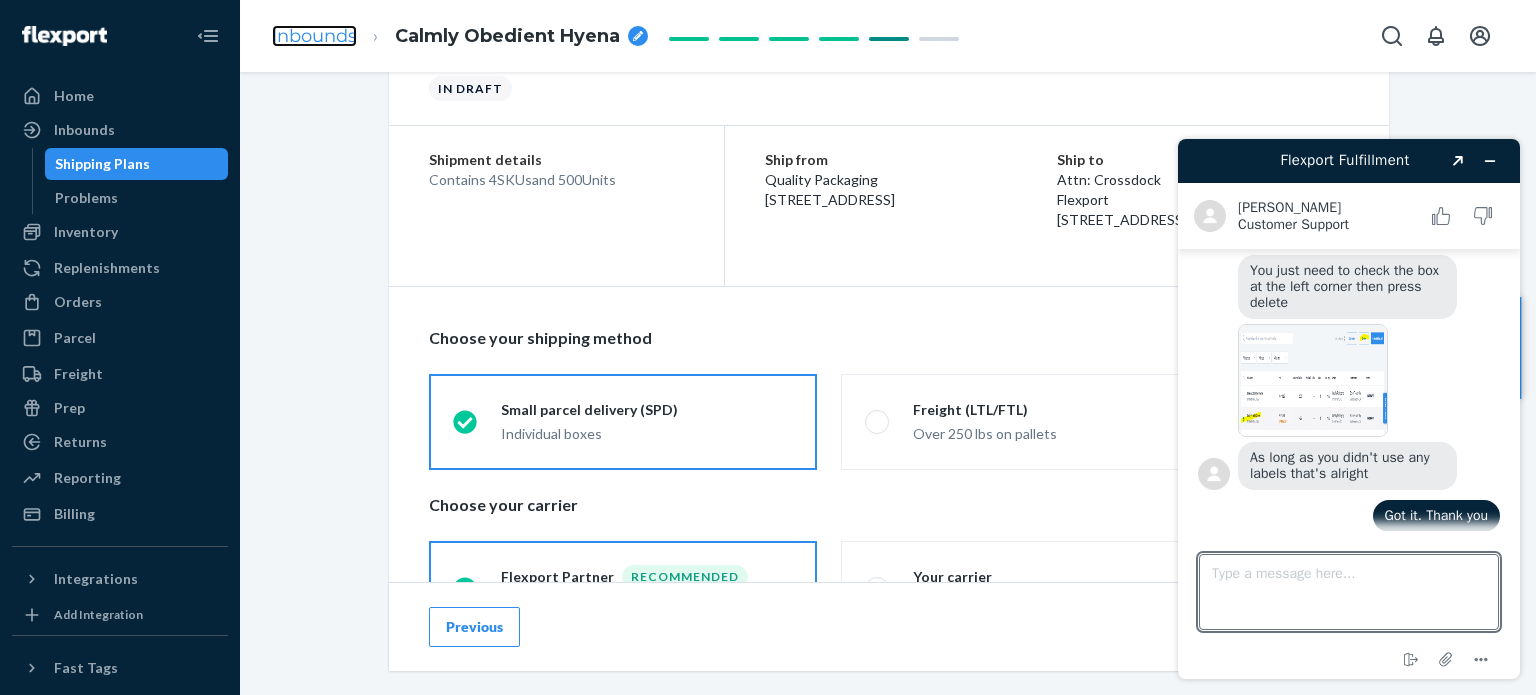 click on "Inbounds" at bounding box center (314, 36) 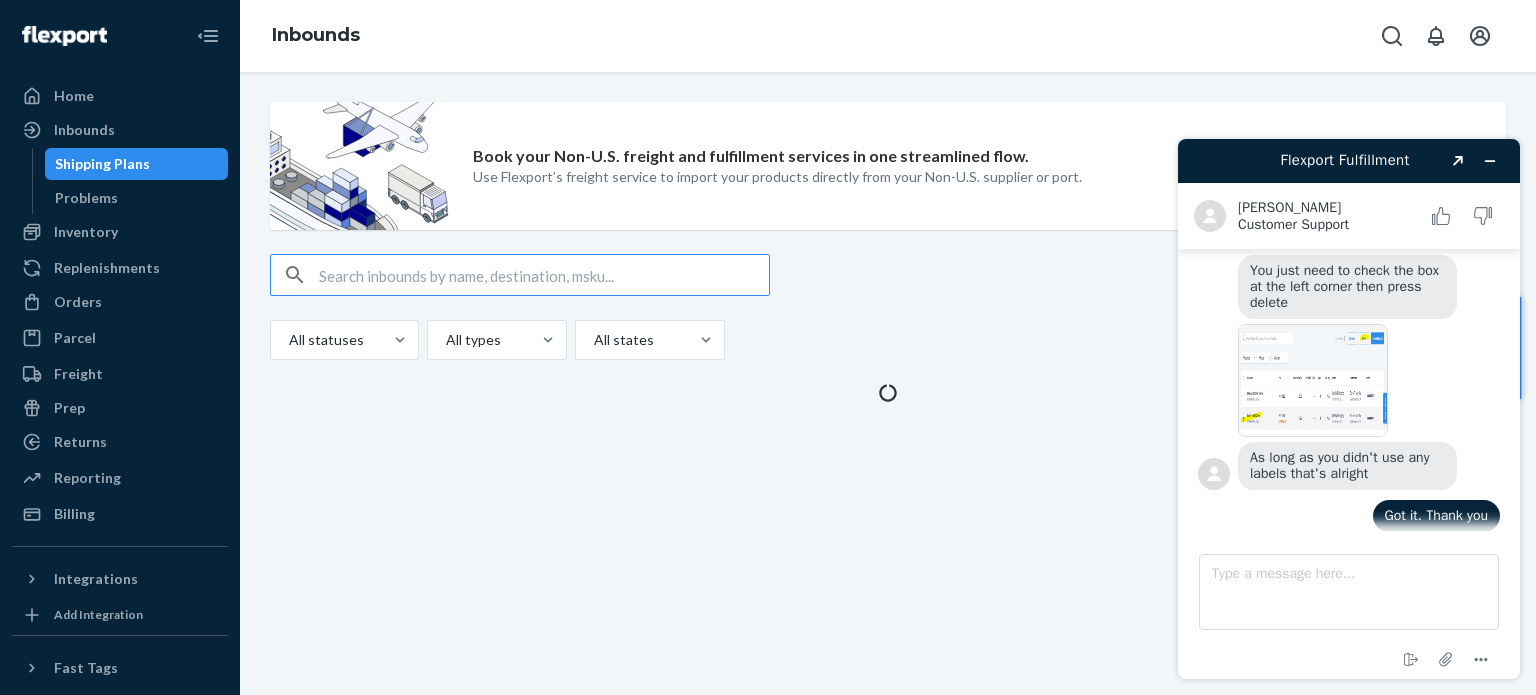 scroll, scrollTop: 0, scrollLeft: 0, axis: both 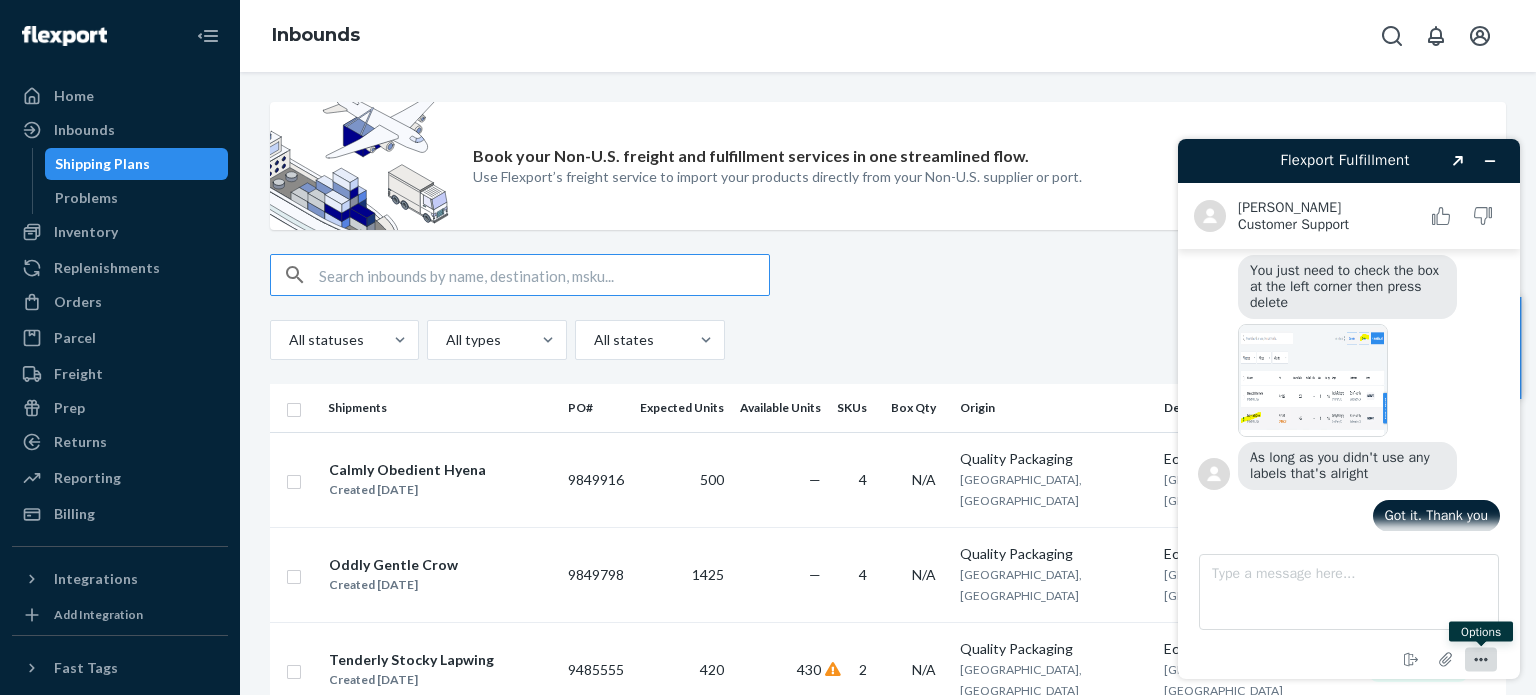 click 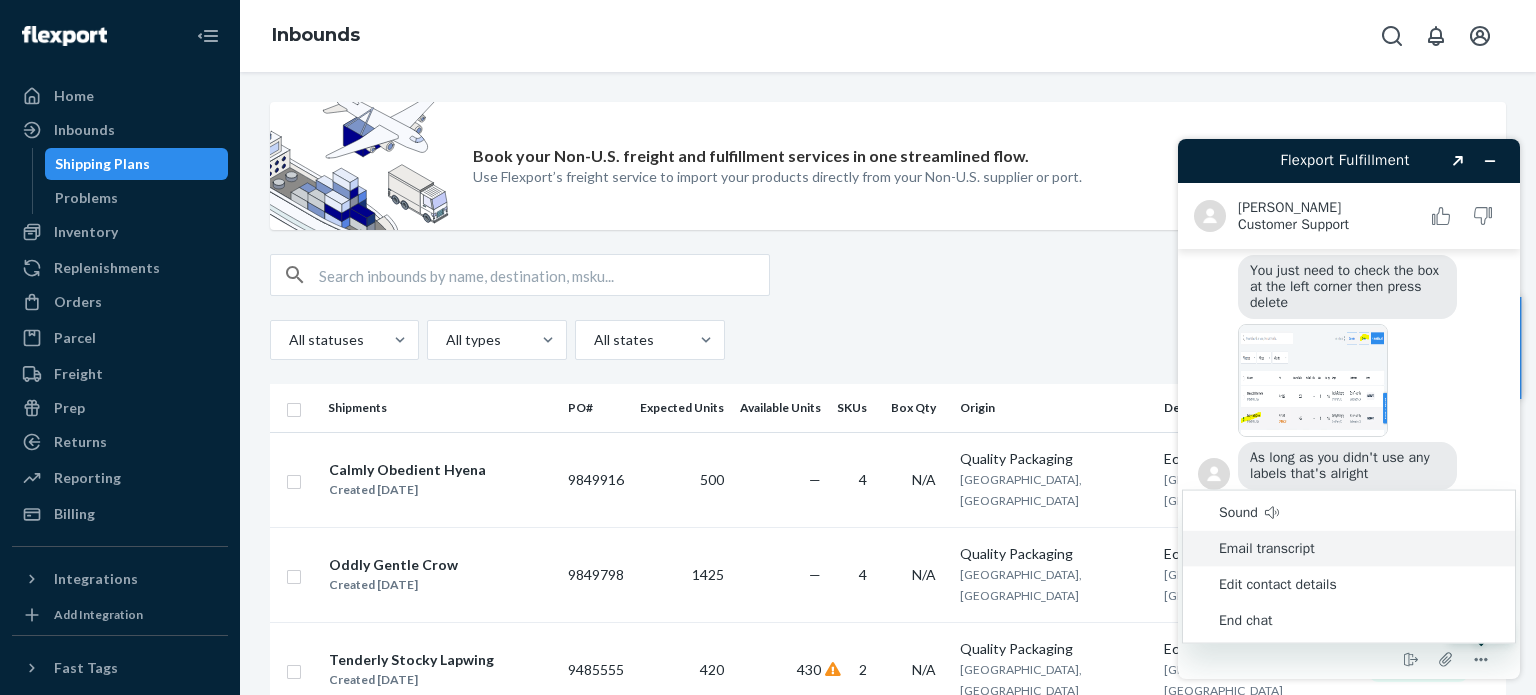 click on "Email transcript" at bounding box center [1349, 549] 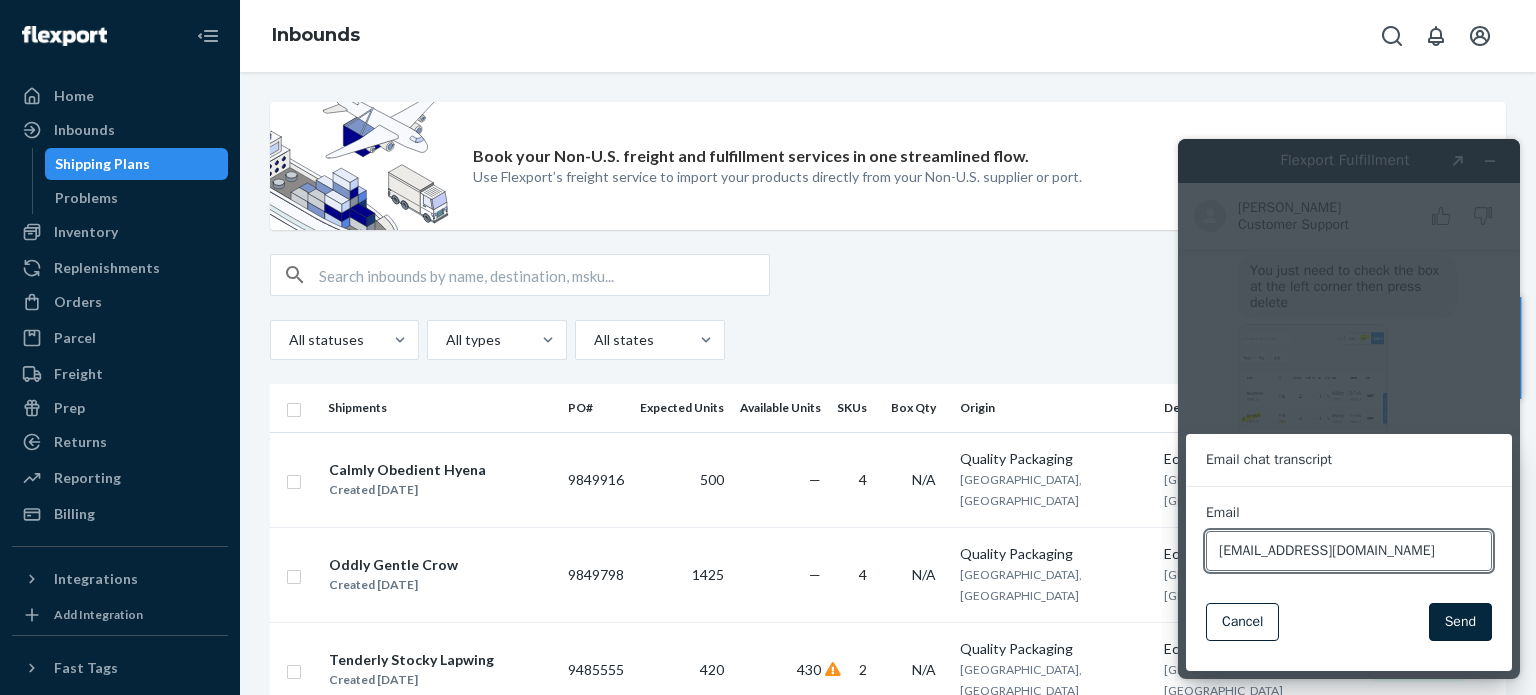click on "Send" at bounding box center (1460, 622) 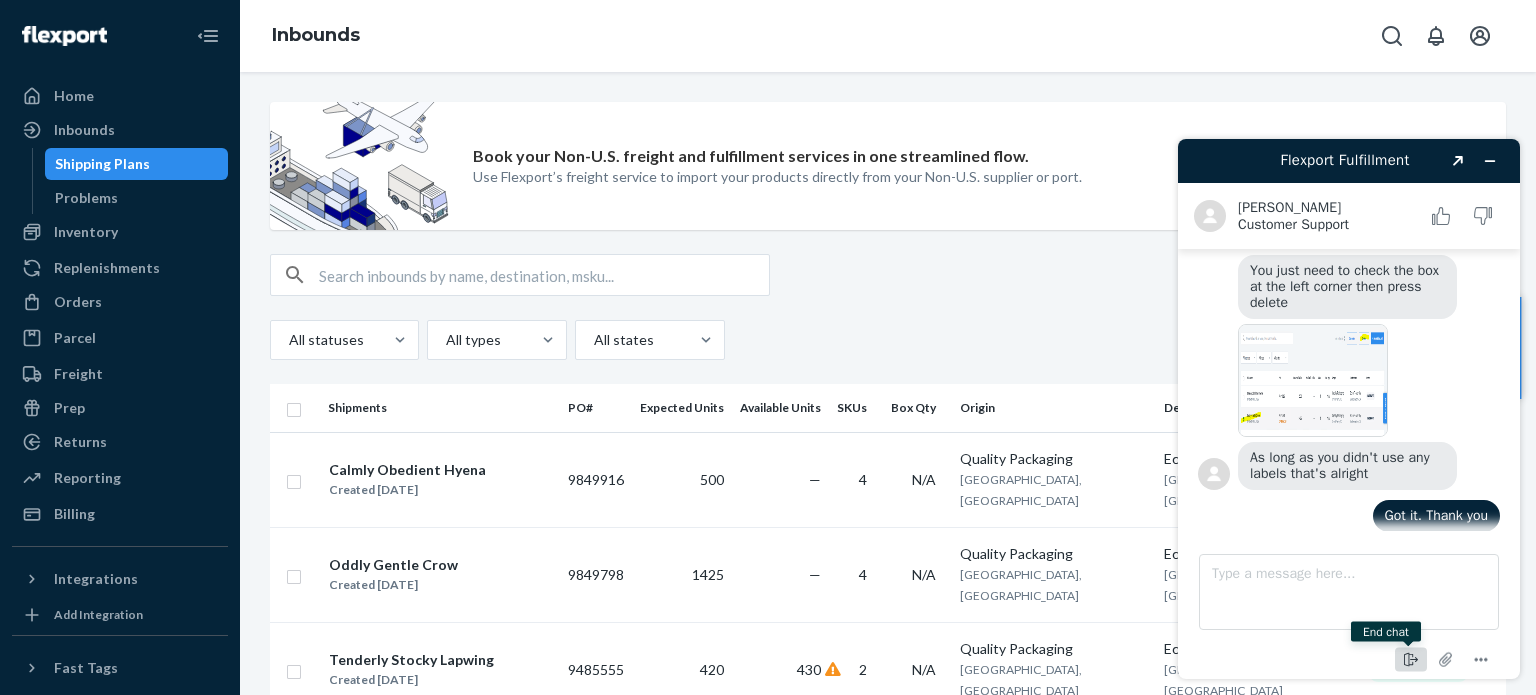 click 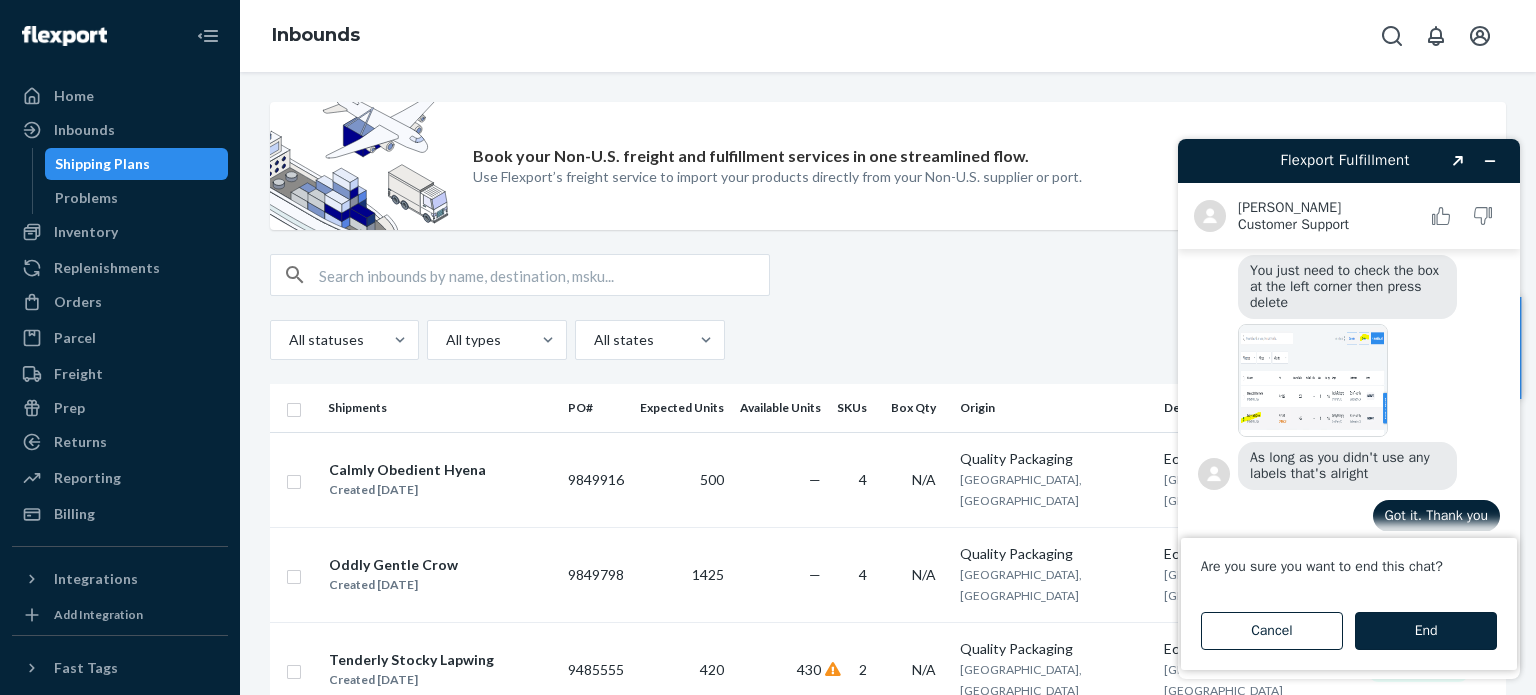 click on "End" at bounding box center (1426, 631) 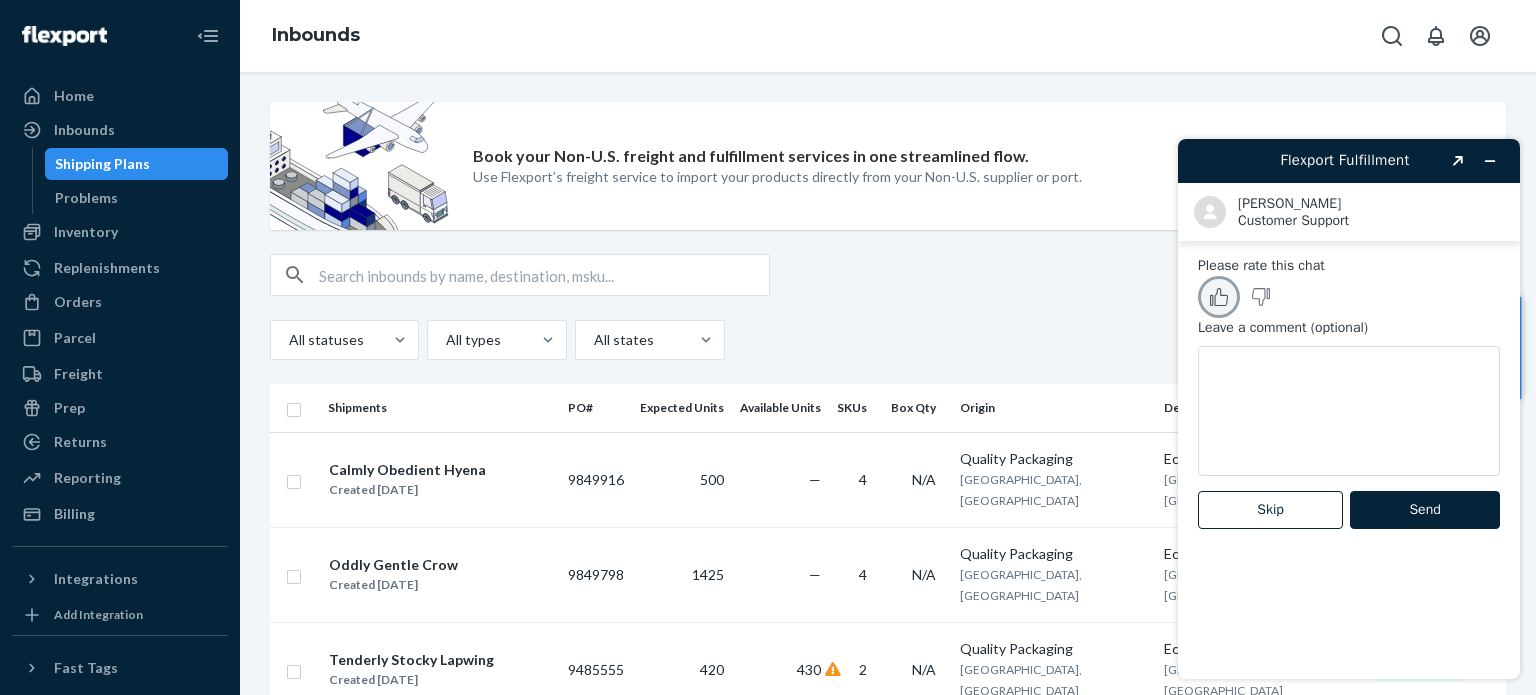 click 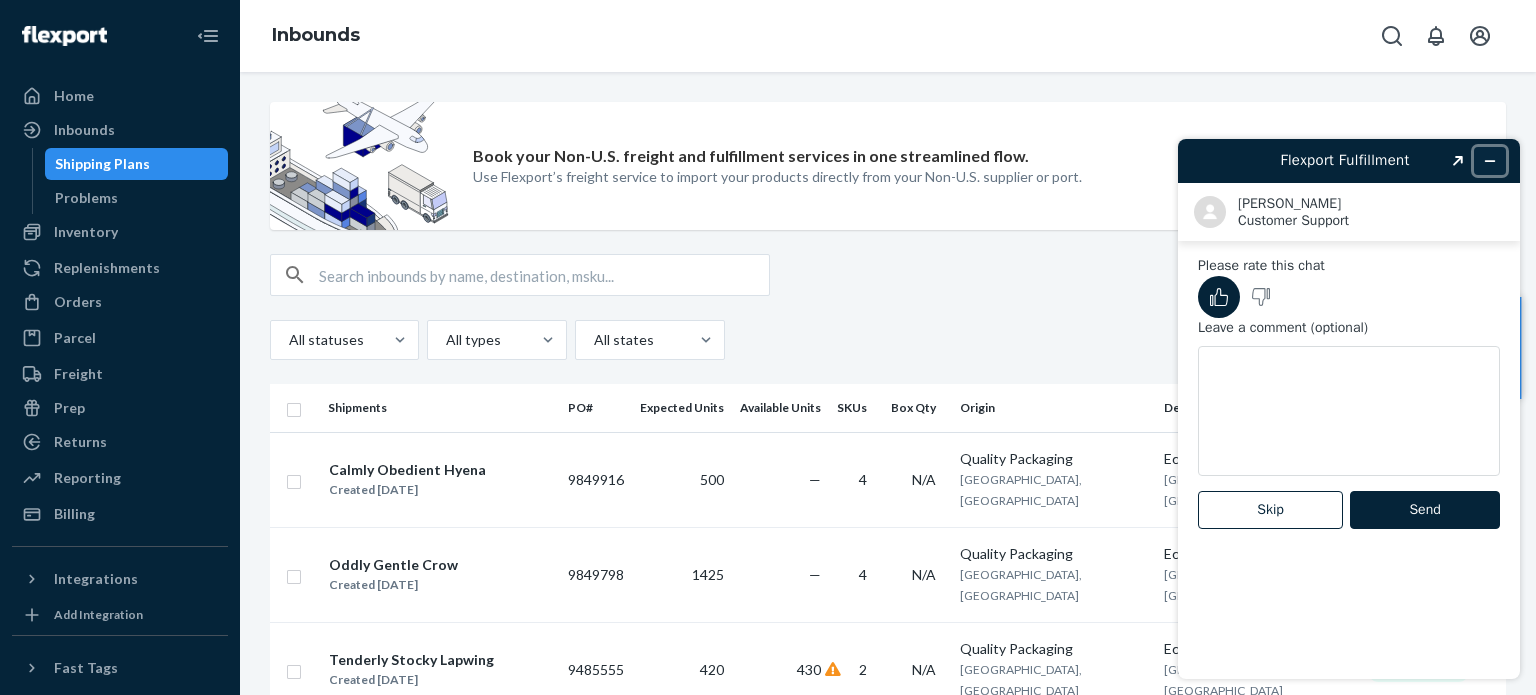 click 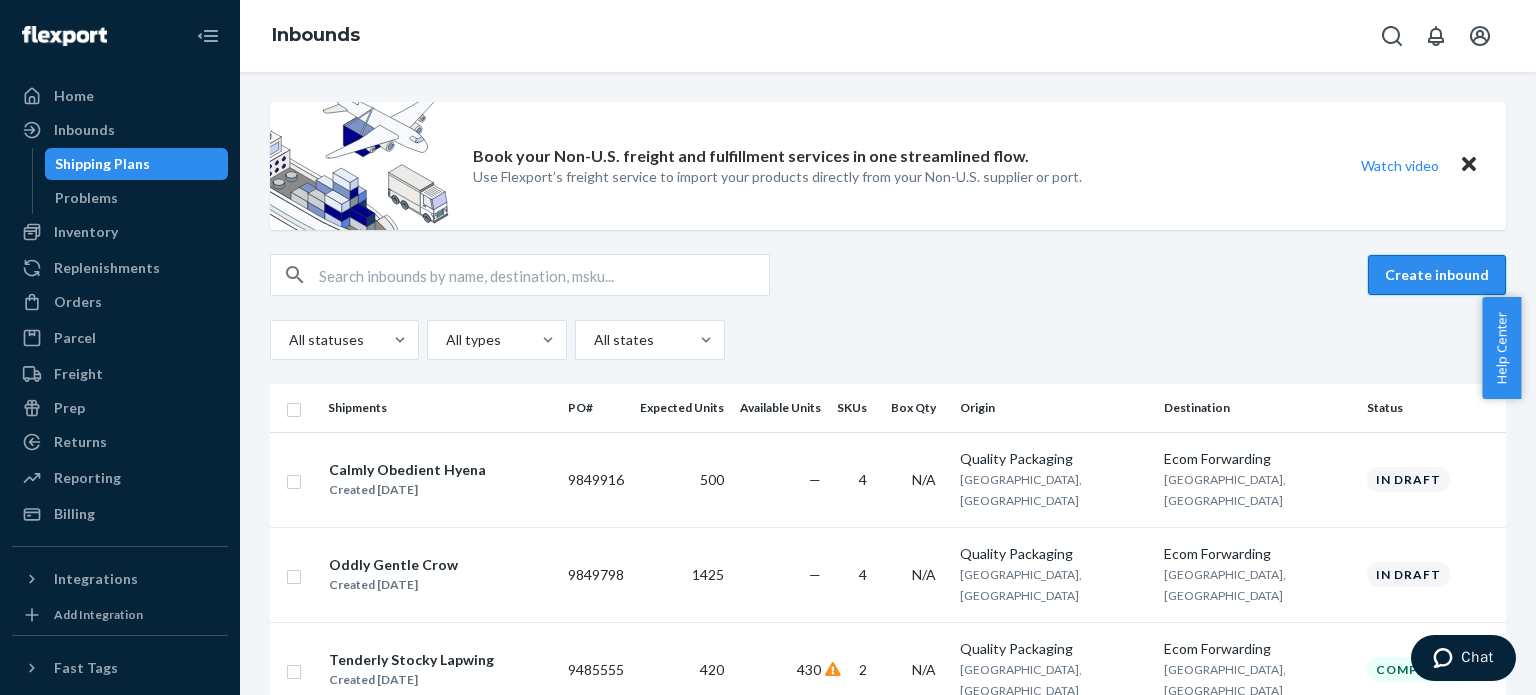 click on "Create inbound" at bounding box center (1437, 275) 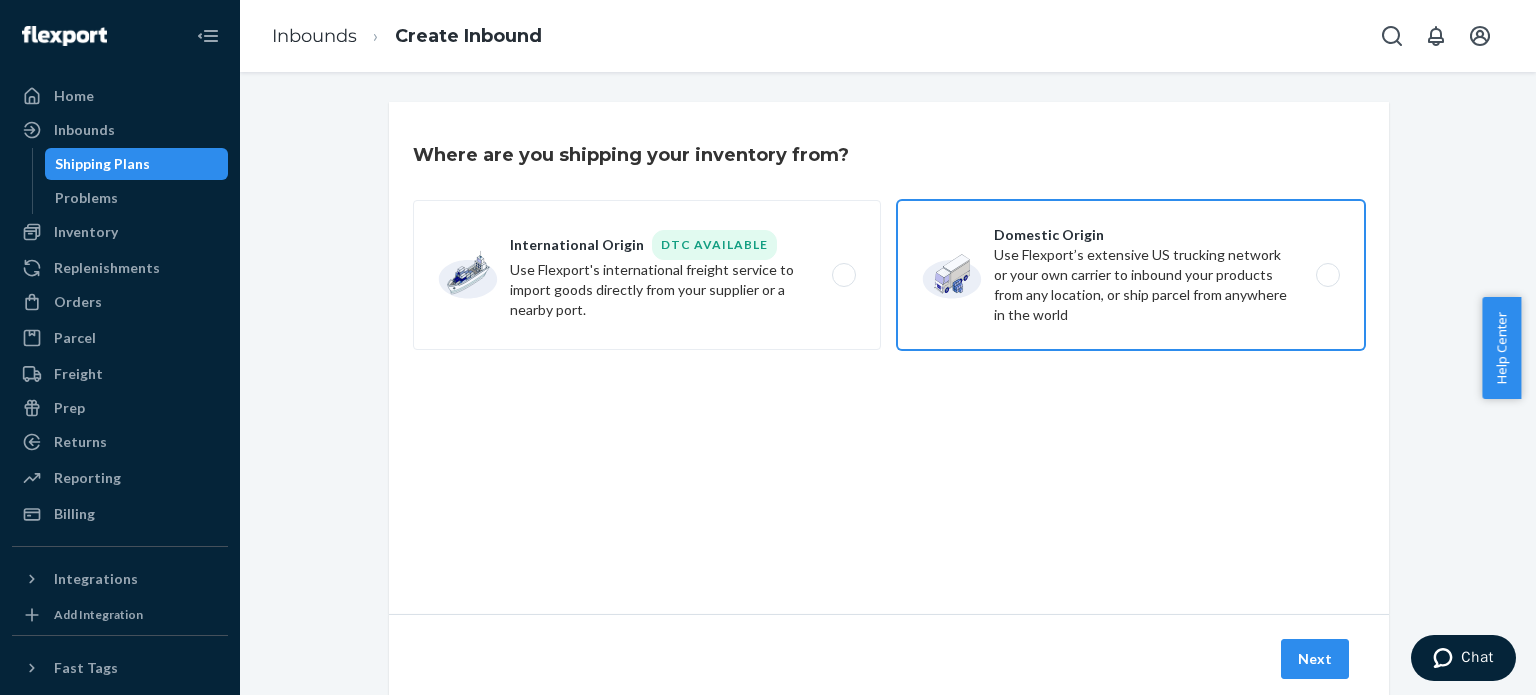 click on "Domestic Origin Use Flexport’s extensive US trucking network or your own carrier to inbound your products from any location, or ship parcel from anywhere in the world" at bounding box center (1131, 275) 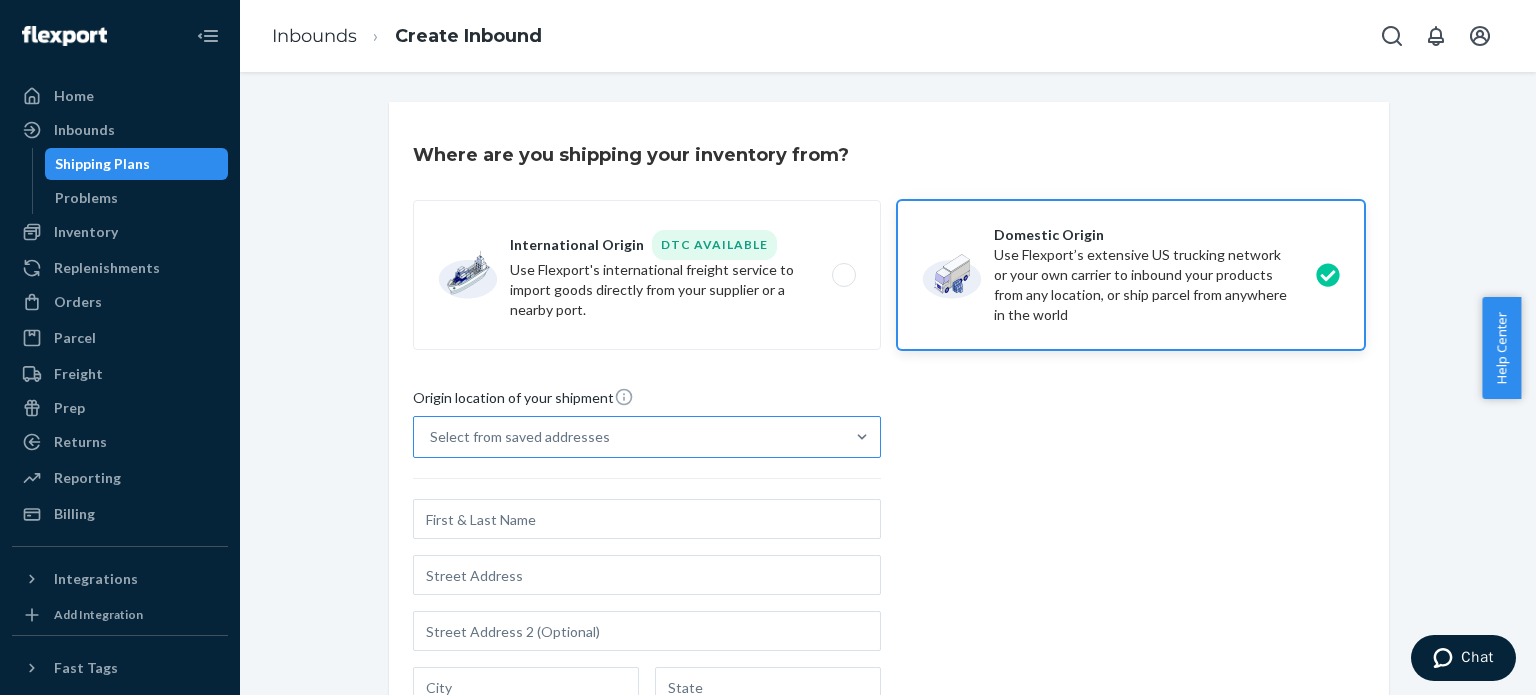 click on "Select from saved addresses" at bounding box center [629, 437] 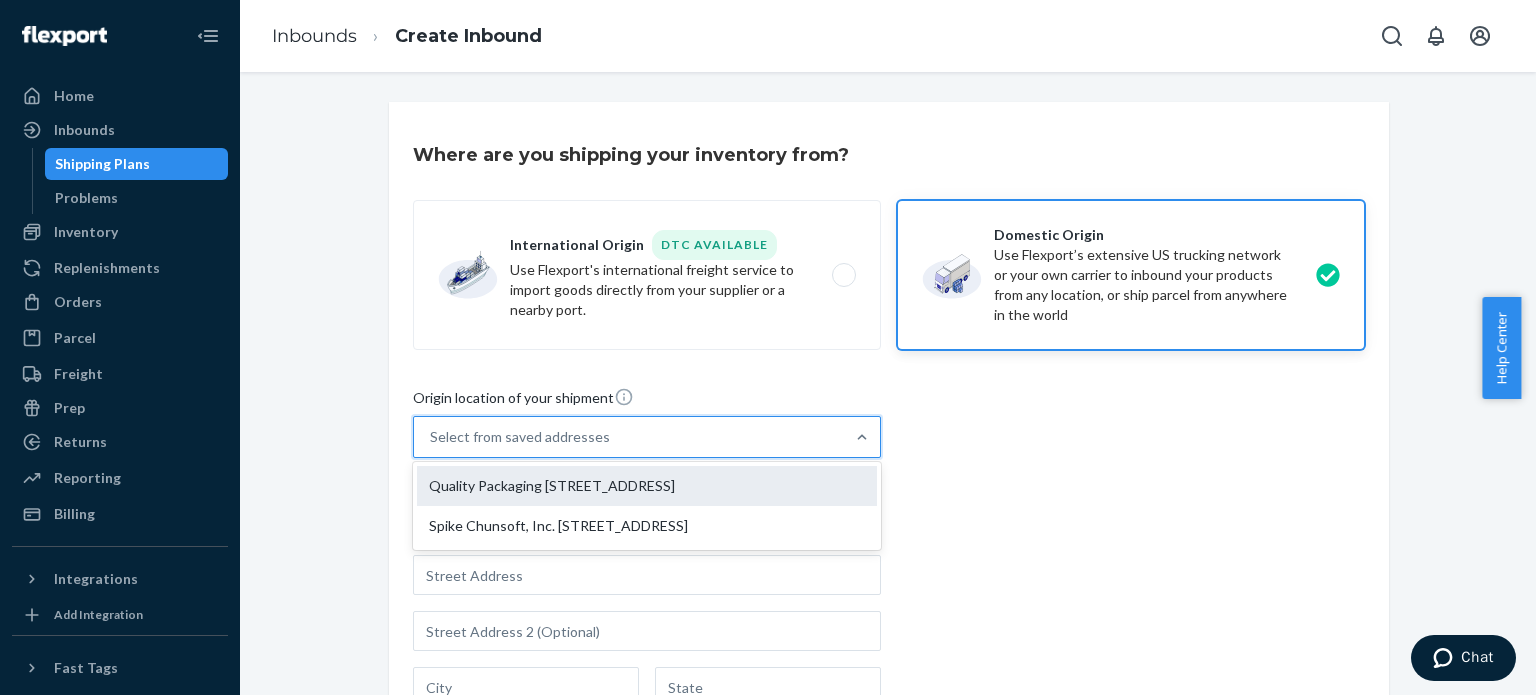 click on "Quality Packaging
[STREET_ADDRESS]" at bounding box center [647, 486] 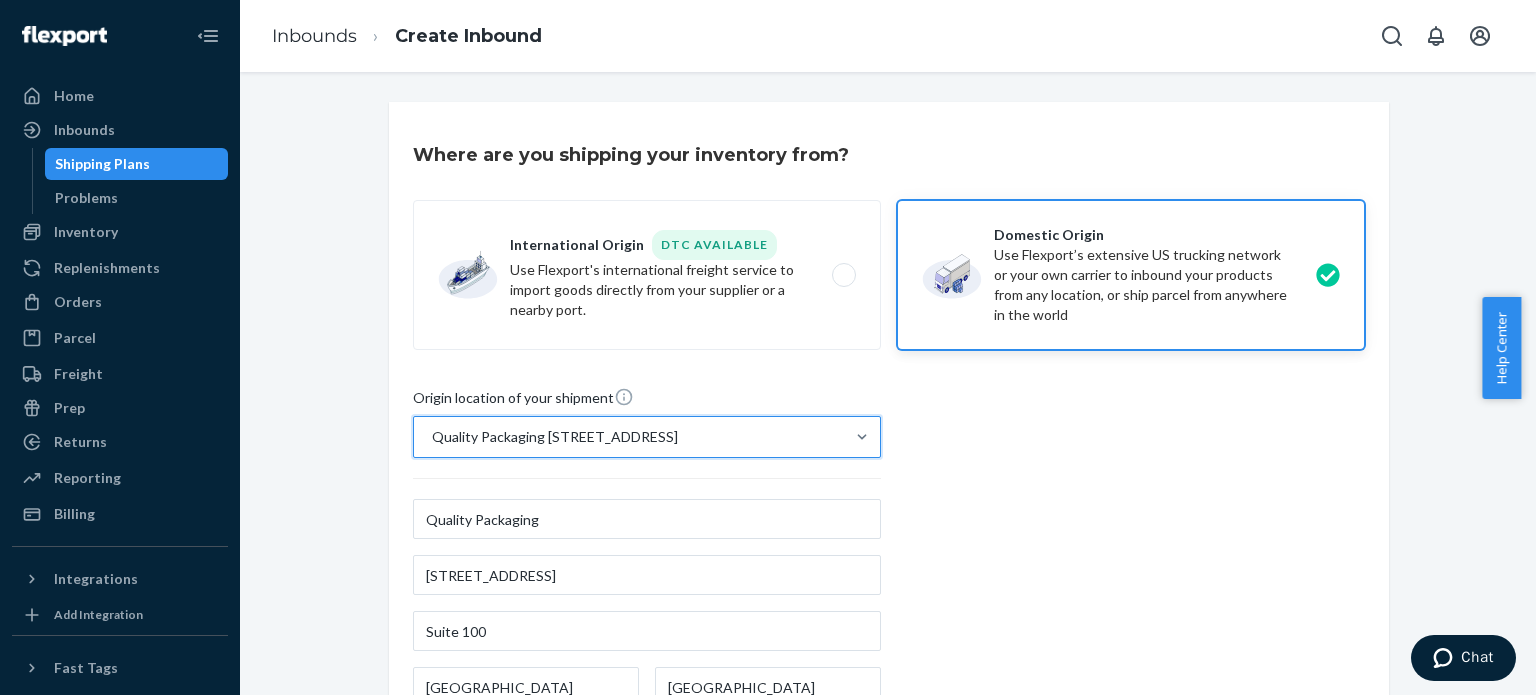 scroll, scrollTop: 364, scrollLeft: 0, axis: vertical 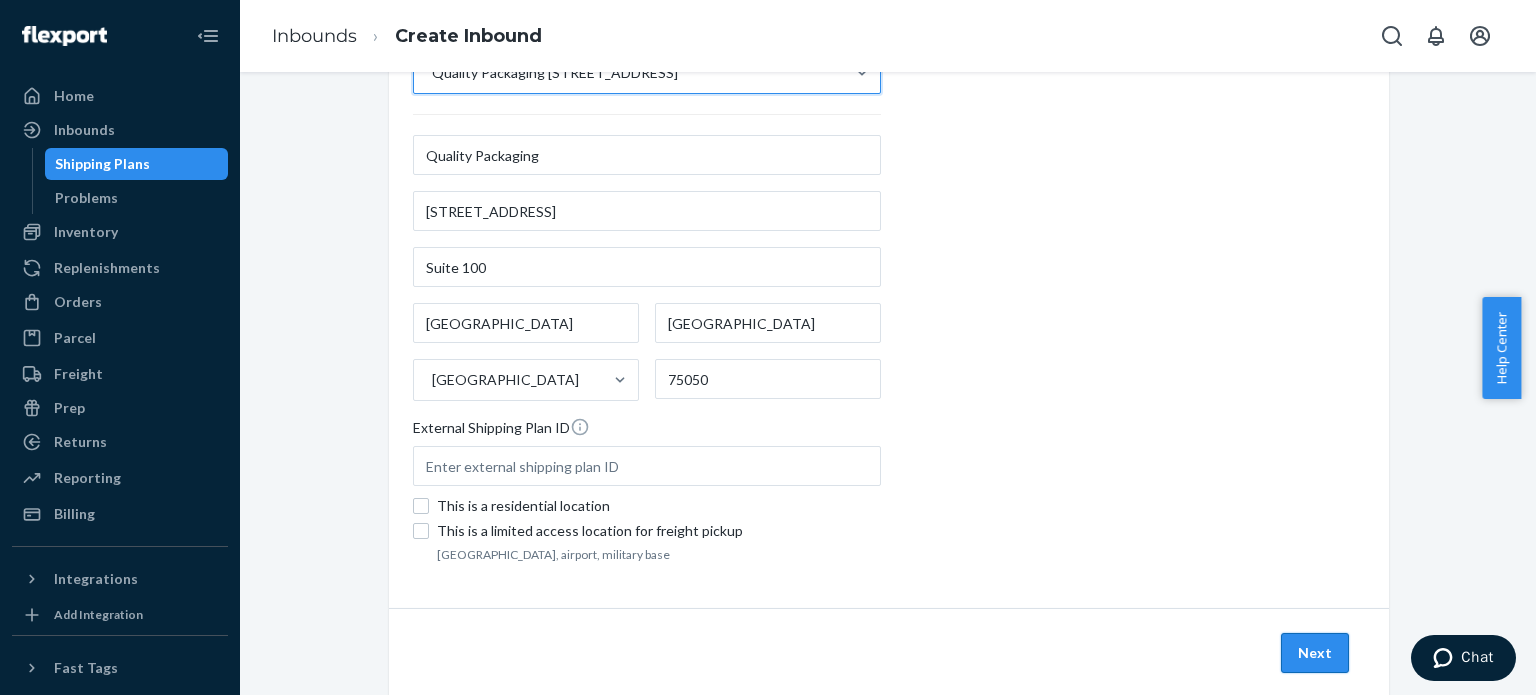 click on "Next" at bounding box center (1315, 653) 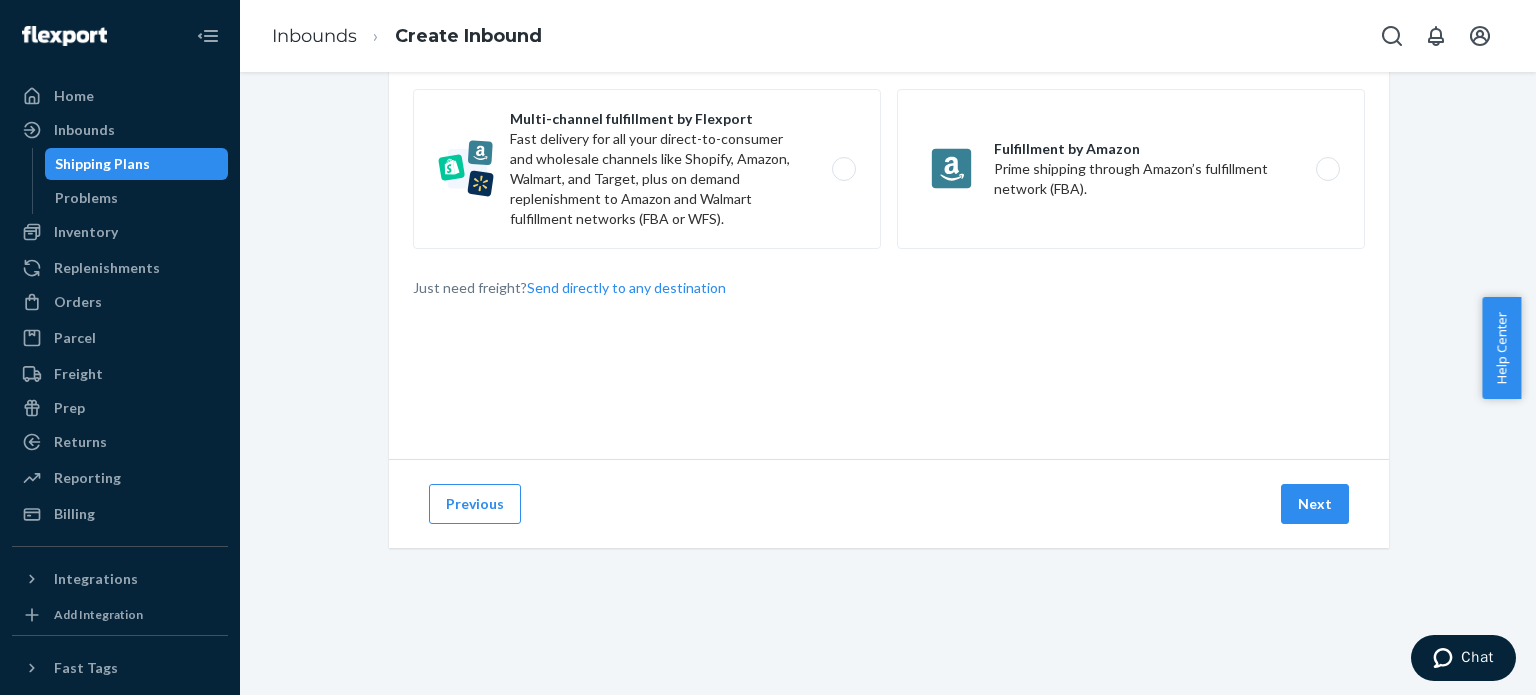 scroll, scrollTop: 0, scrollLeft: 0, axis: both 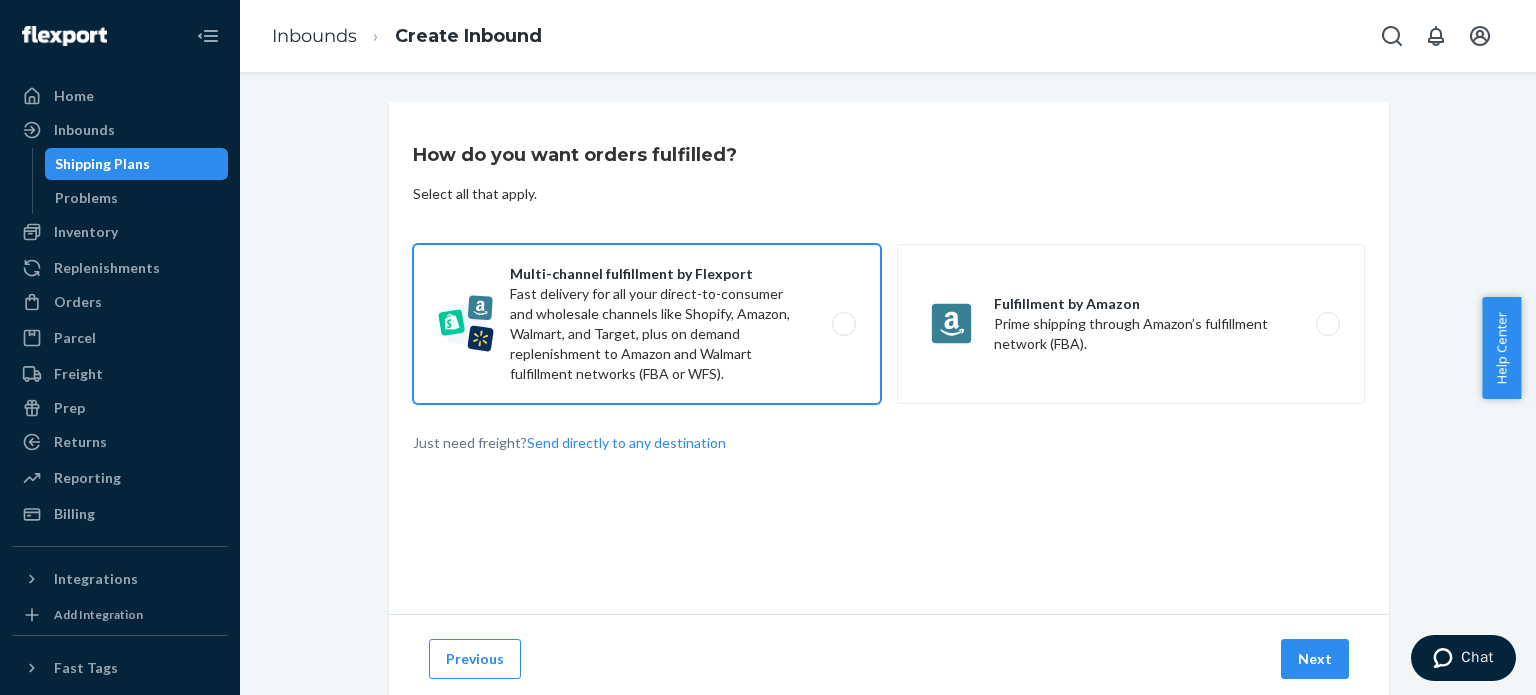 click on "Multi-channel fulfillment by Flexport Fast delivery for all your direct-to-consumer and wholesale channels like Shopify, Amazon, Walmart, and Target, plus on demand replenishment to Amazon and Walmart fulfillment networks (FBA or WFS)." at bounding box center (647, 324) 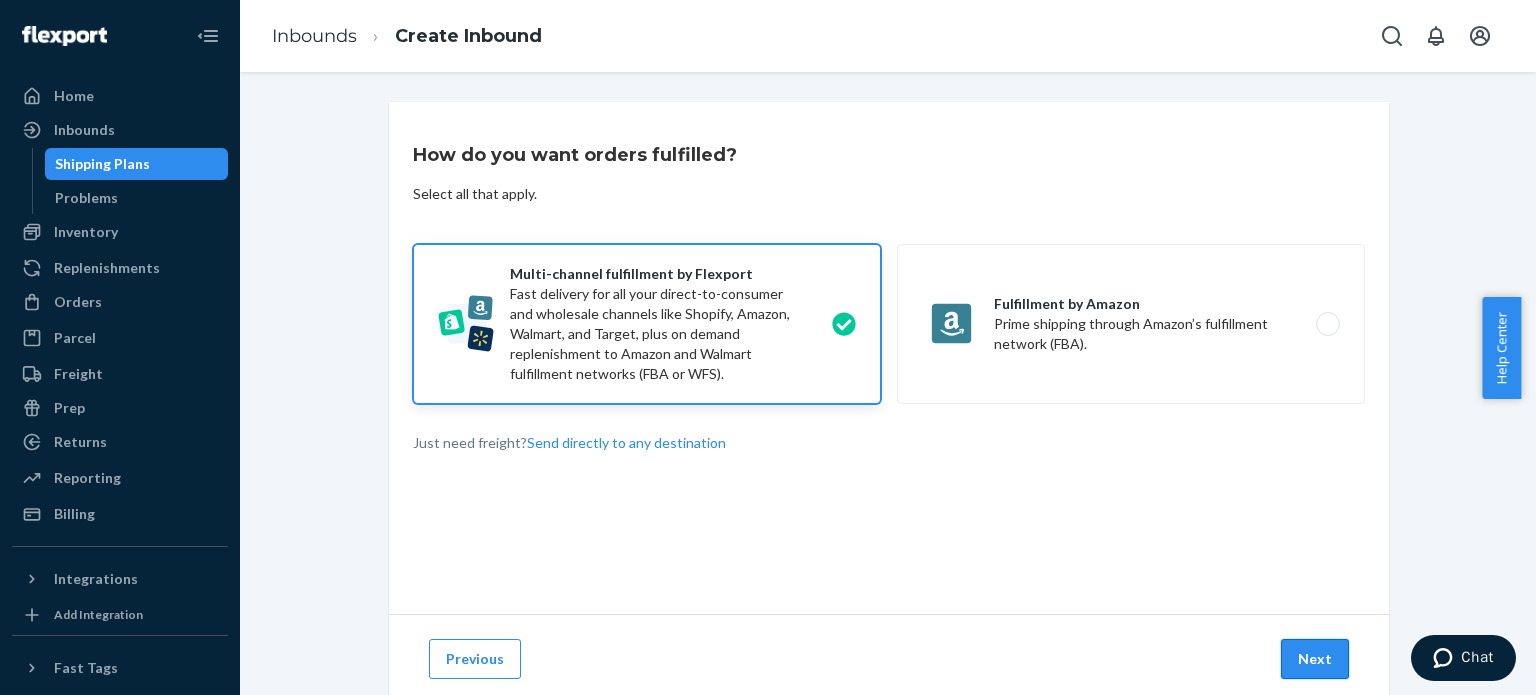 click on "Next" at bounding box center [1315, 659] 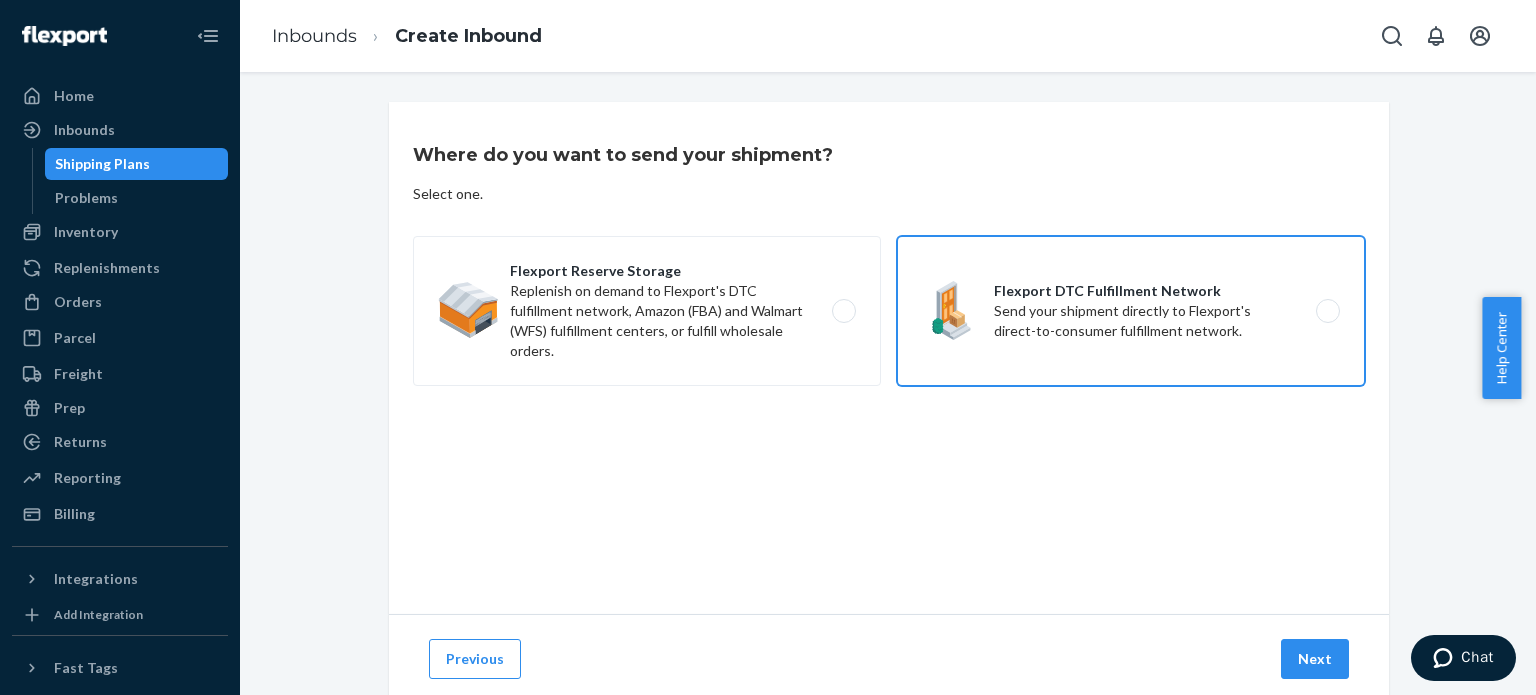 click on "Flexport DTC Fulfillment Network Send your shipment directly to Flexport's direct-to-consumer fulfillment network." at bounding box center (1131, 311) 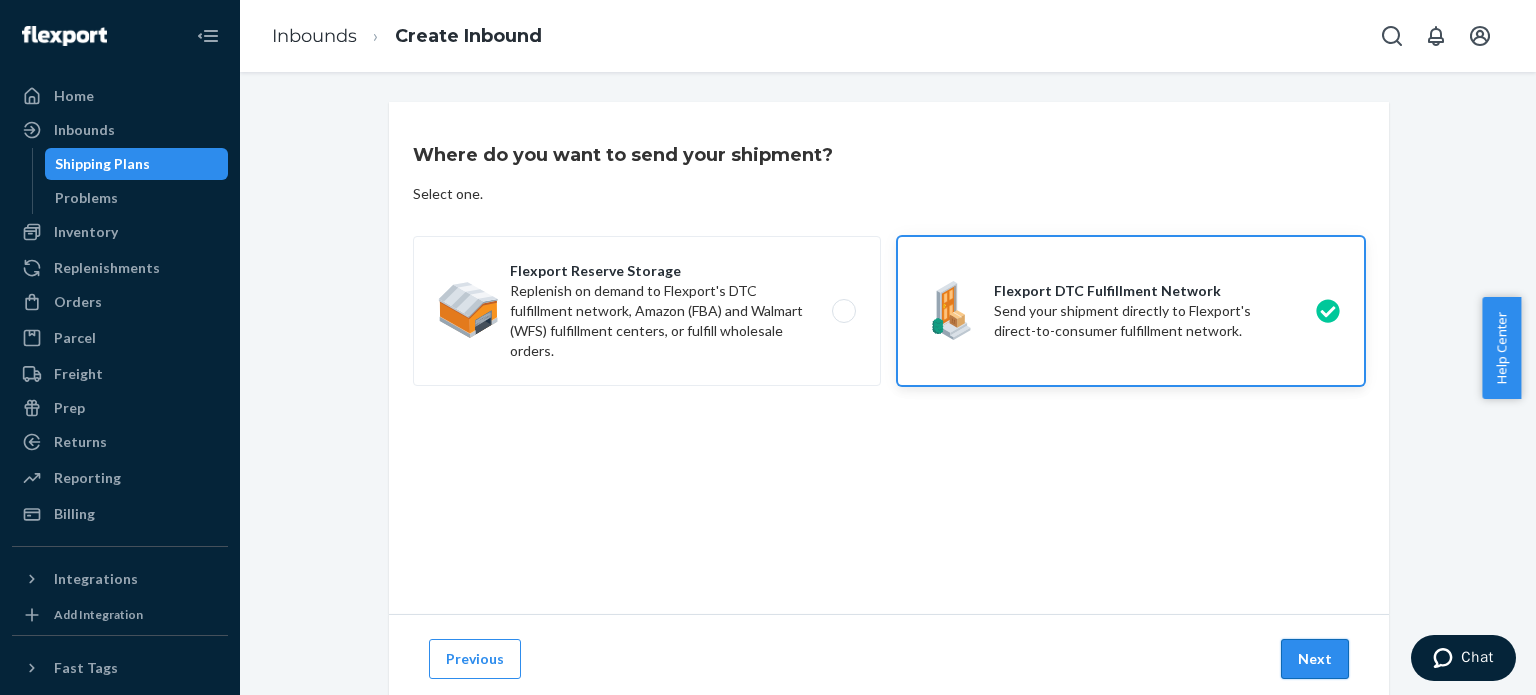 click on "Next" at bounding box center [1315, 659] 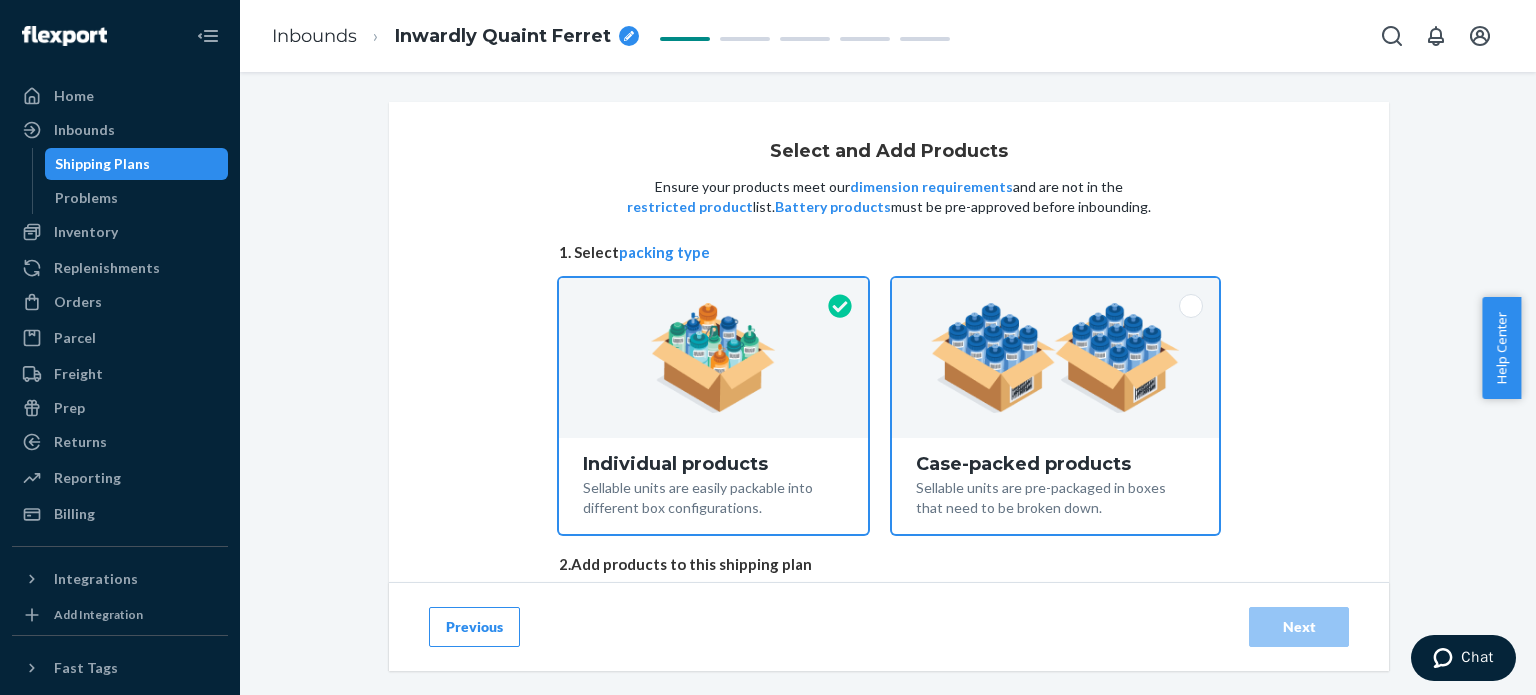 click on "Case-packed products" at bounding box center [1055, 464] 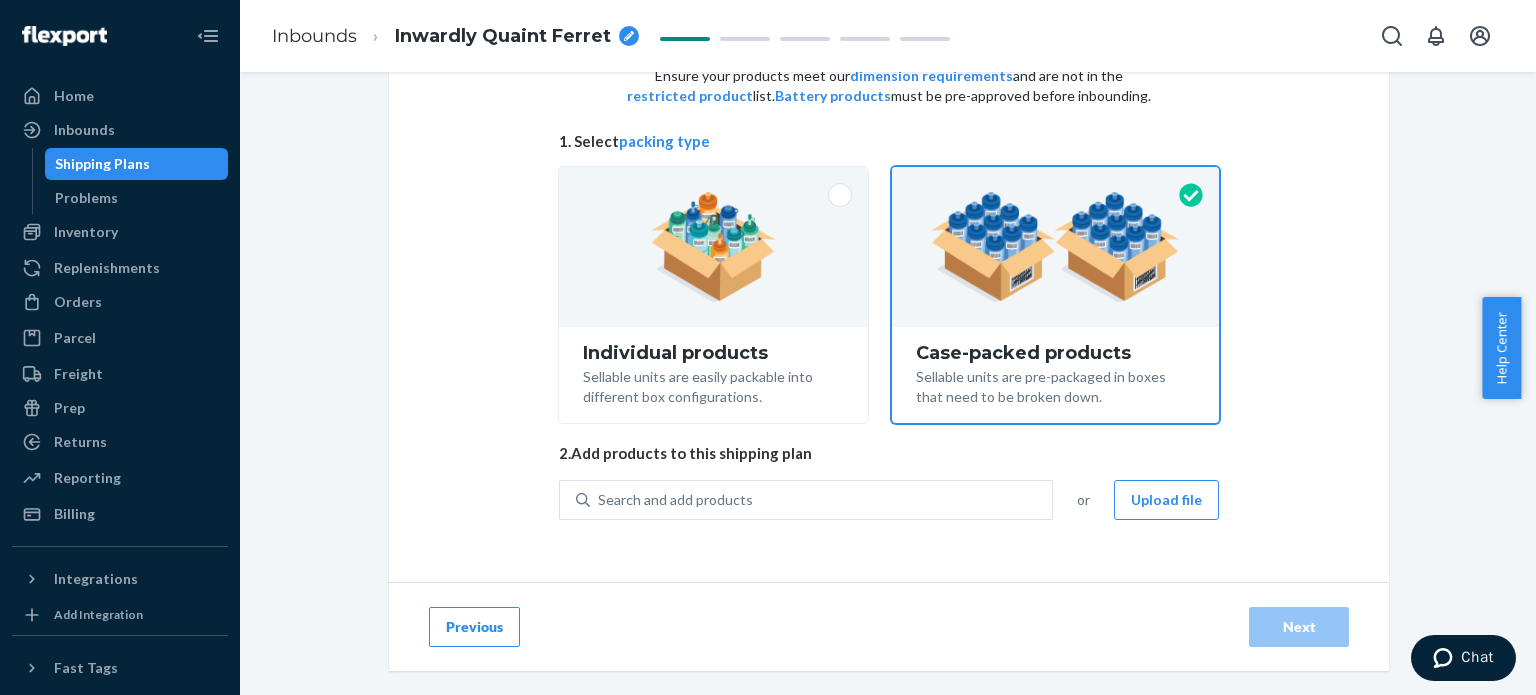 scroll, scrollTop: 112, scrollLeft: 0, axis: vertical 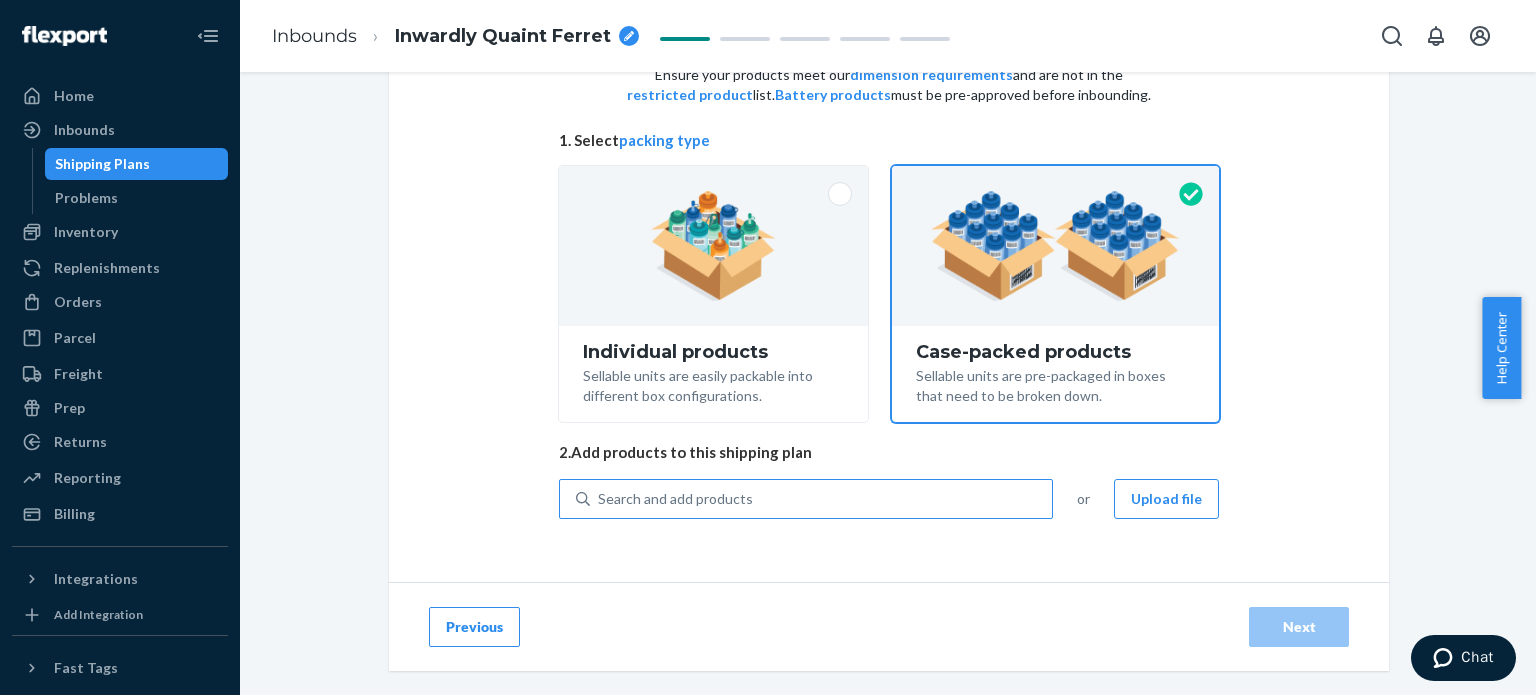 click on "Search and add products" at bounding box center [675, 499] 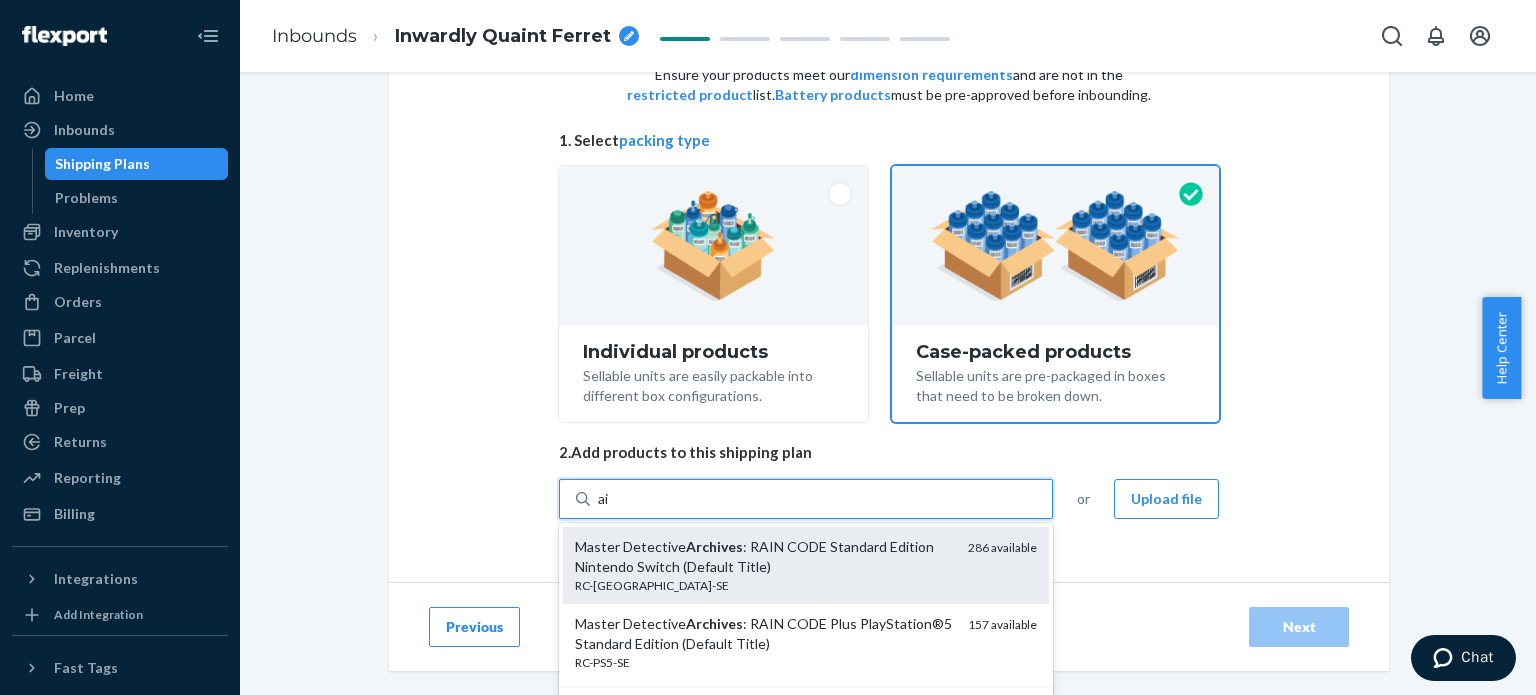 type on "ain" 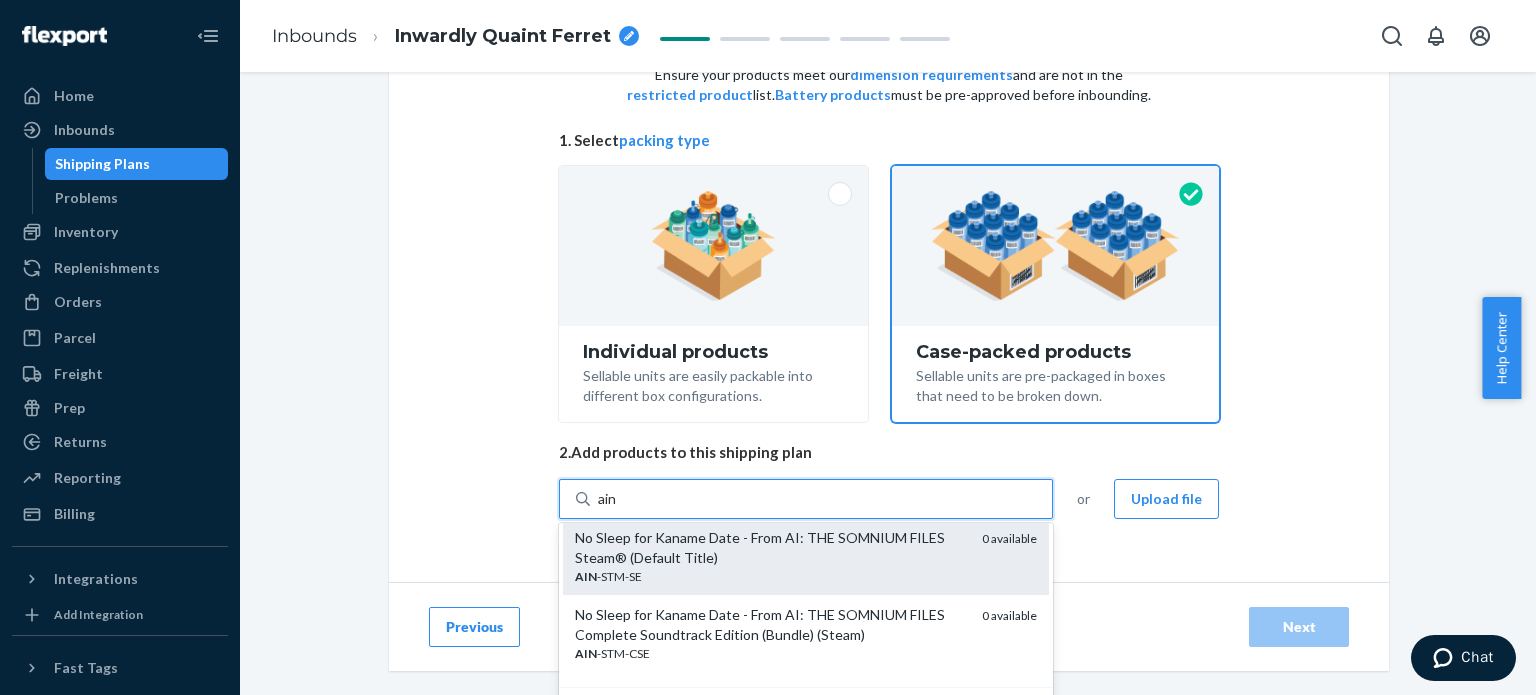 scroll, scrollTop: 100, scrollLeft: 0, axis: vertical 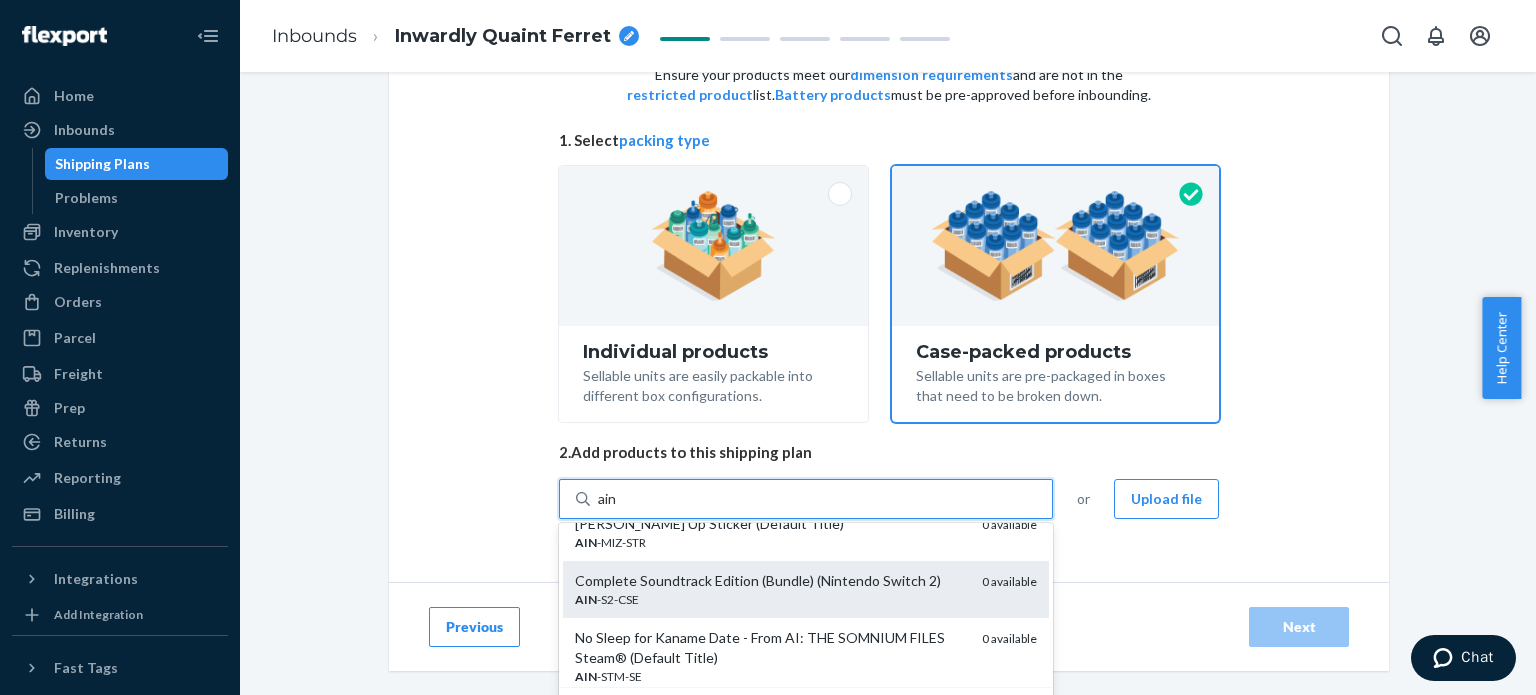 click on "AIN -S2-CSE" at bounding box center [770, 599] 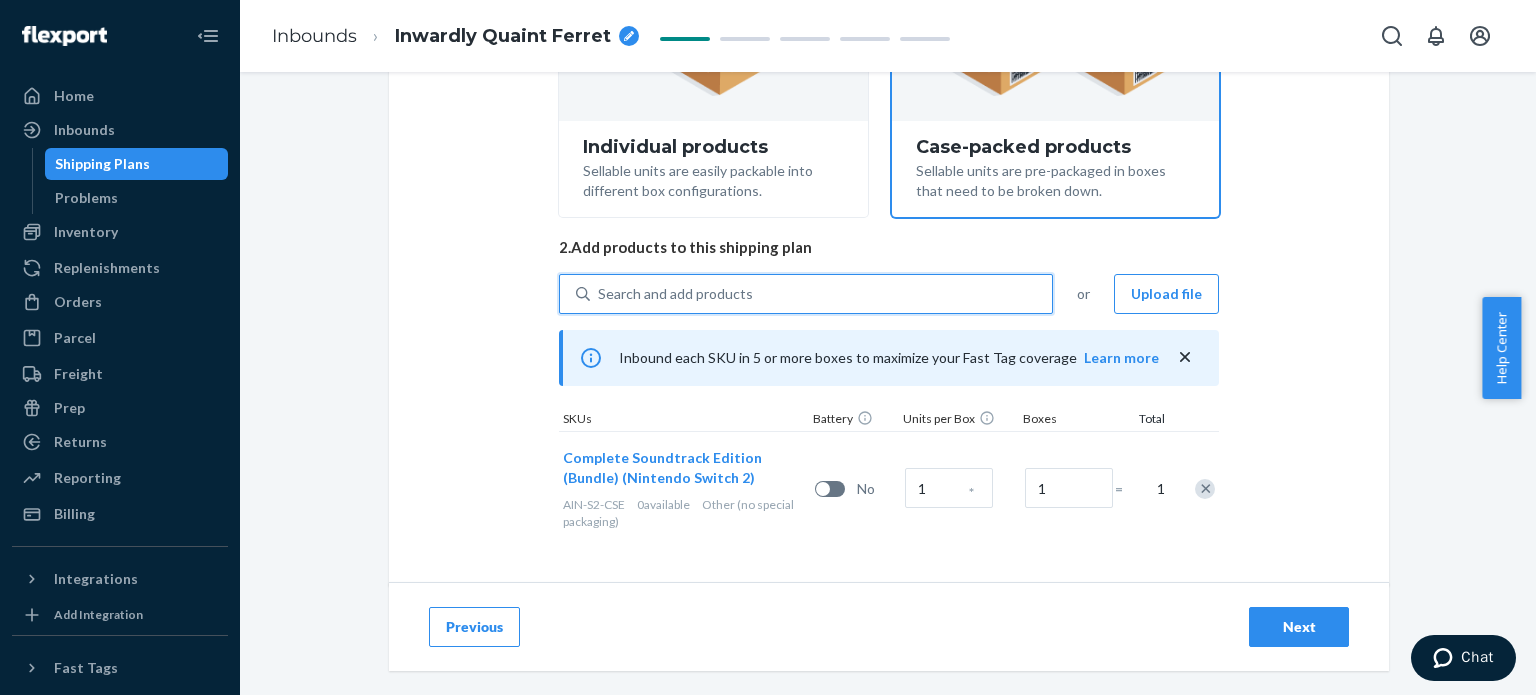 scroll, scrollTop: 320, scrollLeft: 0, axis: vertical 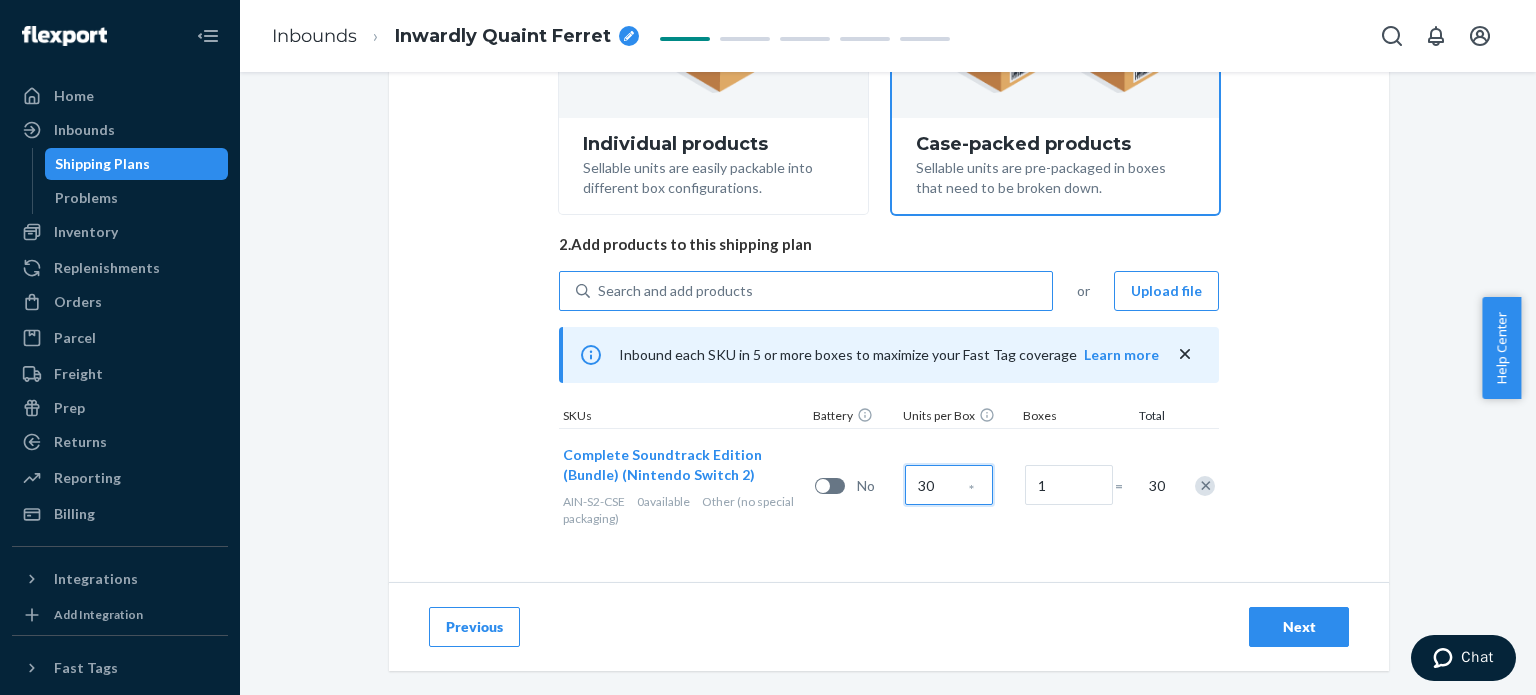 type on "30" 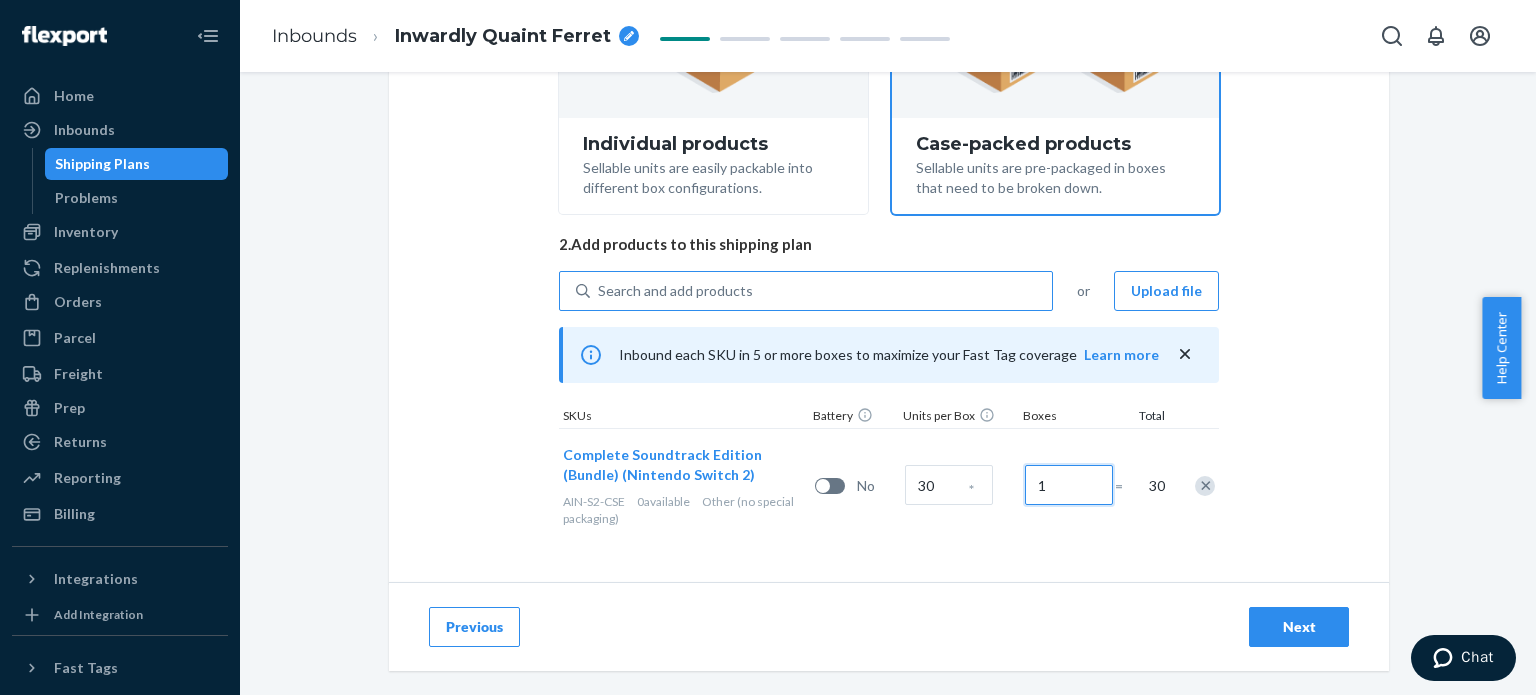 click on "1" at bounding box center (1069, 485) 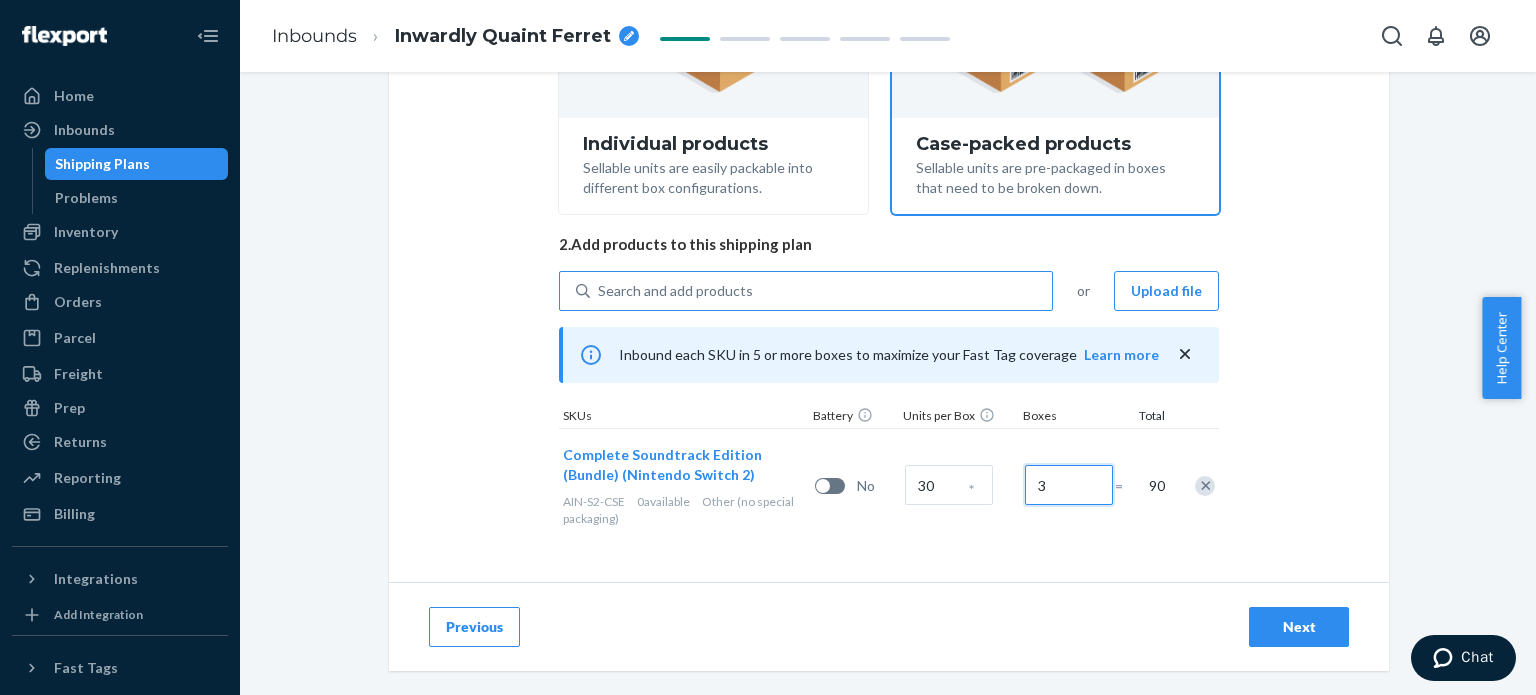 type on "3" 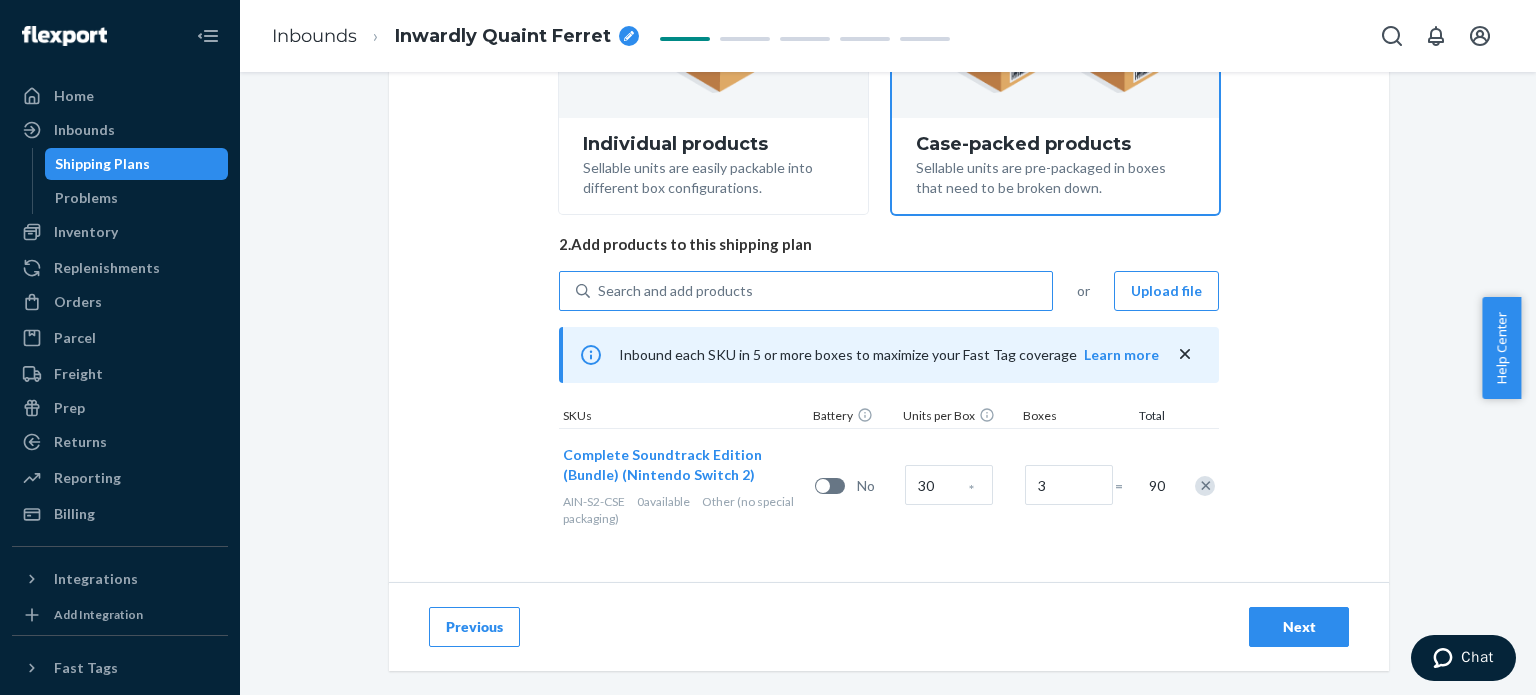 type 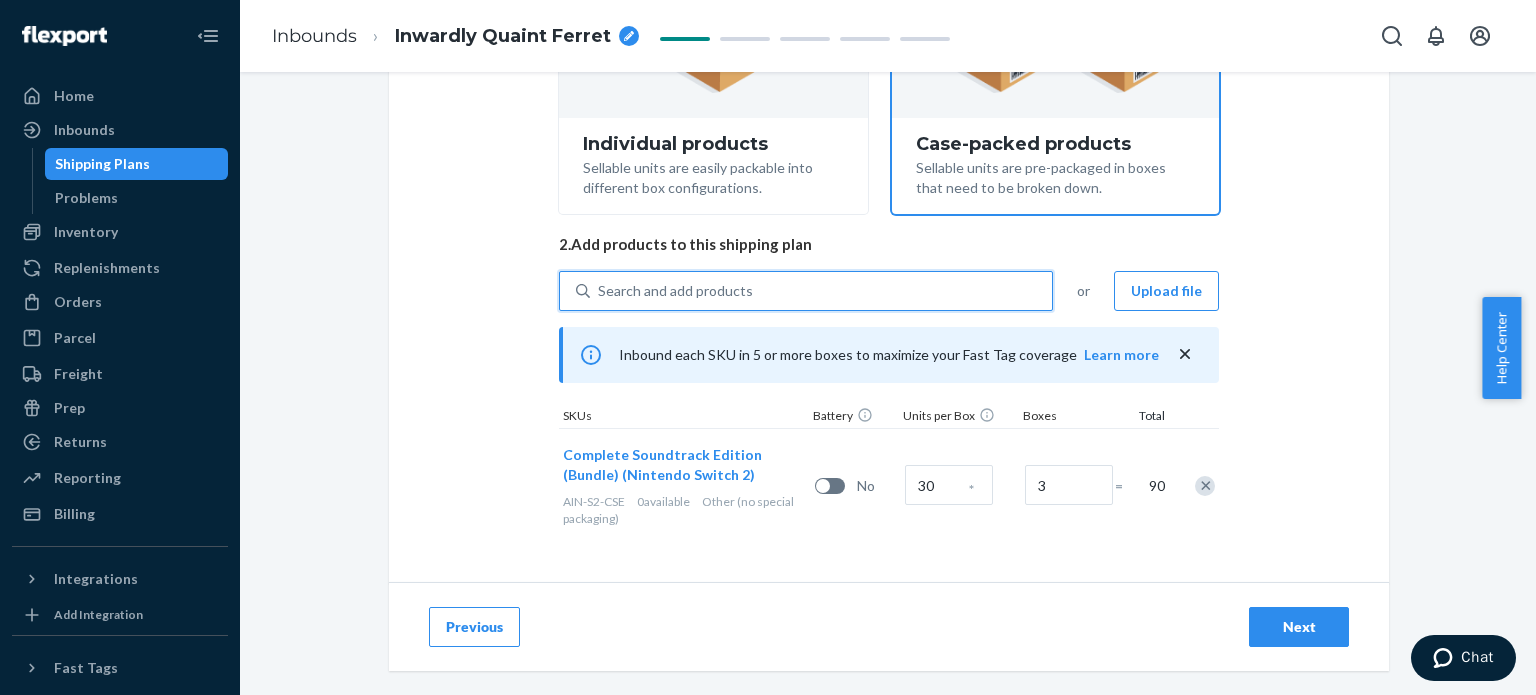 click on "Search and add products" at bounding box center (821, 291) 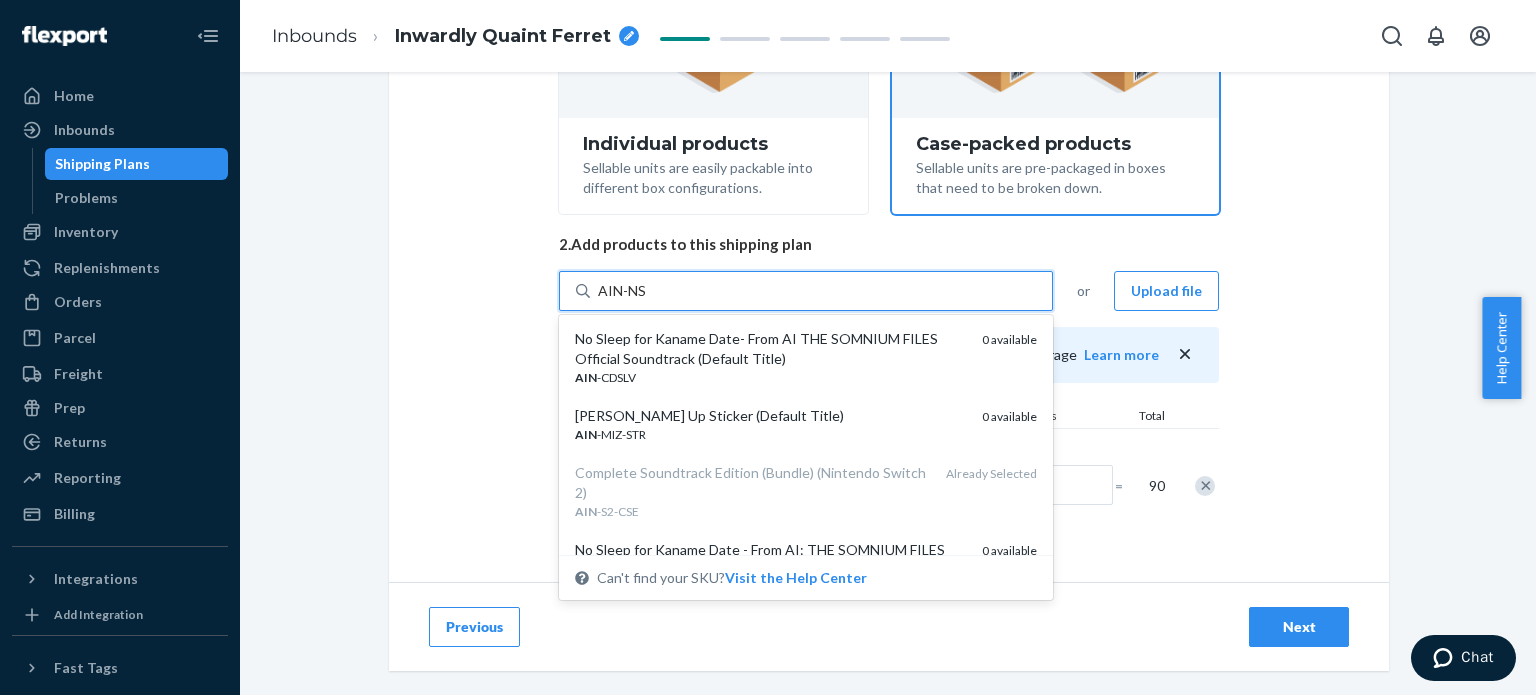type on "AIN-NSW" 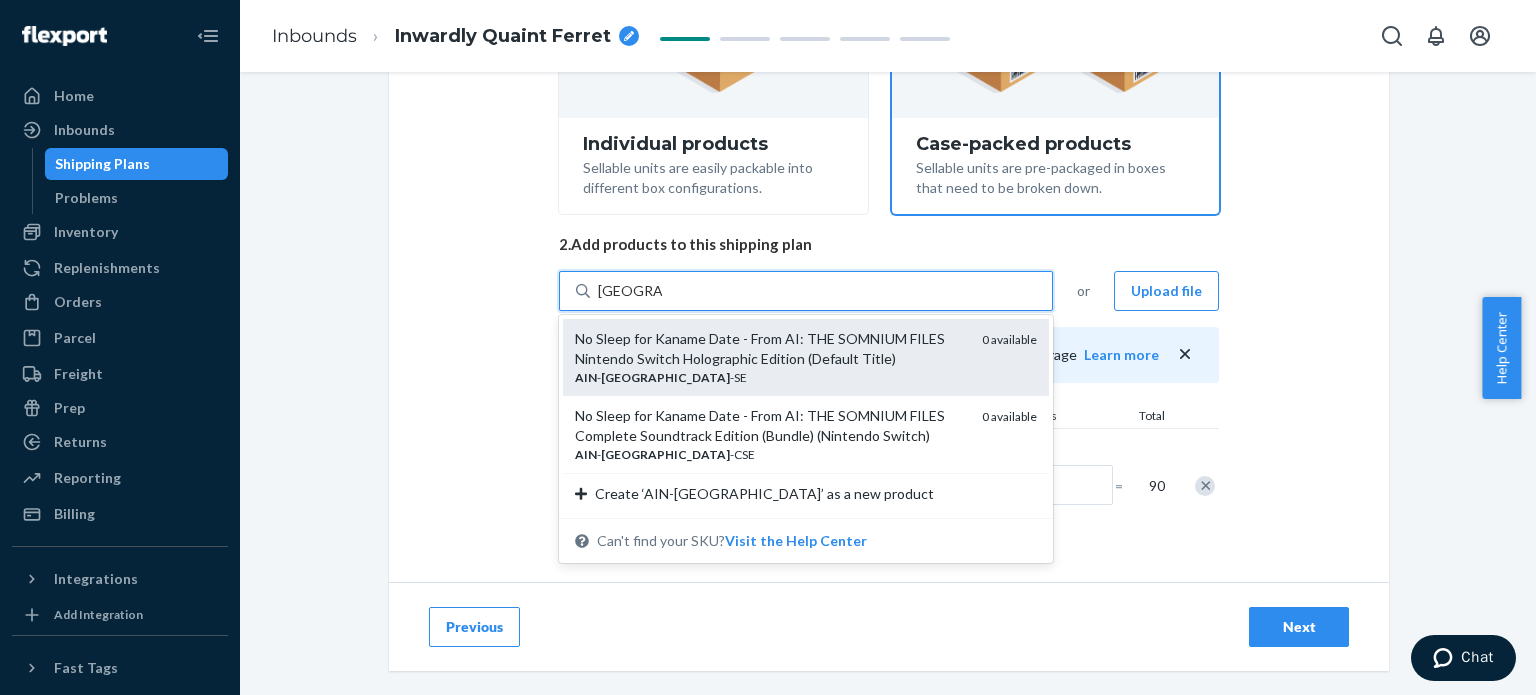 click on "No Sleep for Kaname Date - From AI: THE SOMNIUM FILES Nintendo Switch Holographic Edition (Default Title)" at bounding box center (770, 349) 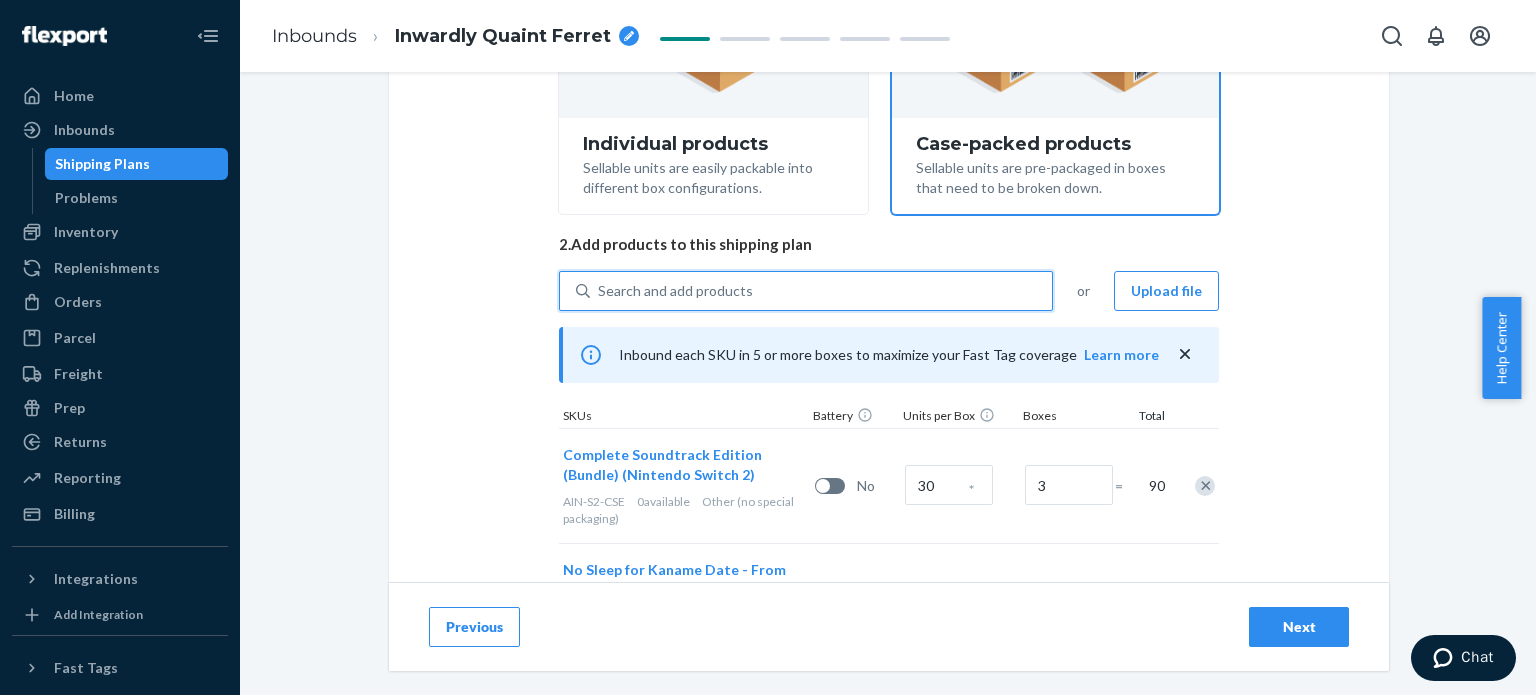 scroll, scrollTop: 475, scrollLeft: 0, axis: vertical 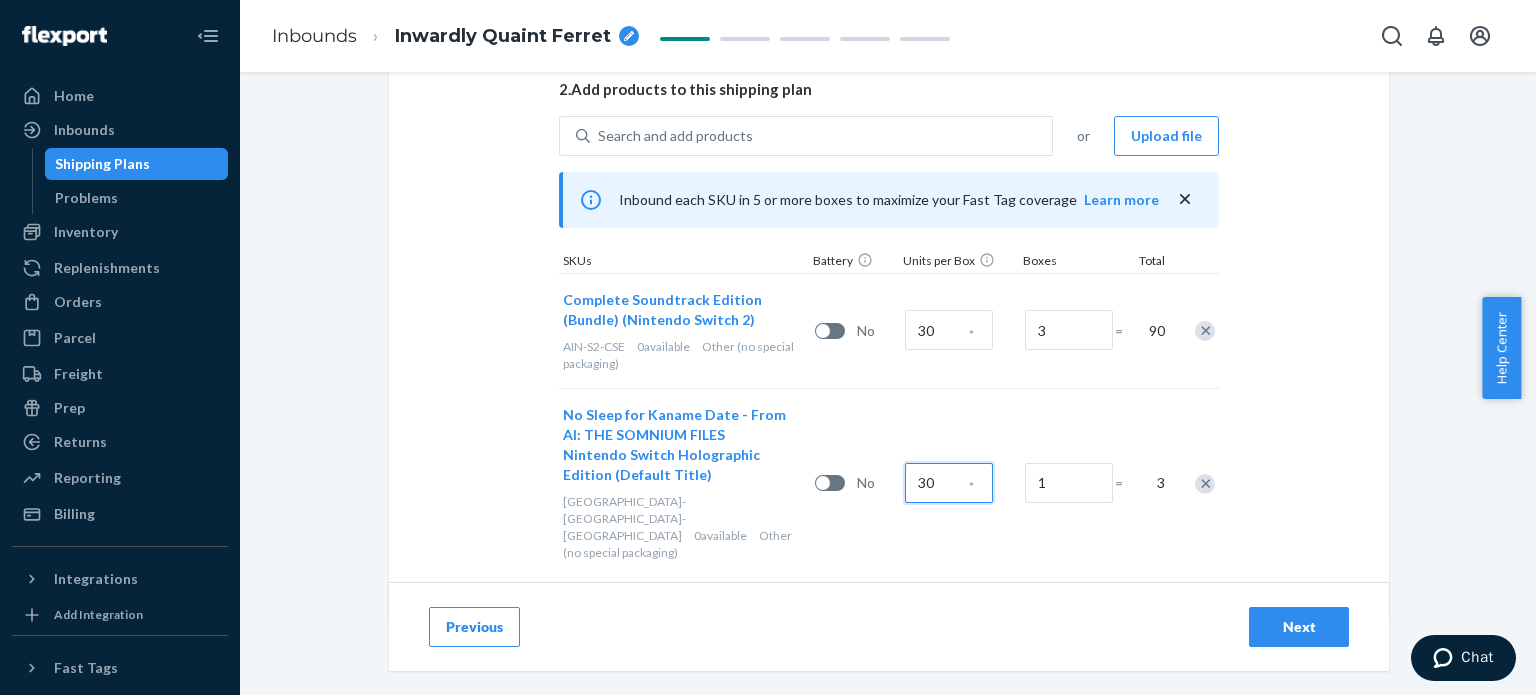 type on "30" 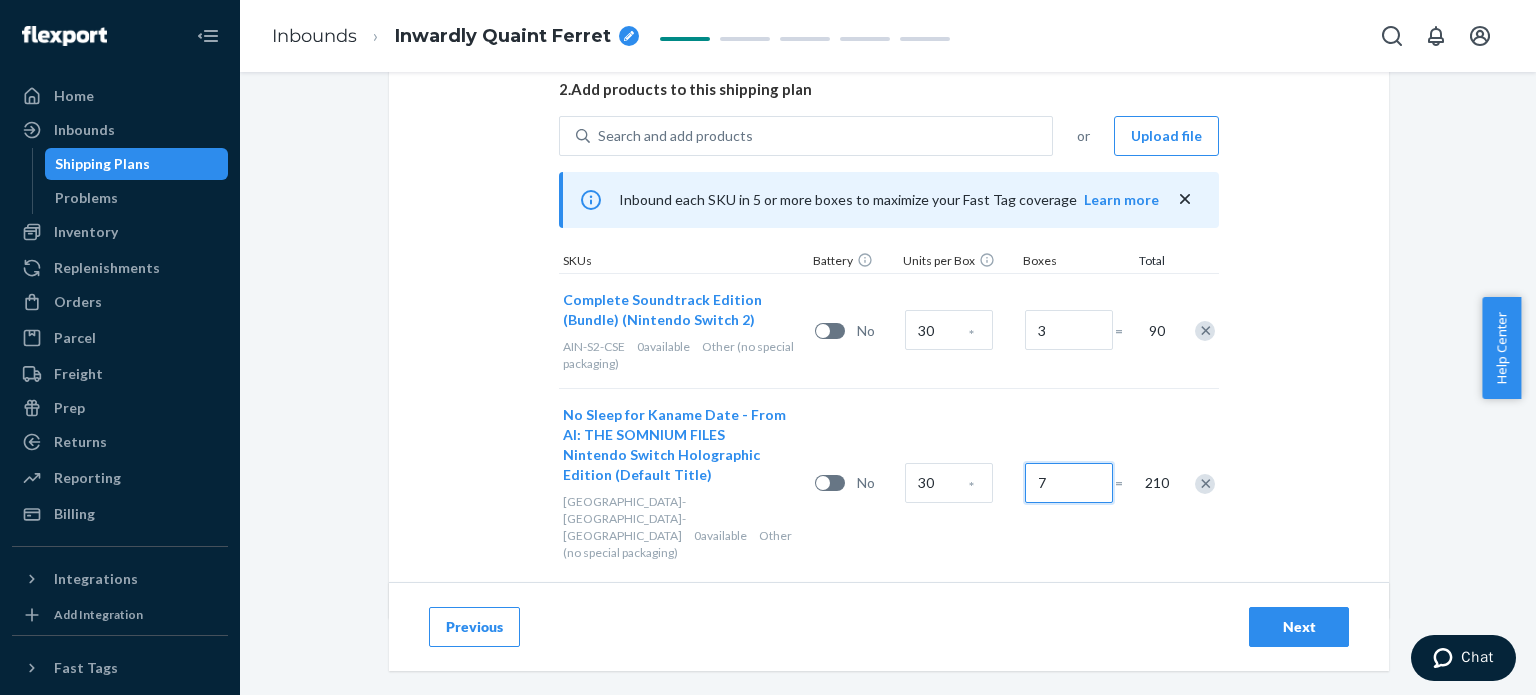 type on "7" 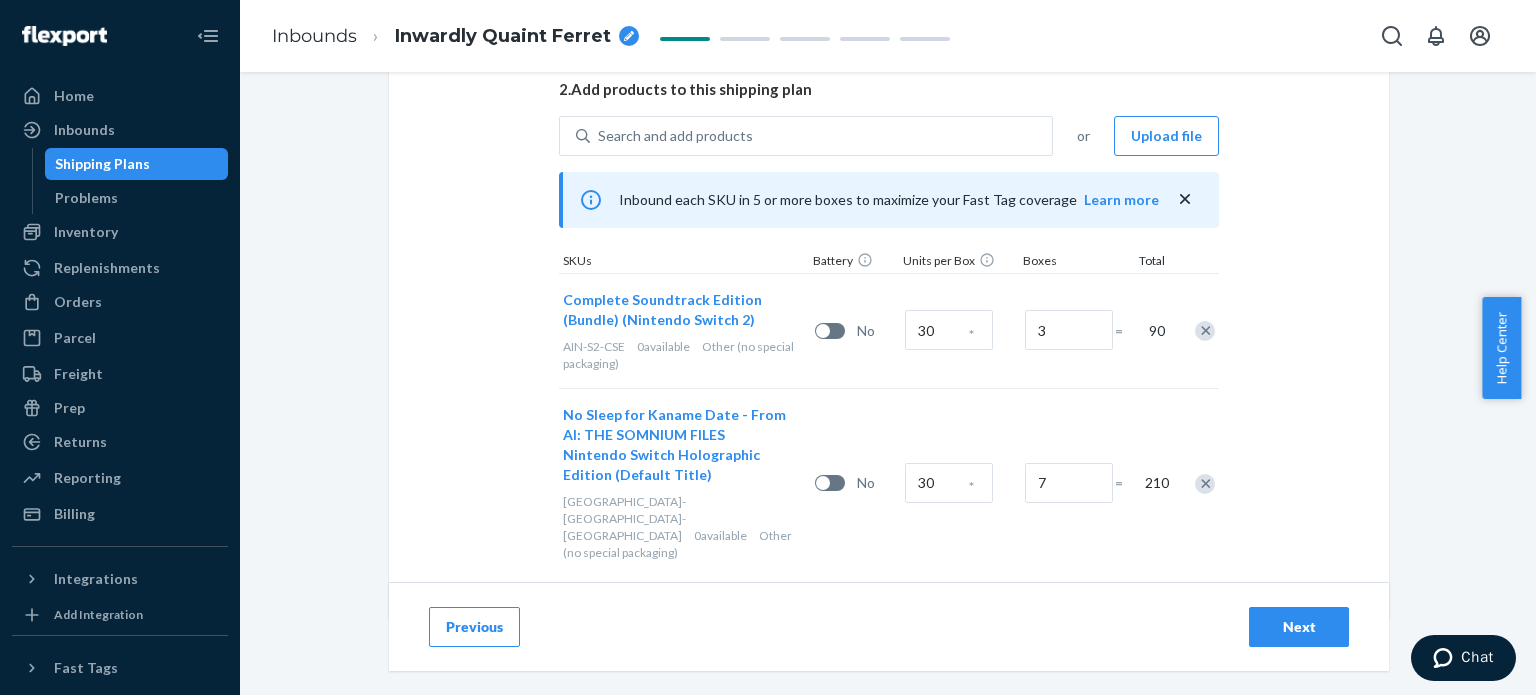 click on "Next" at bounding box center [1299, 627] 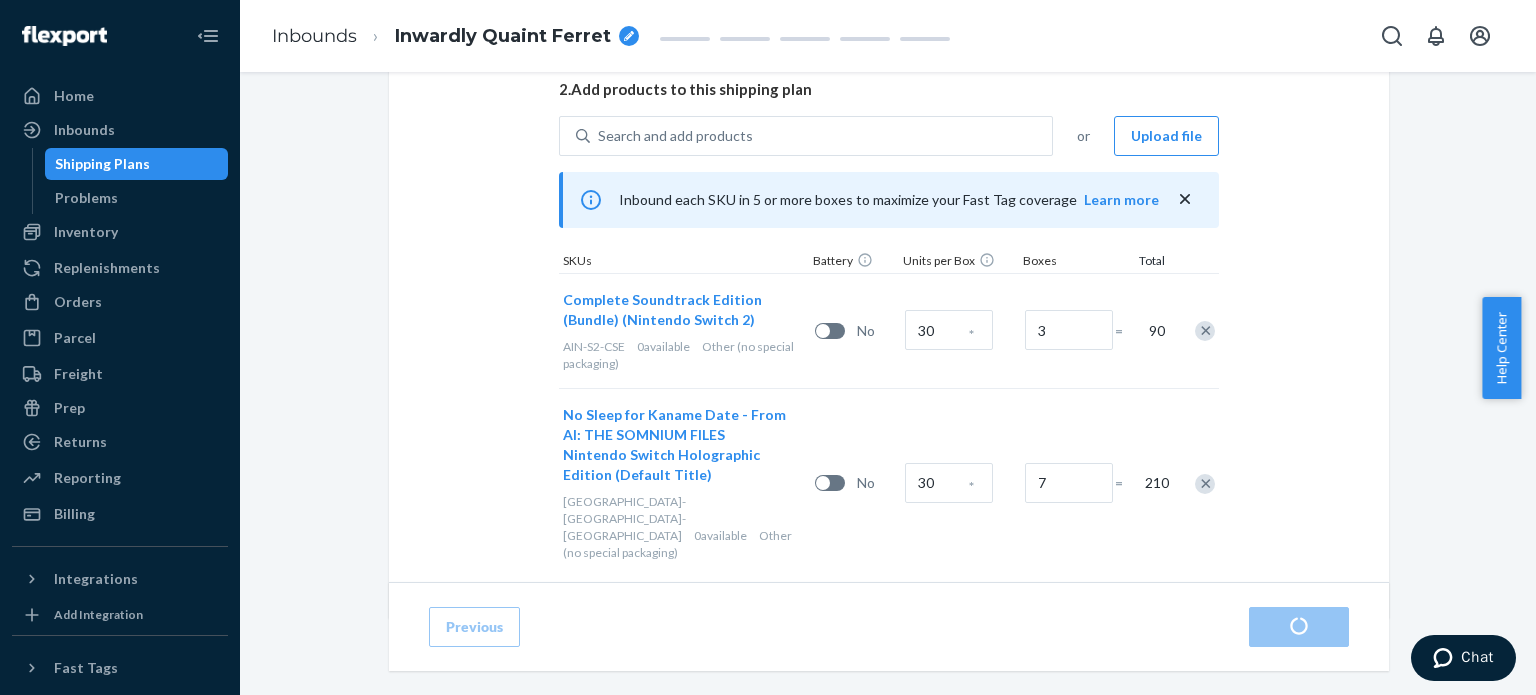 scroll, scrollTop: 0, scrollLeft: 0, axis: both 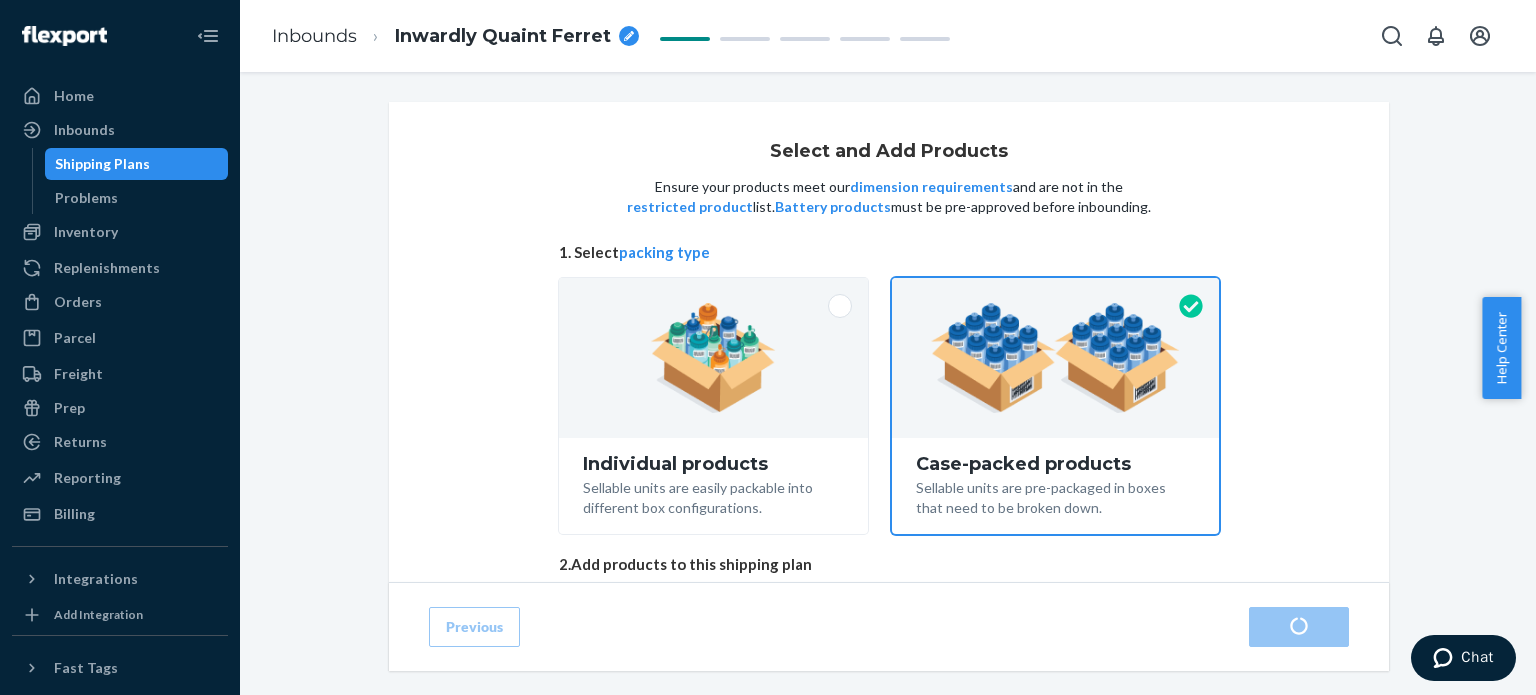radio on "true" 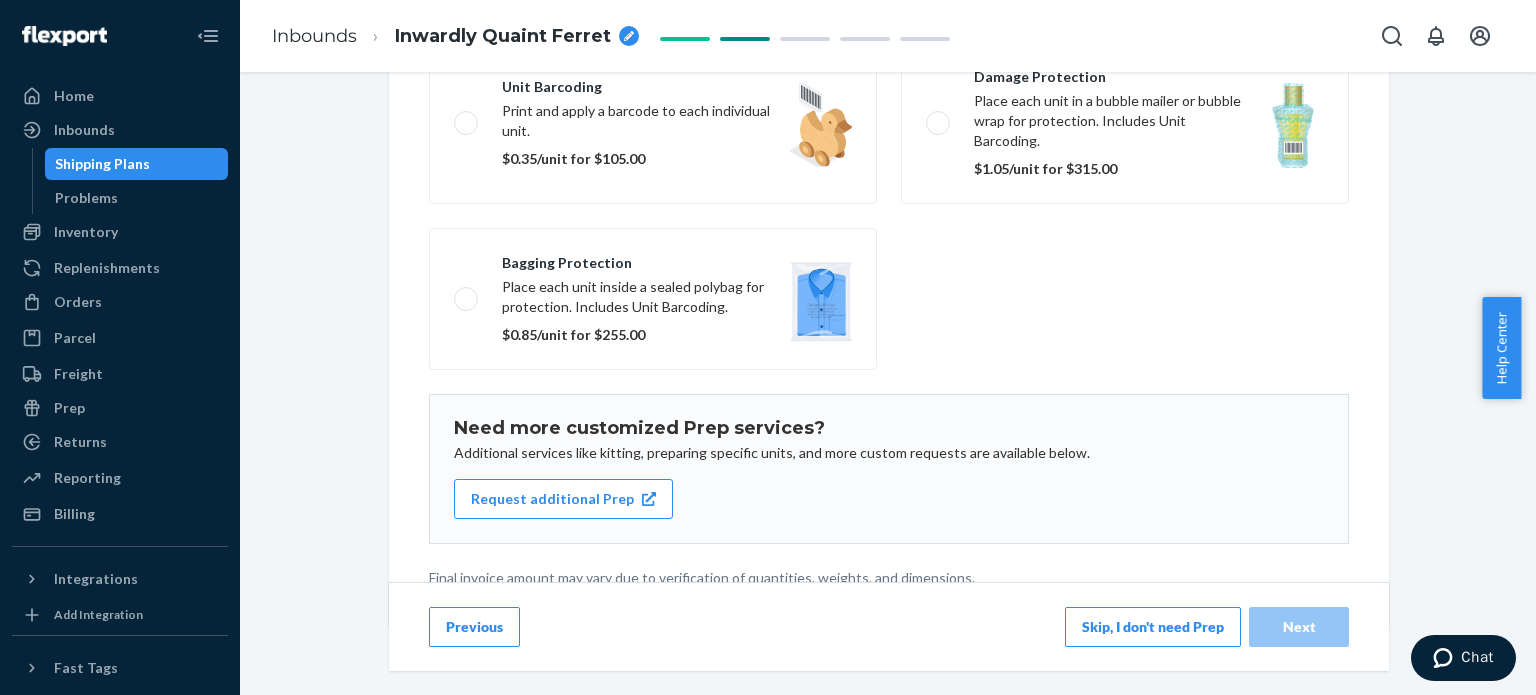 scroll, scrollTop: 428, scrollLeft: 0, axis: vertical 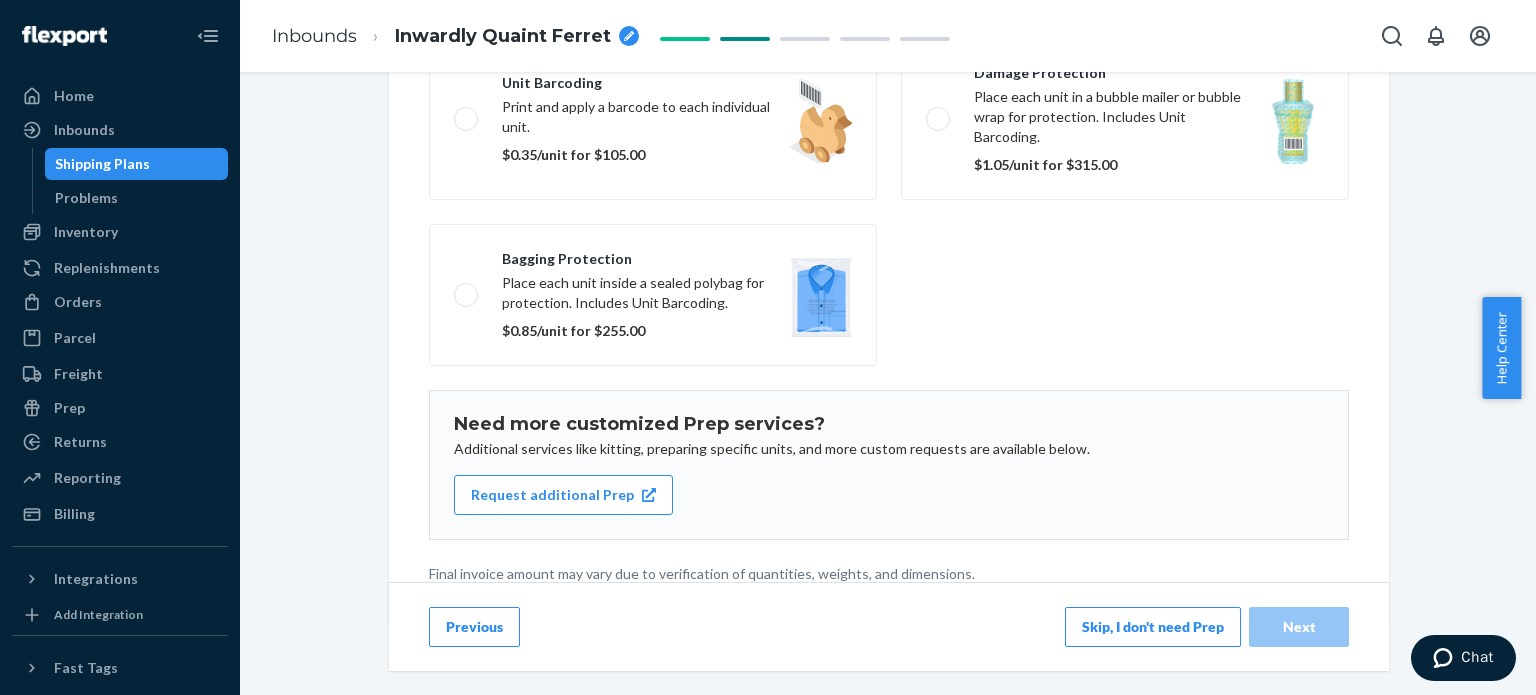 click on "Skip, I don't need Prep" at bounding box center [1153, 627] 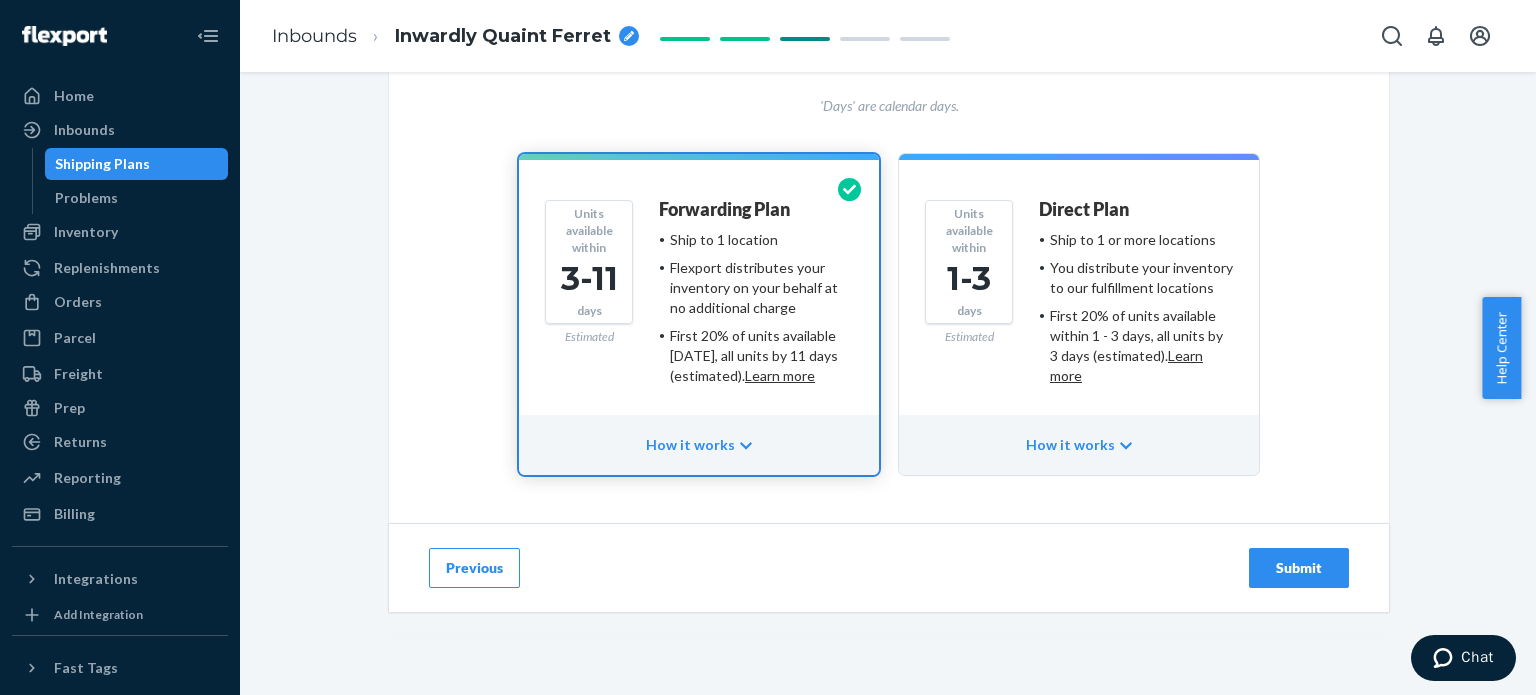 scroll, scrollTop: 158, scrollLeft: 0, axis: vertical 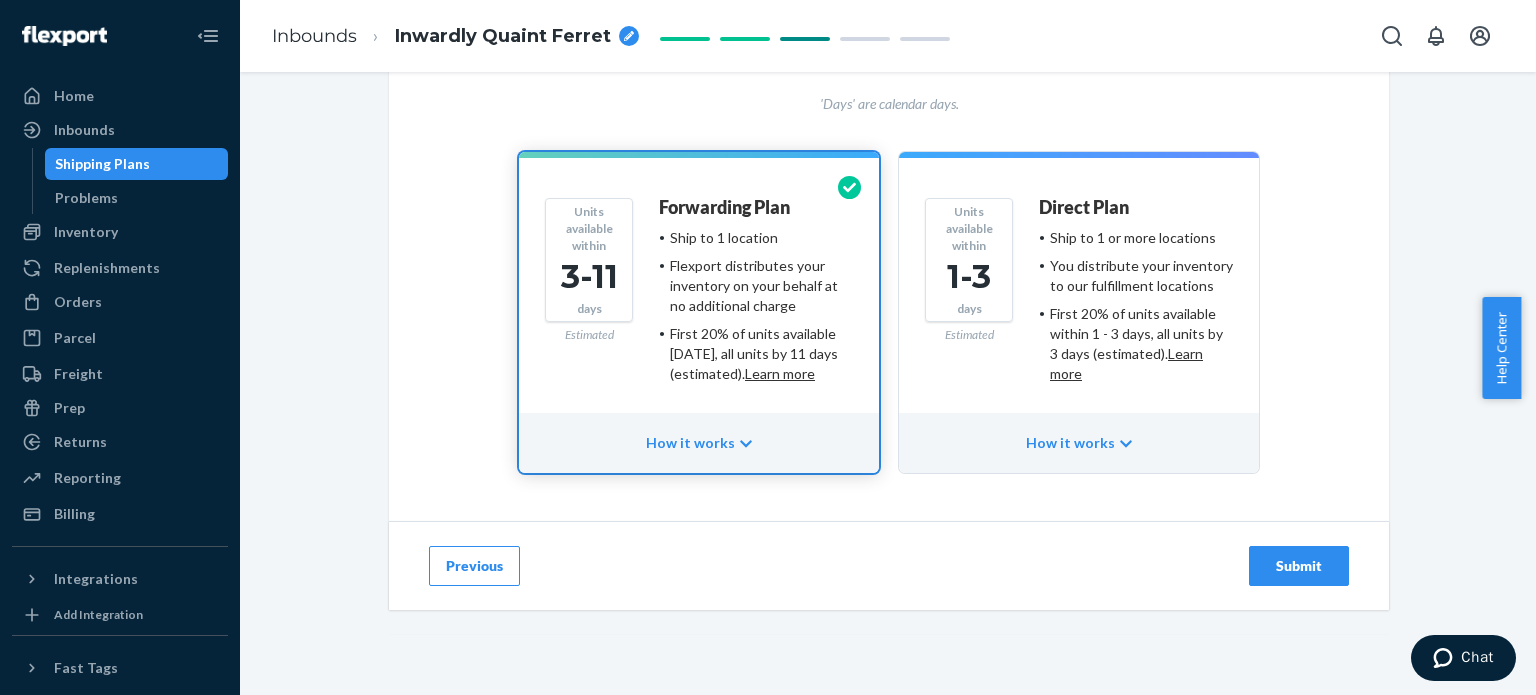 click on "How it works" at bounding box center (1079, 443) 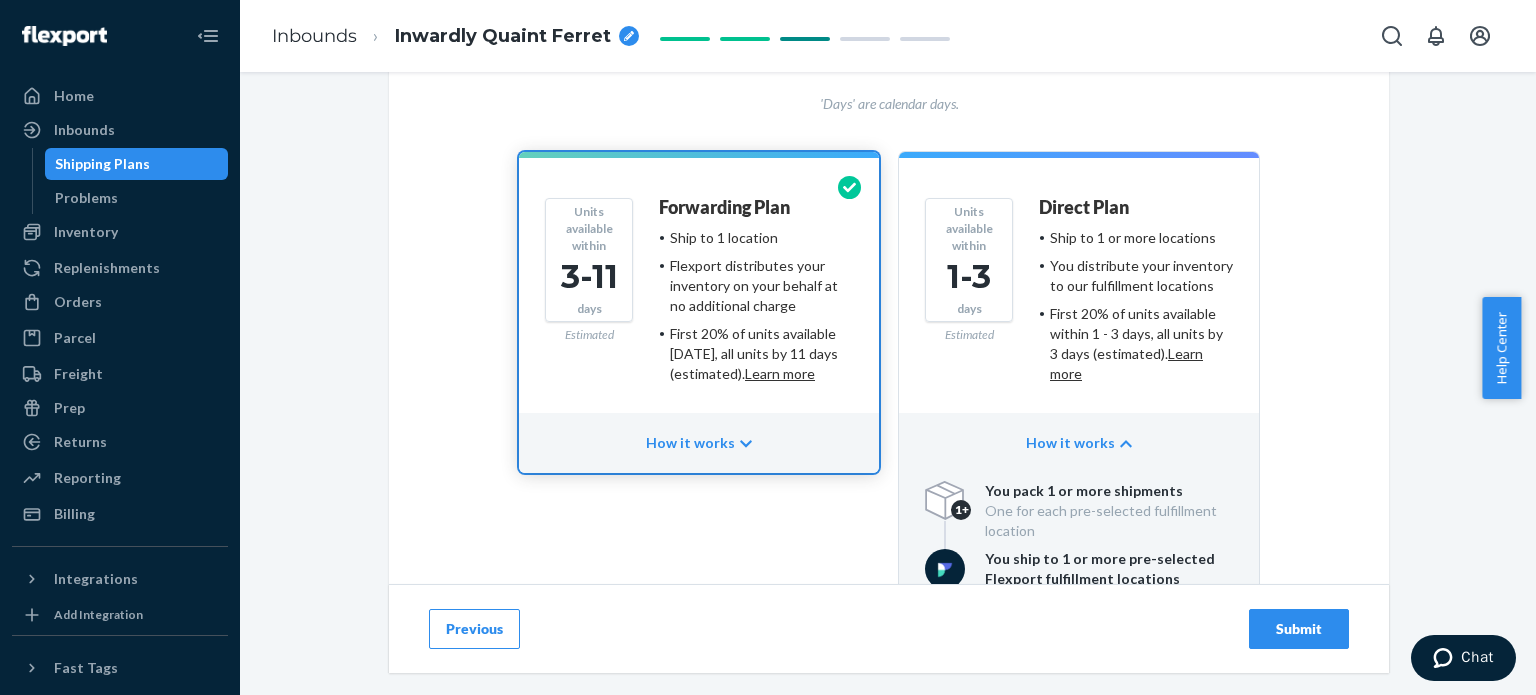 click on "Units available within  1-3  days Estimated" at bounding box center (969, 298) 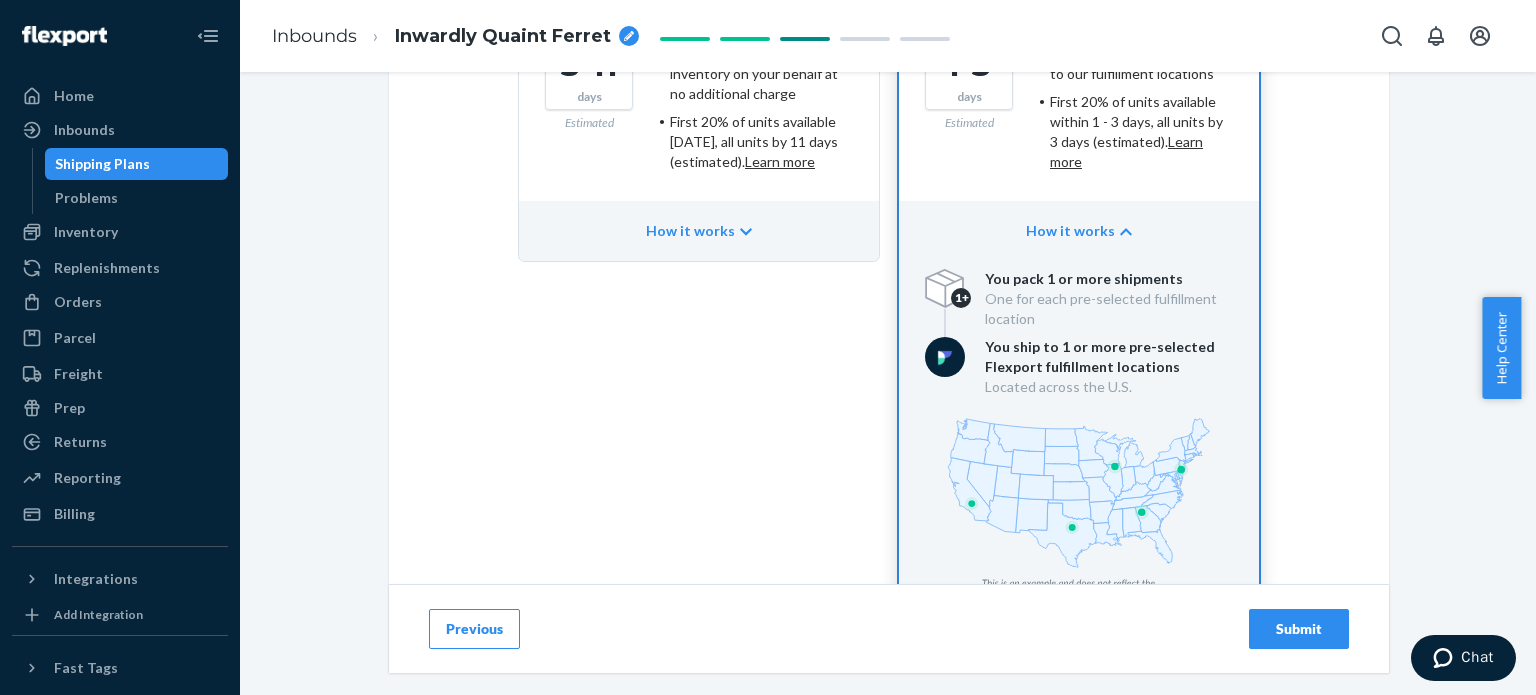 scroll, scrollTop: 658, scrollLeft: 0, axis: vertical 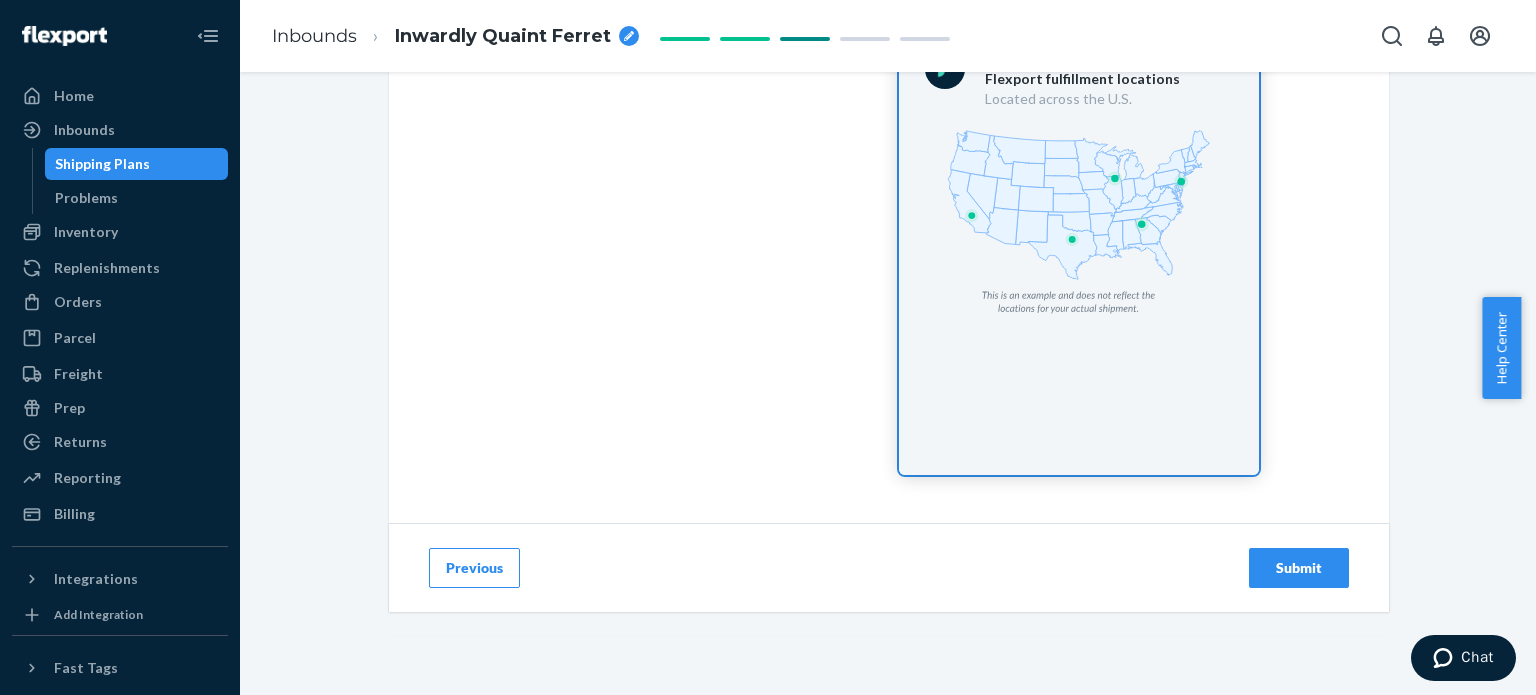 click on "Submit" at bounding box center (1299, 568) 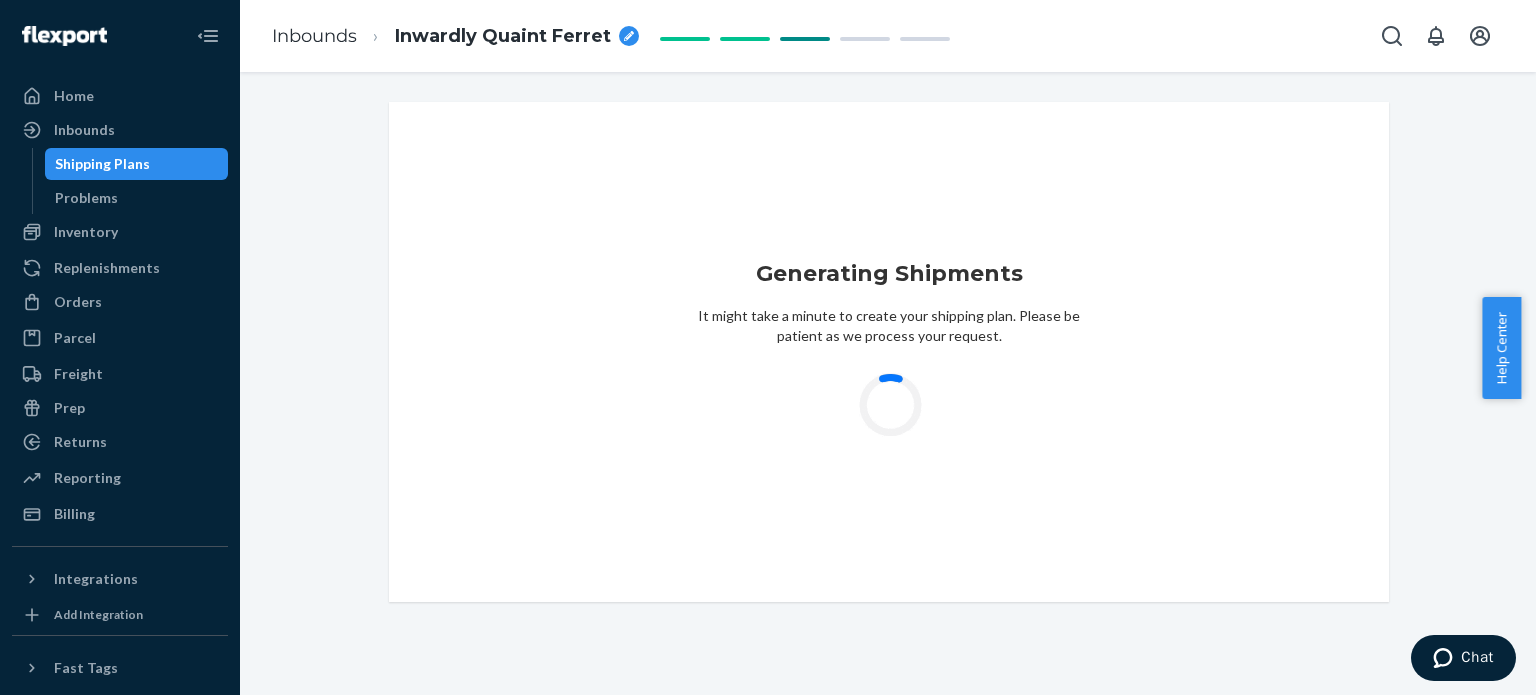 scroll, scrollTop: 0, scrollLeft: 0, axis: both 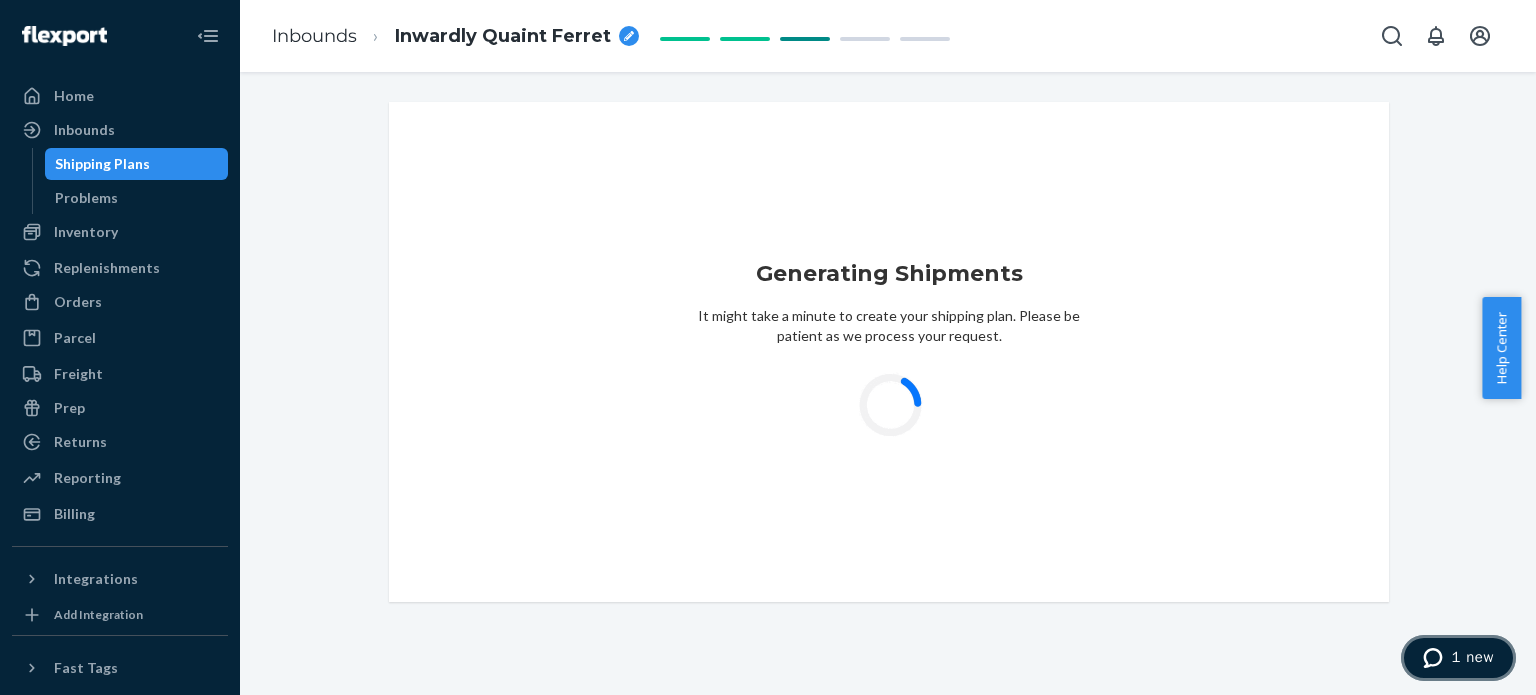 click at bounding box center (1437, 658) 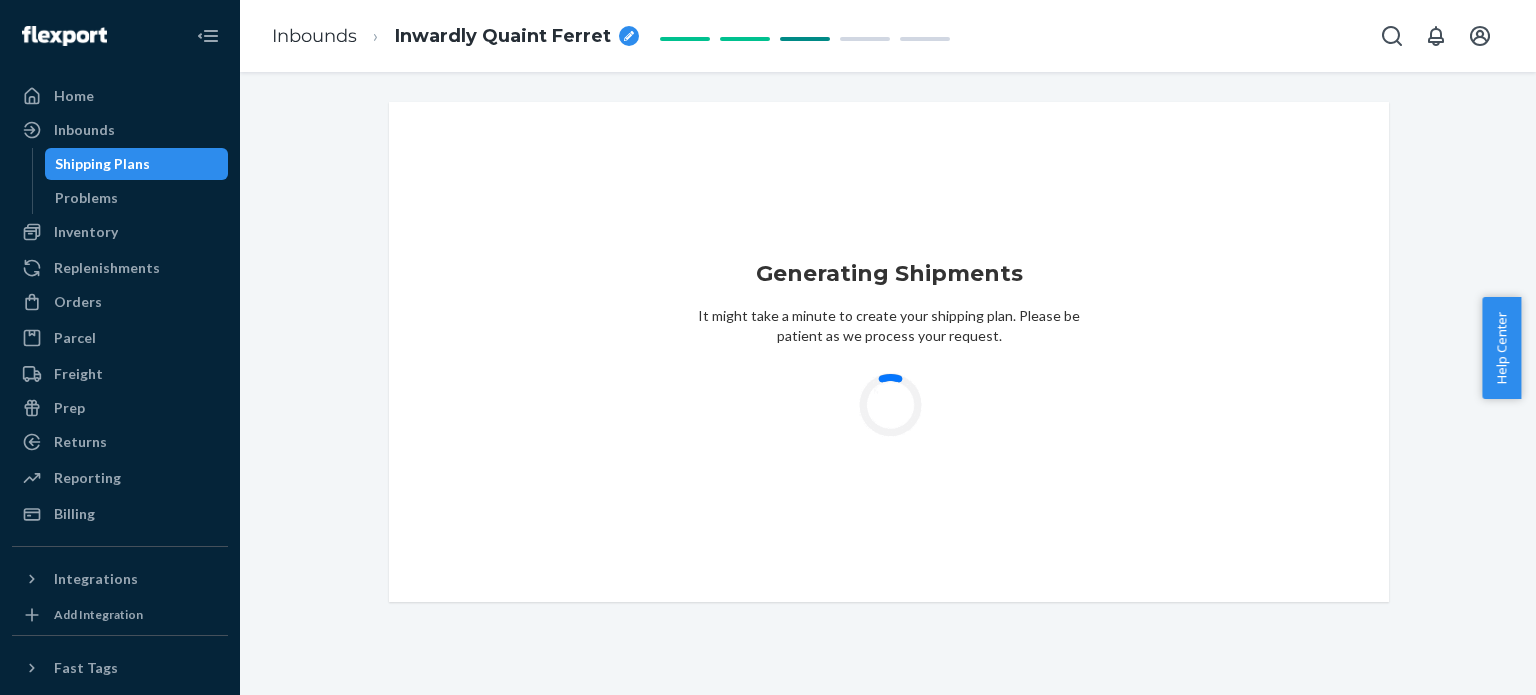 scroll, scrollTop: 0, scrollLeft: 0, axis: both 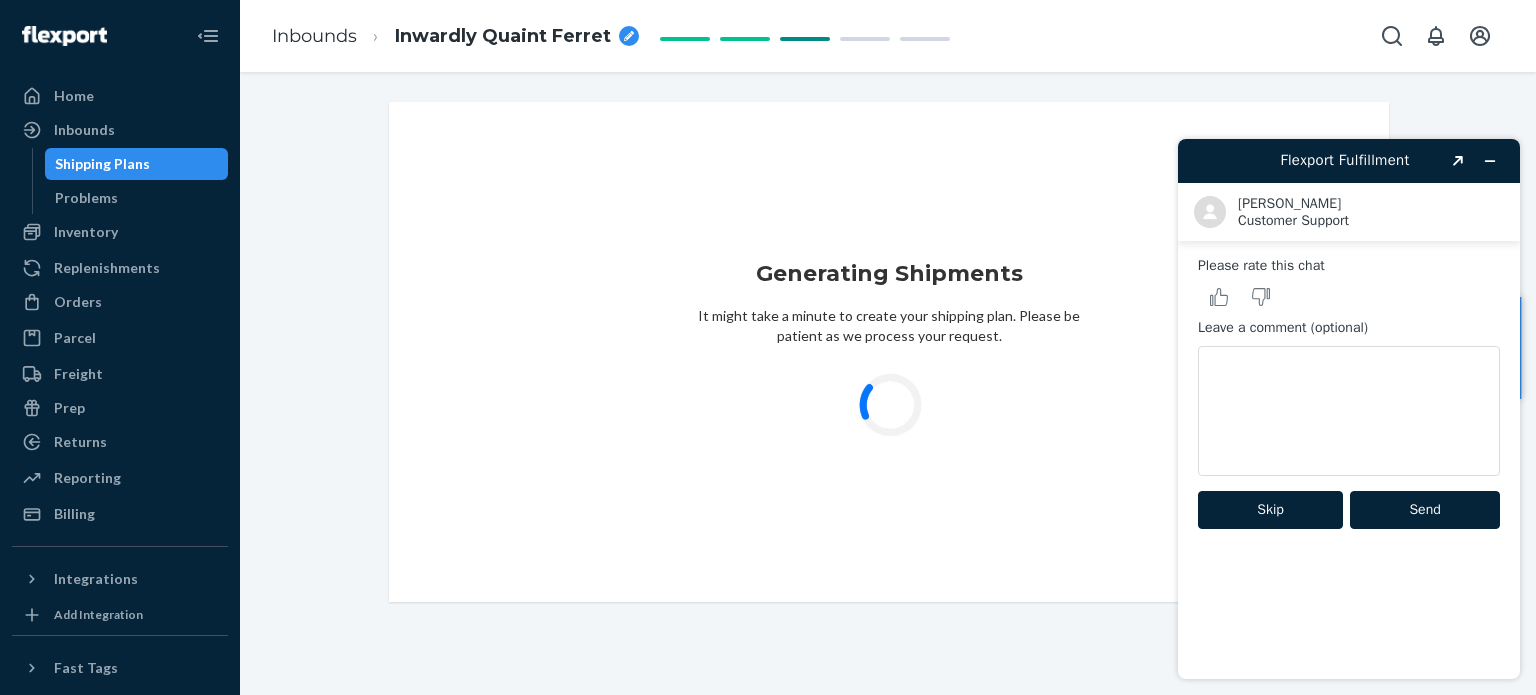 click on "Skip" at bounding box center [1270, 510] 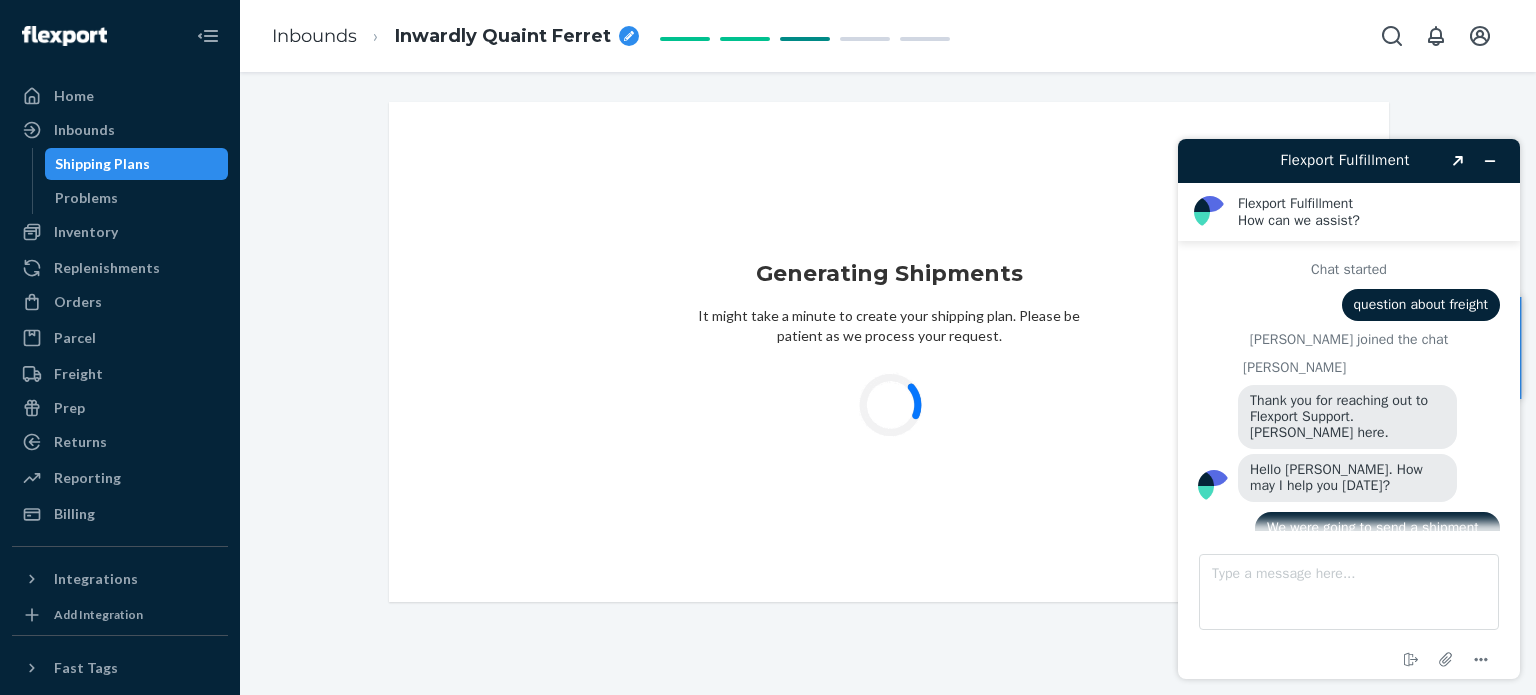 scroll, scrollTop: 2294, scrollLeft: 0, axis: vertical 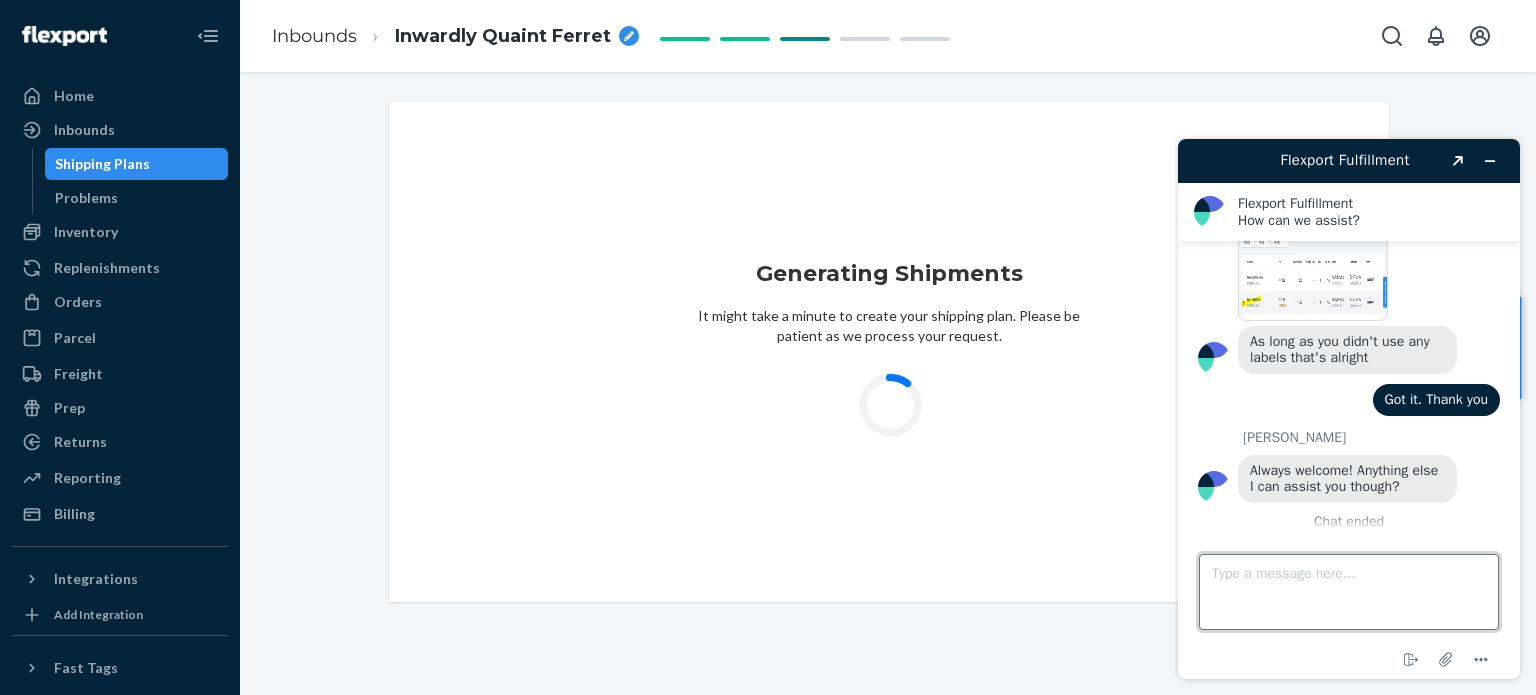 click on "Type a message here..." at bounding box center (1349, 592) 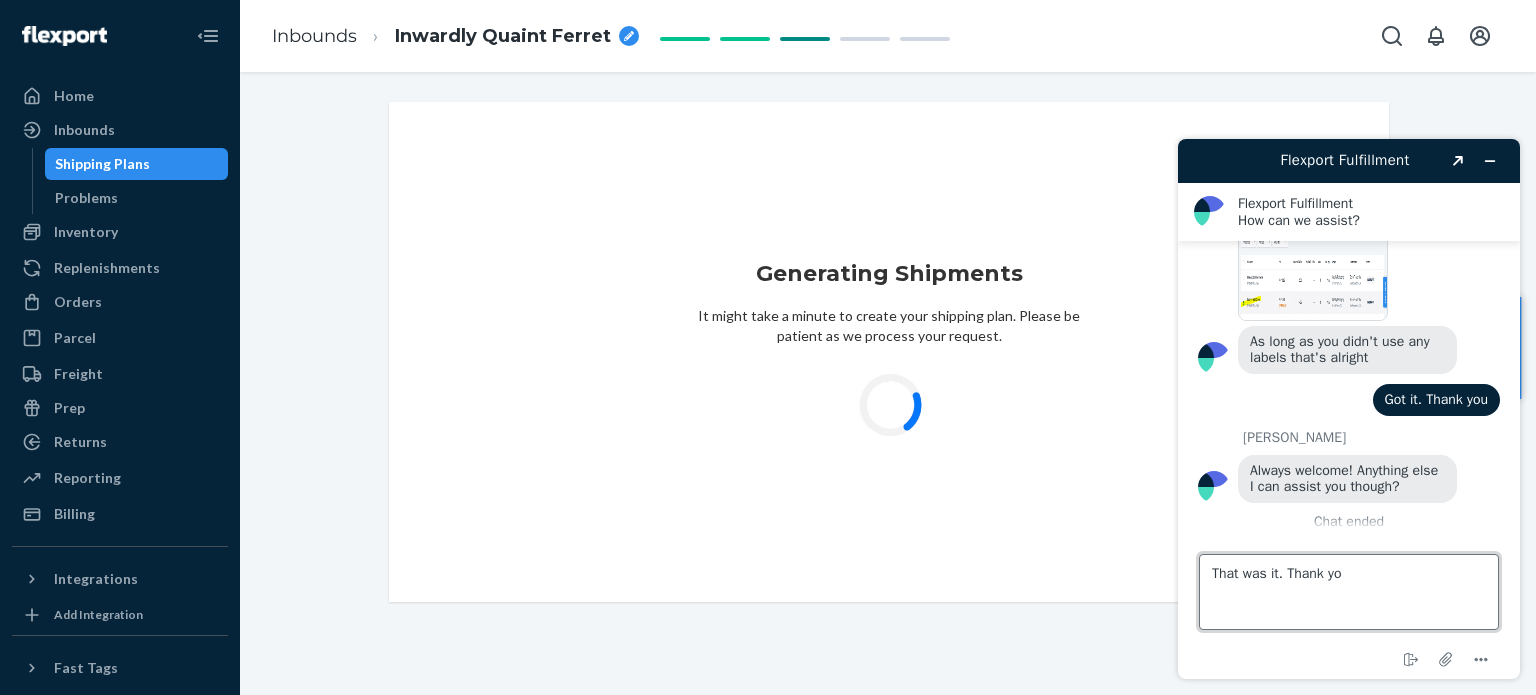 type on "That was it. Thank you" 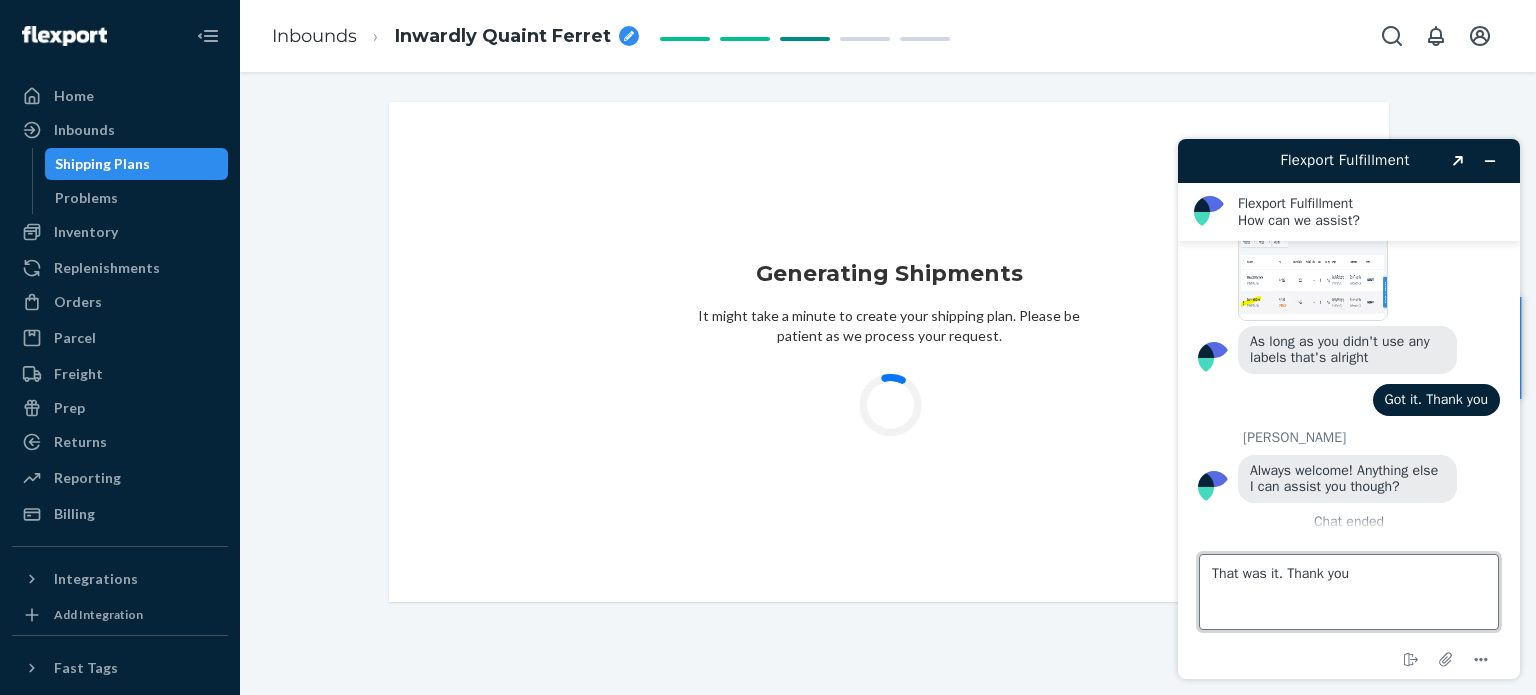 type 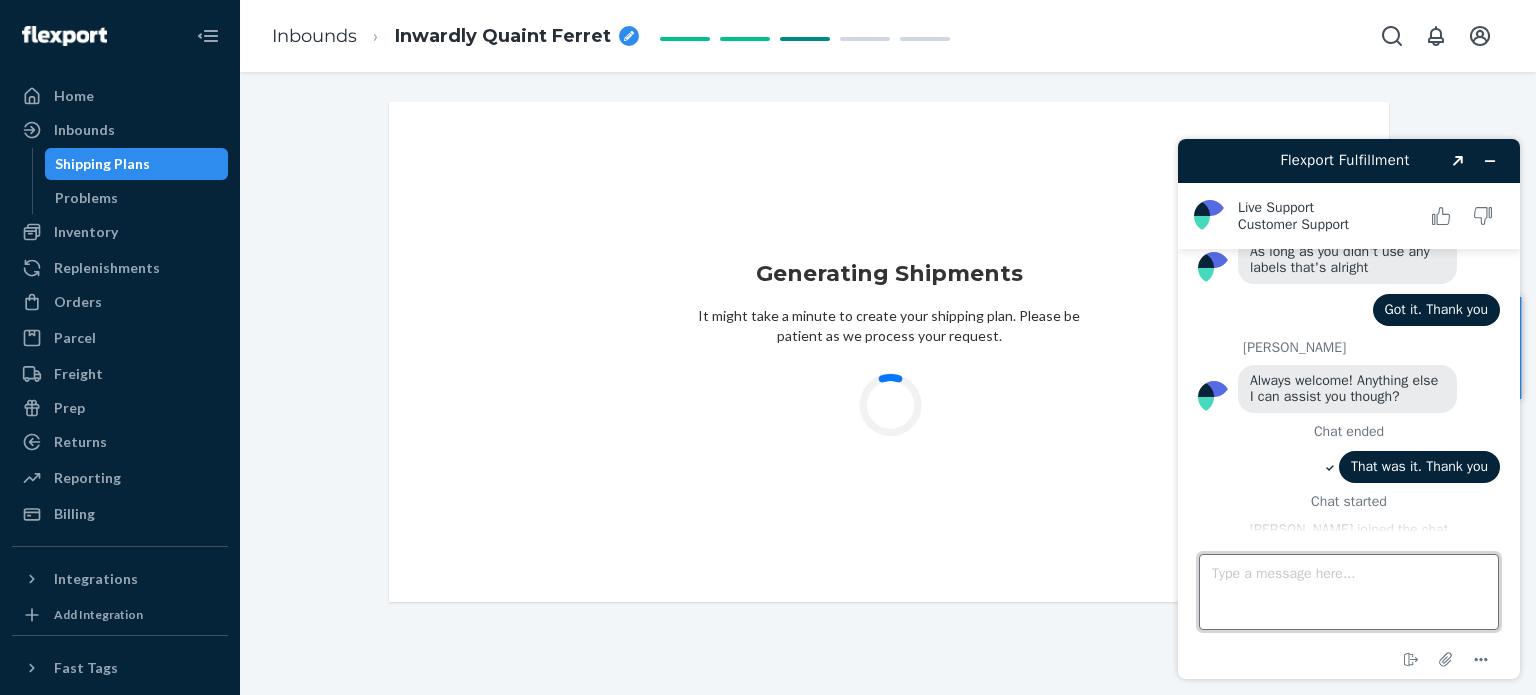 scroll, scrollTop: 2400, scrollLeft: 0, axis: vertical 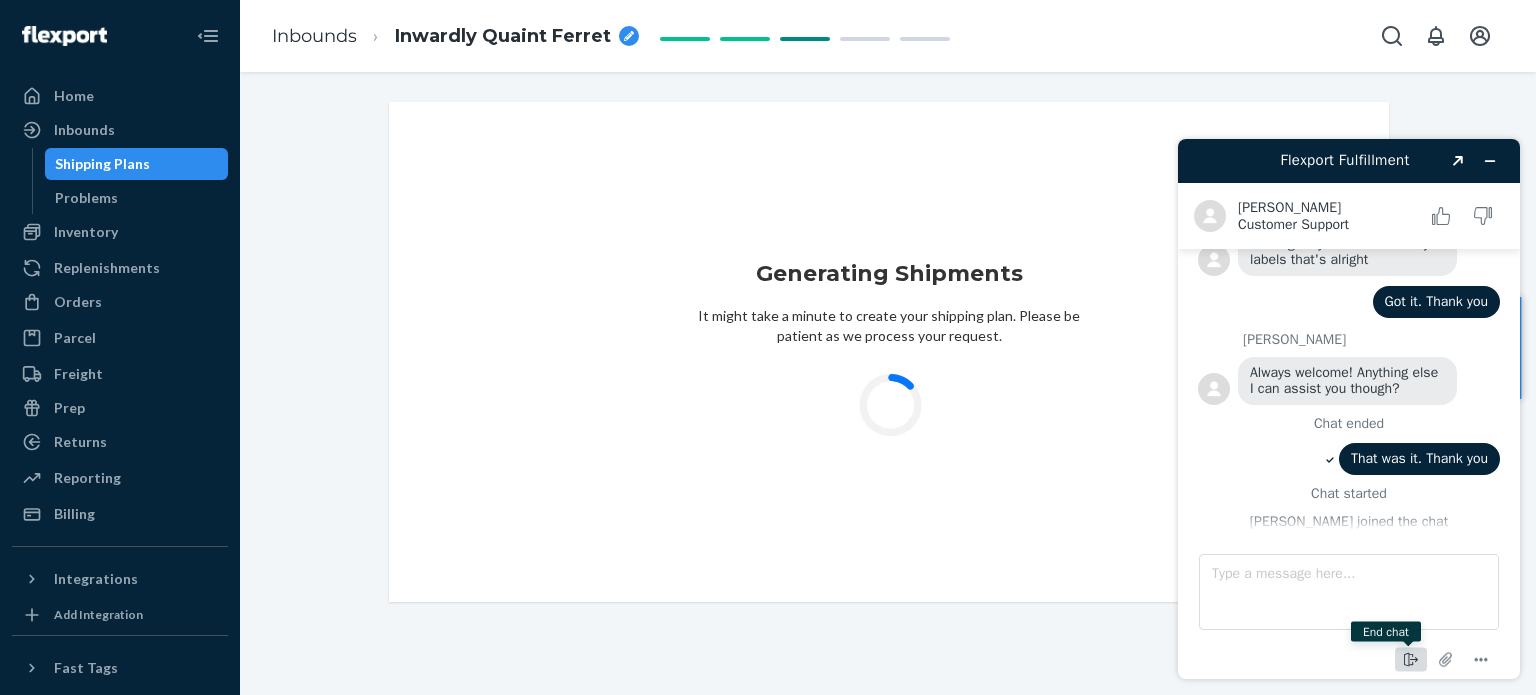 click 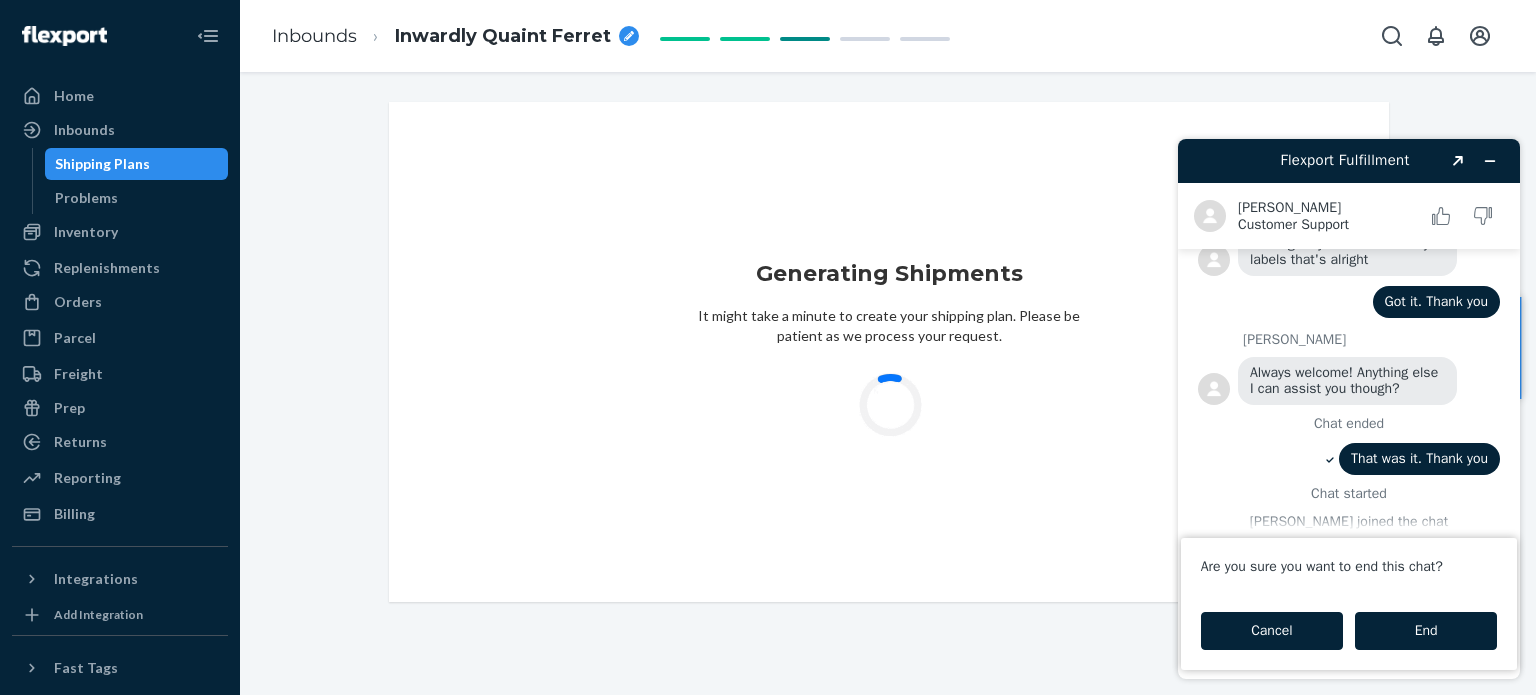 click on "Cancel" at bounding box center [1272, 631] 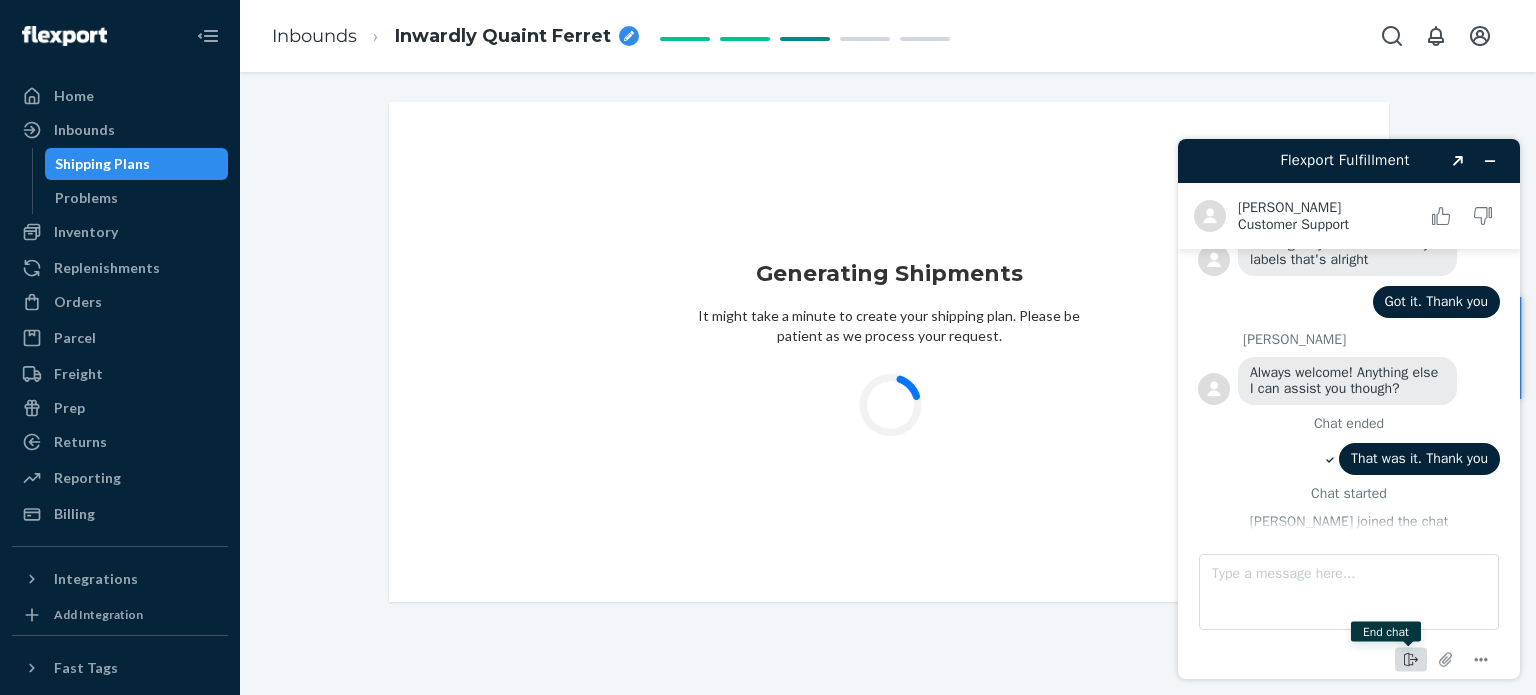 click 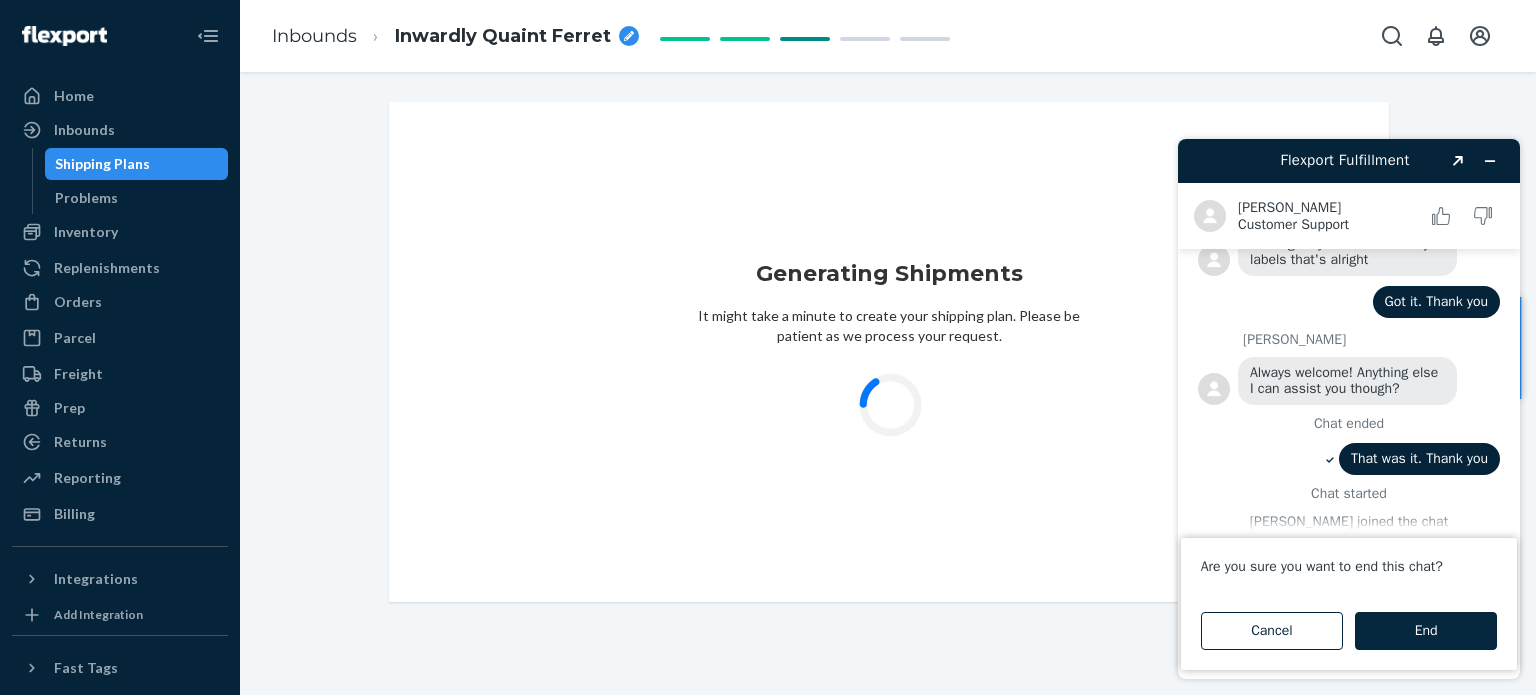 click on "End" at bounding box center [1426, 631] 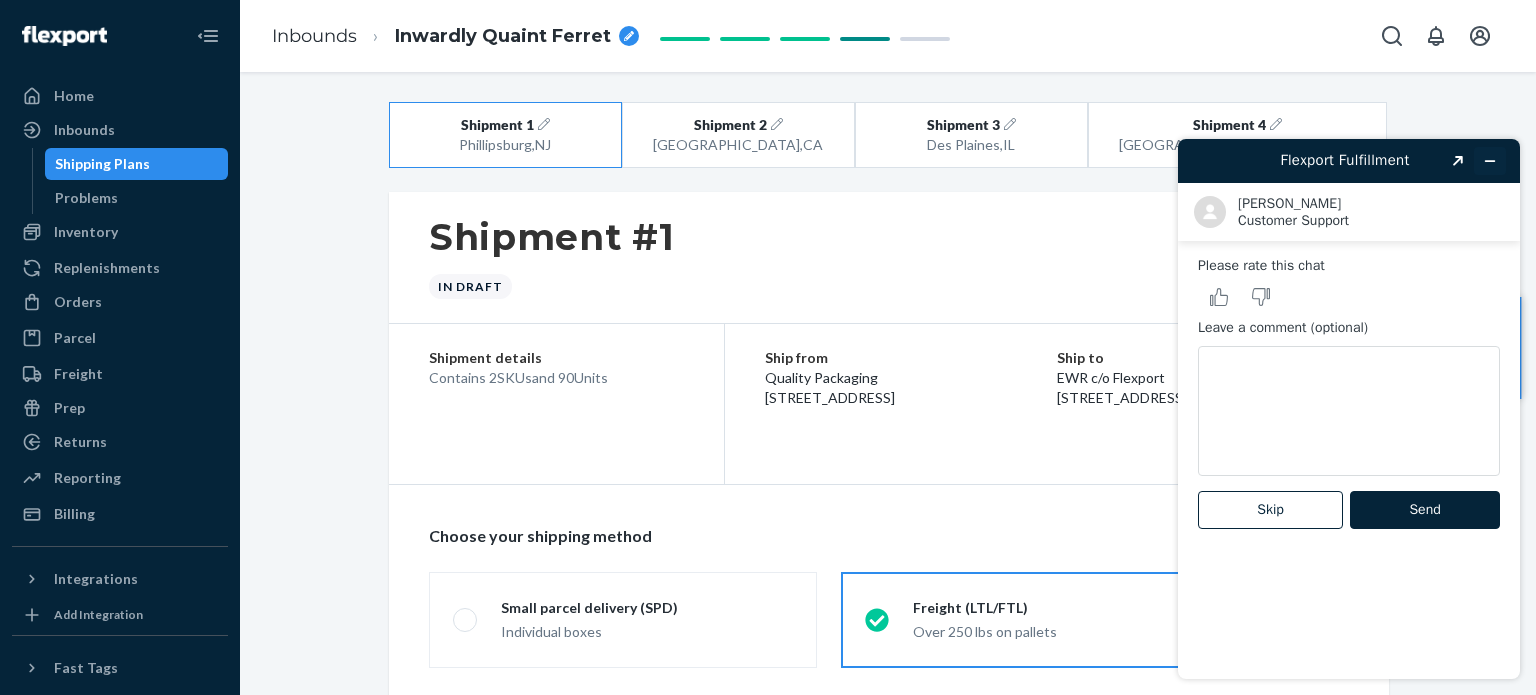 radio on "true" 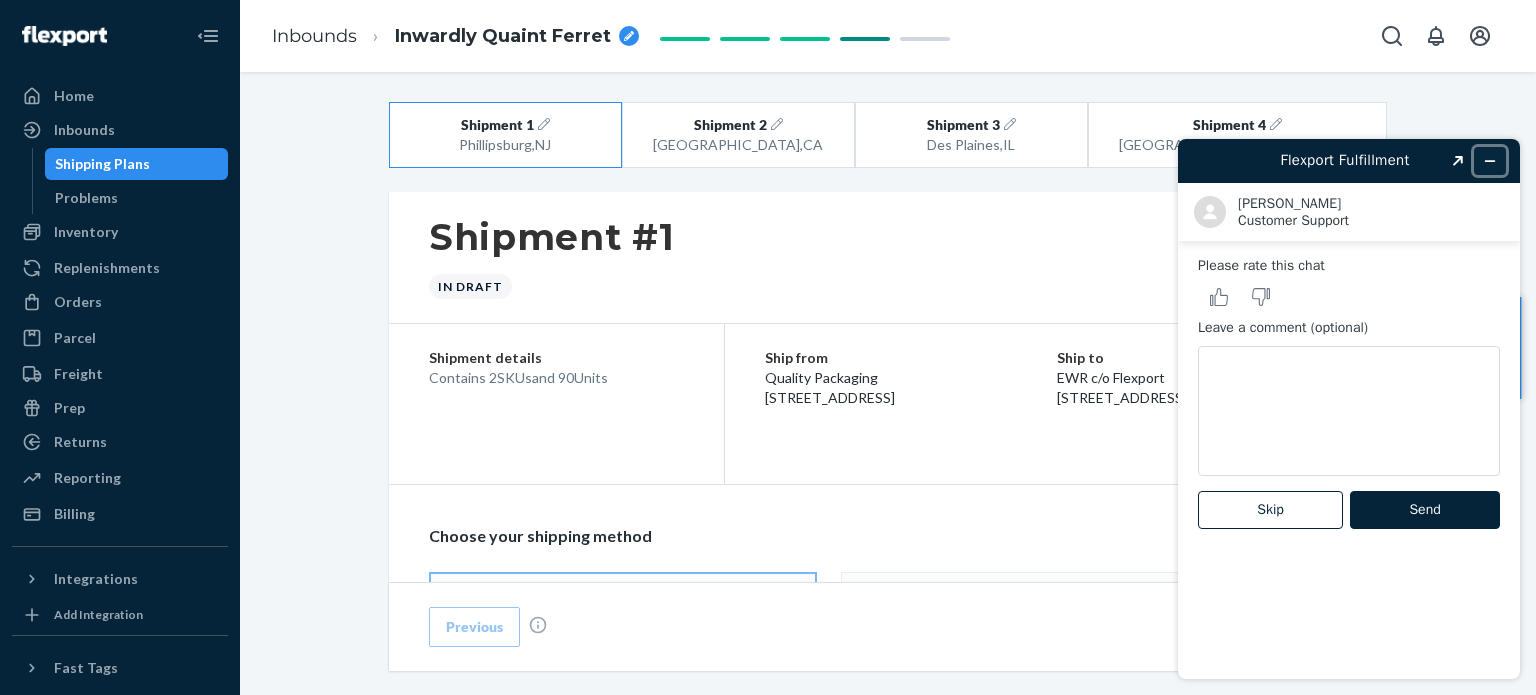 click 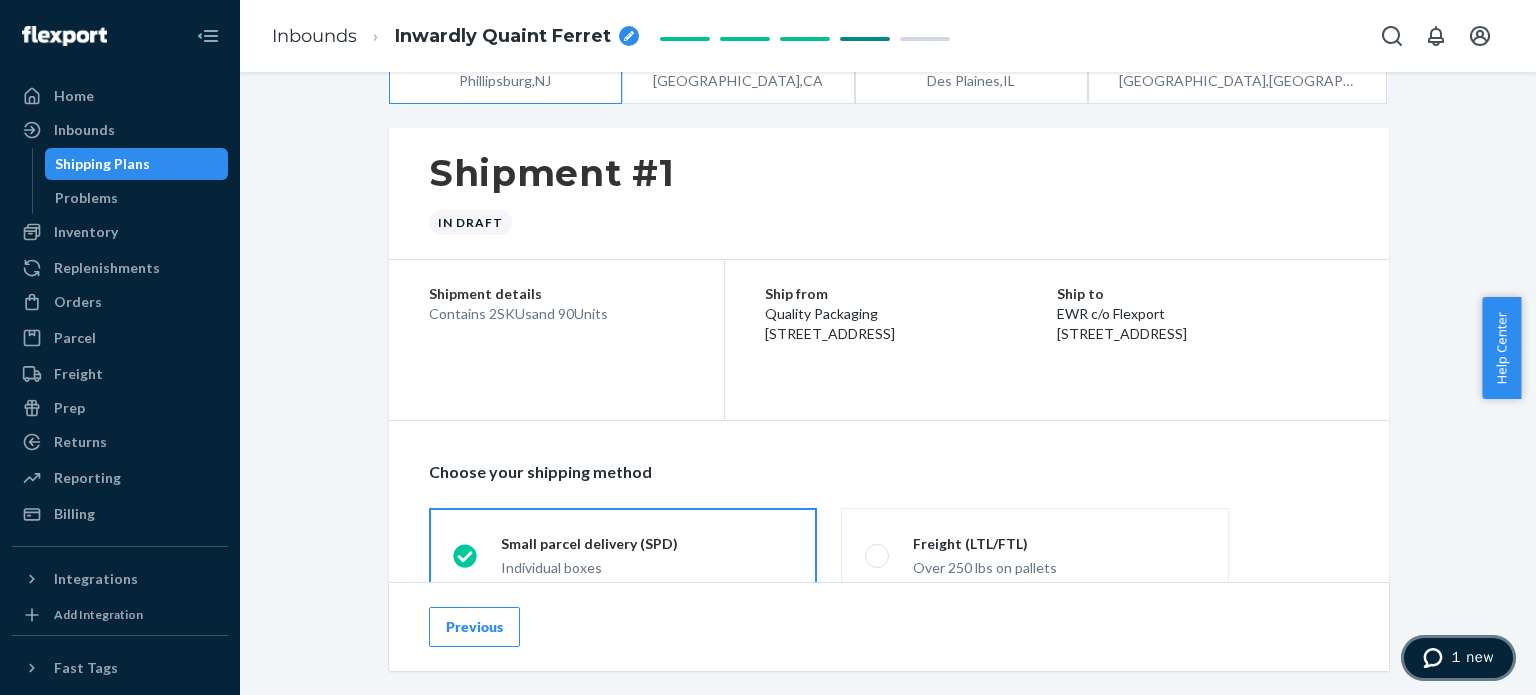 scroll, scrollTop: 0, scrollLeft: 0, axis: both 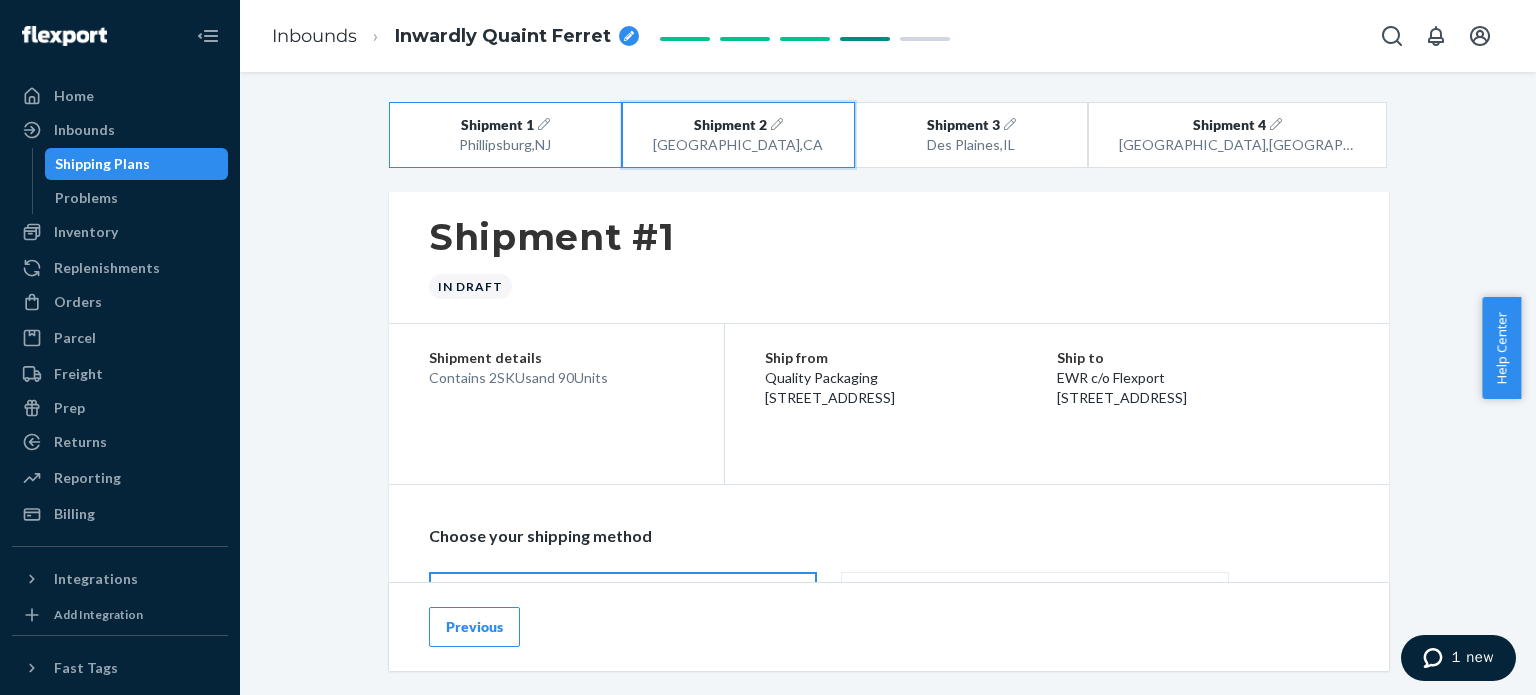 click on "San Bernardino ,  CA" at bounding box center (738, 145) 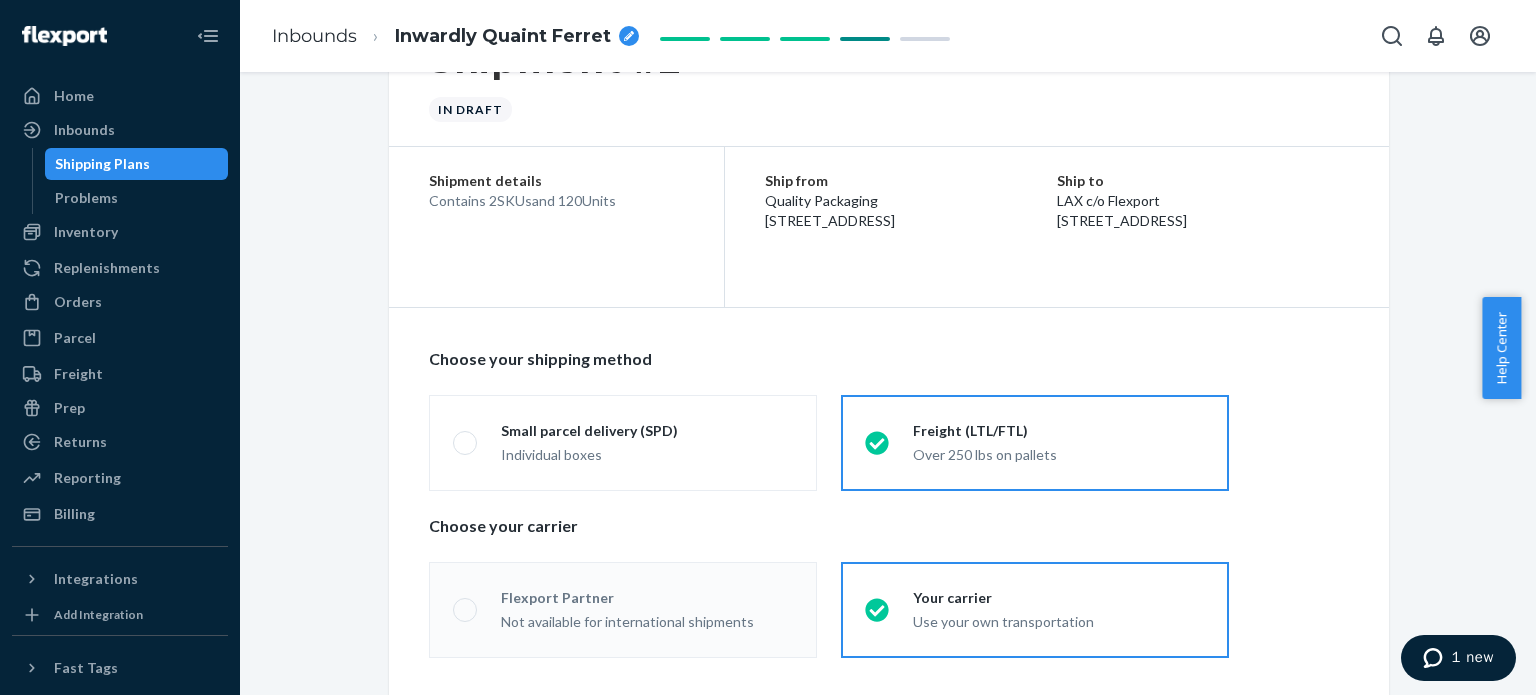 radio on "true" 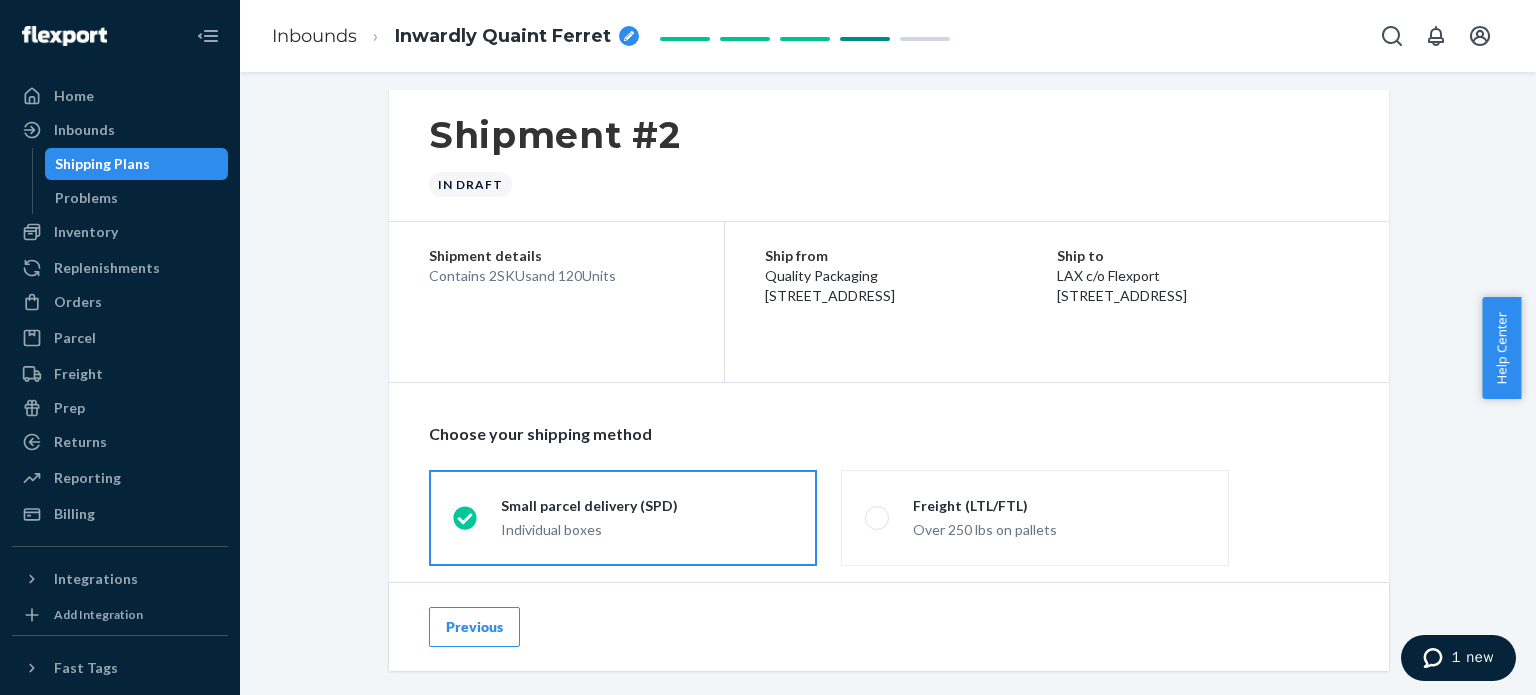 scroll, scrollTop: 0, scrollLeft: 0, axis: both 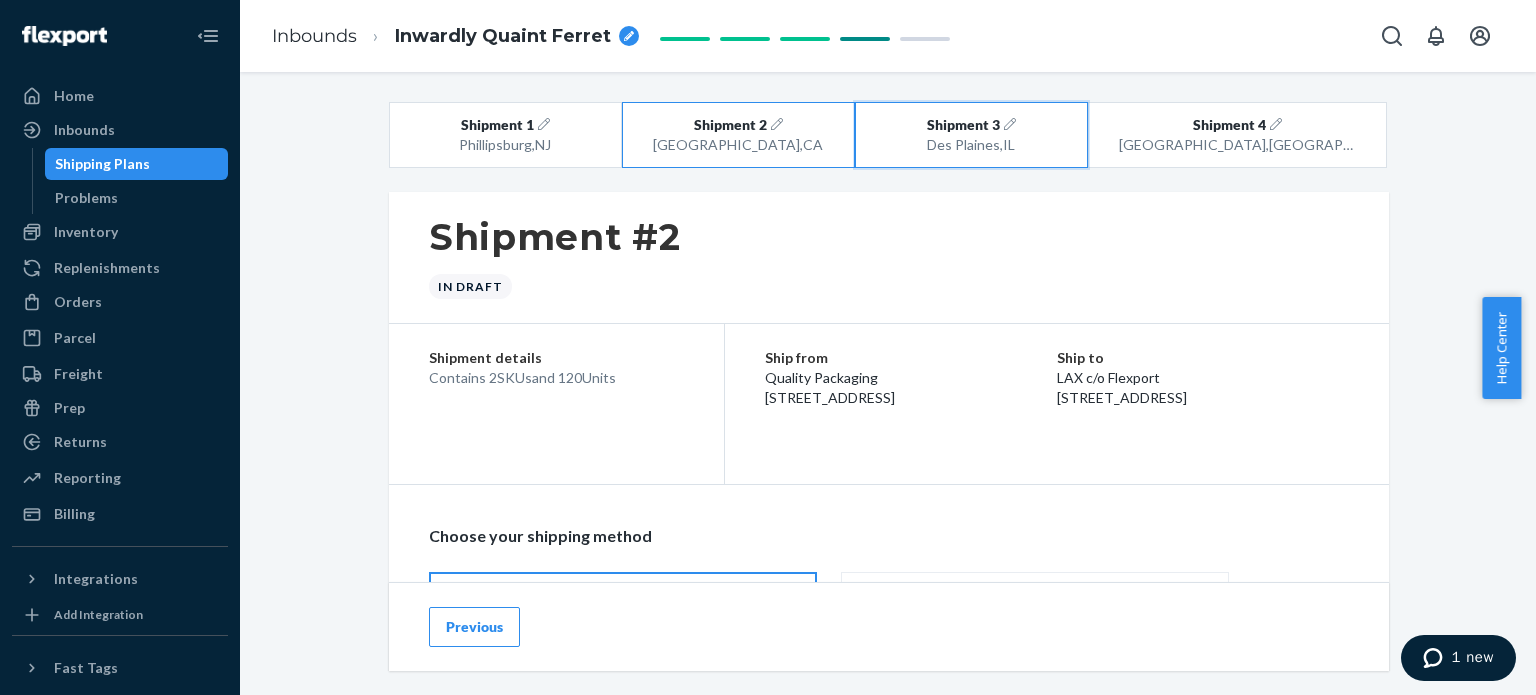 click on "Des Plaines ,  IL" at bounding box center (971, 145) 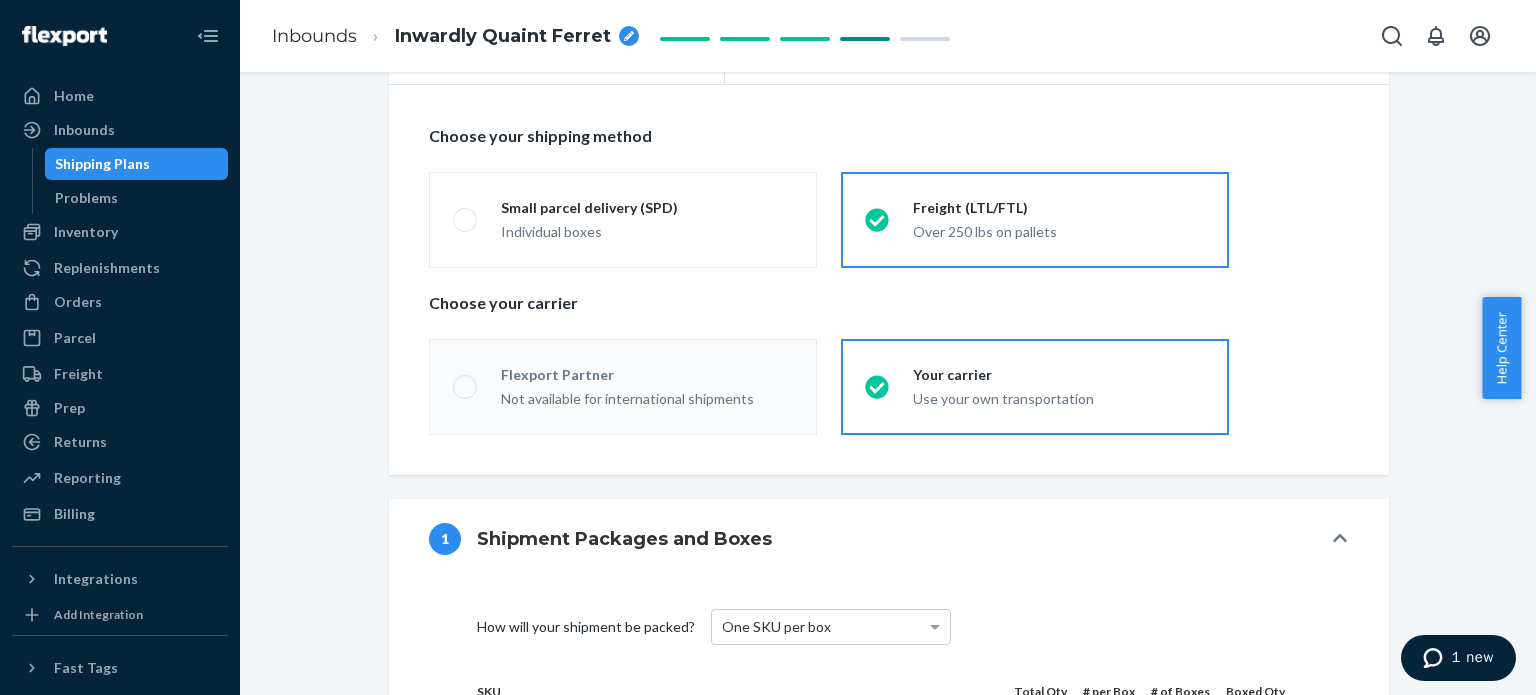 radio on "true" 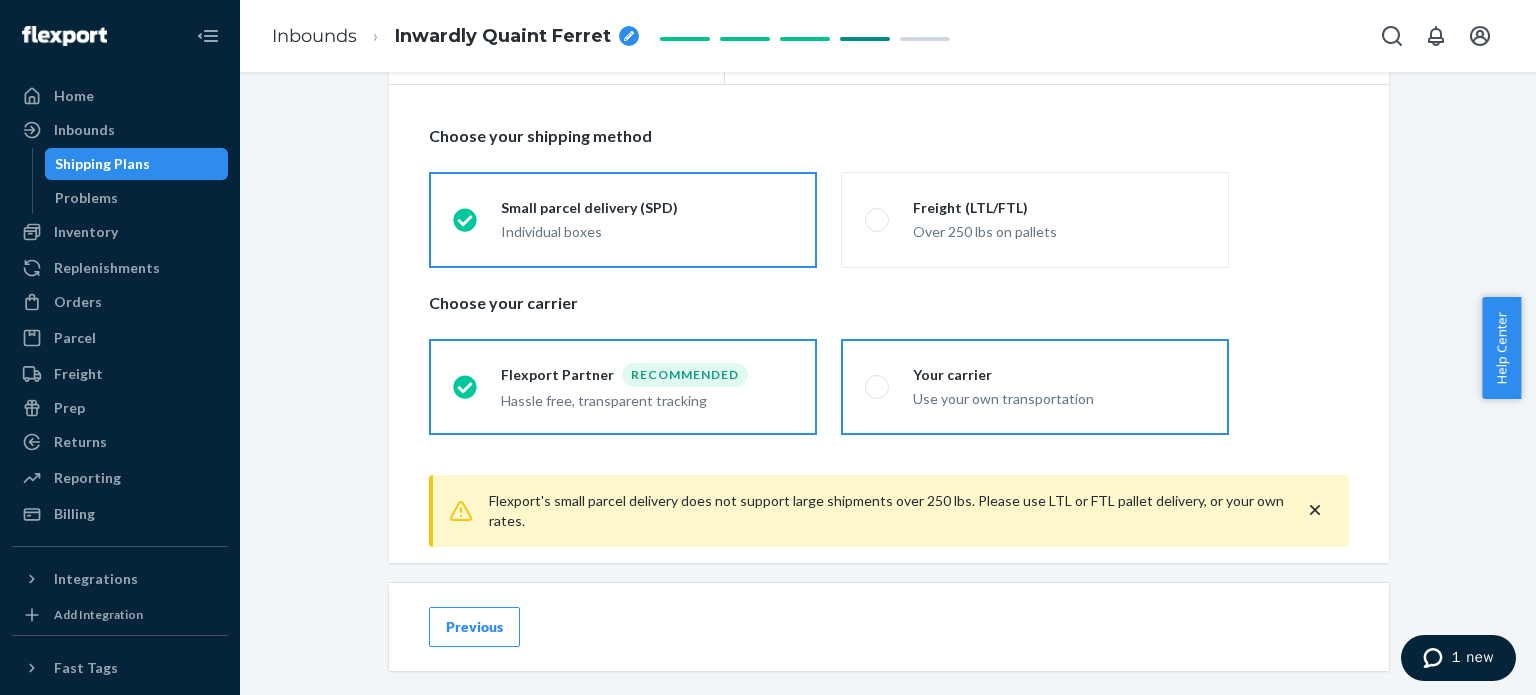 scroll, scrollTop: 0, scrollLeft: 0, axis: both 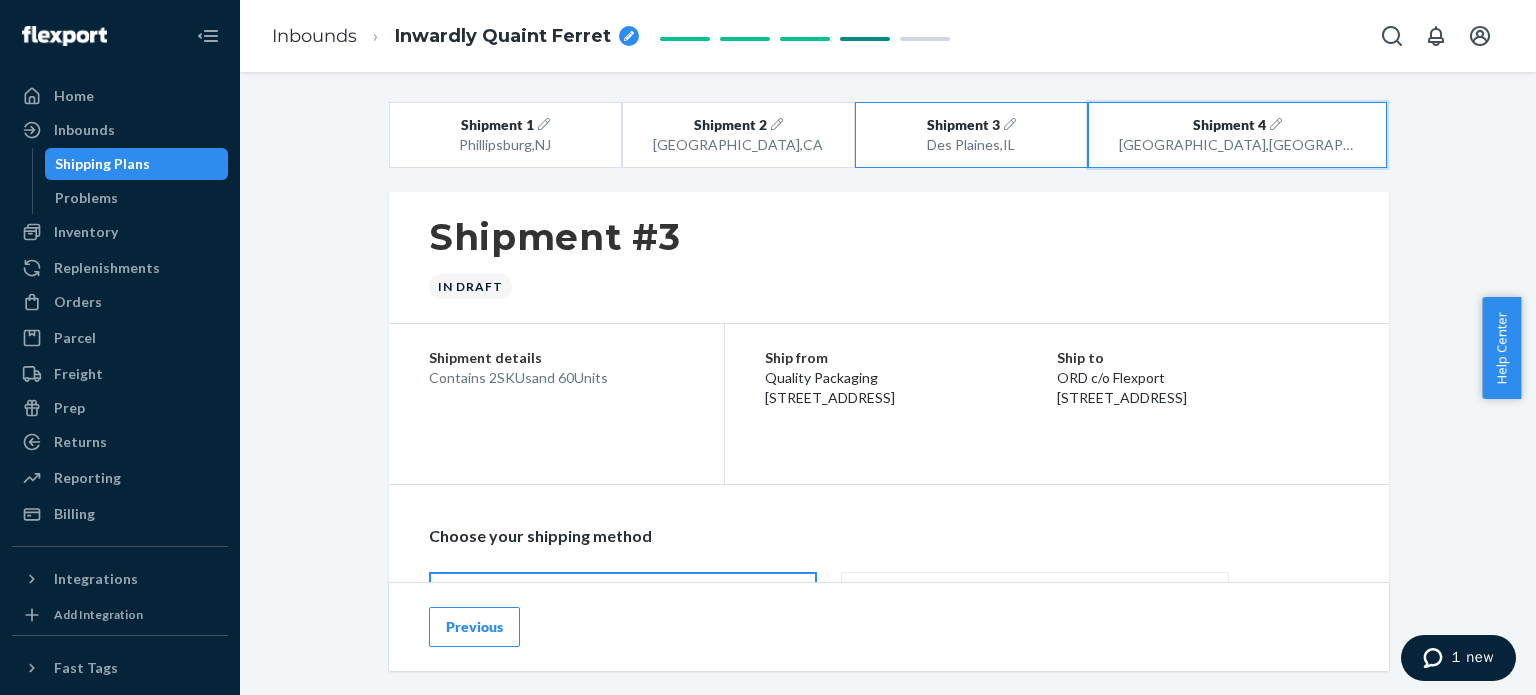 click on "Lewisville ,  TX" at bounding box center [1238, 145] 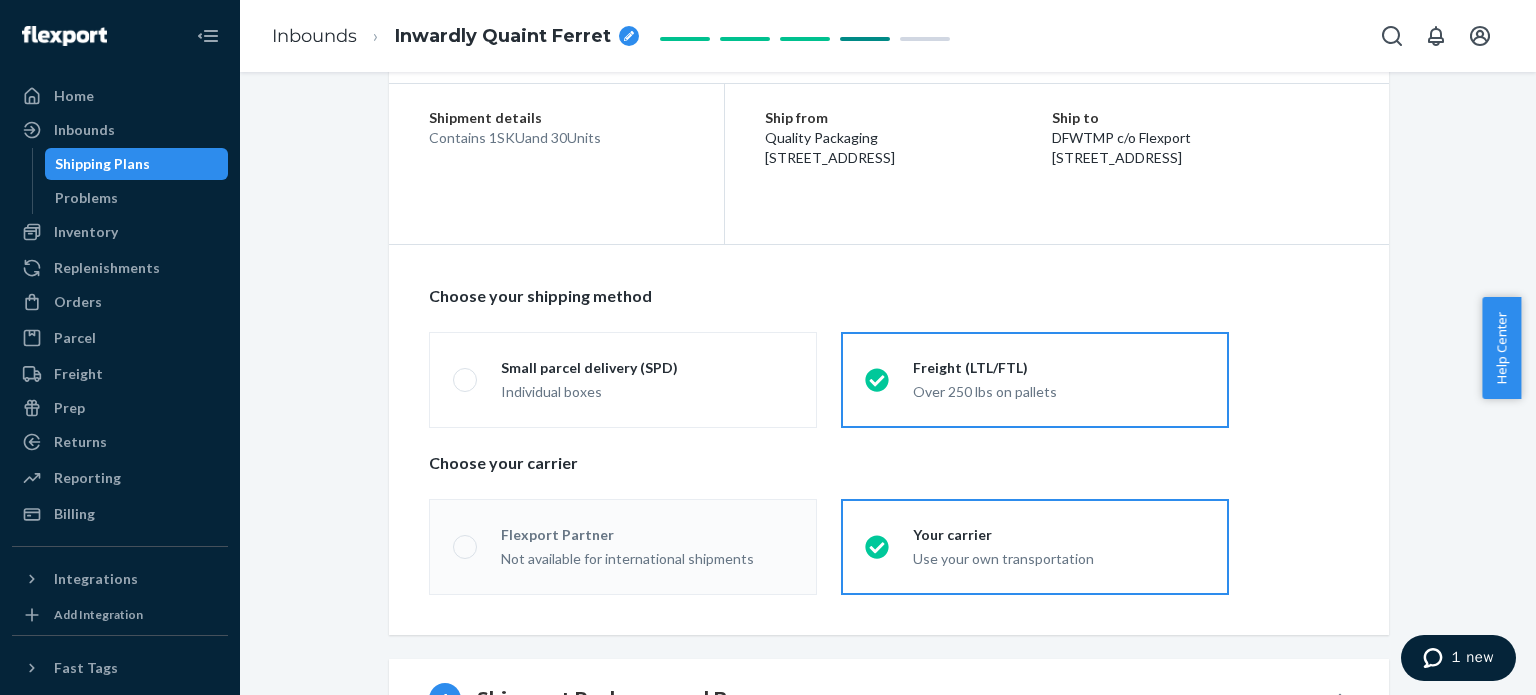 radio on "true" 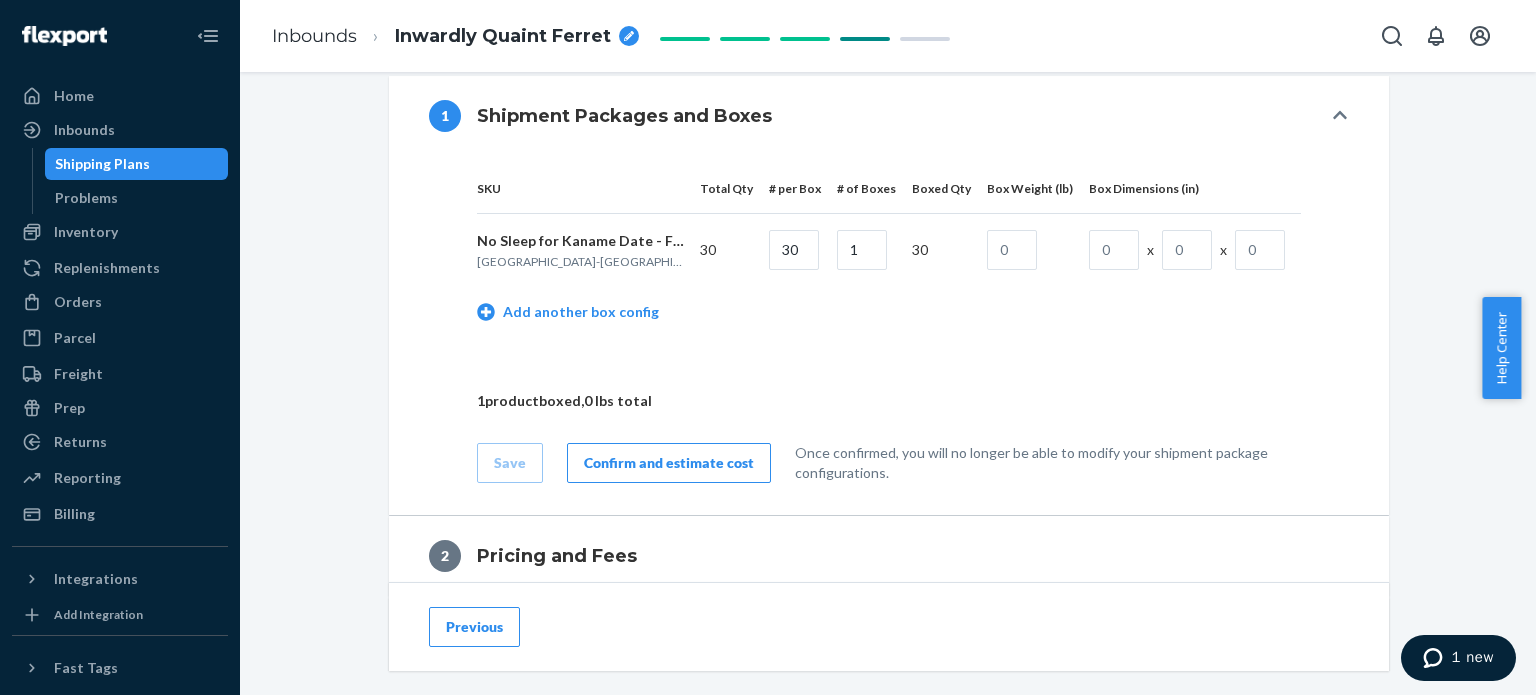 scroll, scrollTop: 900, scrollLeft: 0, axis: vertical 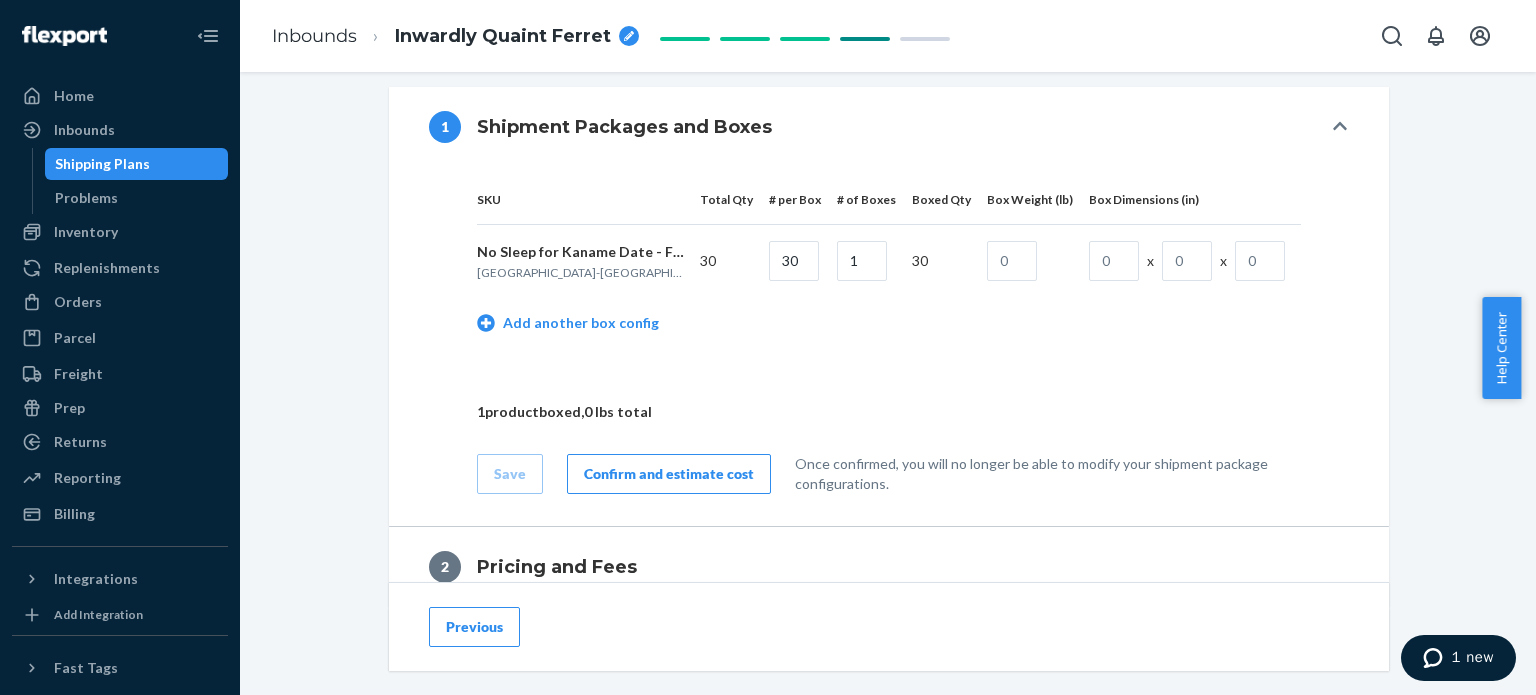 click on "Confirm and estimate cost" at bounding box center (669, 474) 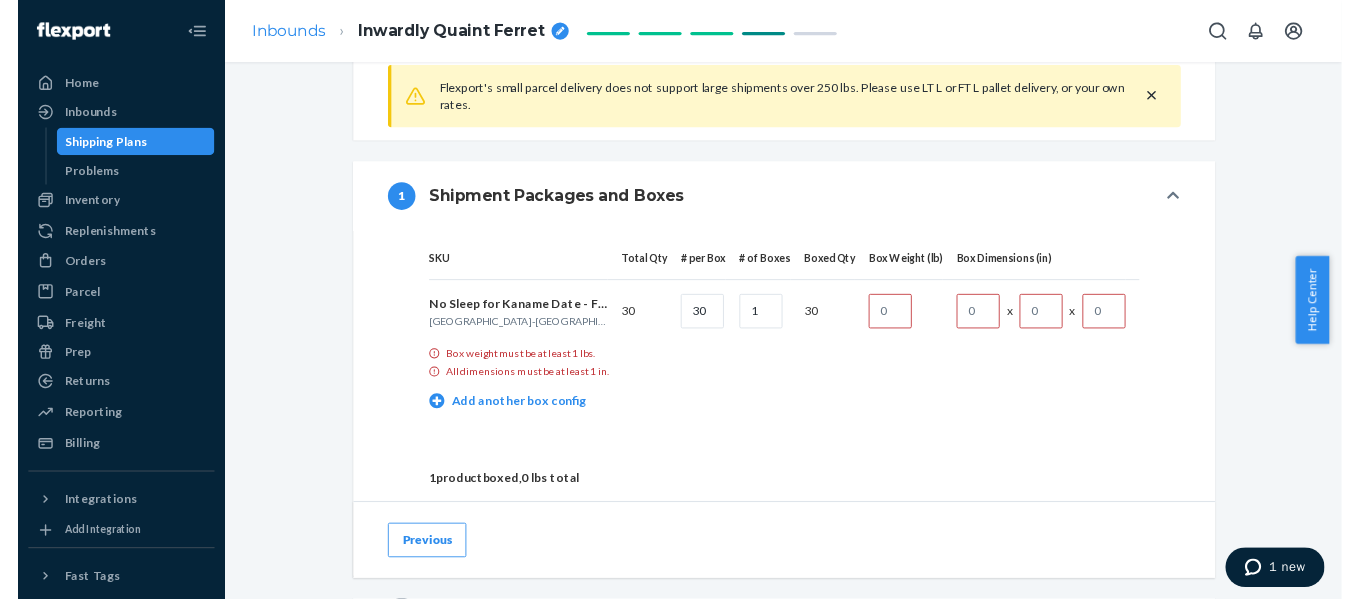 scroll, scrollTop: 800, scrollLeft: 0, axis: vertical 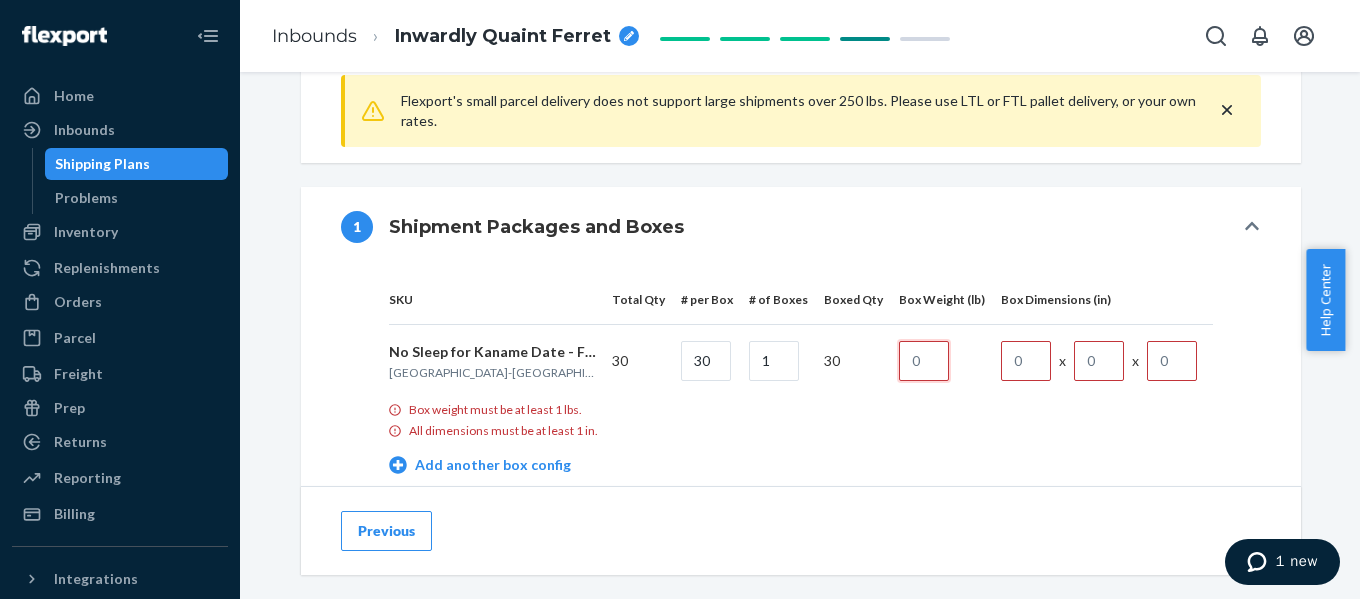 click at bounding box center (924, 361) 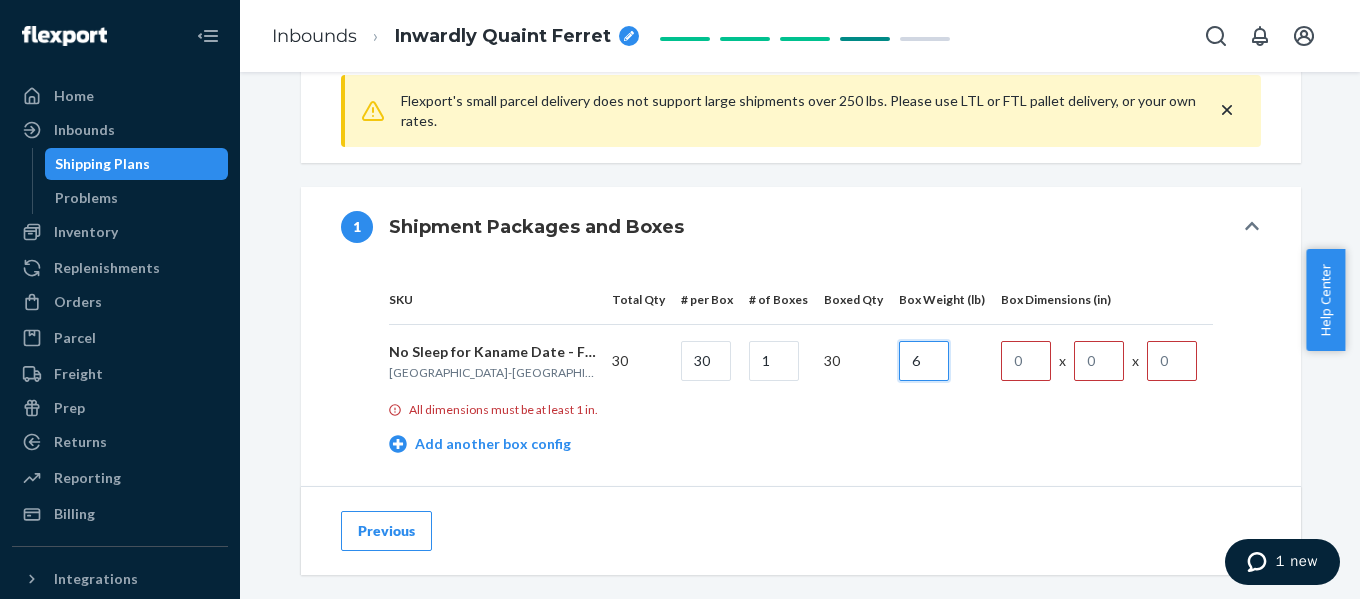 type on "6" 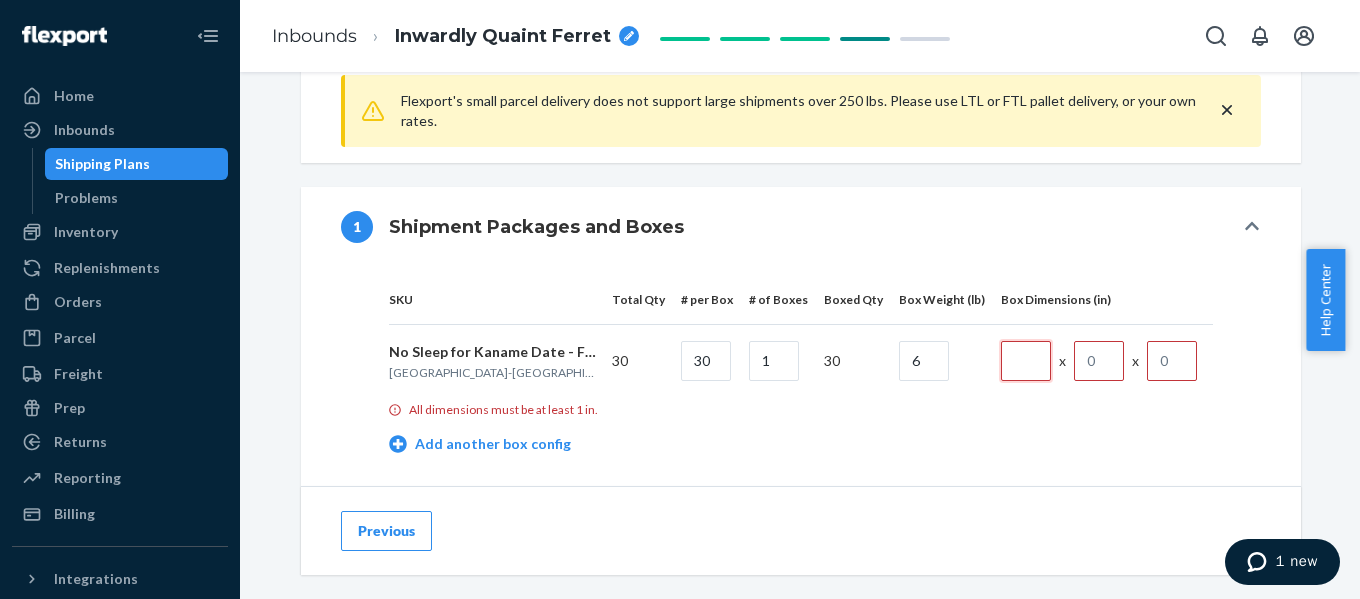 click at bounding box center [1026, 361] 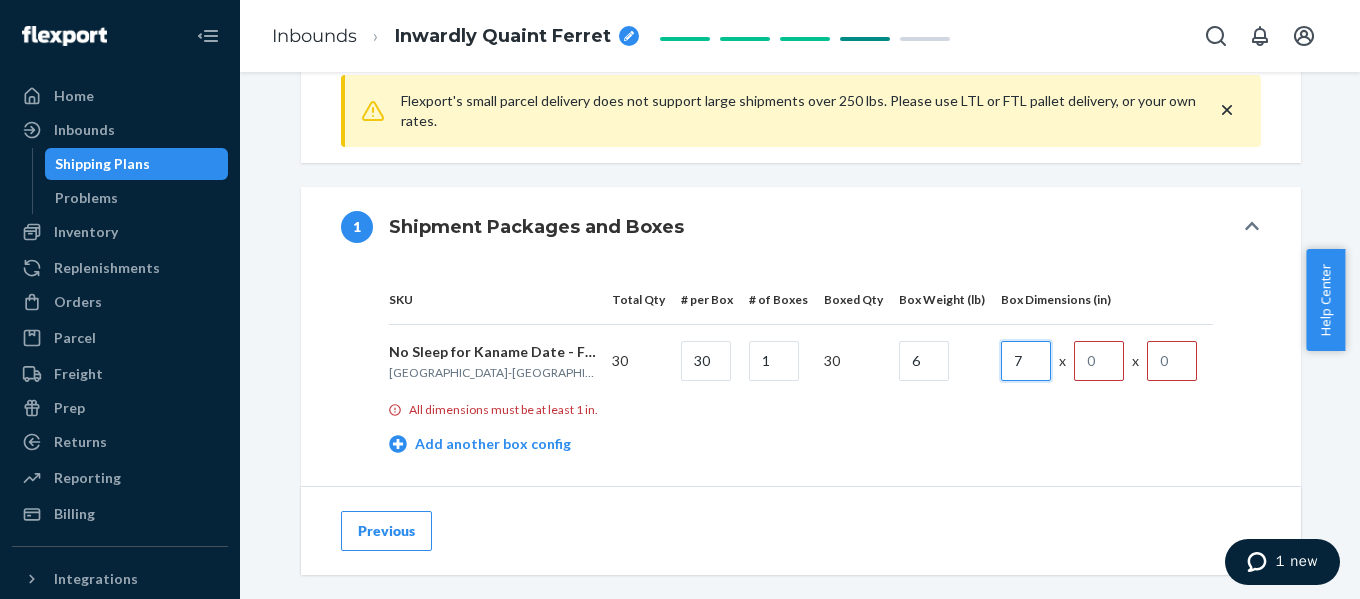 type on "7" 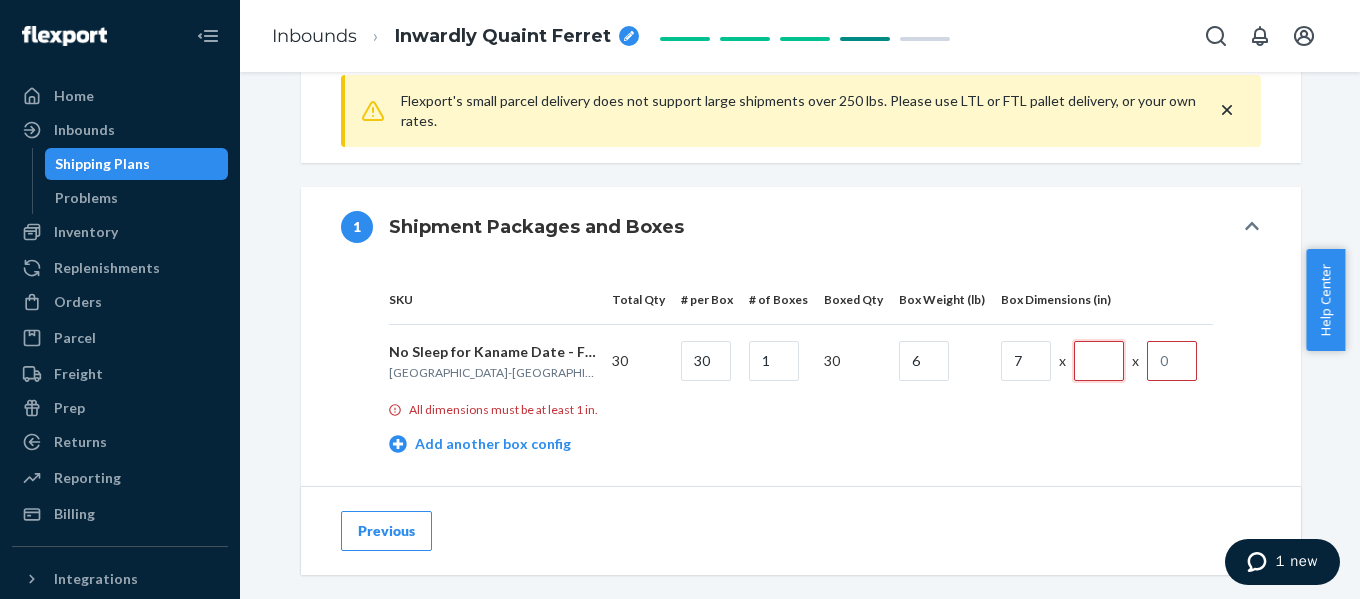 click at bounding box center (1099, 361) 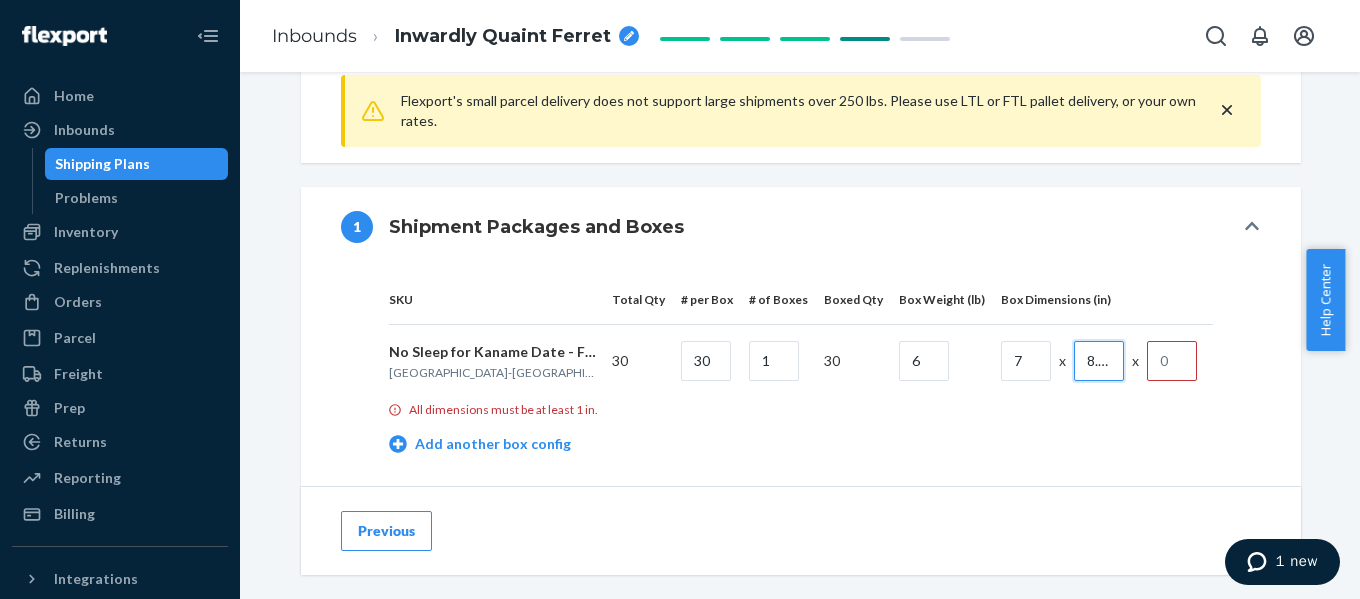 scroll, scrollTop: 0, scrollLeft: 3, axis: horizontal 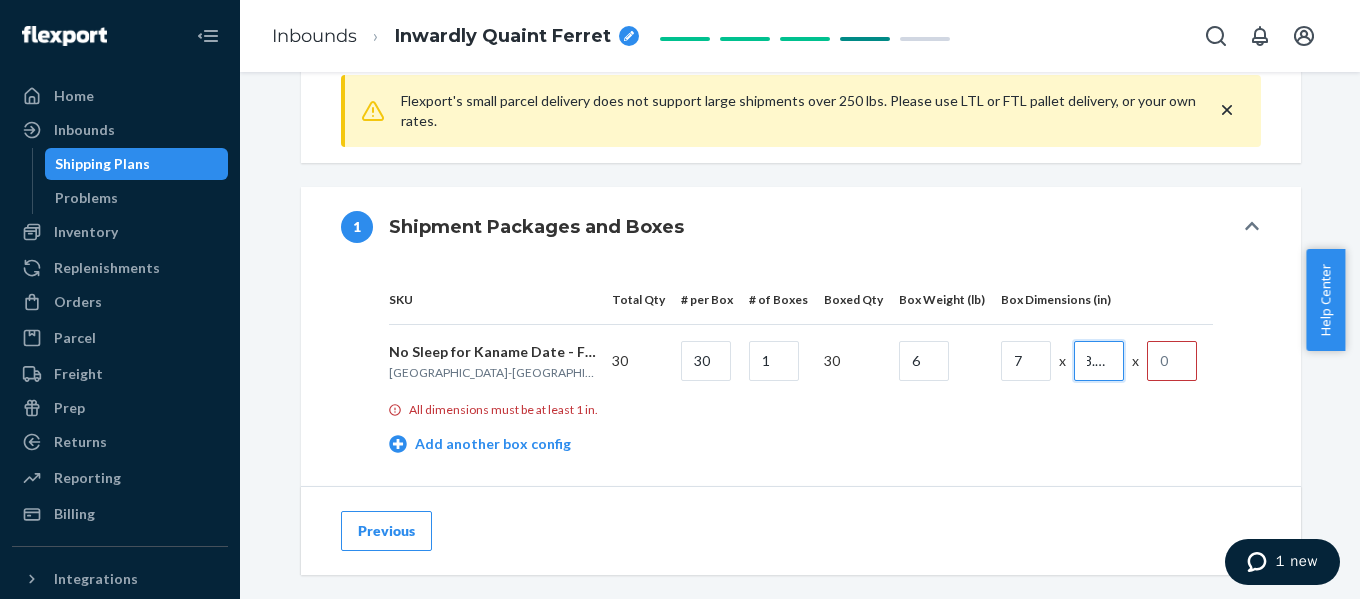 type on "8.62" 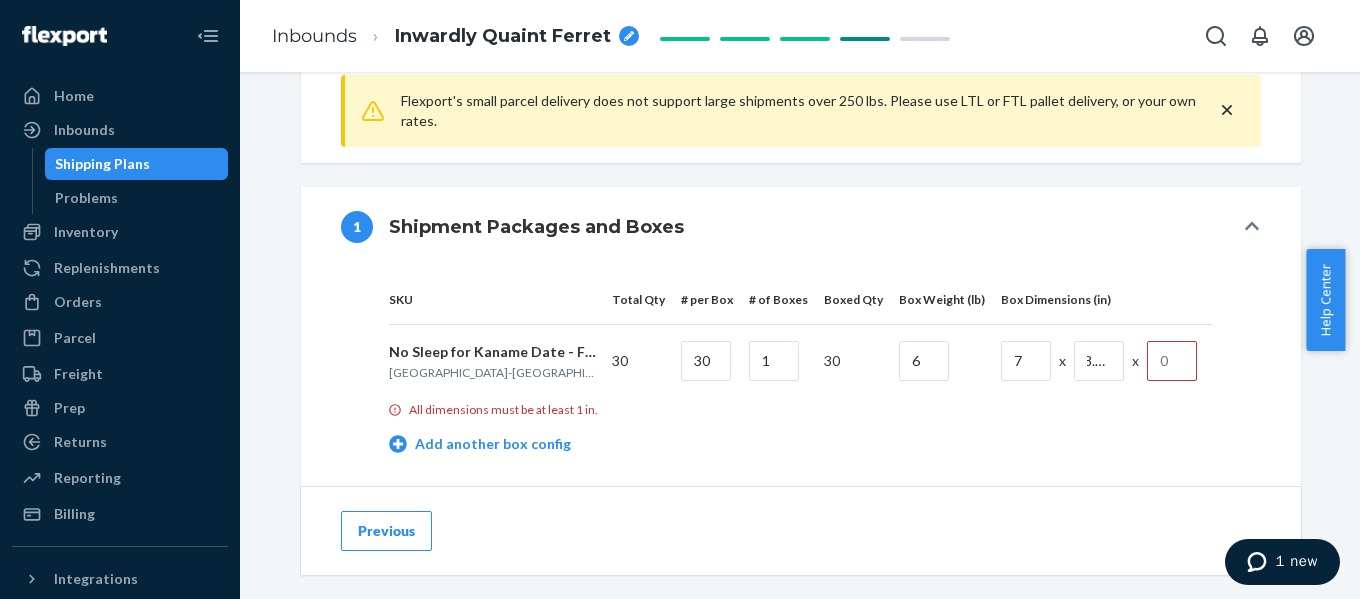 scroll, scrollTop: 0, scrollLeft: 0, axis: both 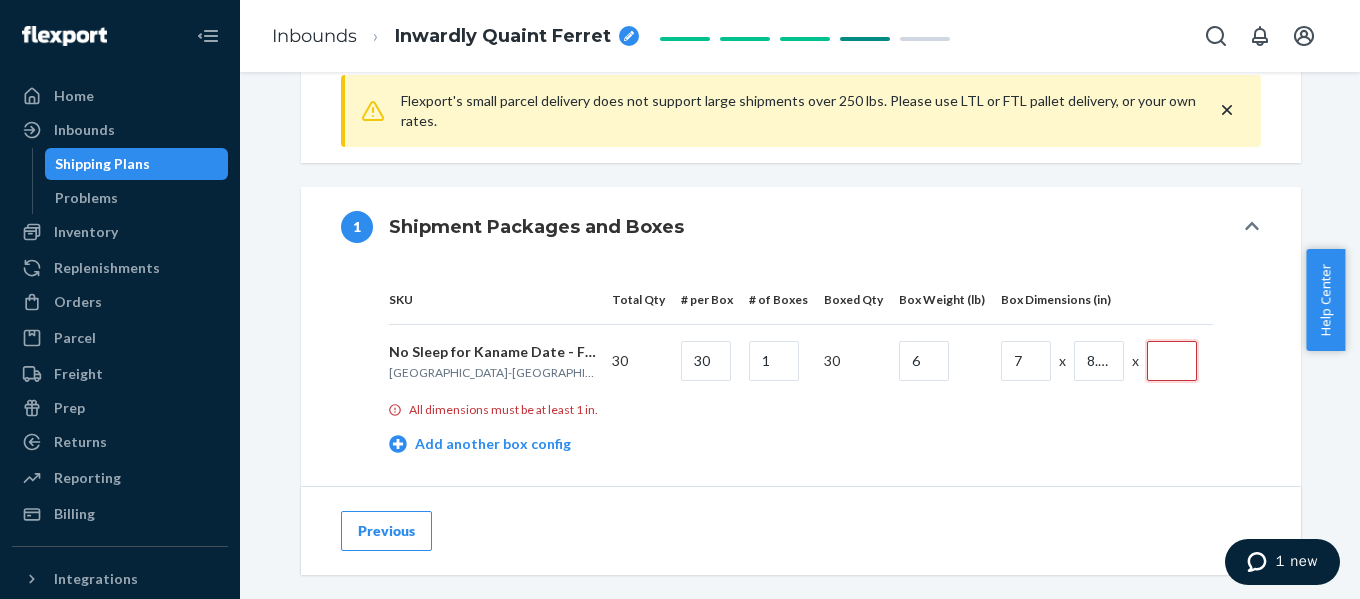 click at bounding box center (1172, 361) 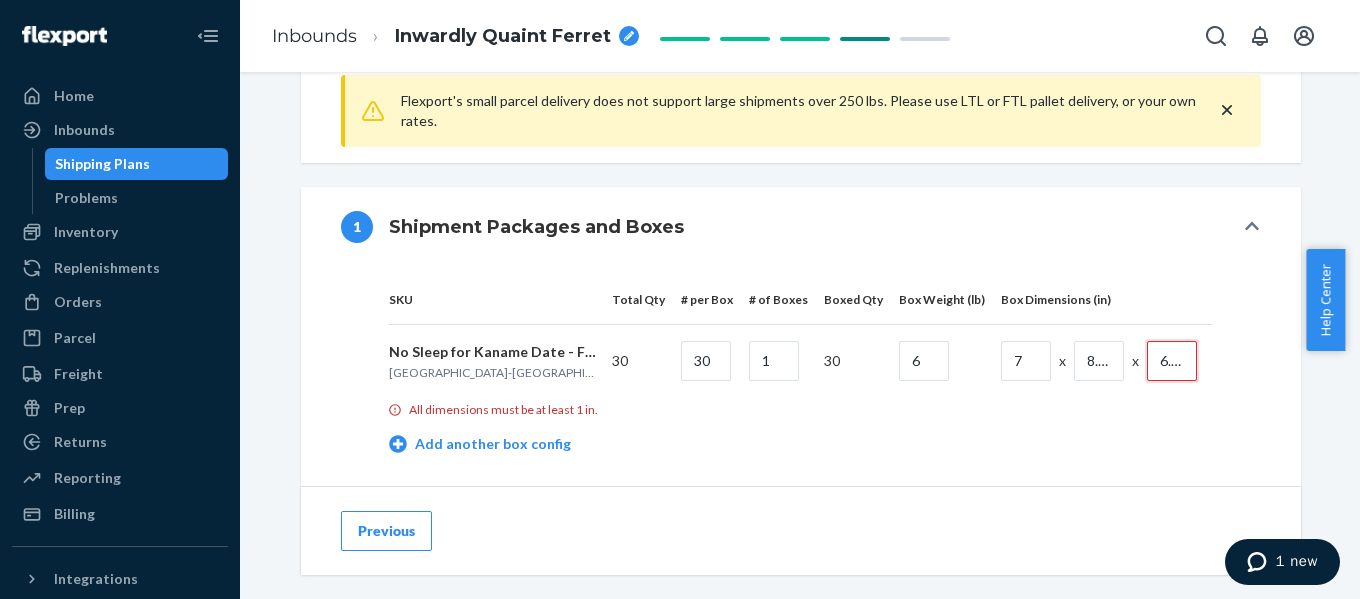 scroll, scrollTop: 0, scrollLeft: 3, axis: horizontal 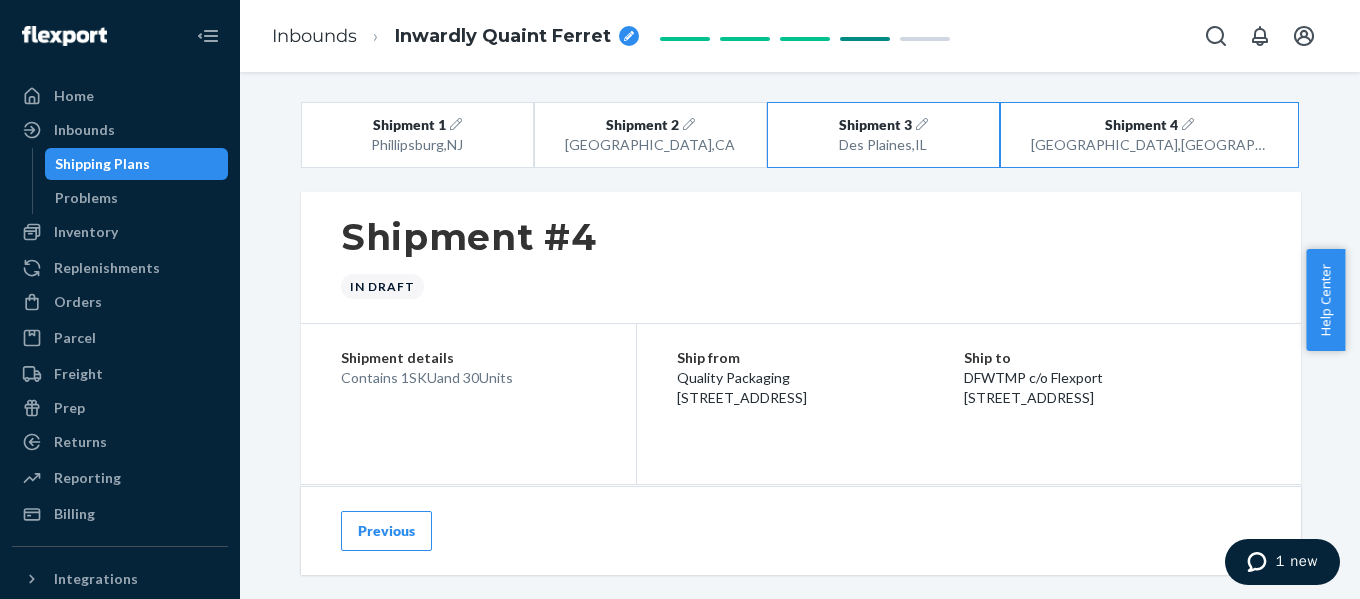 type on "6.93" 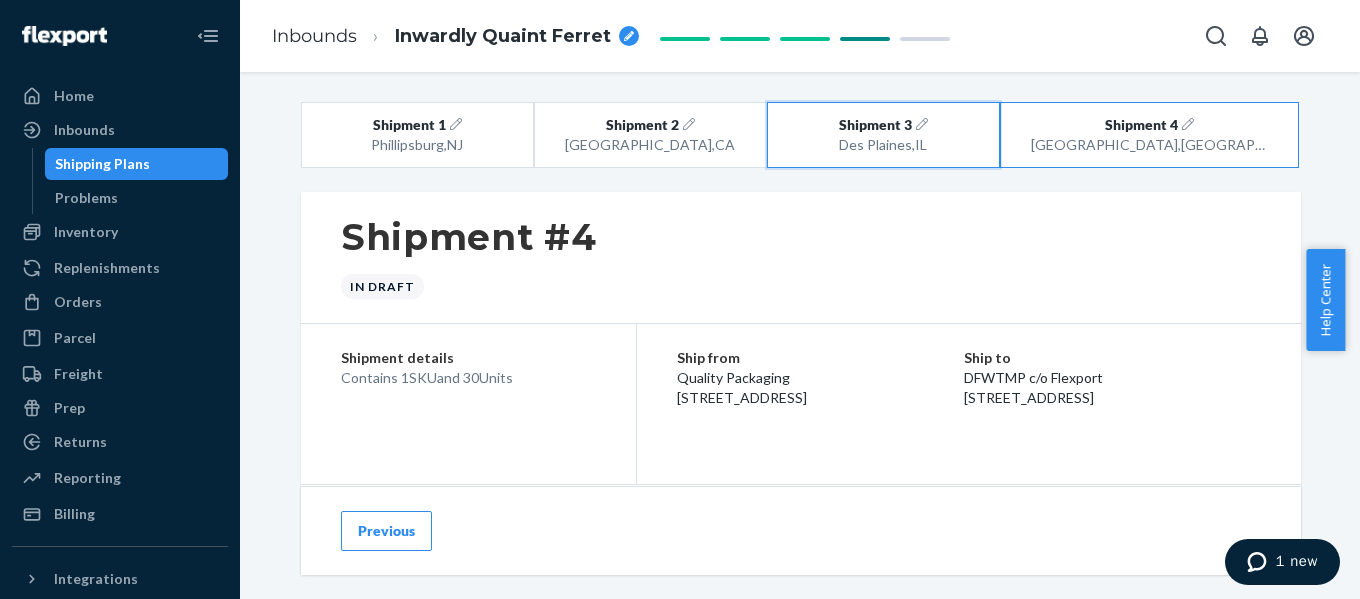 click on "Des Plaines ,  IL" at bounding box center (883, 145) 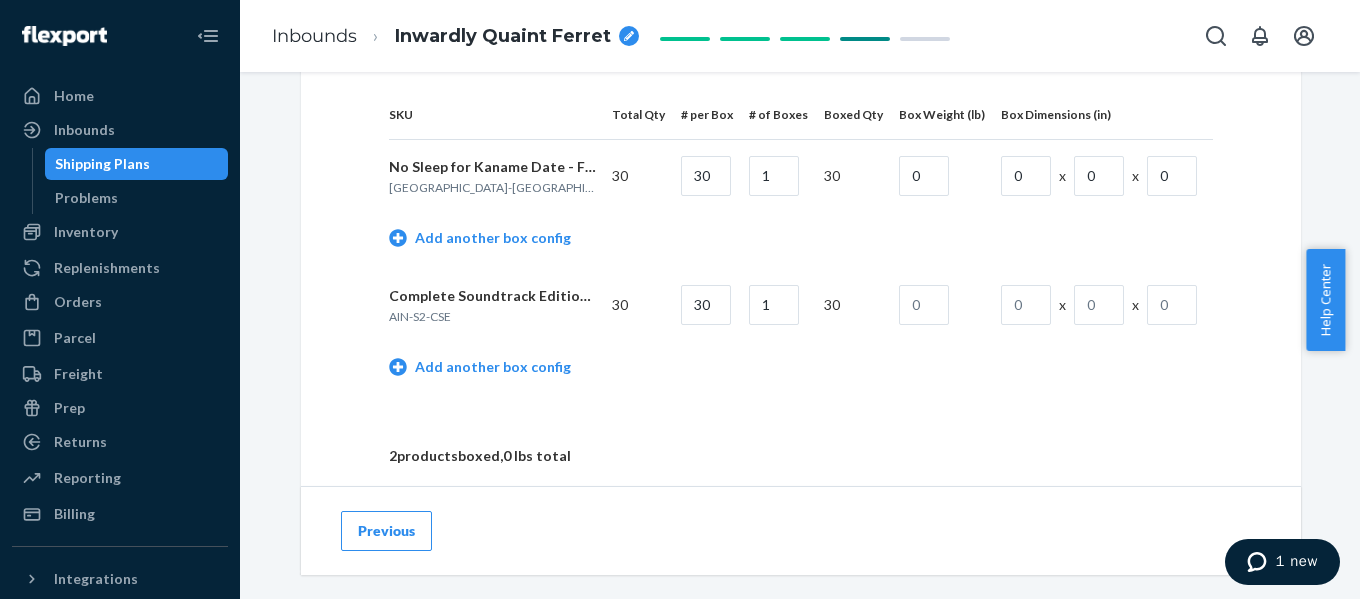 scroll, scrollTop: 1100, scrollLeft: 0, axis: vertical 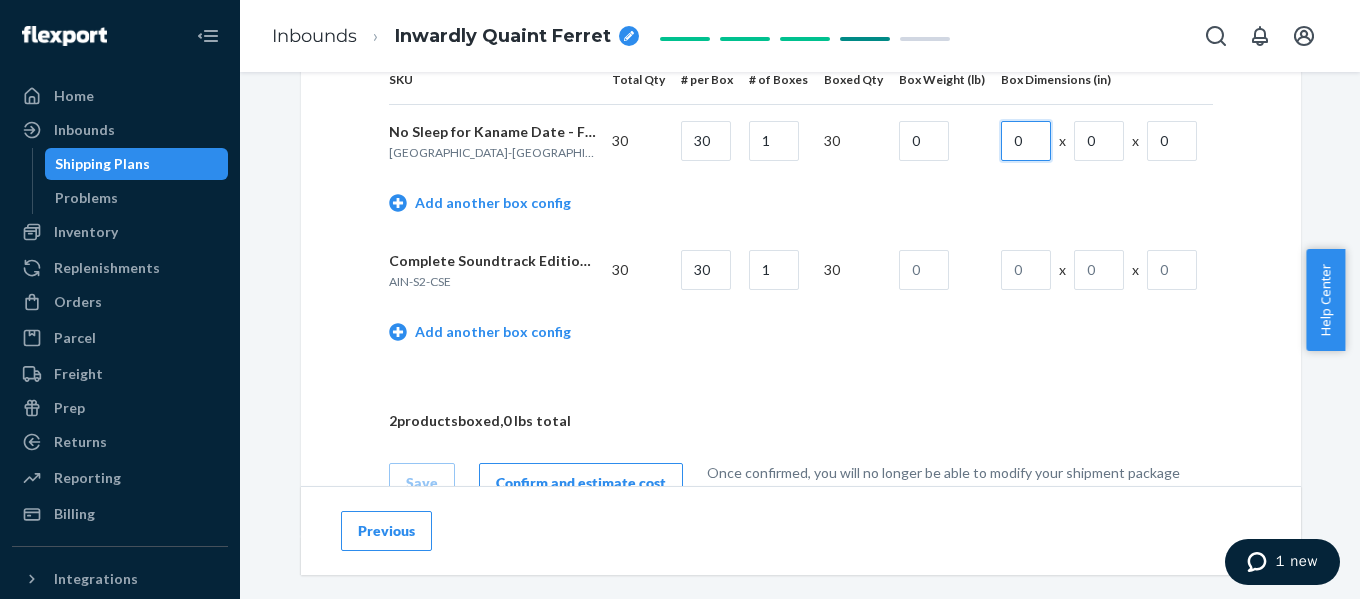 drag, startPoint x: 1020, startPoint y: 139, endPoint x: 964, endPoint y: 139, distance: 56 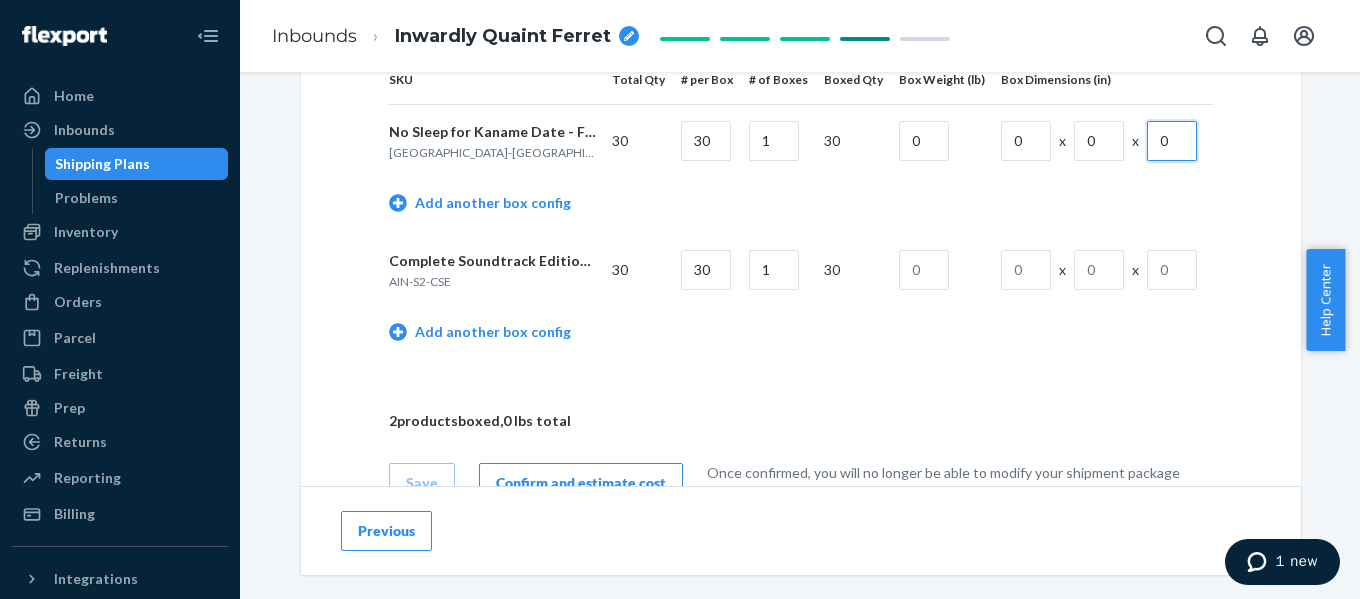 drag, startPoint x: 1168, startPoint y: 142, endPoint x: 1145, endPoint y: 141, distance: 23.021729 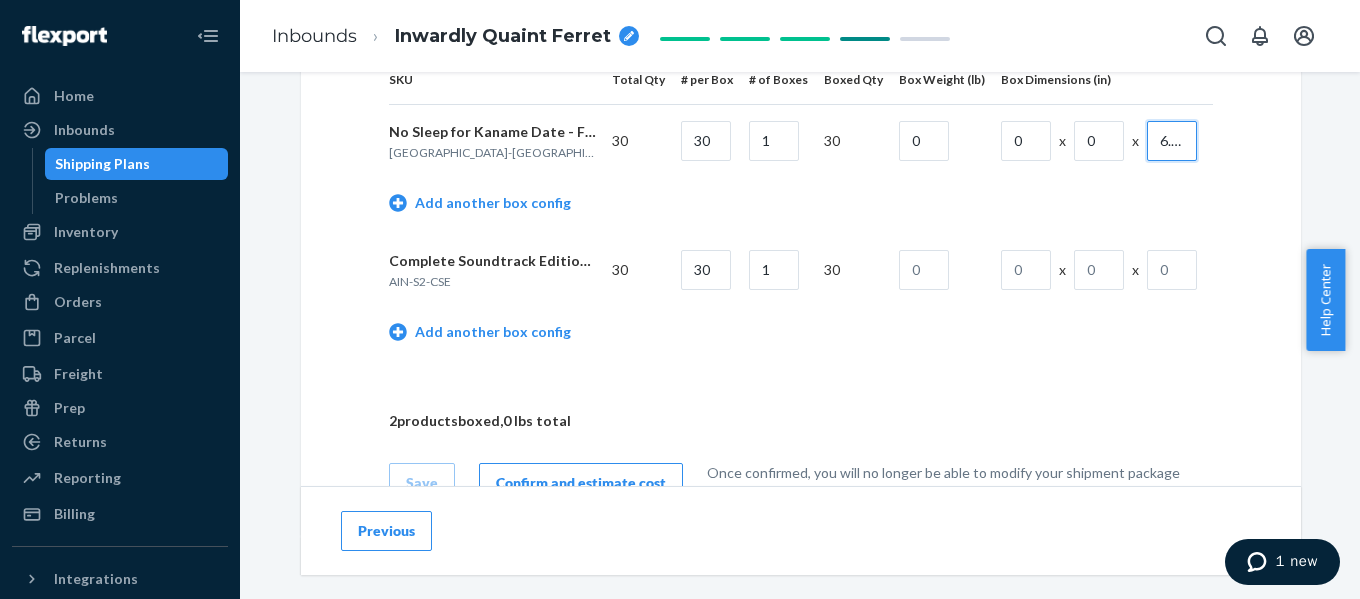scroll, scrollTop: 0, scrollLeft: 3, axis: horizontal 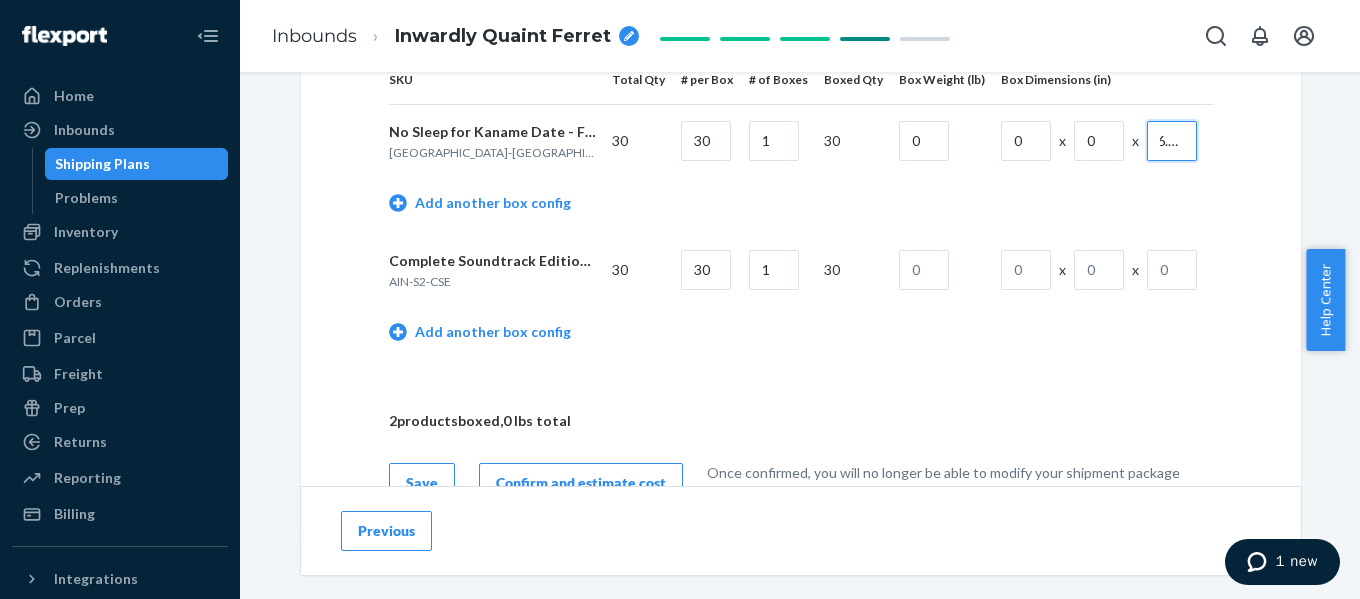 type on "6.93" 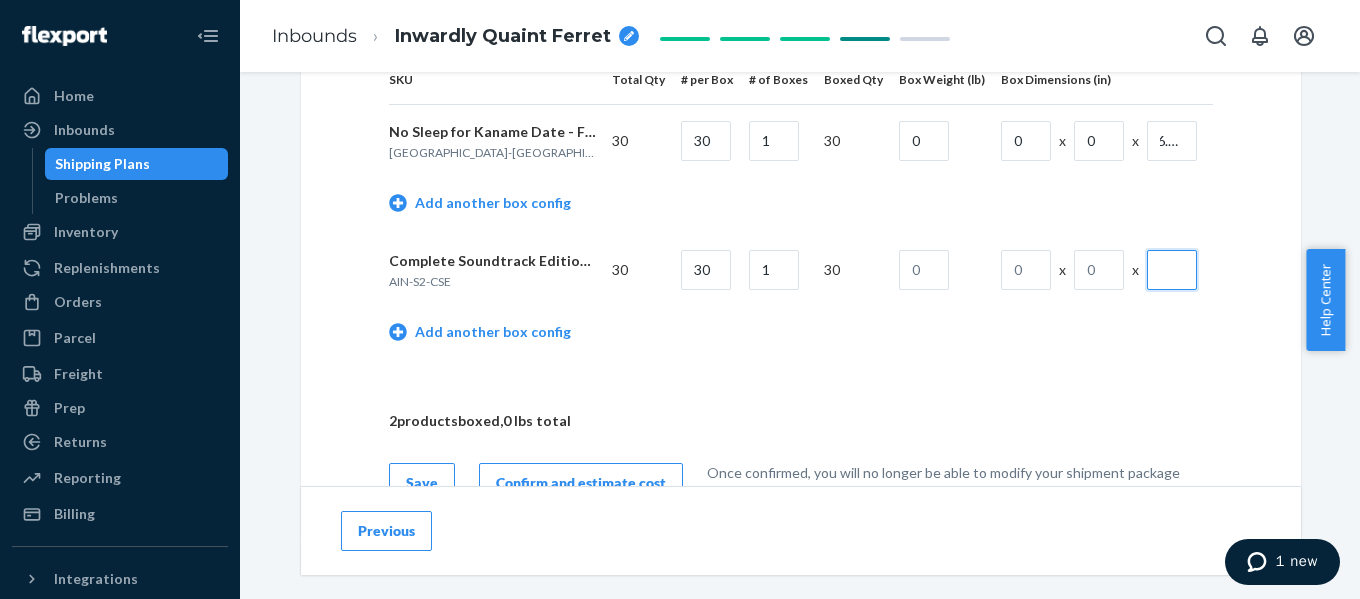 scroll, scrollTop: 0, scrollLeft: 0, axis: both 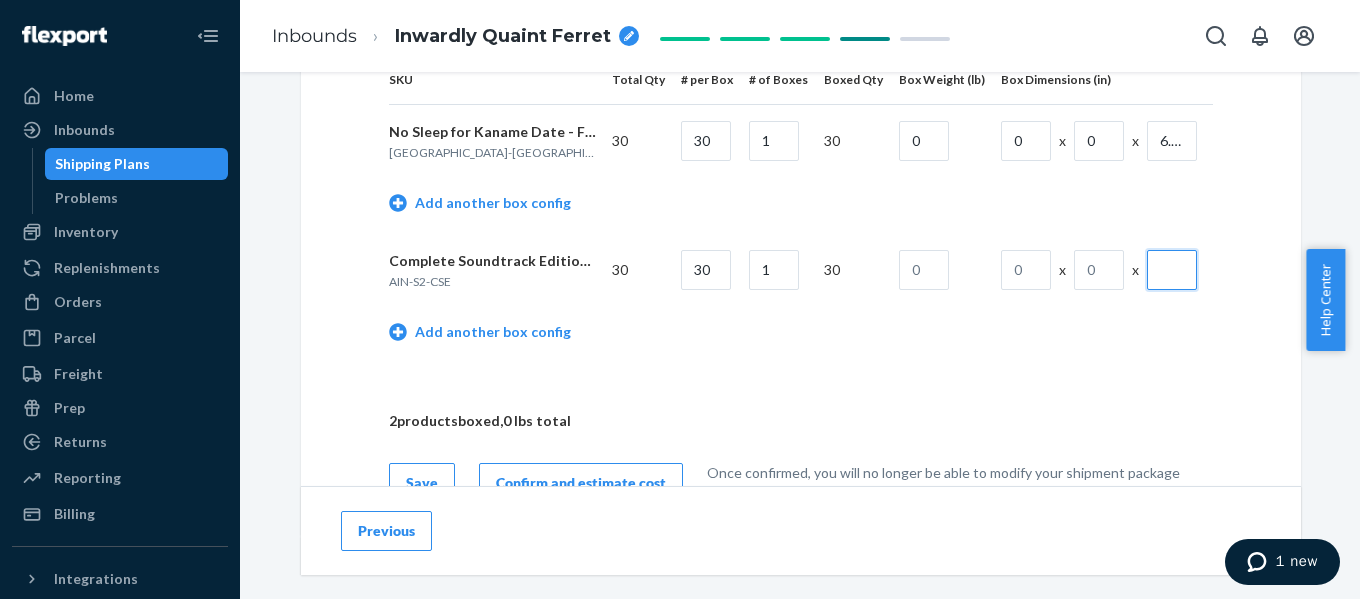 drag, startPoint x: 1161, startPoint y: 273, endPoint x: 1130, endPoint y: 273, distance: 31 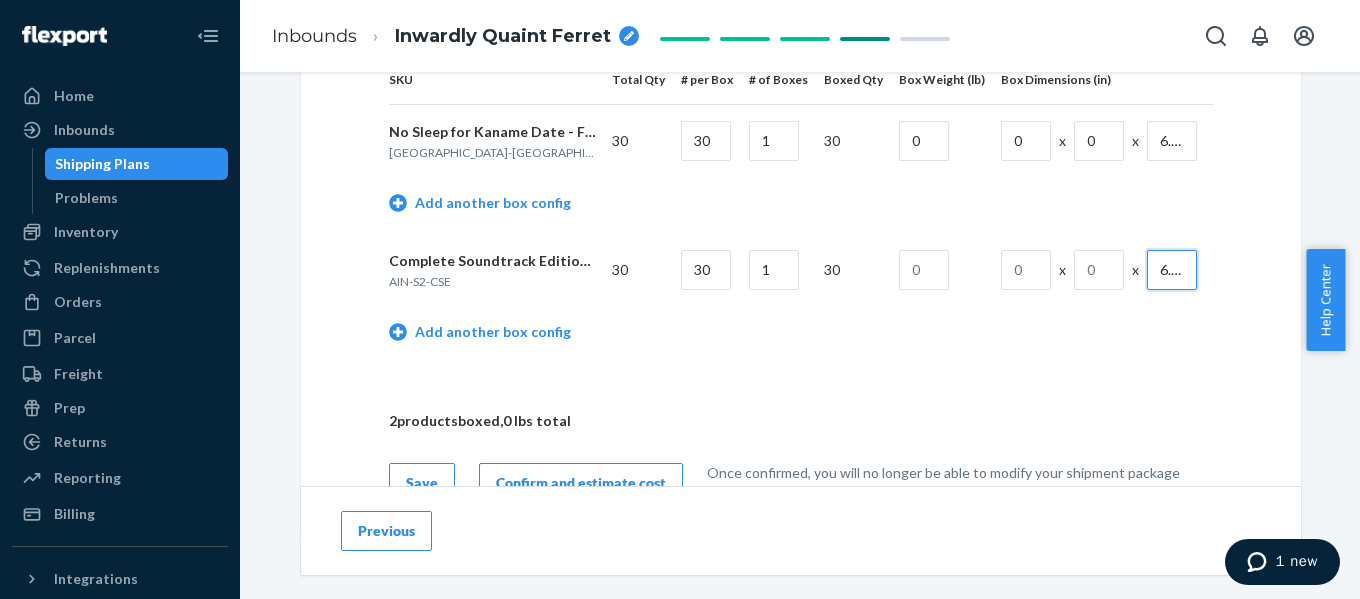 scroll, scrollTop: 0, scrollLeft: 3, axis: horizontal 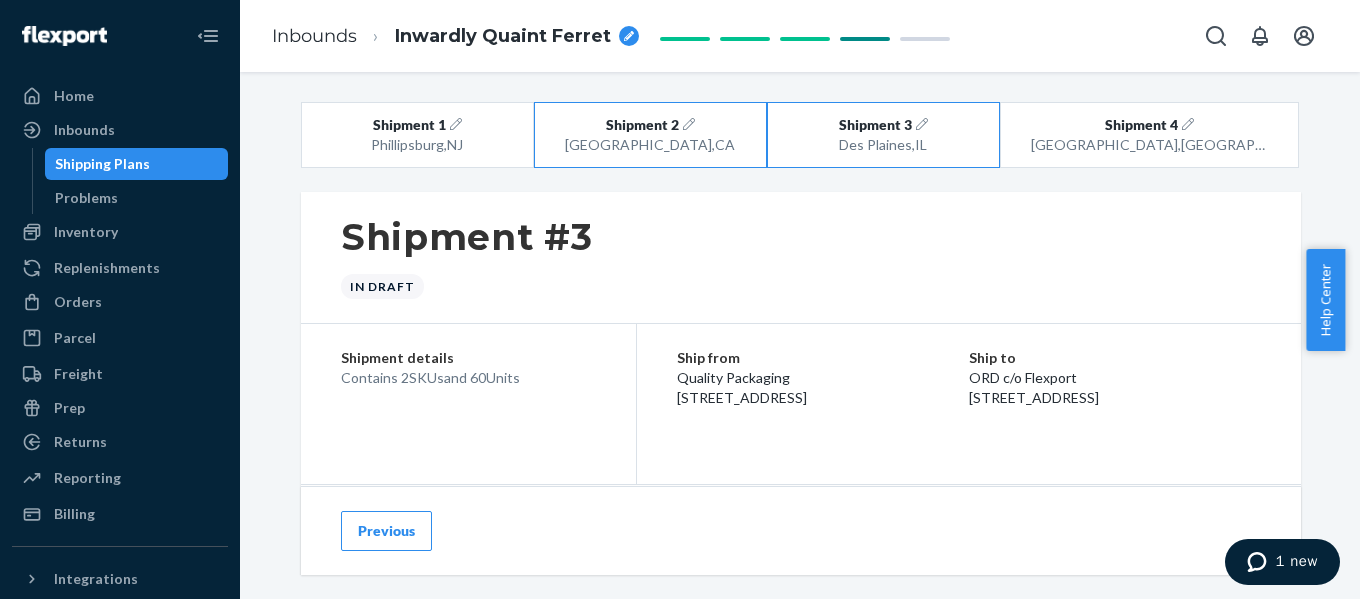 type on "6.93" 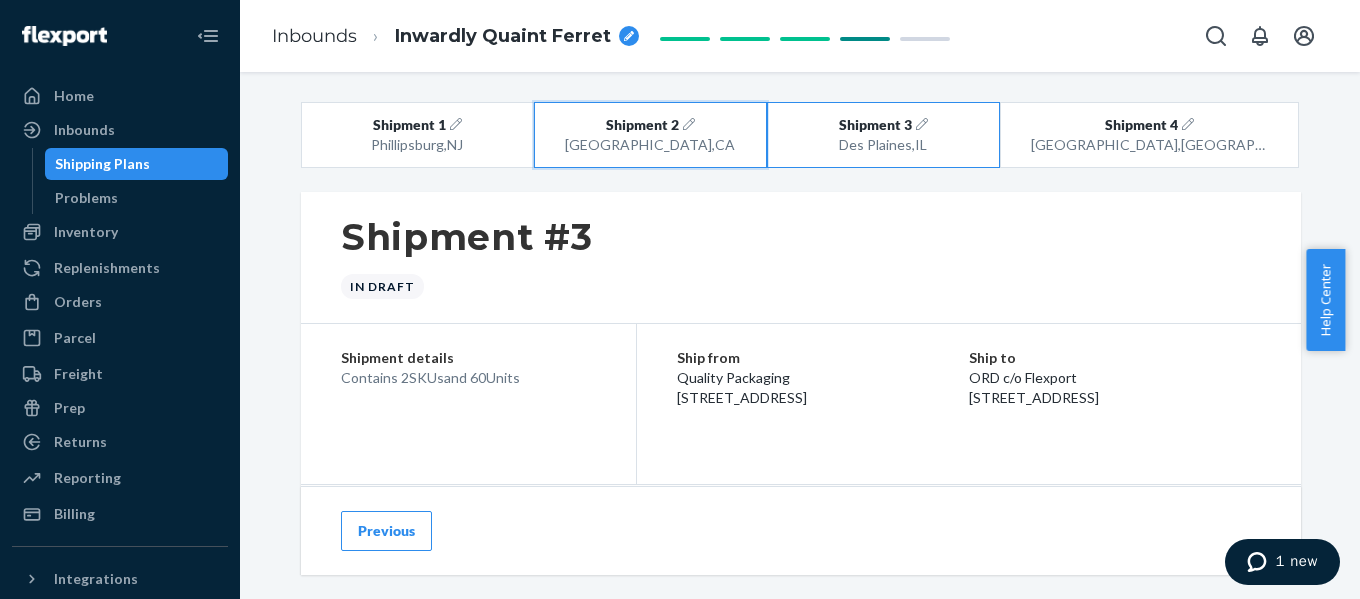 click on "San Bernardino ,  CA" at bounding box center [650, 145] 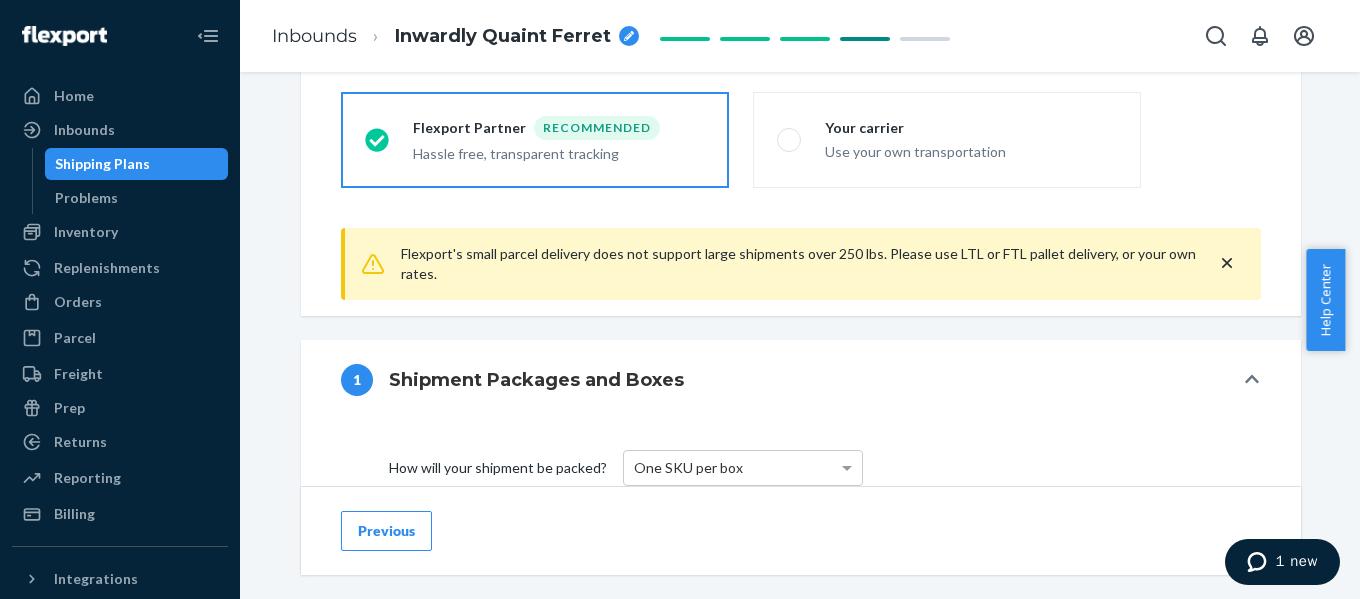 scroll, scrollTop: 900, scrollLeft: 0, axis: vertical 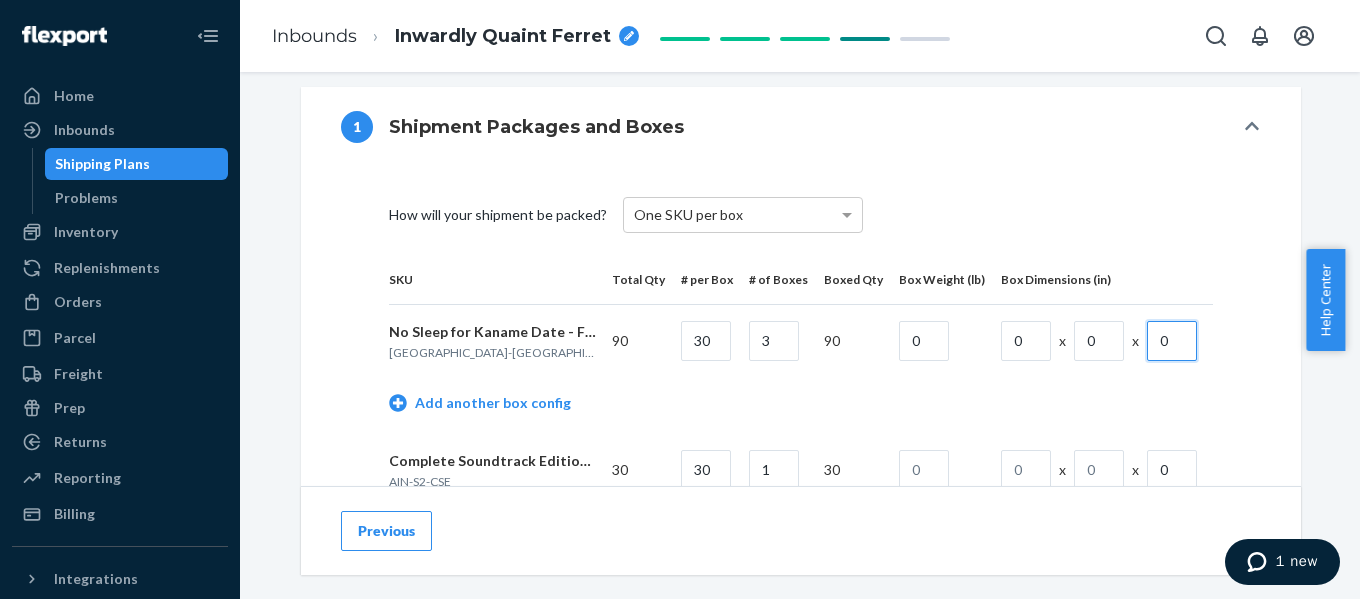 drag, startPoint x: 1158, startPoint y: 340, endPoint x: 1142, endPoint y: 341, distance: 16.03122 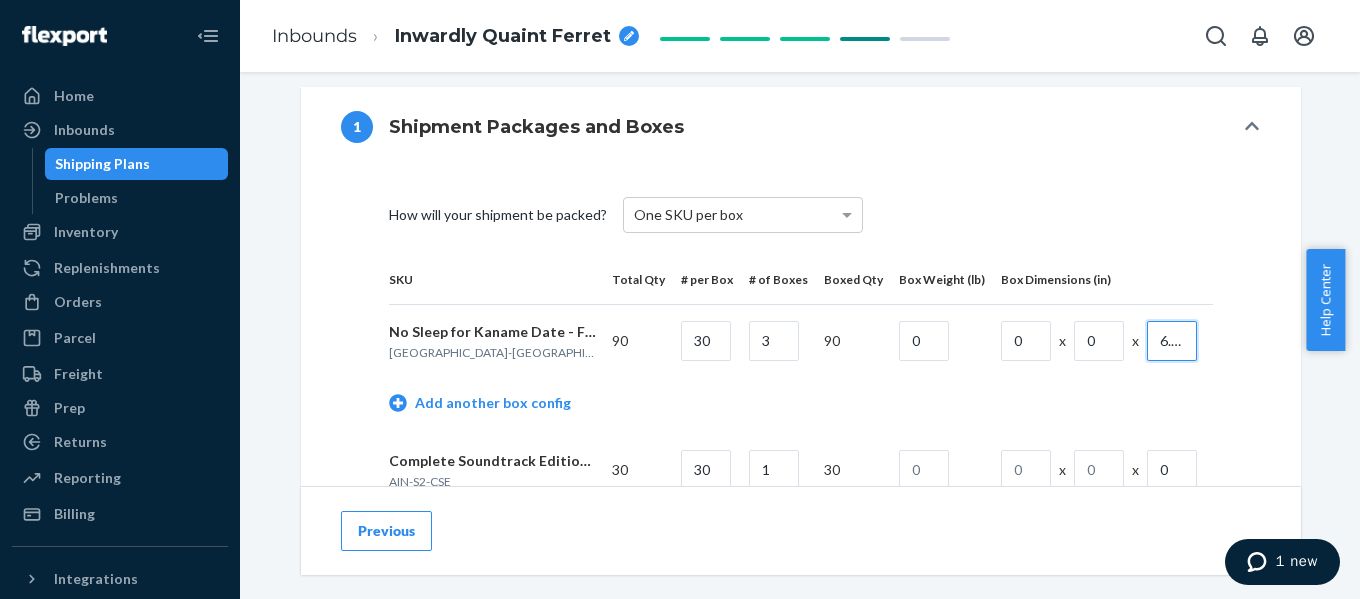 scroll, scrollTop: 0, scrollLeft: 3, axis: horizontal 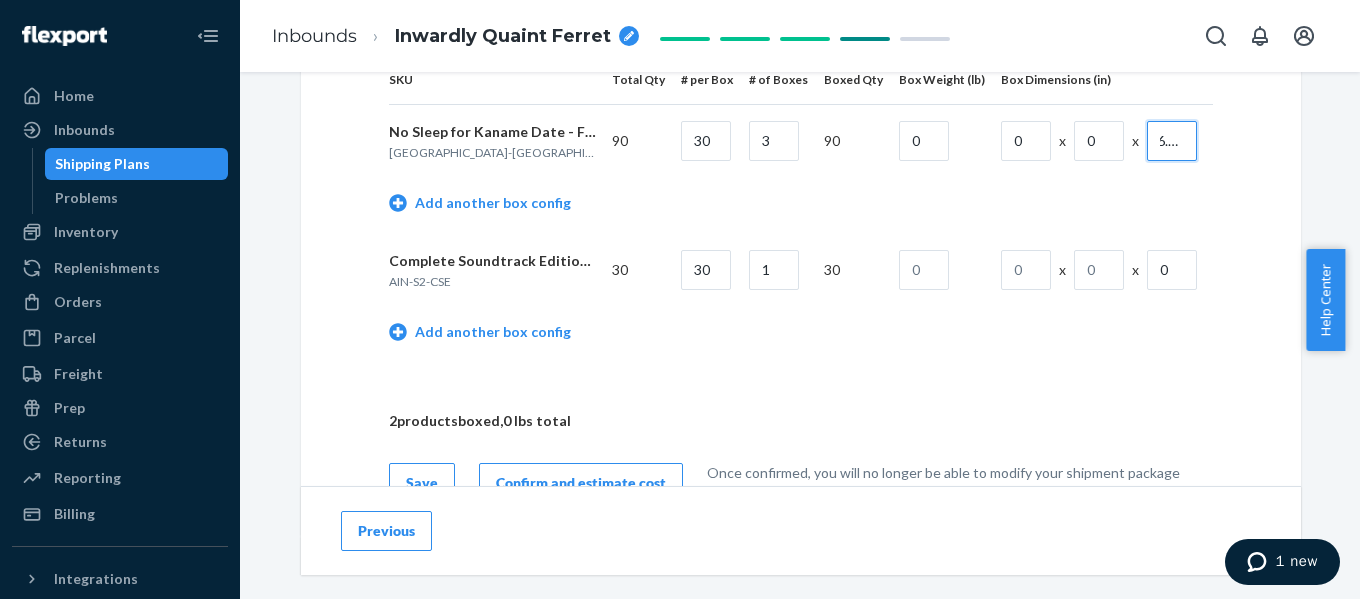 type on "6.93" 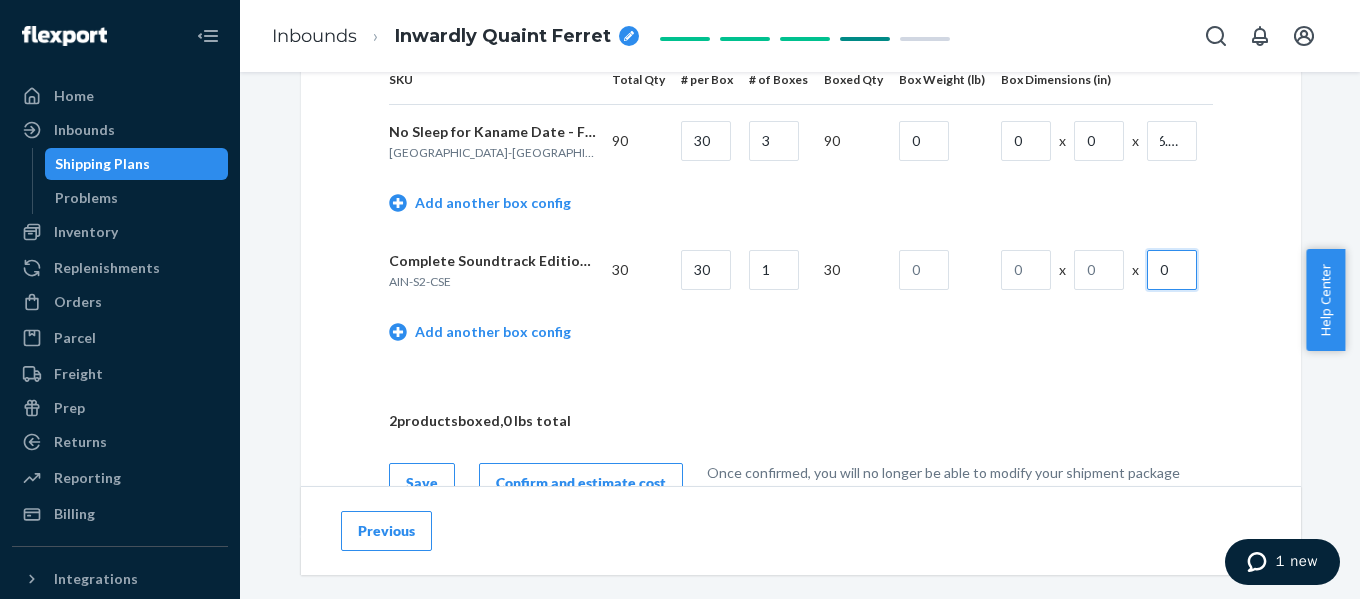 scroll, scrollTop: 0, scrollLeft: 0, axis: both 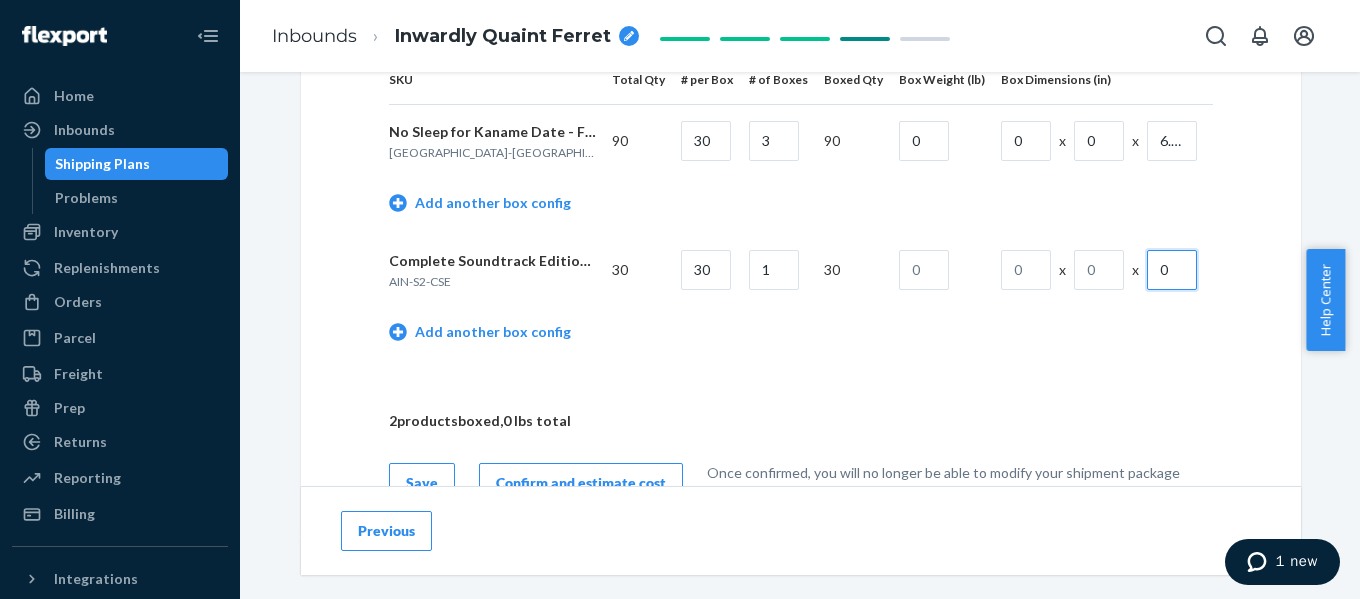 drag, startPoint x: 1162, startPoint y: 269, endPoint x: 1064, endPoint y: 269, distance: 98 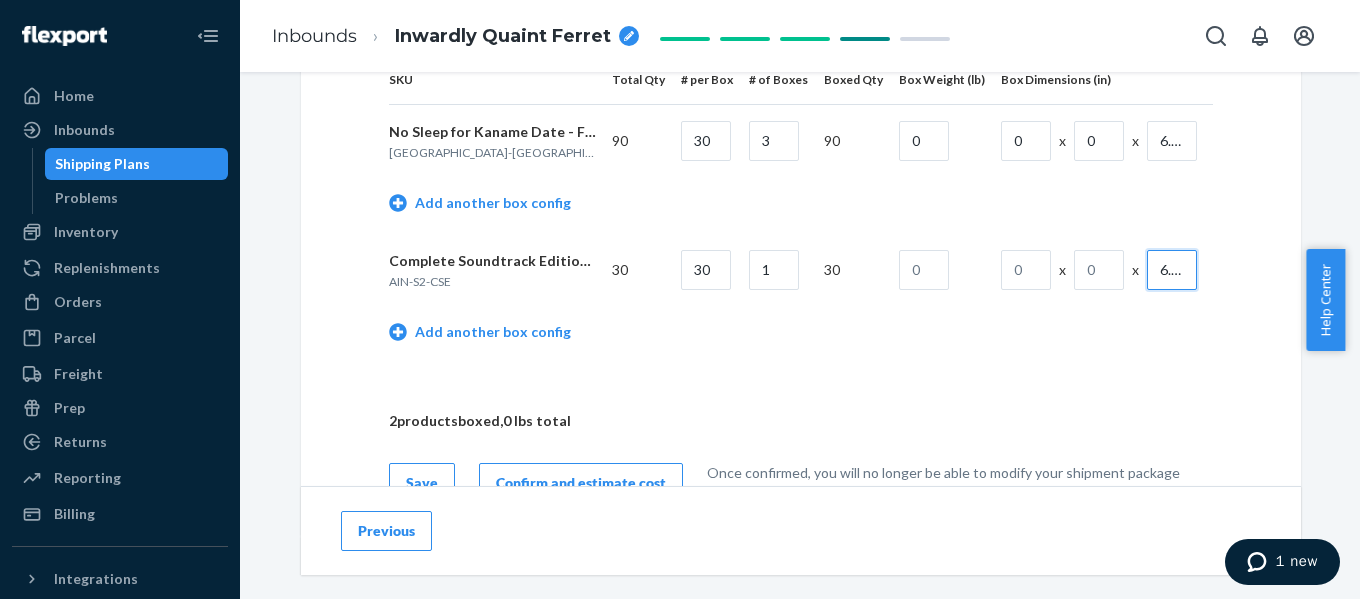 scroll, scrollTop: 0, scrollLeft: 3, axis: horizontal 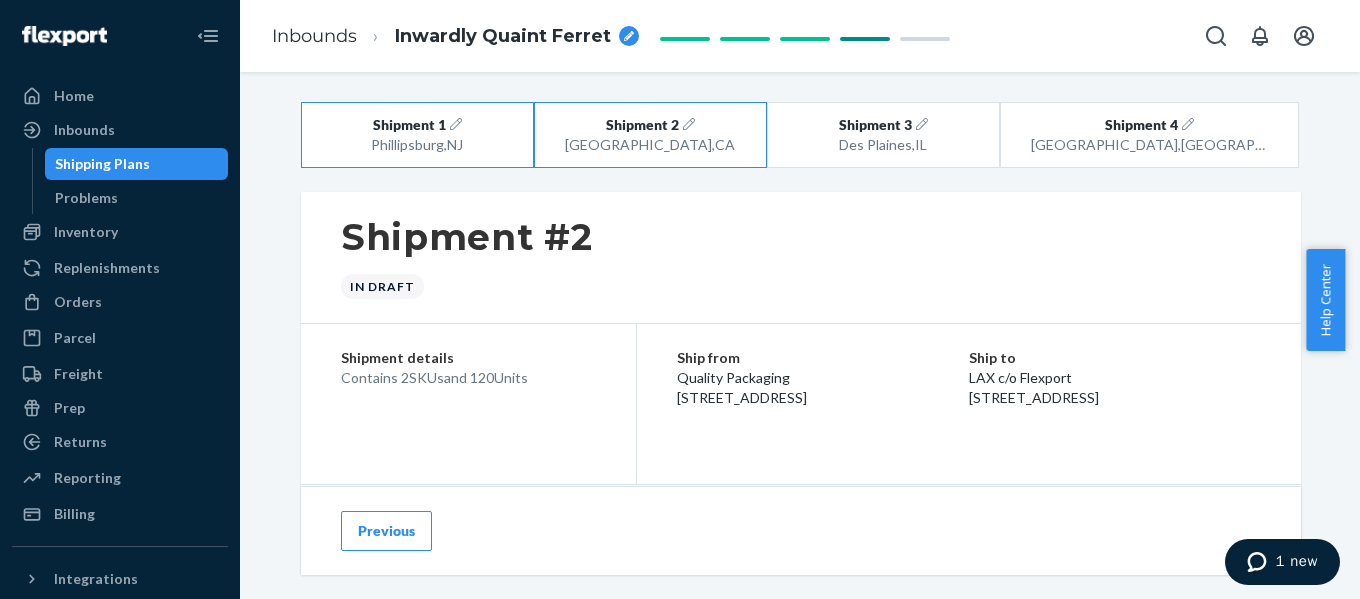 type on "6.93" 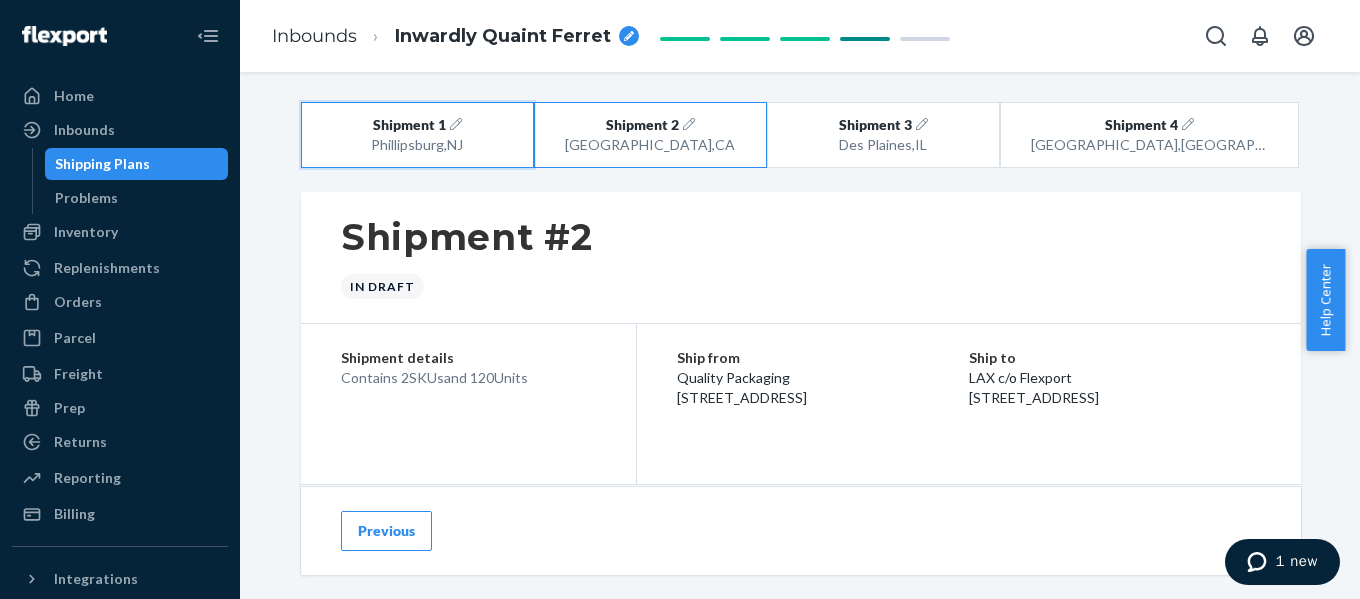 scroll, scrollTop: 0, scrollLeft: 0, axis: both 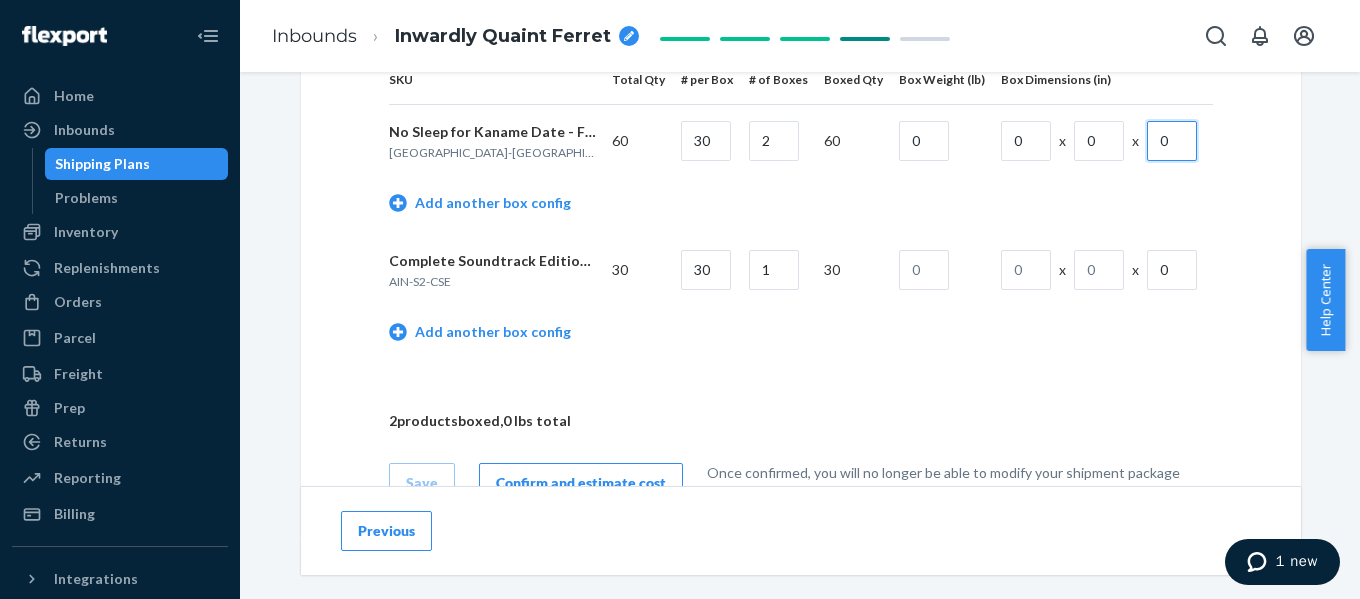 drag, startPoint x: 1164, startPoint y: 135, endPoint x: 1130, endPoint y: 132, distance: 34.132095 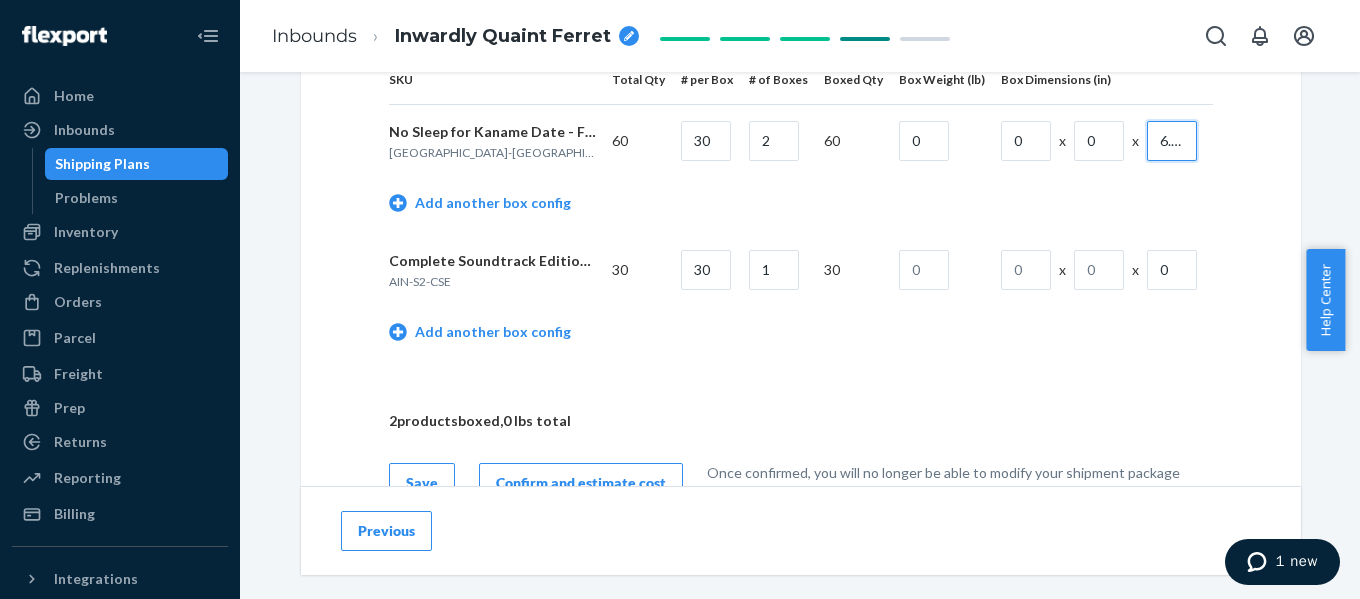 scroll, scrollTop: 0, scrollLeft: 3, axis: horizontal 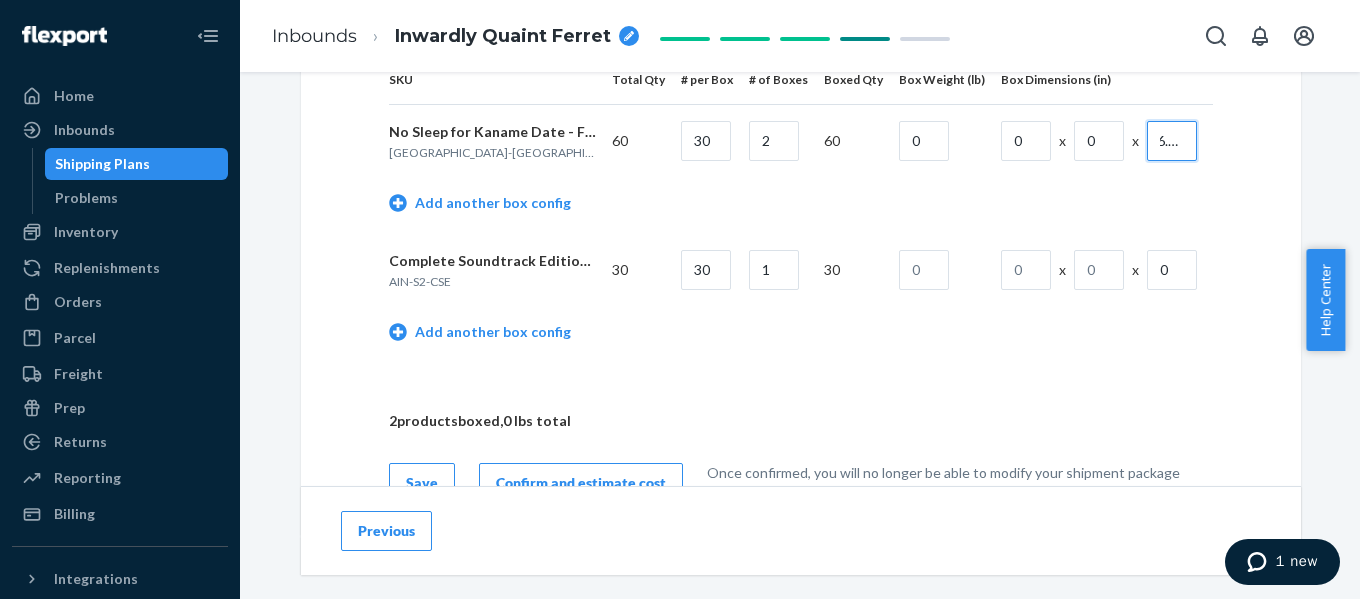 type on "6.93" 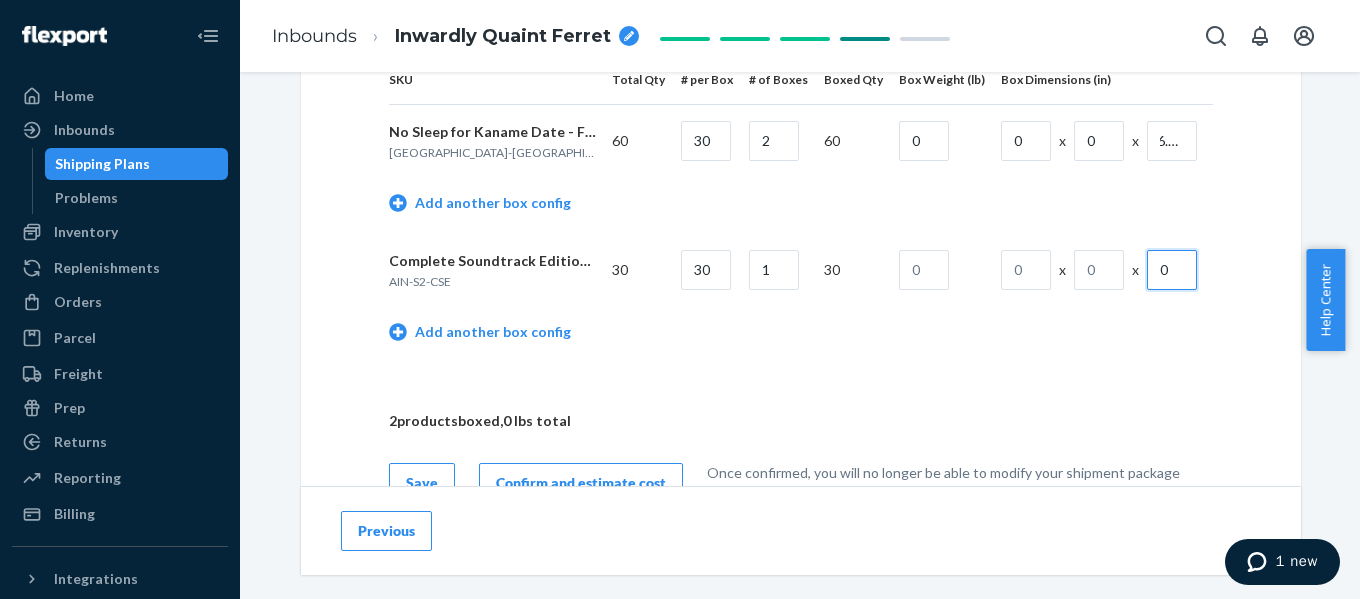 scroll, scrollTop: 0, scrollLeft: 0, axis: both 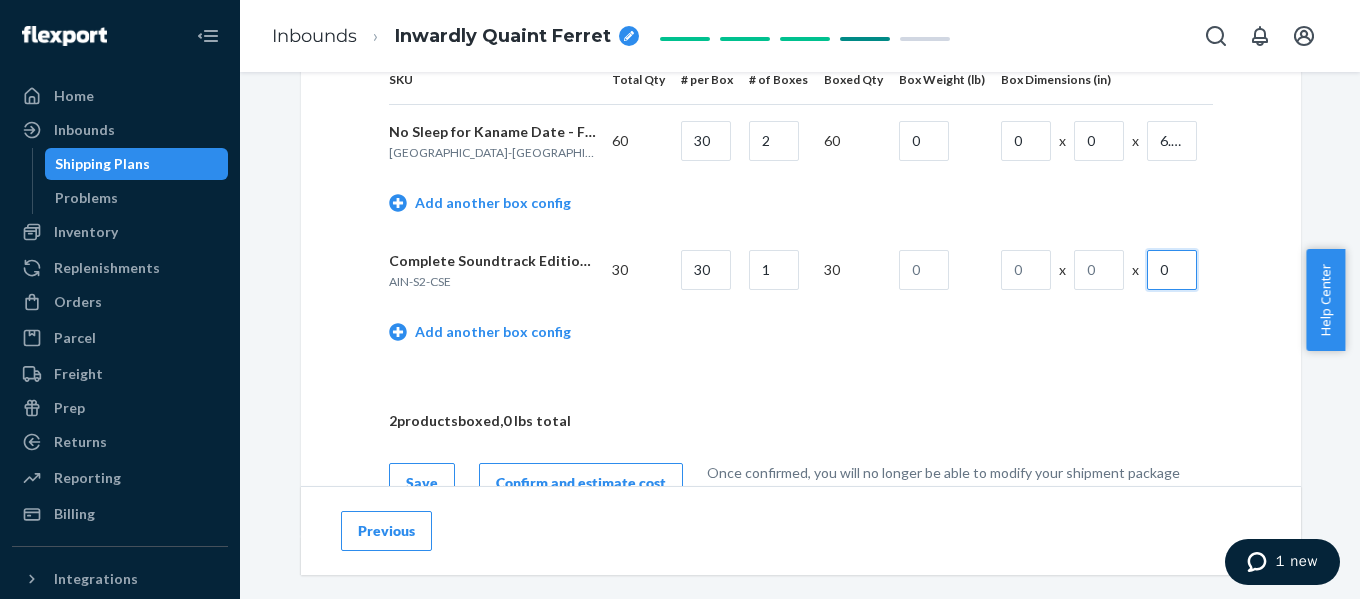 drag, startPoint x: 1174, startPoint y: 269, endPoint x: 1098, endPoint y: 274, distance: 76.1643 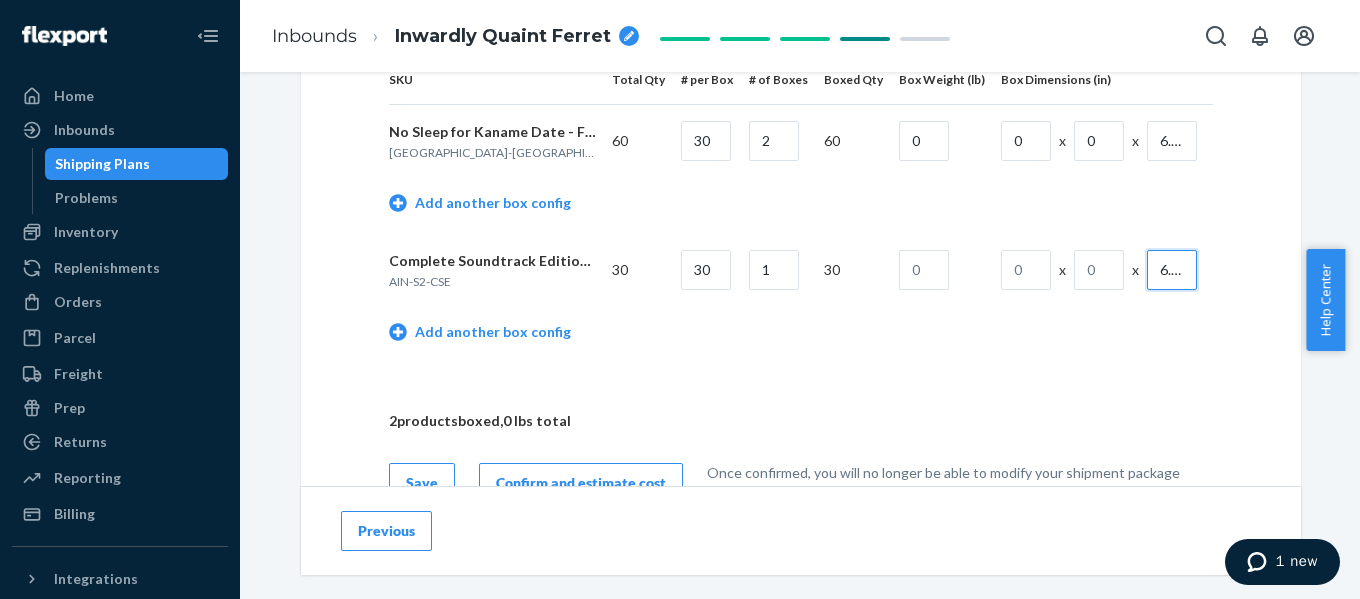 scroll, scrollTop: 0, scrollLeft: 3, axis: horizontal 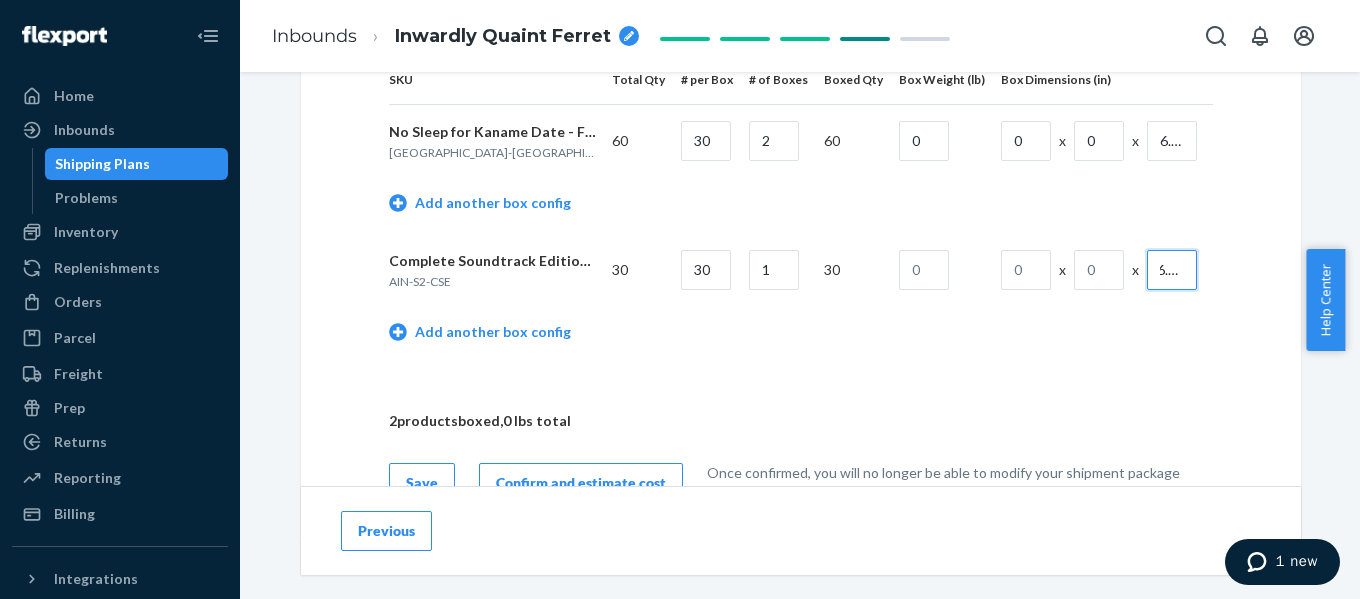 type on "6.93" 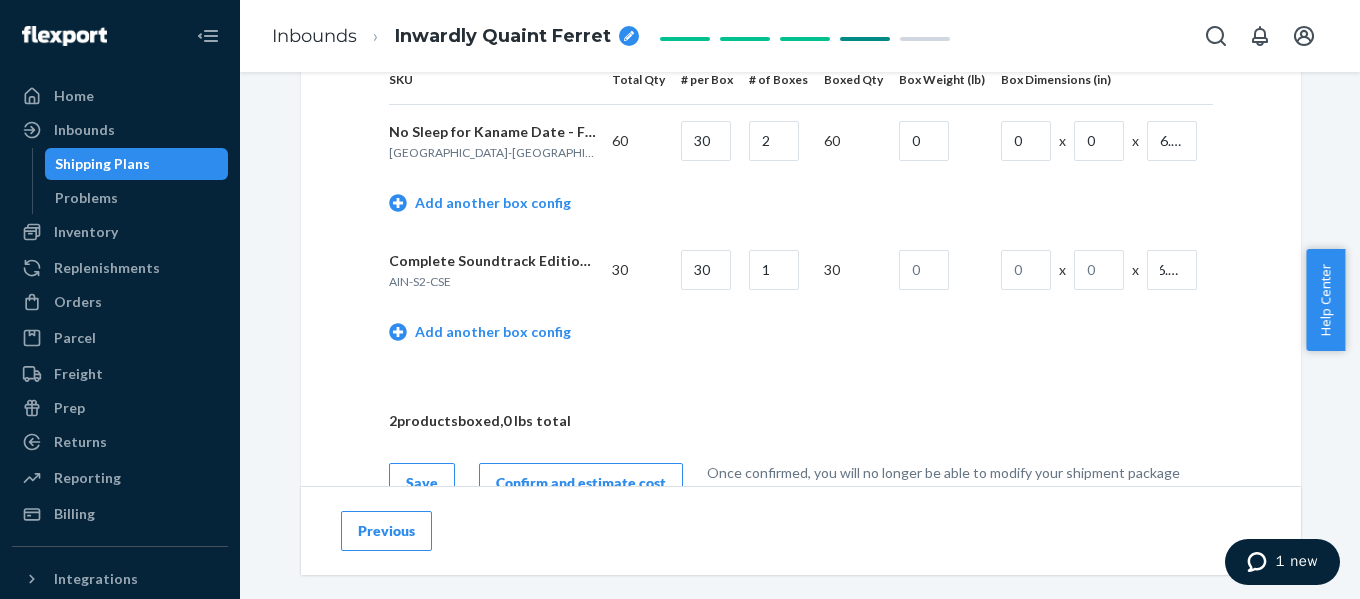 scroll 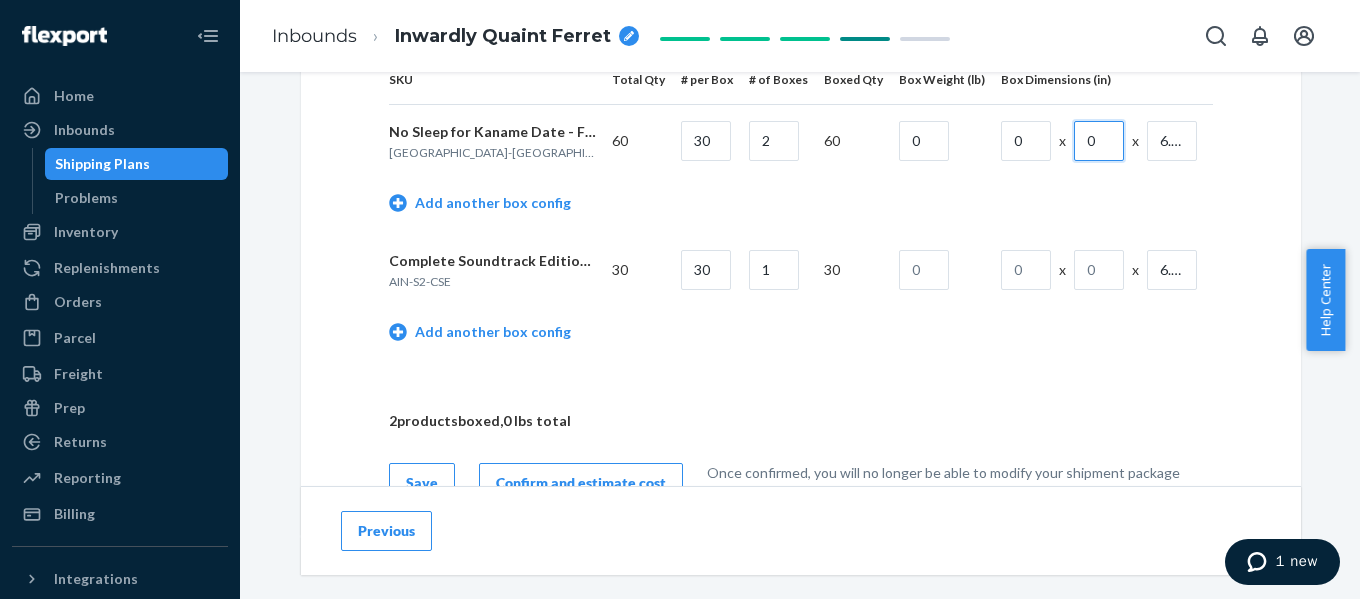 click on "0" at bounding box center [1099, 141] 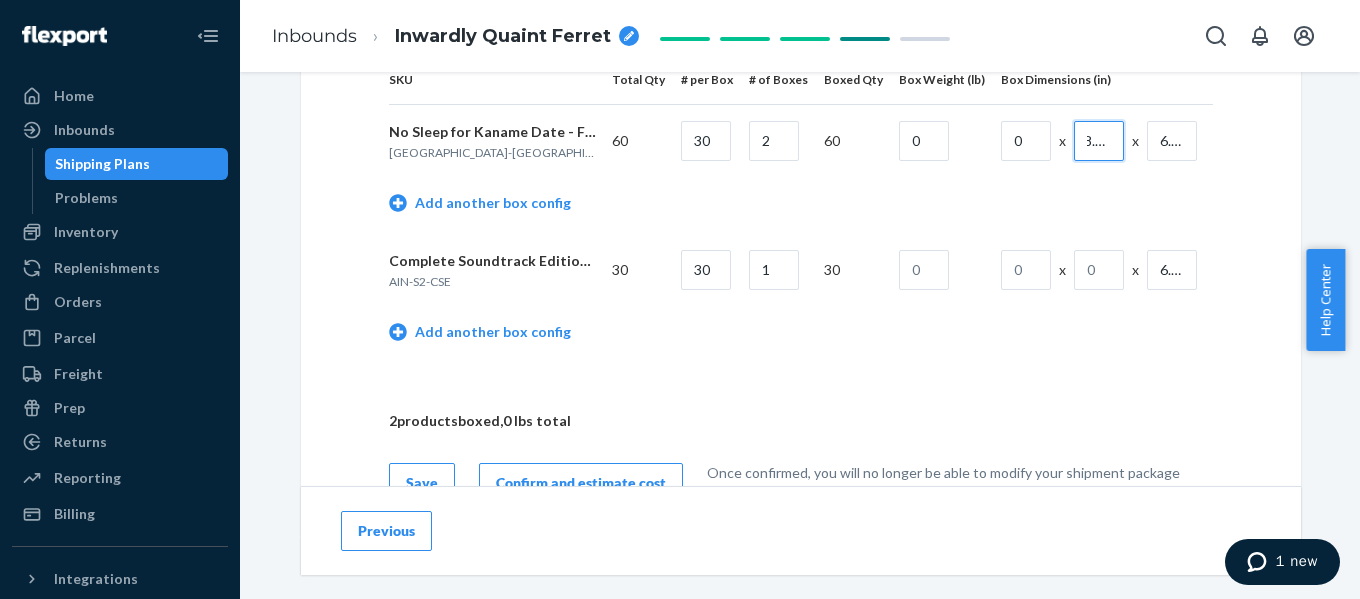 type on "8.62" 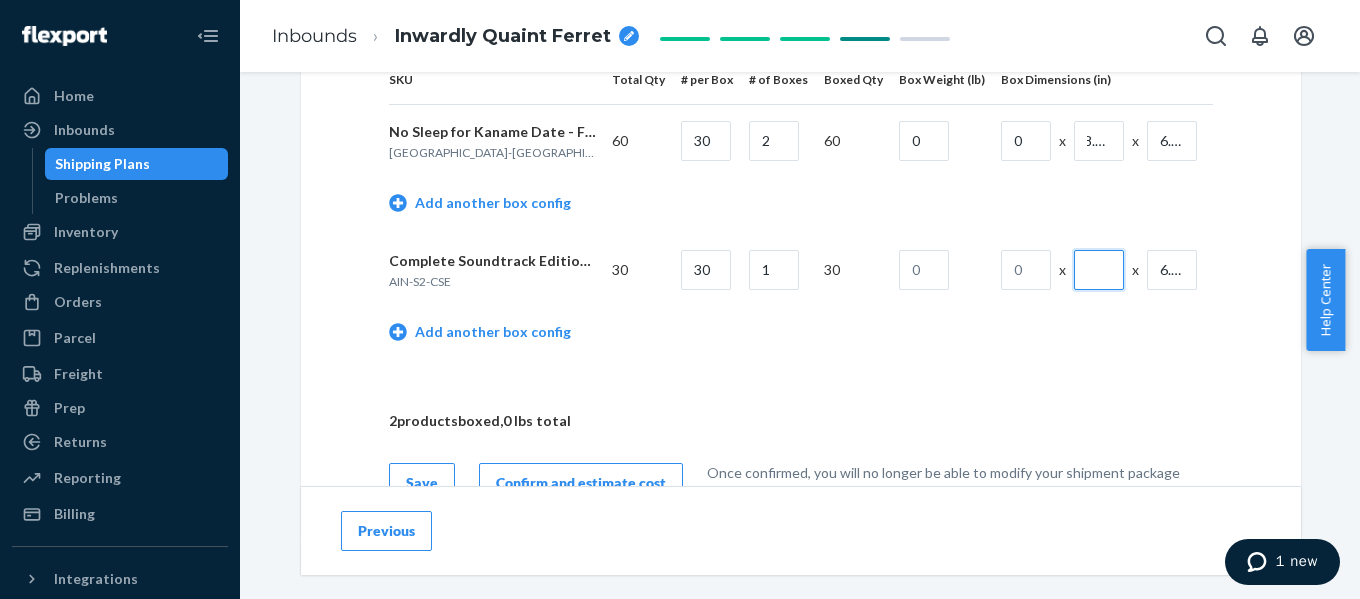 click at bounding box center [1099, 270] 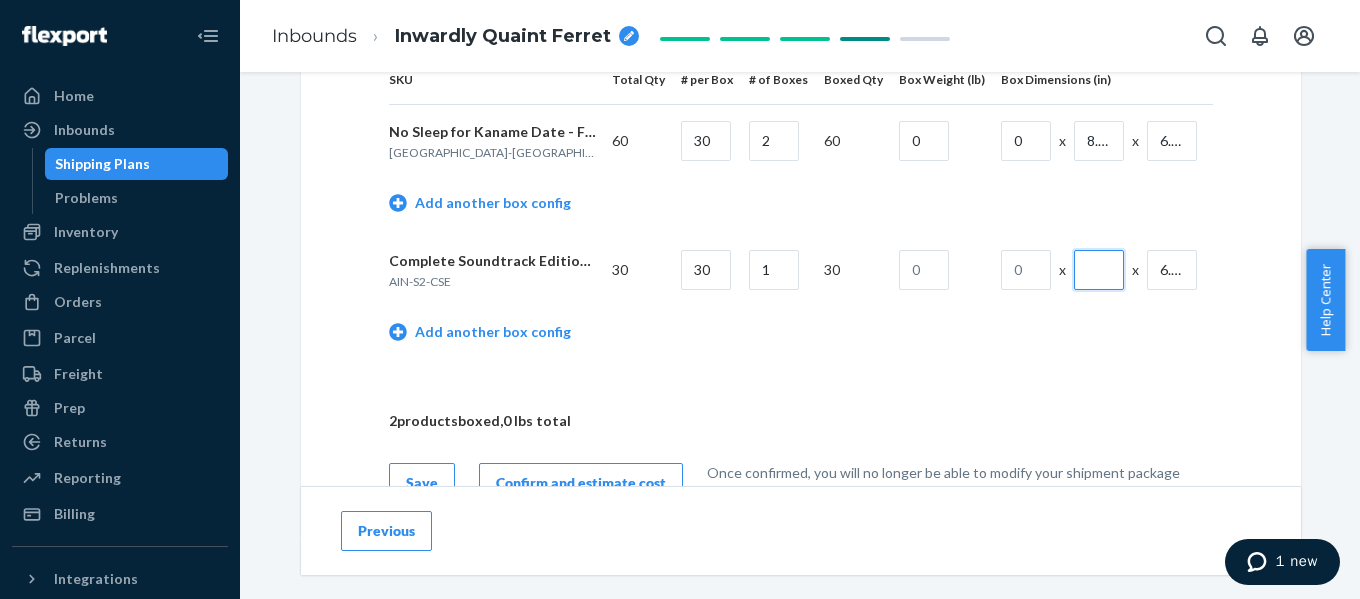 click at bounding box center (1099, 270) 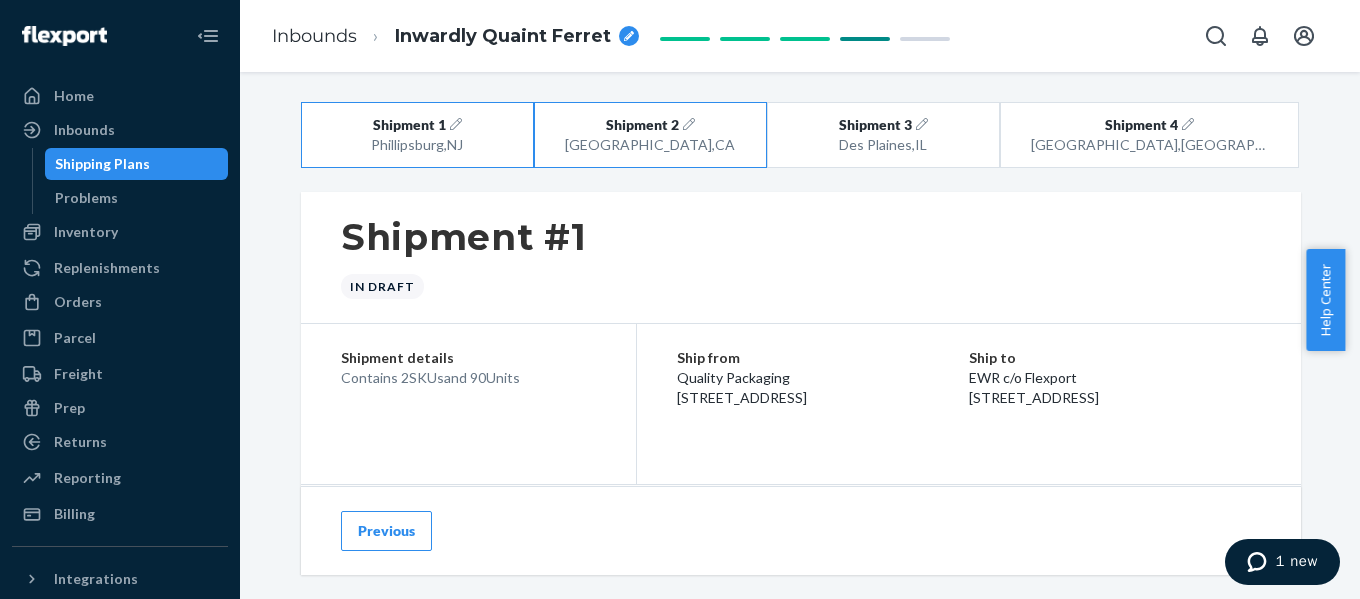 type on "8.62" 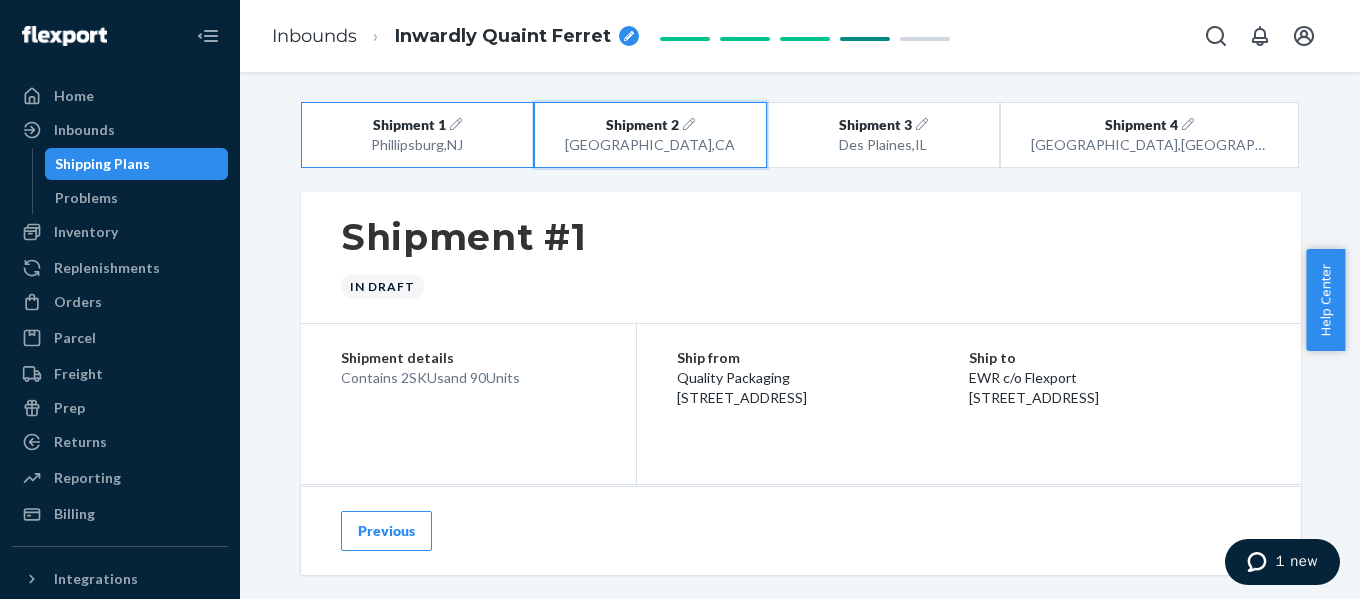 click on "San Bernardino ,  CA" at bounding box center (650, 145) 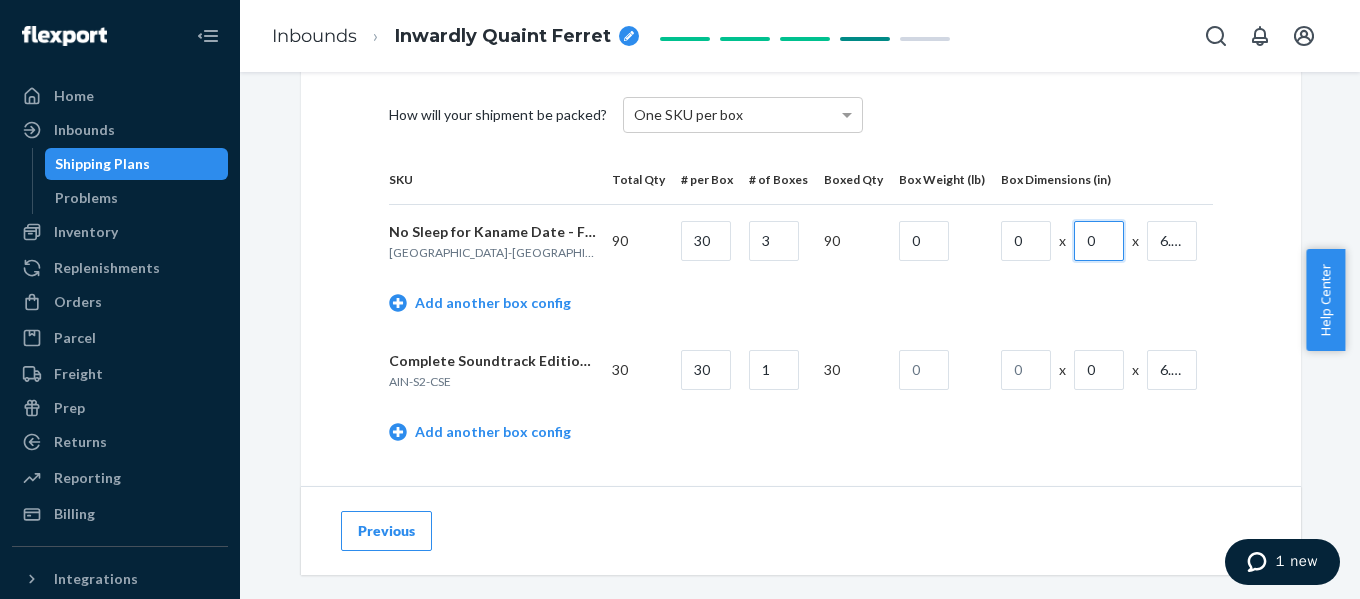 click on "0" at bounding box center [1099, 241] 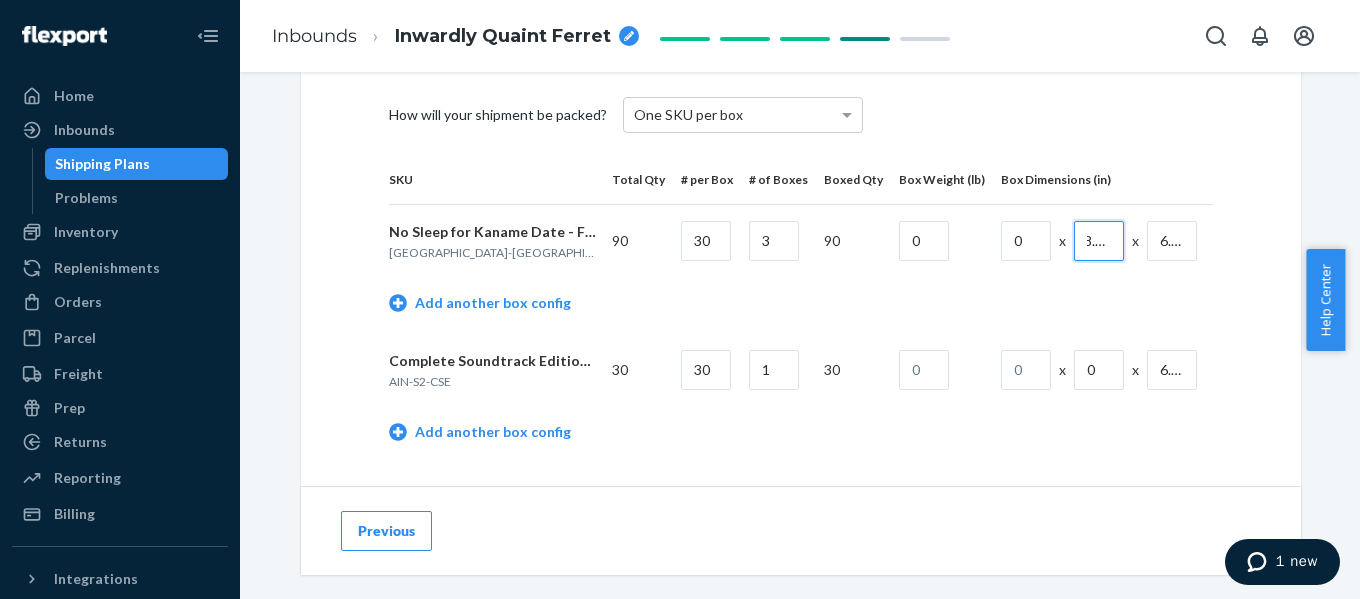 type on "8.62" 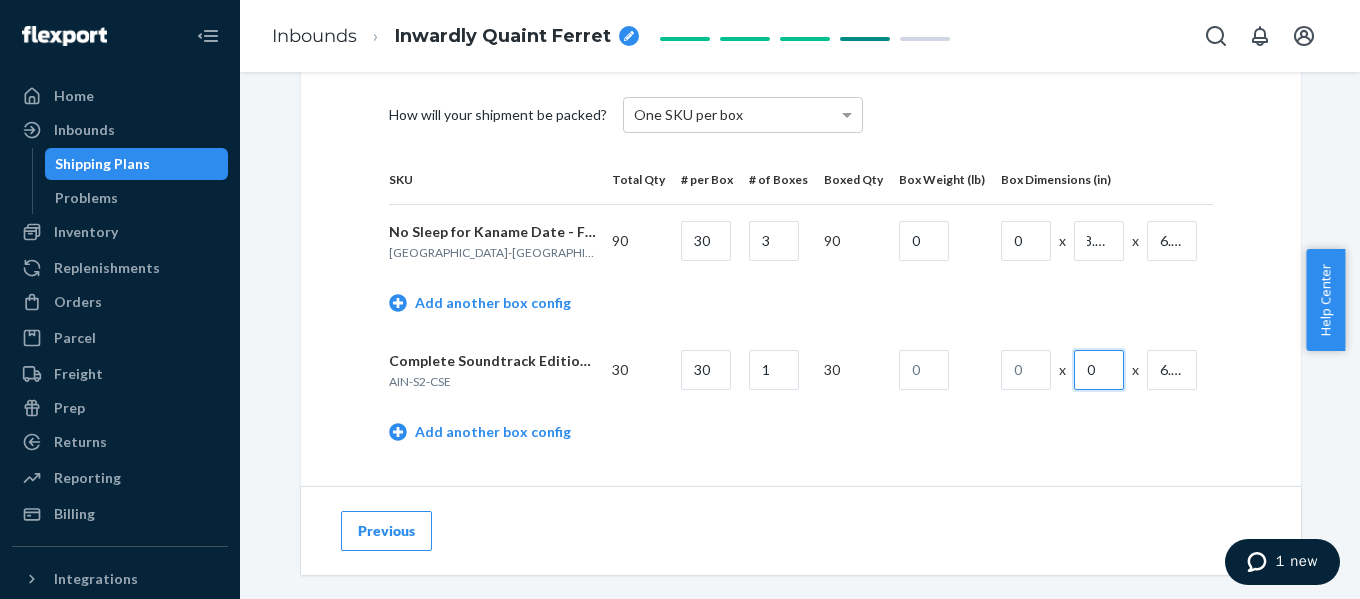 click on "0" at bounding box center [1099, 370] 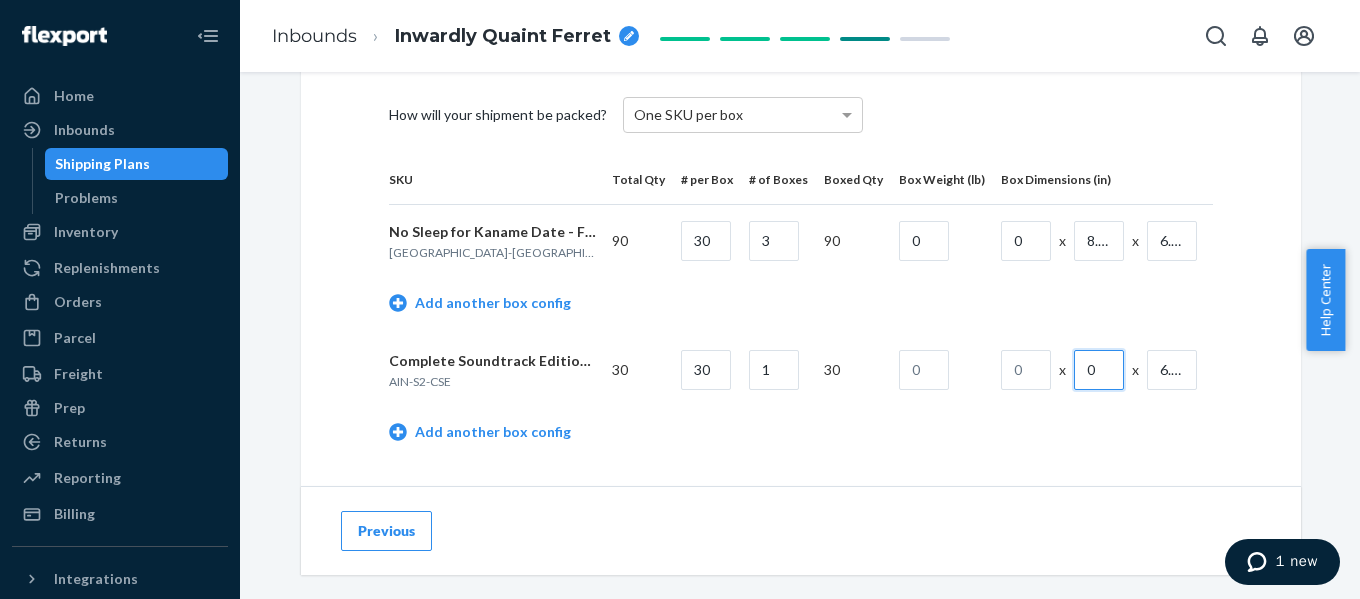 click on "0" at bounding box center (1099, 370) 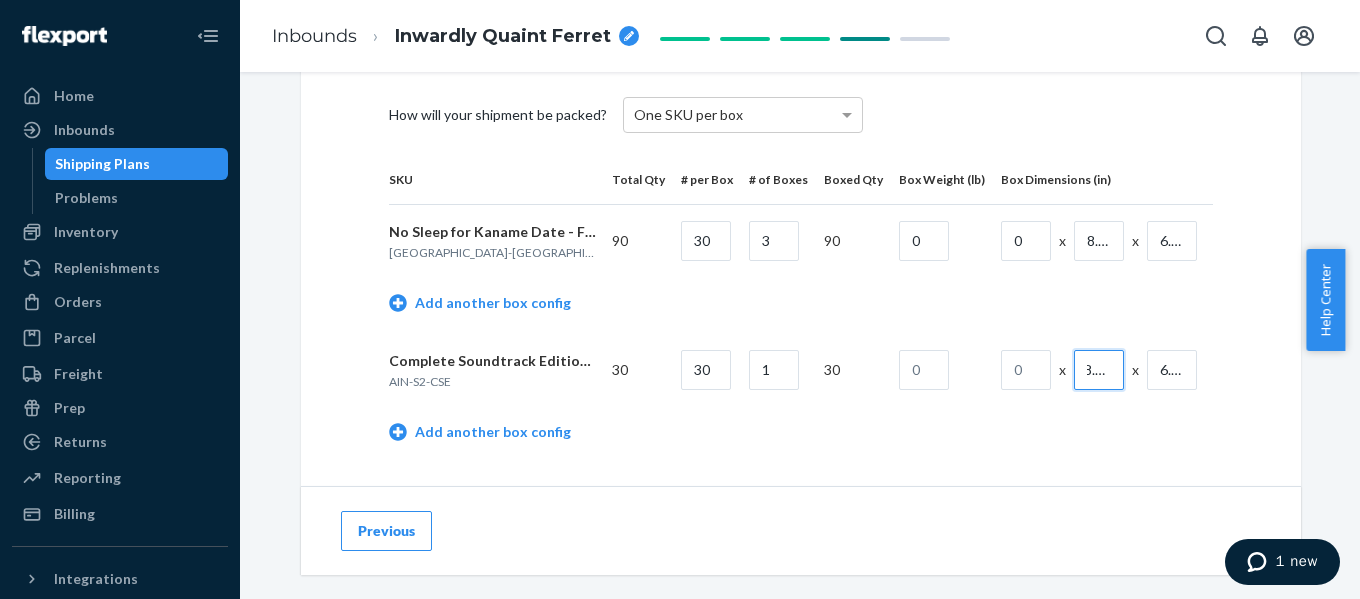 type on "8.62" 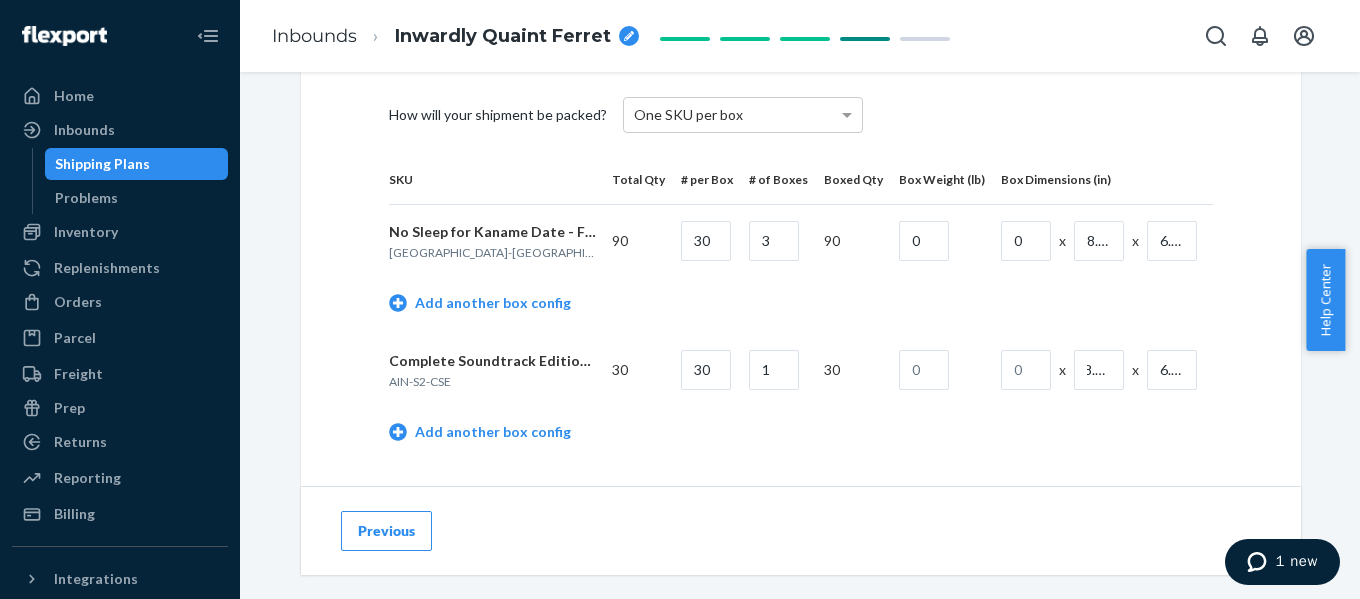 click on "Previous" at bounding box center [386, 531] 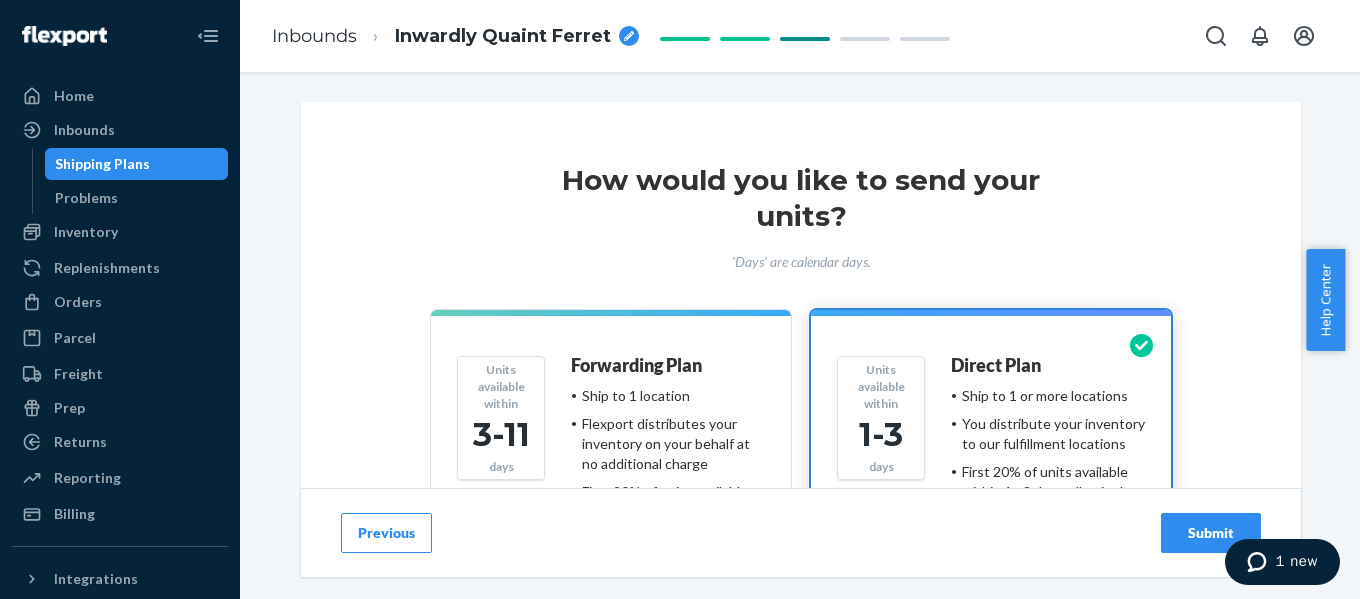 click on "Previous" at bounding box center (386, 533) 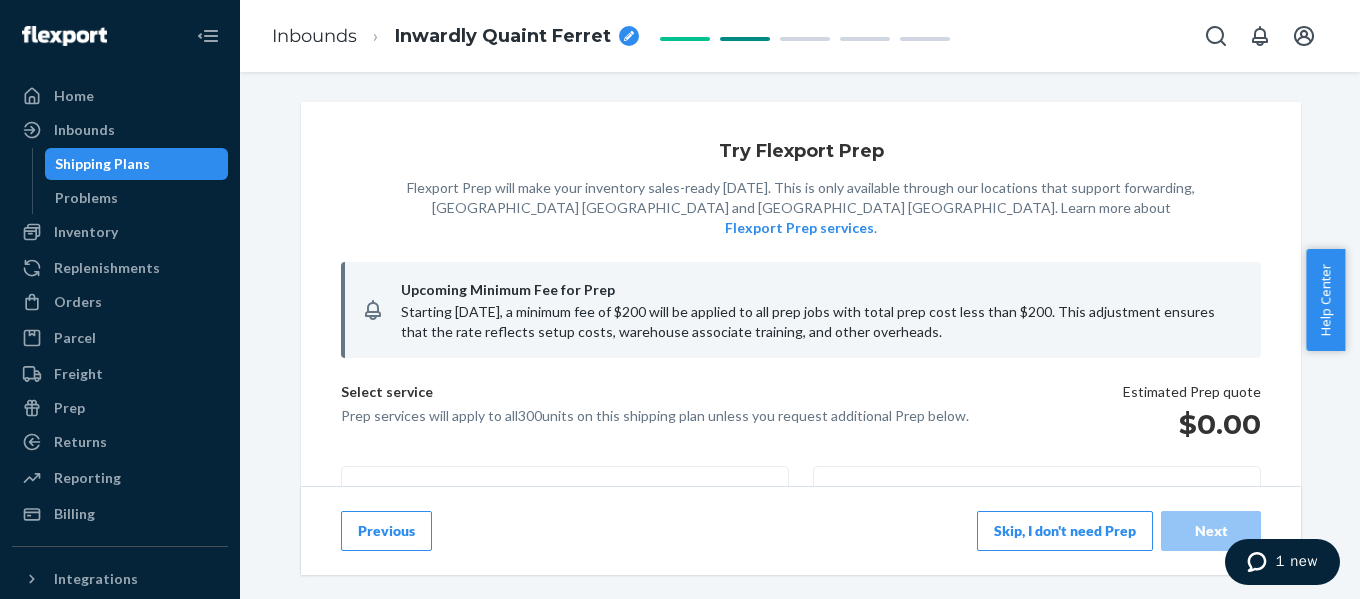 click on "Skip, I don't need Prep" at bounding box center (1065, 531) 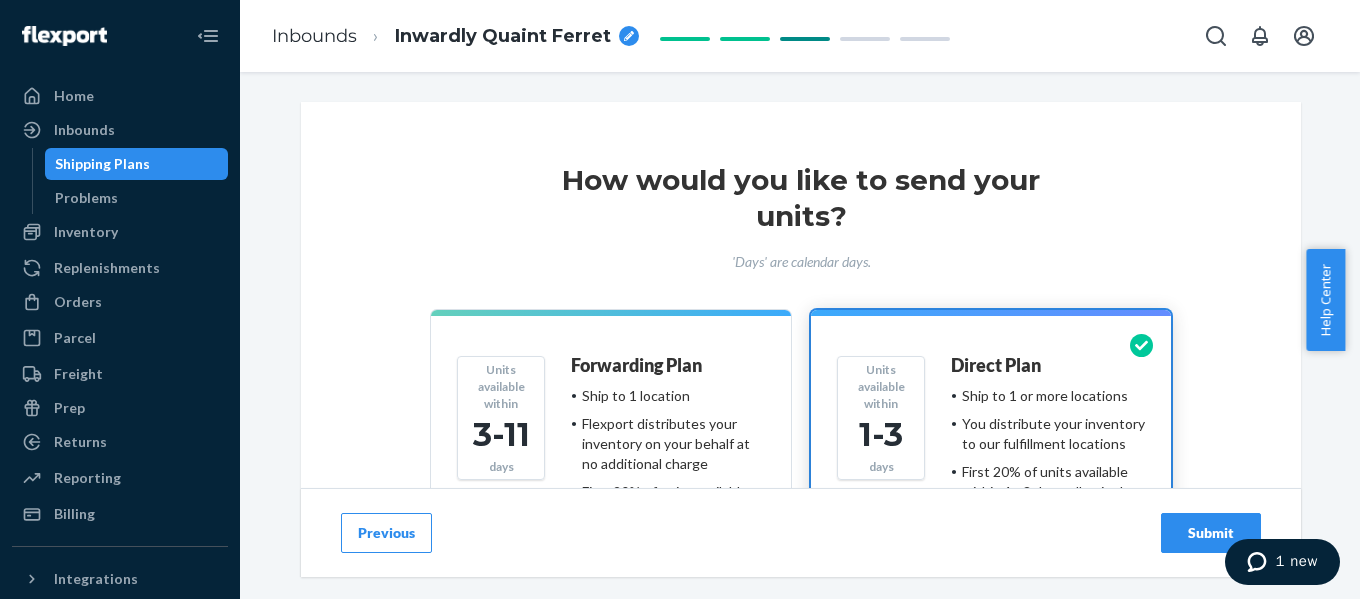 click on "Forwarding Plan" at bounding box center (668, 371) 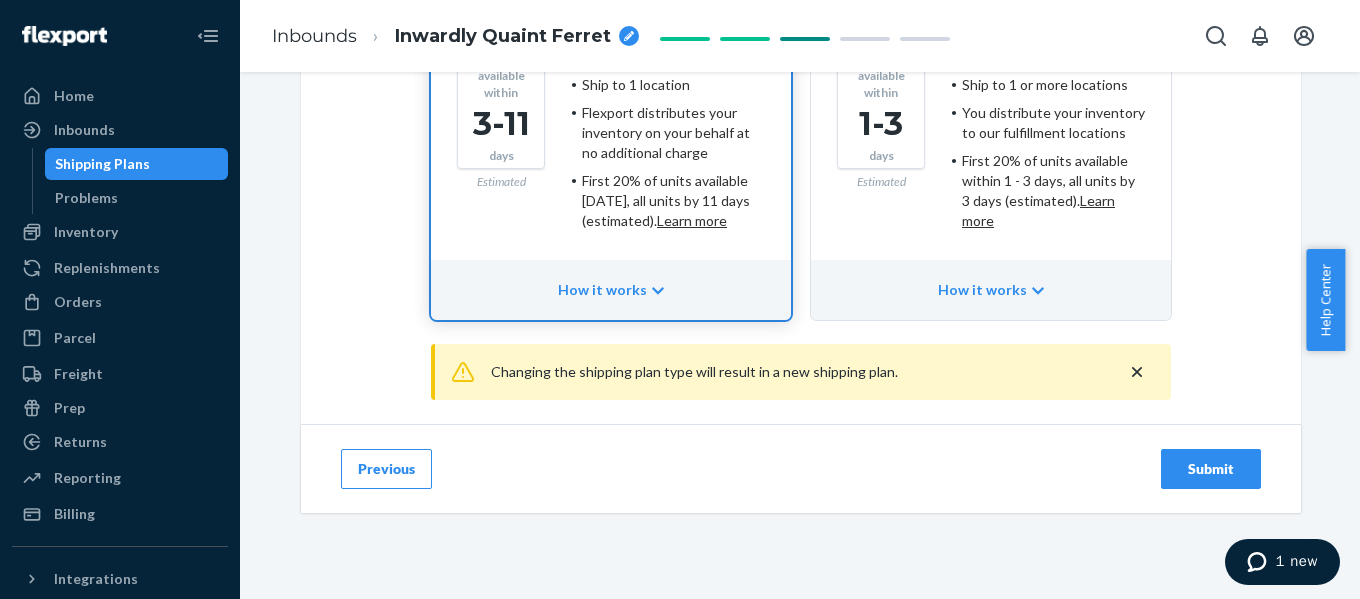 click on "Submit" at bounding box center (1211, 469) 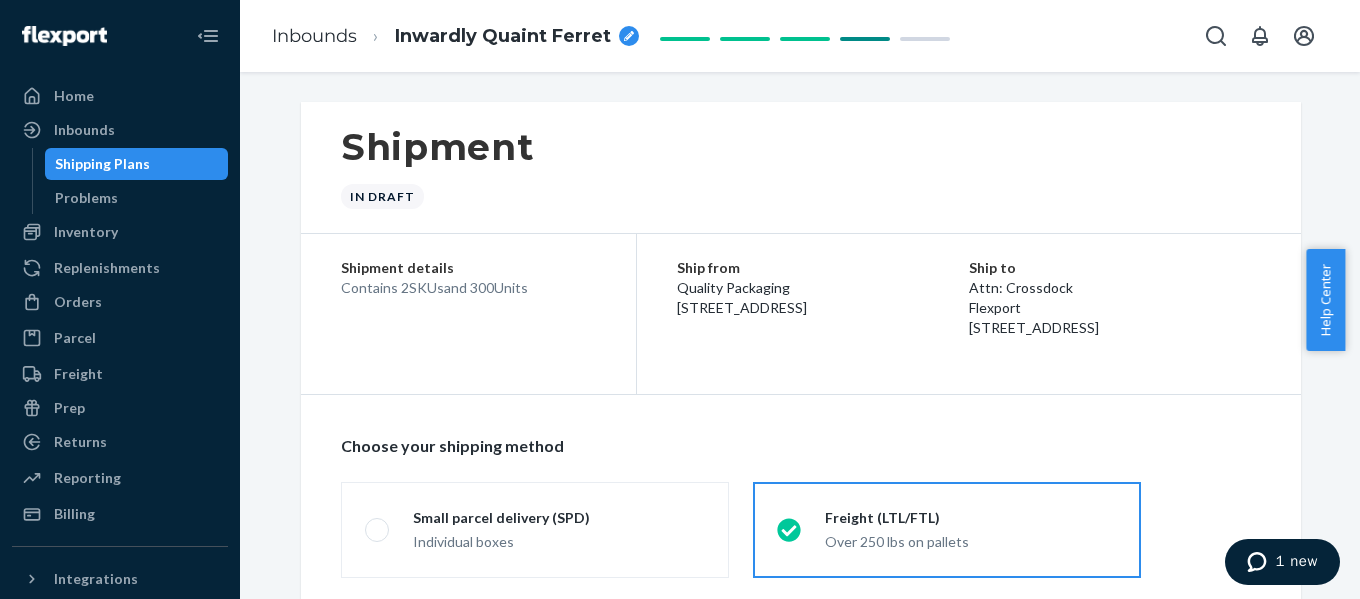 radio on "true" 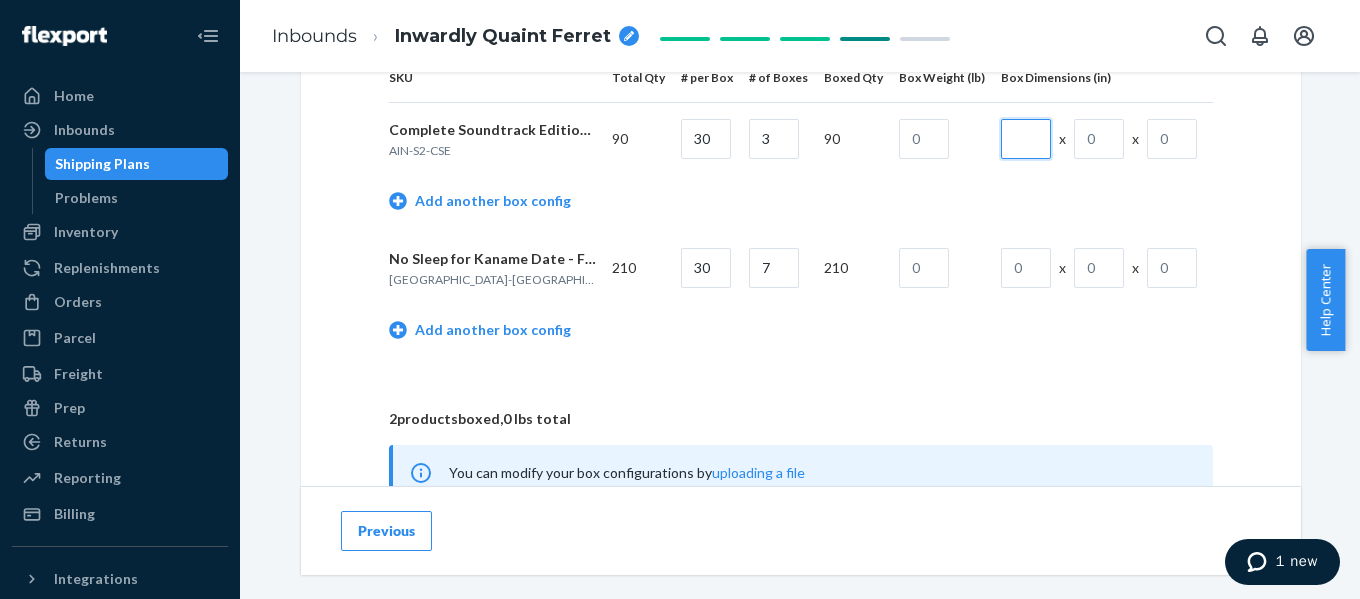 click at bounding box center (1026, 139) 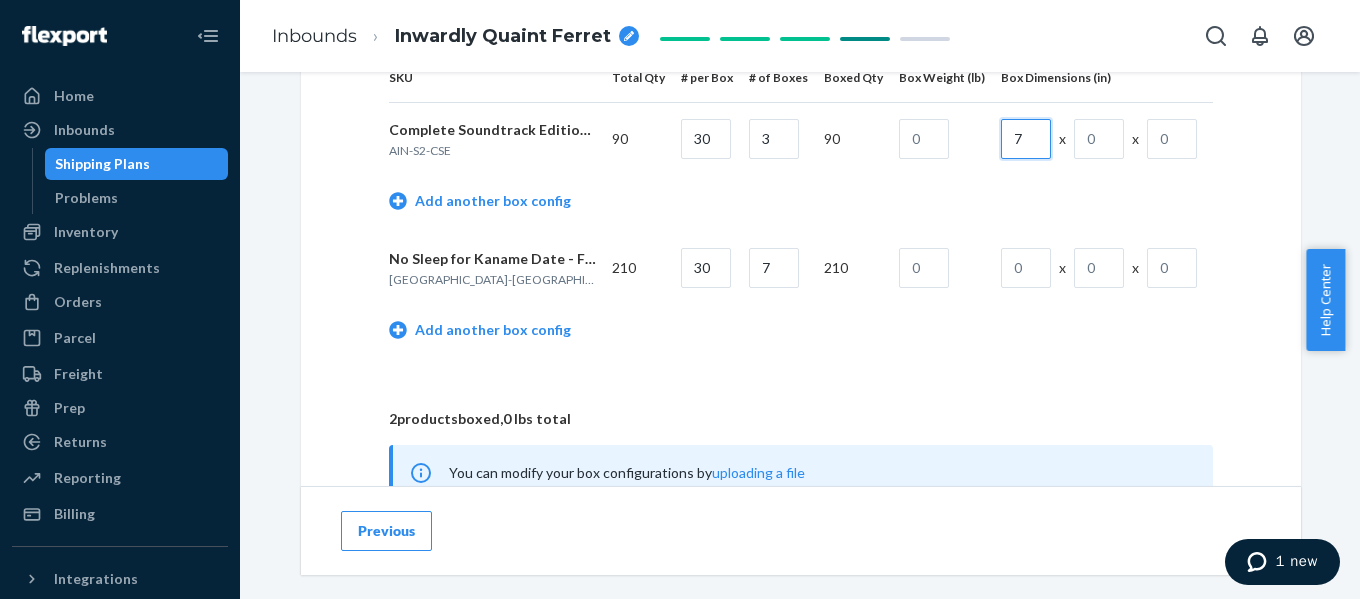 type on "7" 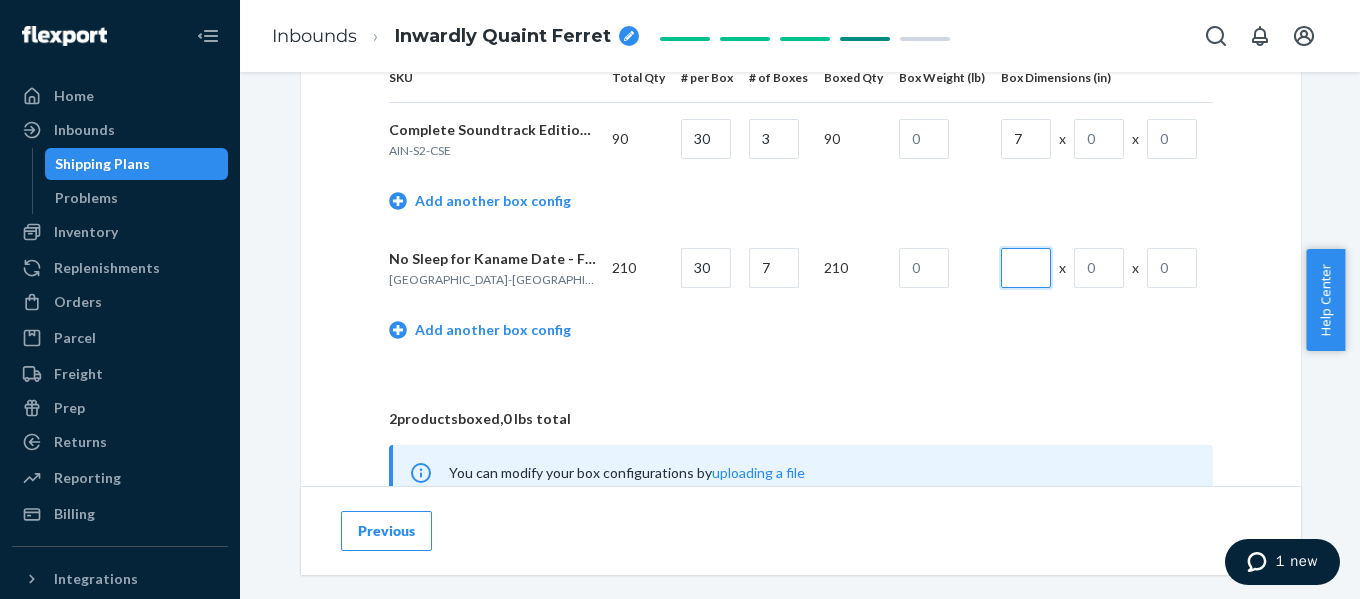 click at bounding box center [1026, 268] 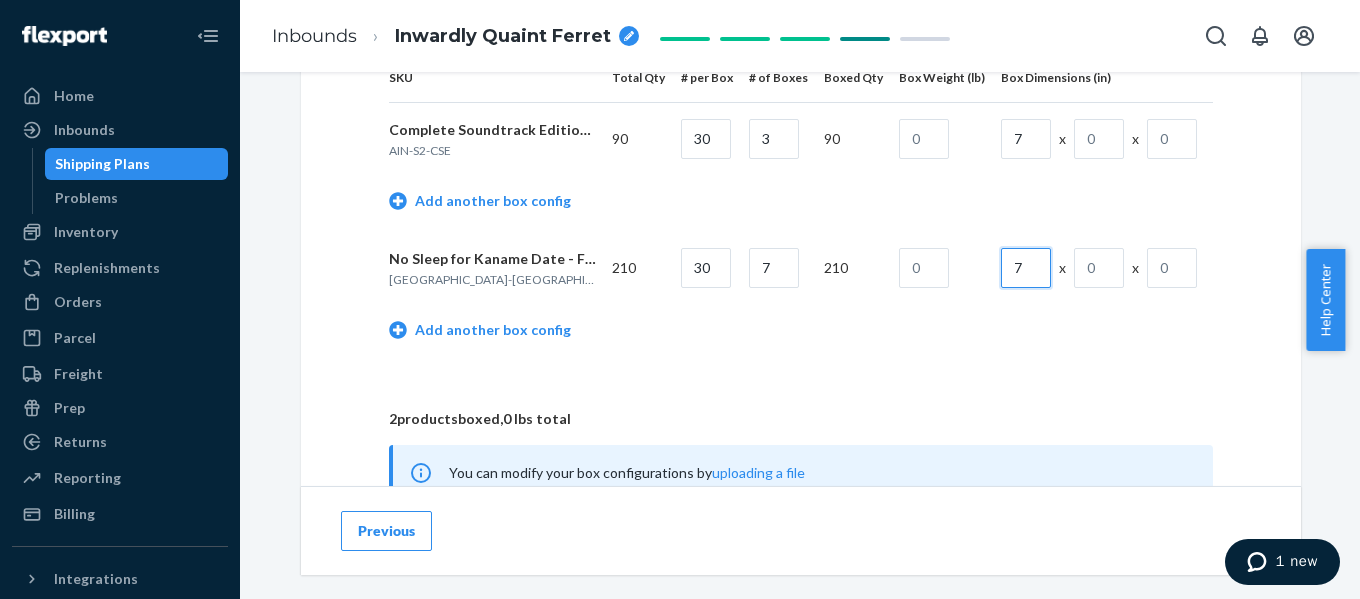type on "7" 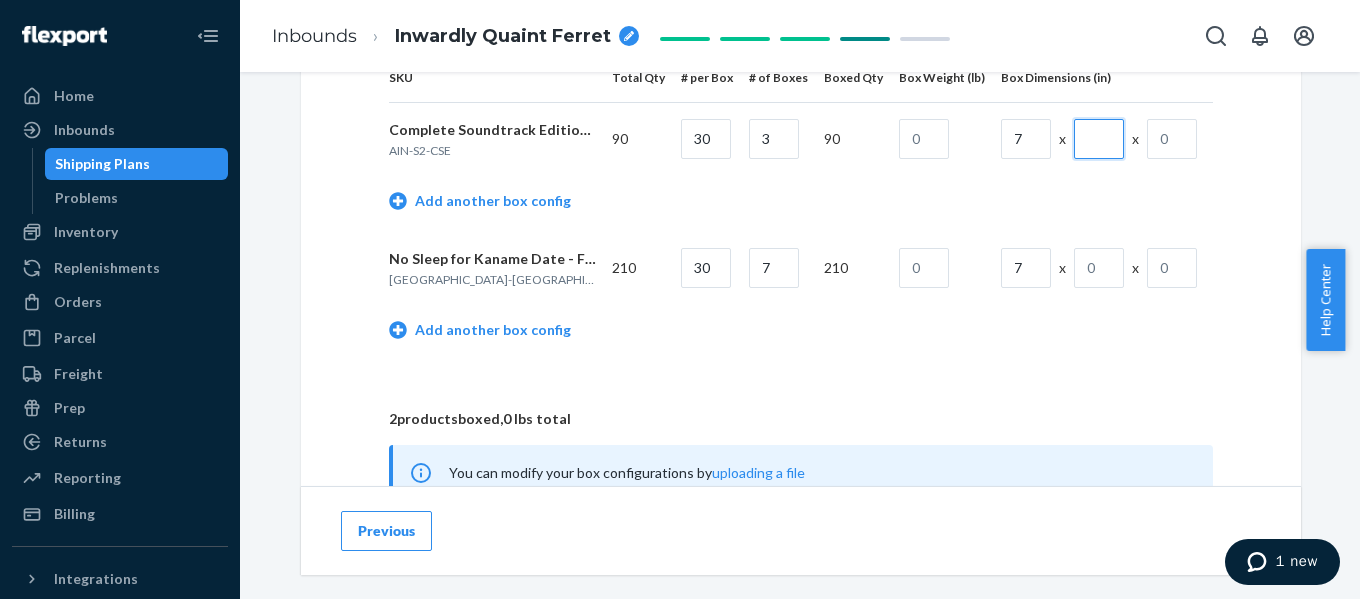 click at bounding box center [1099, 139] 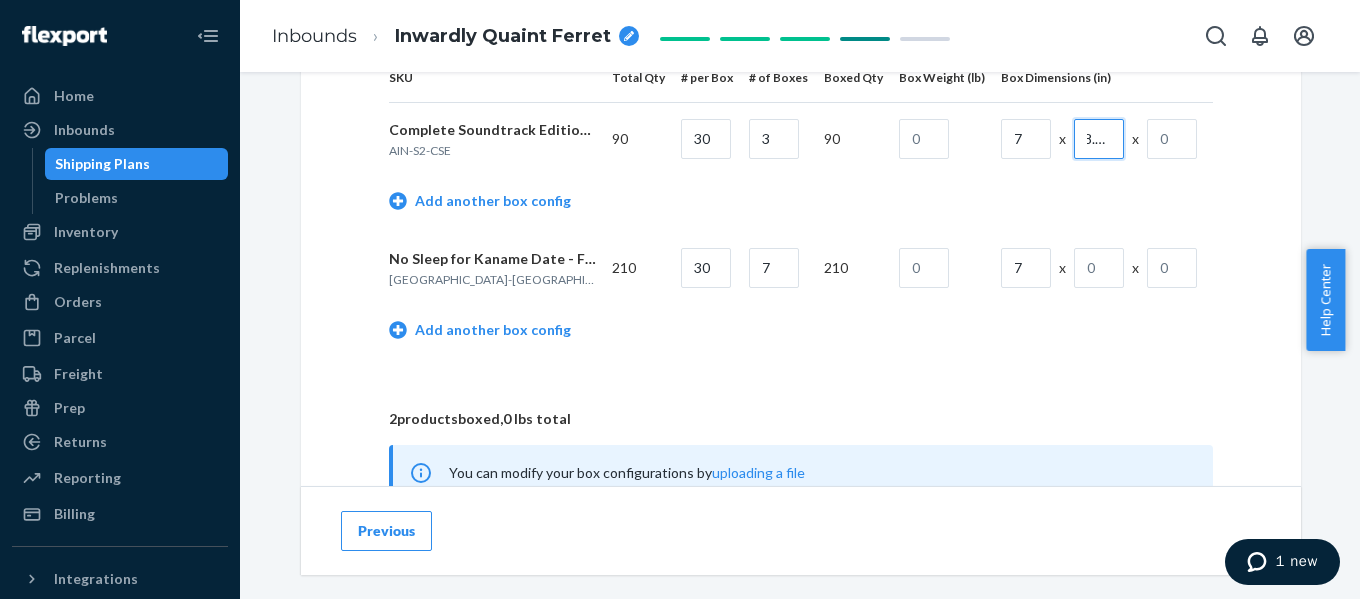 type on "8.62" 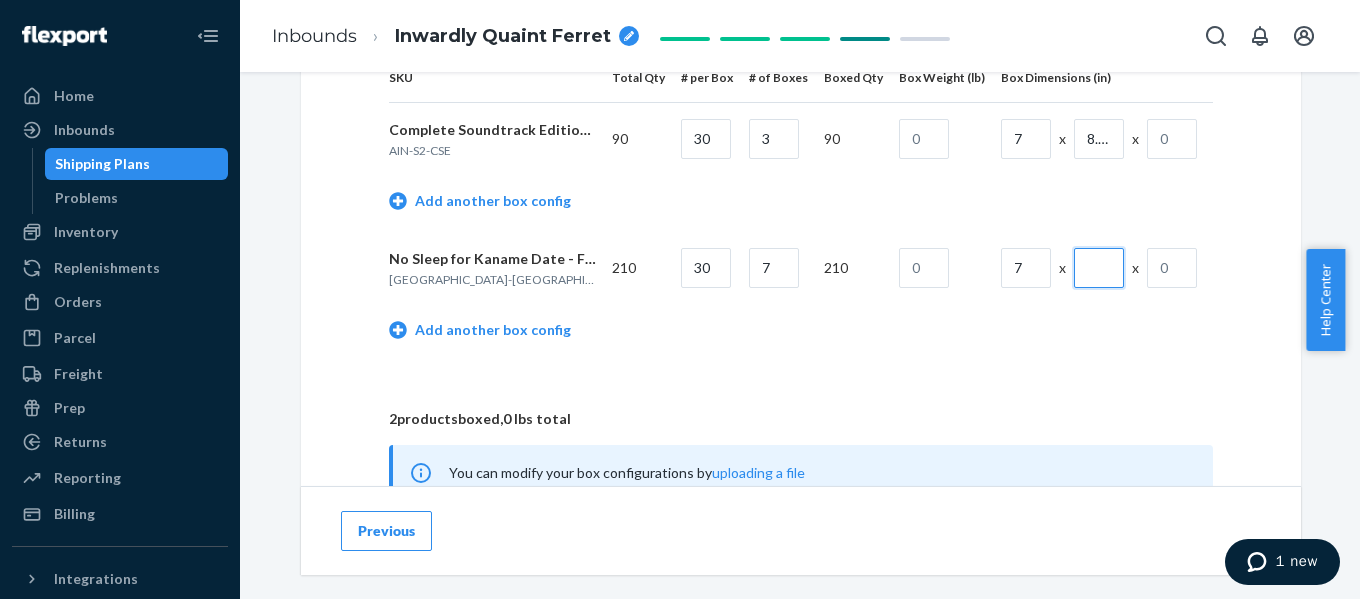 click at bounding box center (1099, 268) 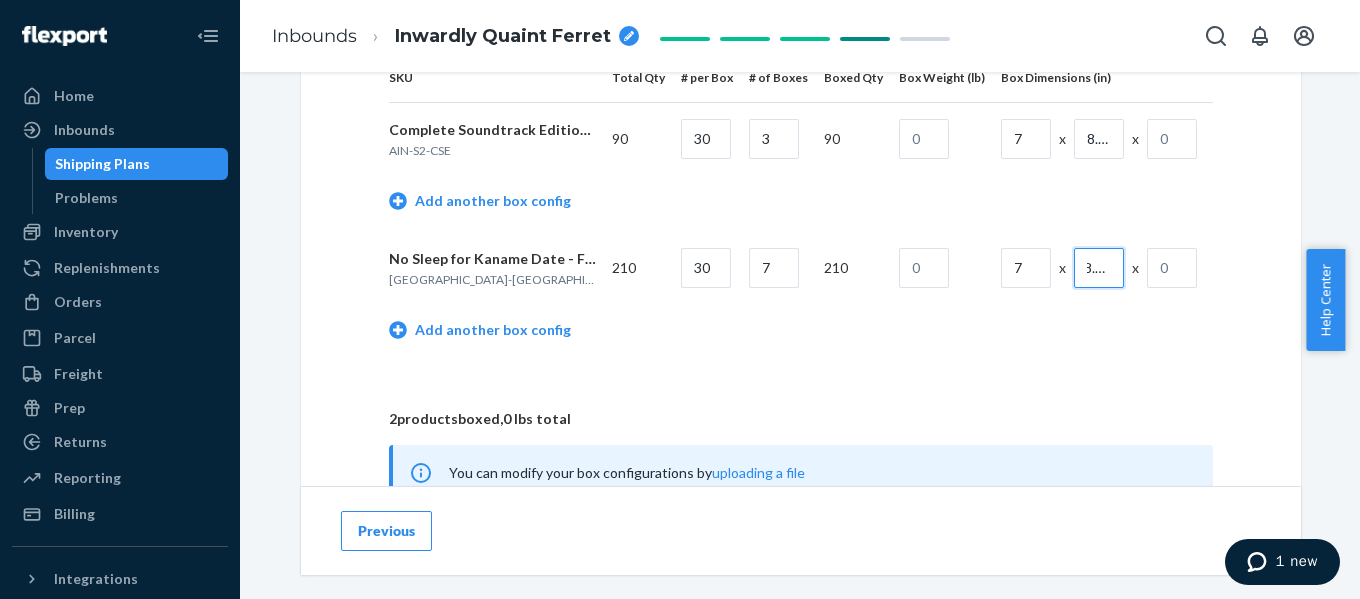 type on "8.62" 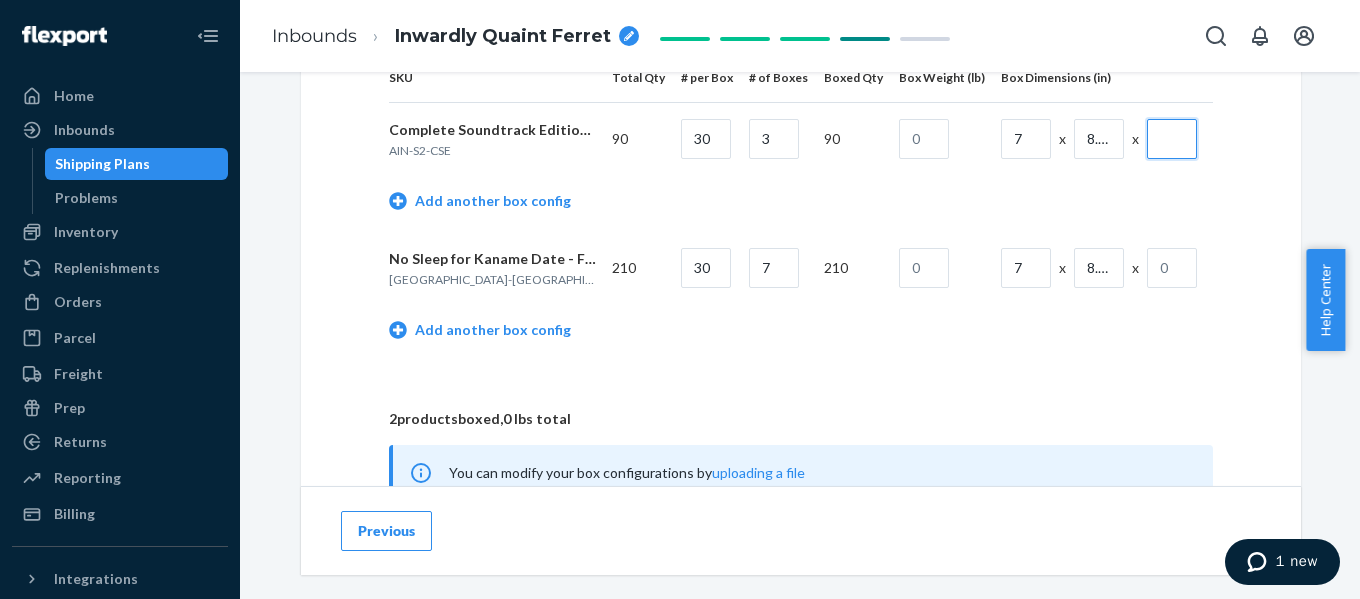 click at bounding box center [1172, 139] 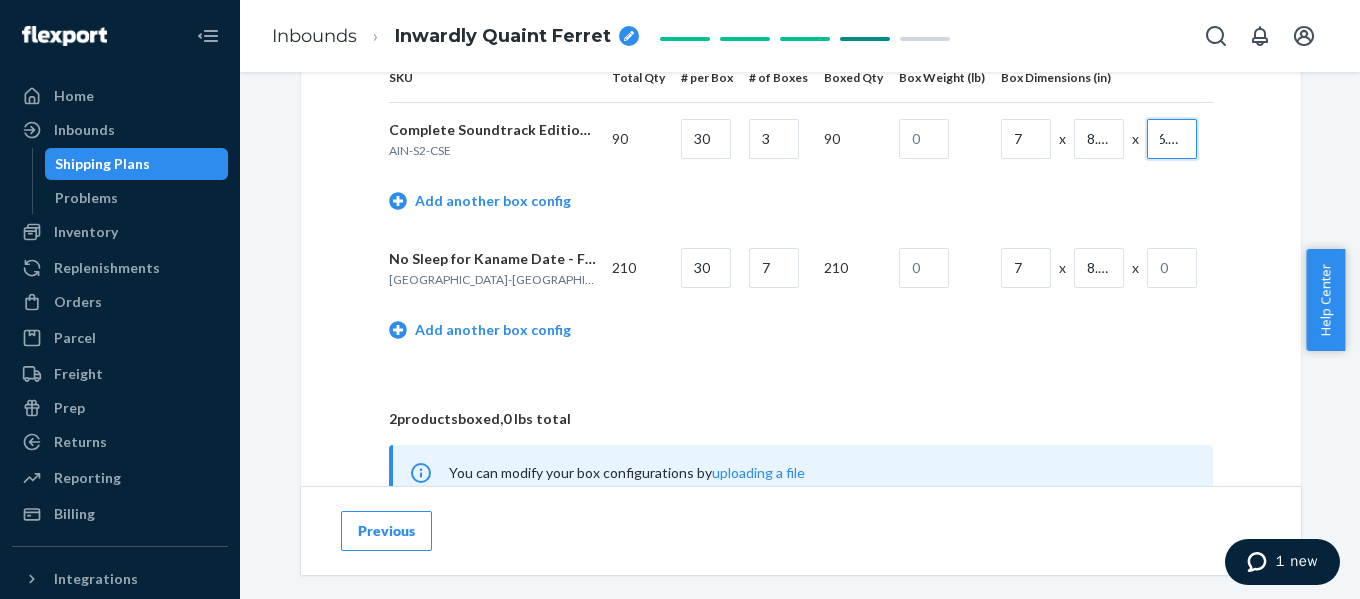 type on "6.93" 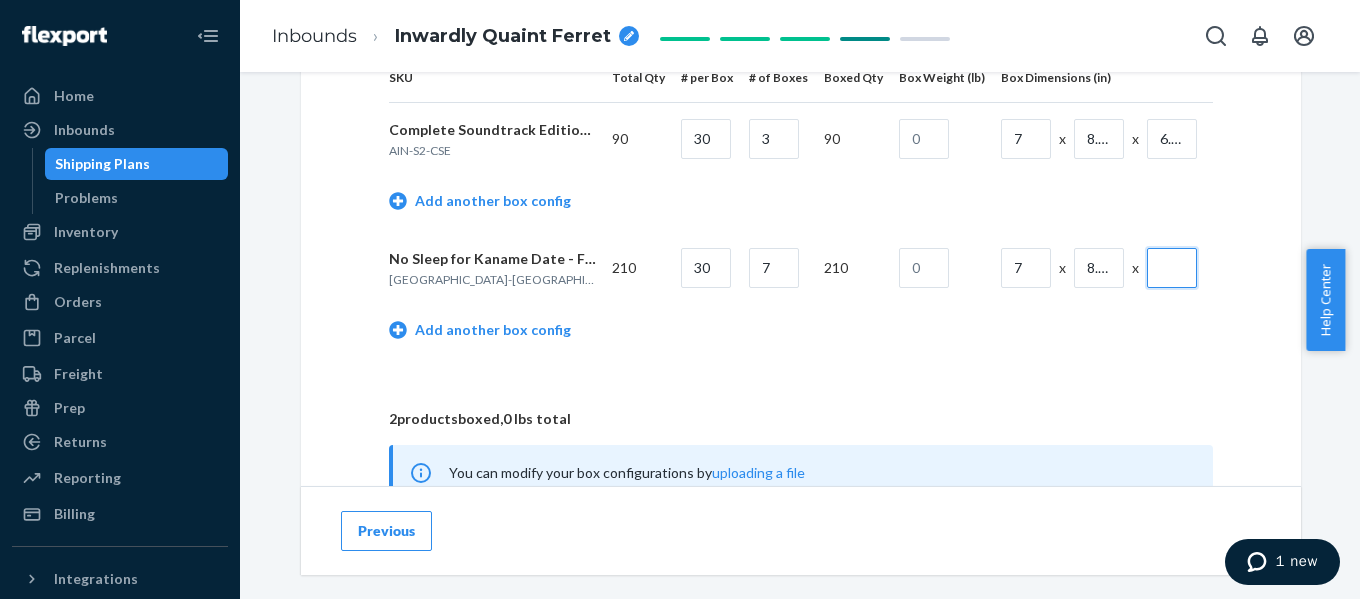 click at bounding box center (1172, 268) 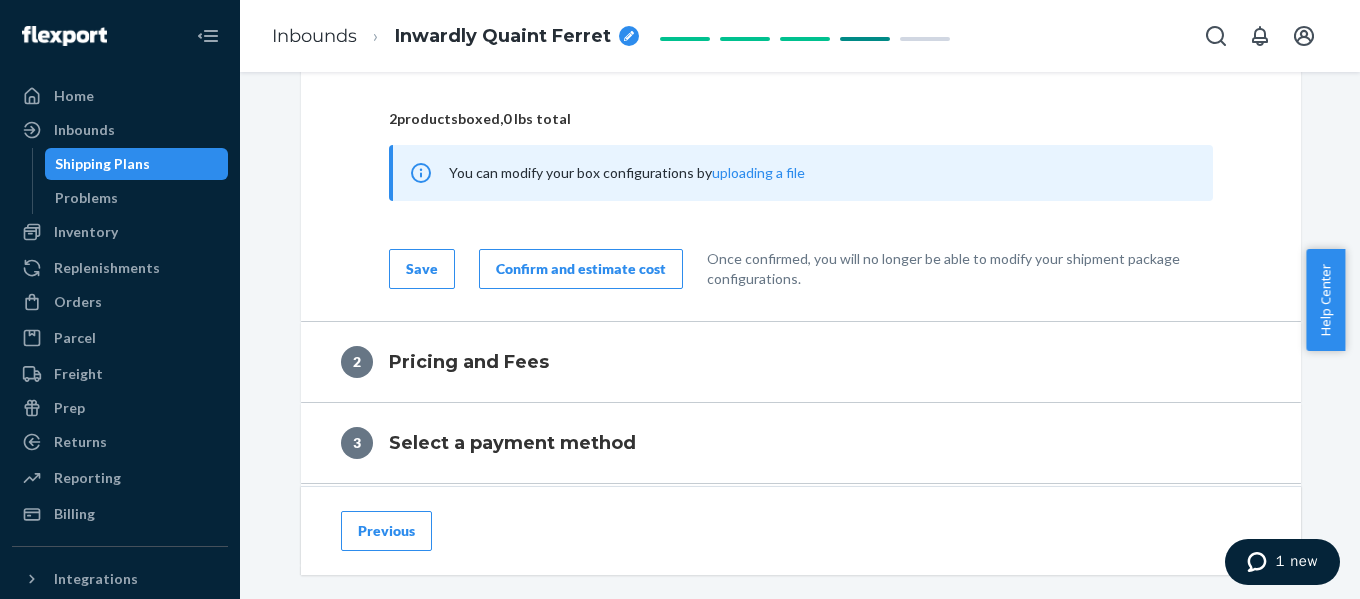 type on "6.93" 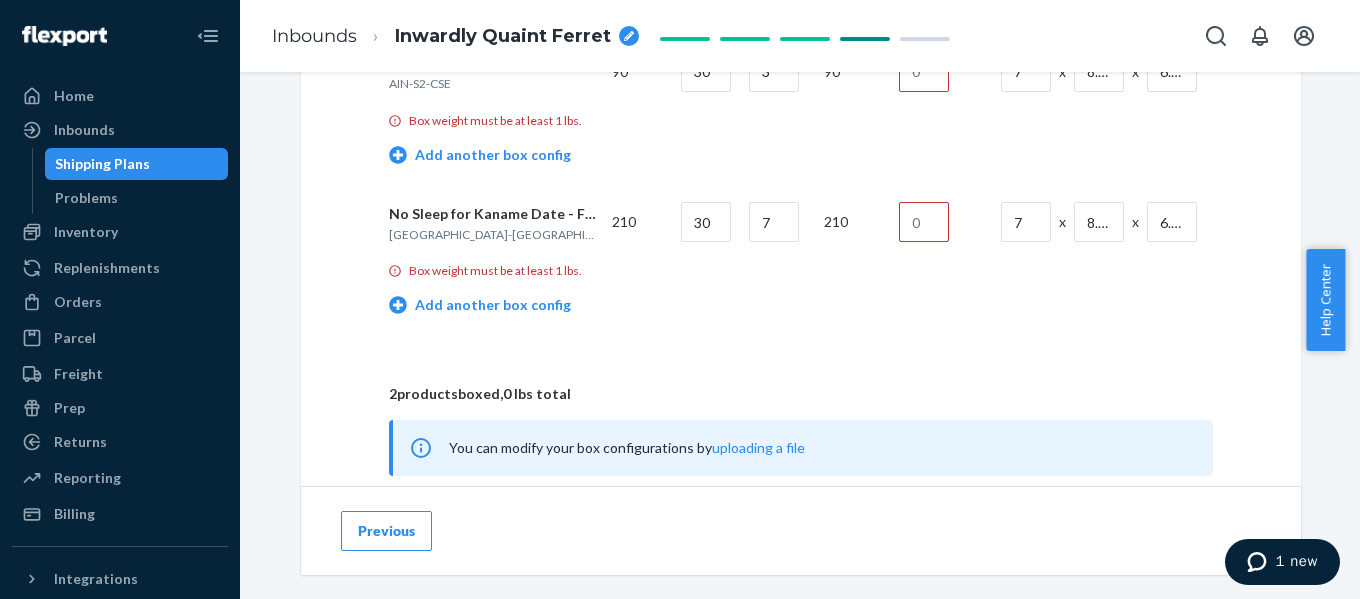 scroll, scrollTop: 1142, scrollLeft: 0, axis: vertical 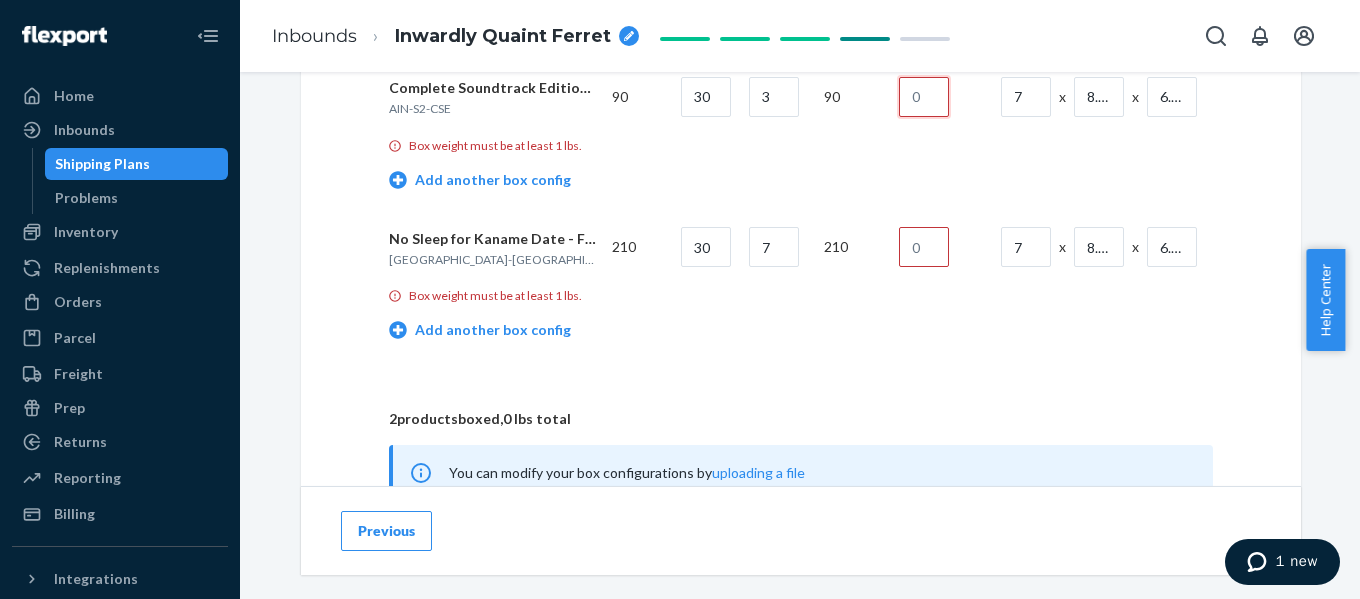 click at bounding box center (924, 97) 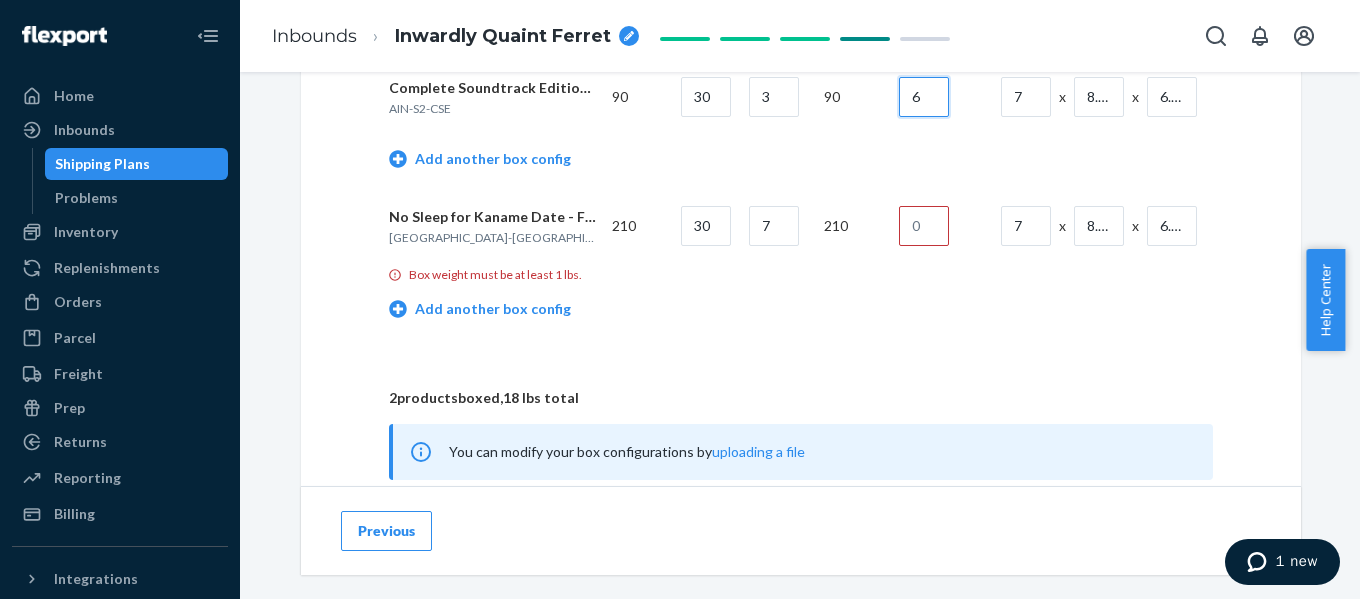 type on "6" 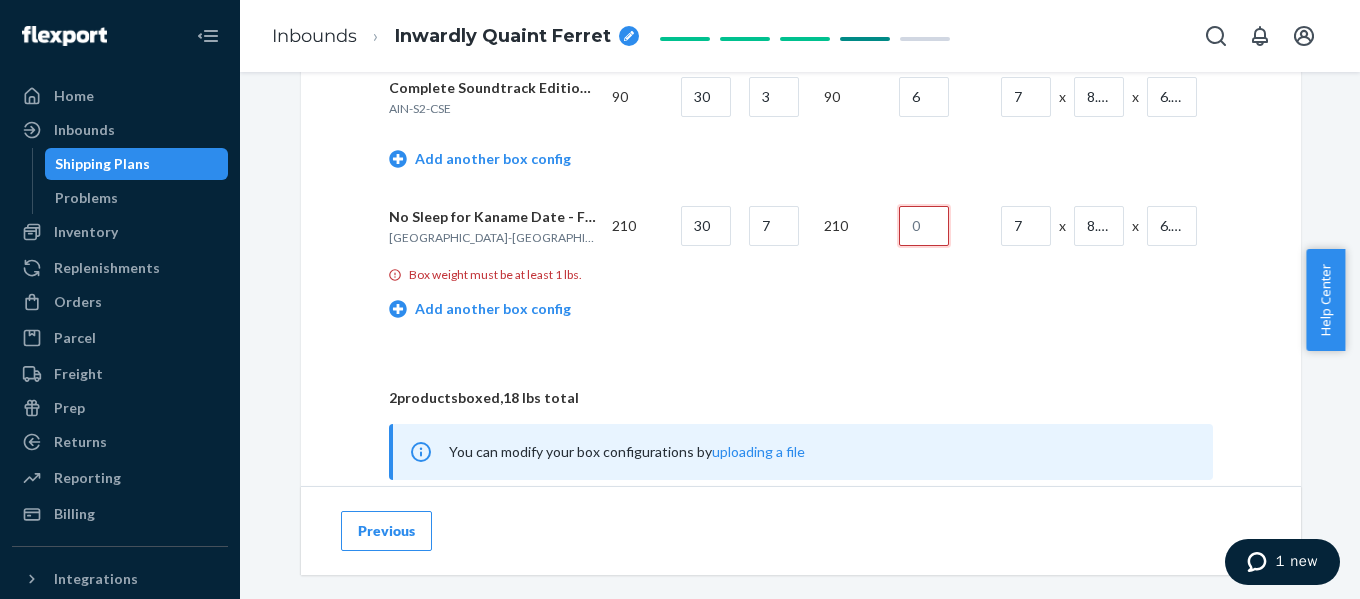 click at bounding box center [924, 226] 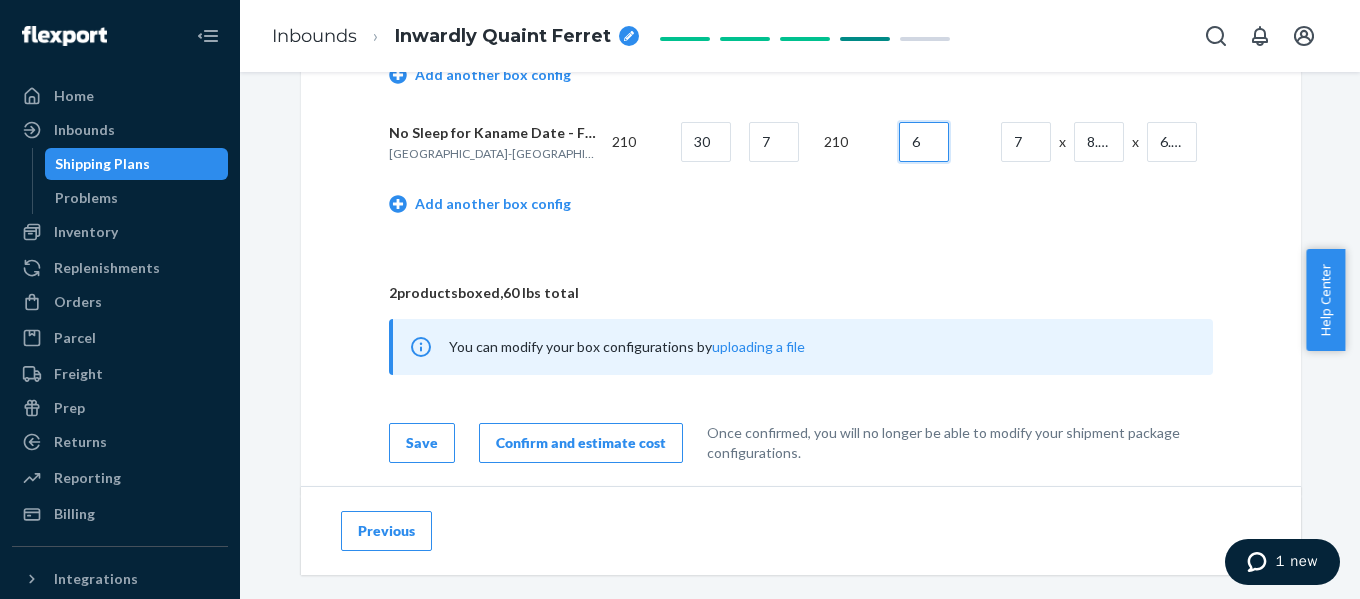 scroll, scrollTop: 1342, scrollLeft: 0, axis: vertical 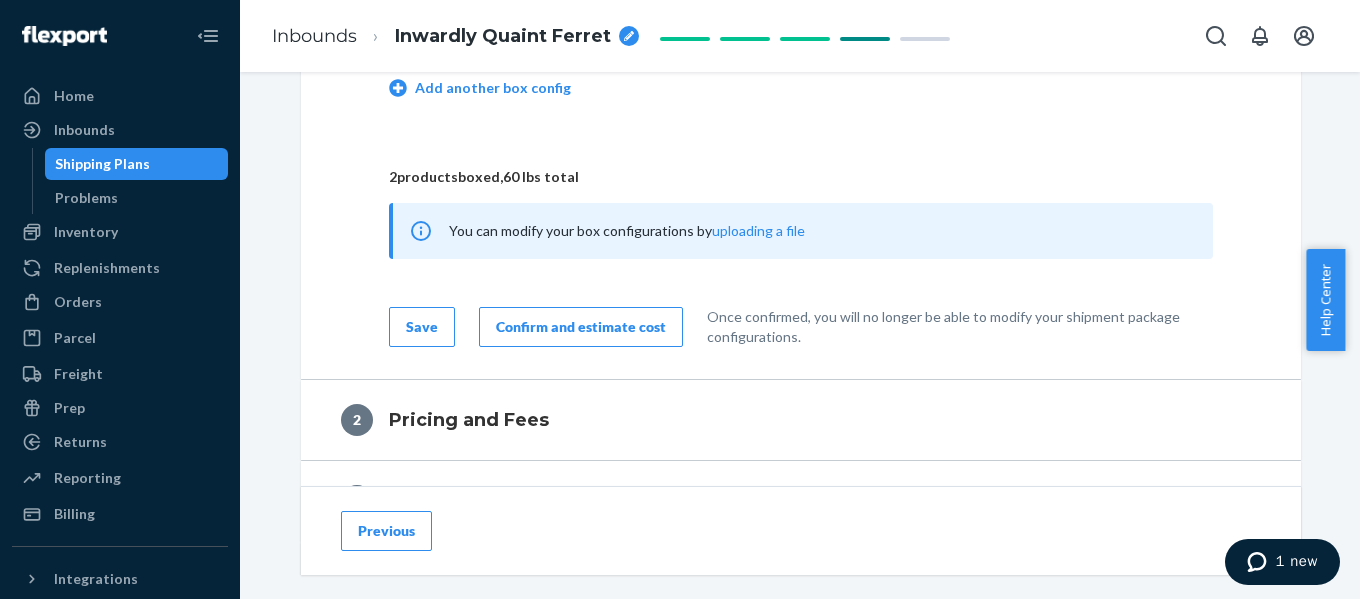 type on "6" 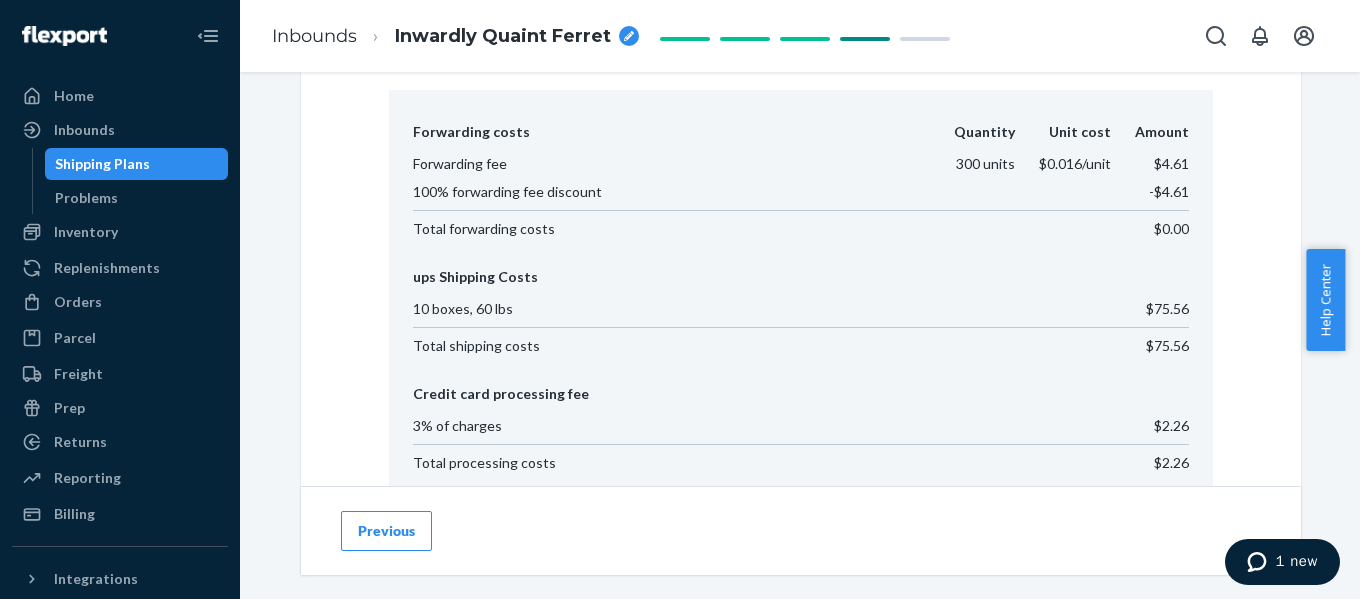 scroll, scrollTop: 933, scrollLeft: 0, axis: vertical 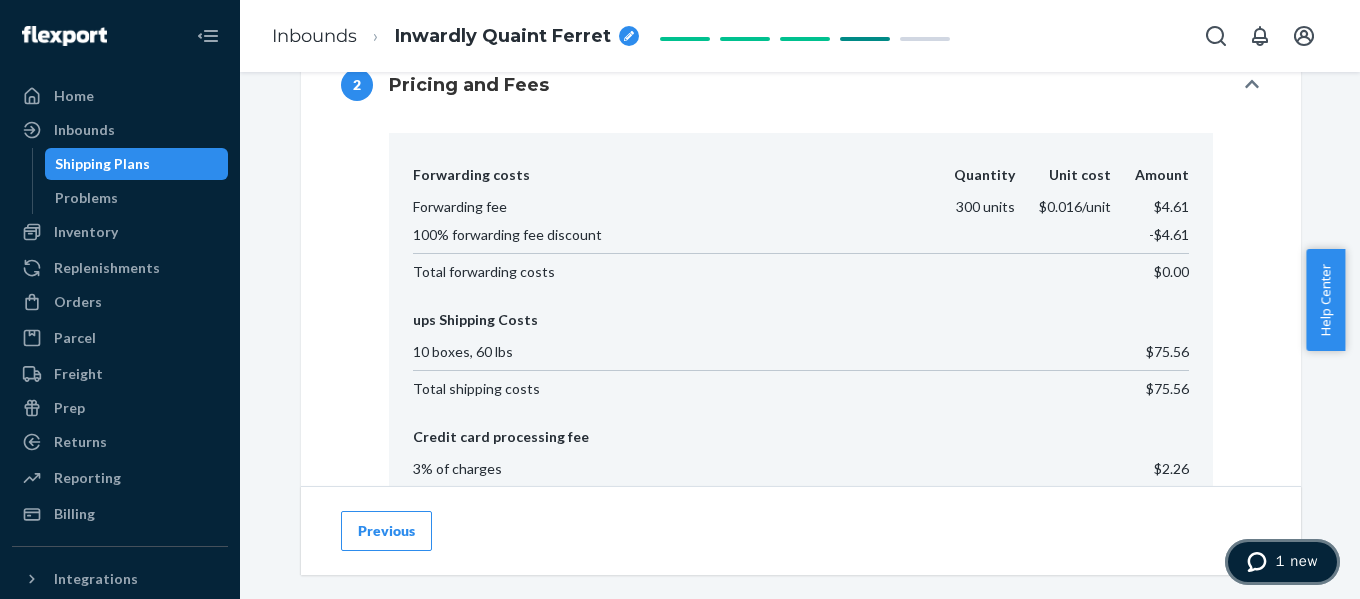 click on "1 new" at bounding box center [1296, 561] 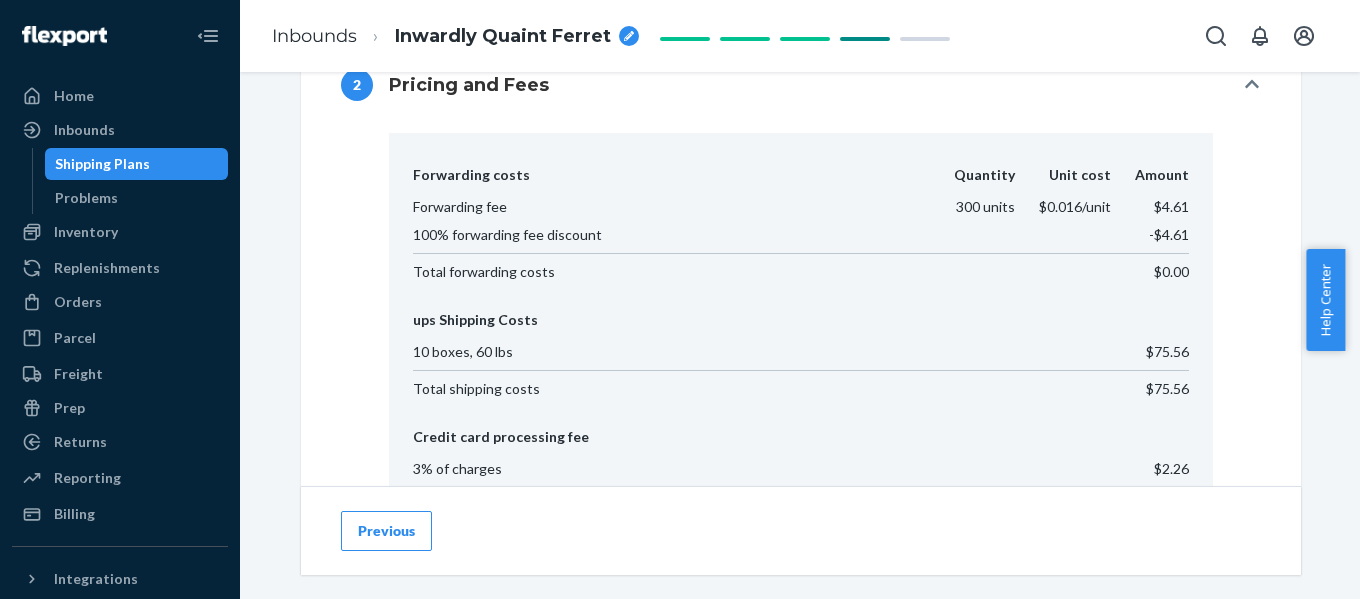 scroll, scrollTop: 0, scrollLeft: 0, axis: both 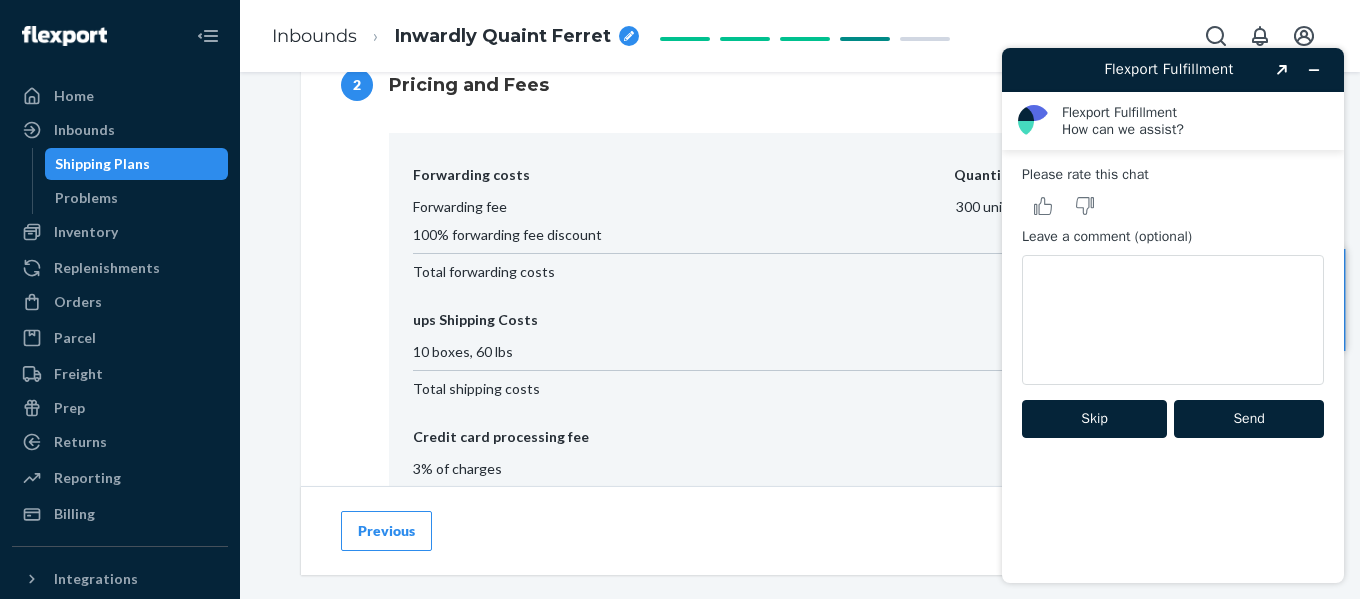 click on "Skip" at bounding box center (1094, 419) 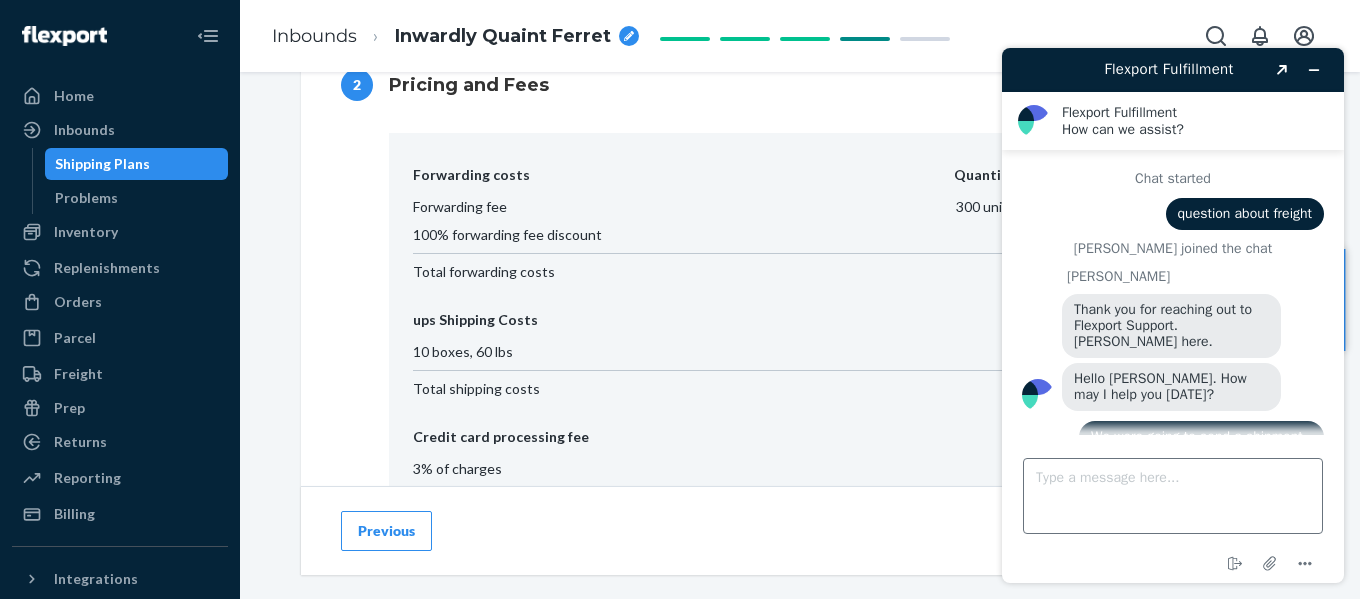 scroll, scrollTop: 2647, scrollLeft: 0, axis: vertical 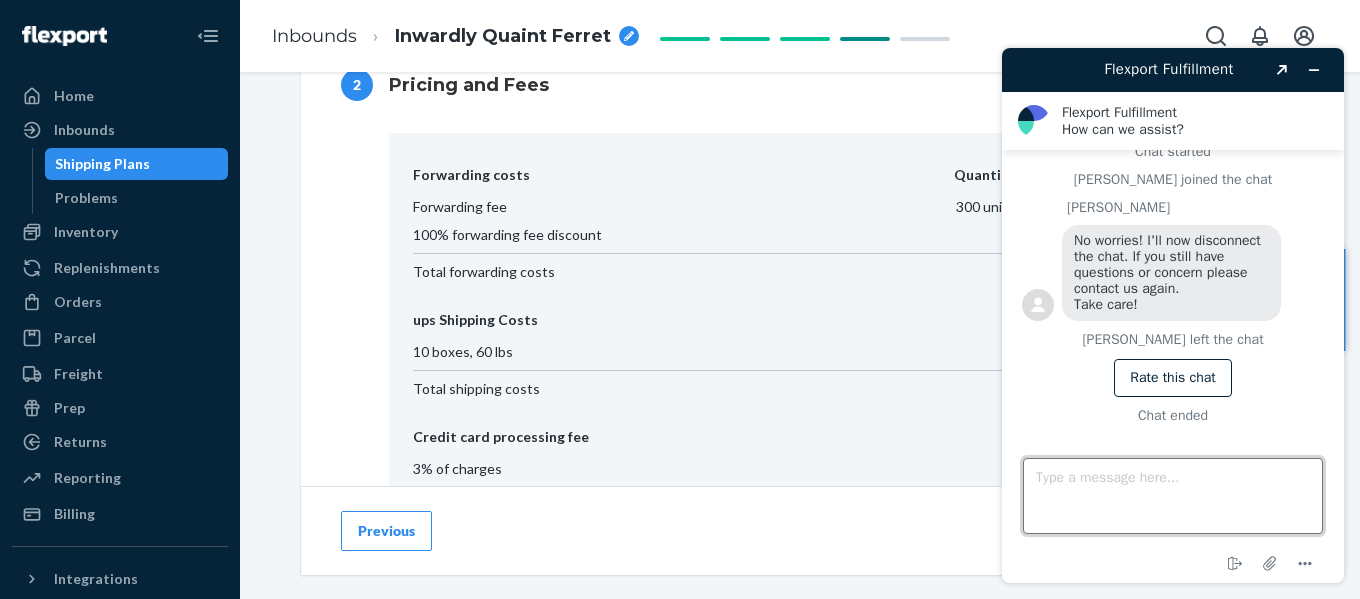 click on "Type a message here..." at bounding box center (1173, 496) 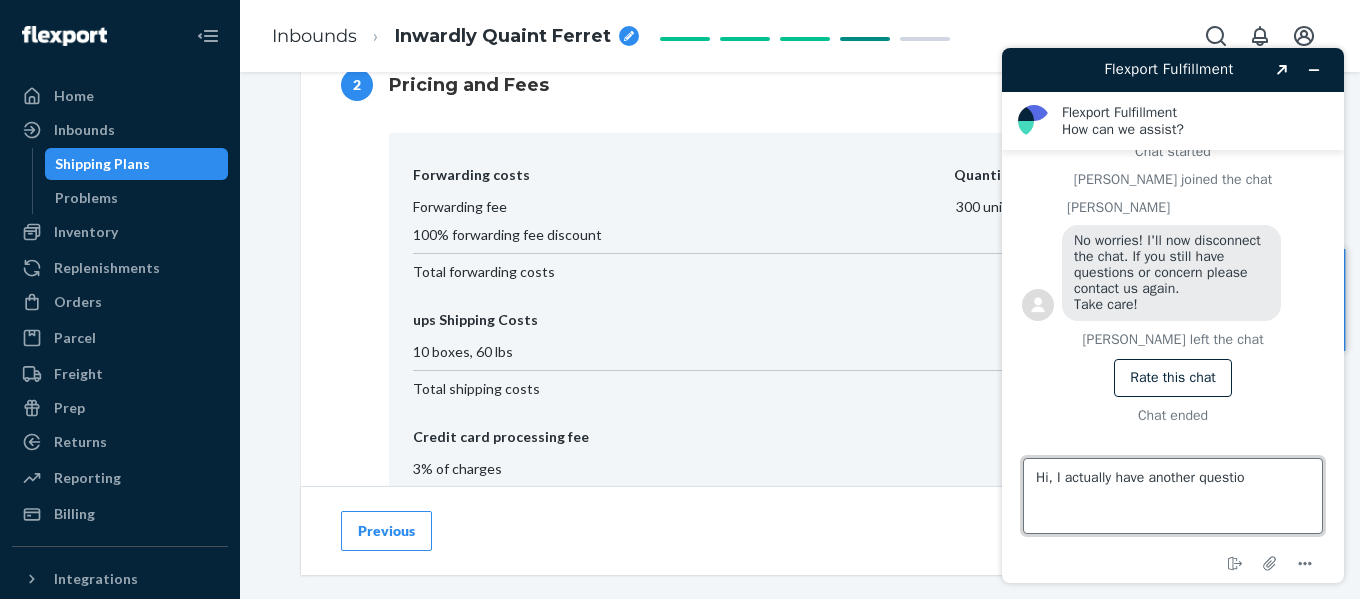 type on "Hi, I actually have another question" 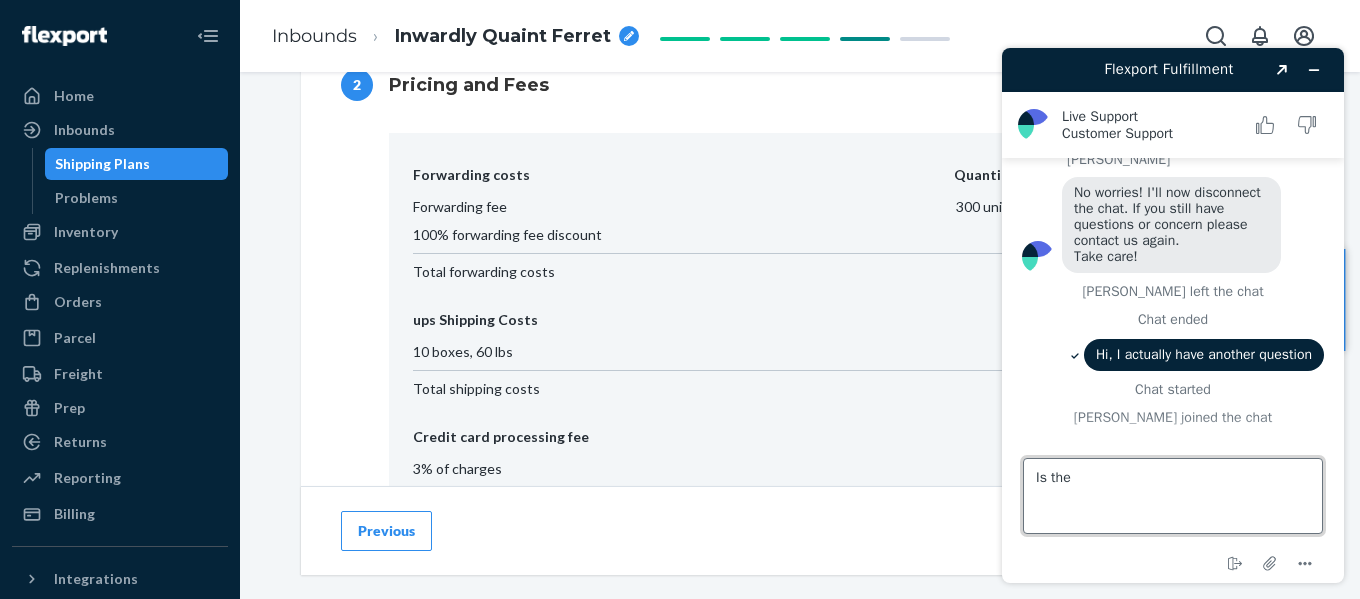 scroll, scrollTop: 2707, scrollLeft: 0, axis: vertical 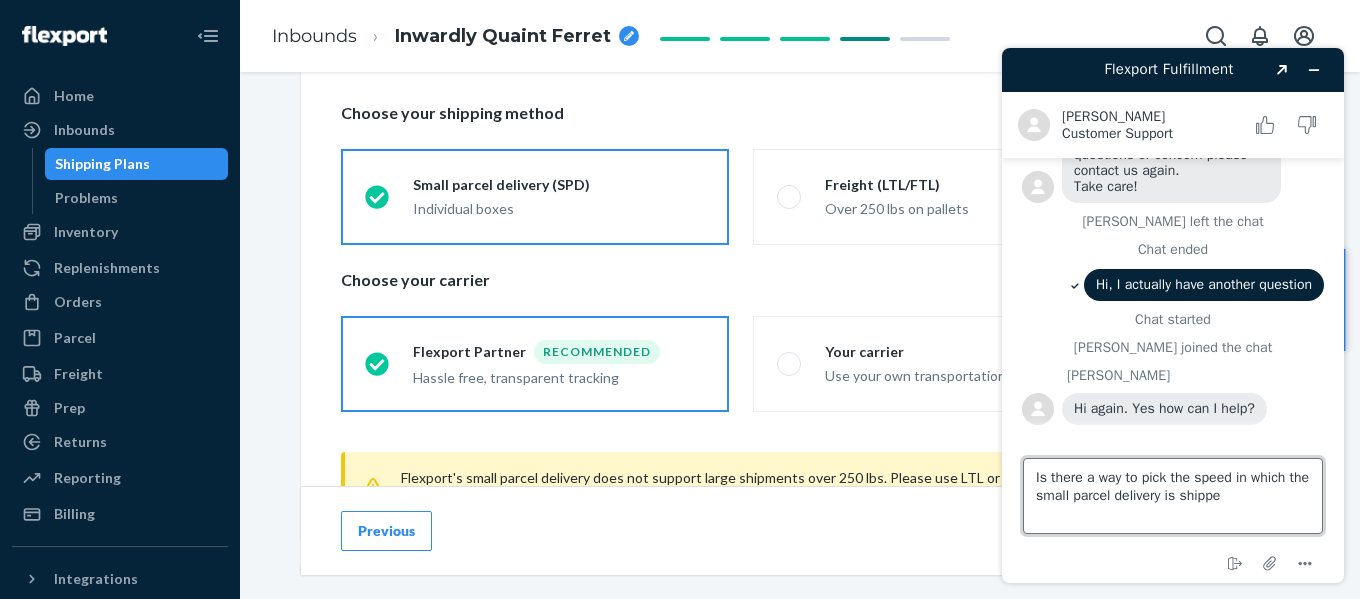 type on "Is there a way to pick the speed in which the  small parcel delivery is shipped" 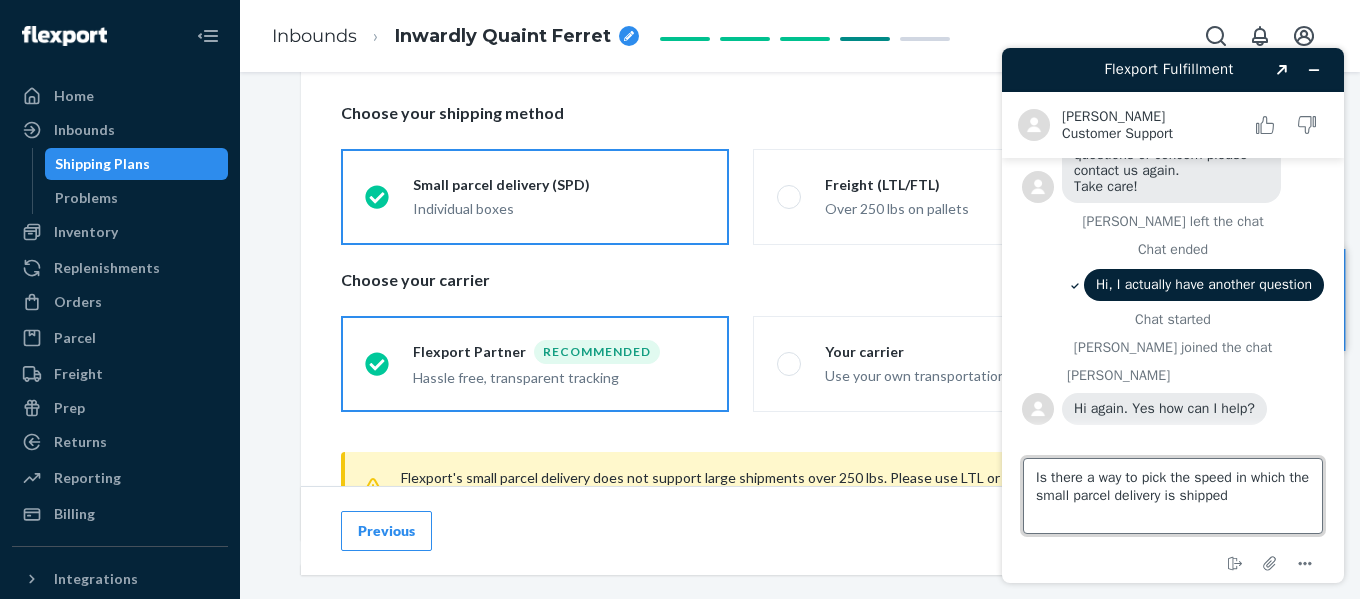 type 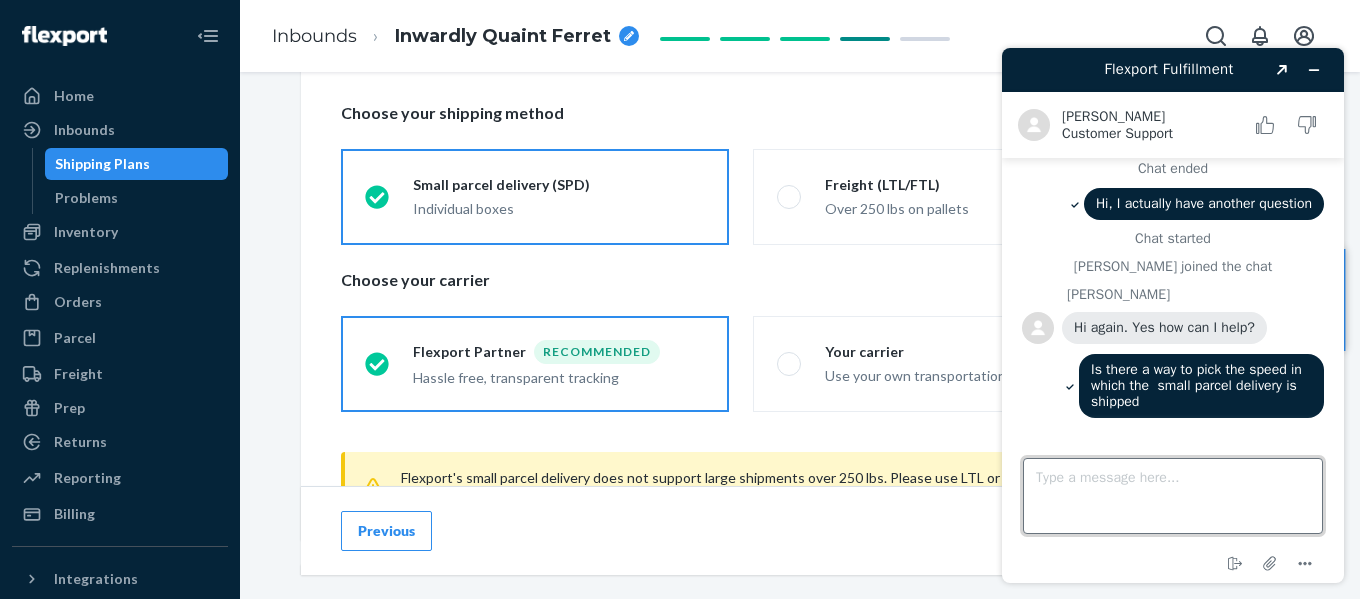scroll, scrollTop: 2855, scrollLeft: 0, axis: vertical 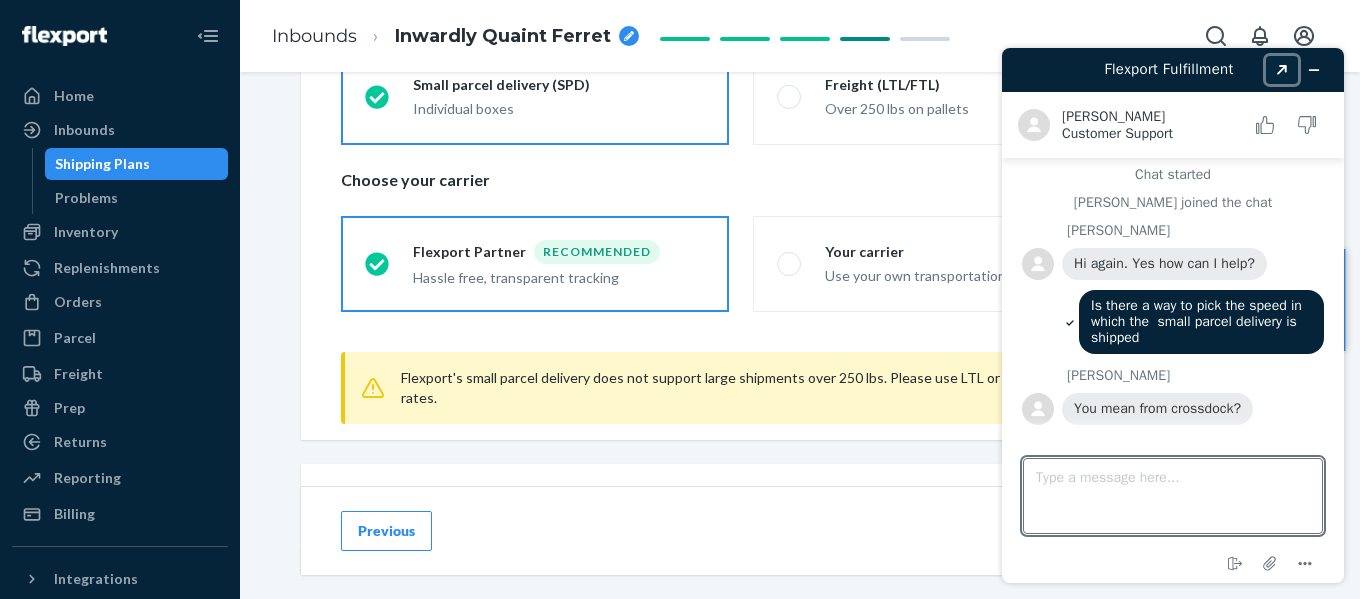 click on "Created with Sketch." 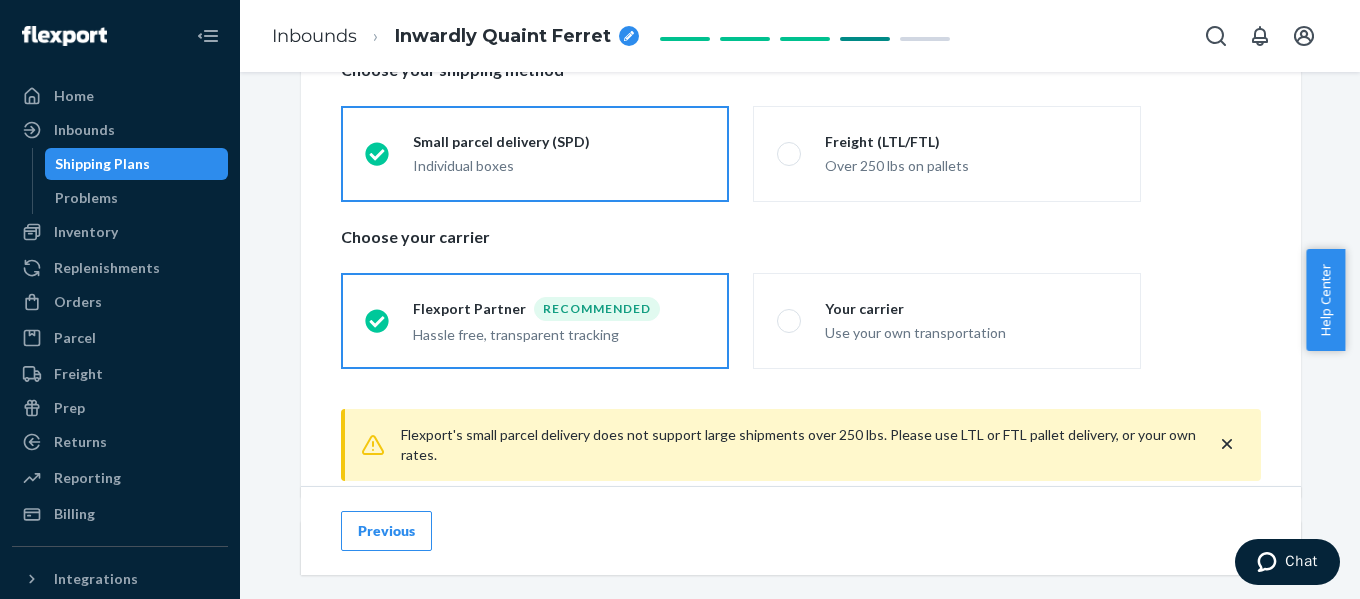 scroll, scrollTop: 433, scrollLeft: 0, axis: vertical 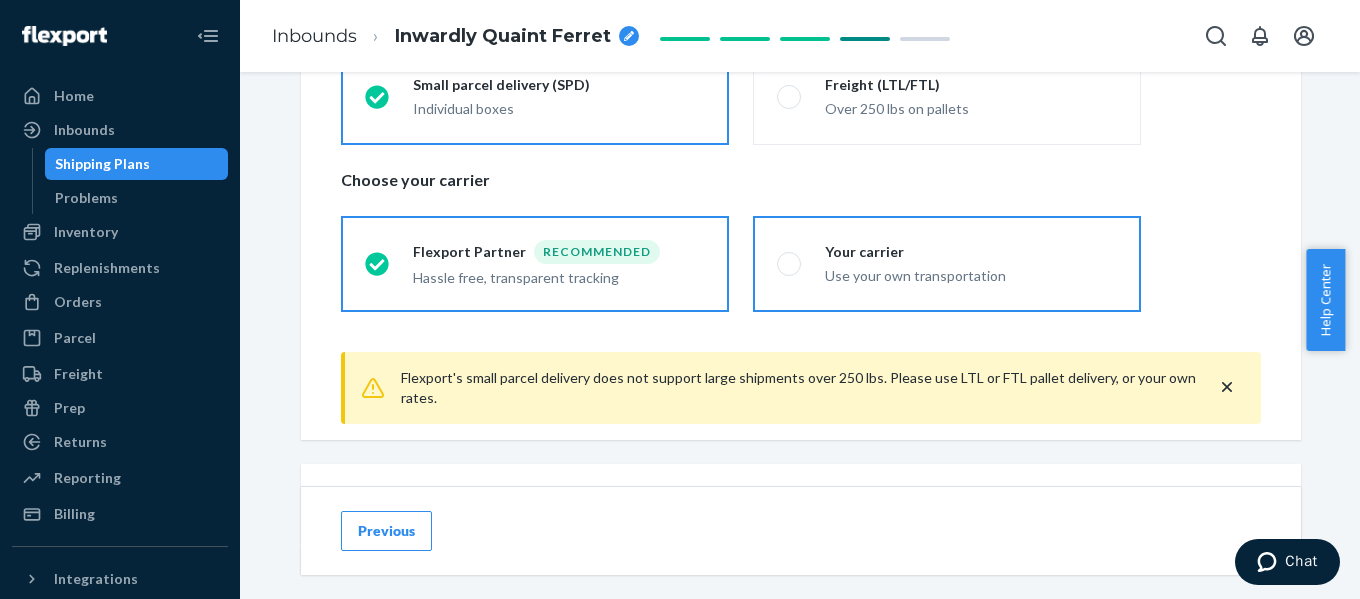 click on "Your carrier Use your own transportation" at bounding box center [947, 264] 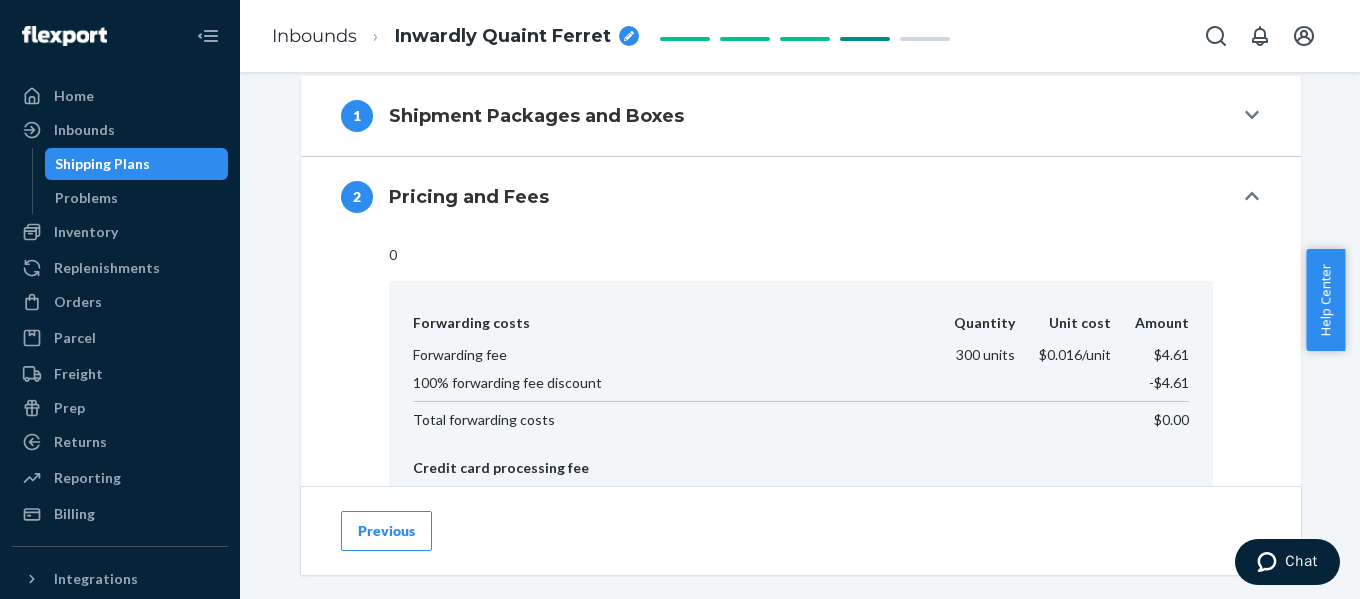 scroll, scrollTop: 533, scrollLeft: 0, axis: vertical 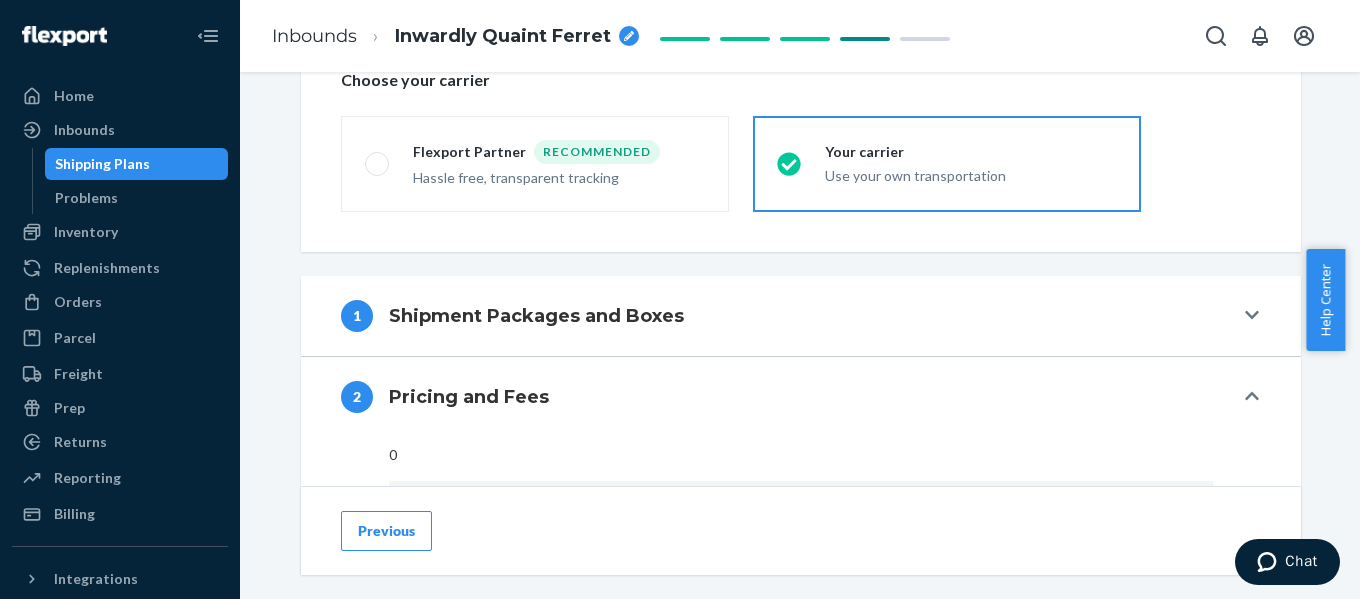 click on "Shipment Packages and Boxes" at bounding box center [536, 316] 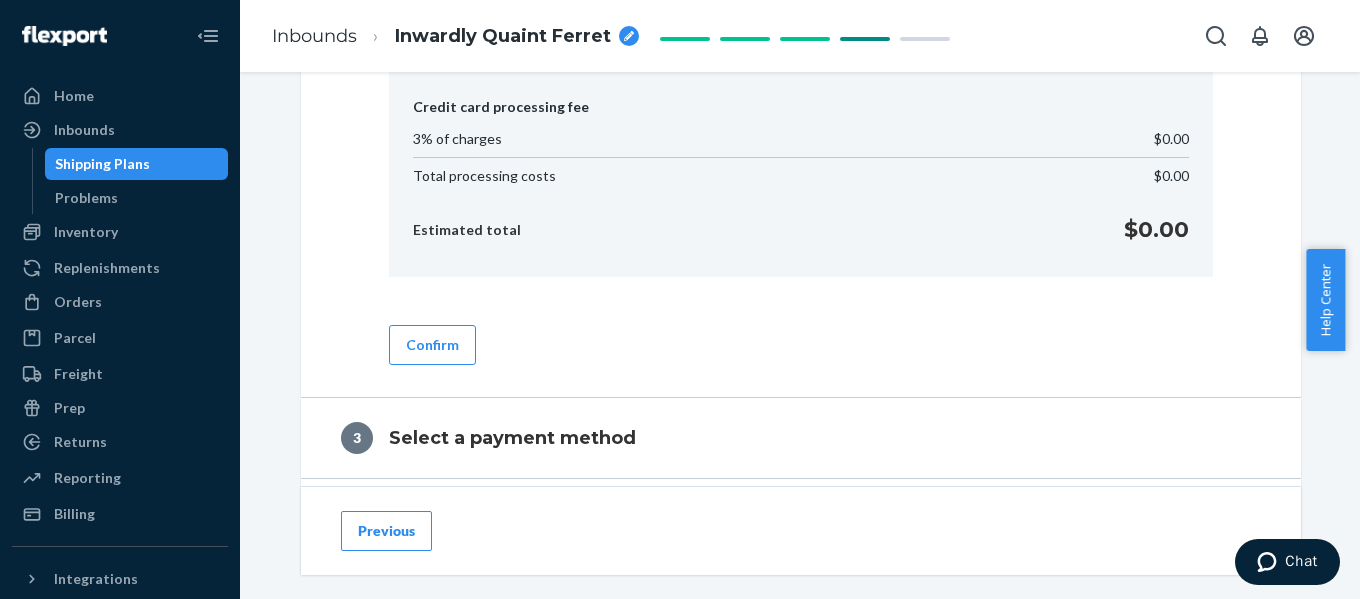 scroll, scrollTop: 1589, scrollLeft: 0, axis: vertical 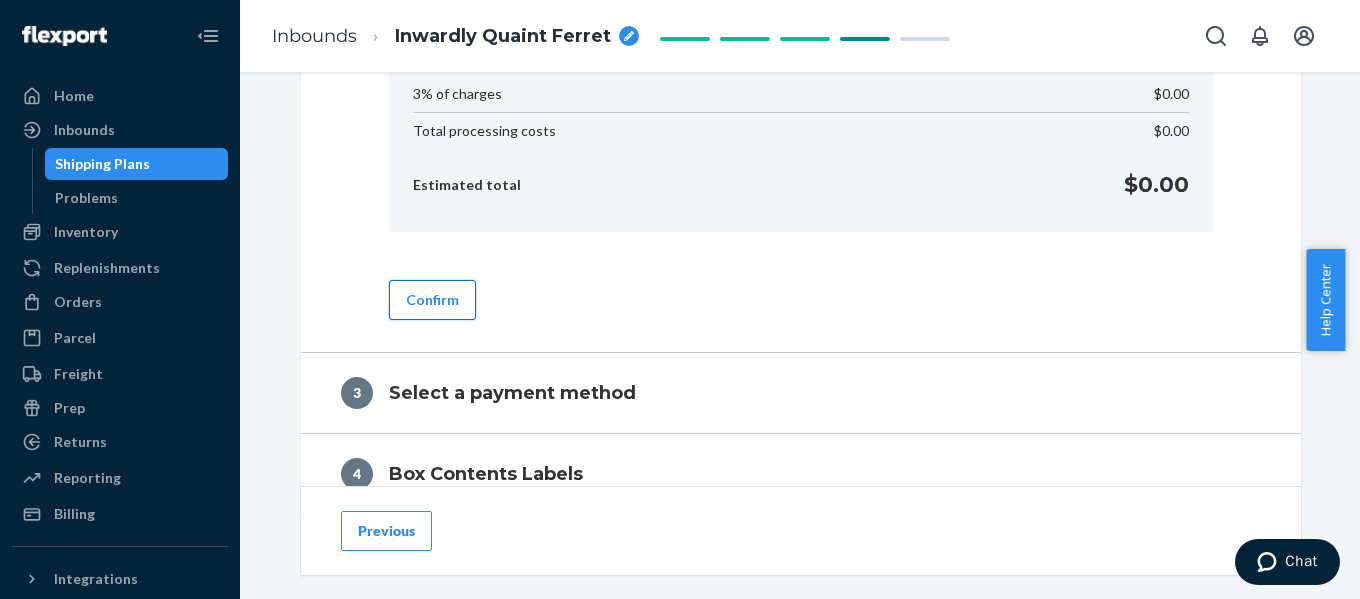 click on "Confirm" at bounding box center (432, 300) 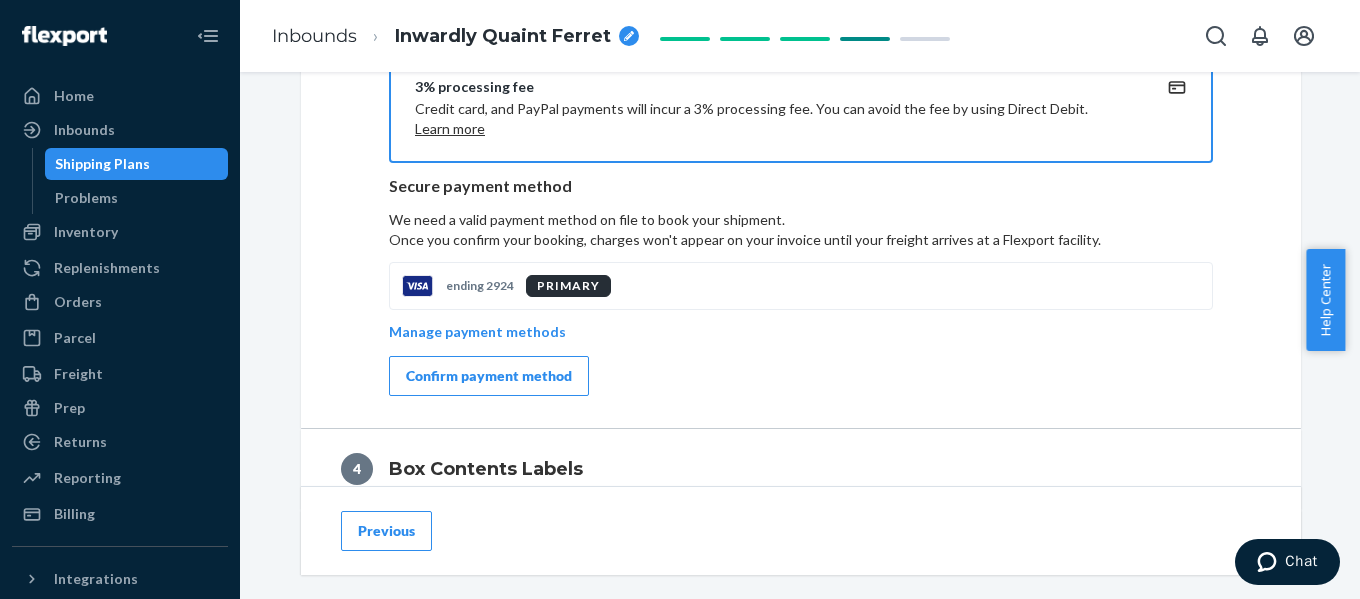 scroll, scrollTop: 1489, scrollLeft: 0, axis: vertical 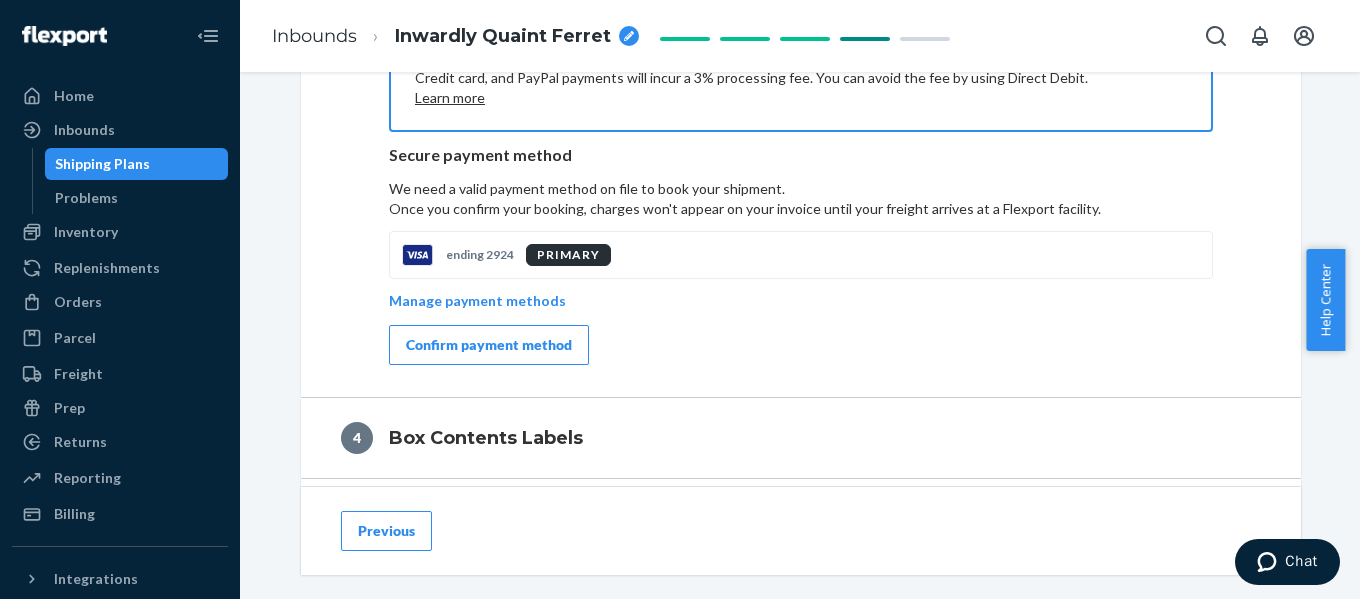 click on "Confirm payment method" at bounding box center (489, 345) 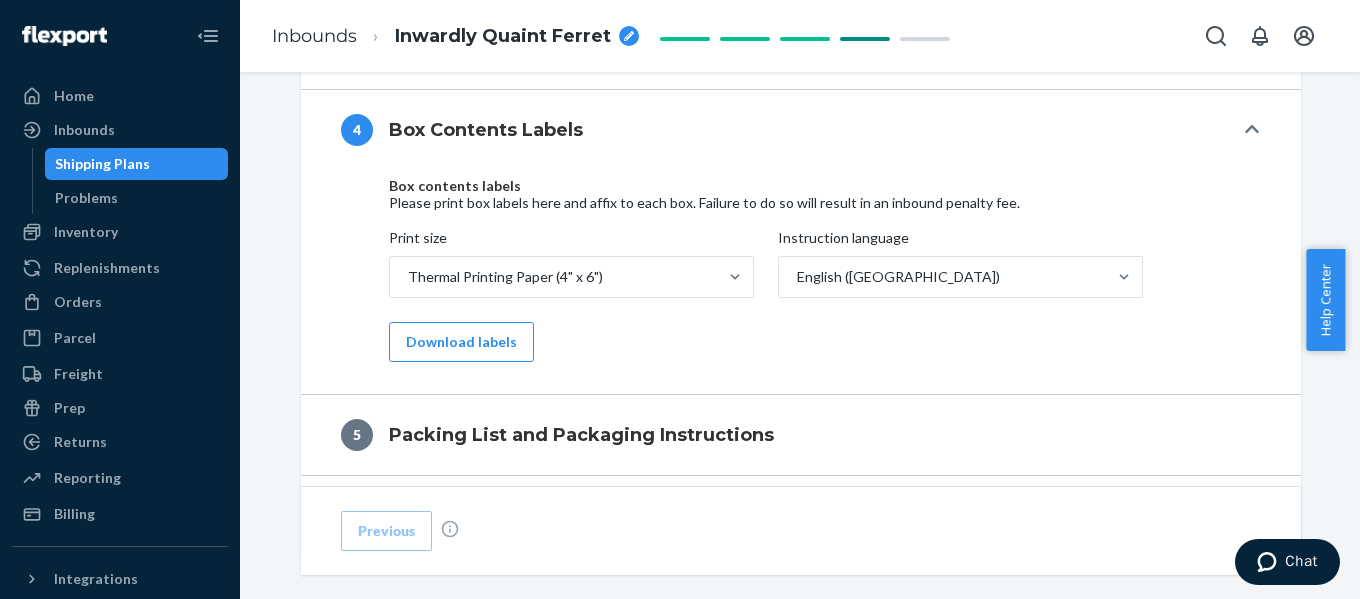 scroll, scrollTop: 1389, scrollLeft: 0, axis: vertical 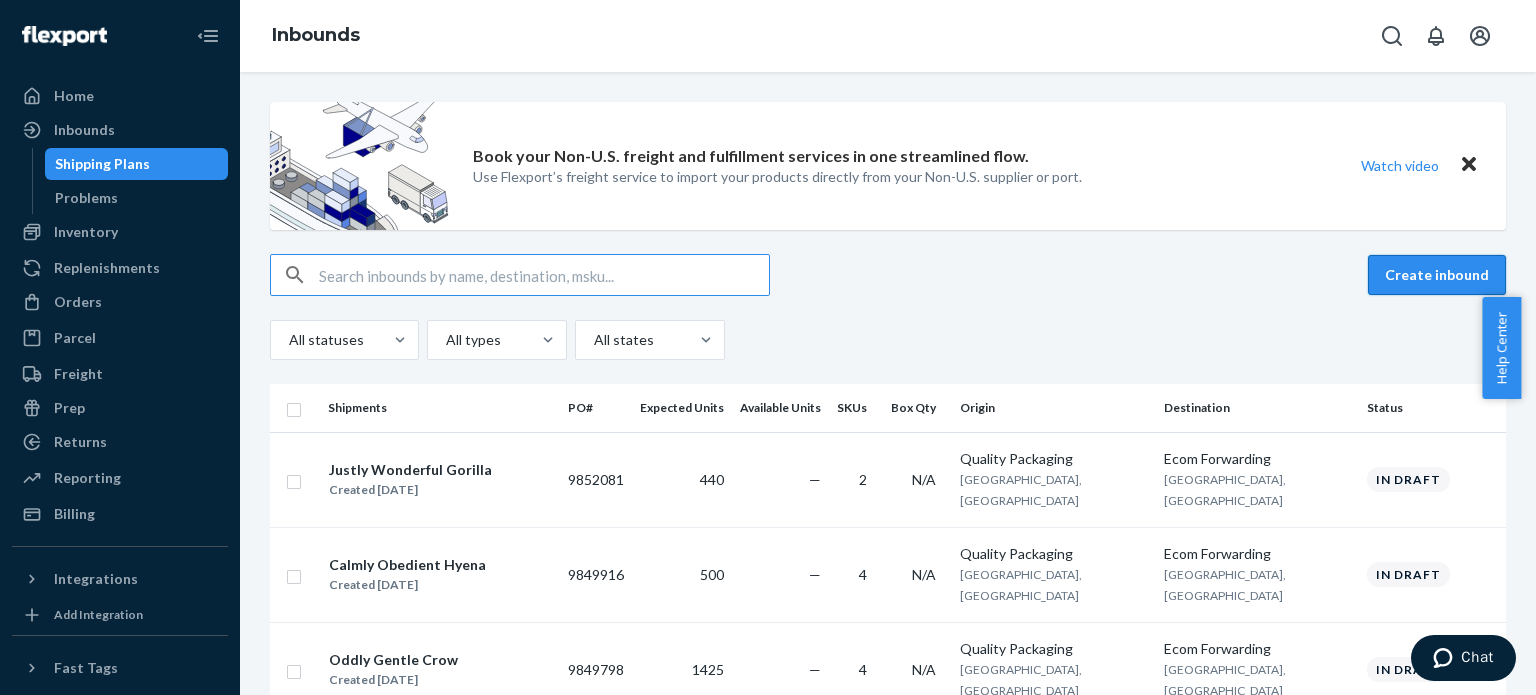click on "Create inbound" at bounding box center (1437, 275) 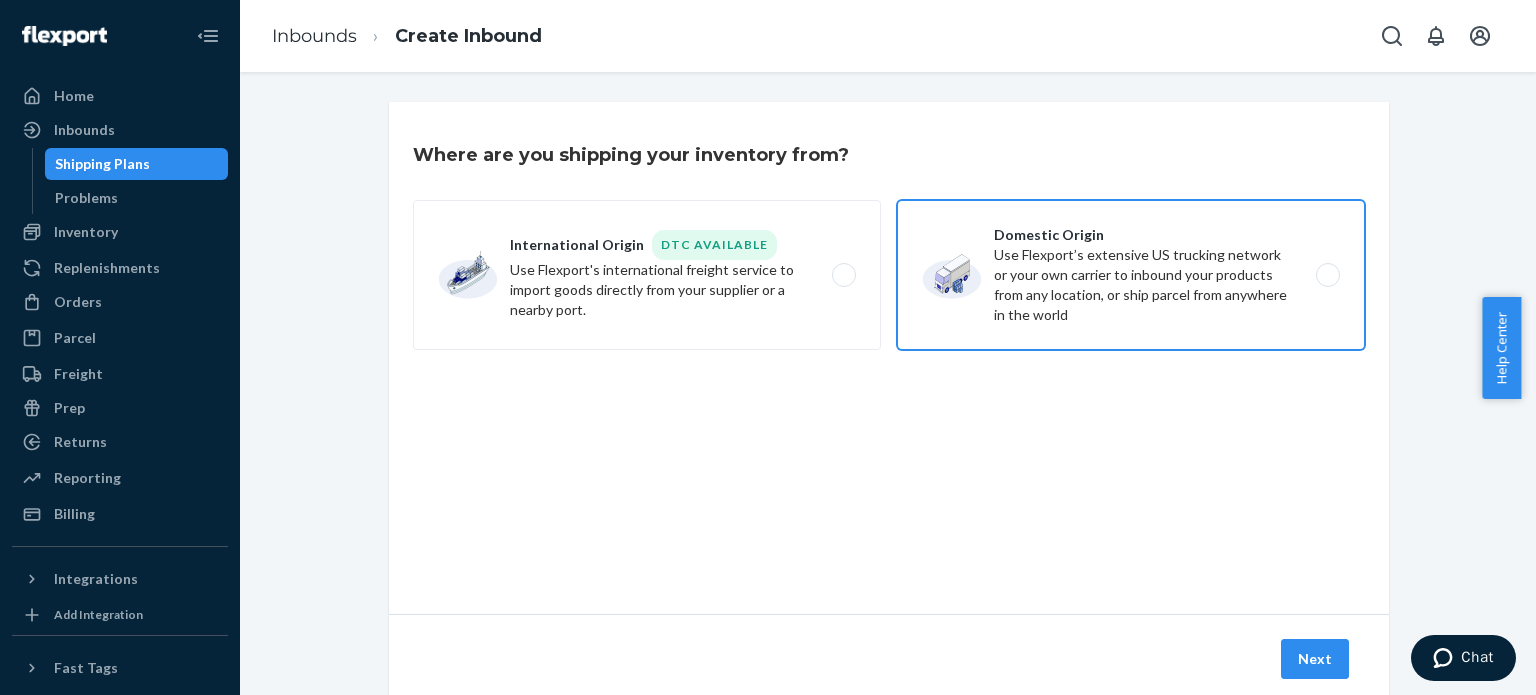 click on "Domestic Origin Use Flexport’s extensive US trucking network or your own carrier to inbound your products from any location, or ship parcel from anywhere in the world" at bounding box center (1131, 275) 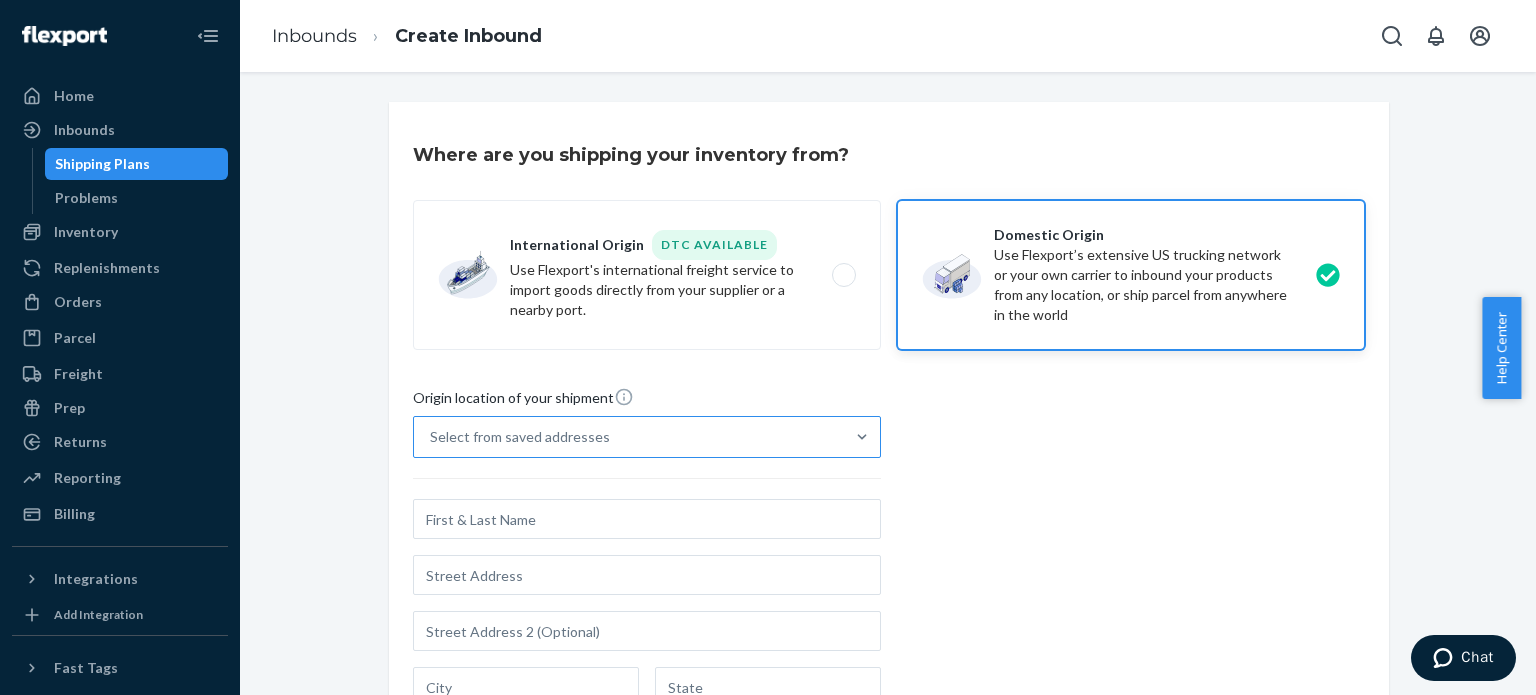 click on "Select from saved addresses" at bounding box center [629, 437] 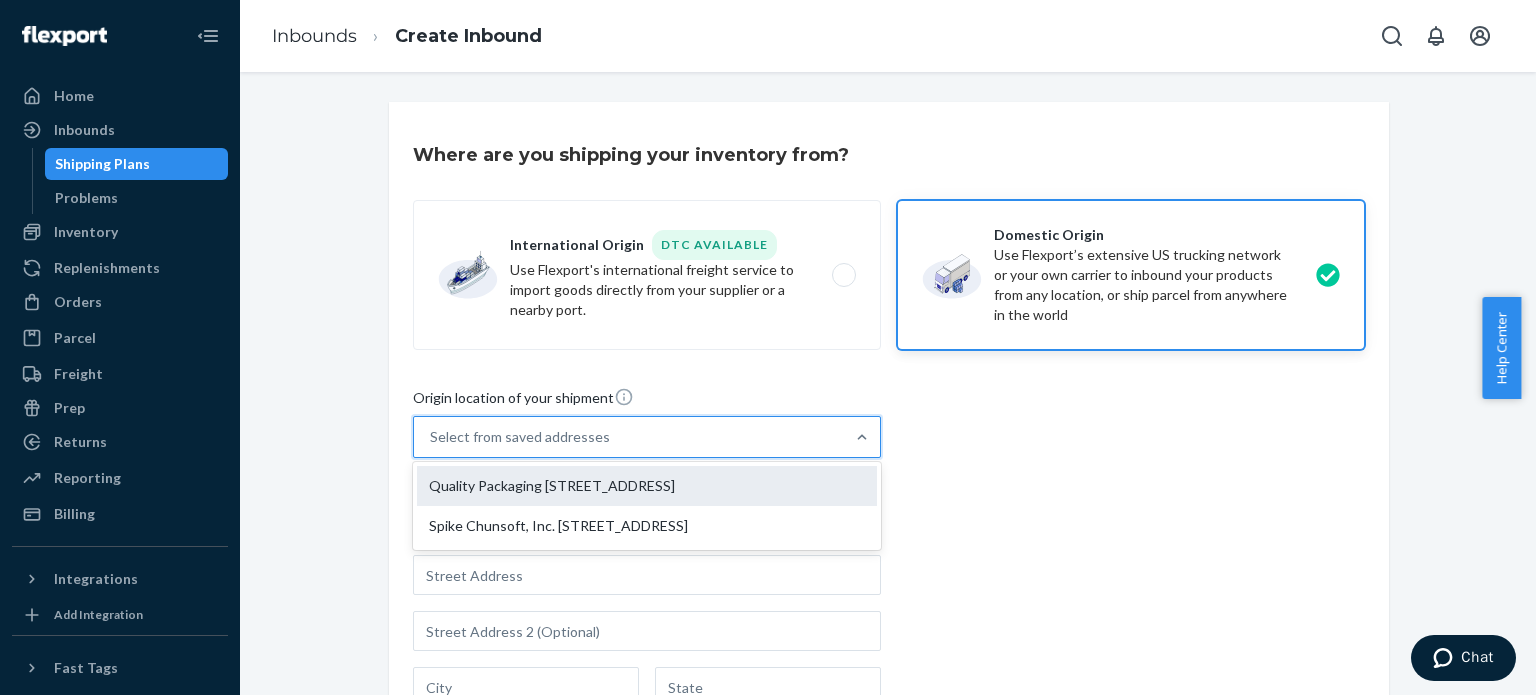 click on "Quality Packaging
[STREET_ADDRESS]" at bounding box center (647, 486) 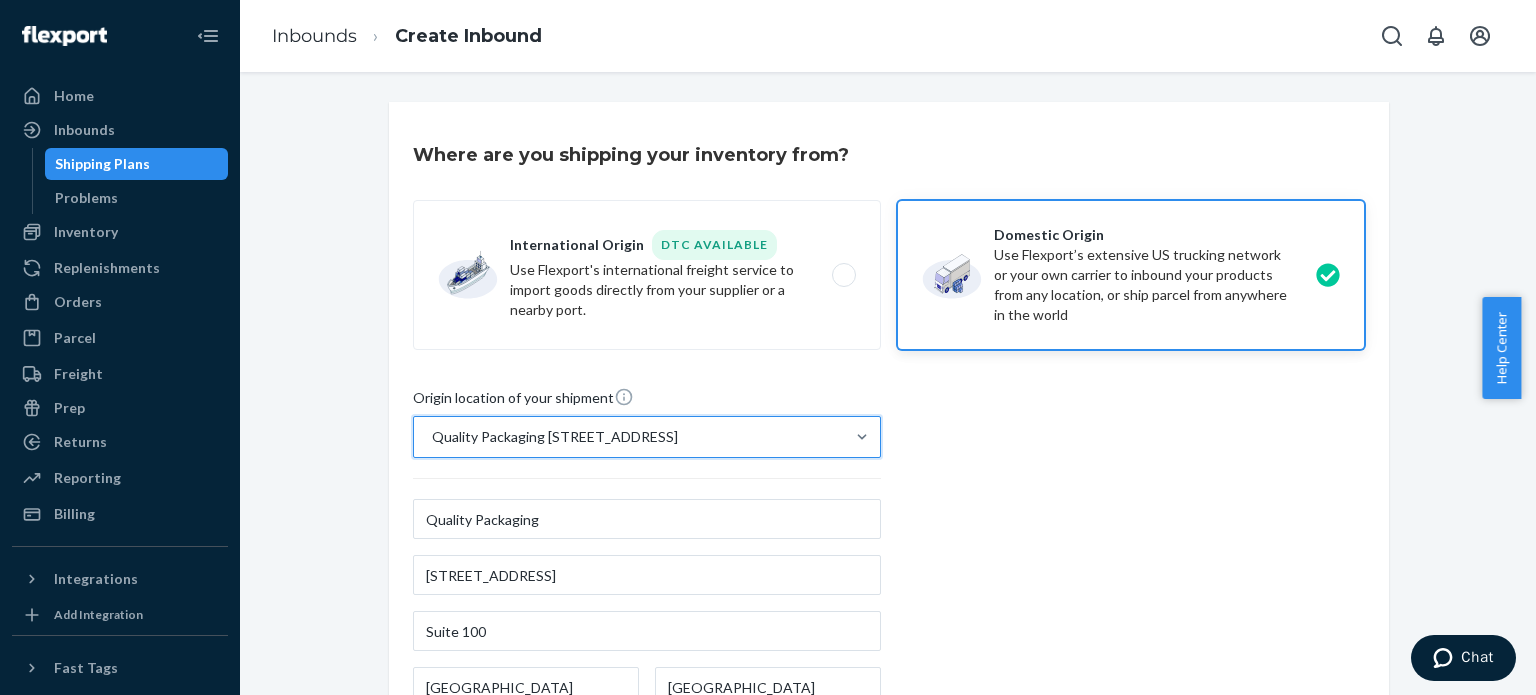 scroll, scrollTop: 364, scrollLeft: 0, axis: vertical 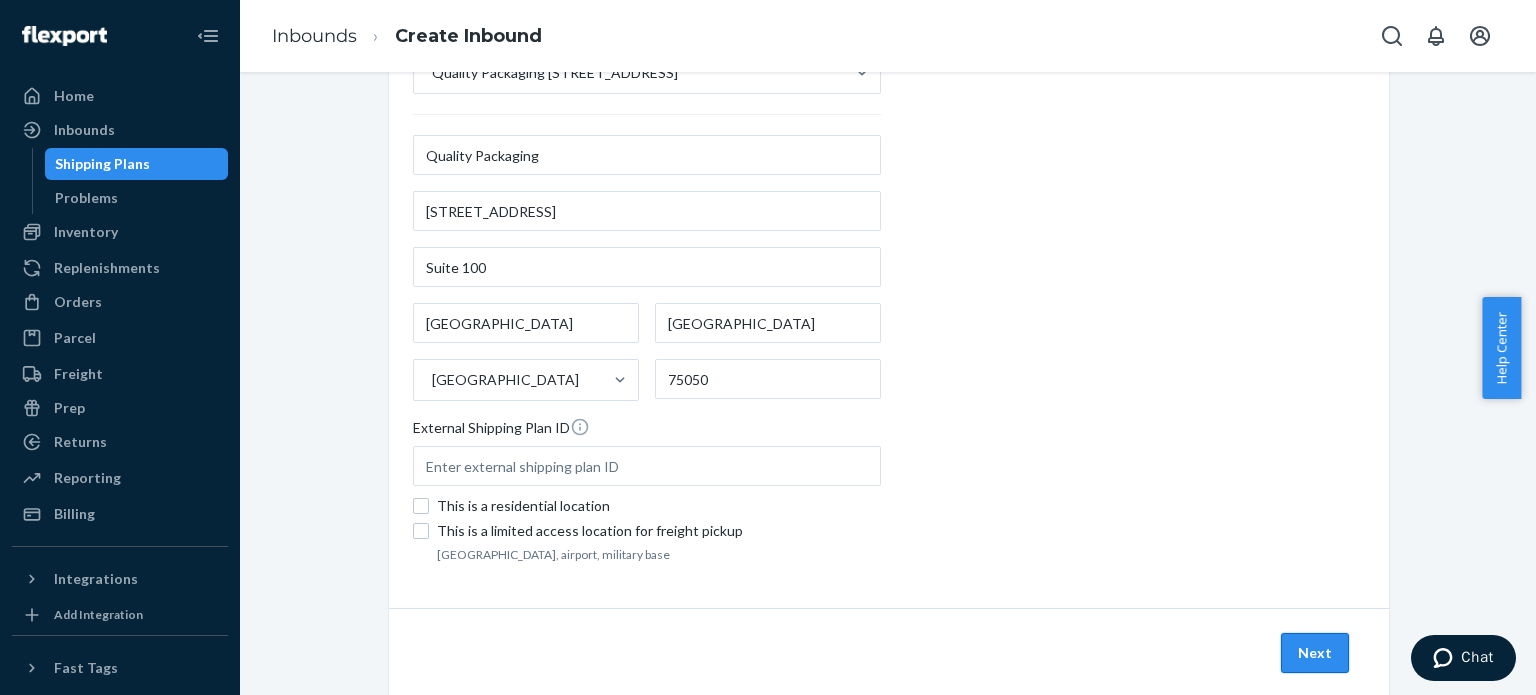 click on "Next" at bounding box center (1315, 653) 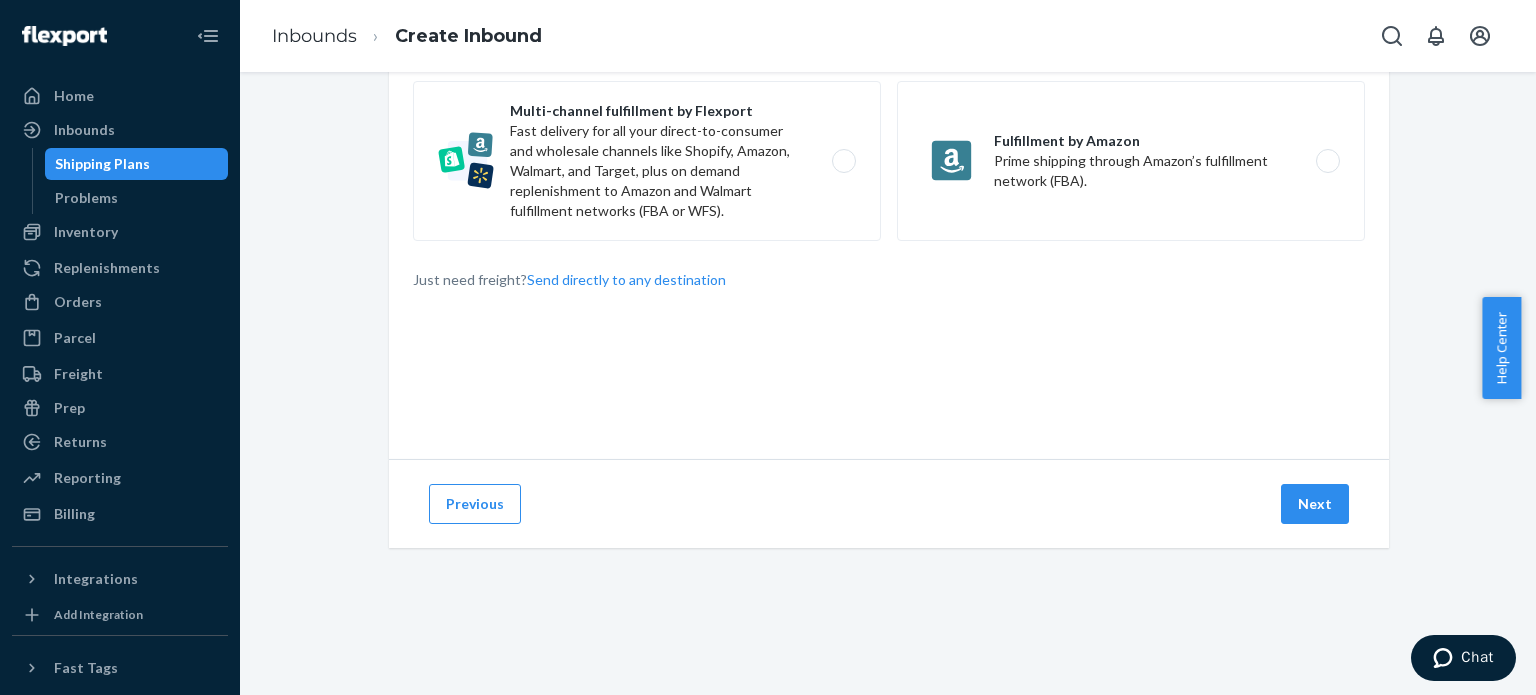 scroll, scrollTop: 0, scrollLeft: 0, axis: both 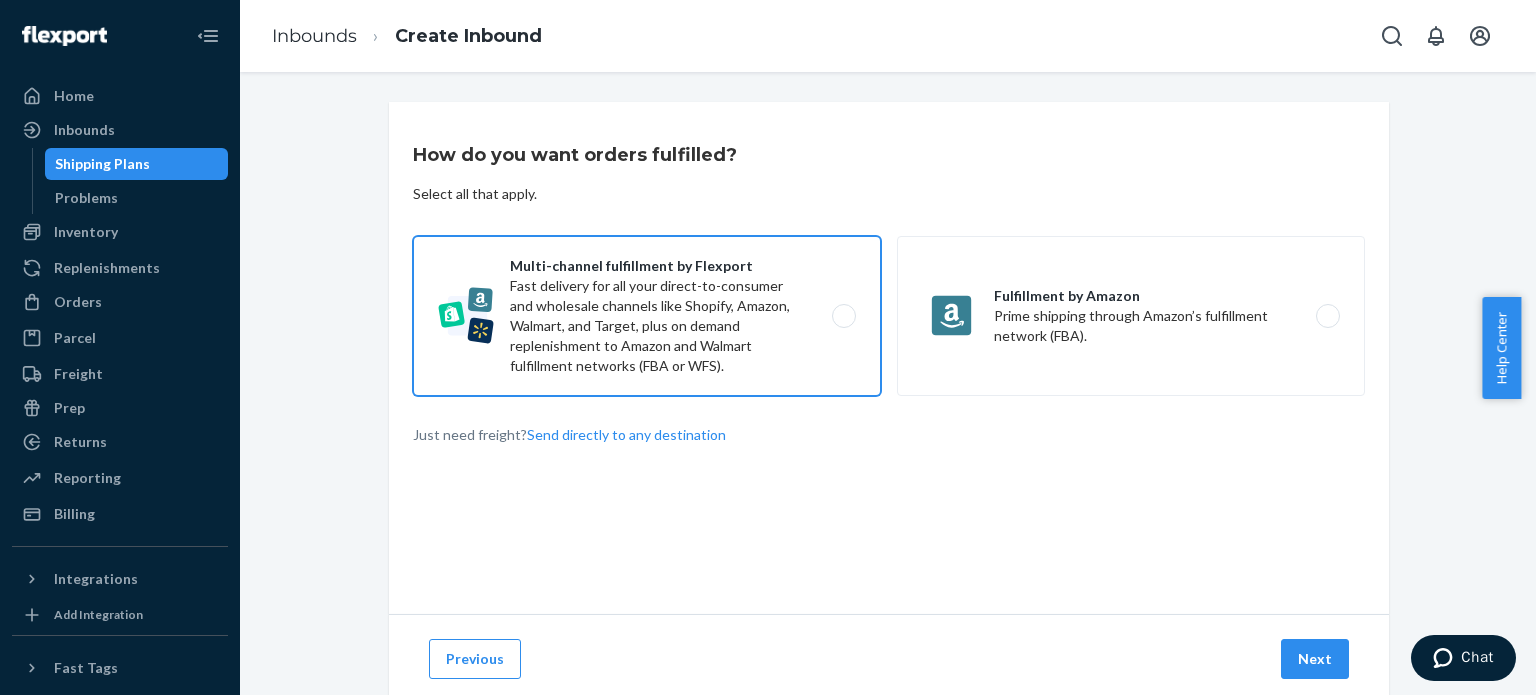 click on "Multi-channel fulfillment by Flexport Fast delivery for all your direct-to-consumer and wholesale channels like Shopify, Amazon, Walmart, and Target, plus on demand replenishment to Amazon and Walmart fulfillment networks (FBA or WFS)." at bounding box center (647, 316) 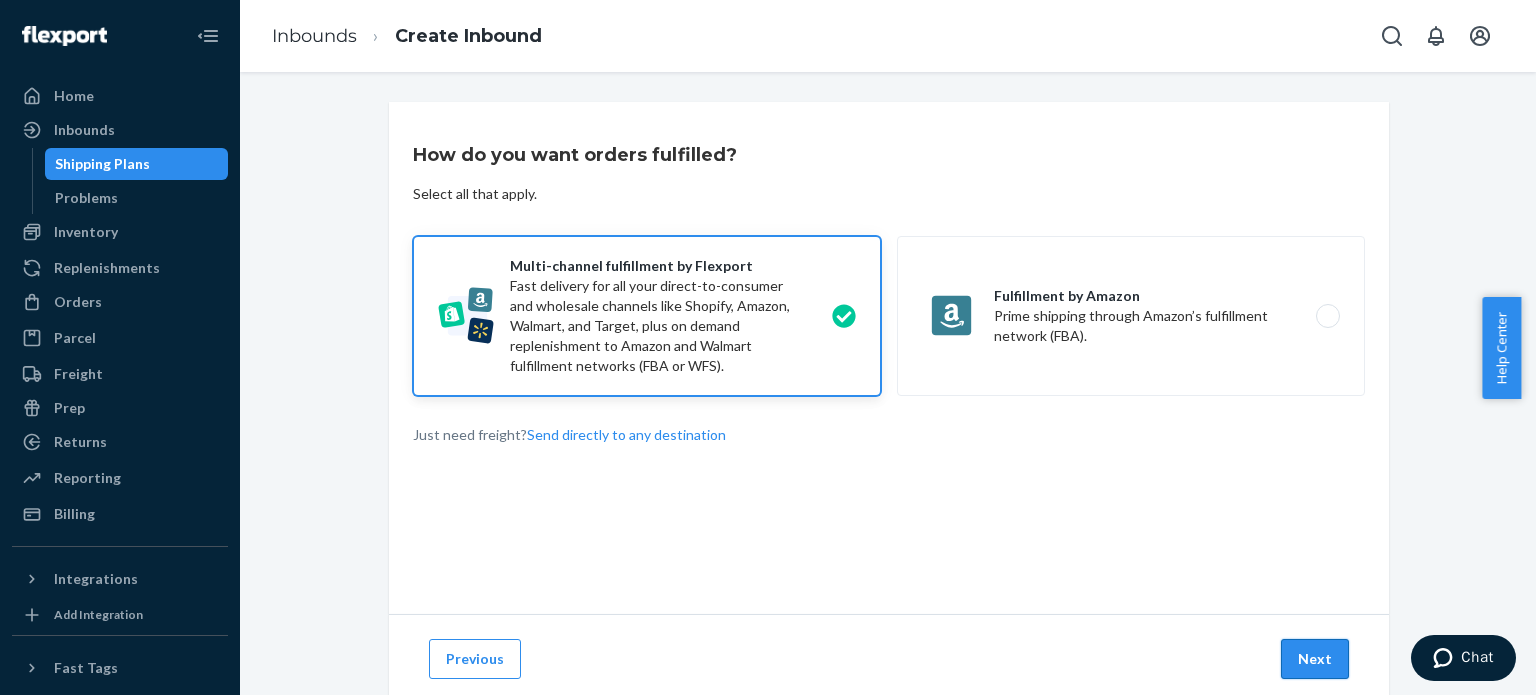 click on "Next" at bounding box center (1315, 659) 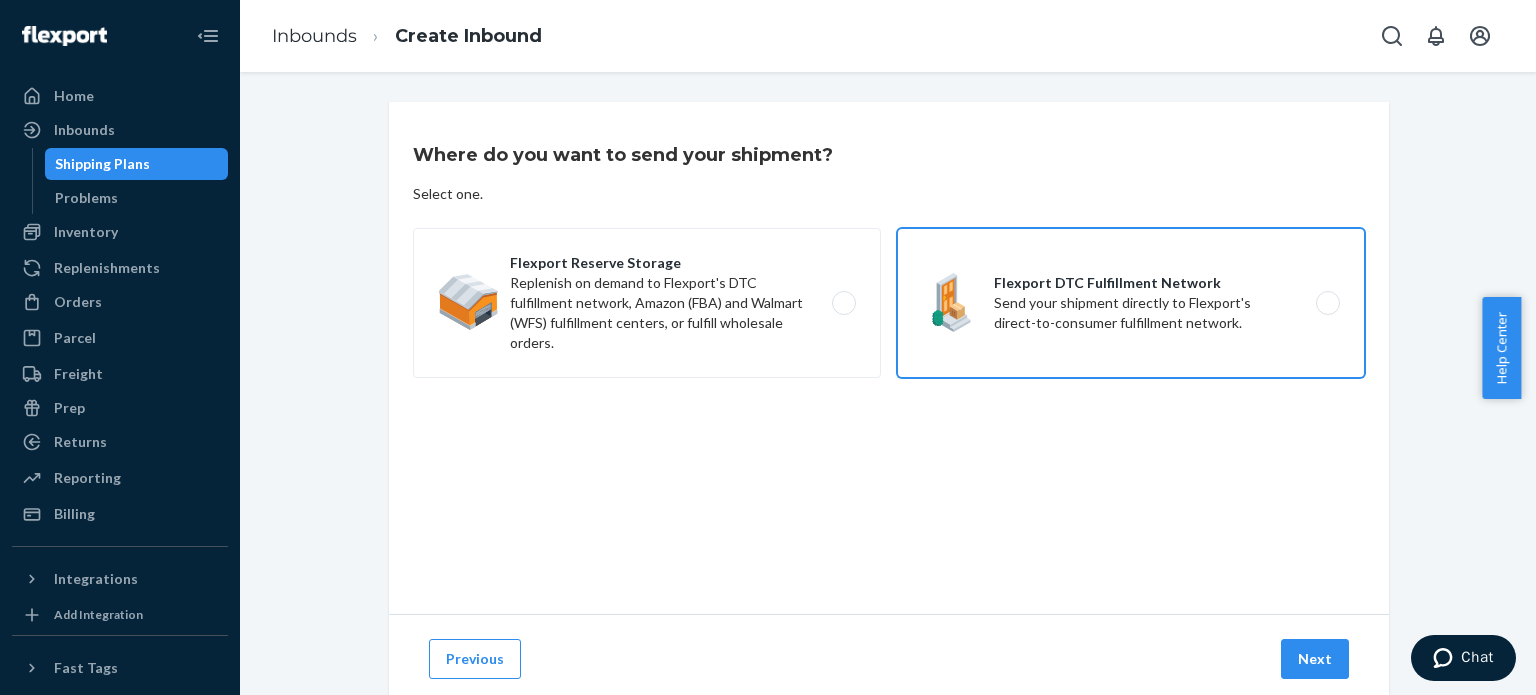 click on "Flexport DTC Fulfillment Network Send your shipment directly to Flexport's direct-to-consumer fulfillment network." at bounding box center [1131, 303] 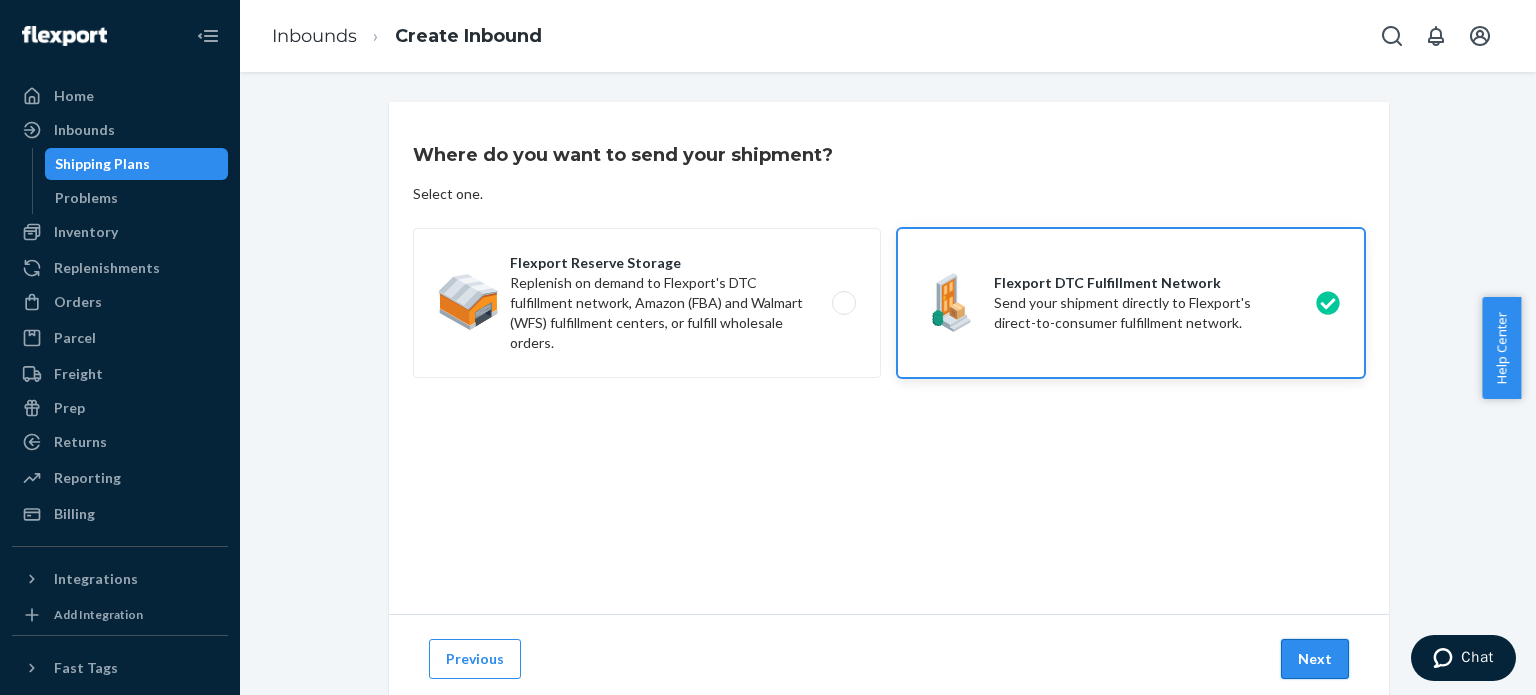 click on "Next" at bounding box center [1315, 659] 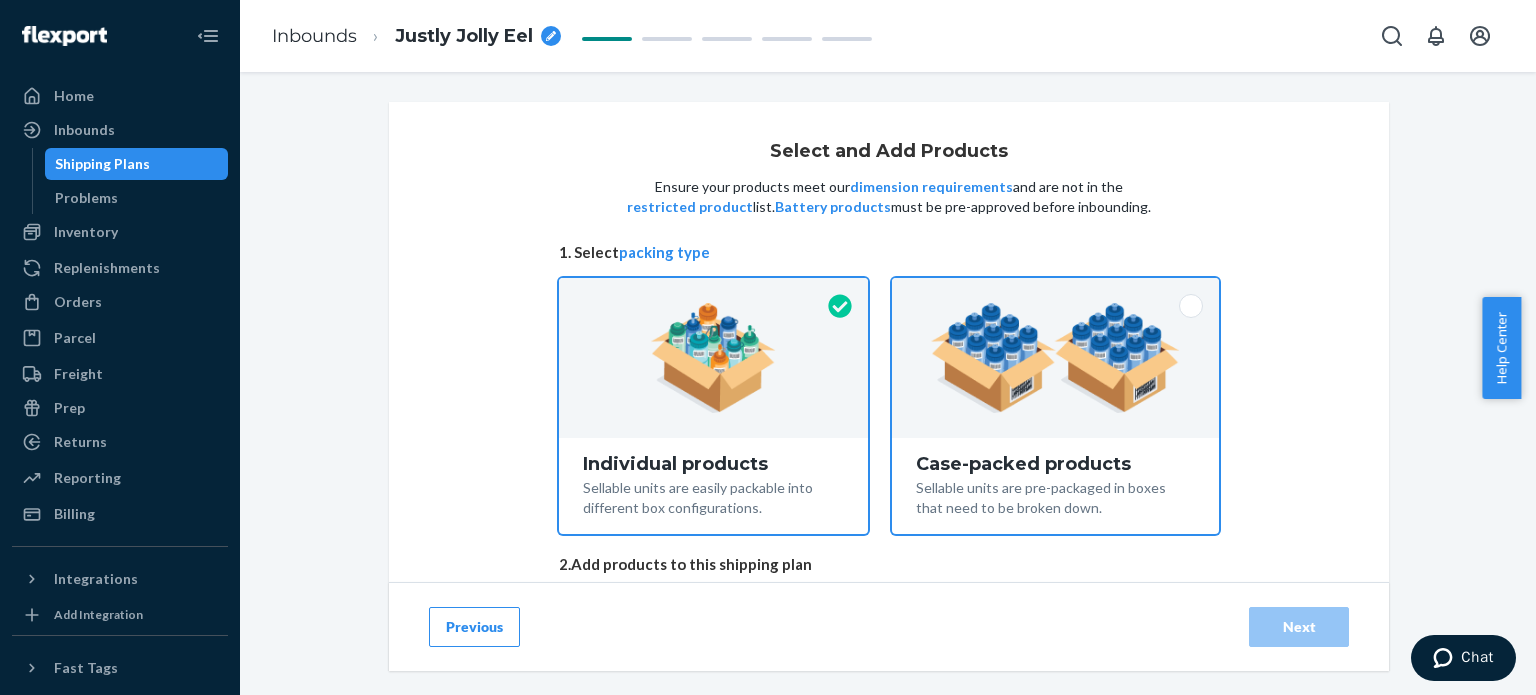 click on "Sellable units are pre-packaged in boxes that need to be broken down." at bounding box center (1055, 496) 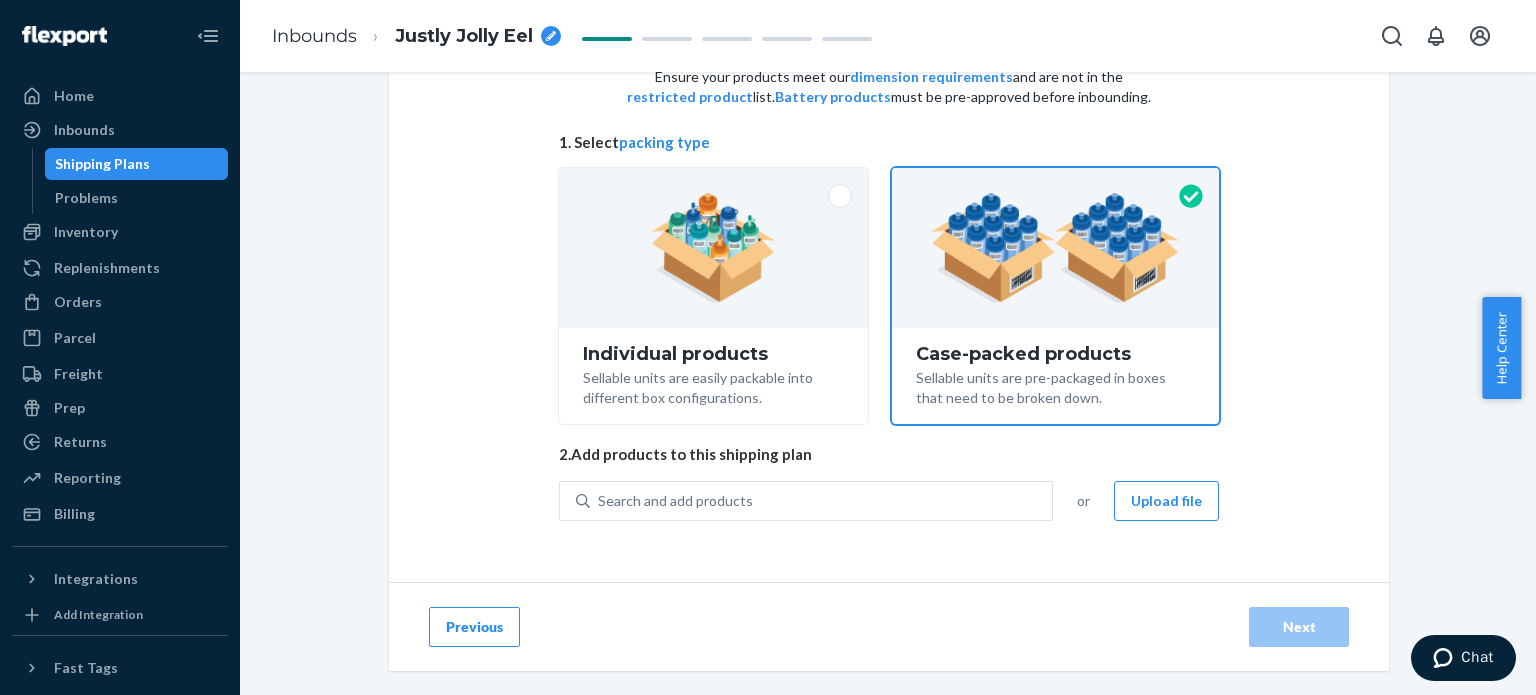 scroll, scrollTop: 112, scrollLeft: 0, axis: vertical 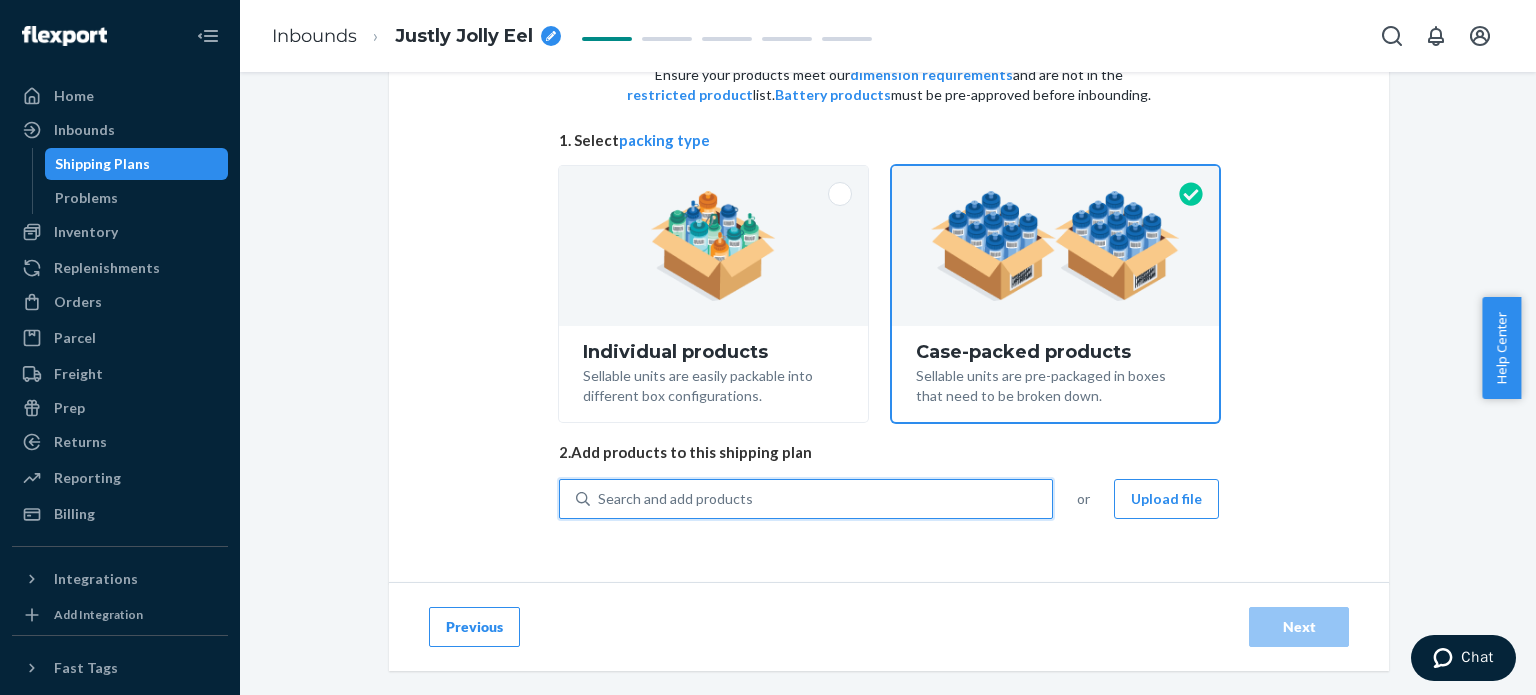 click on "Search and add products" at bounding box center [821, 499] 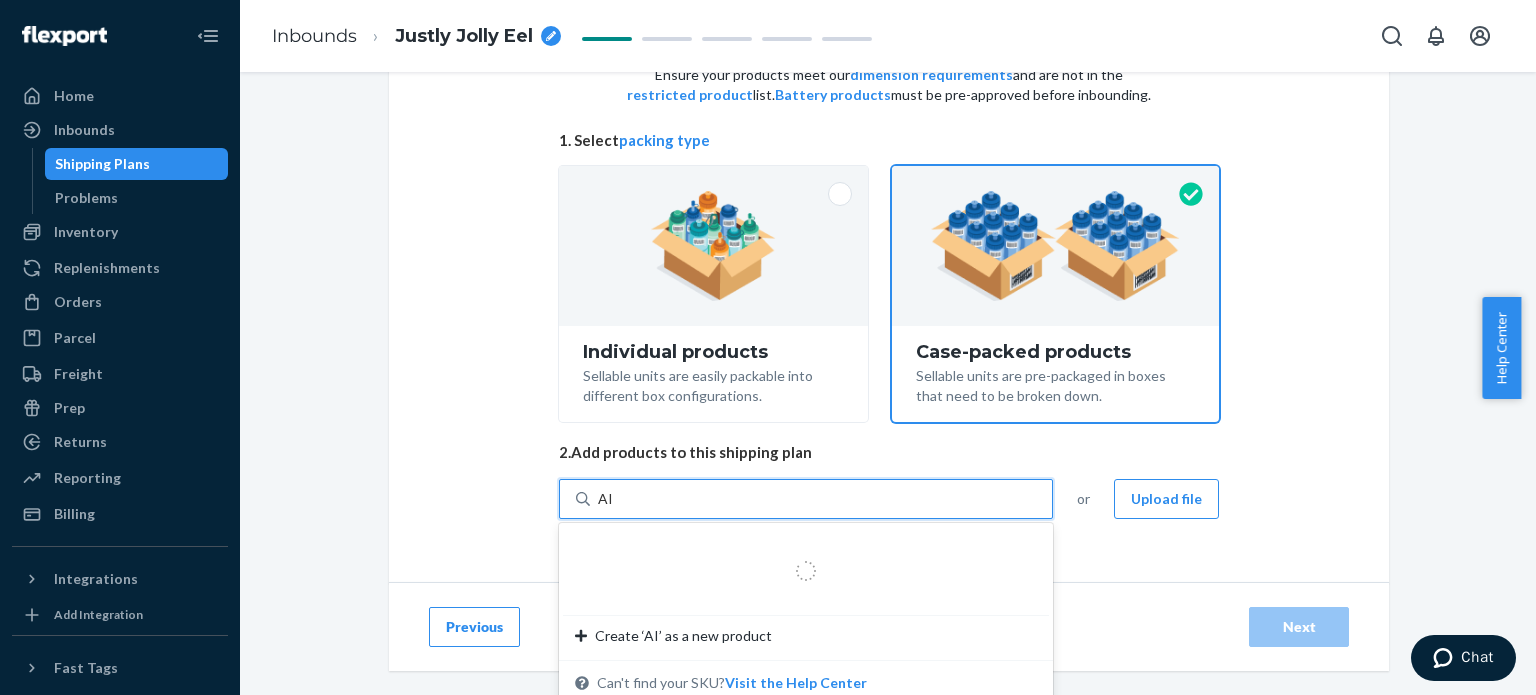 type on "AIN" 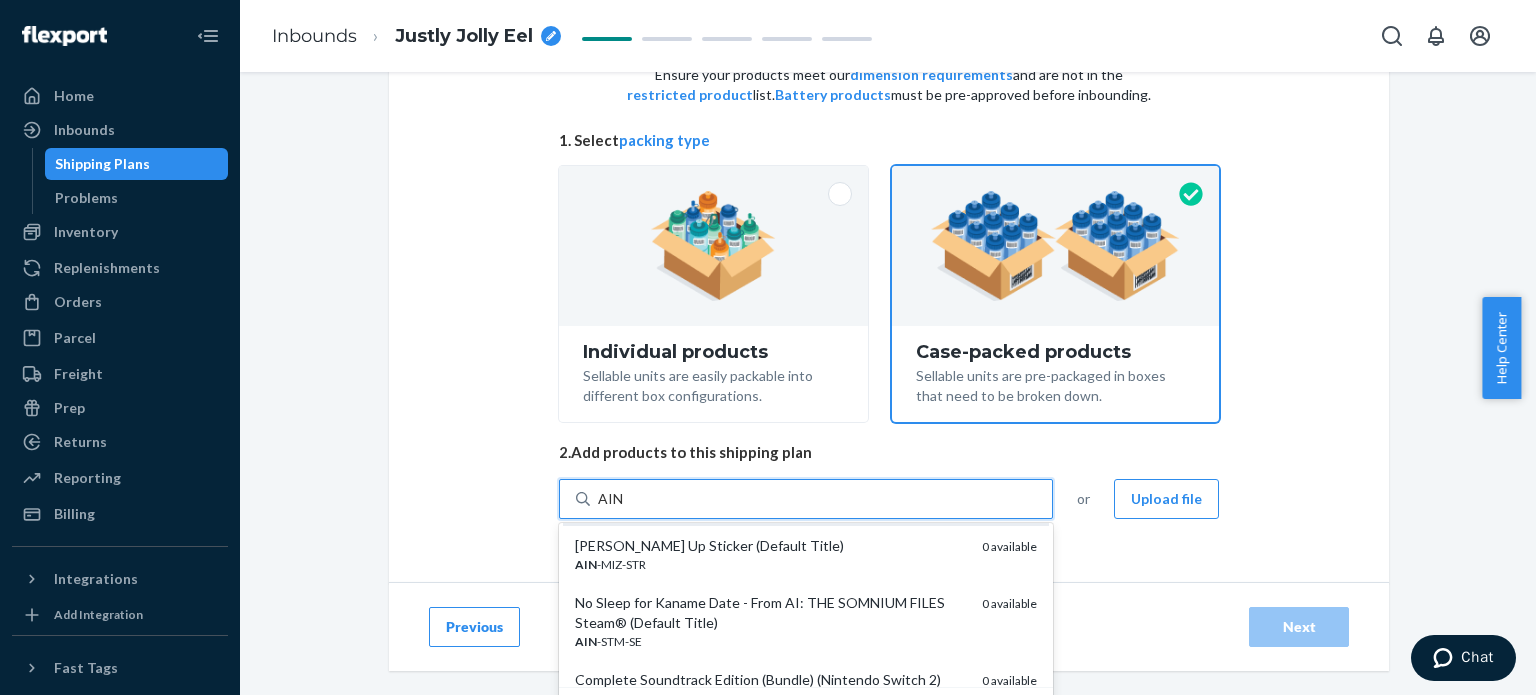 scroll, scrollTop: 100, scrollLeft: 0, axis: vertical 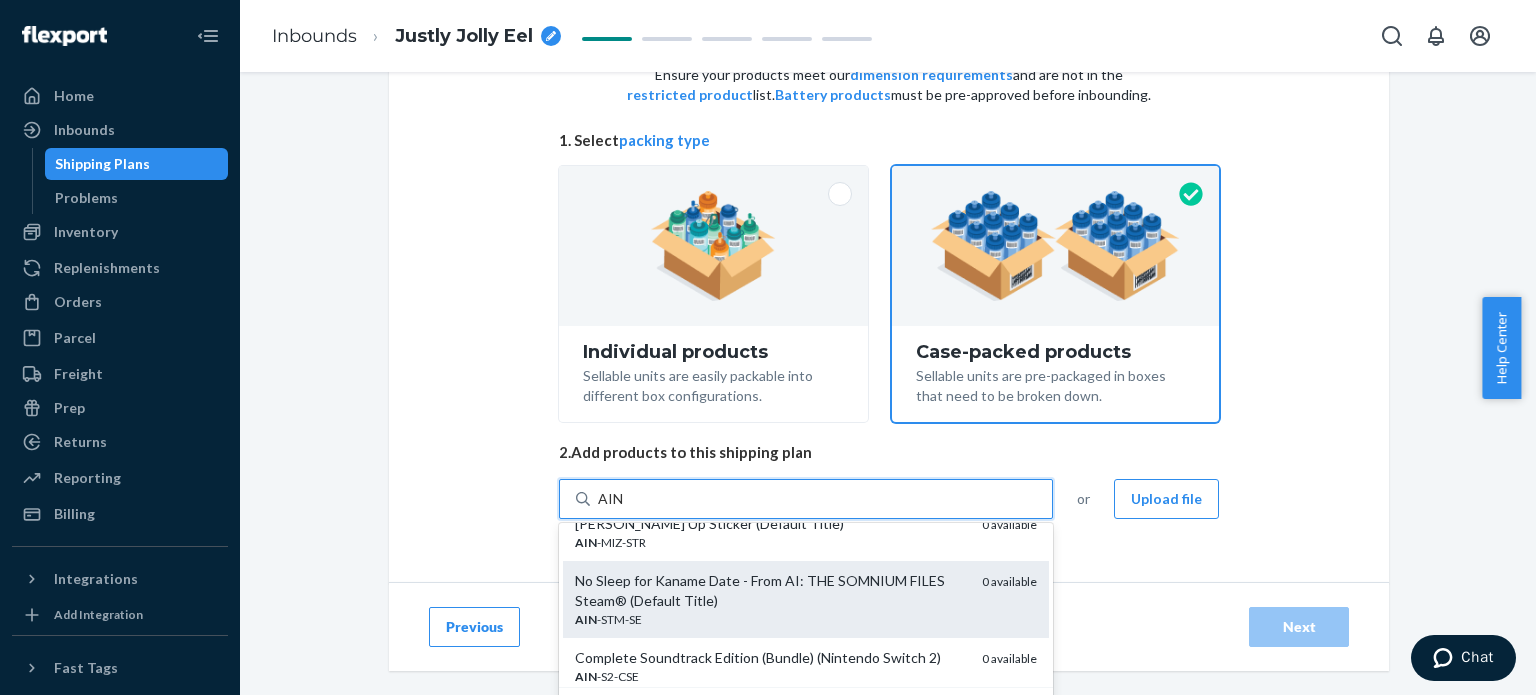 click on "AIN -STM-SE" at bounding box center (770, 619) 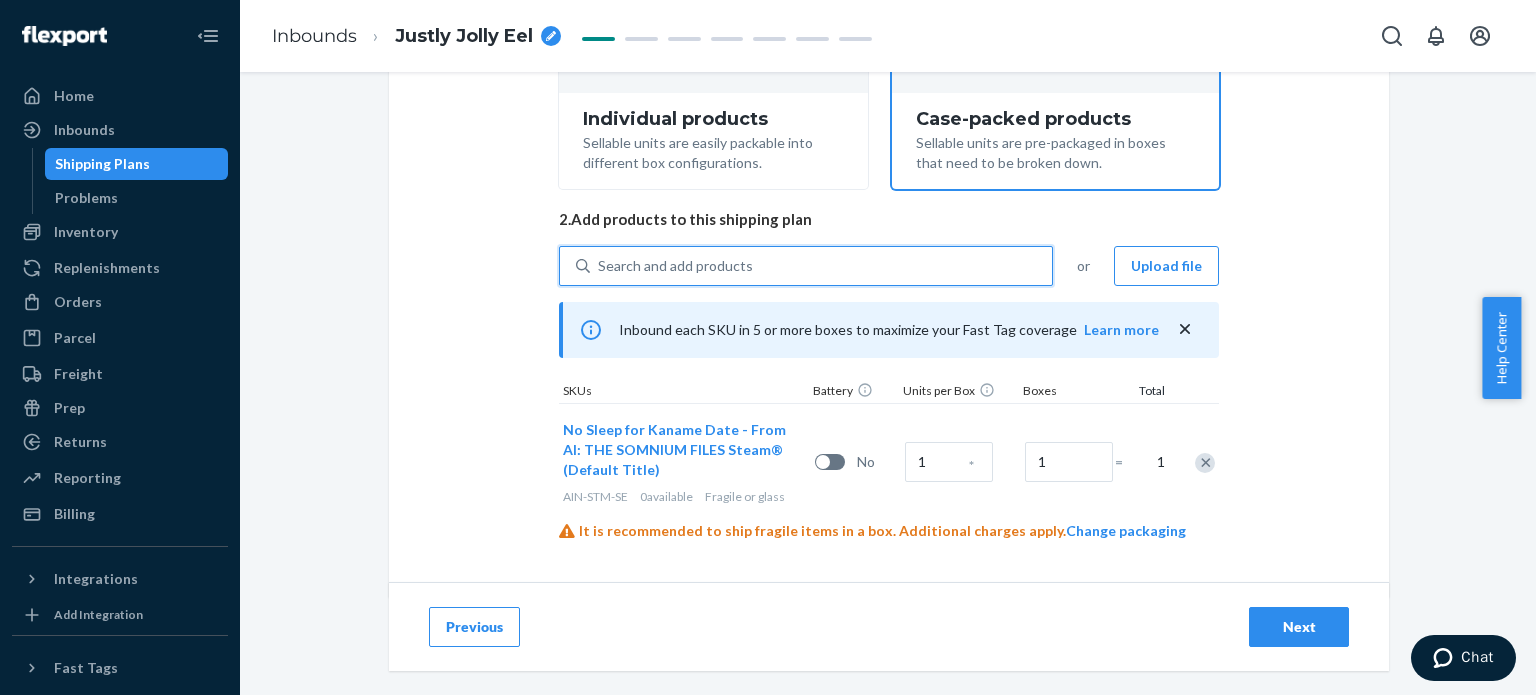 scroll, scrollTop: 359, scrollLeft: 0, axis: vertical 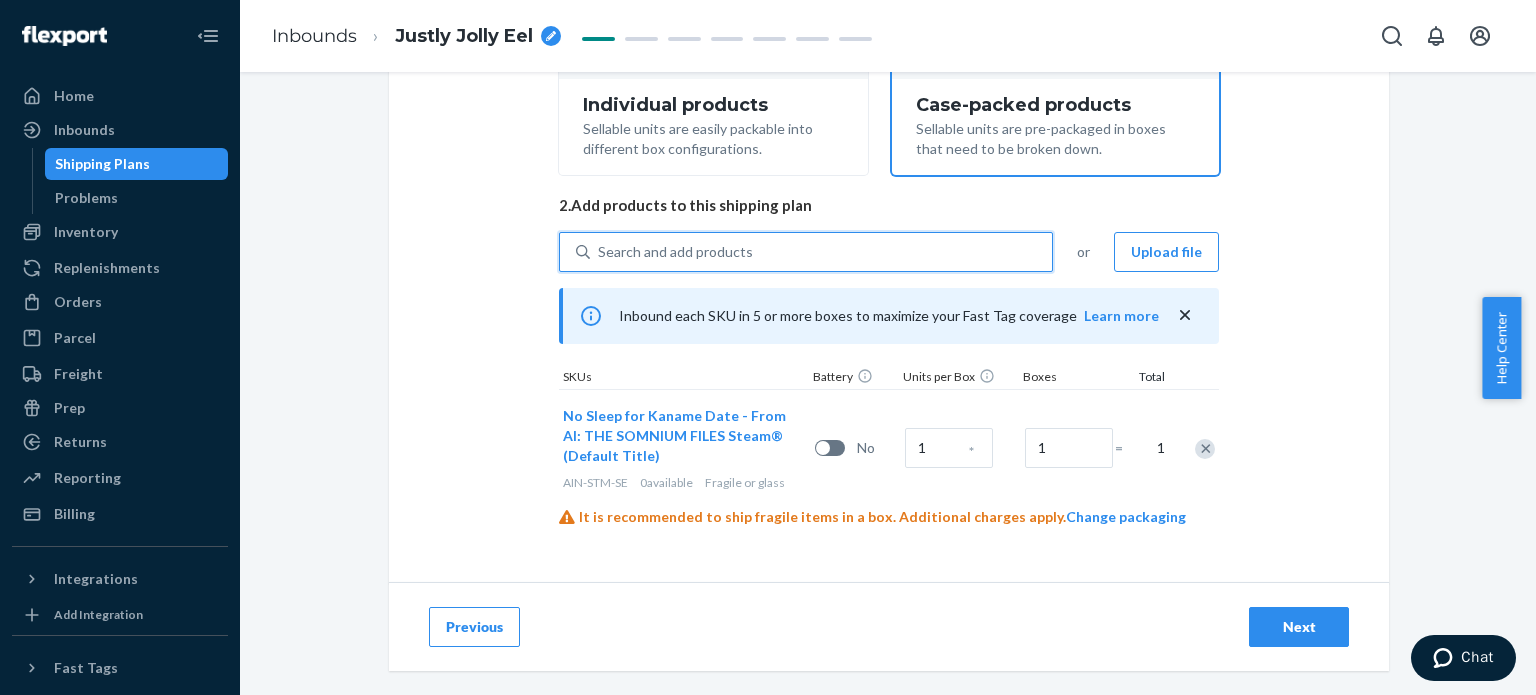 click at bounding box center (1205, 449) 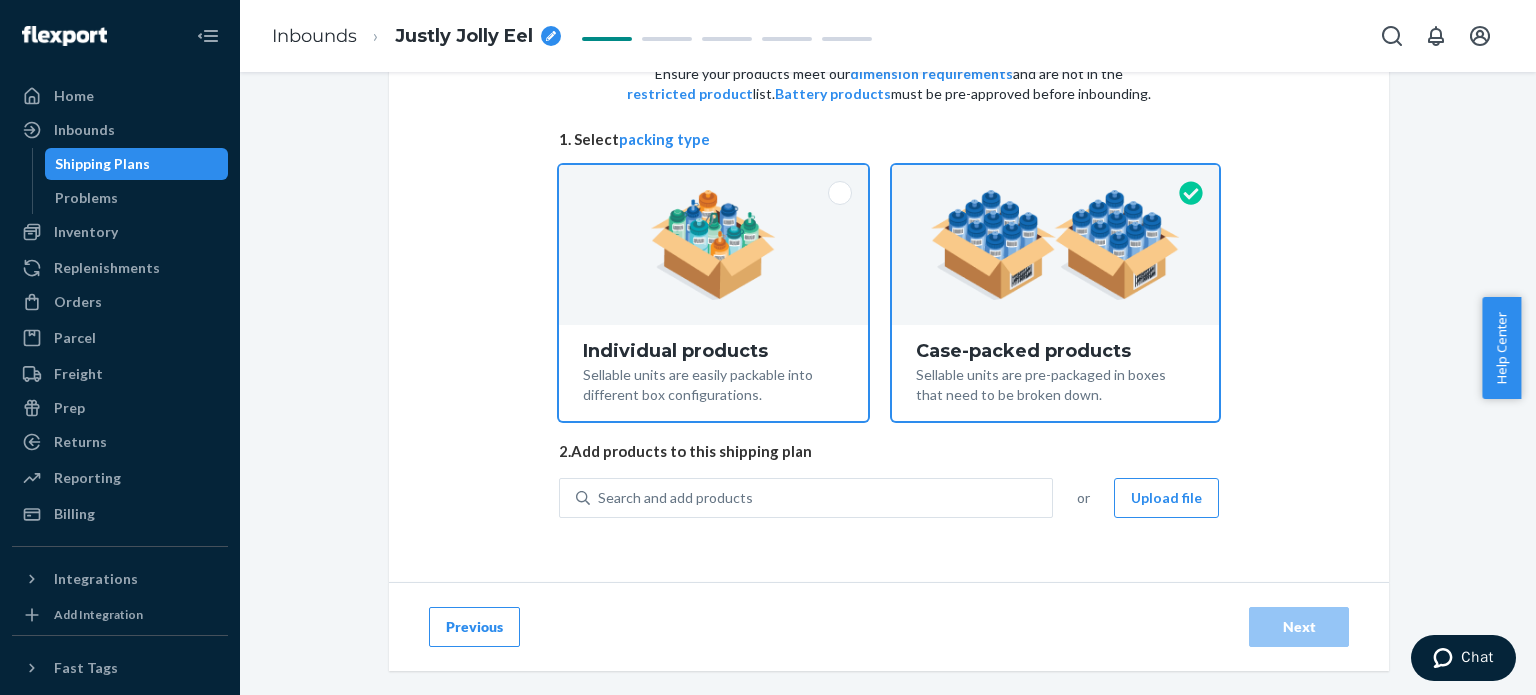 scroll, scrollTop: 112, scrollLeft: 0, axis: vertical 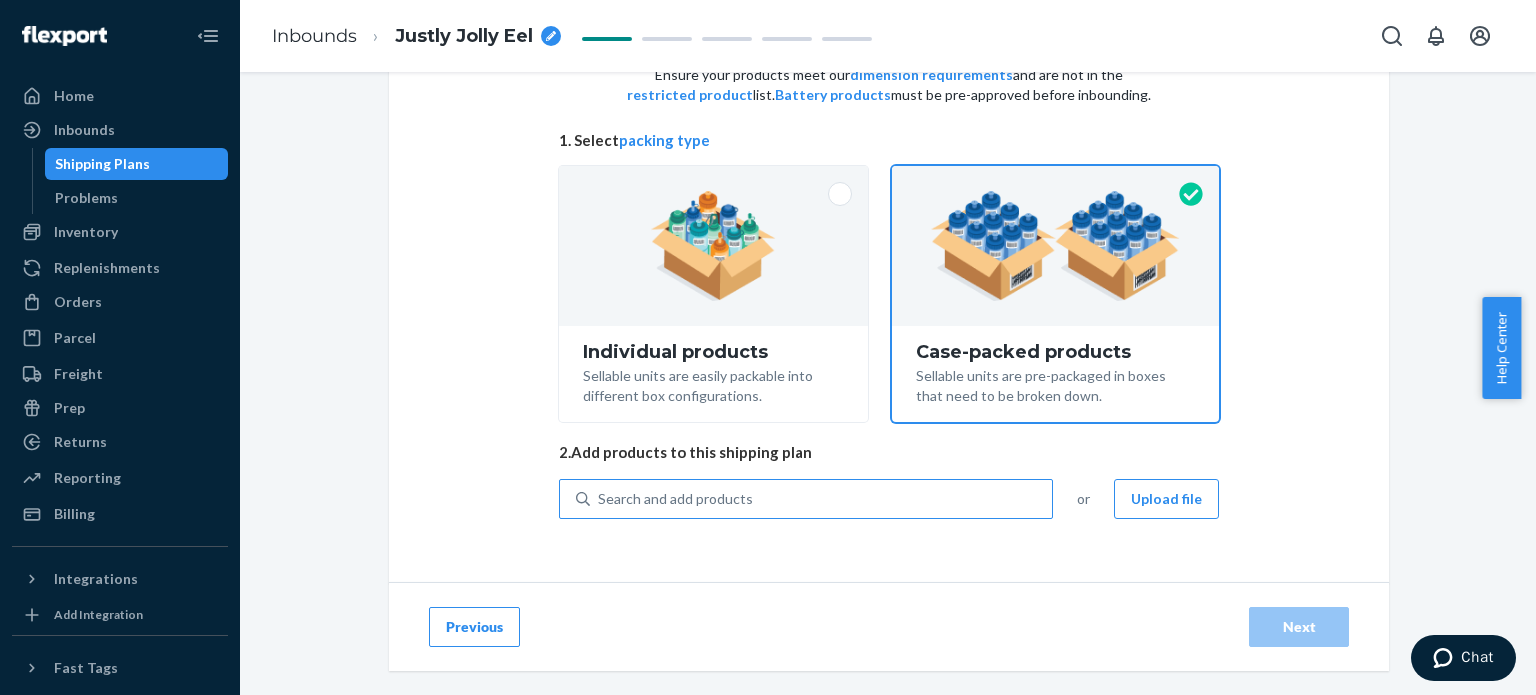 click on "Search and add products" at bounding box center [675, 499] 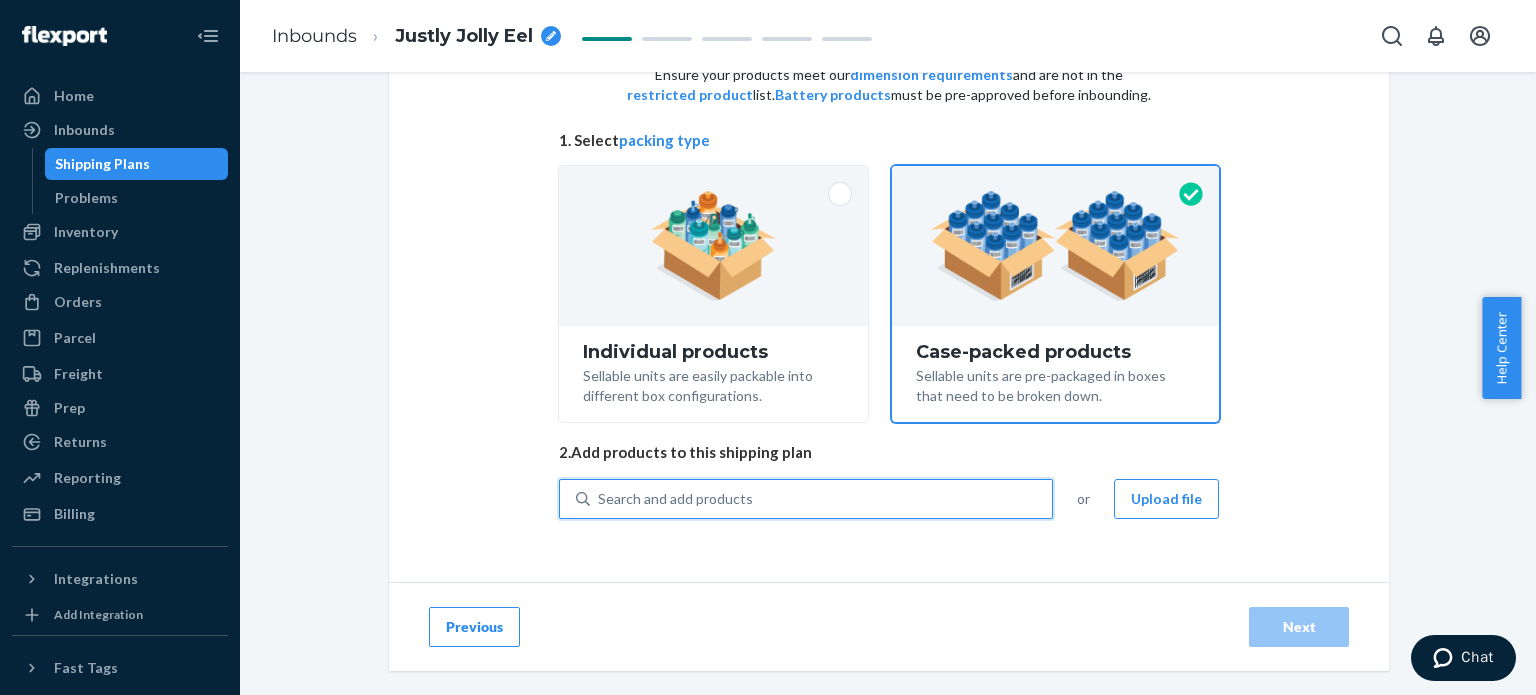 type on "S" 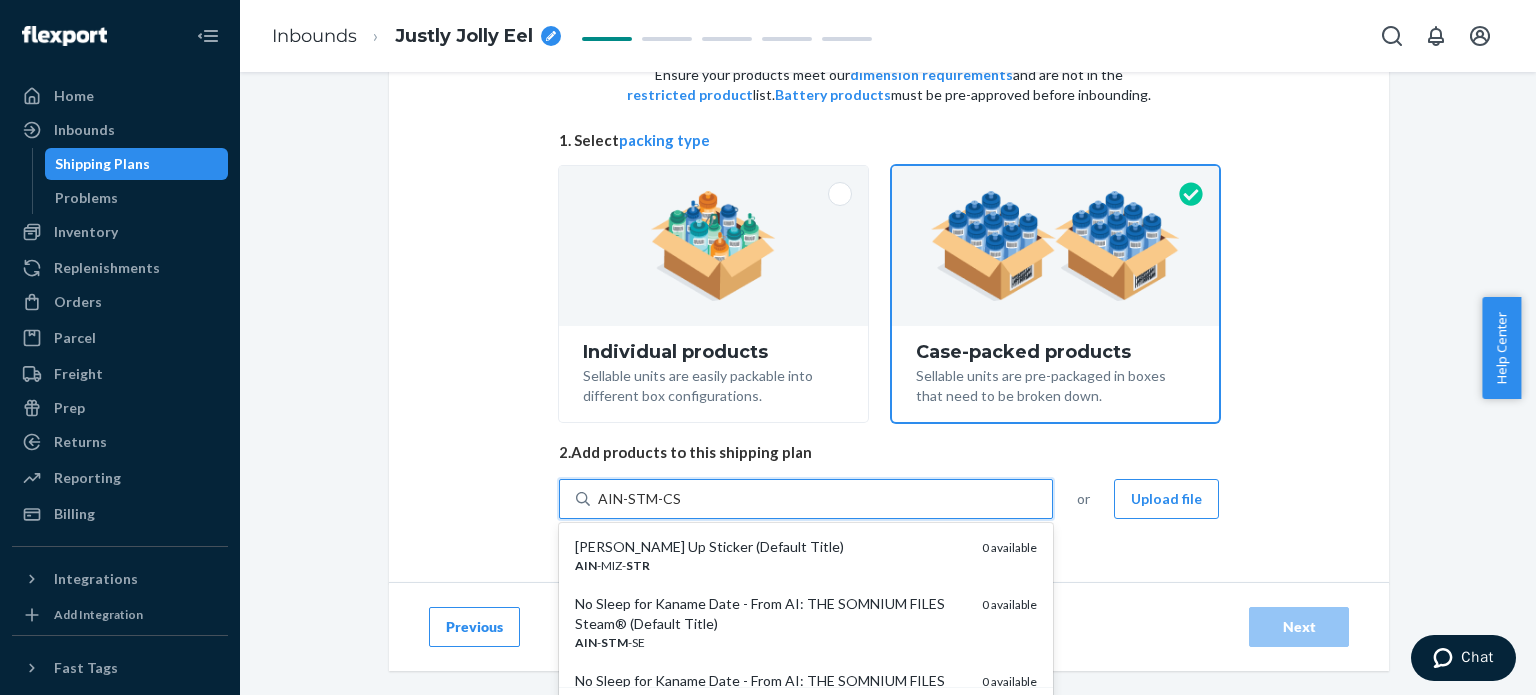 type on "AIN-STM-CSE" 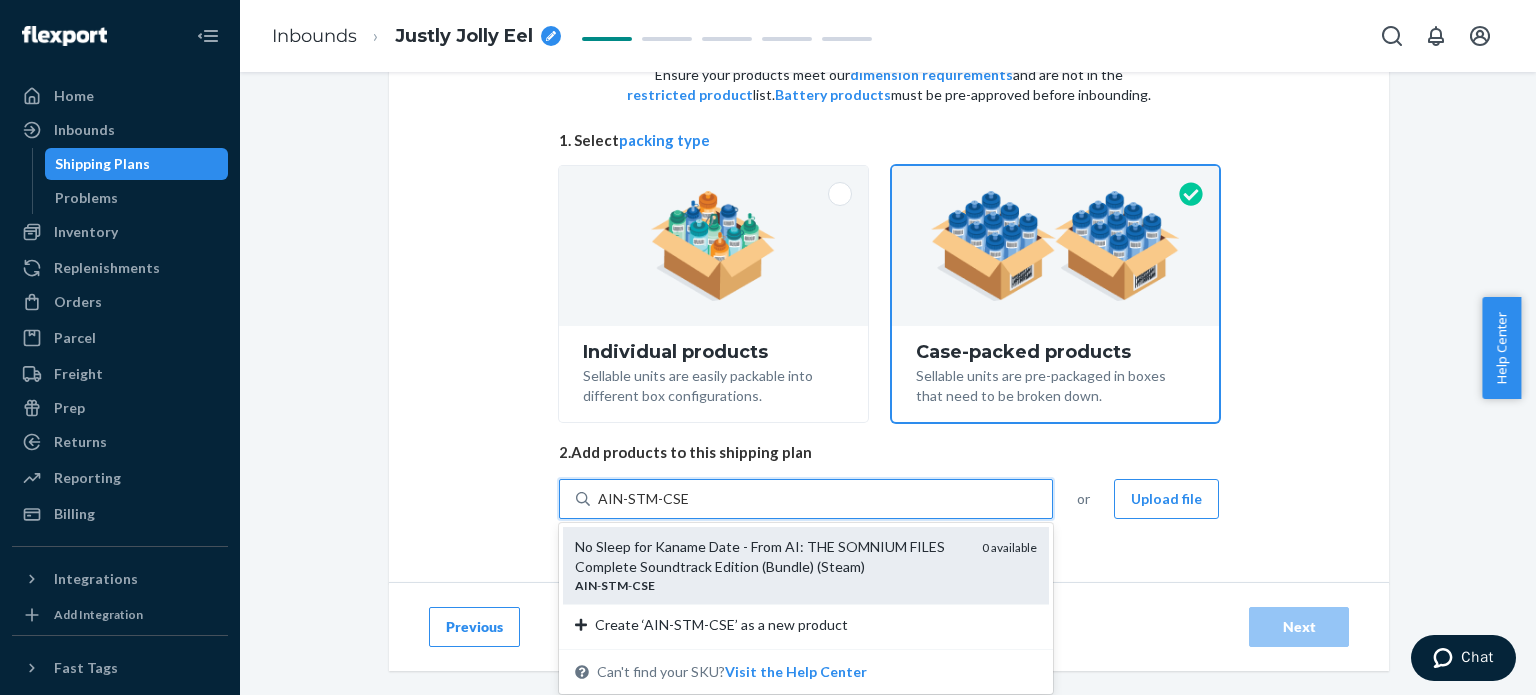 click on "No Sleep for Kaname Date - From AI: THE SOMNIUM FILES Complete Soundtrack Edition (Bundle) (Steam)" at bounding box center (770, 557) 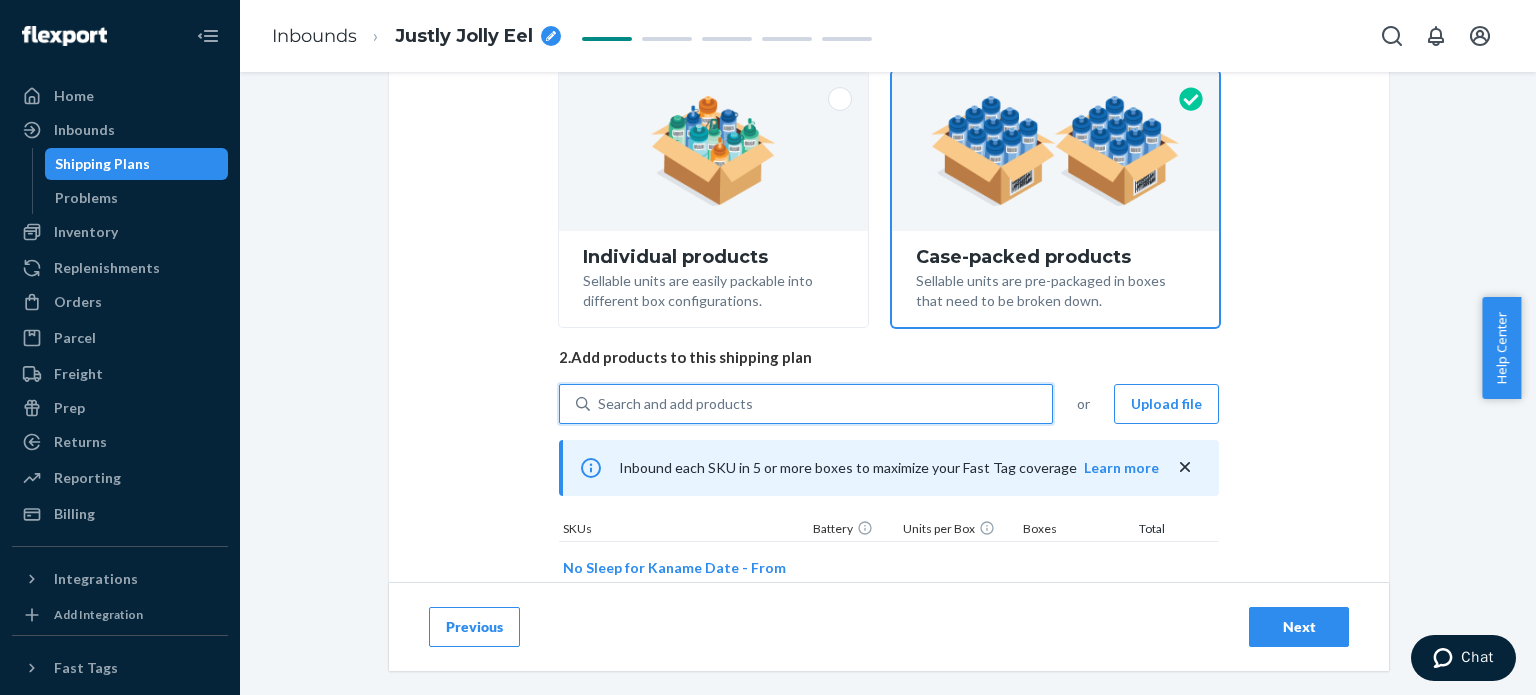 scroll, scrollTop: 312, scrollLeft: 0, axis: vertical 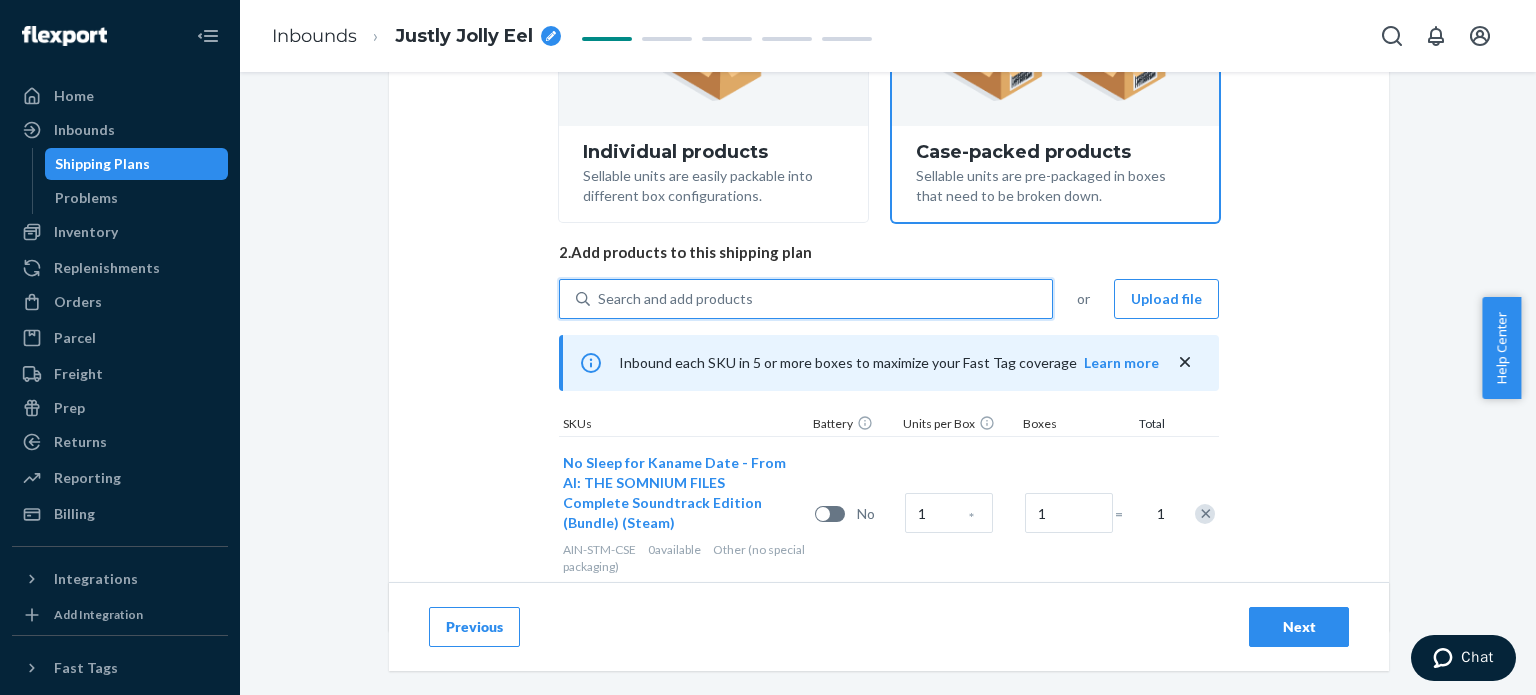click on "Search and add products" at bounding box center [675, 299] 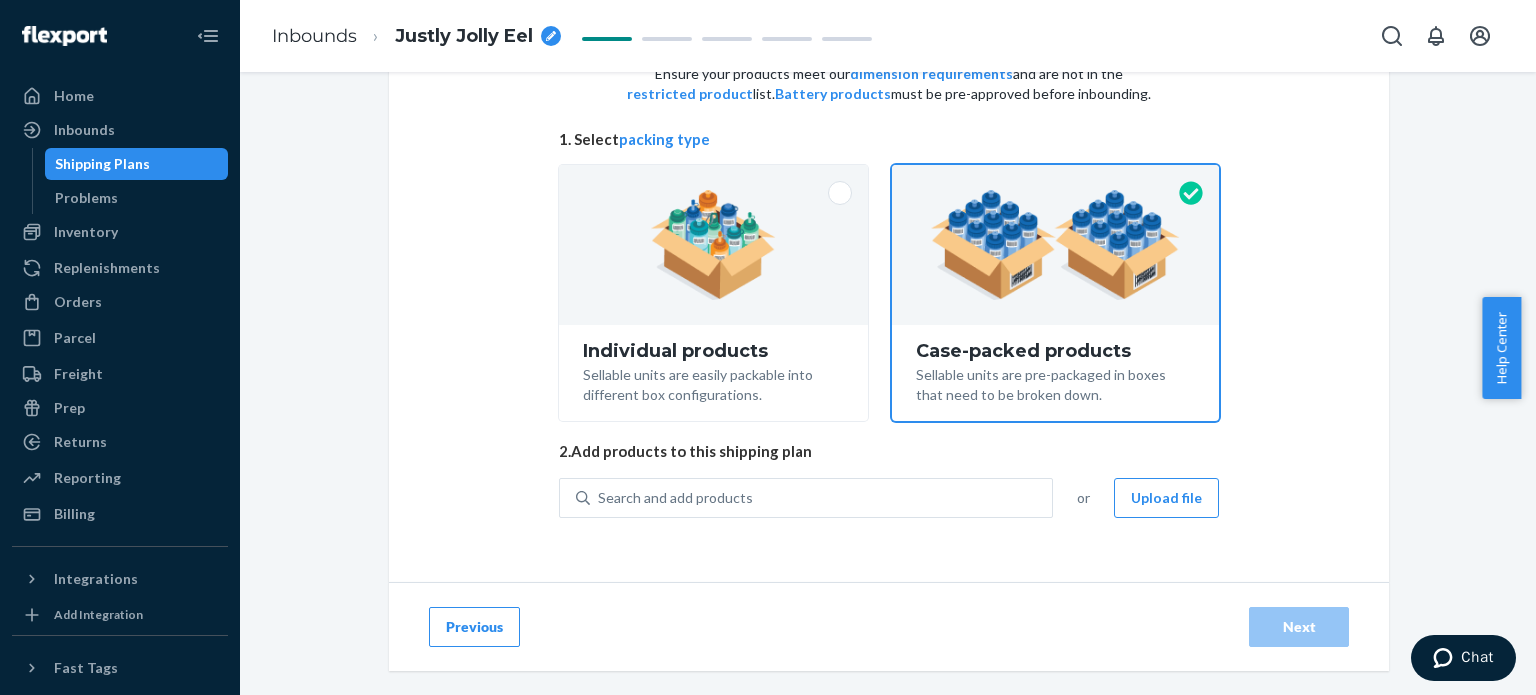 scroll, scrollTop: 112, scrollLeft: 0, axis: vertical 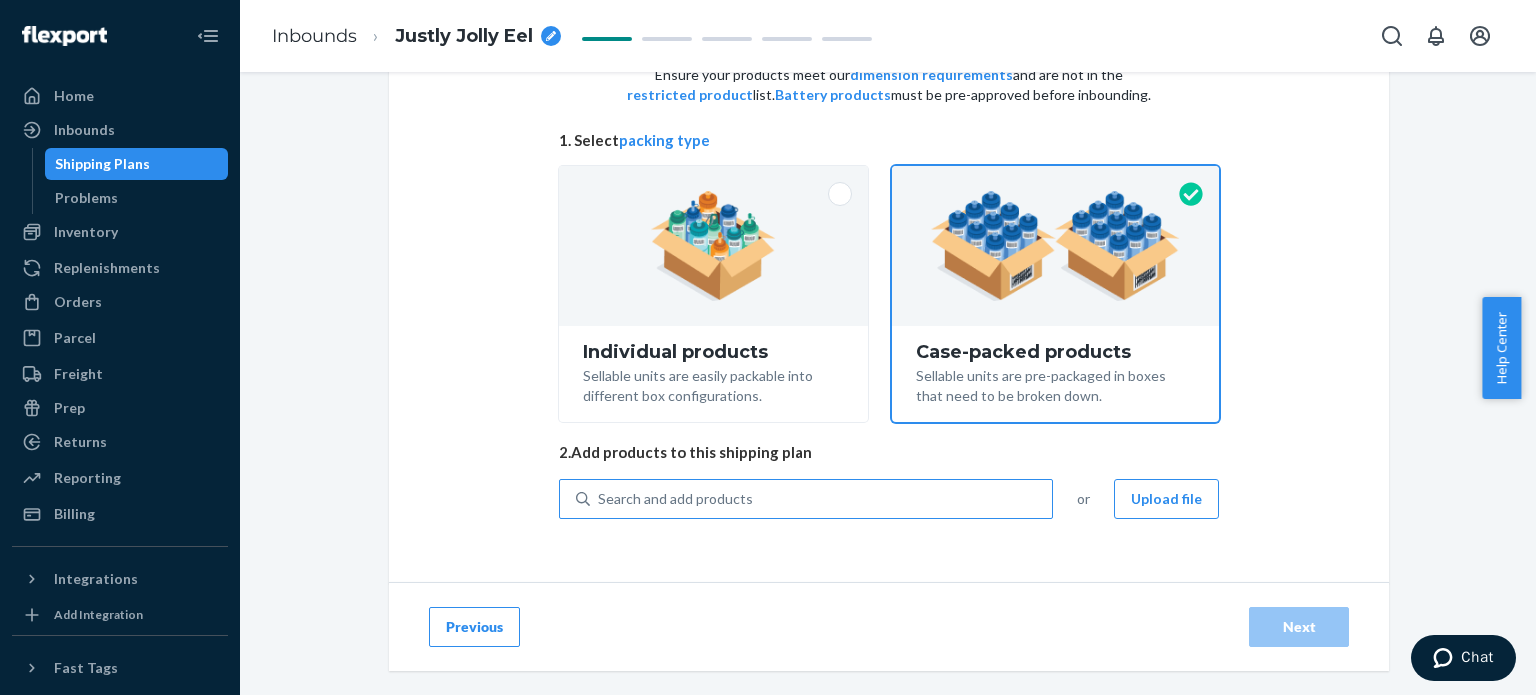 click on "Search and add products" at bounding box center (821, 499) 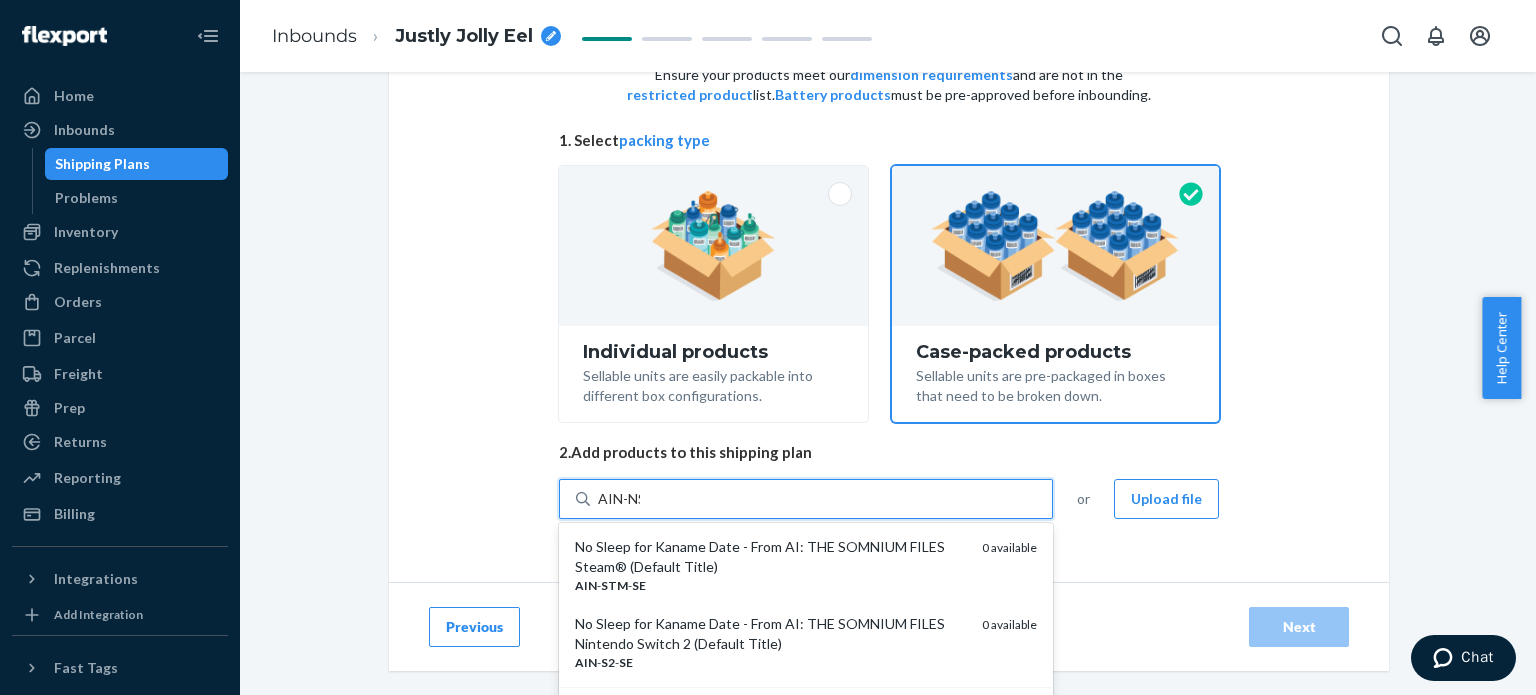 type on "AIN-NSW" 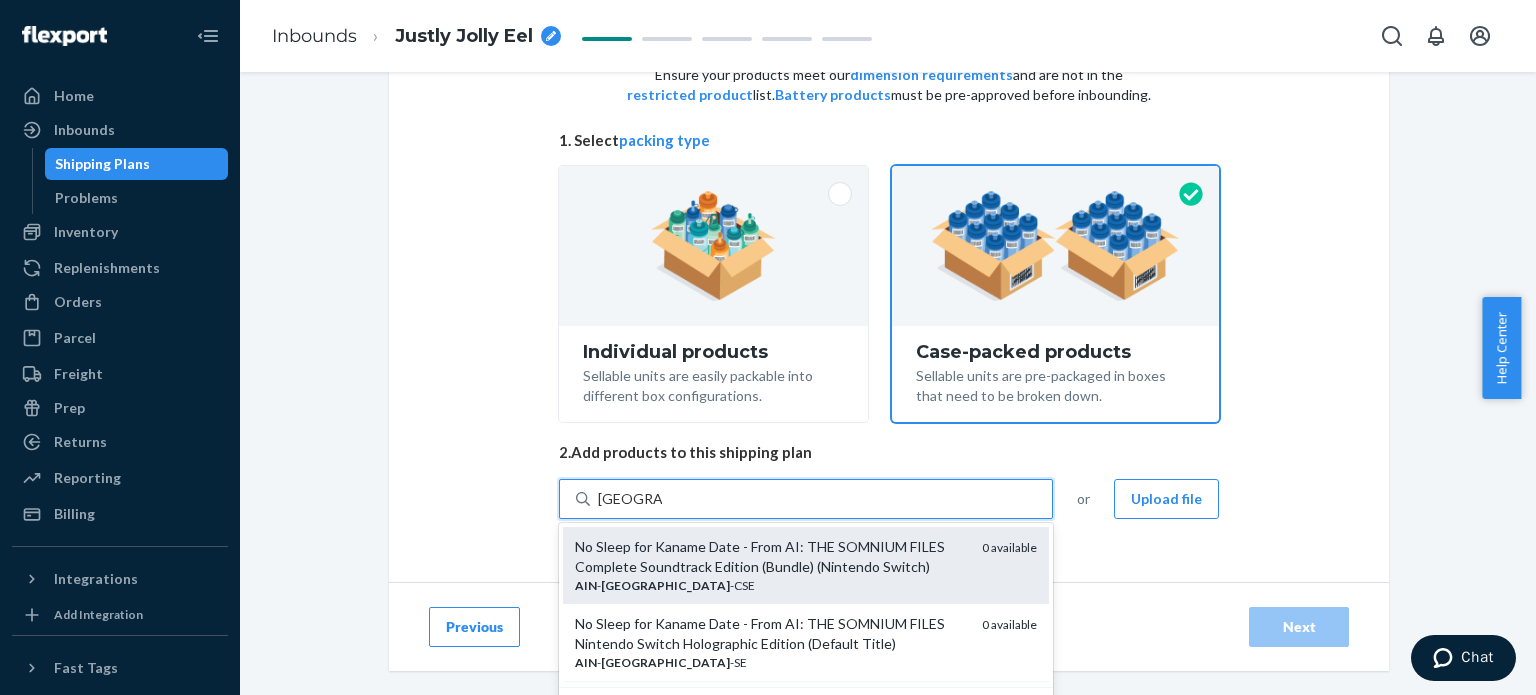click on "No Sleep for Kaname Date - From AI: THE SOMNIUM FILES Complete Soundtrack Edition (Bundle) (Nintendo Switch)" at bounding box center (770, 557) 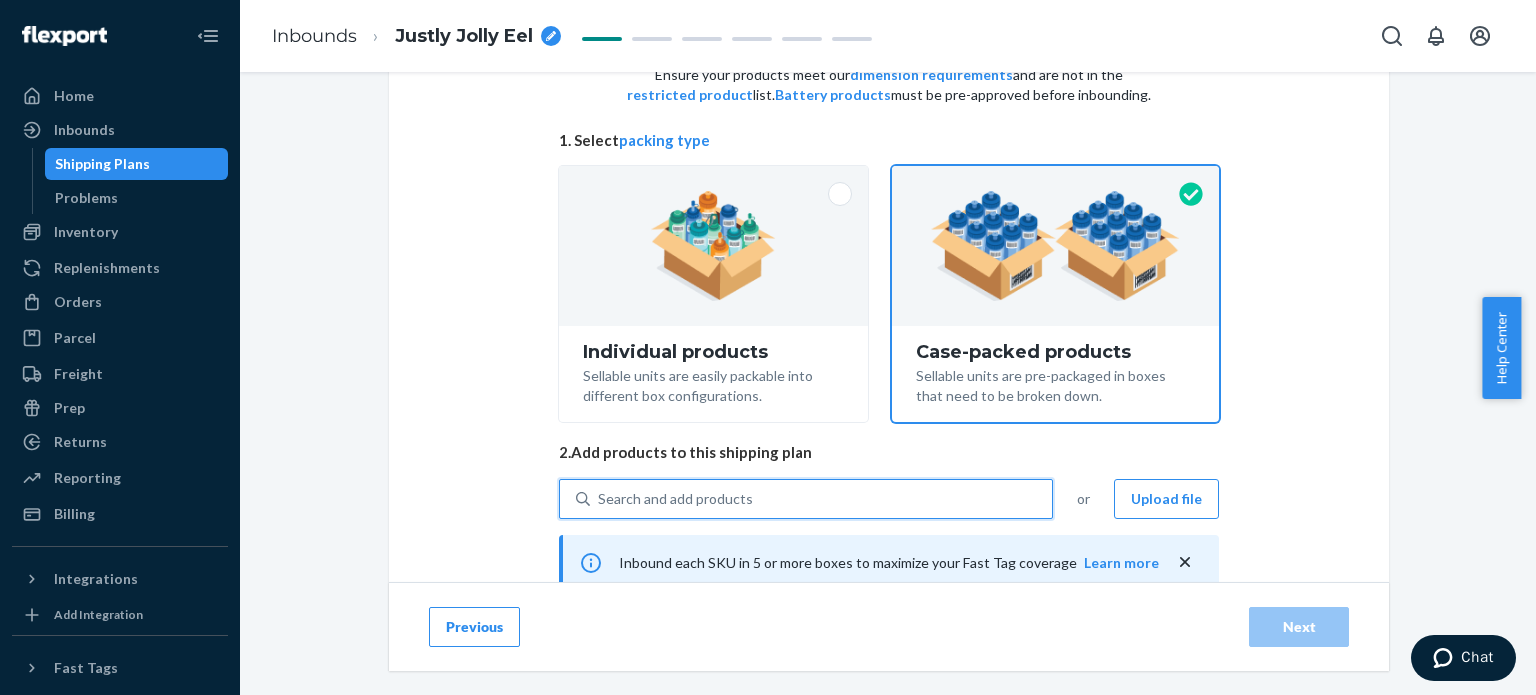 click on "Search and add products" at bounding box center (675, 499) 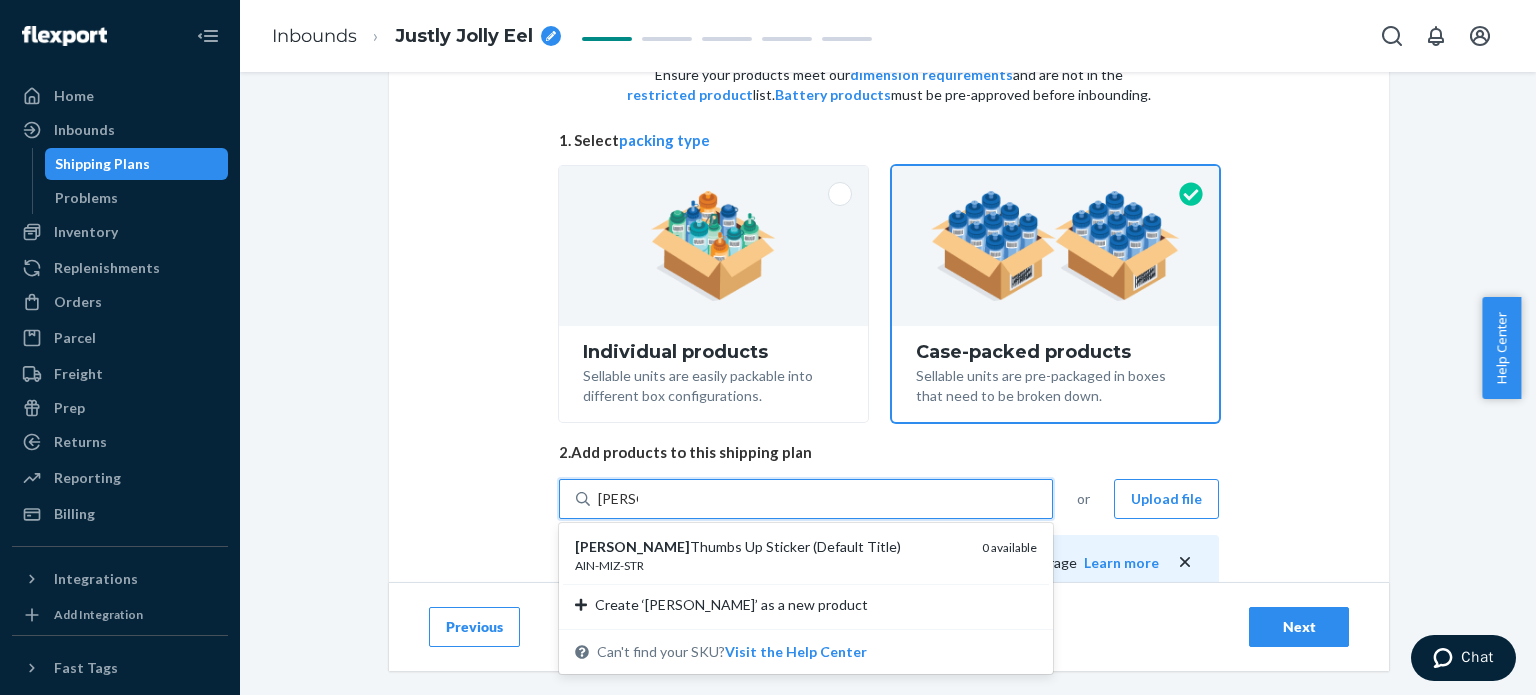 type on "Mizuki" 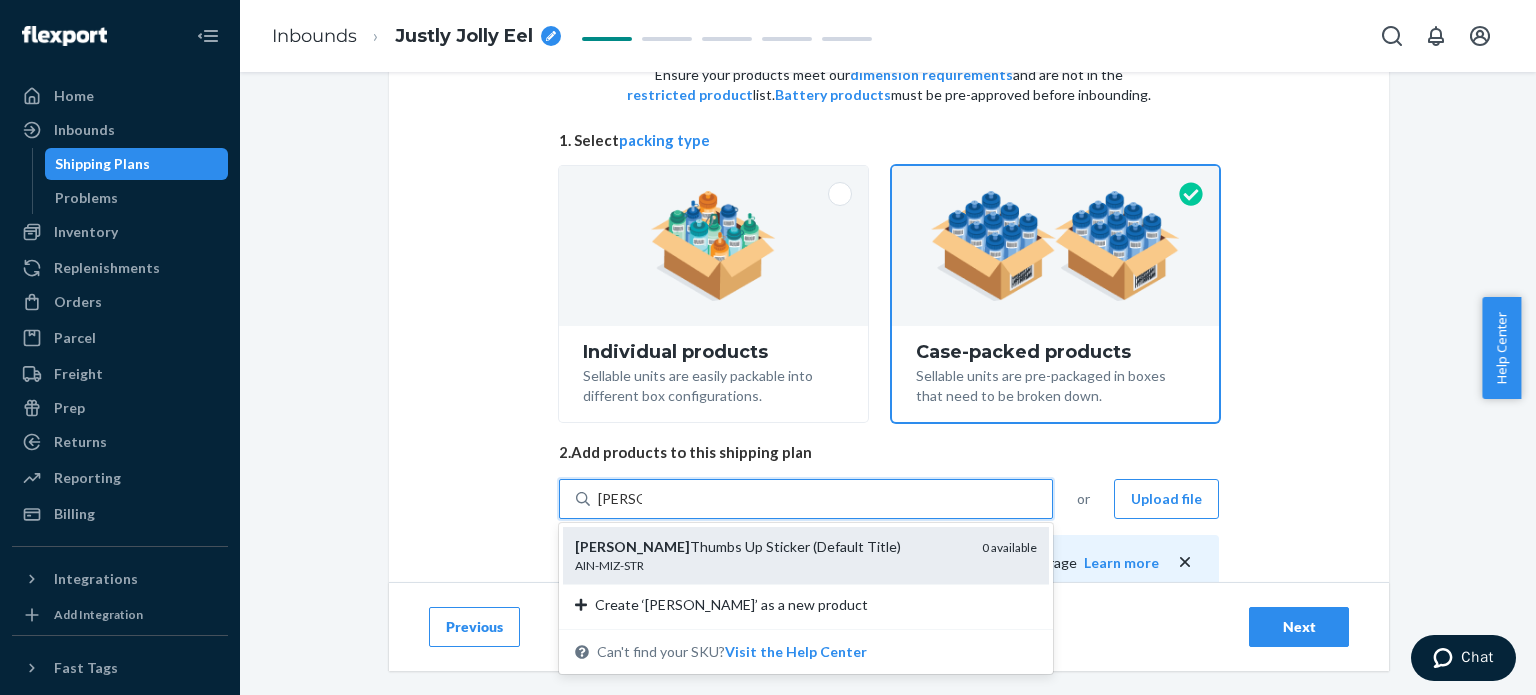 click on "Mizuki  Thumbs Up Sticker (Default Title)" at bounding box center (770, 547) 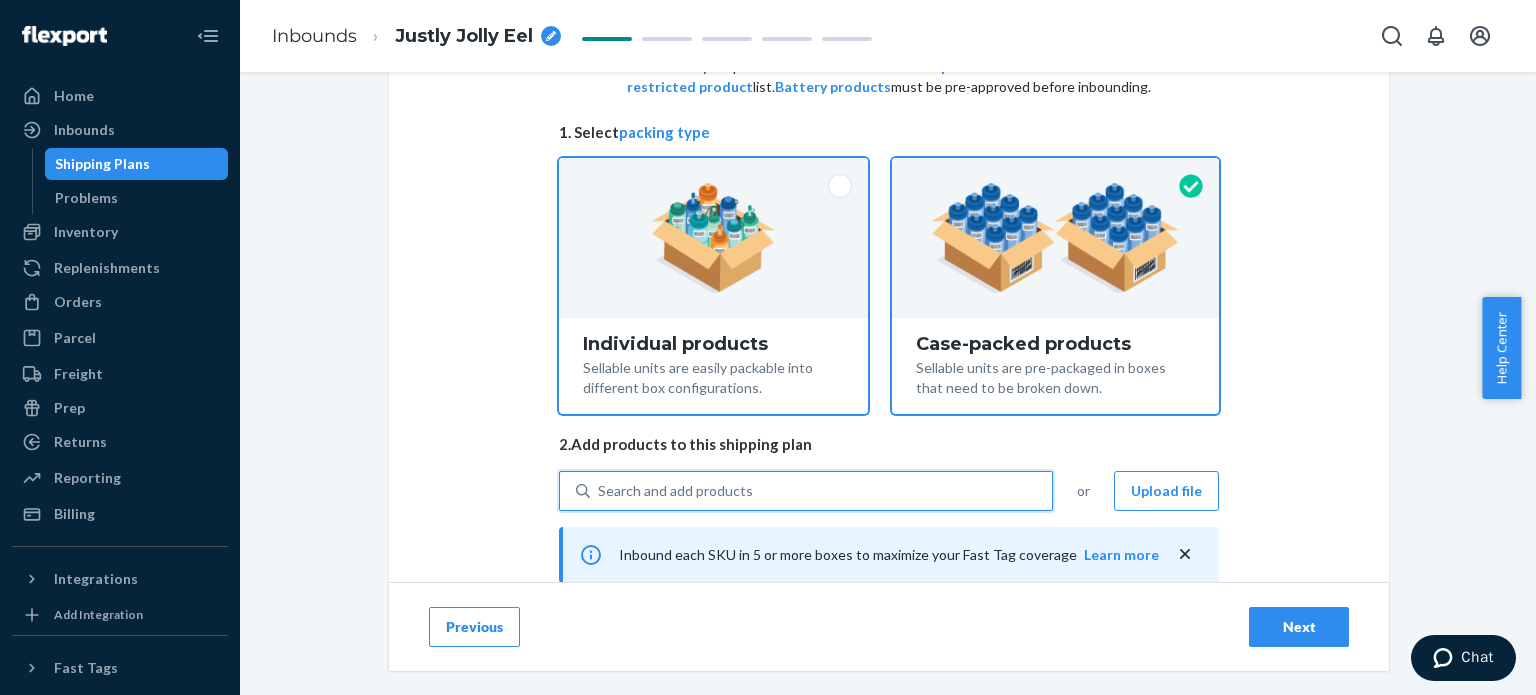 scroll, scrollTop: 0, scrollLeft: 0, axis: both 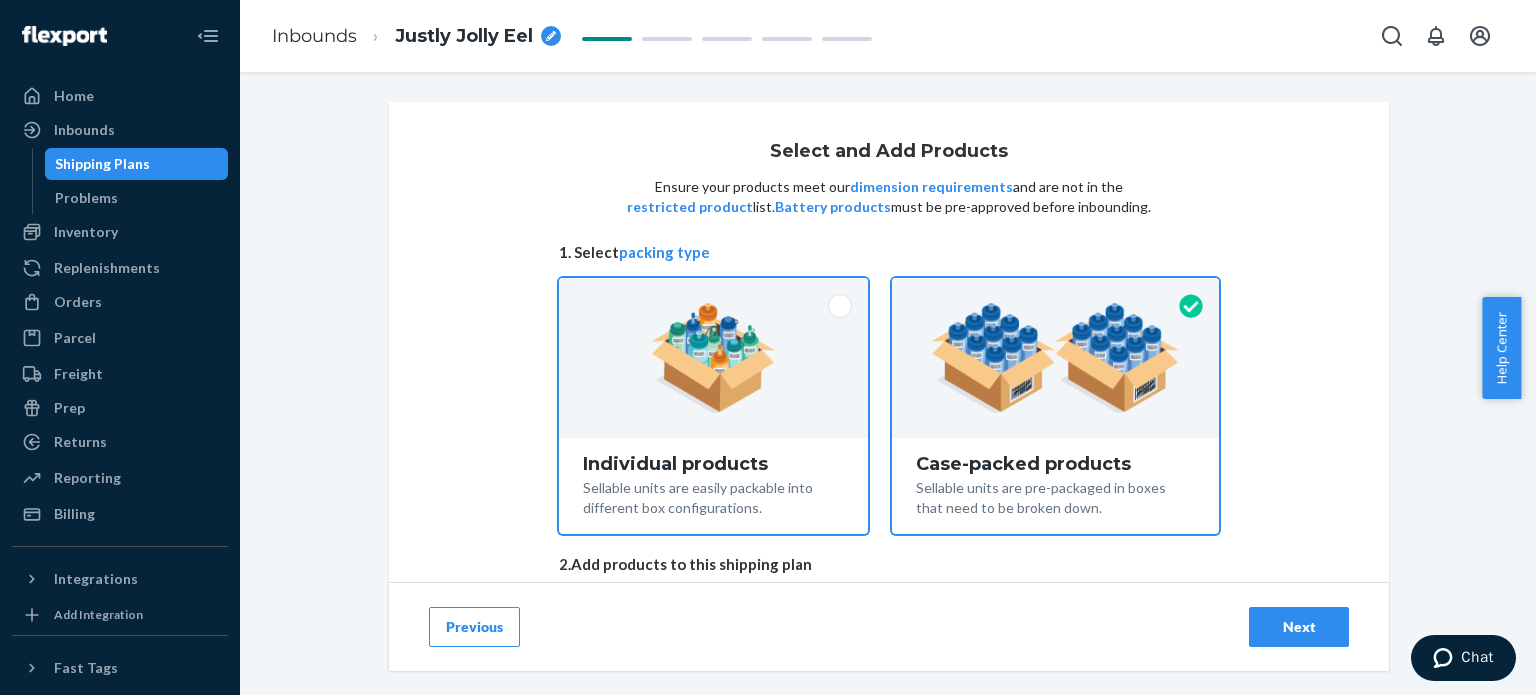 click at bounding box center [713, 358] 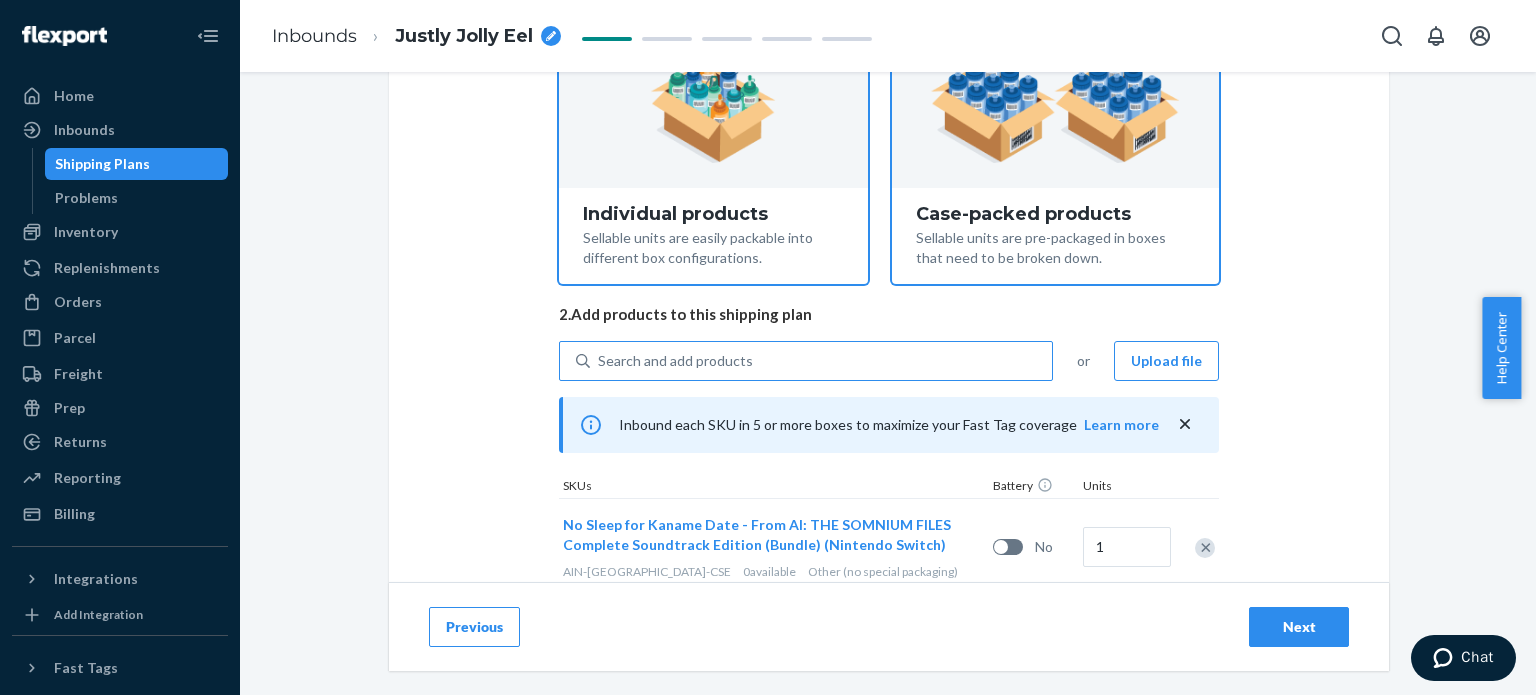 scroll, scrollTop: 384, scrollLeft: 0, axis: vertical 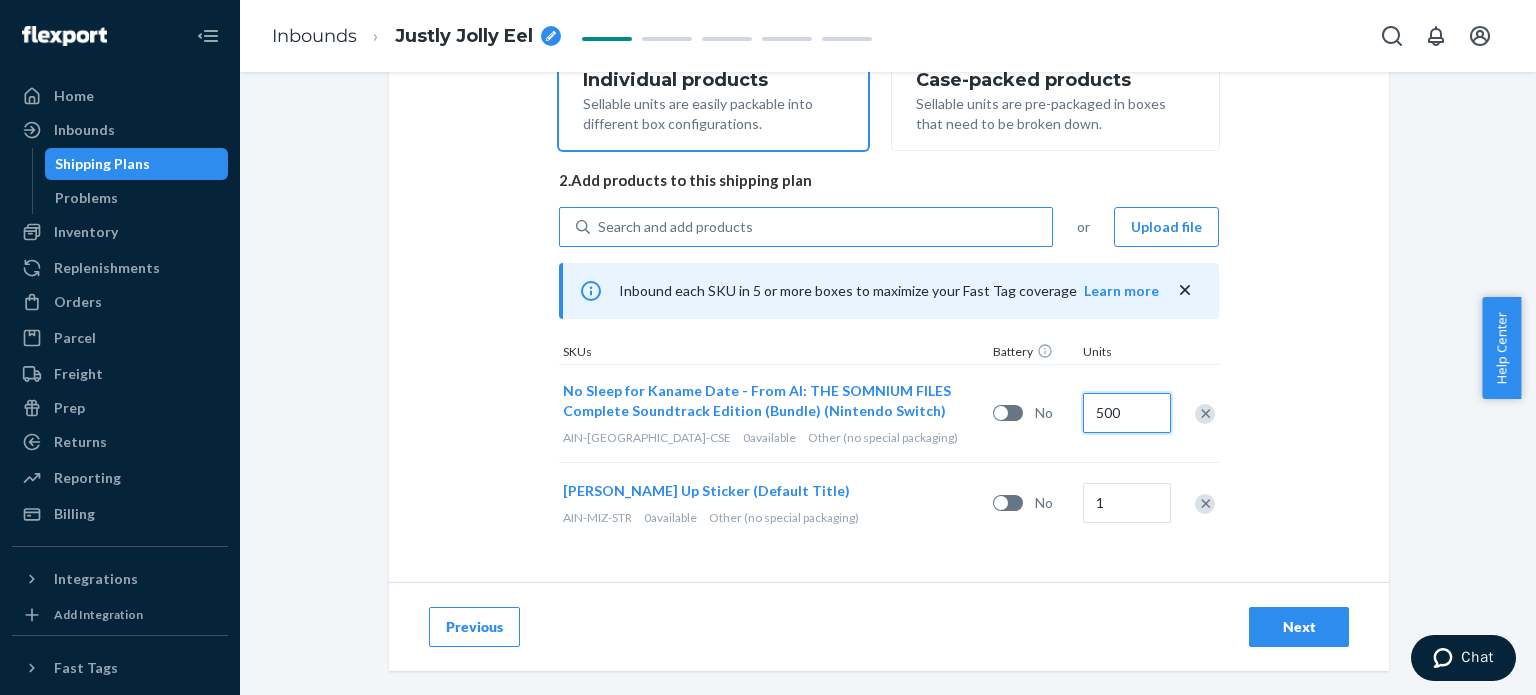 type on "500" 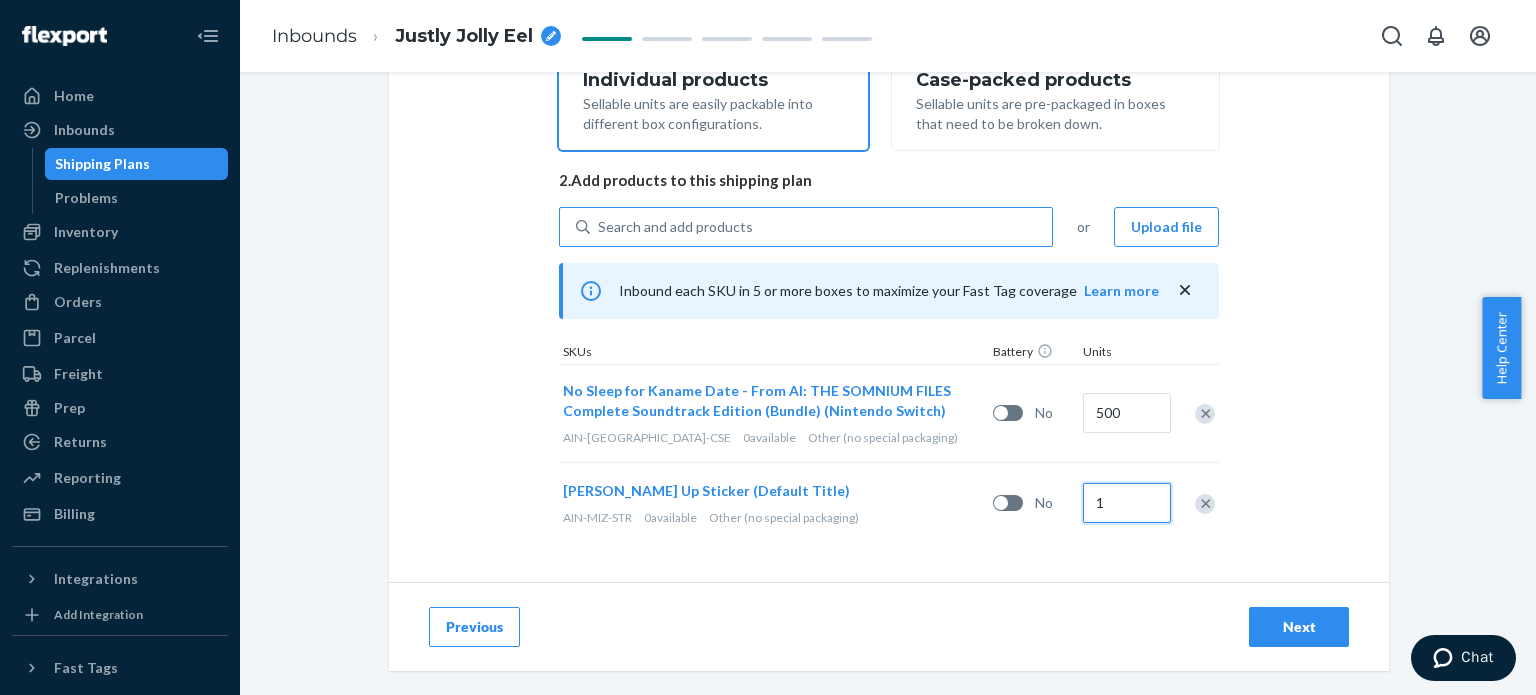 click on "1" at bounding box center [1127, 503] 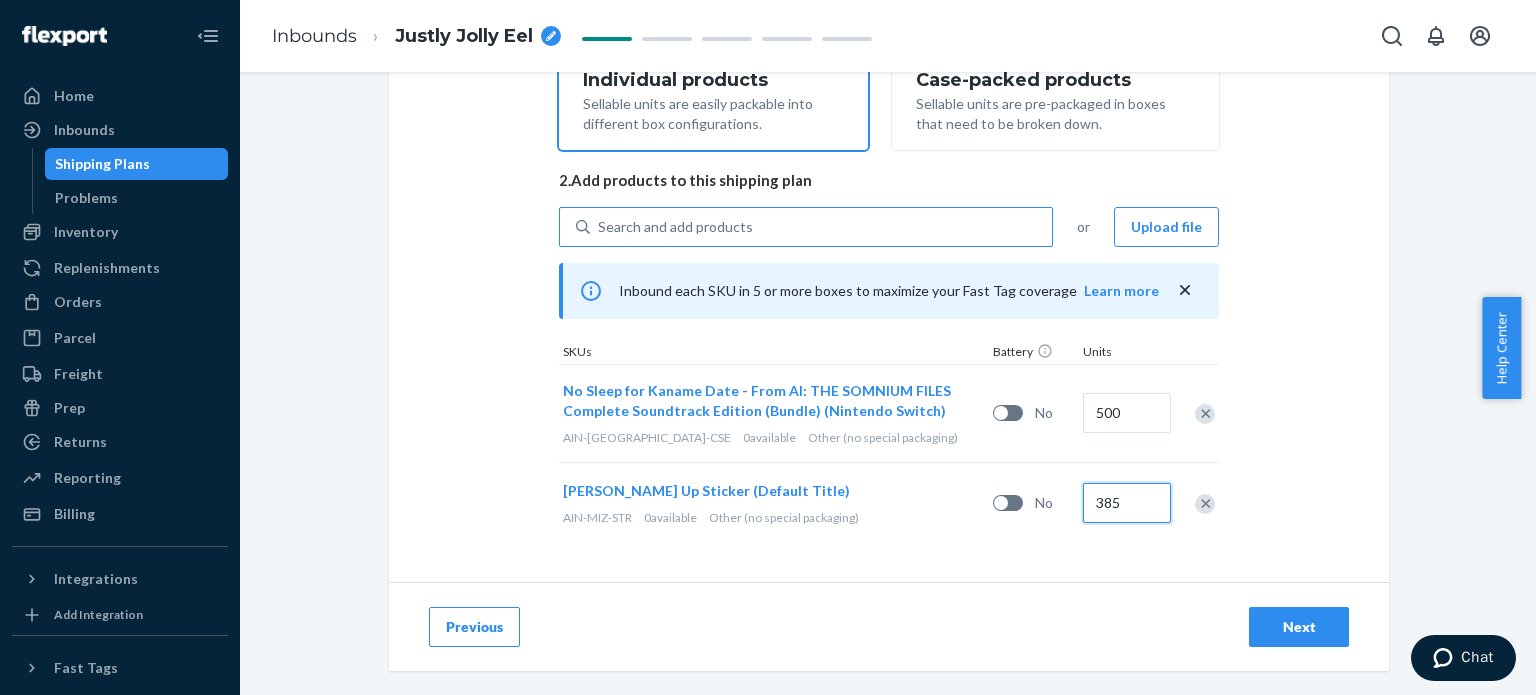 type on "385" 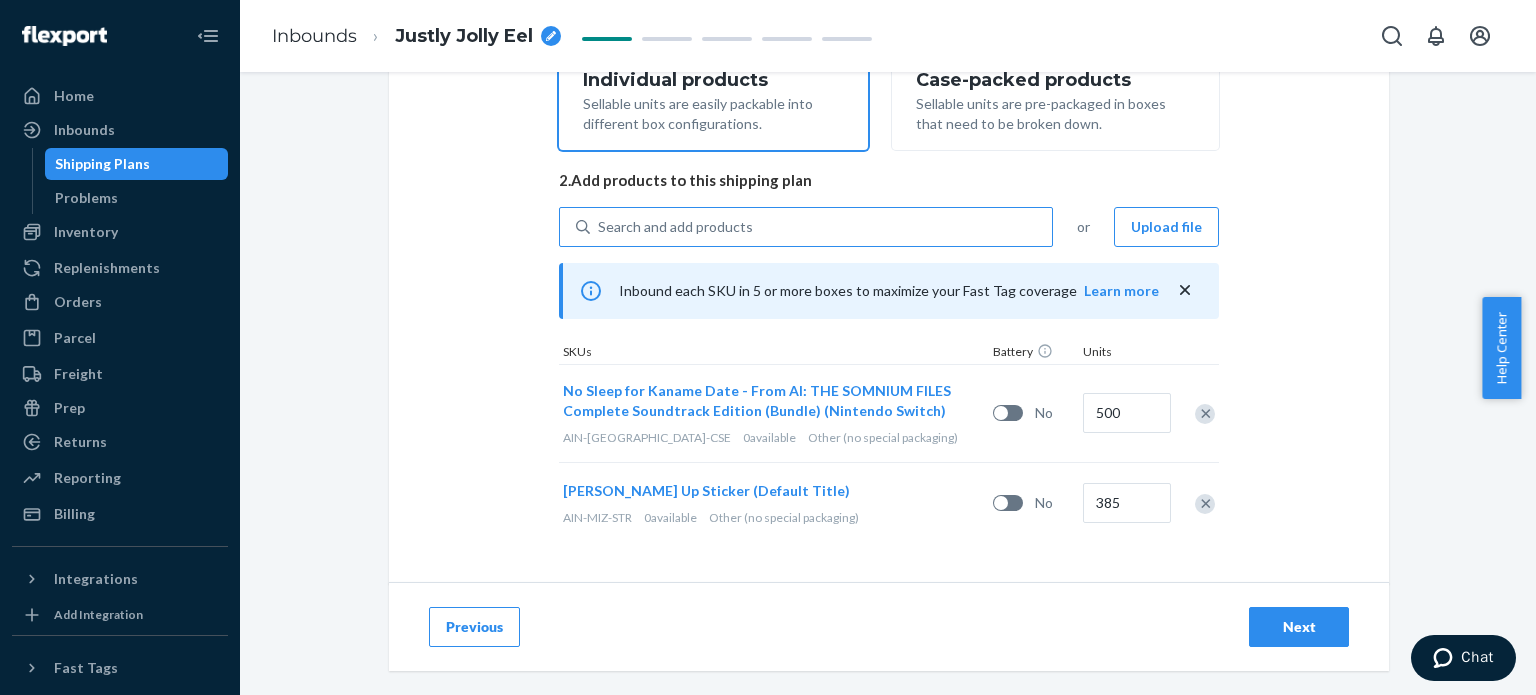 click on "Next" at bounding box center [1299, 627] 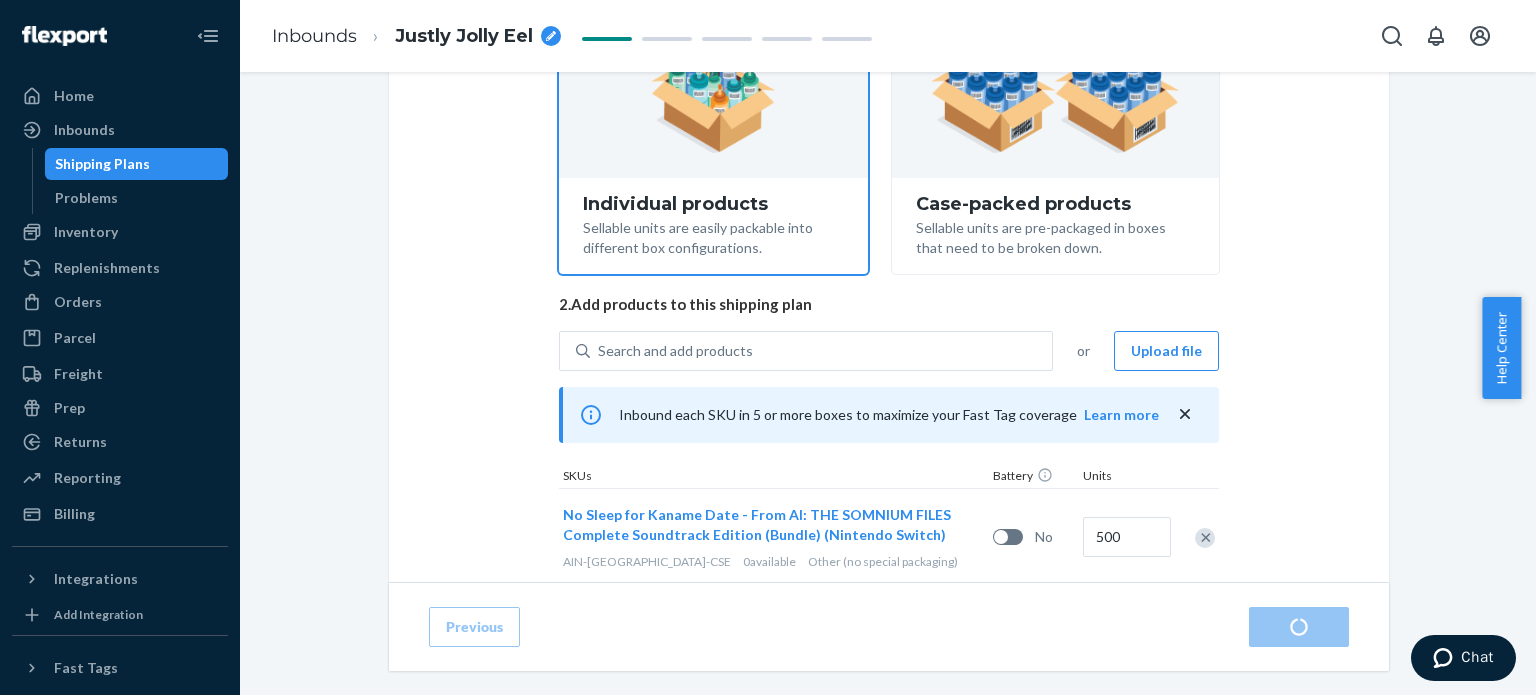 scroll, scrollTop: 300, scrollLeft: 0, axis: vertical 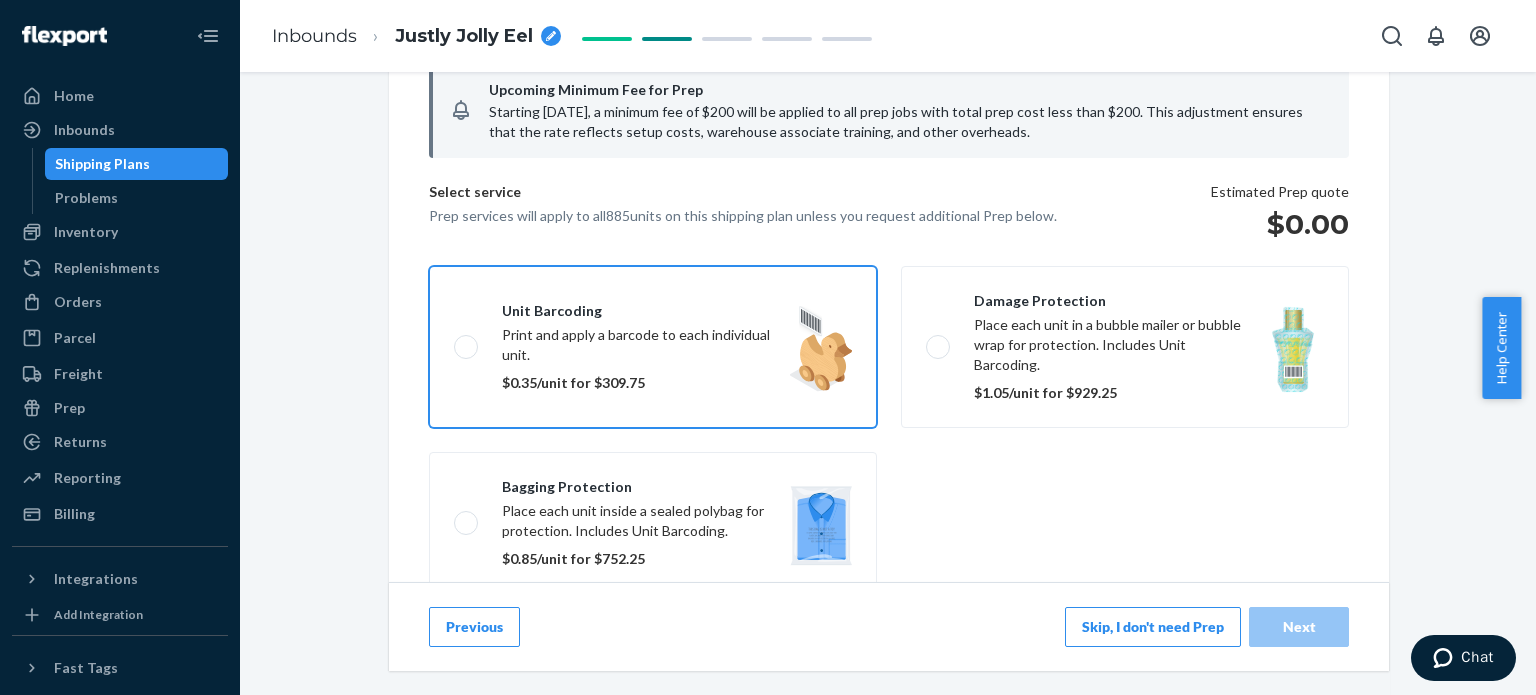 click on "Unit barcoding Print and apply a barcode to each individual unit. $0.35/unit for $309.75" at bounding box center (653, 347) 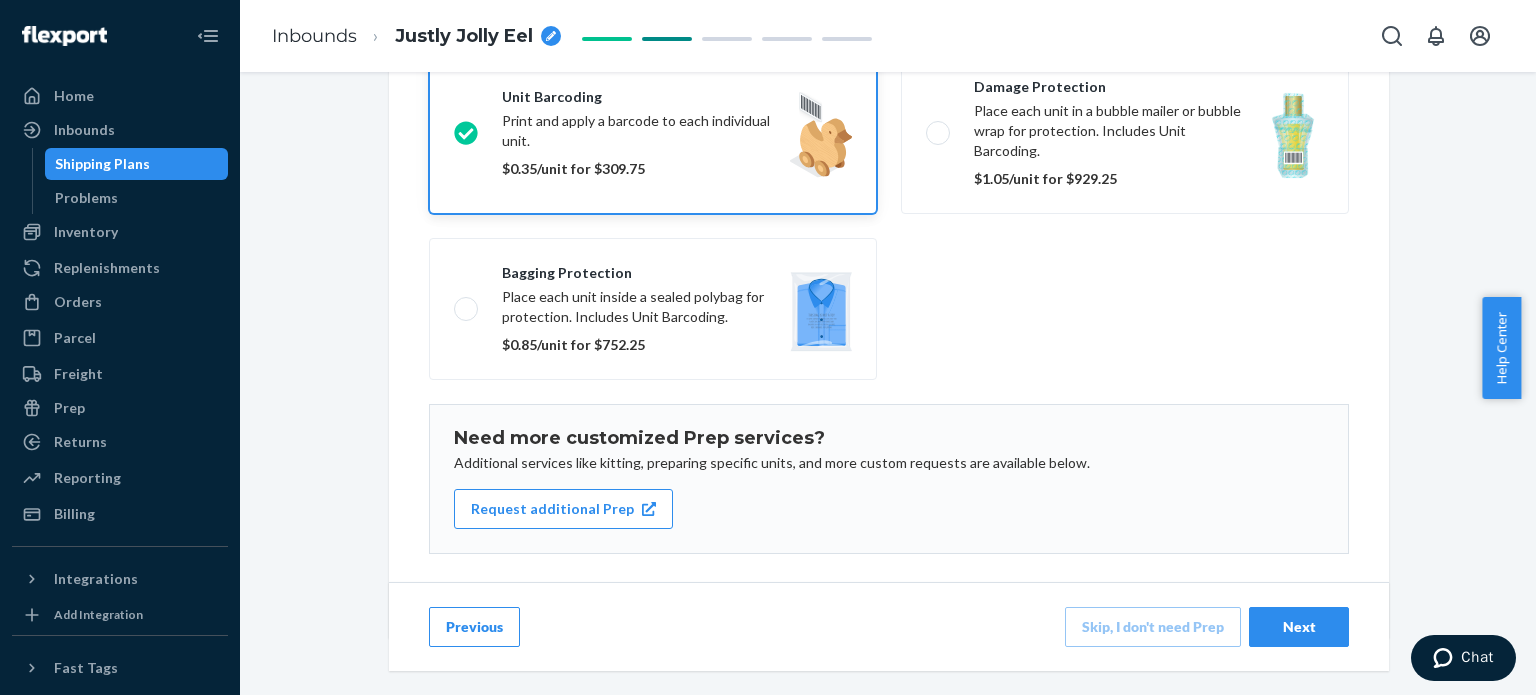 scroll, scrollTop: 428, scrollLeft: 0, axis: vertical 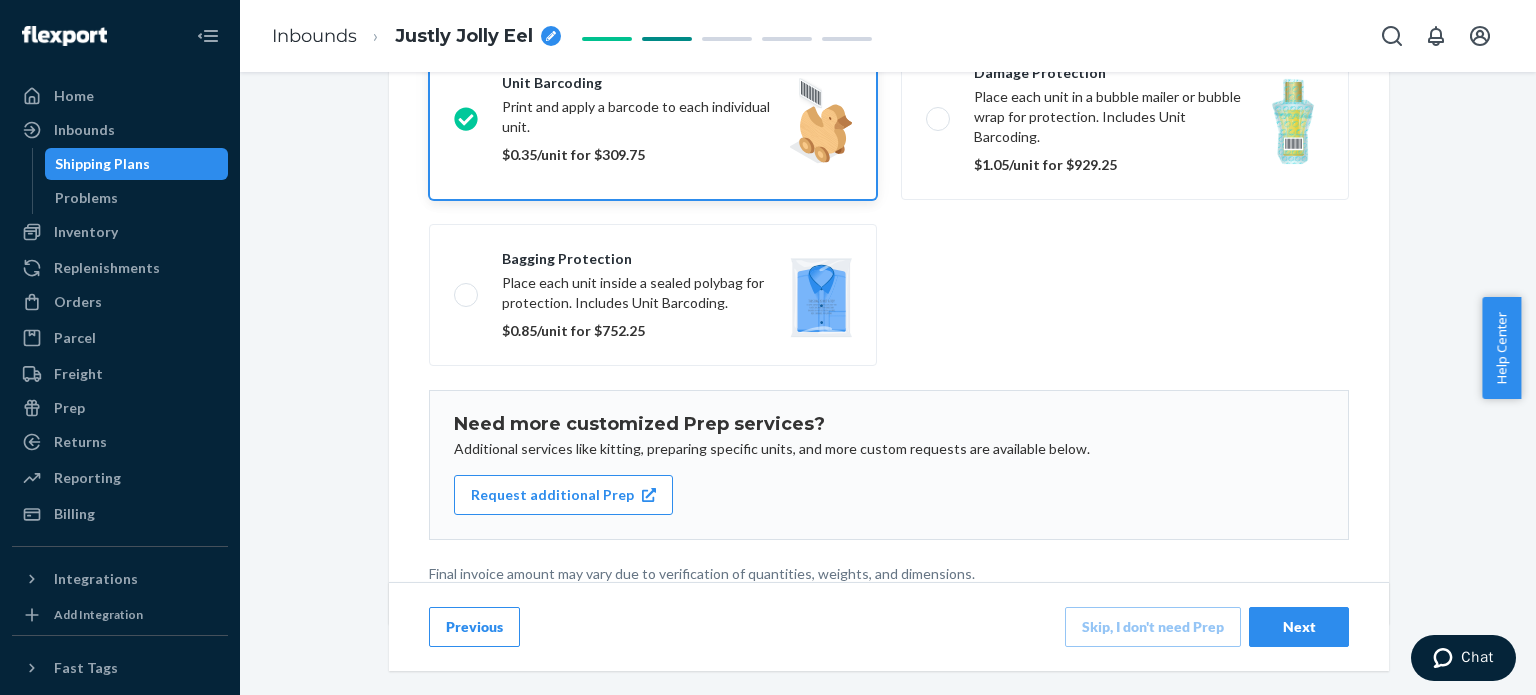 click on "Next" at bounding box center (1299, 627) 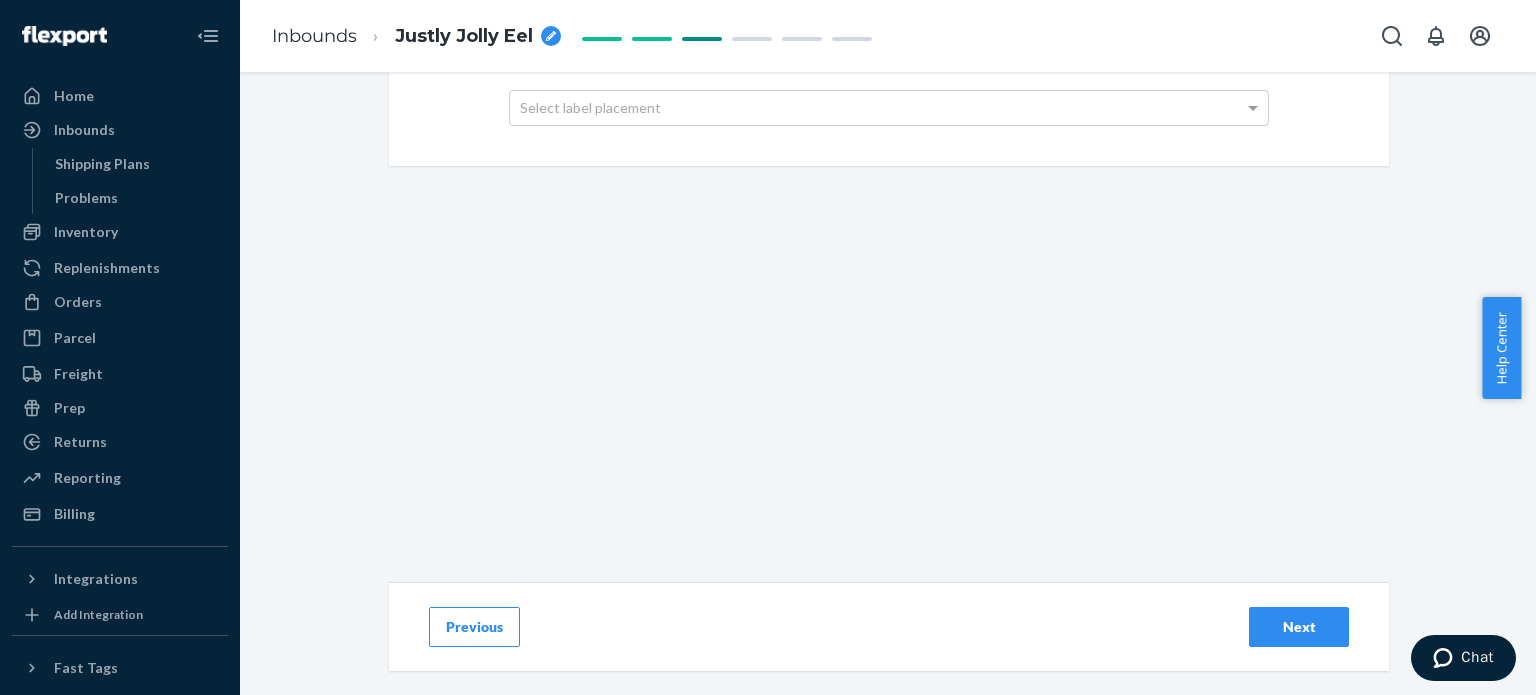 scroll, scrollTop: 0, scrollLeft: 0, axis: both 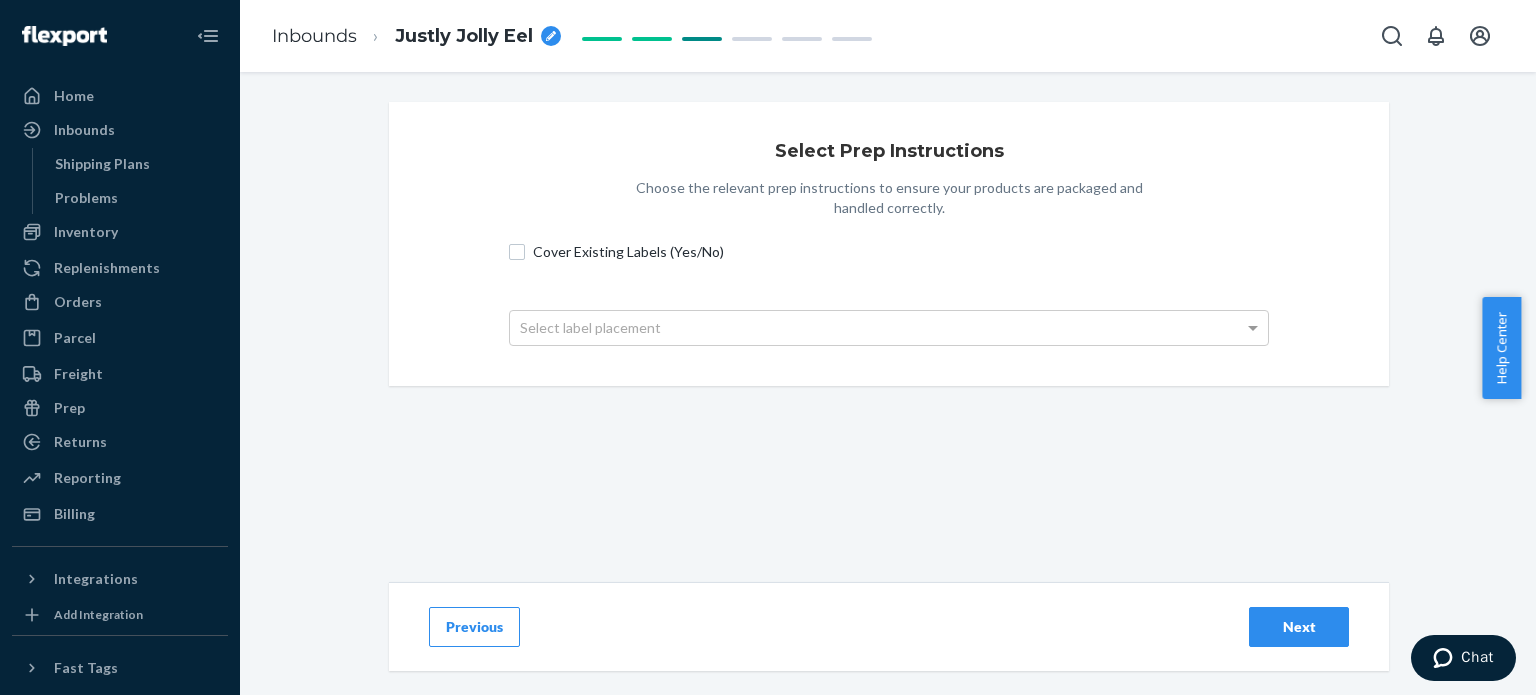 click on "Cover Existing Labels (Yes/No)" at bounding box center [901, 252] 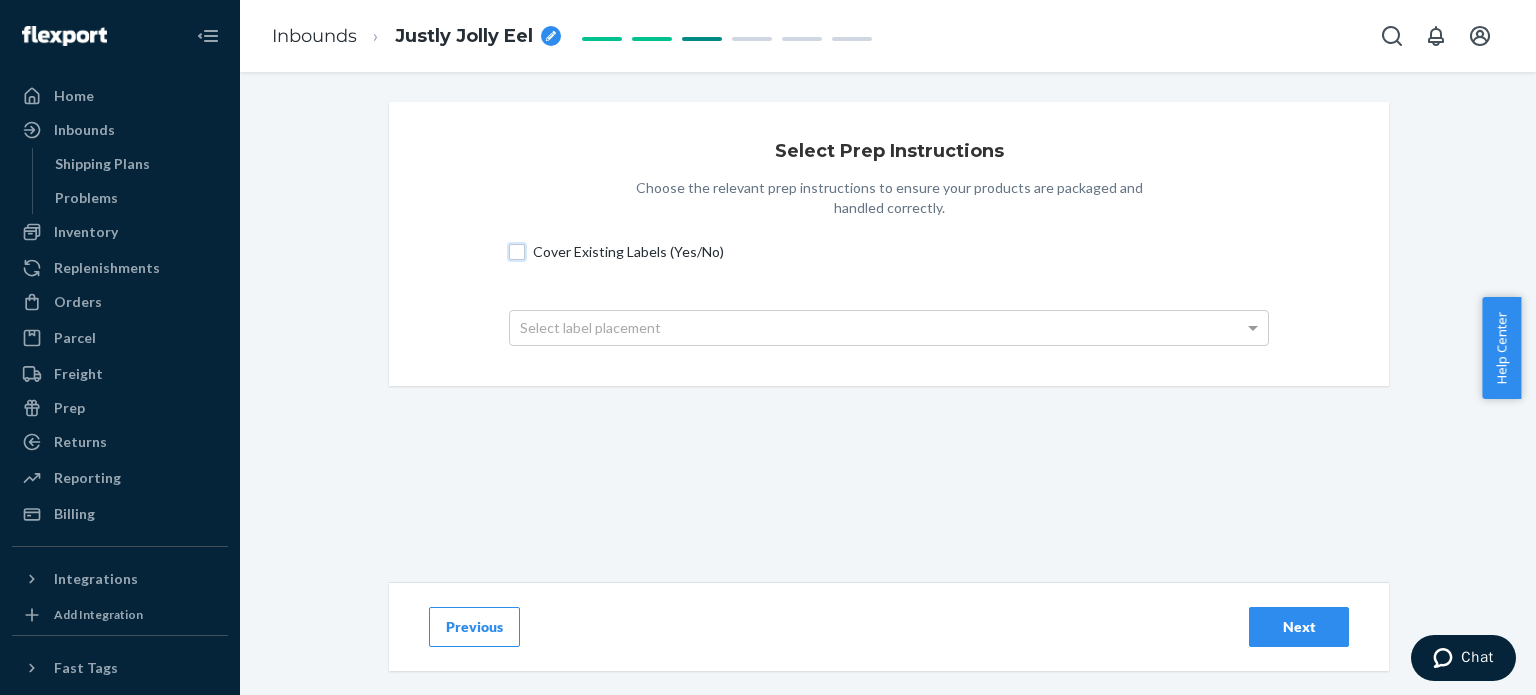 click on "Cover Existing Labels (Yes/No)" at bounding box center [517, 252] 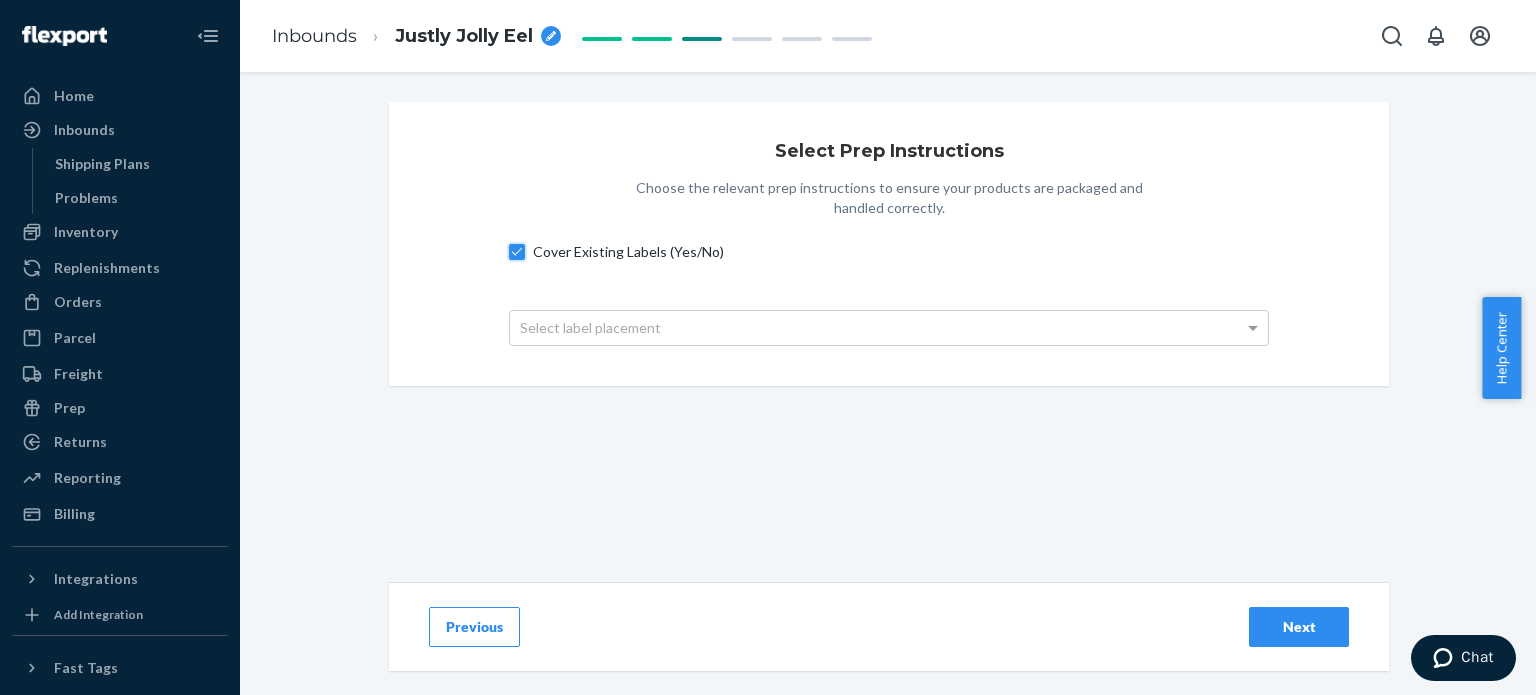 checkbox on "true" 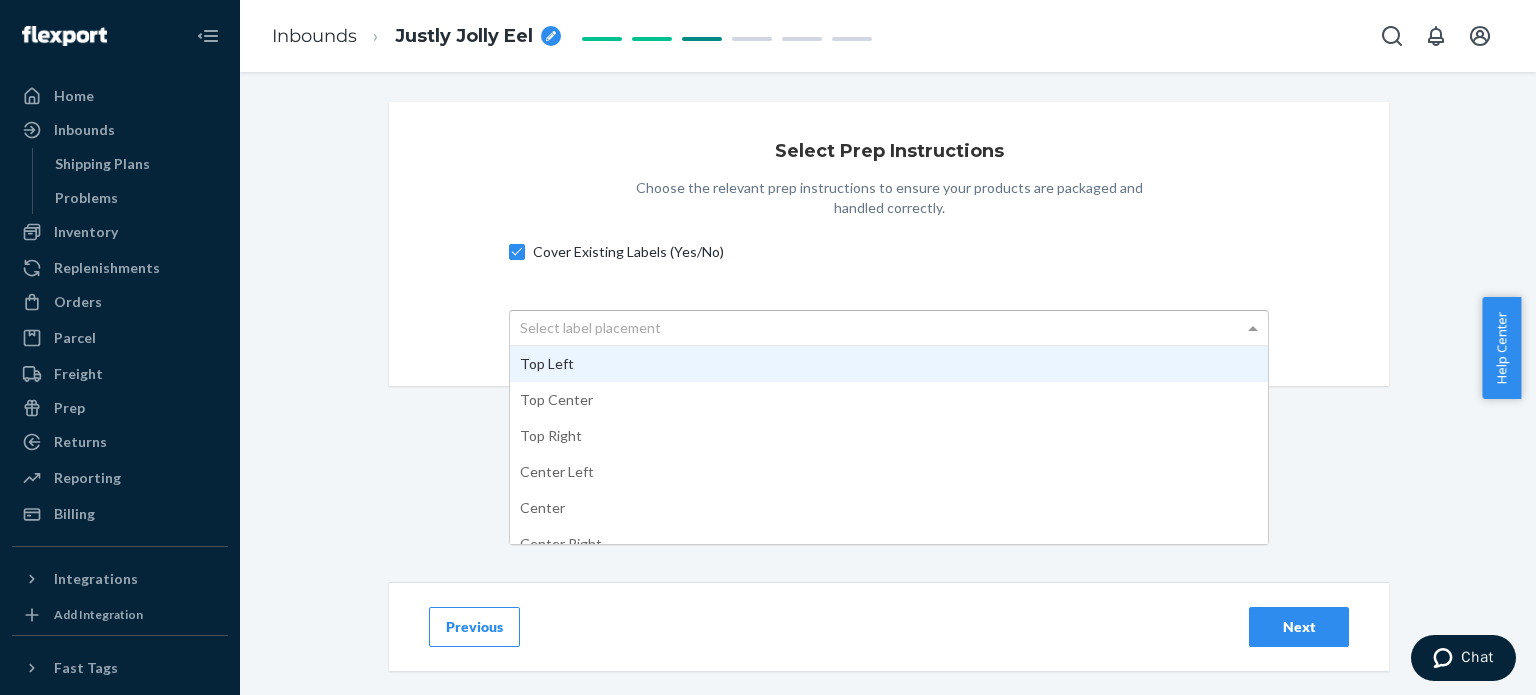 click on "Select label placement" at bounding box center [889, 328] 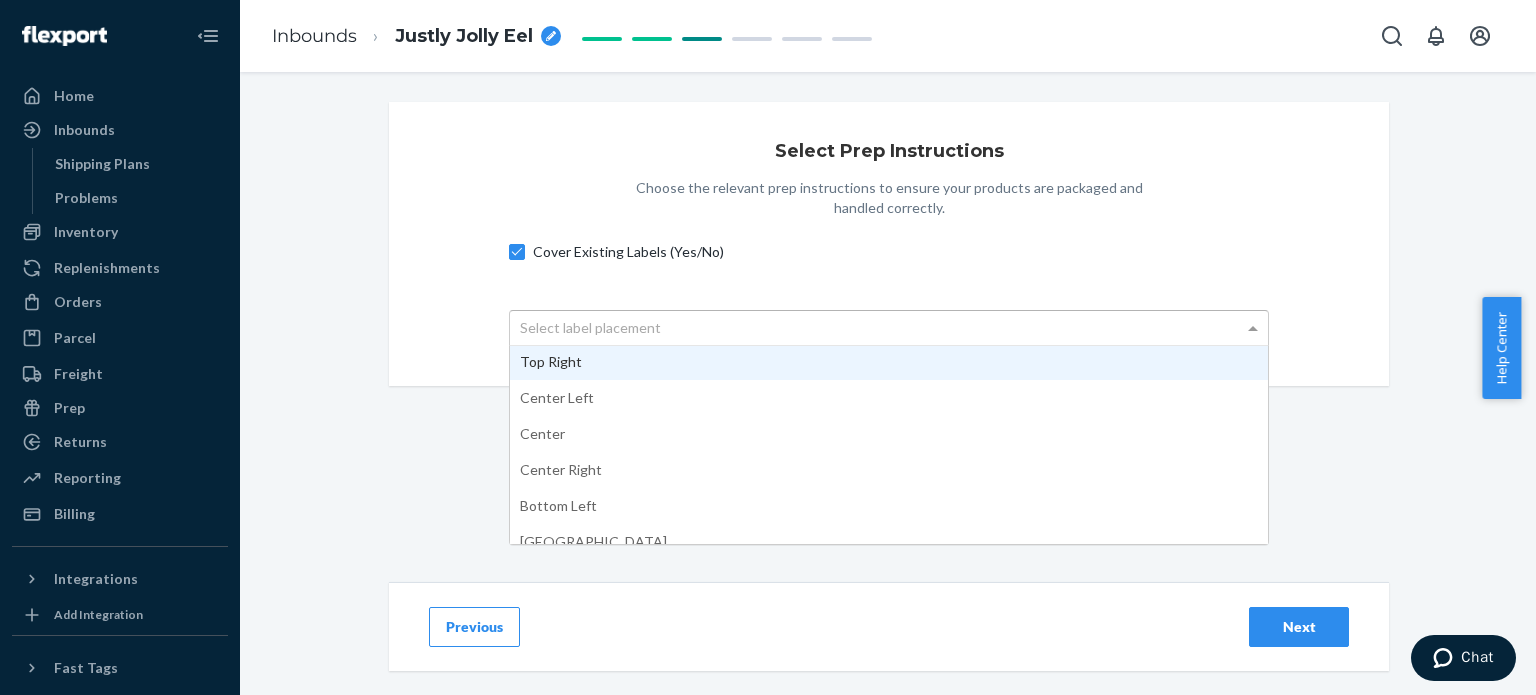 scroll, scrollTop: 125, scrollLeft: 0, axis: vertical 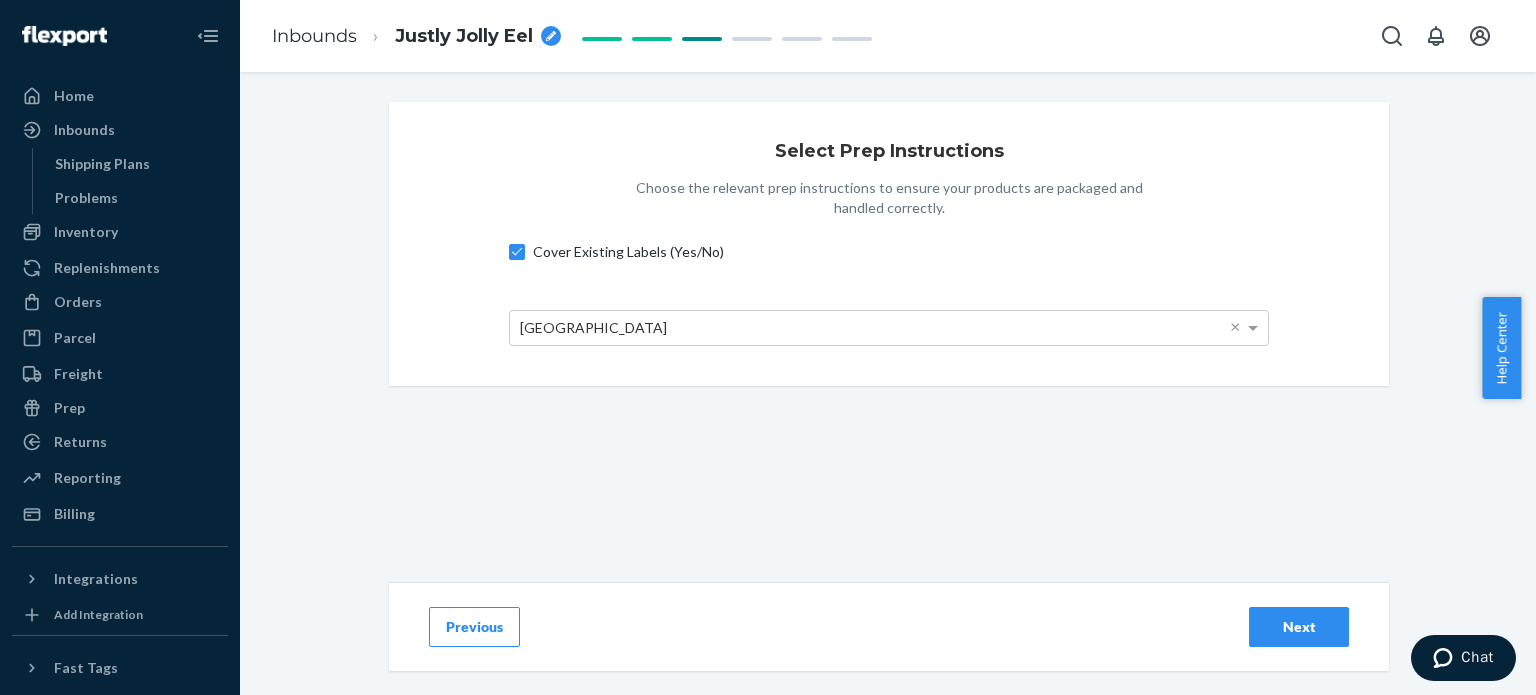 click on "Next" at bounding box center (1299, 627) 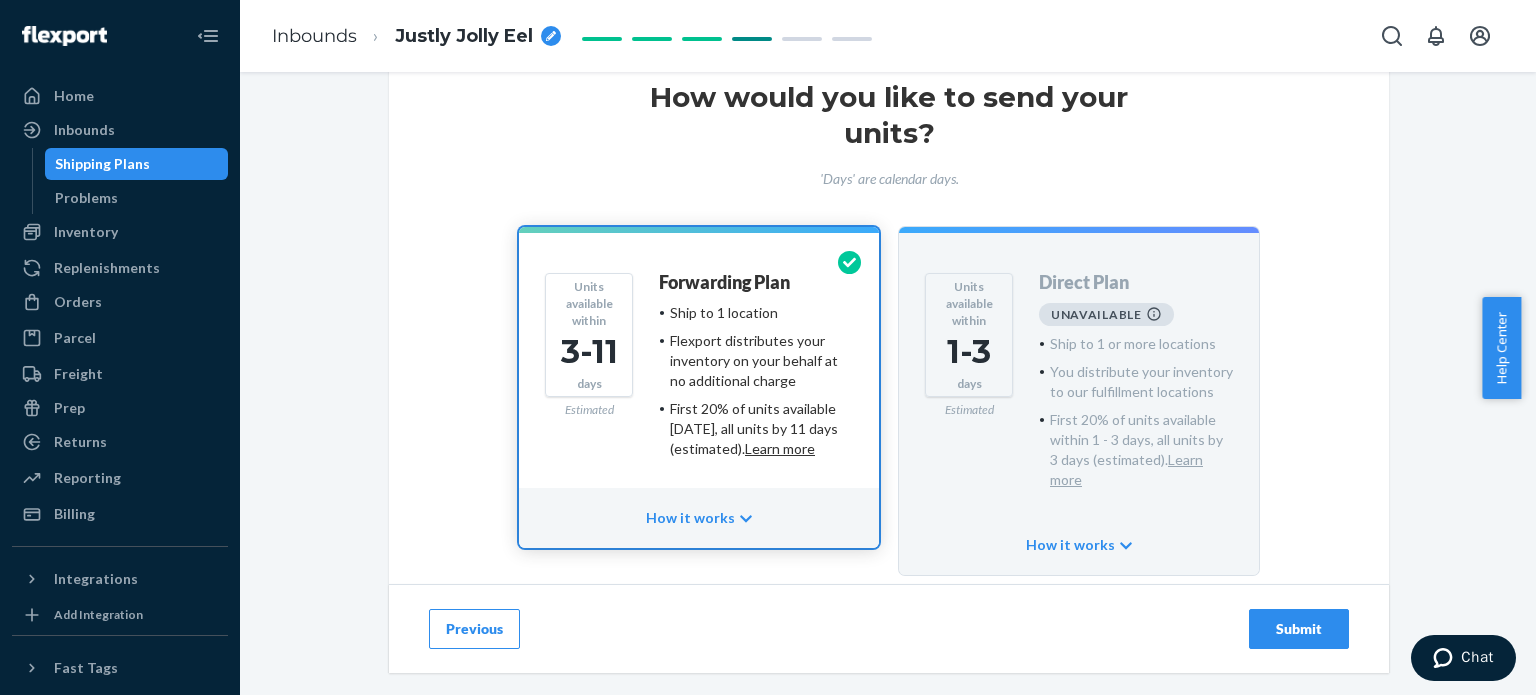 scroll, scrollTop: 165, scrollLeft: 0, axis: vertical 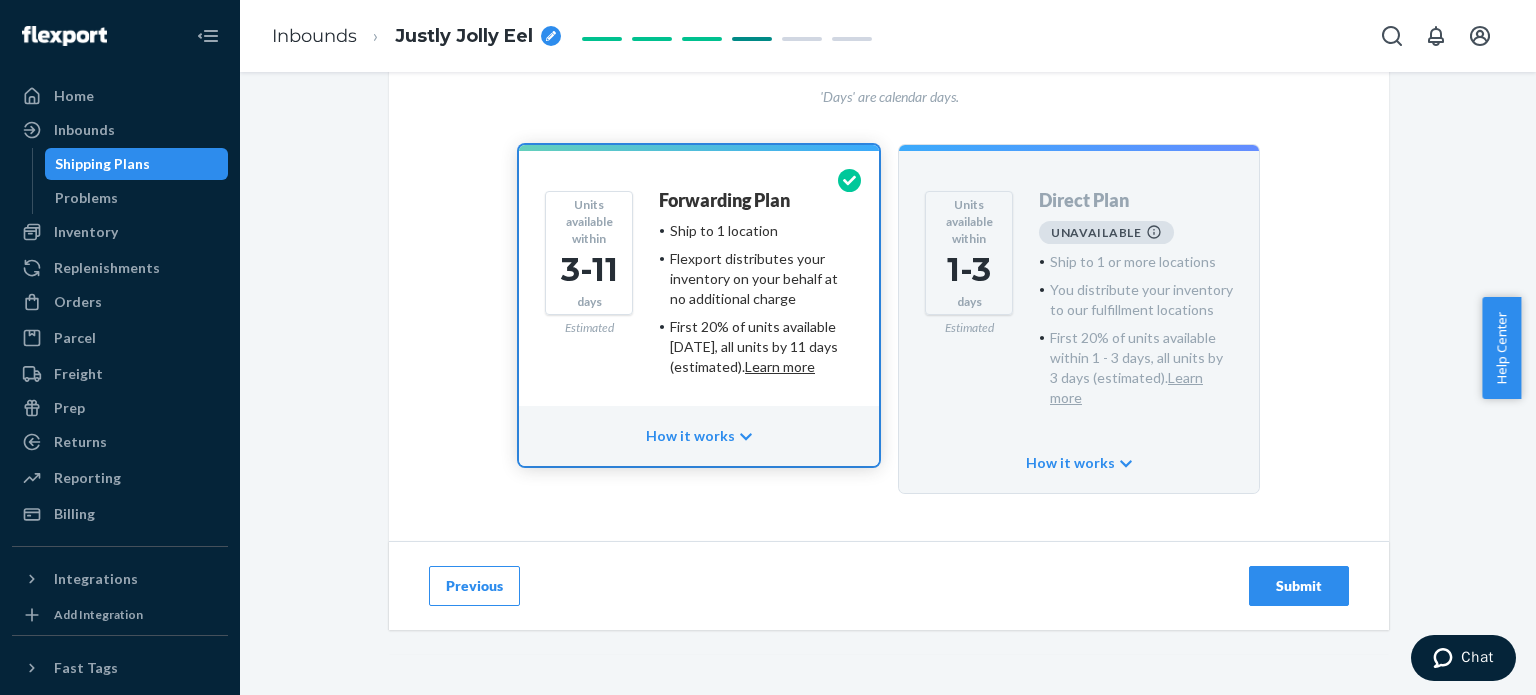 click on "Submit" at bounding box center (1299, 586) 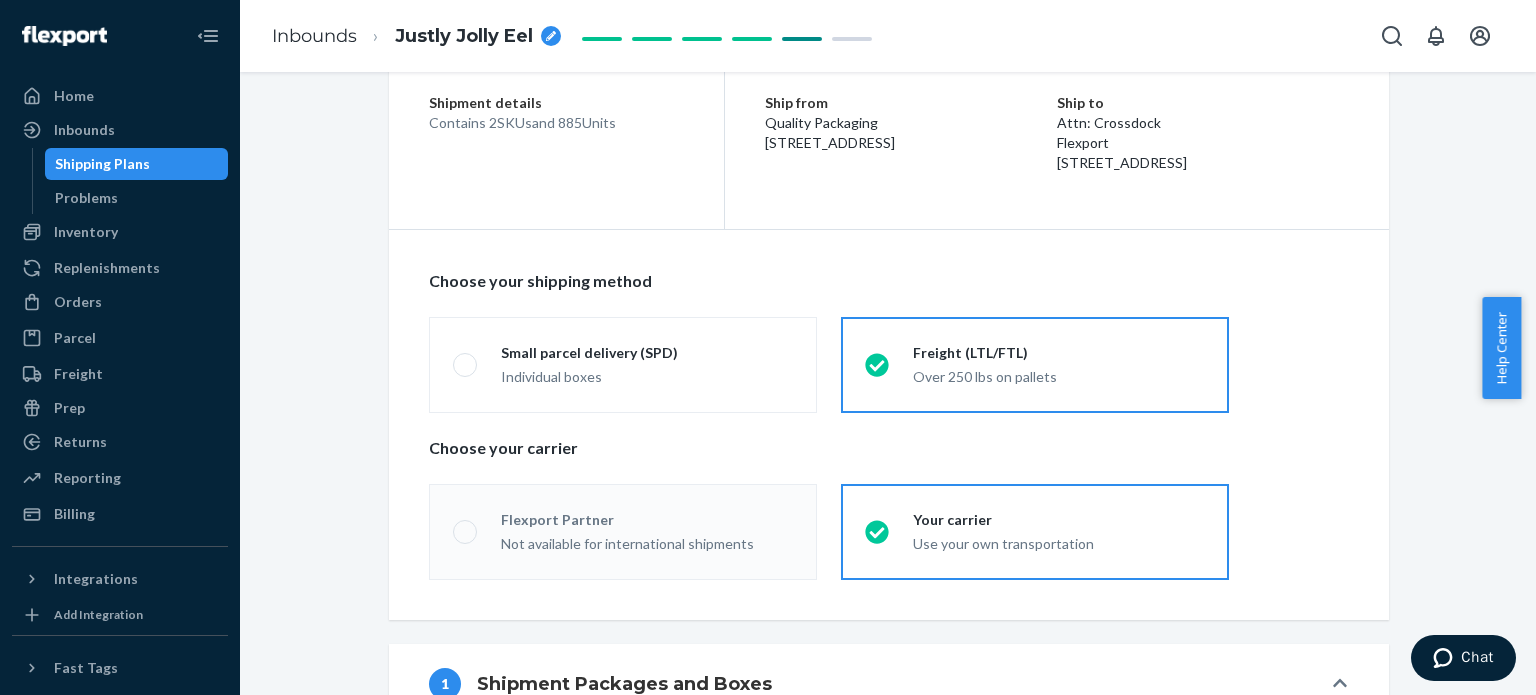 scroll, scrollTop: 0, scrollLeft: 0, axis: both 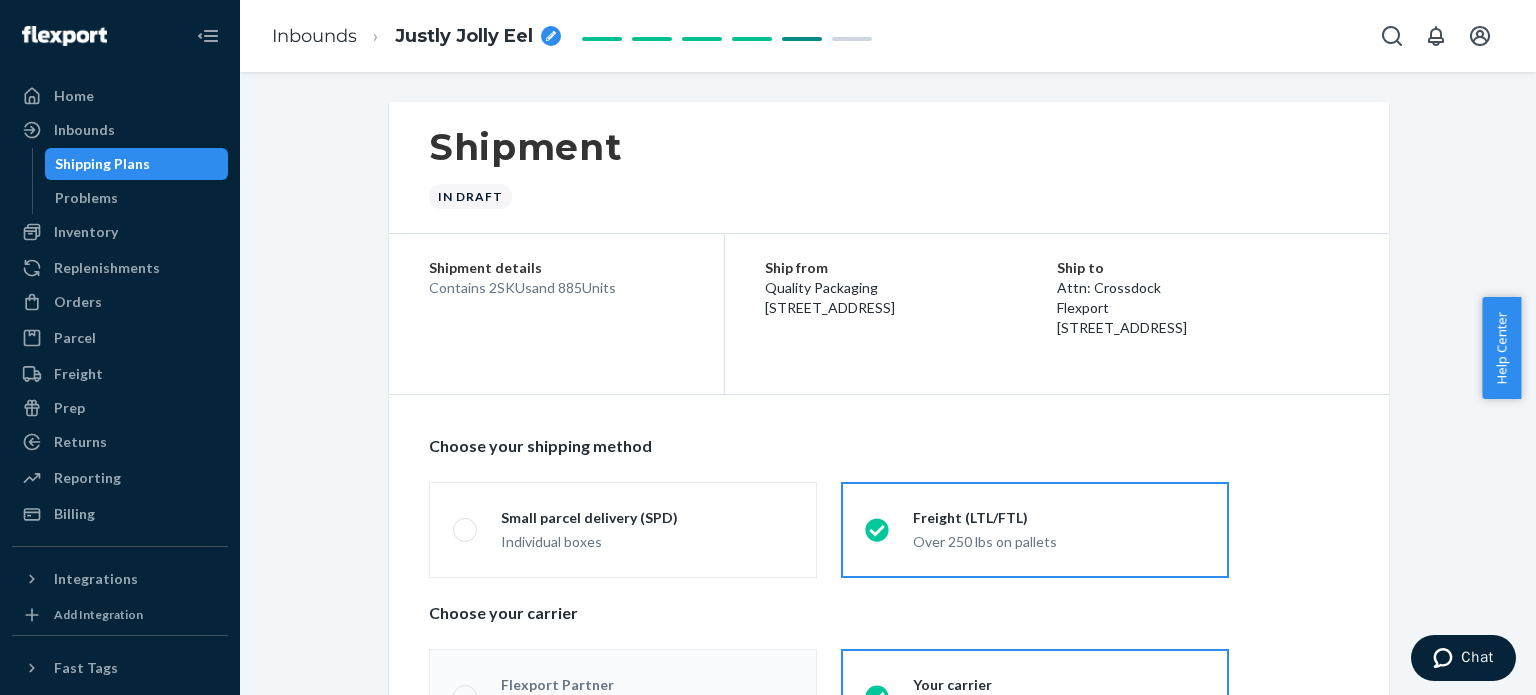 radio on "true" 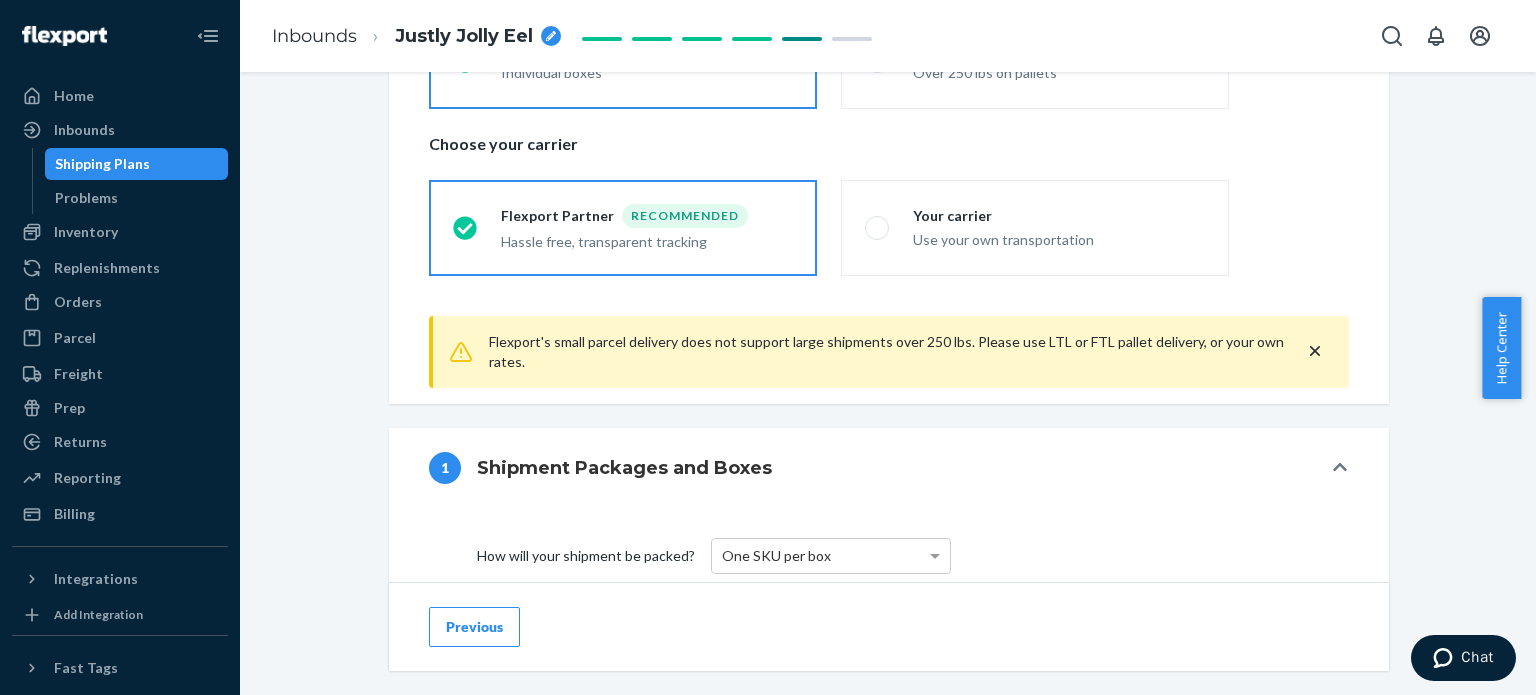 scroll, scrollTop: 500, scrollLeft: 0, axis: vertical 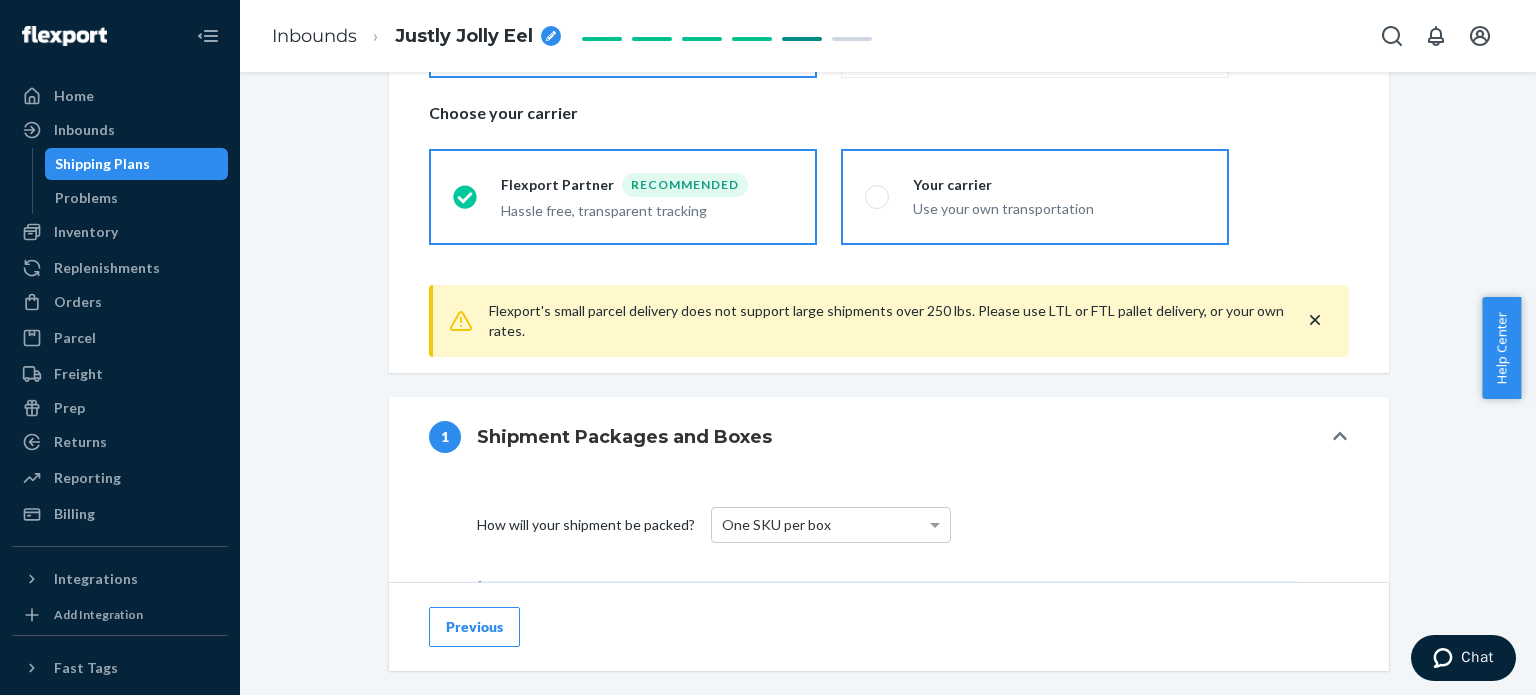 click on "Use your own transportation" at bounding box center (1059, 209) 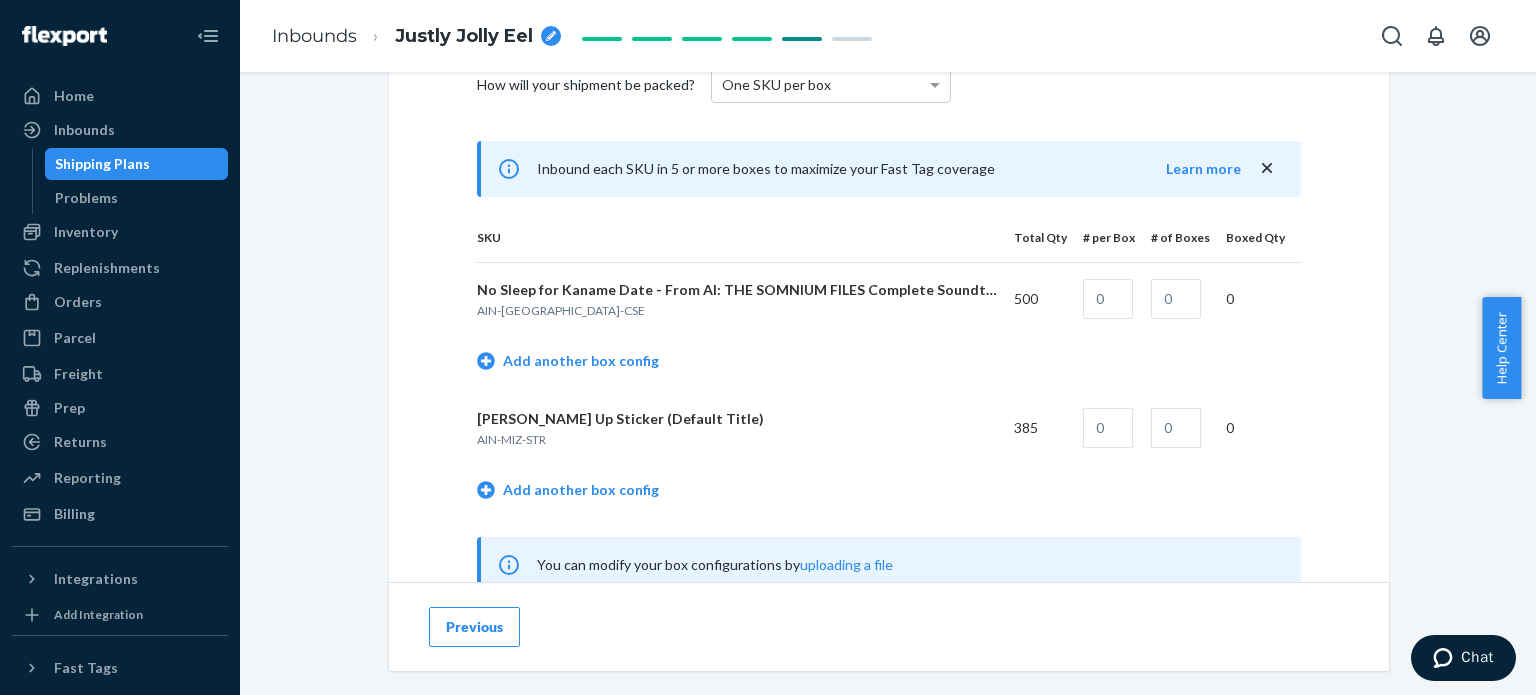 scroll, scrollTop: 900, scrollLeft: 0, axis: vertical 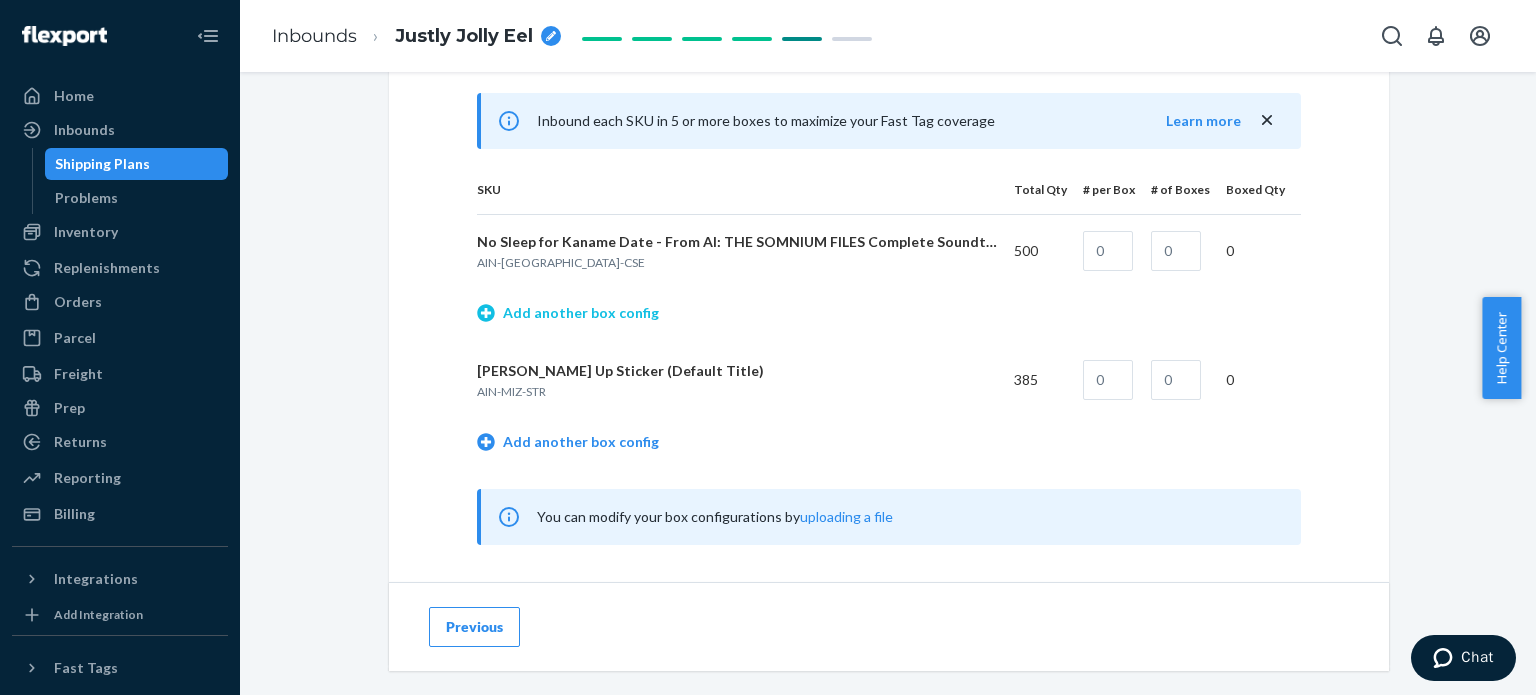 click on "Add another box config" at bounding box center (568, 313) 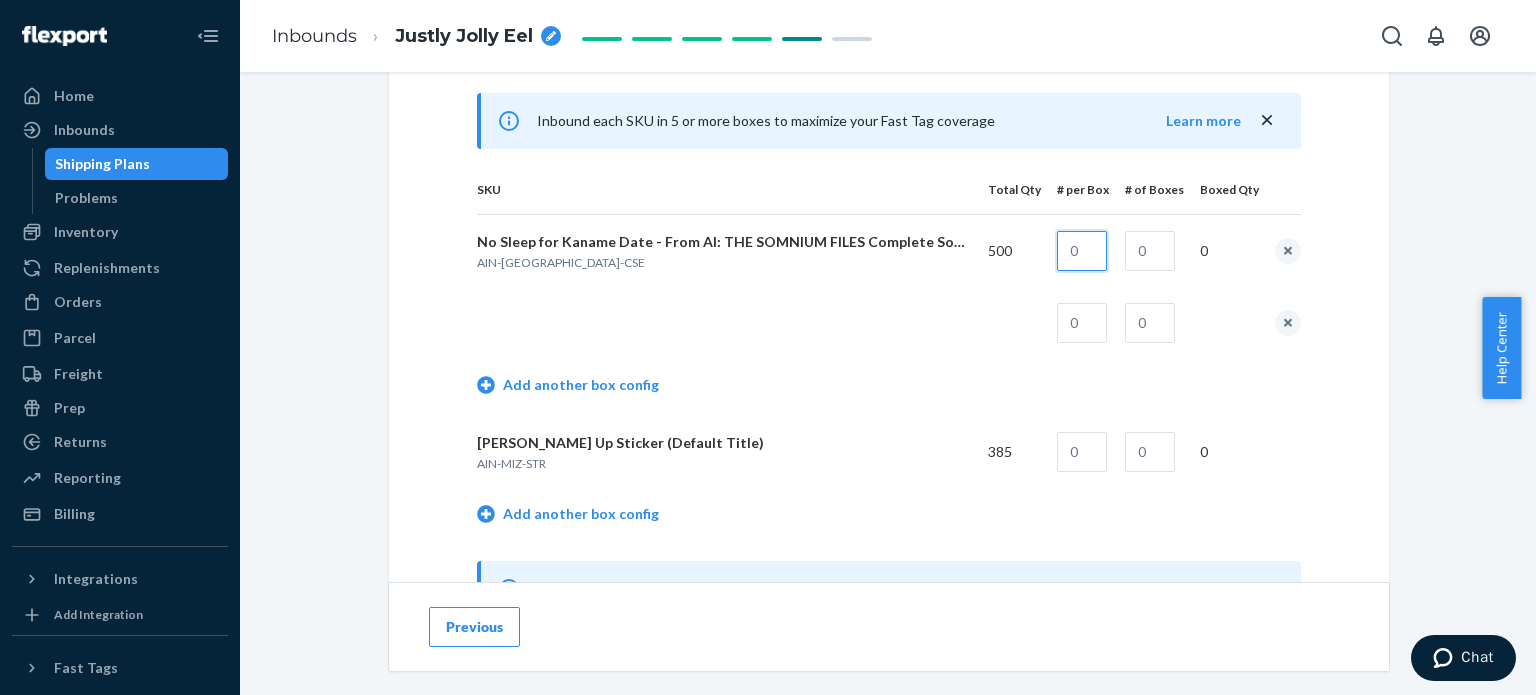 click at bounding box center (1082, 251) 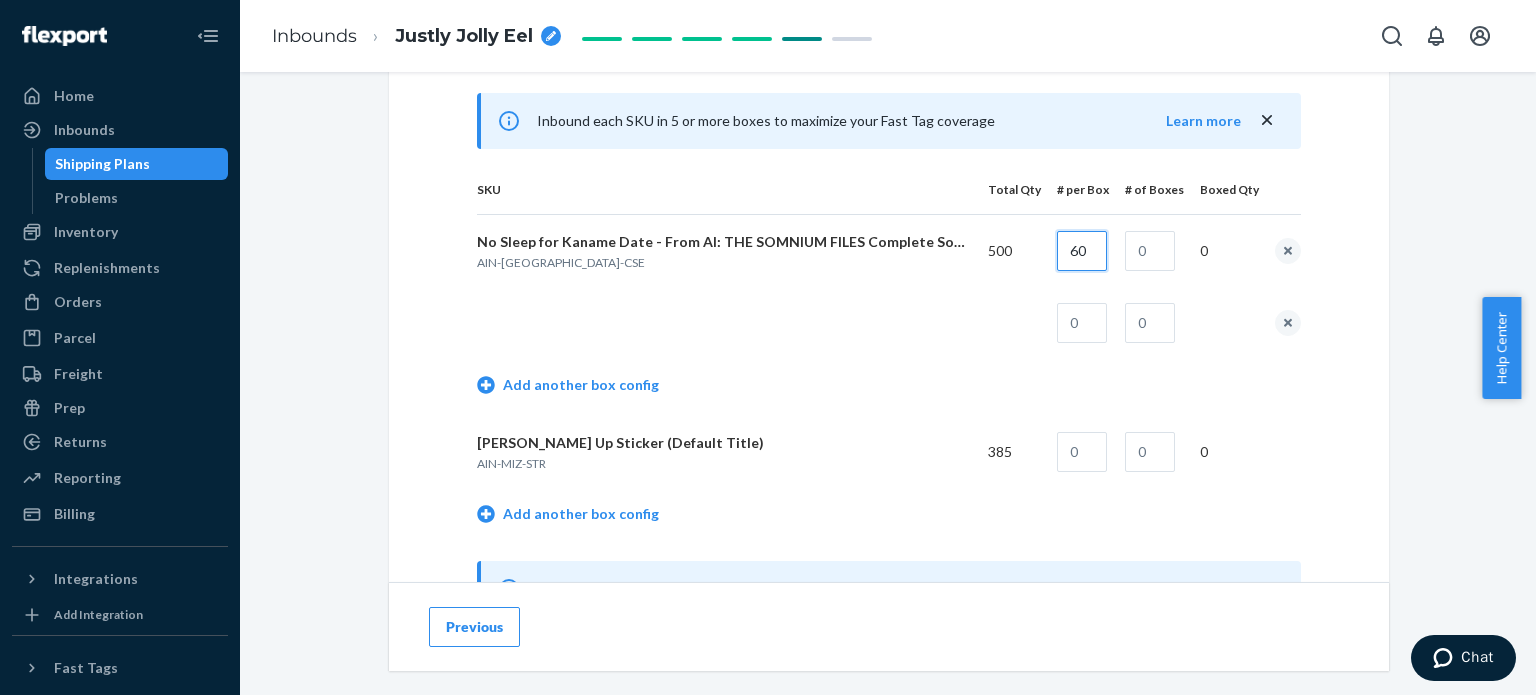 type on "60" 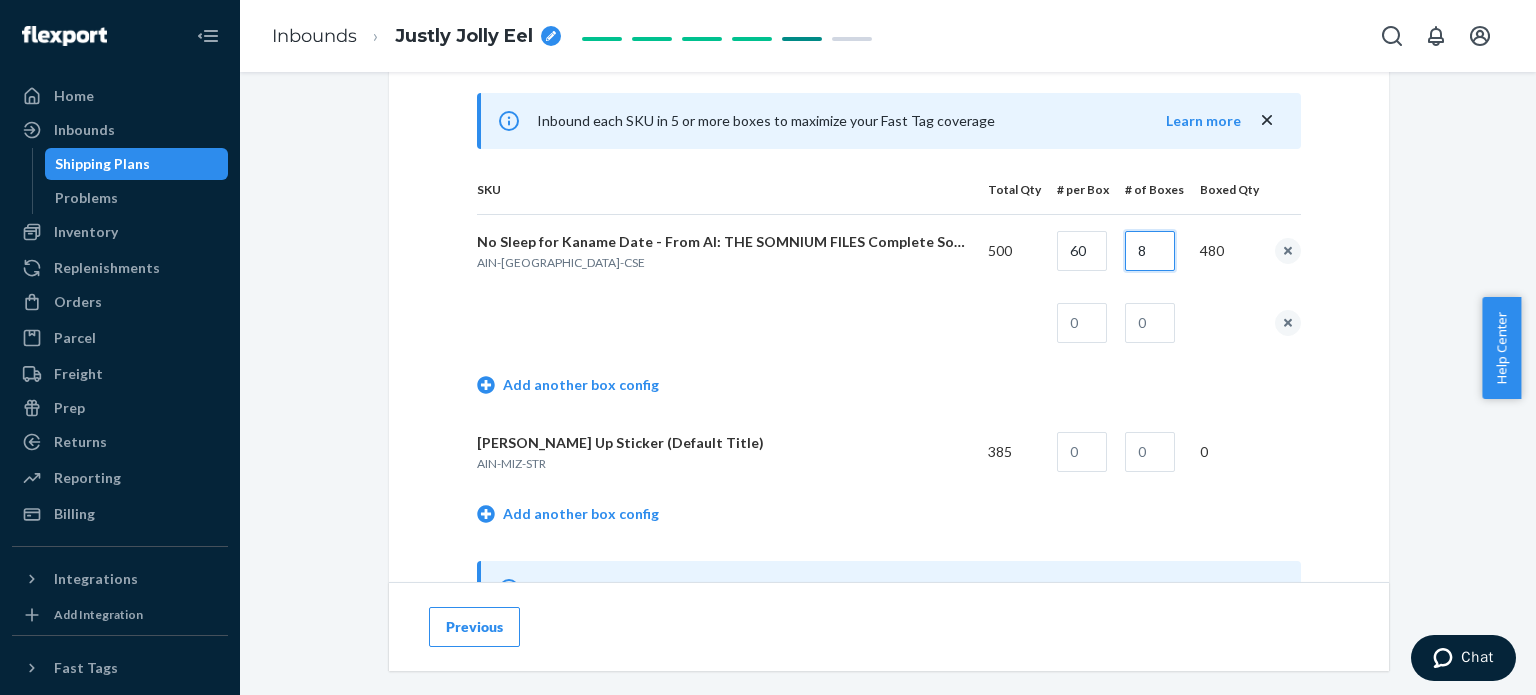 type on "8" 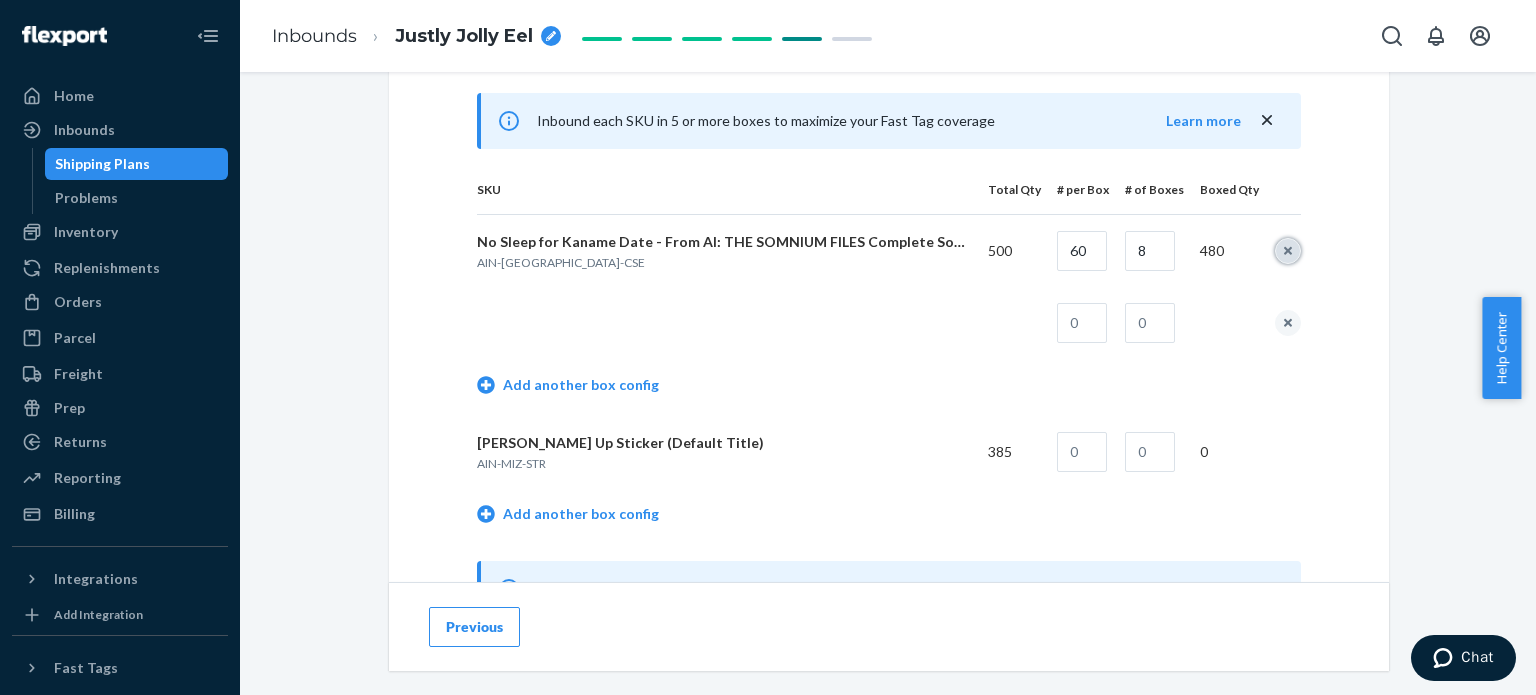 type 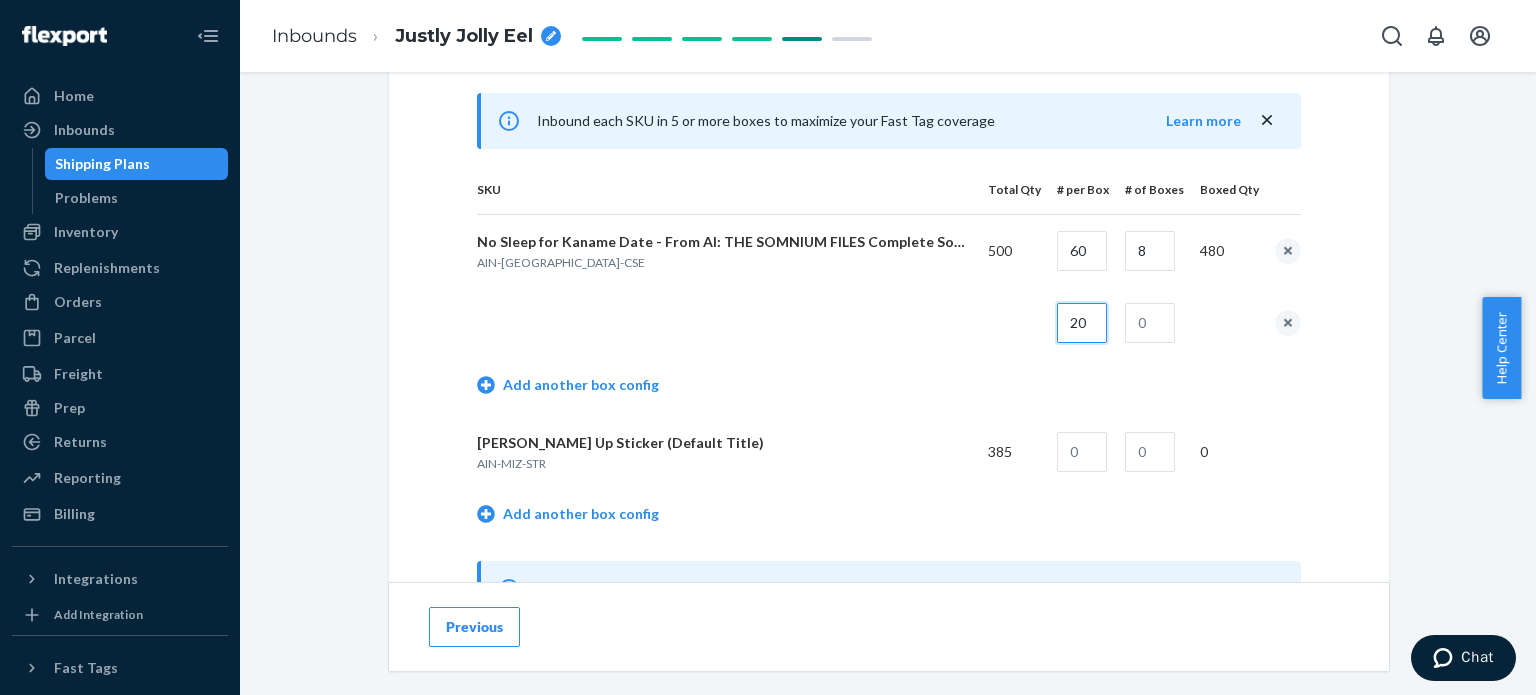 type on "20" 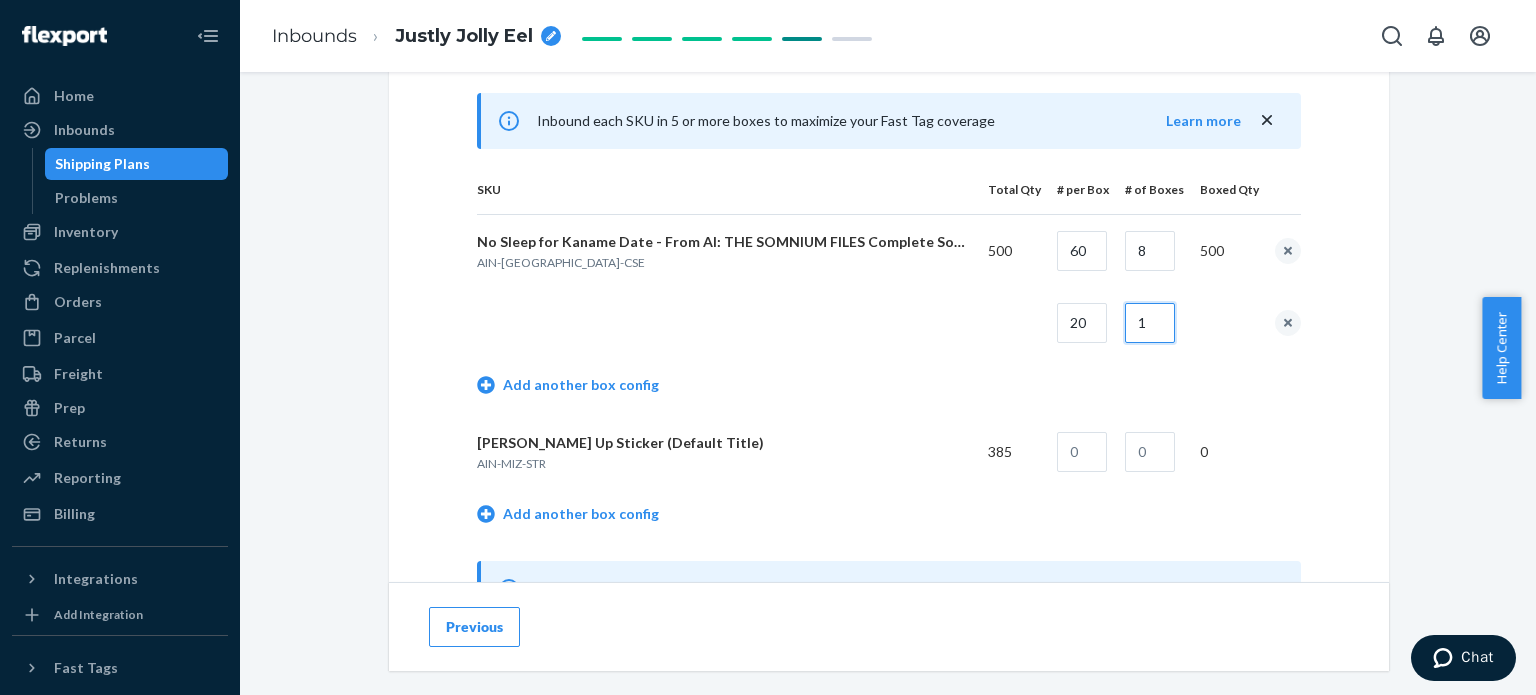 type on "1" 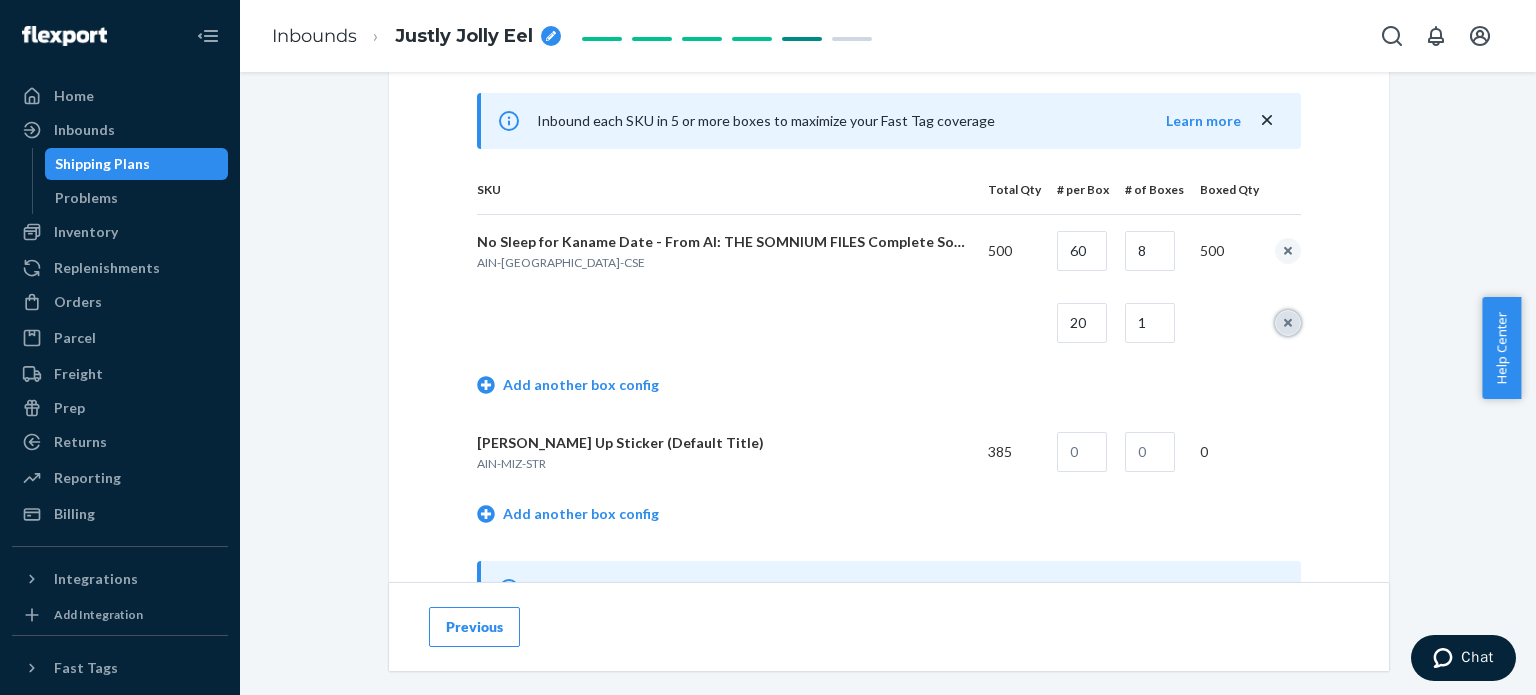 type 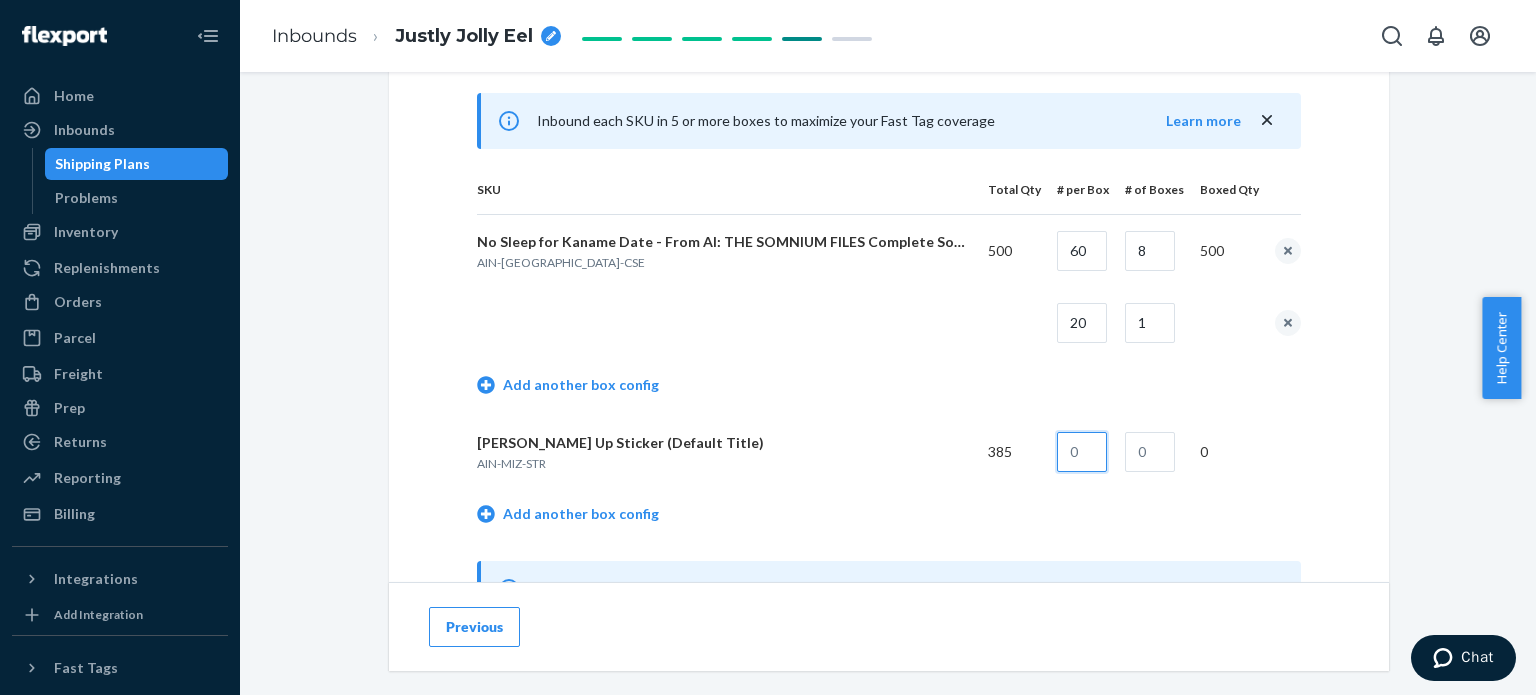 click at bounding box center [1082, 452] 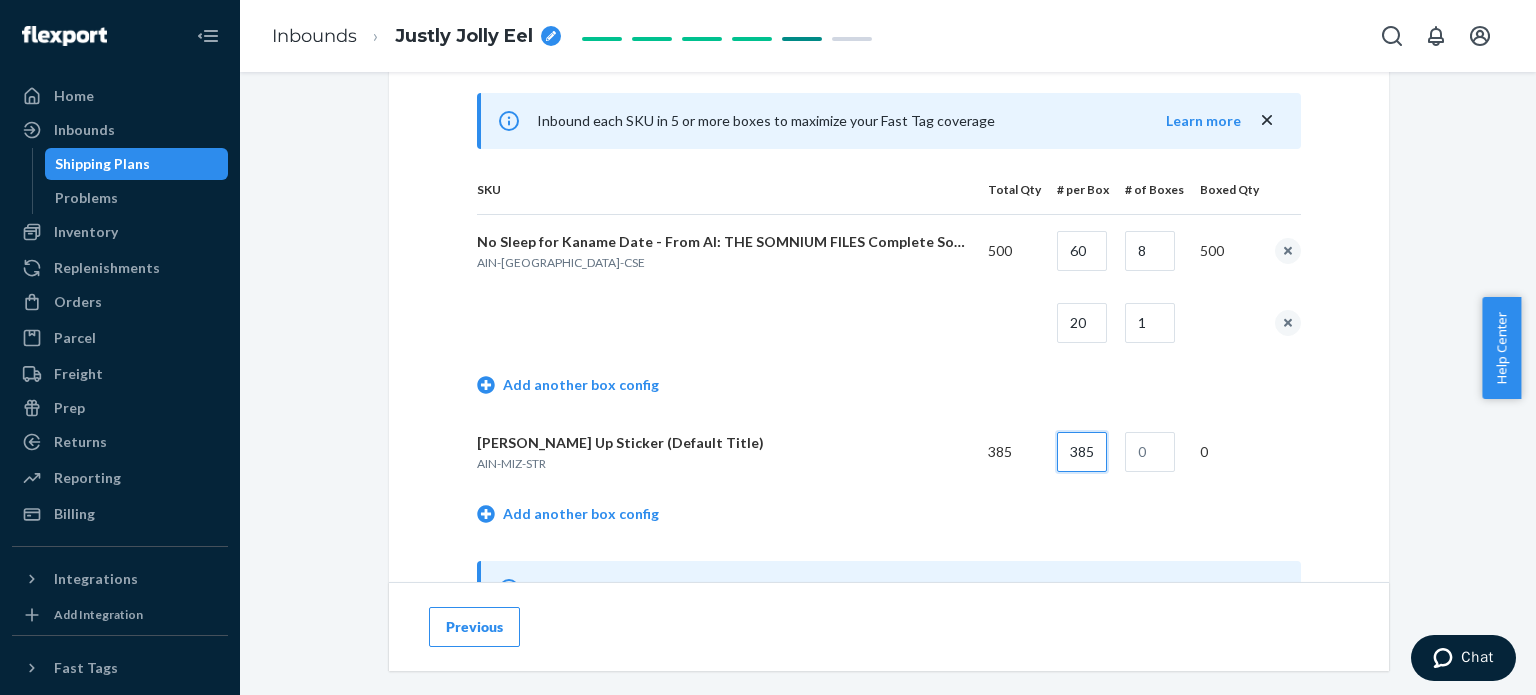 type on "385" 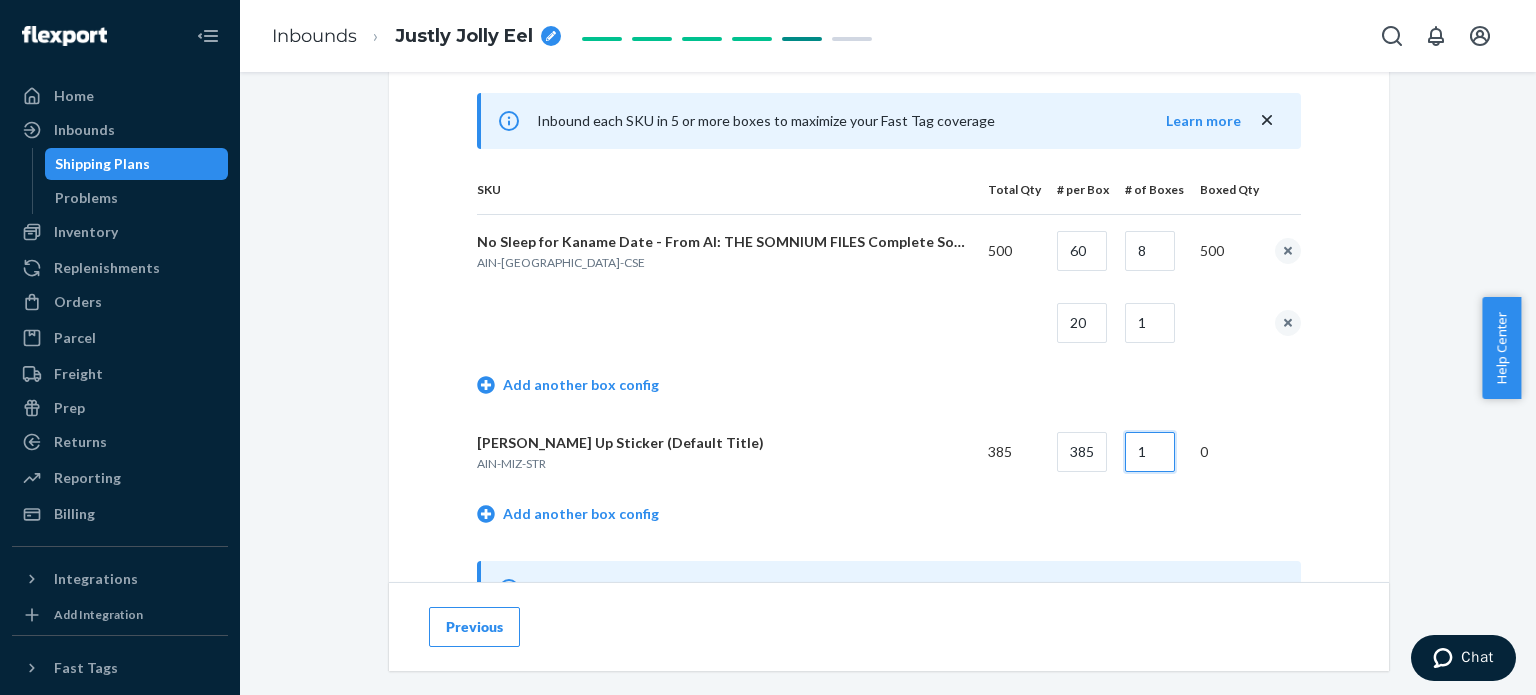 type on "1" 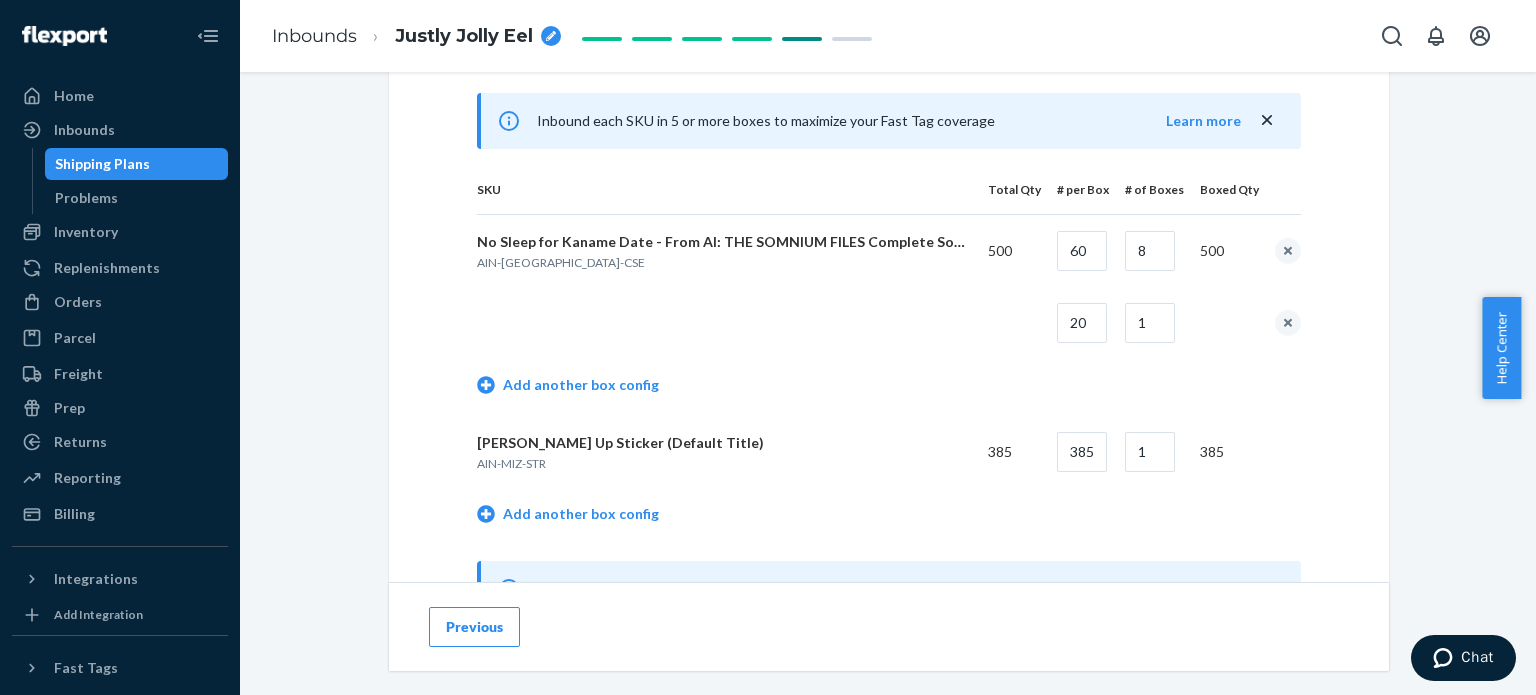 type 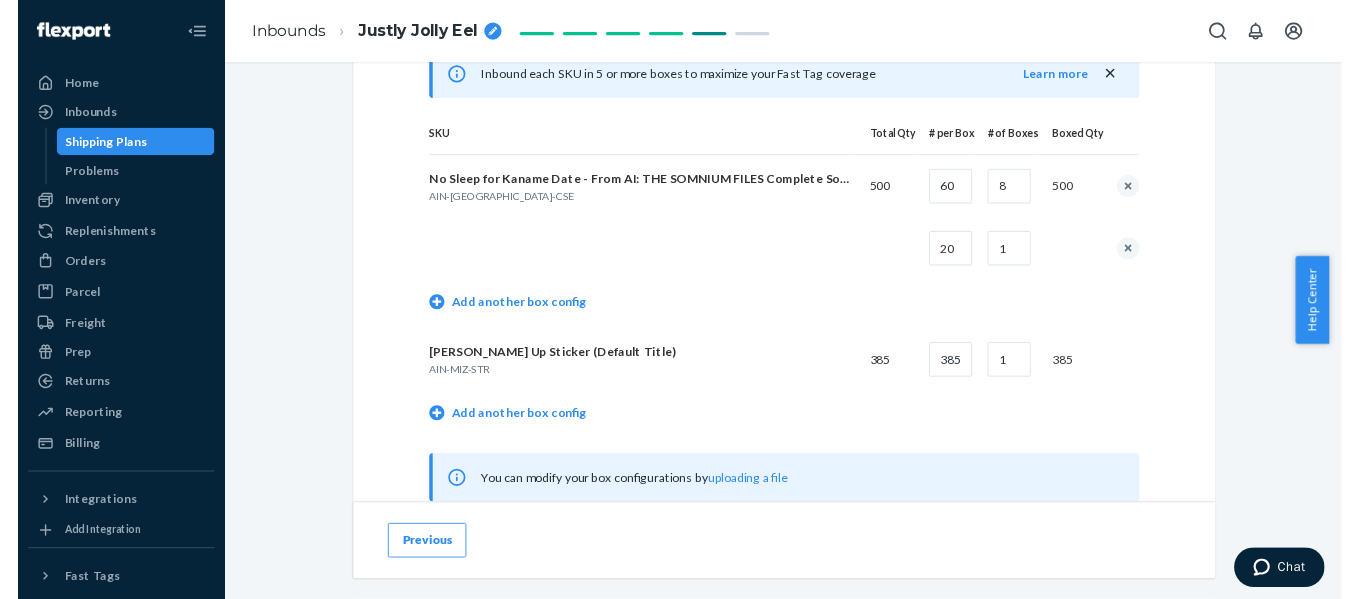scroll, scrollTop: 900, scrollLeft: 0, axis: vertical 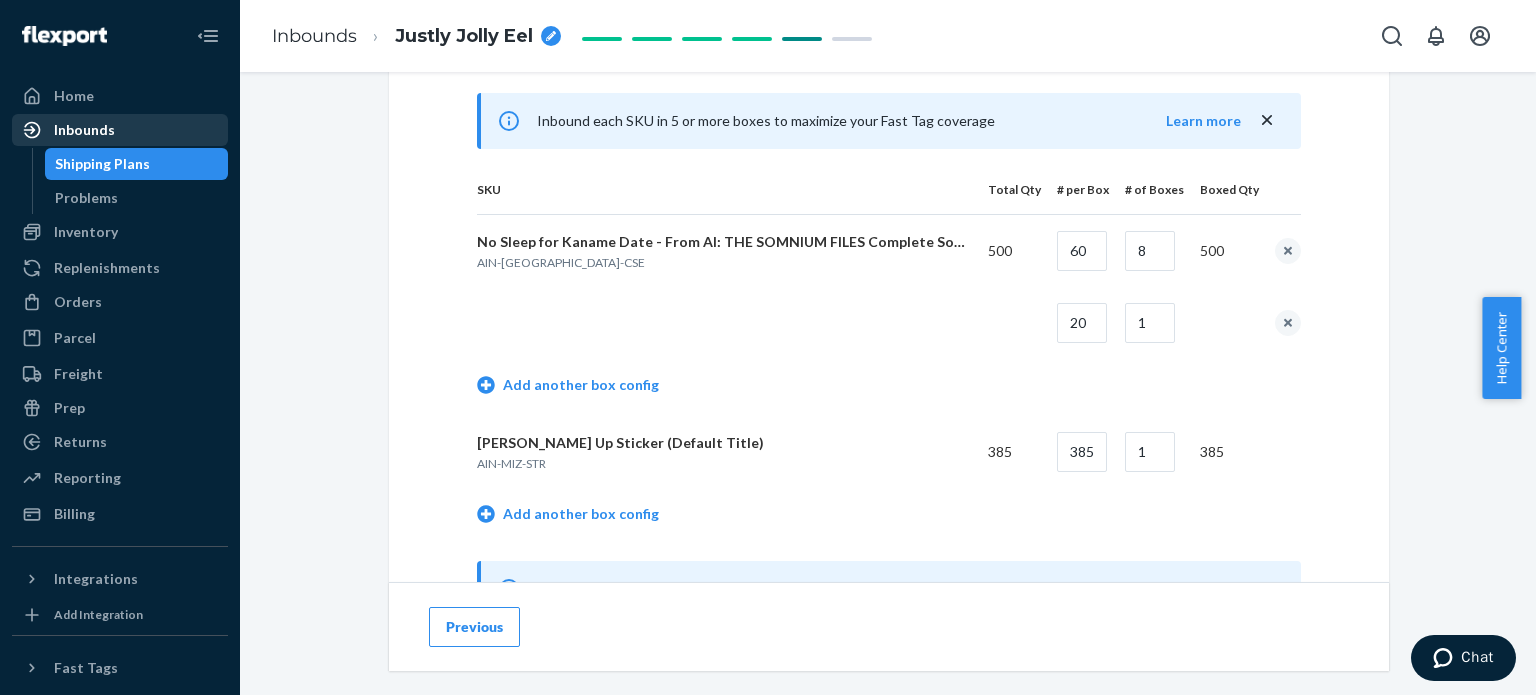 click on "Inbounds" at bounding box center (120, 130) 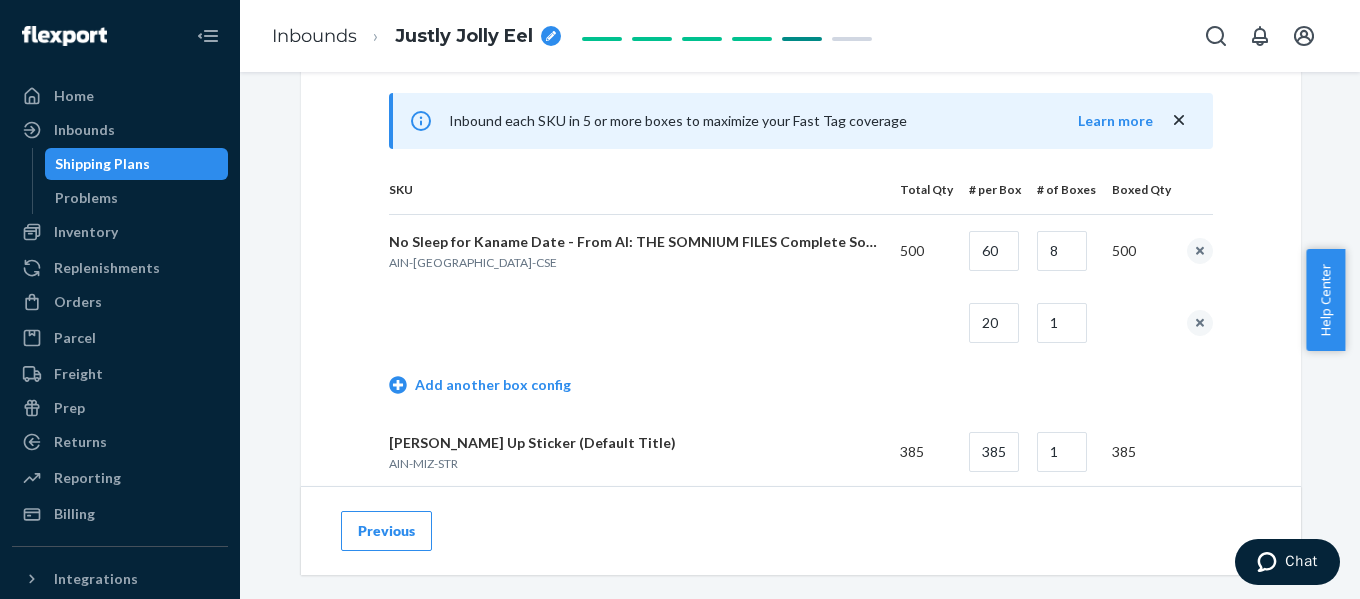 scroll, scrollTop: 1000, scrollLeft: 0, axis: vertical 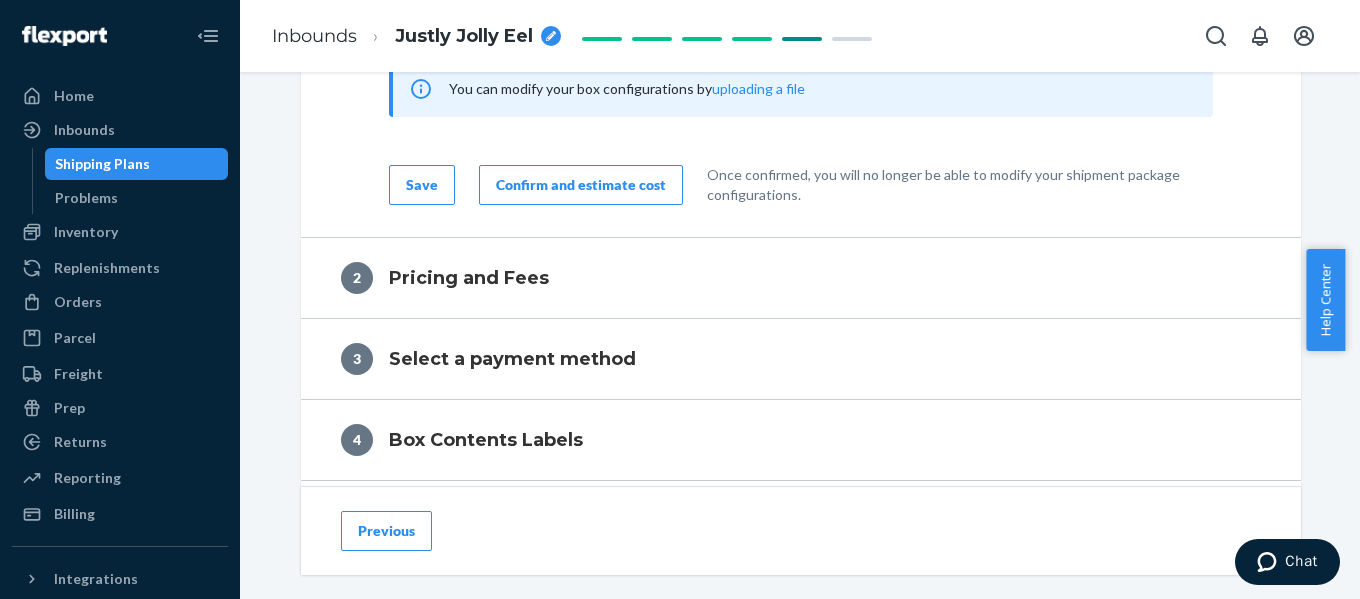 click on "Confirm and estimate cost" at bounding box center (581, 185) 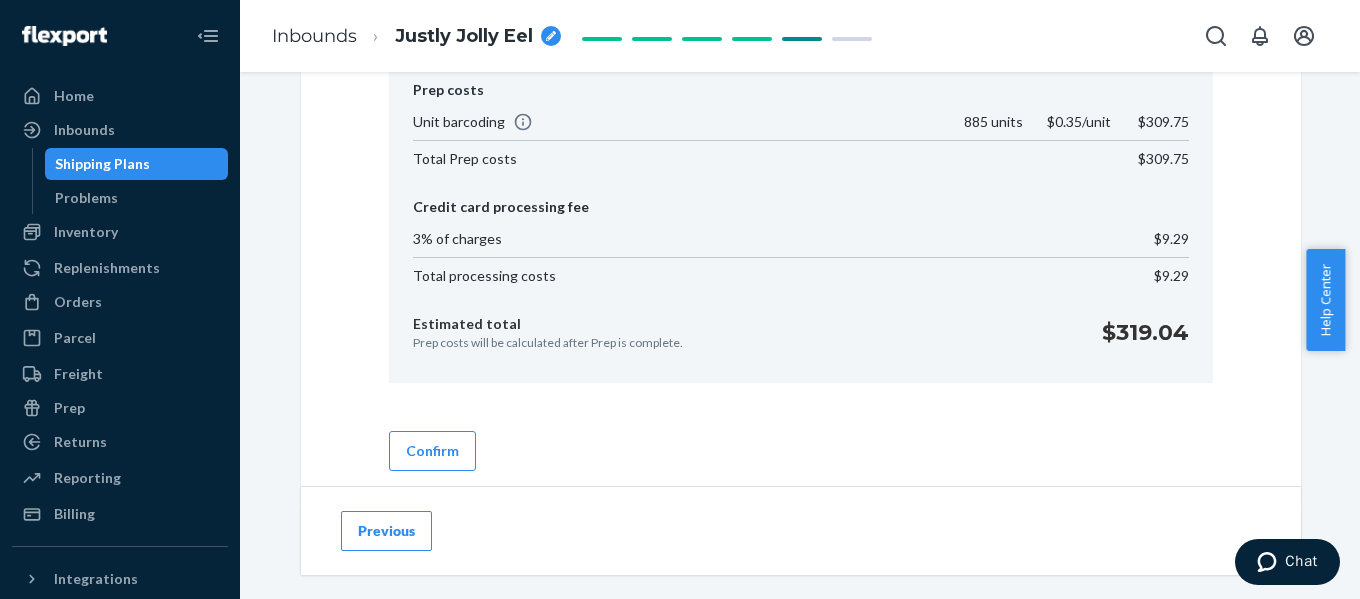 scroll, scrollTop: 1100, scrollLeft: 0, axis: vertical 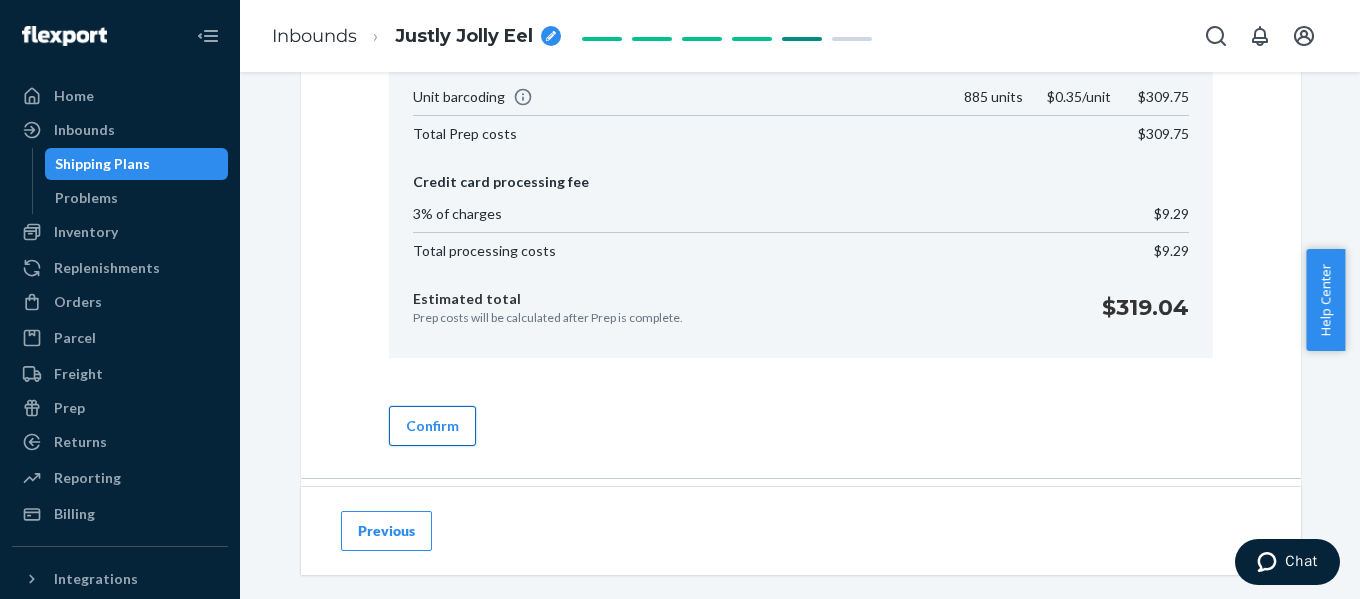 click on "Confirm" at bounding box center (432, 426) 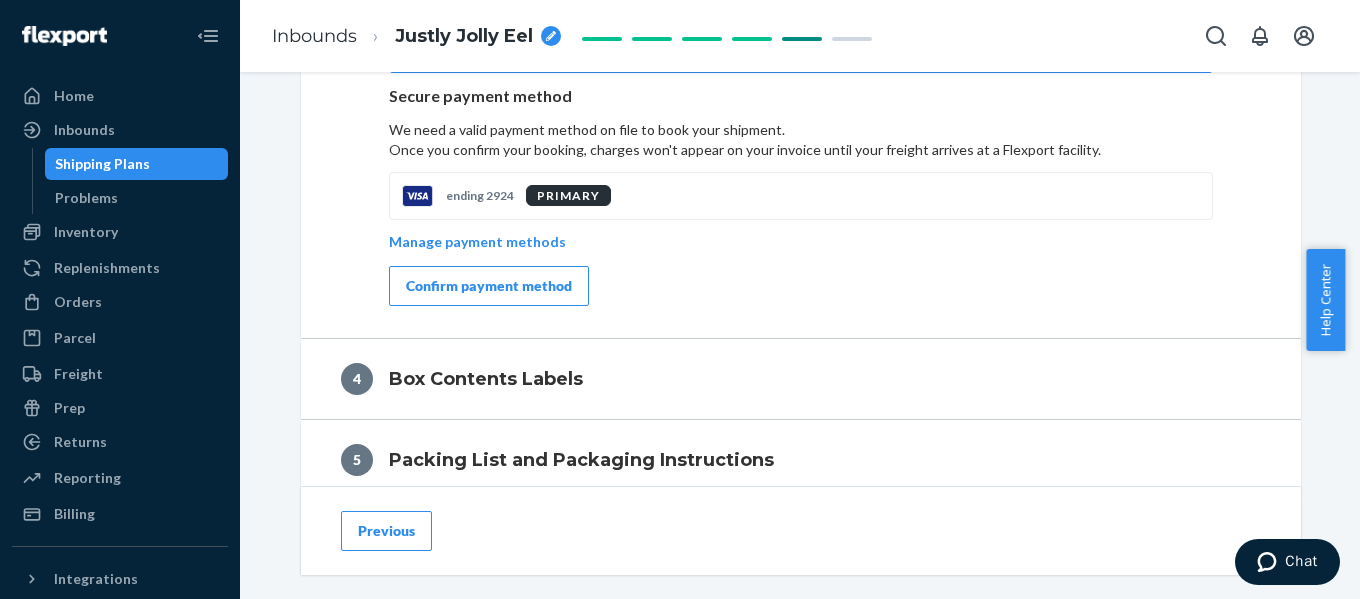 click on "Confirm payment method" at bounding box center (489, 286) 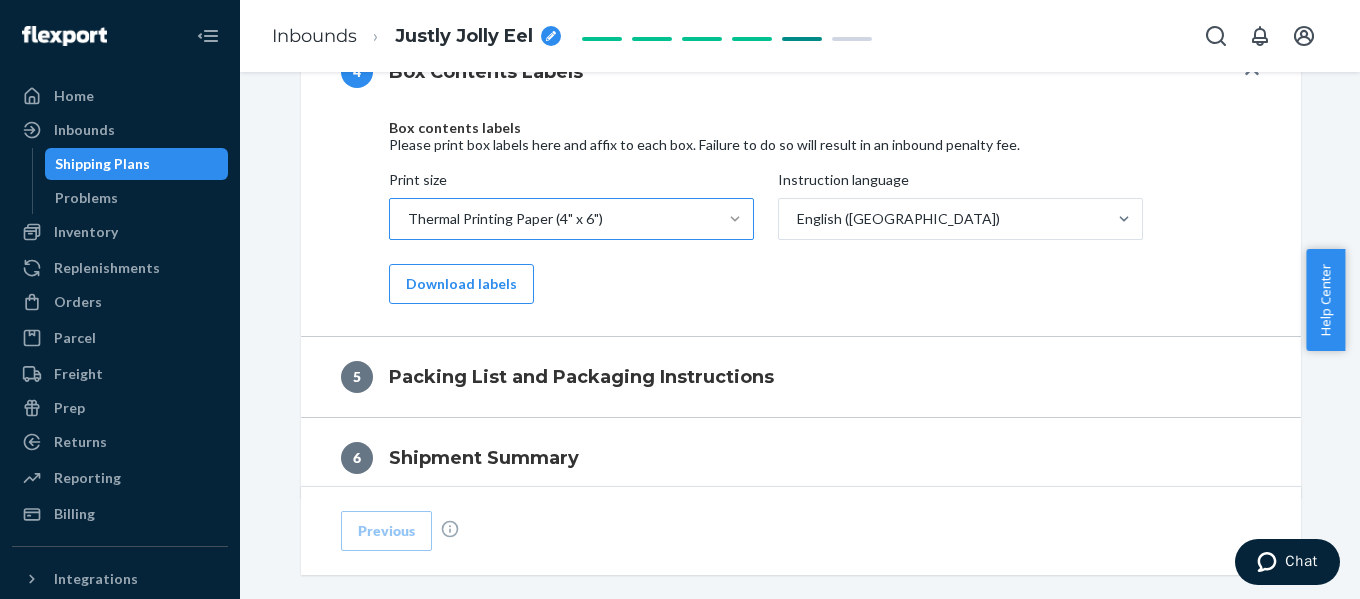 scroll, scrollTop: 900, scrollLeft: 0, axis: vertical 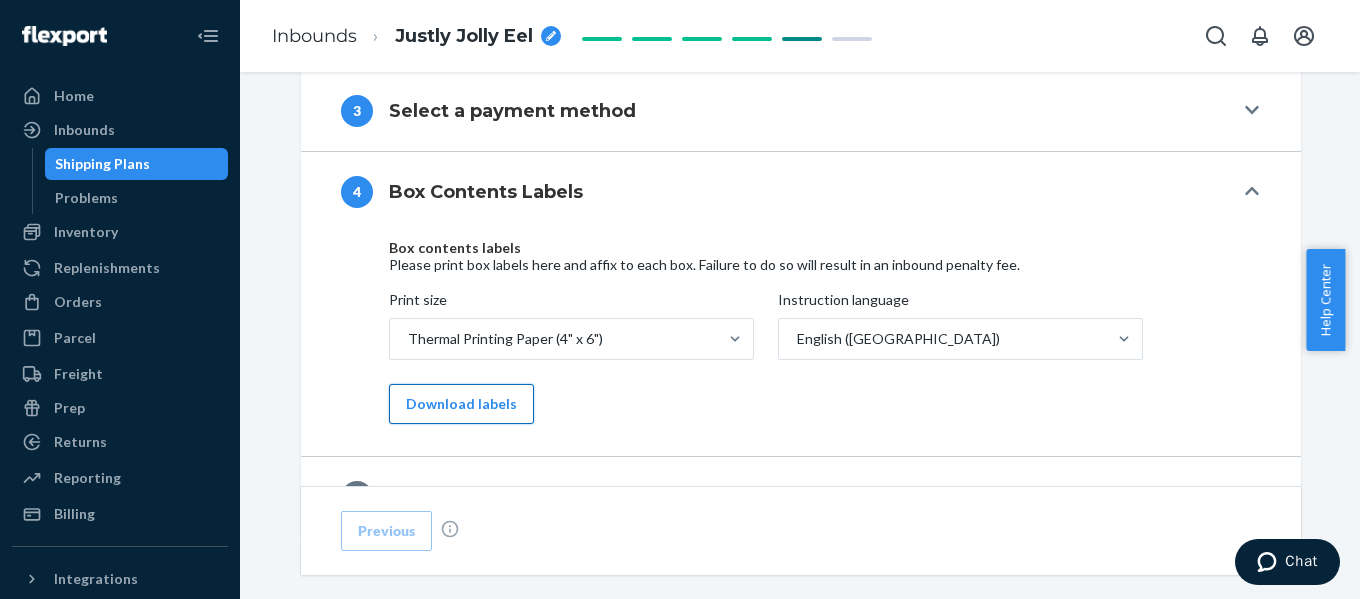 click on "Download labels" at bounding box center [461, 404] 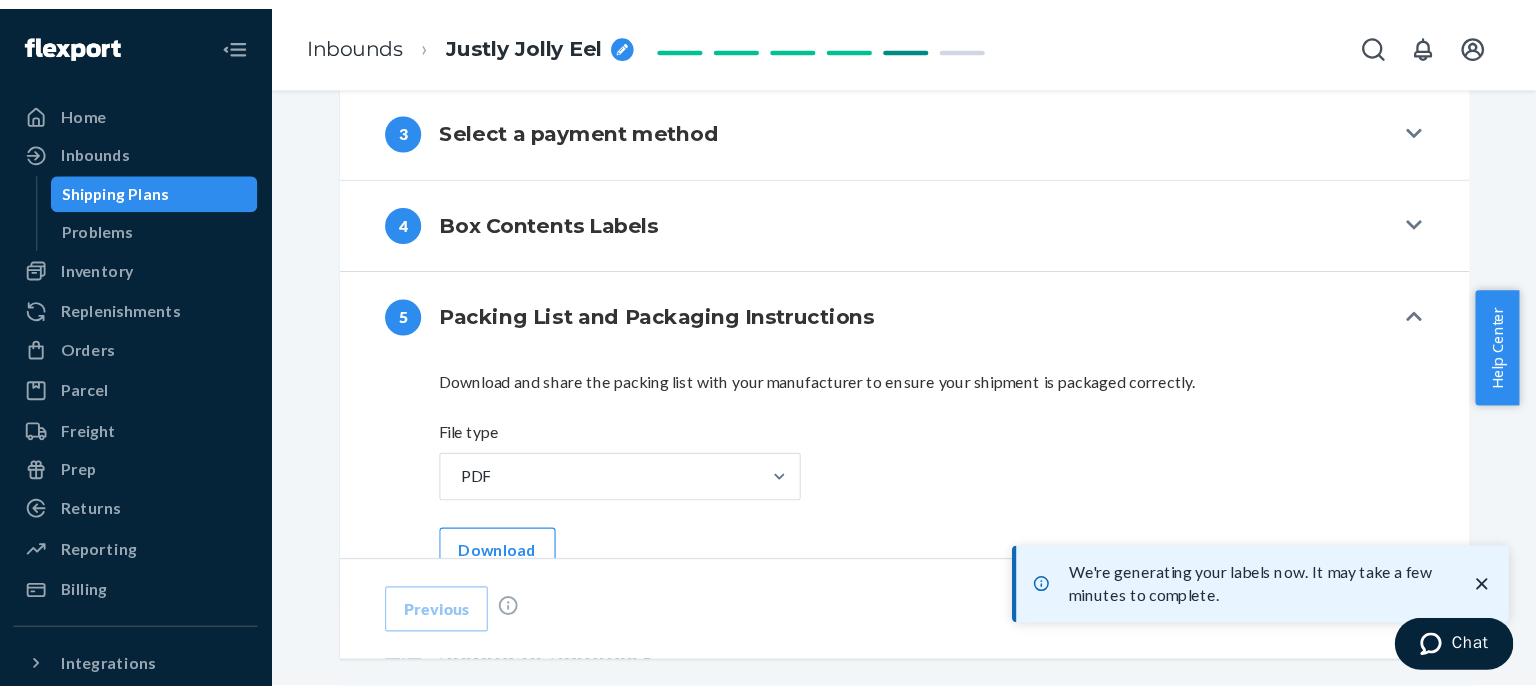 scroll, scrollTop: 1000, scrollLeft: 0, axis: vertical 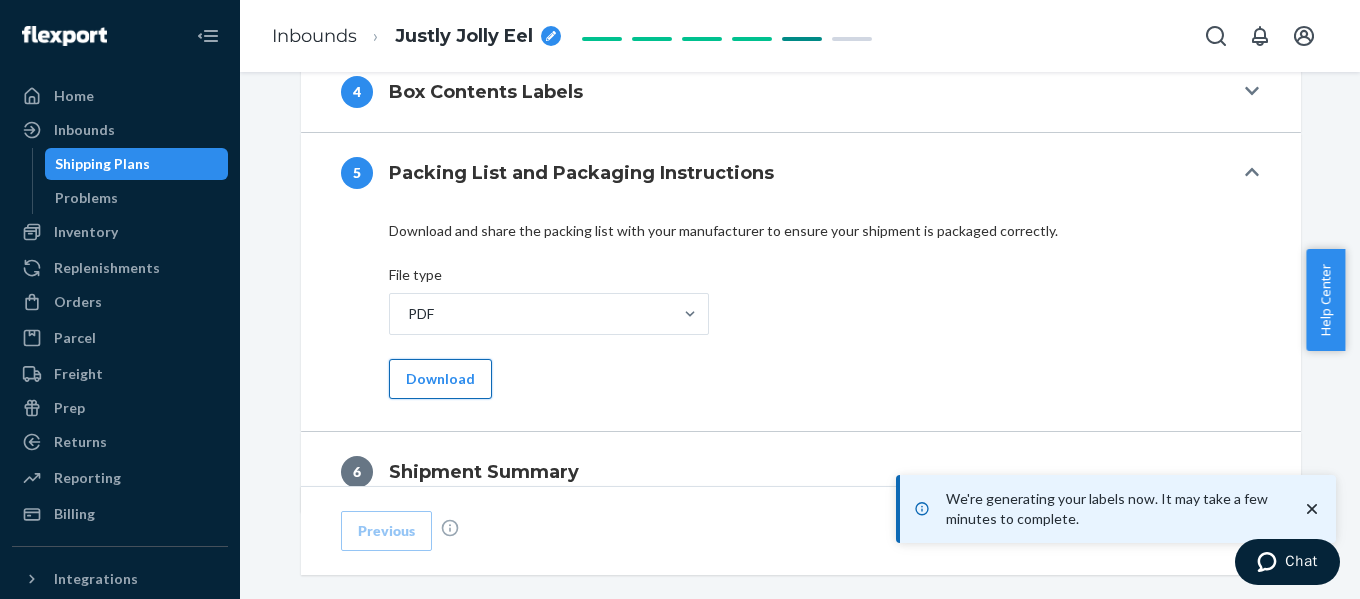 click on "Download" at bounding box center (440, 379) 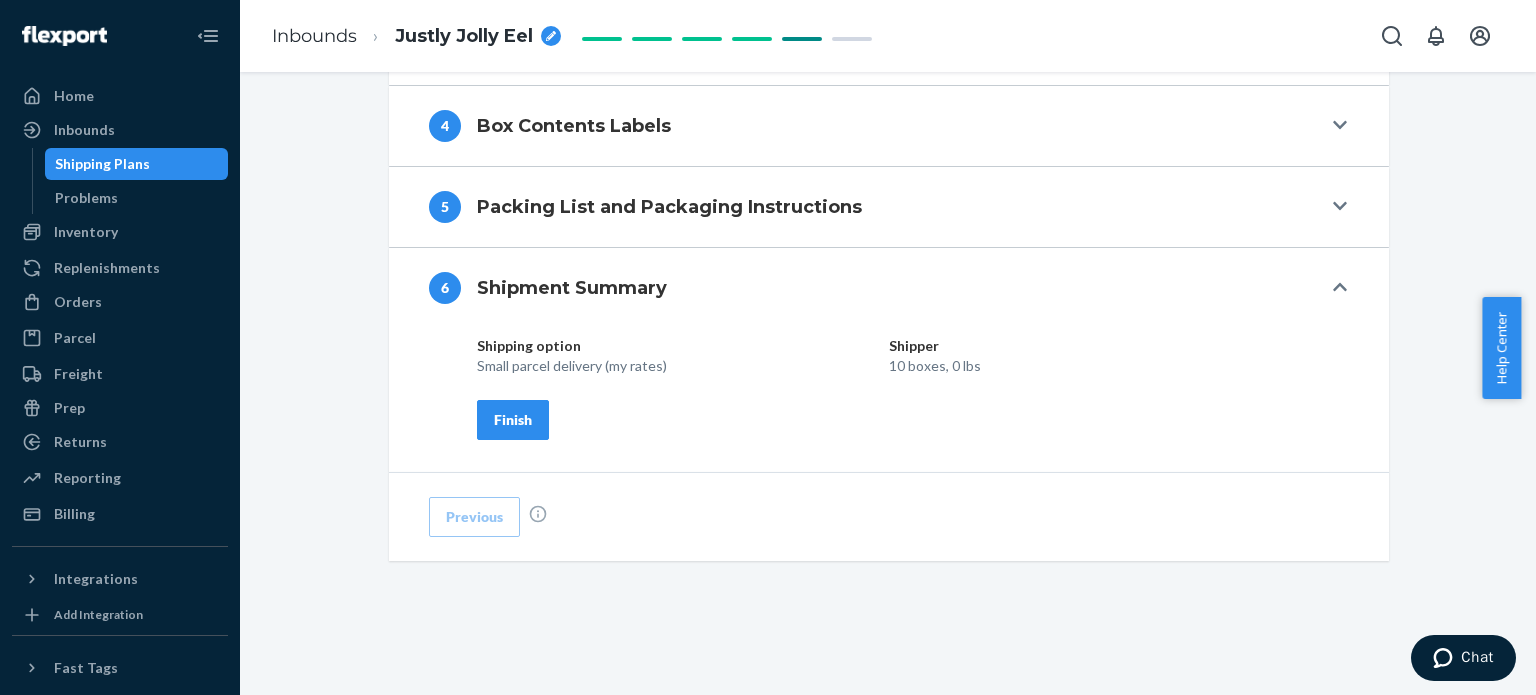 scroll, scrollTop: 964, scrollLeft: 0, axis: vertical 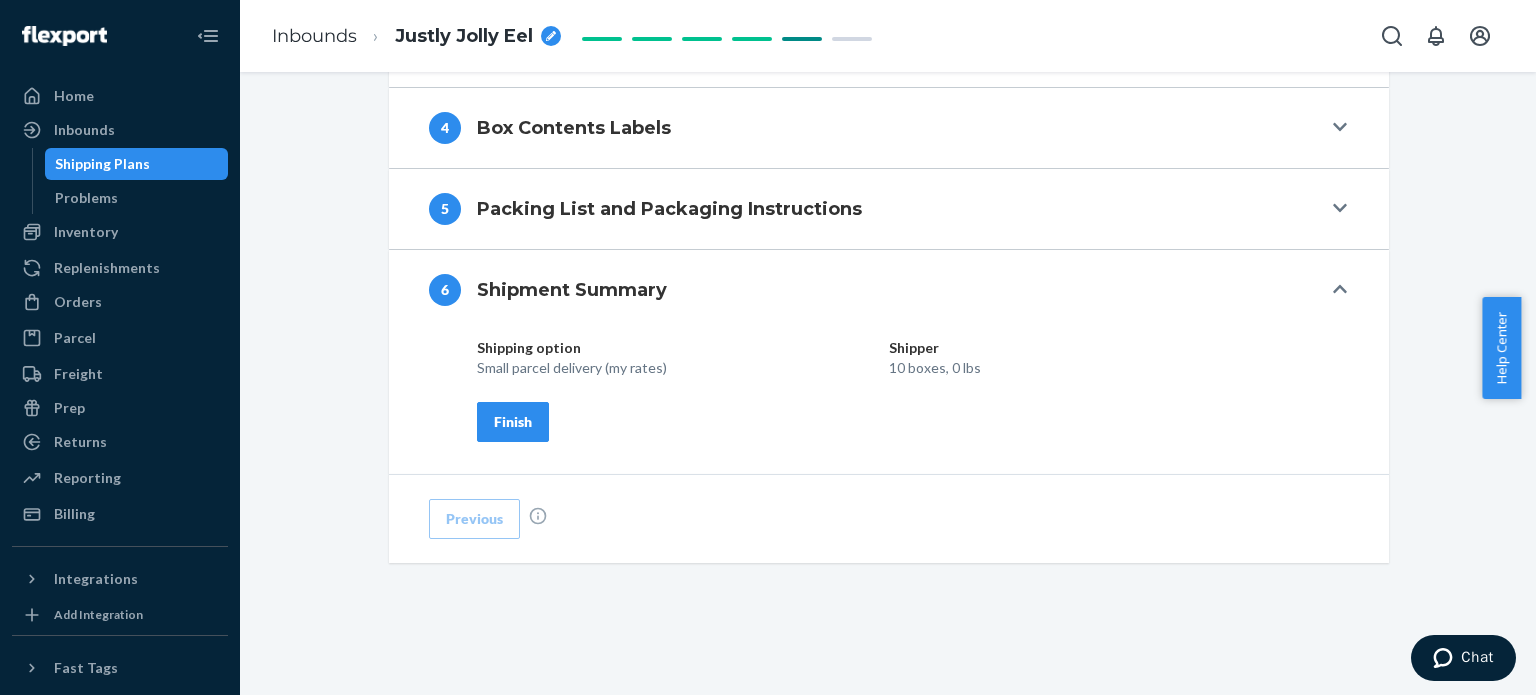 click on "Finish" at bounding box center (513, 422) 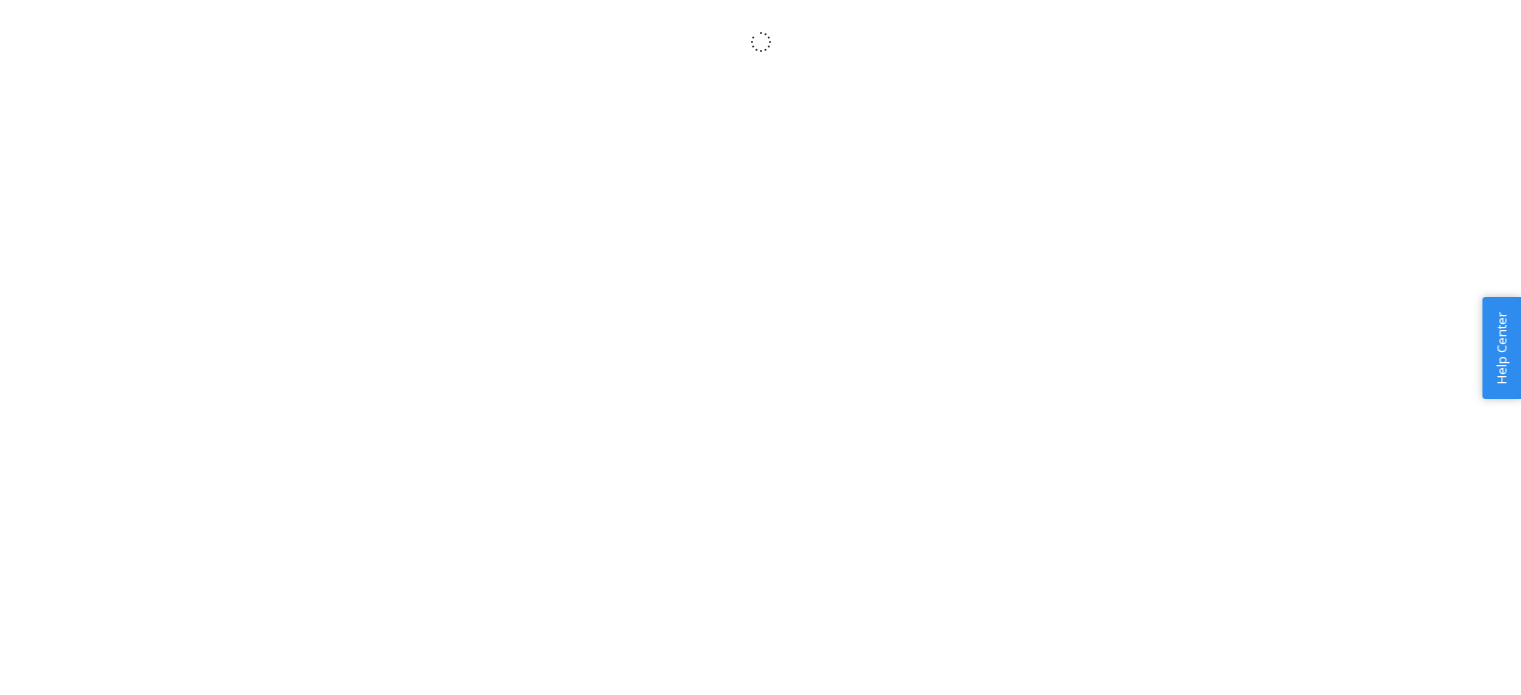scroll, scrollTop: 0, scrollLeft: 0, axis: both 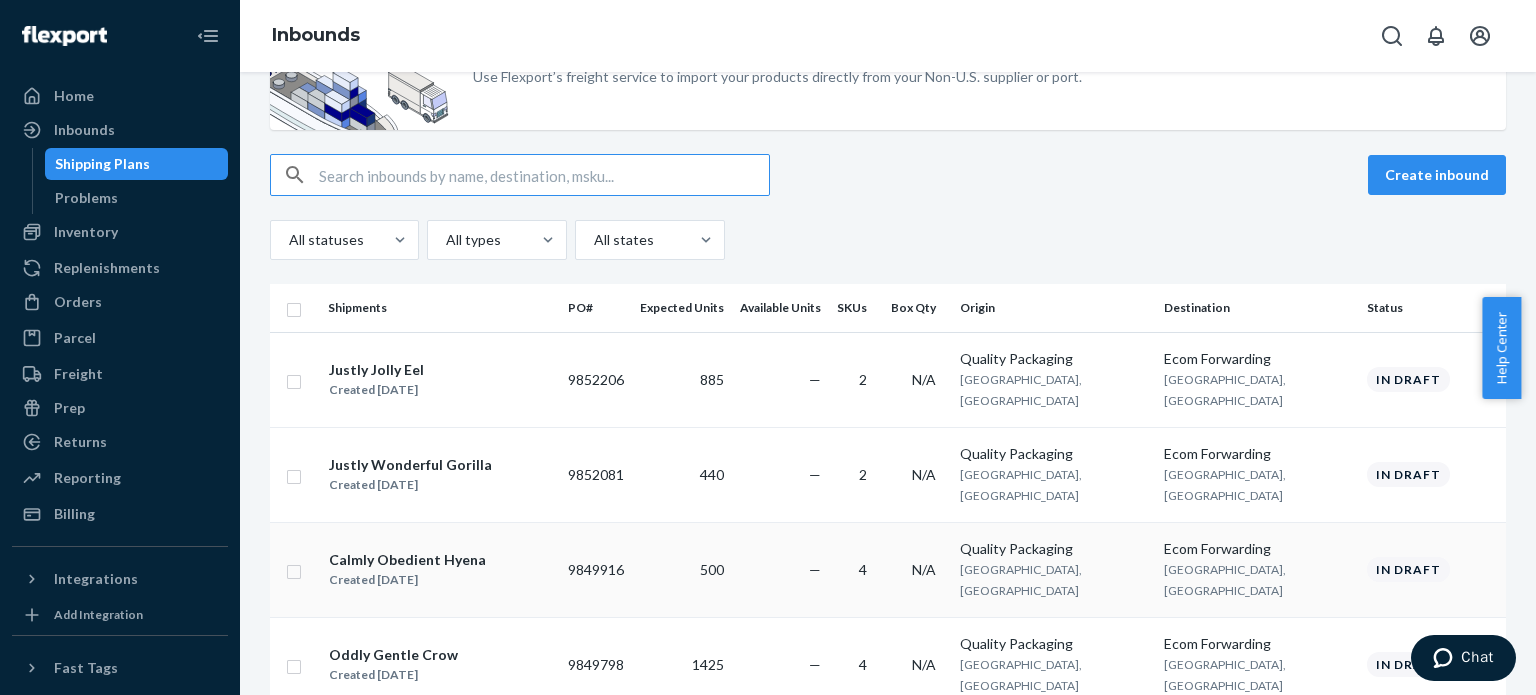 click on "Calmly Obedient Hyena" at bounding box center [407, 560] 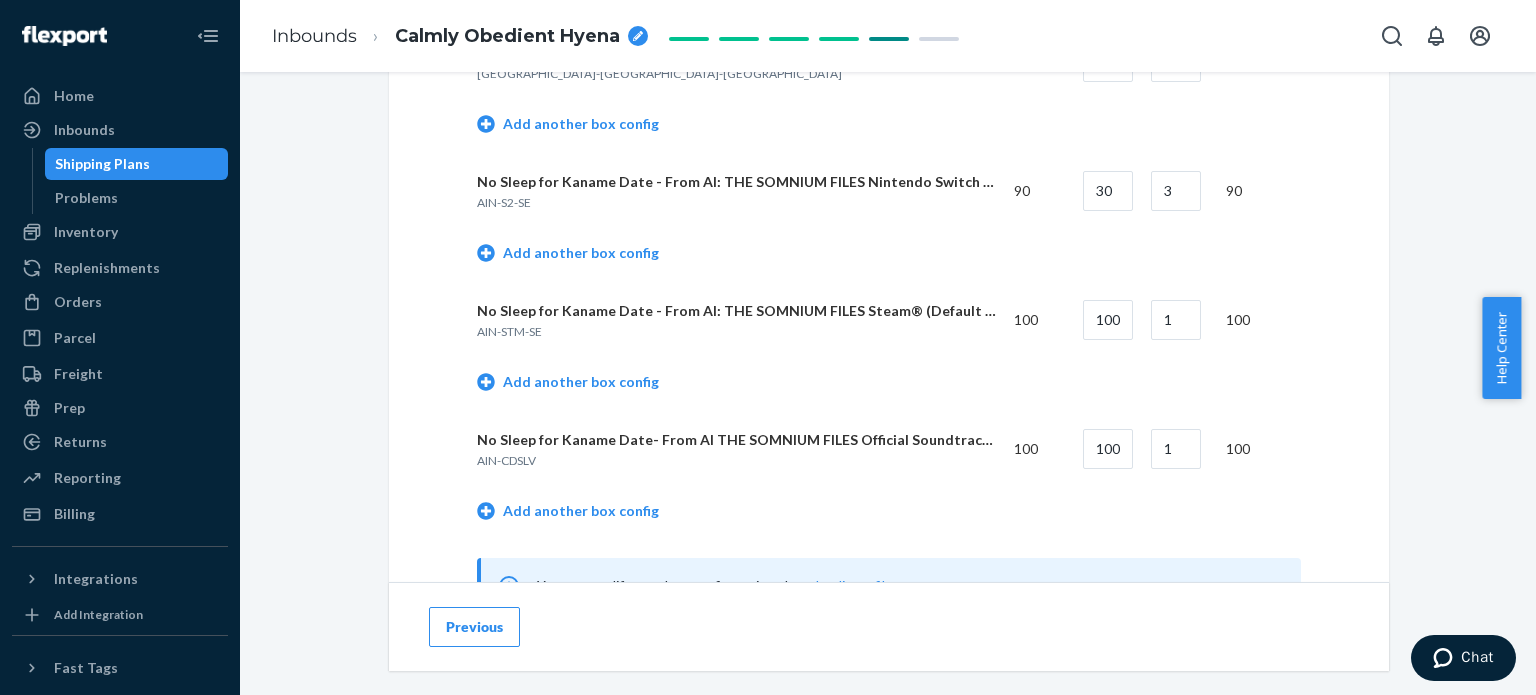 scroll, scrollTop: 1100, scrollLeft: 0, axis: vertical 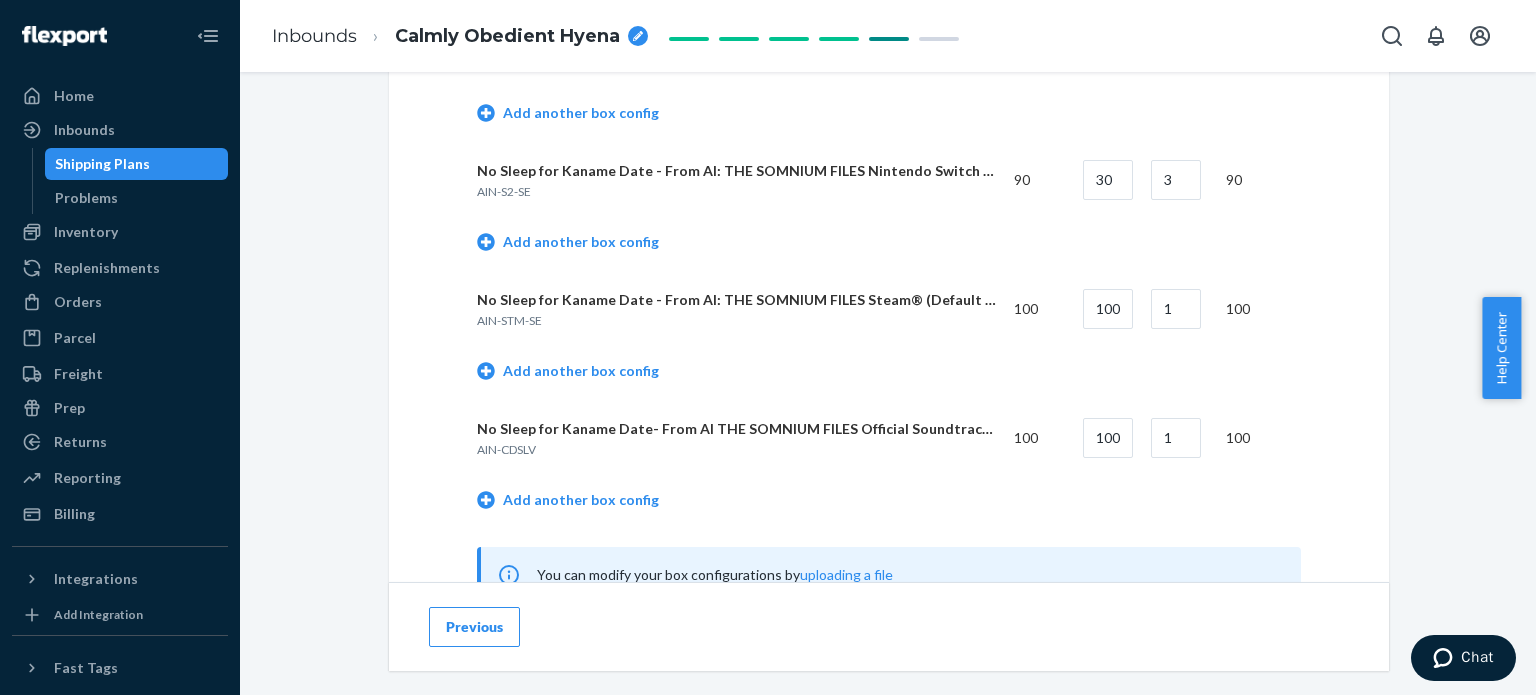 click on "Shipment In draft Shipment details Contains 4  SKUs  and 500  Units Ship from Quality Packaging
1400 N Hwy 360
Suite 100
Grand Prairie, TX 75050 Ship to Attn: Crossdock Flexport 2615 E 3rd Street
San Bernardino, CA 92408 Choose your shipping method Small parcel delivery (SPD) Individual boxes Freight (LTL/FTL) Over 250 lbs on pallets Choose your carrier Flexport Partner Recommended Hassle free, transparent tracking Your carrier Use your own transportation 1 Shipment Packages and Boxes How will your shipment be packed? One SKU per box Inbound each SKU in 5 or more boxes to maximize your Fast Tag coverage Learn more SKU Total Qty # per Box # of Boxes Boxed Qty Remove configuration No Sleep for Kaname Date - From AI: THE SOMNIUM FILES Nintendo Switch Holographic Edition (Default Title) AIN-NSW-SE 210 30 7 210 Add another box config No Sleep for Kaname Date - From AI: THE SOMNIUM FILES Nintendo Switch 2 (Default Title) AIN-S2-SE 90 30 3 90 Add another box config AIN-STM-SE 100 100 1 100 Add another box config 100" at bounding box center [888, 176] 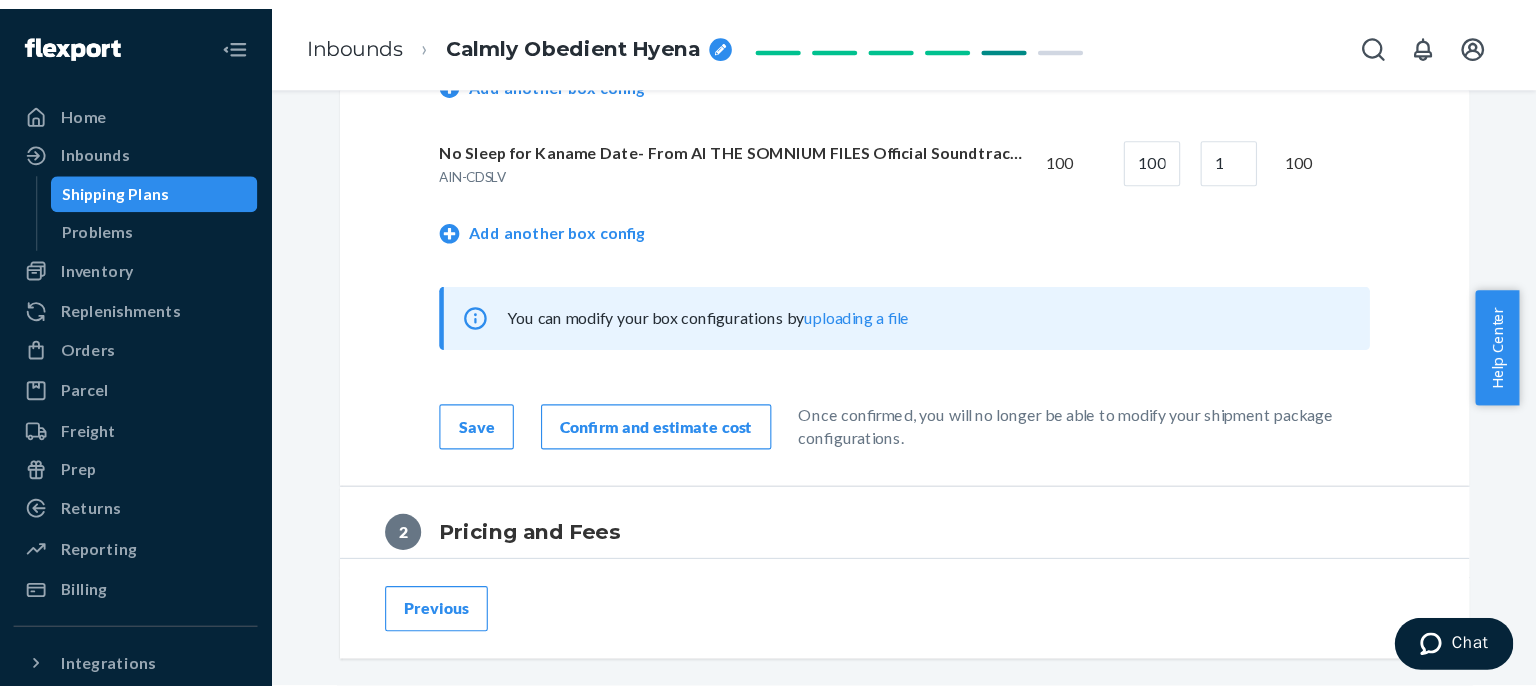 scroll, scrollTop: 1400, scrollLeft: 0, axis: vertical 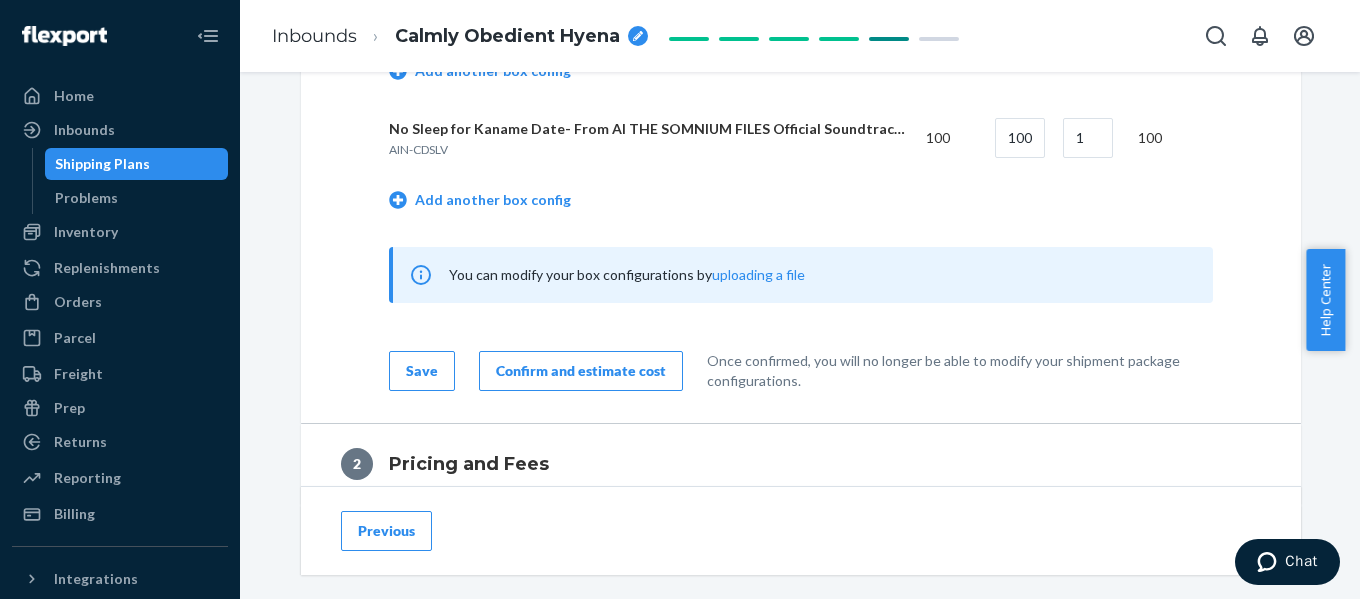 click on "Confirm and estimate cost" at bounding box center (581, 371) 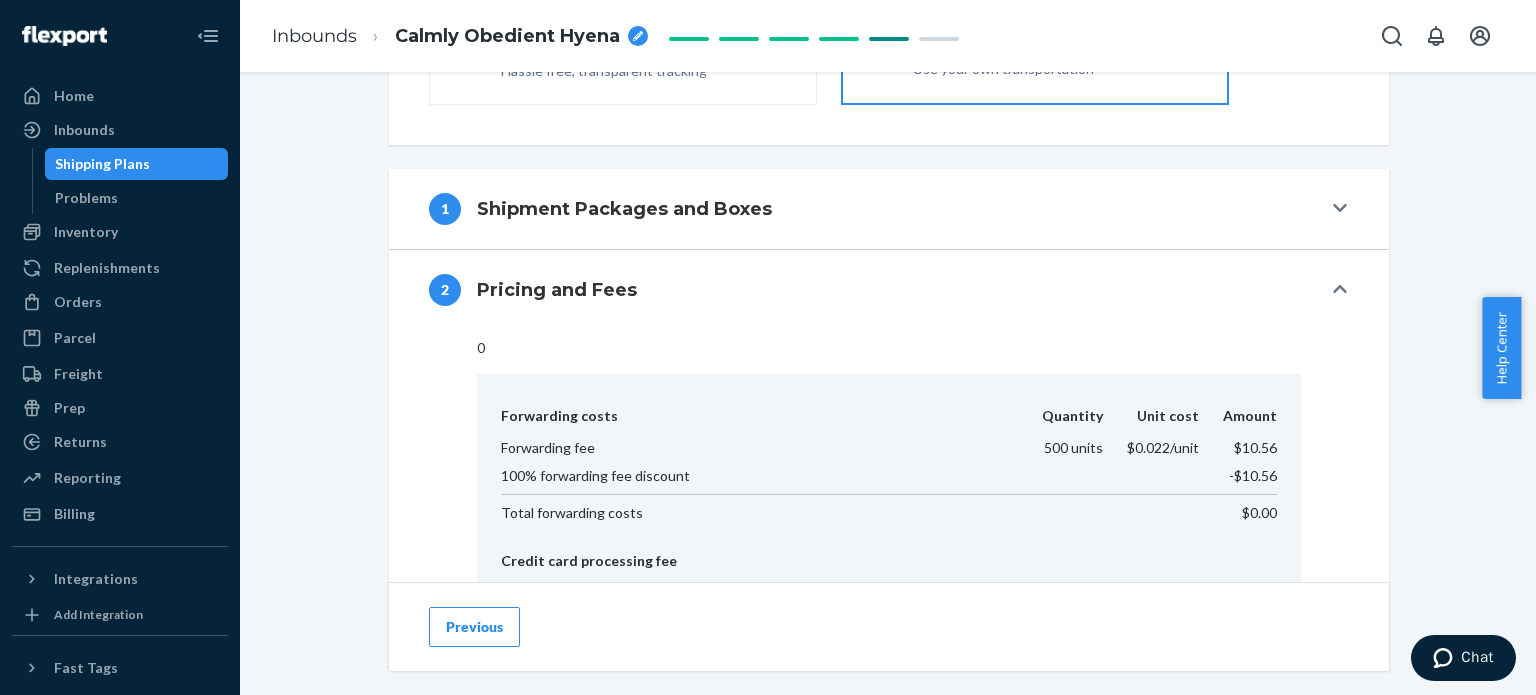 scroll, scrollTop: 700, scrollLeft: 0, axis: vertical 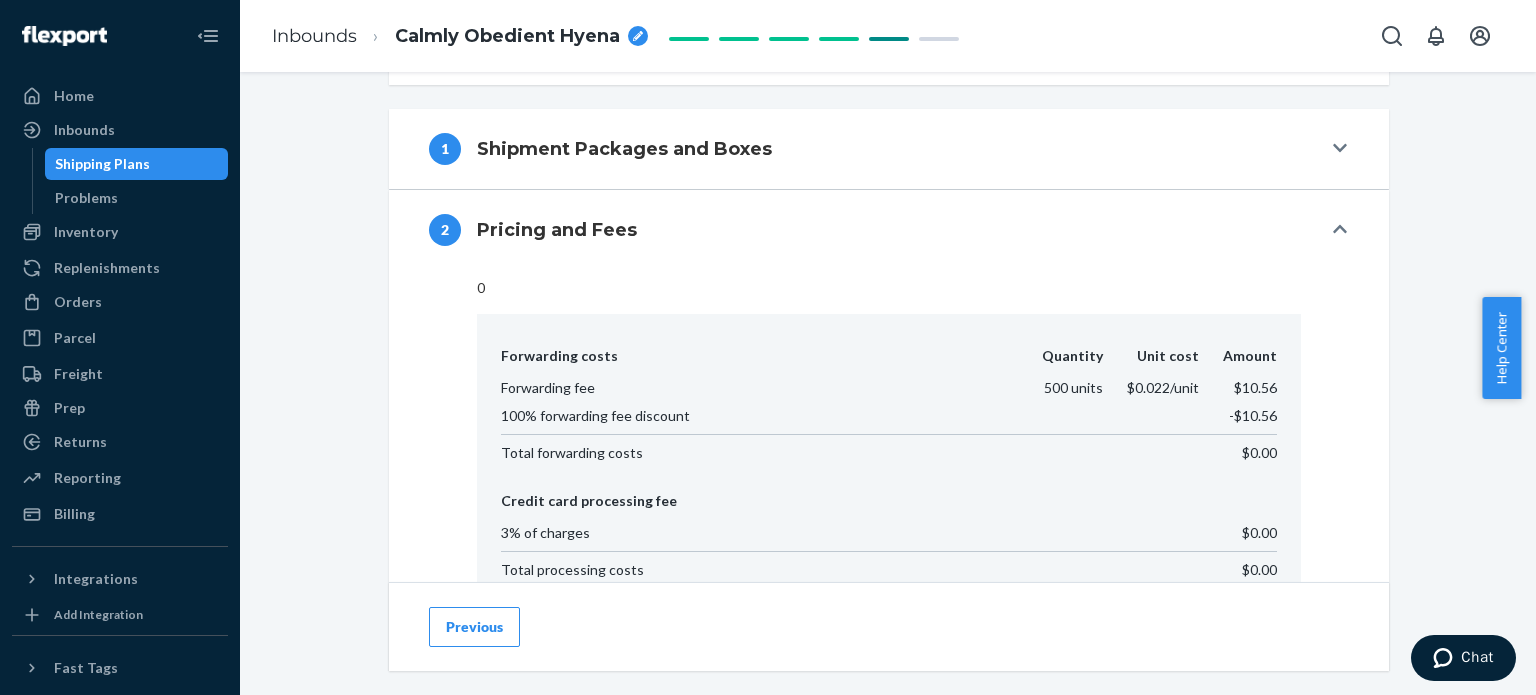 click on "Shipment Packages and Boxes" at bounding box center (624, 149) 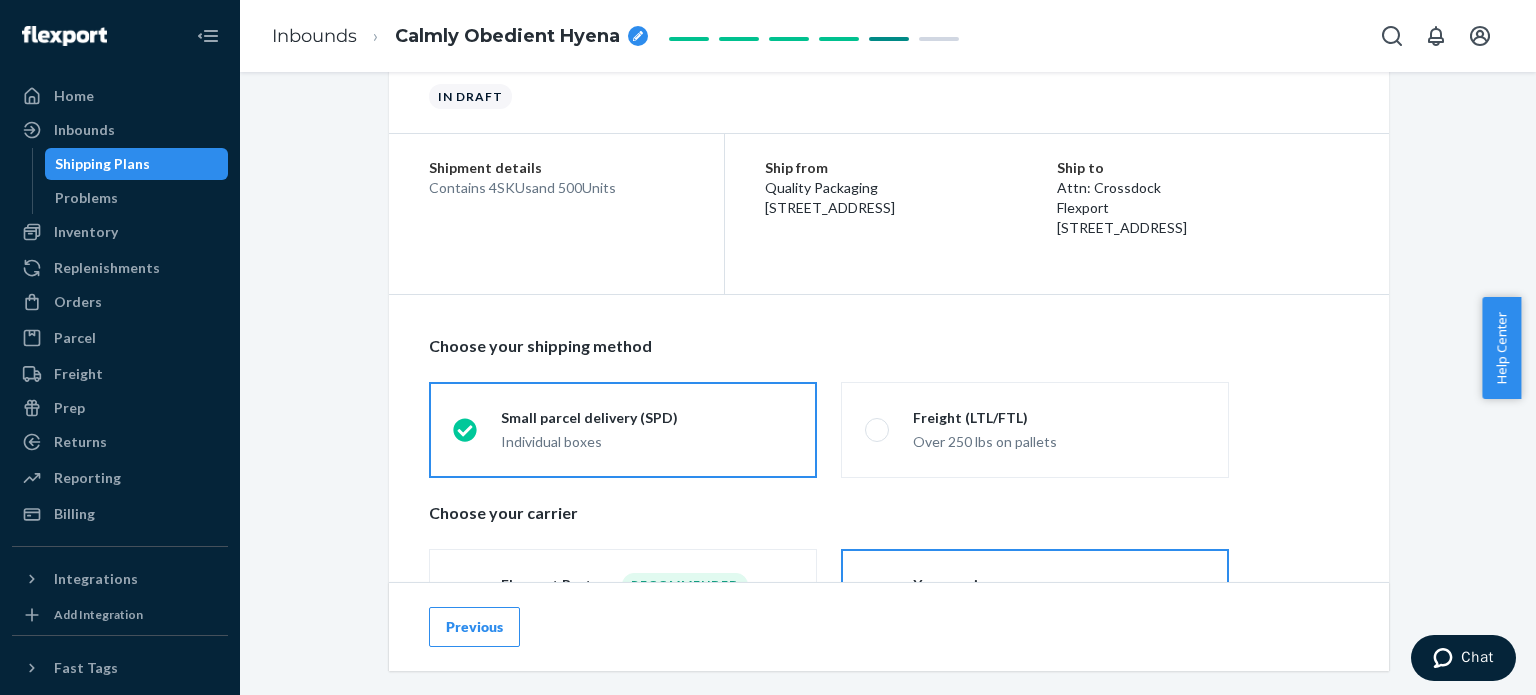 scroll, scrollTop: 0, scrollLeft: 0, axis: both 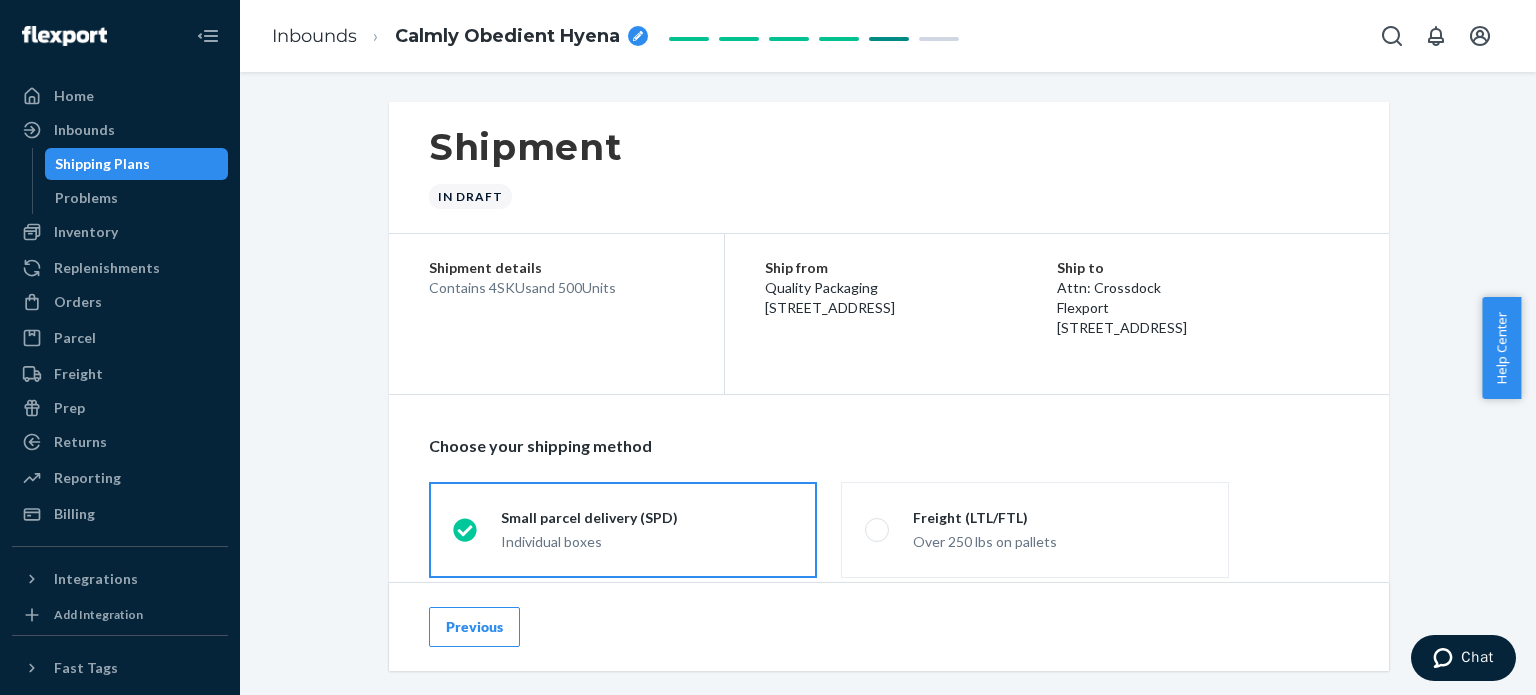 click on "Shipment In draft Shipment details Contains 4  SKUs  and 500  Units Ship from Quality Packaging
1400 N Hwy 360
Suite 100
Grand Prairie, TX 75050 Ship to Attn: Crossdock Flexport 2615 E 3rd Street
San Bernardino, CA 92408 Choose your shipping method Small parcel delivery (SPD) Individual boxes Freight (LTL/FTL) Over 250 lbs on pallets Choose your carrier Flexport Partner Recommended Hassle free, transparent tracking Your carrier Use your own transportation 1 Shipment Packages and Boxes How will your shipment be packed? One SKU per box SKU Total Qty # per Box # of Boxes Boxed Qty Remove configuration No Sleep for Kaname Date - From AI: THE SOMNIUM FILES Nintendo Switch Holographic Edition (Default Title) AIN-NSW-SE 210 30 7 210 No Sleep for Kaname Date - From AI: THE SOMNIUM FILES Nintendo Switch 2 (Default Title) AIN-S2-SE 90 30 3 90 No Sleep for Kaname Date - From AI: THE SOMNIUM FILES Steam® (Default Title) AIN-STM-SE 100 100 1 100 AIN-CDSLV 100 100 1 100 Save Confirmed and estimated 2 Pricing and Fees 0" at bounding box center [888, 1399] 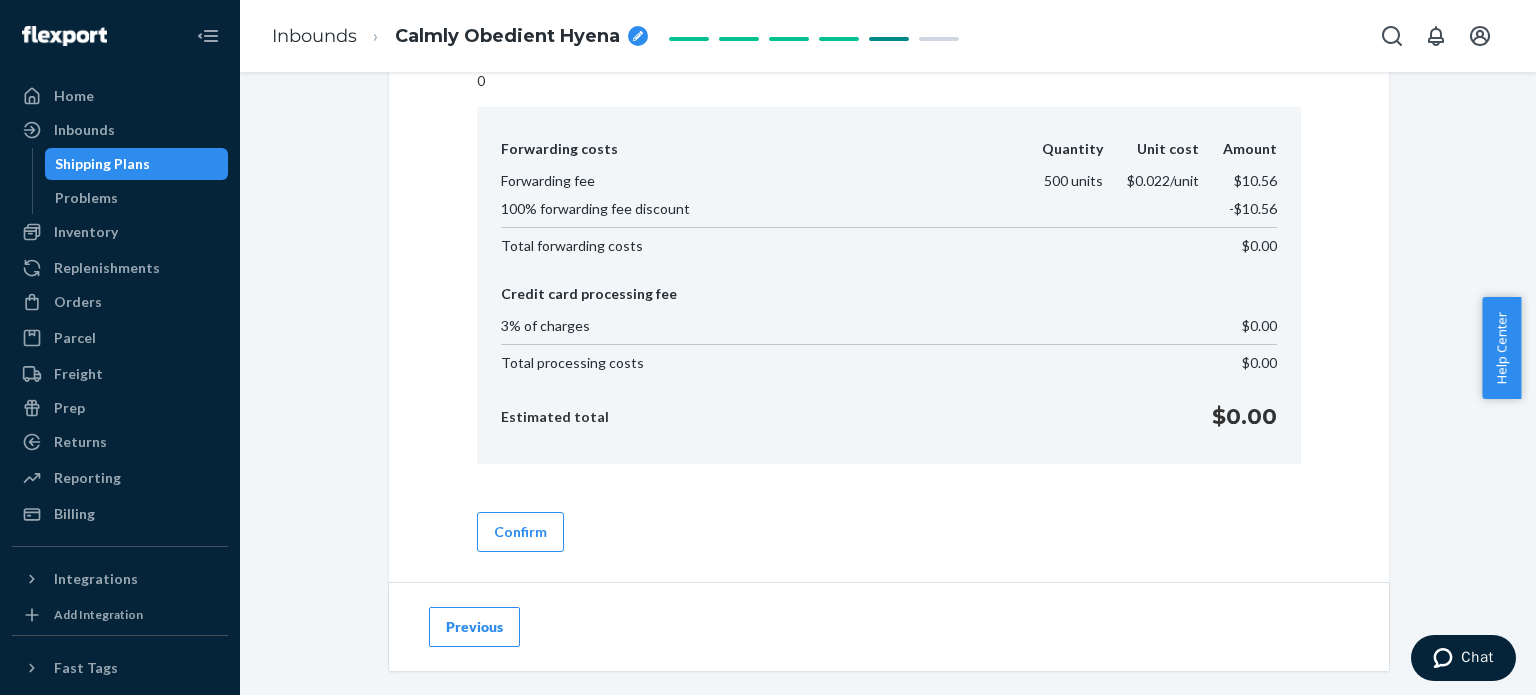 scroll, scrollTop: 1600, scrollLeft: 0, axis: vertical 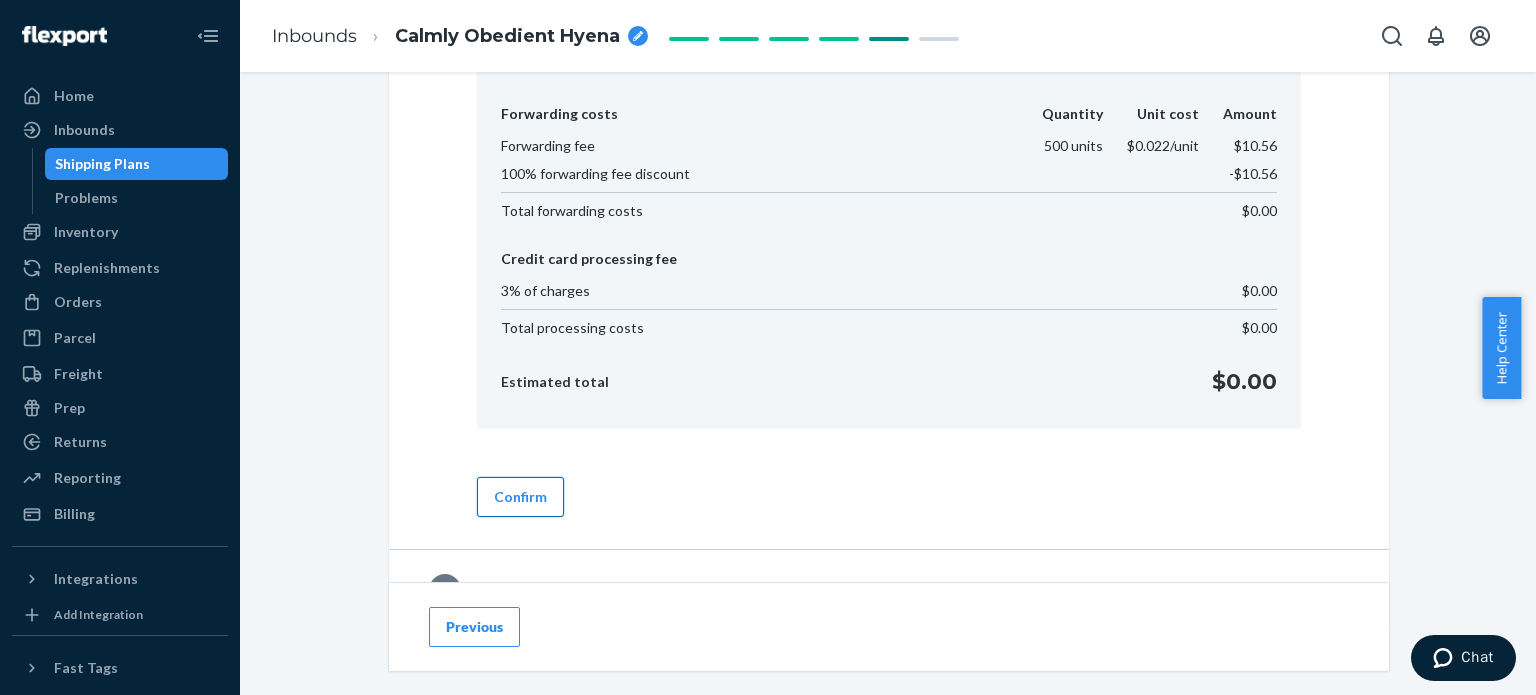 click on "Confirm" at bounding box center [520, 497] 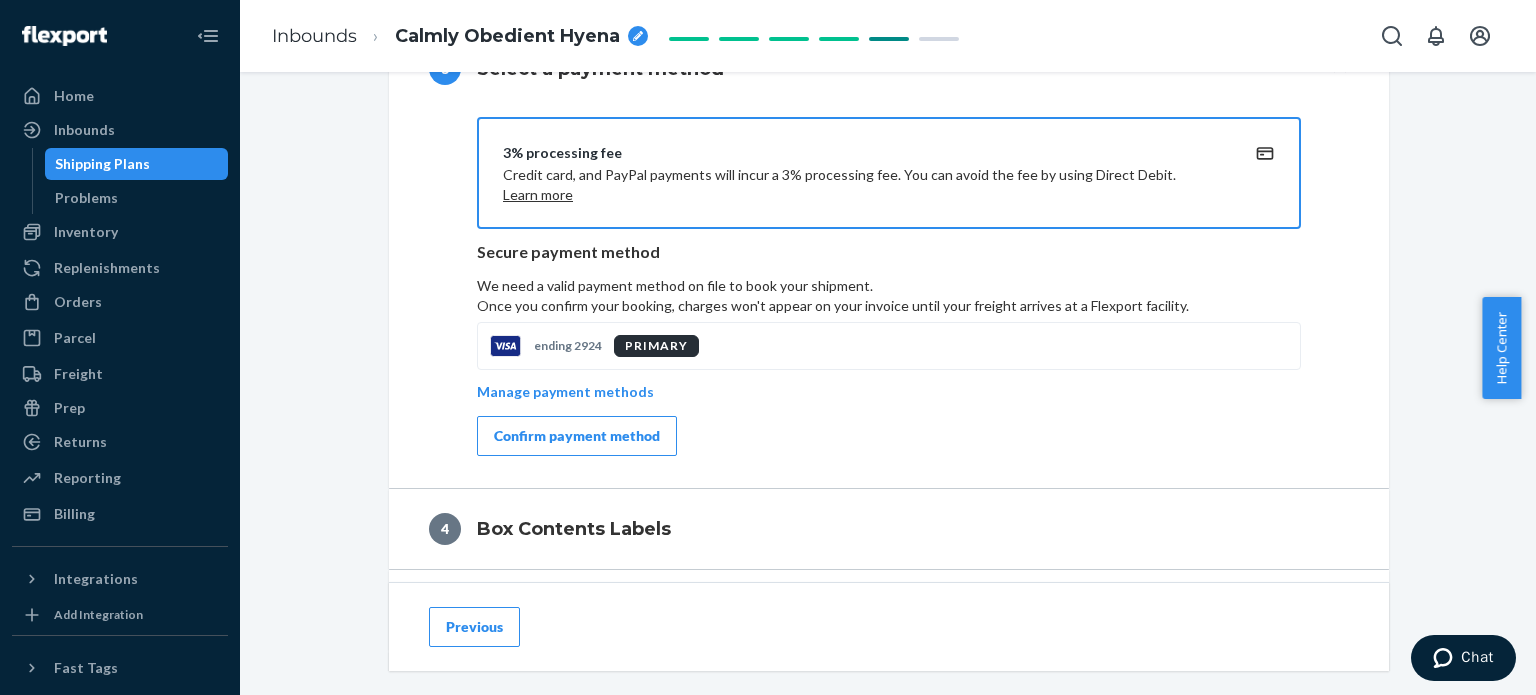 click on "Confirm payment method" at bounding box center [577, 436] 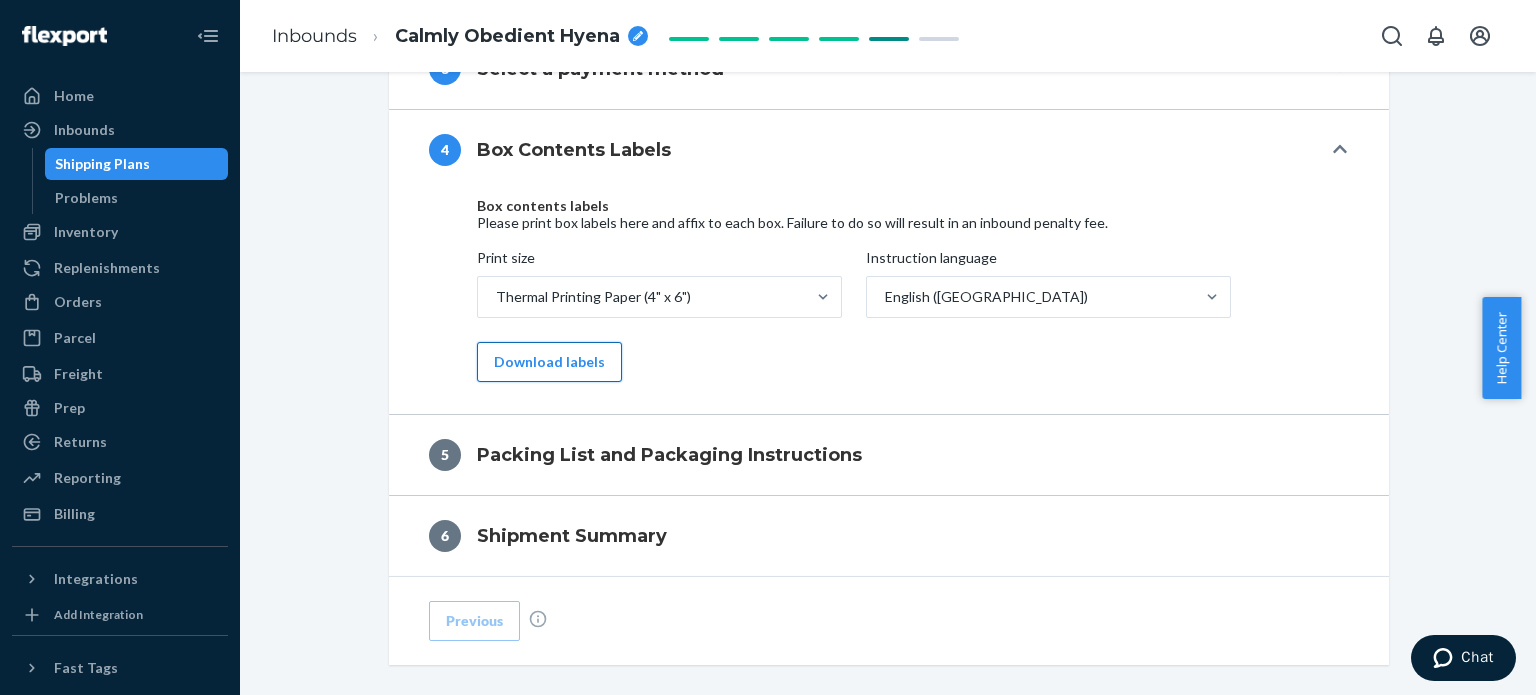 click on "Download labels" at bounding box center [549, 362] 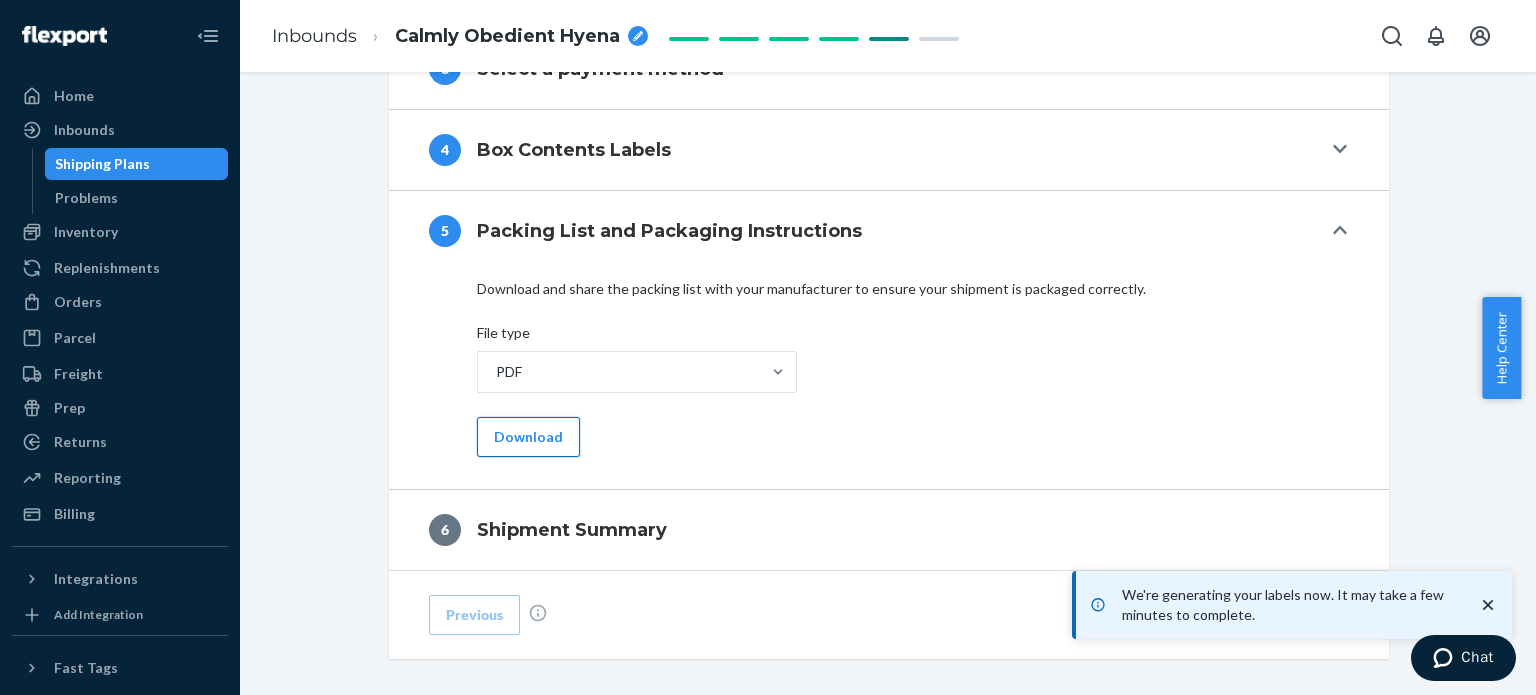 click on "Download" at bounding box center (528, 437) 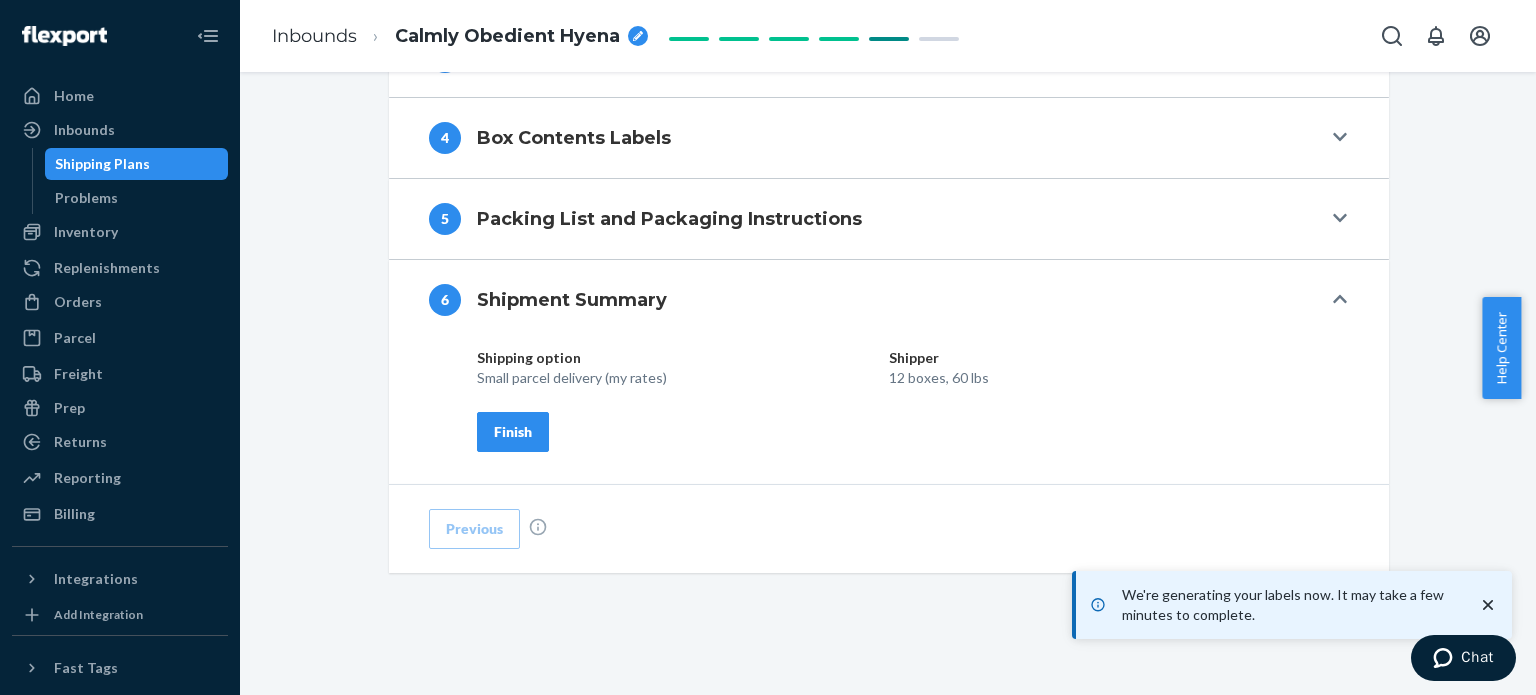 scroll, scrollTop: 1621, scrollLeft: 0, axis: vertical 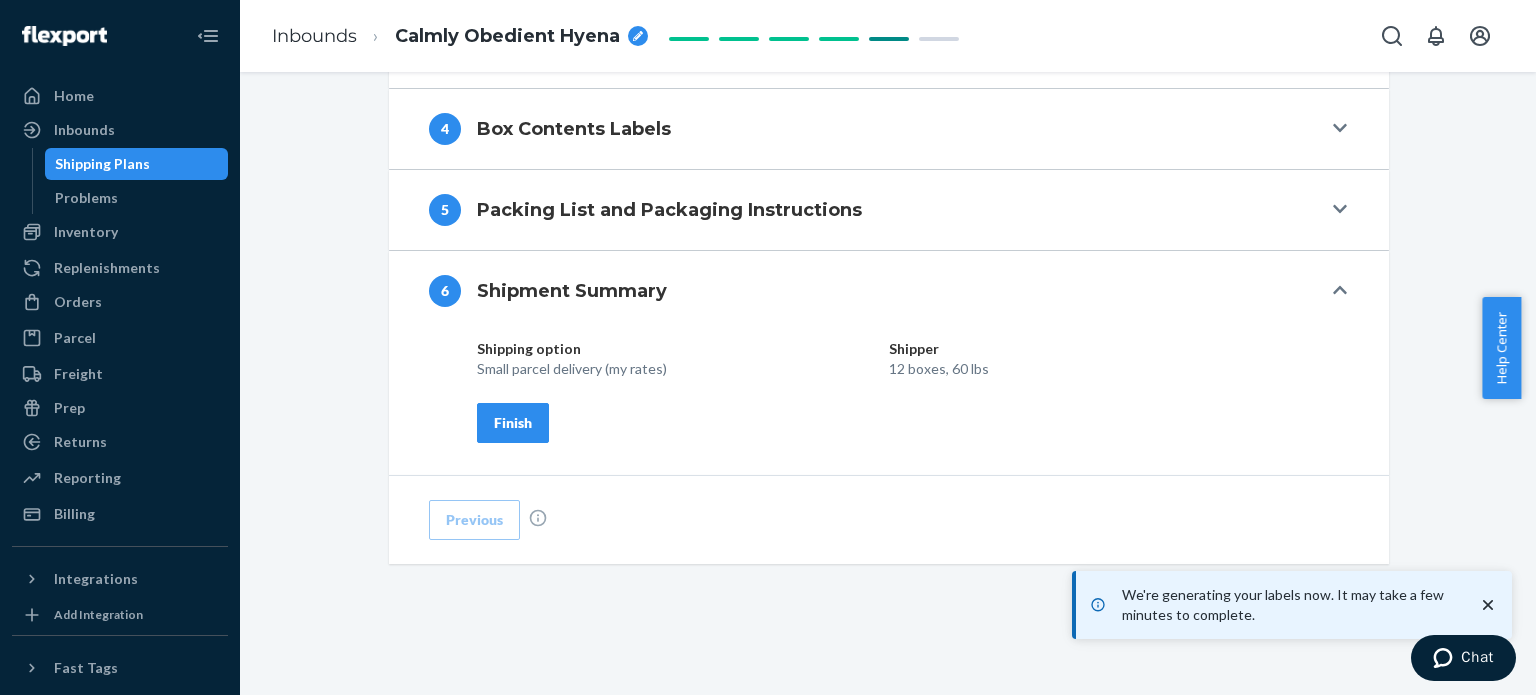 click on "Finish" at bounding box center (513, 423) 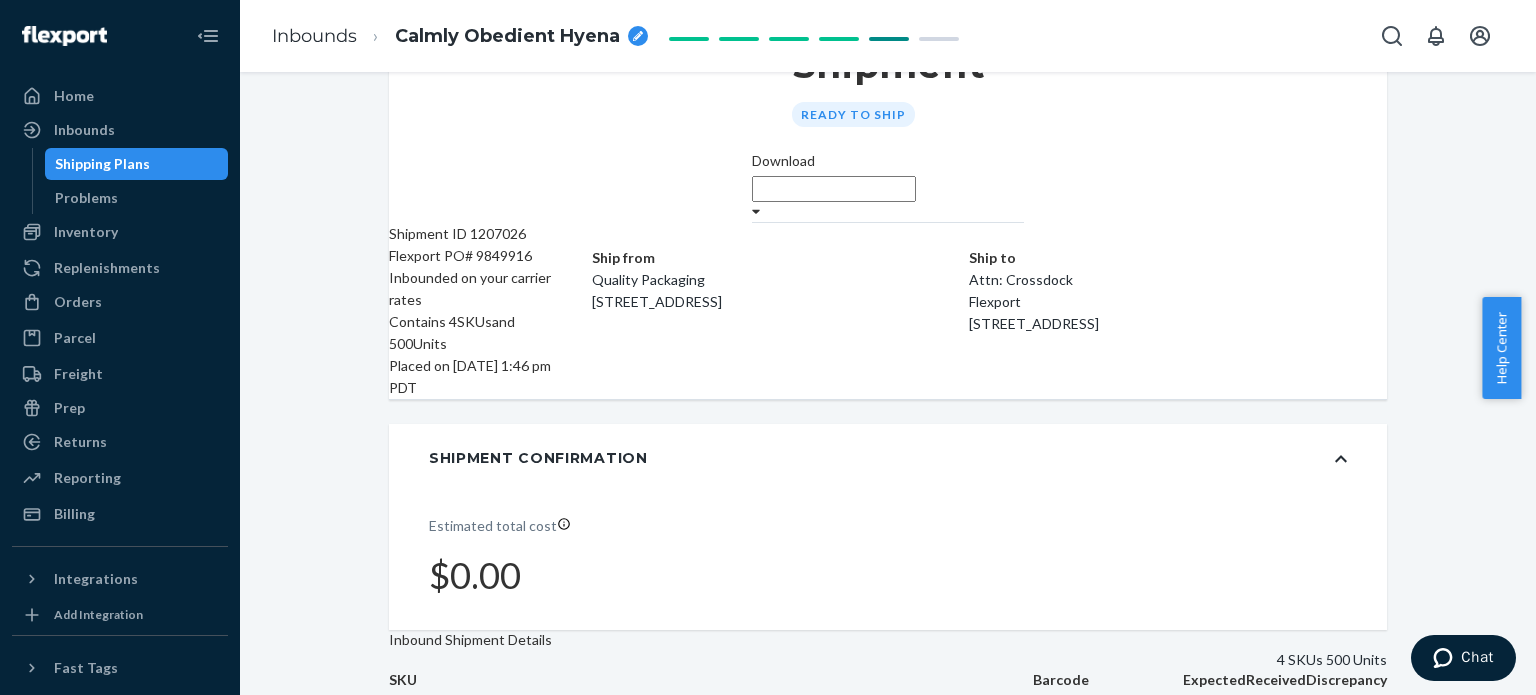 scroll, scrollTop: 0, scrollLeft: 0, axis: both 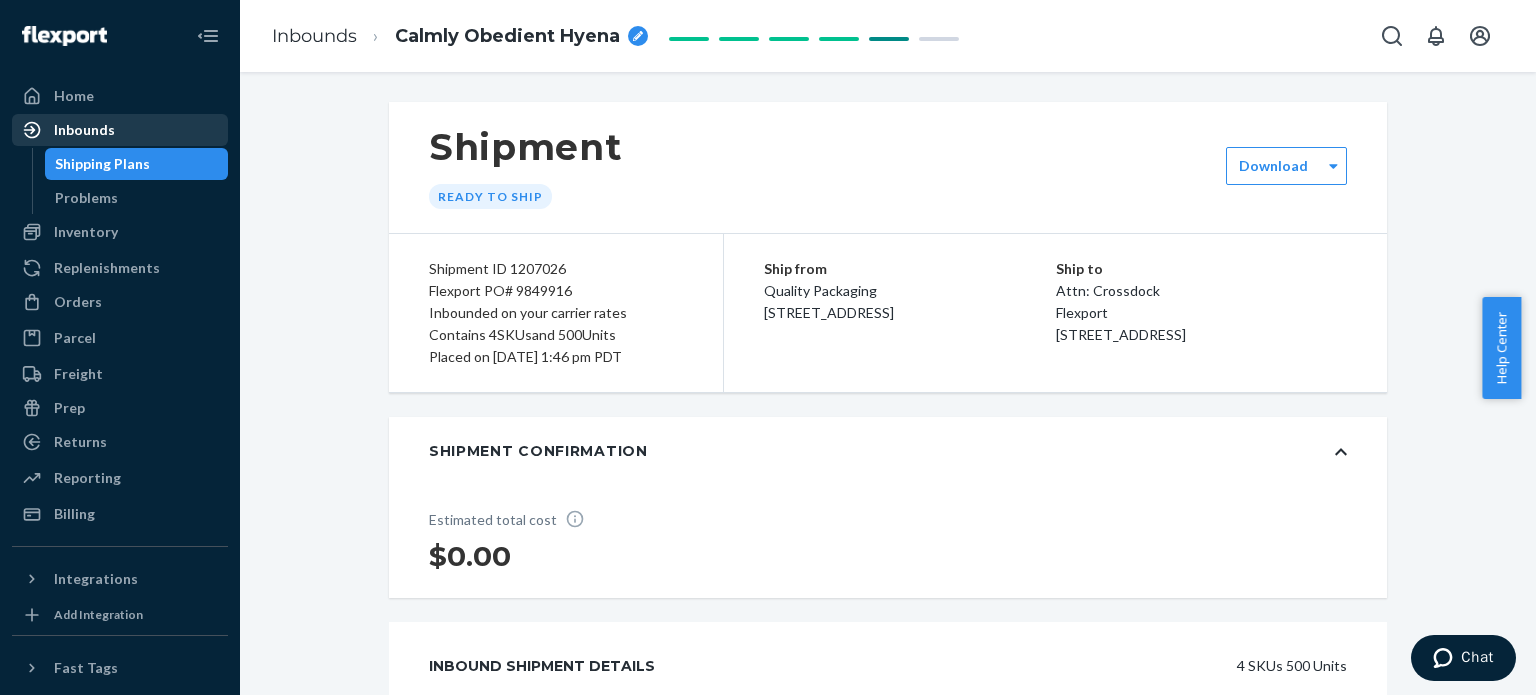 click on "Inbounds" at bounding box center [84, 130] 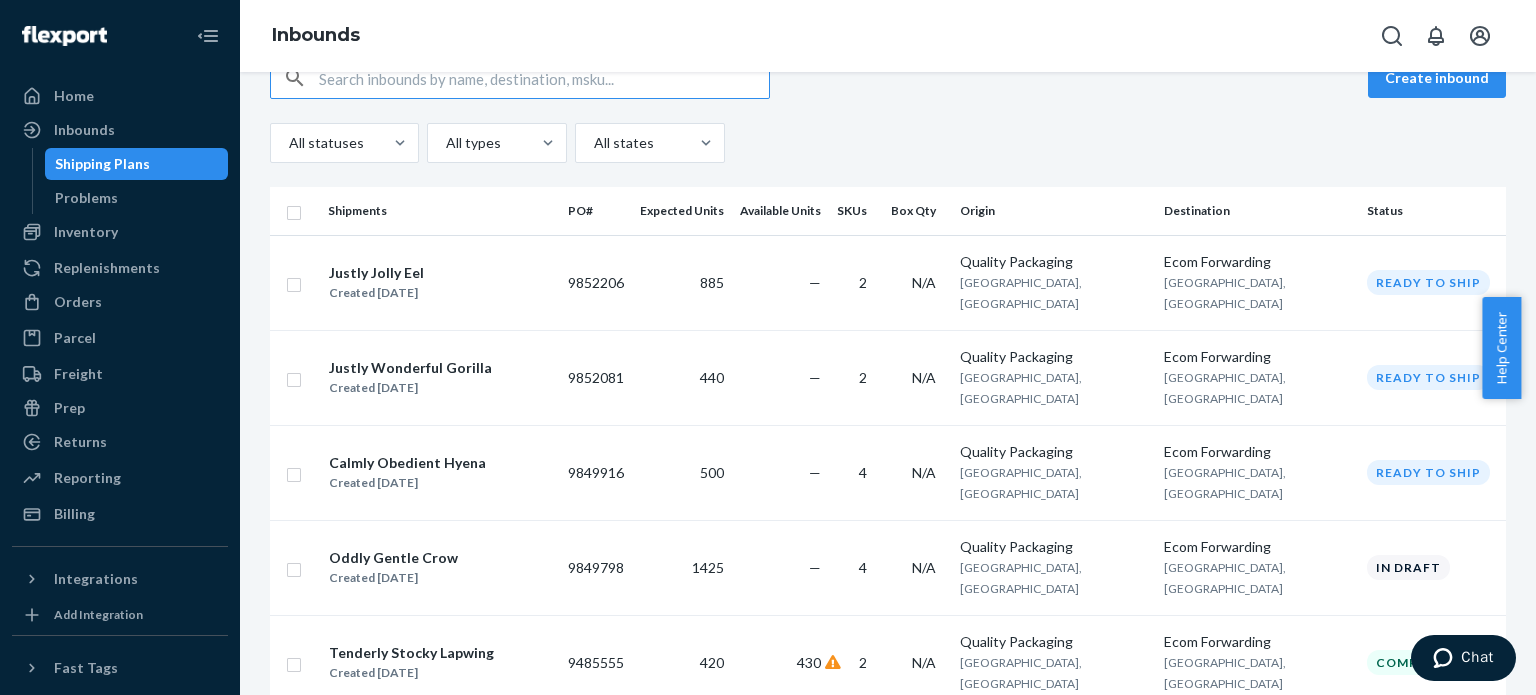 scroll, scrollTop: 200, scrollLeft: 0, axis: vertical 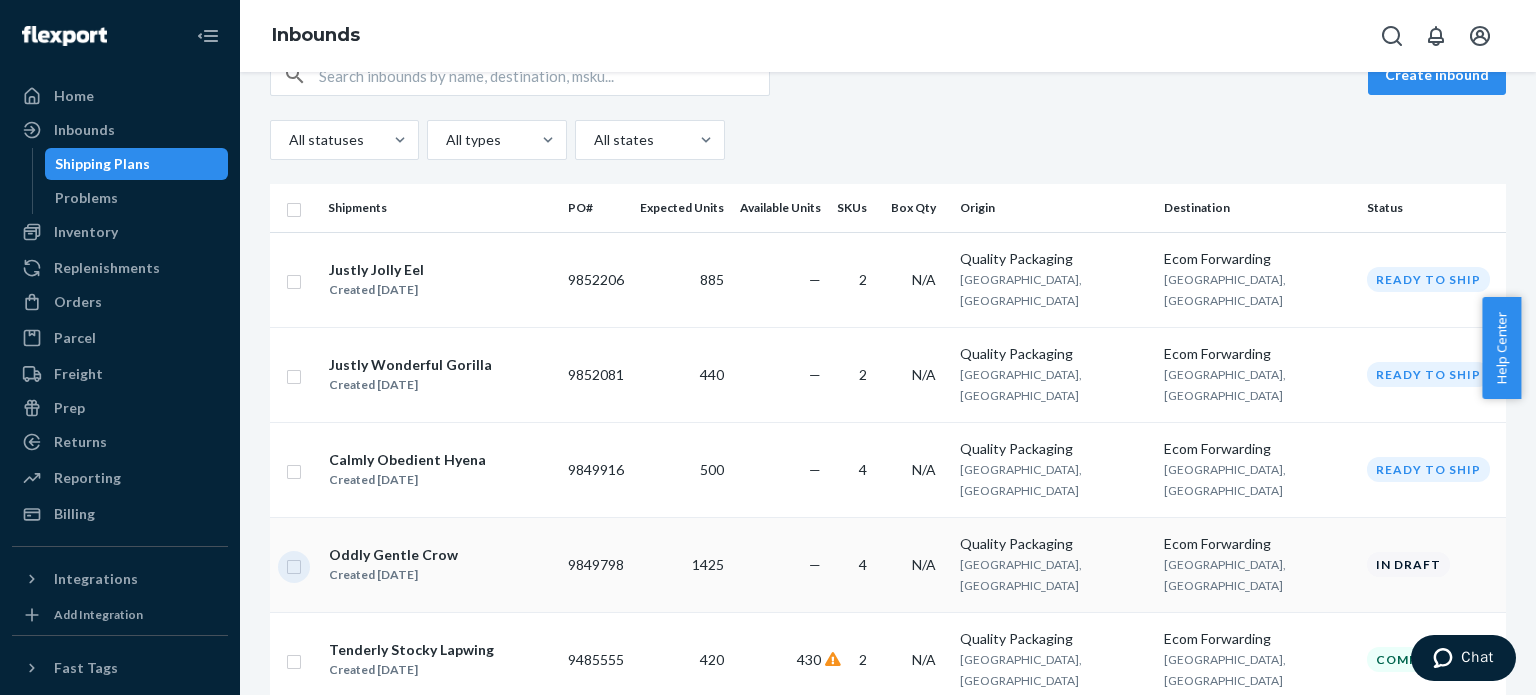 click at bounding box center [294, 564] 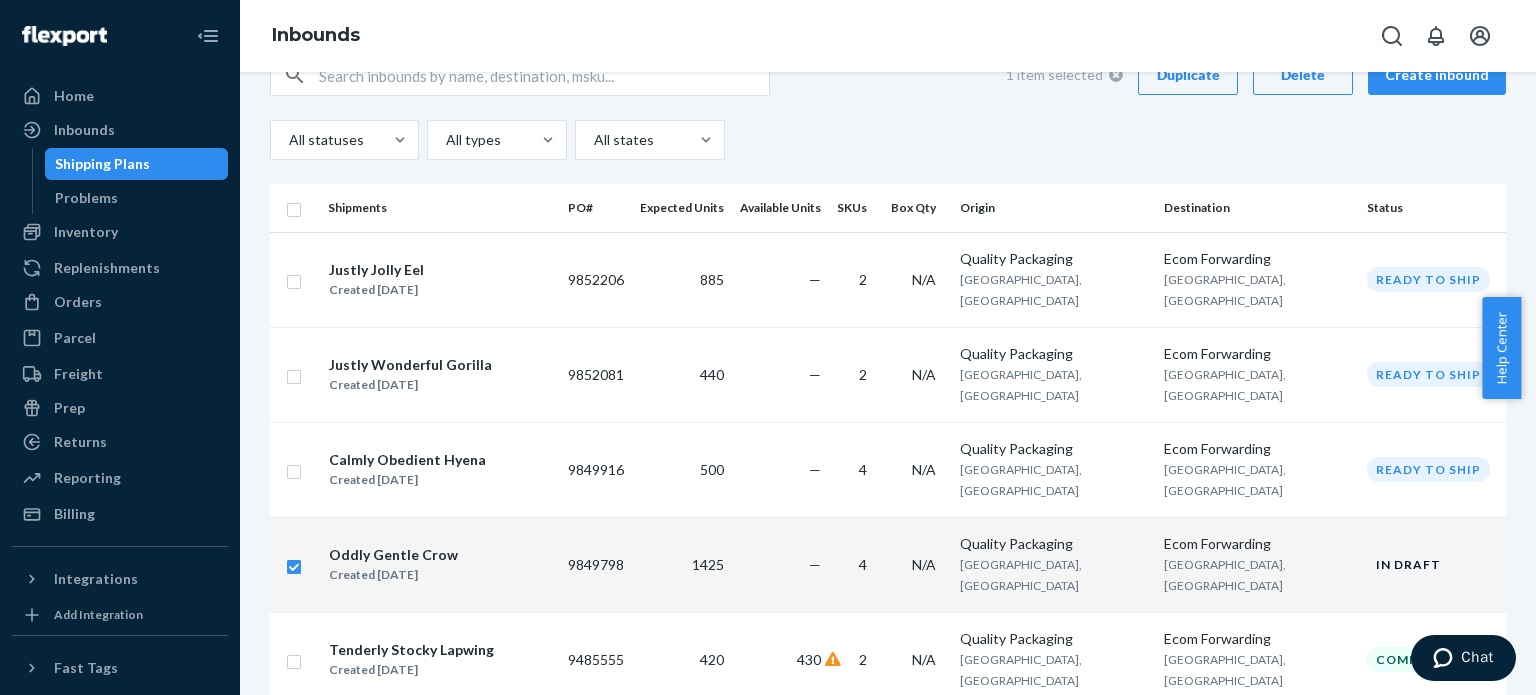 click on "Delete" at bounding box center (1303, 75) 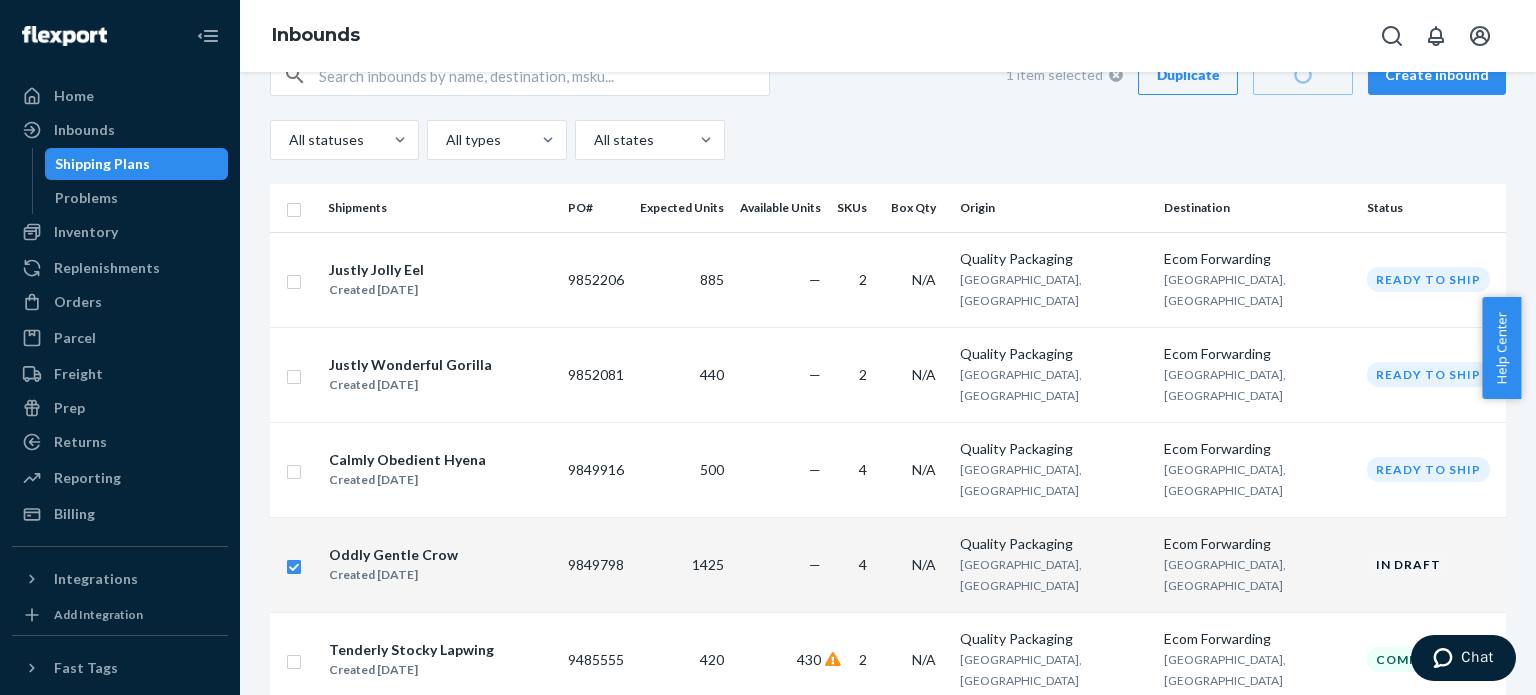 checkbox on "false" 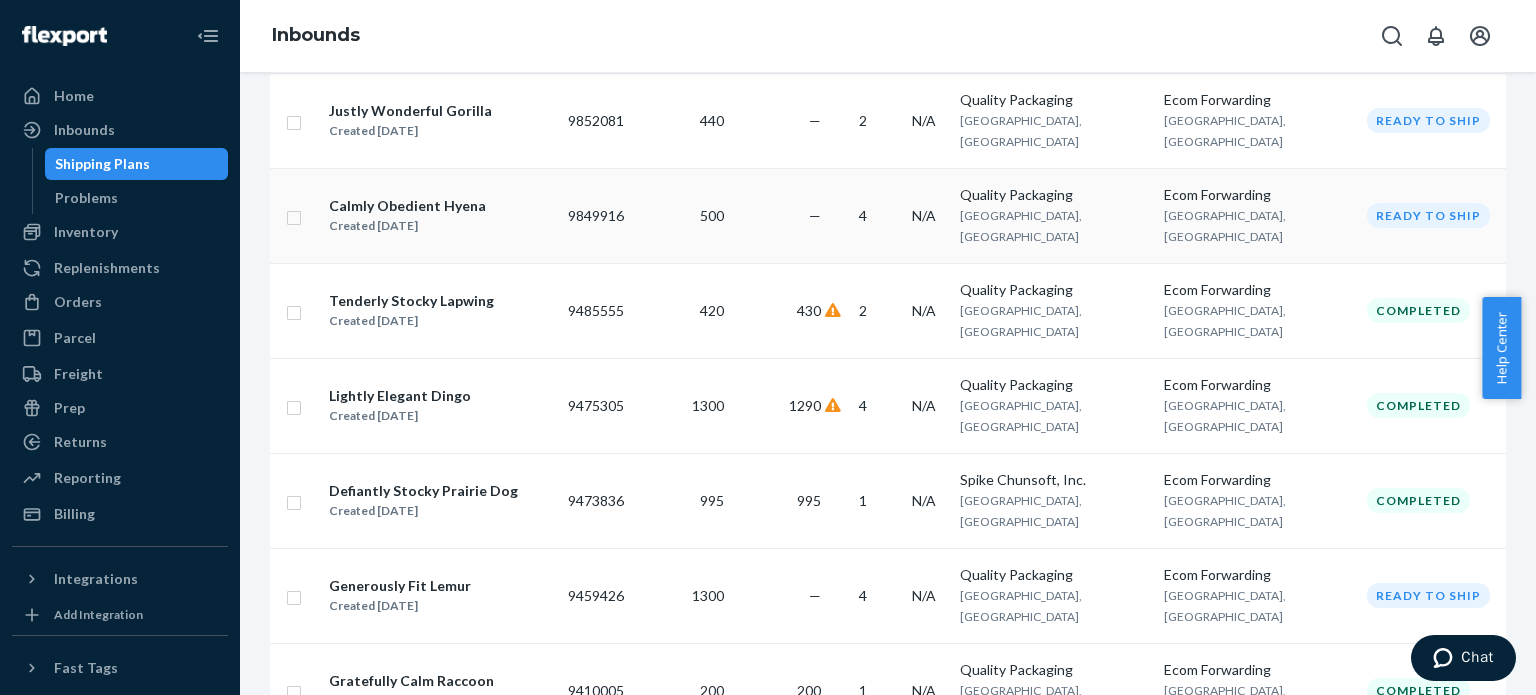 scroll, scrollTop: 500, scrollLeft: 0, axis: vertical 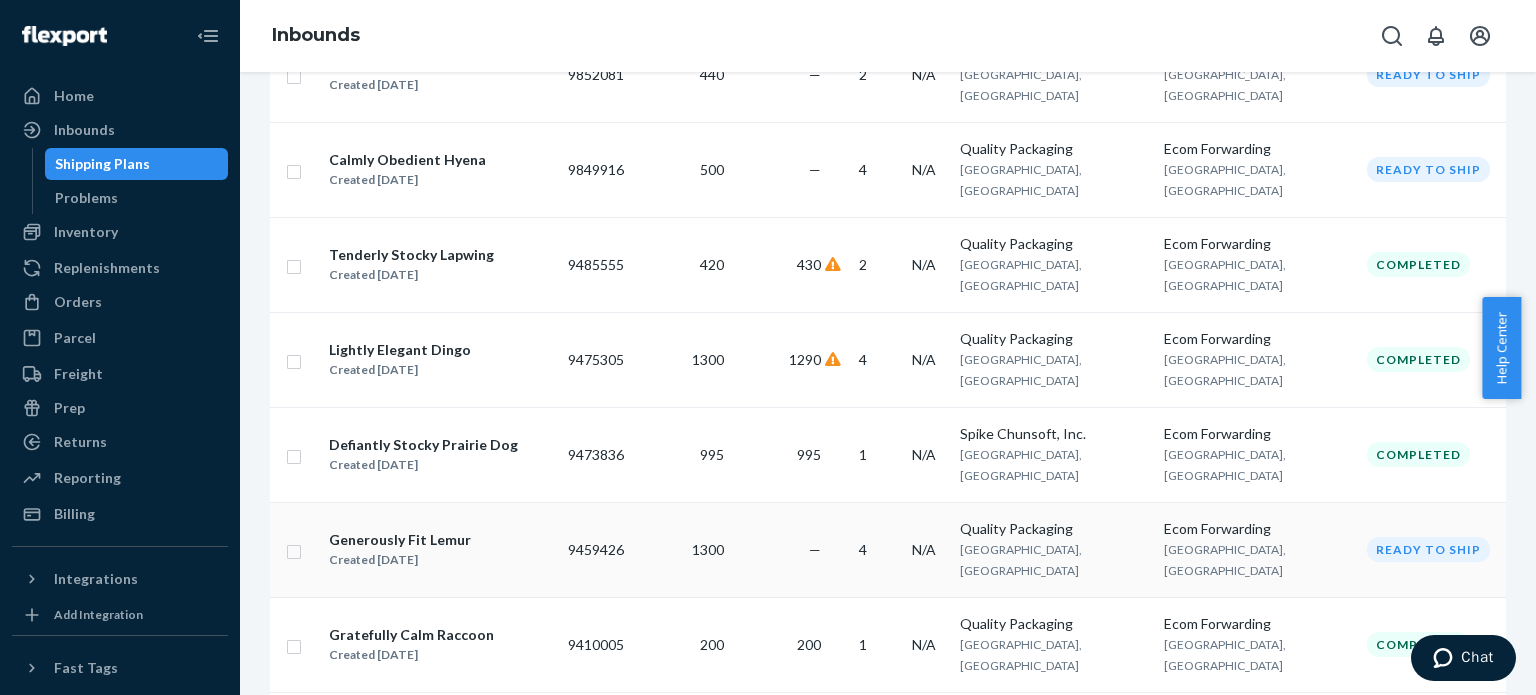 click on "Generously Fit Lemur" at bounding box center (400, 540) 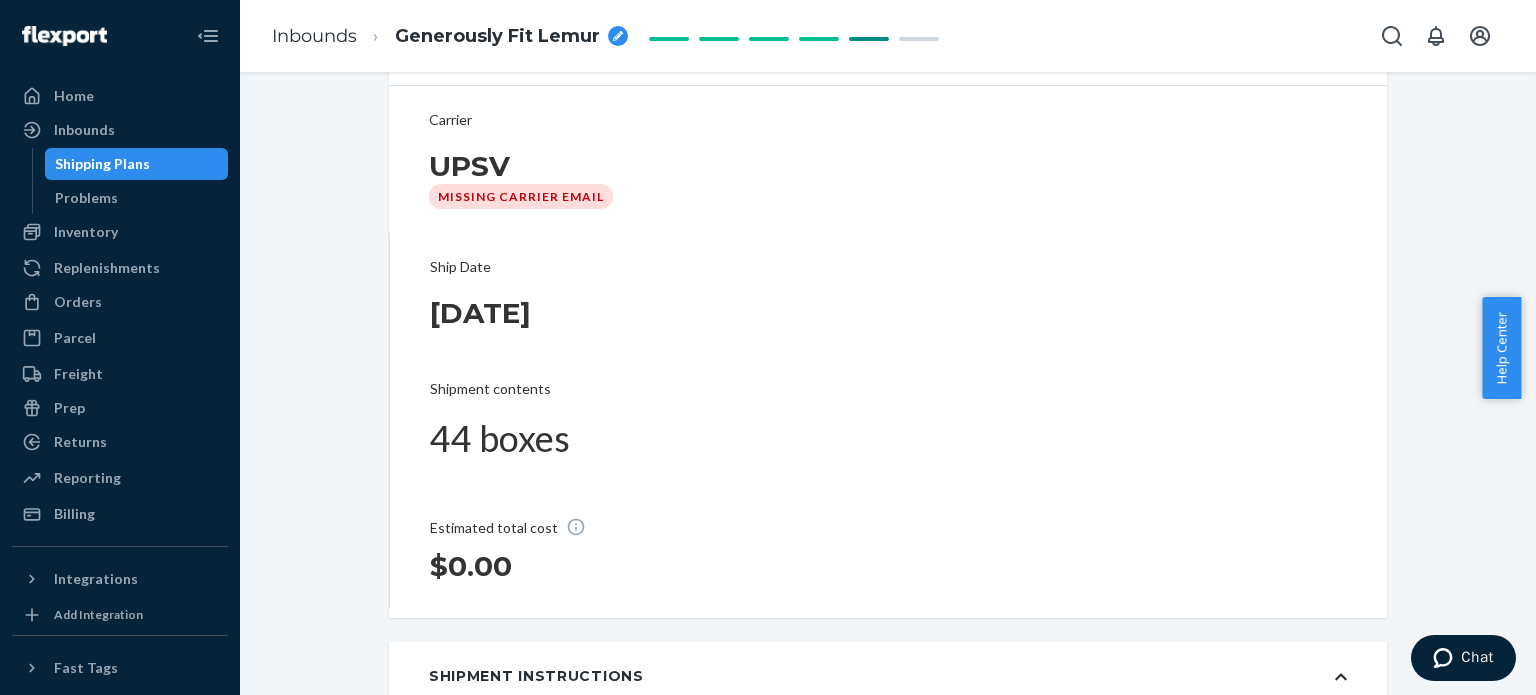 scroll, scrollTop: 0, scrollLeft: 0, axis: both 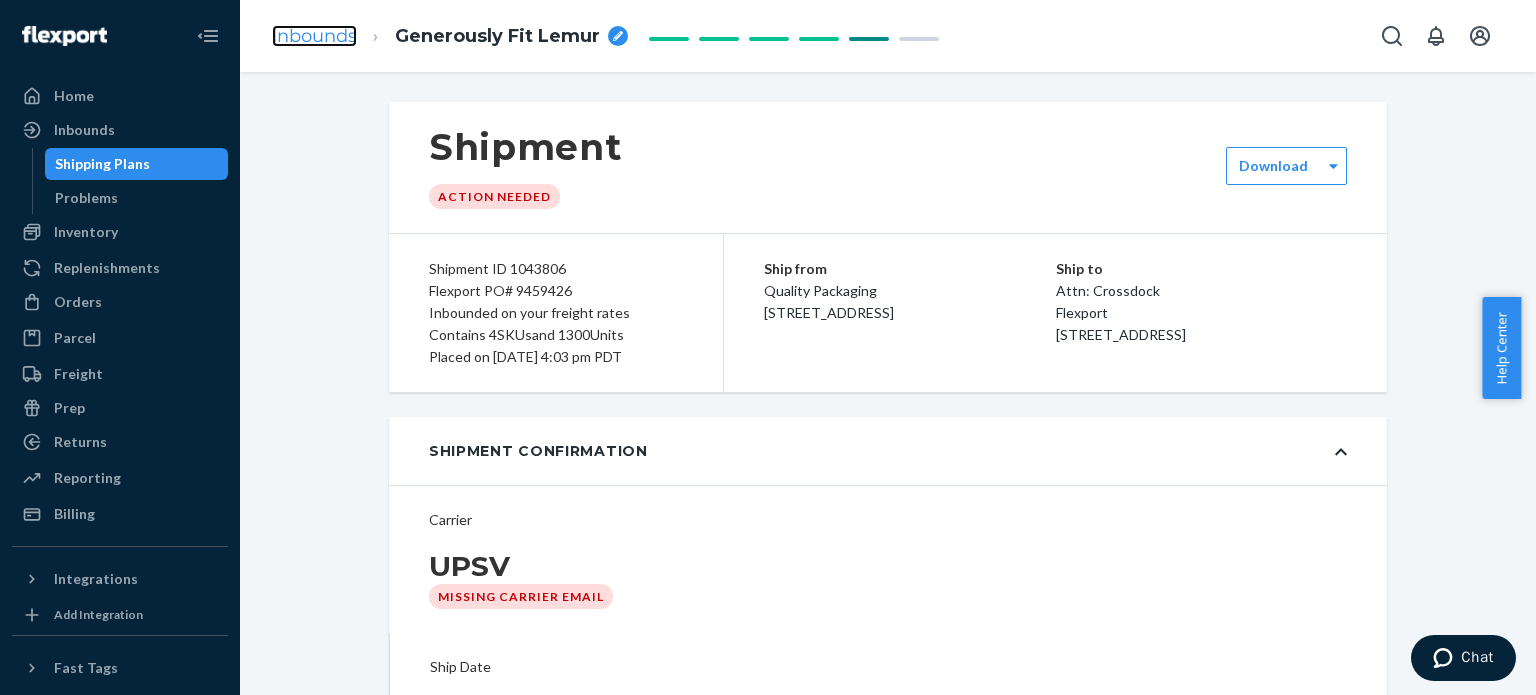 click on "Inbounds" at bounding box center [314, 36] 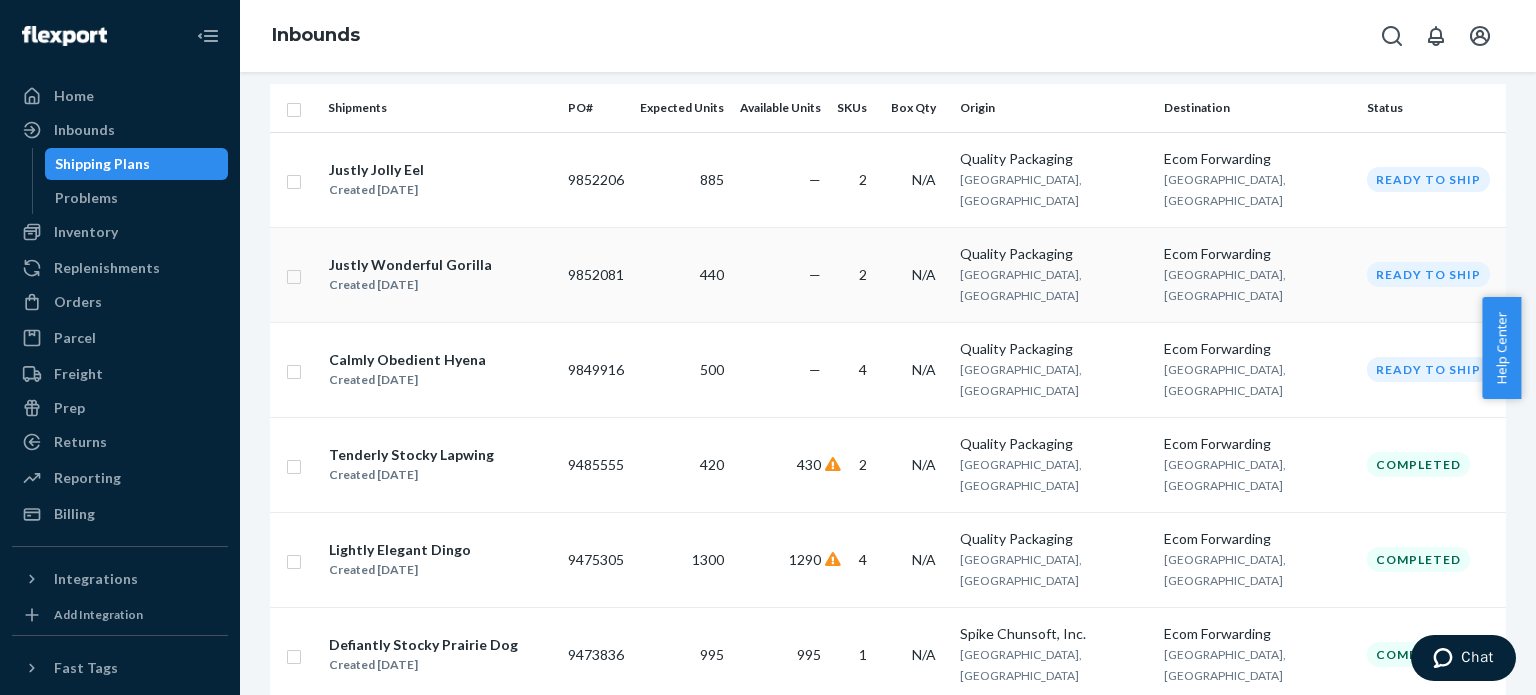 scroll, scrollTop: 400, scrollLeft: 0, axis: vertical 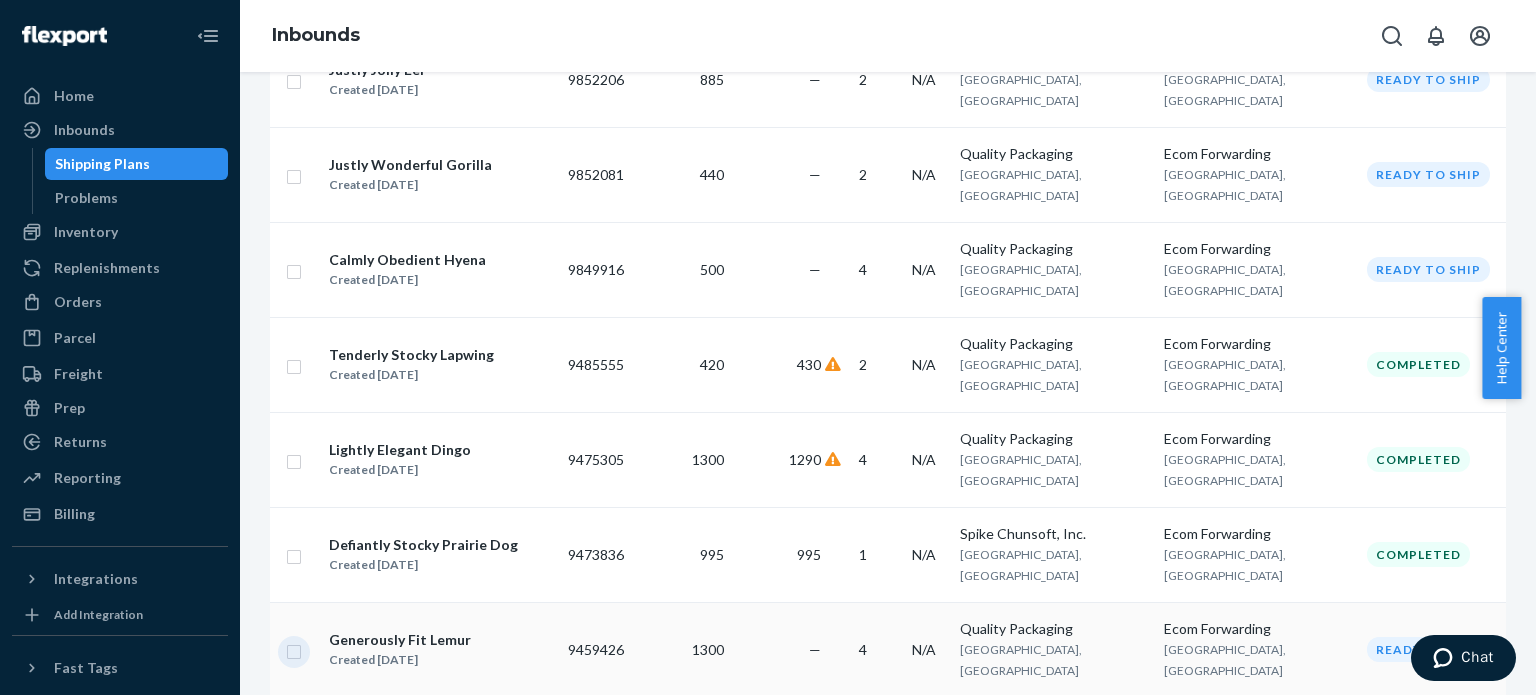 click at bounding box center [294, 649] 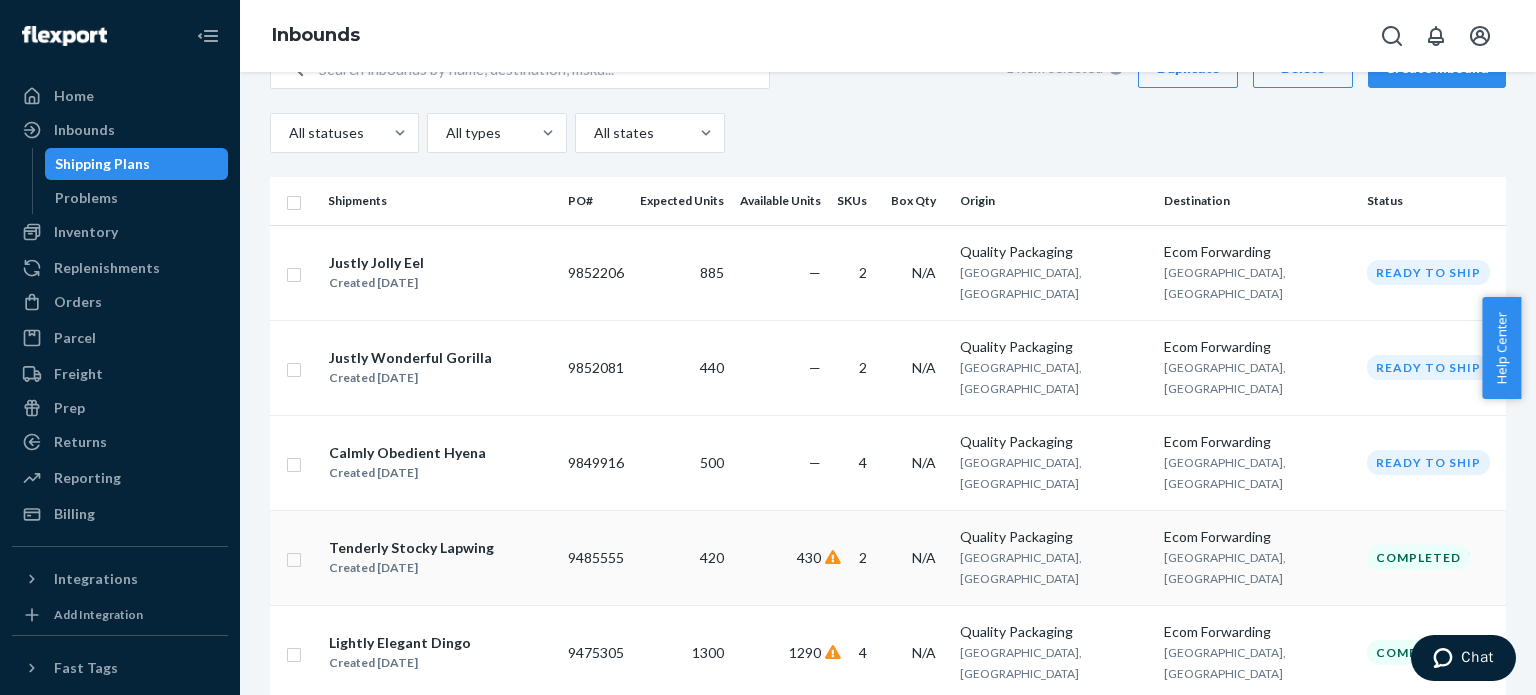 scroll, scrollTop: 100, scrollLeft: 0, axis: vertical 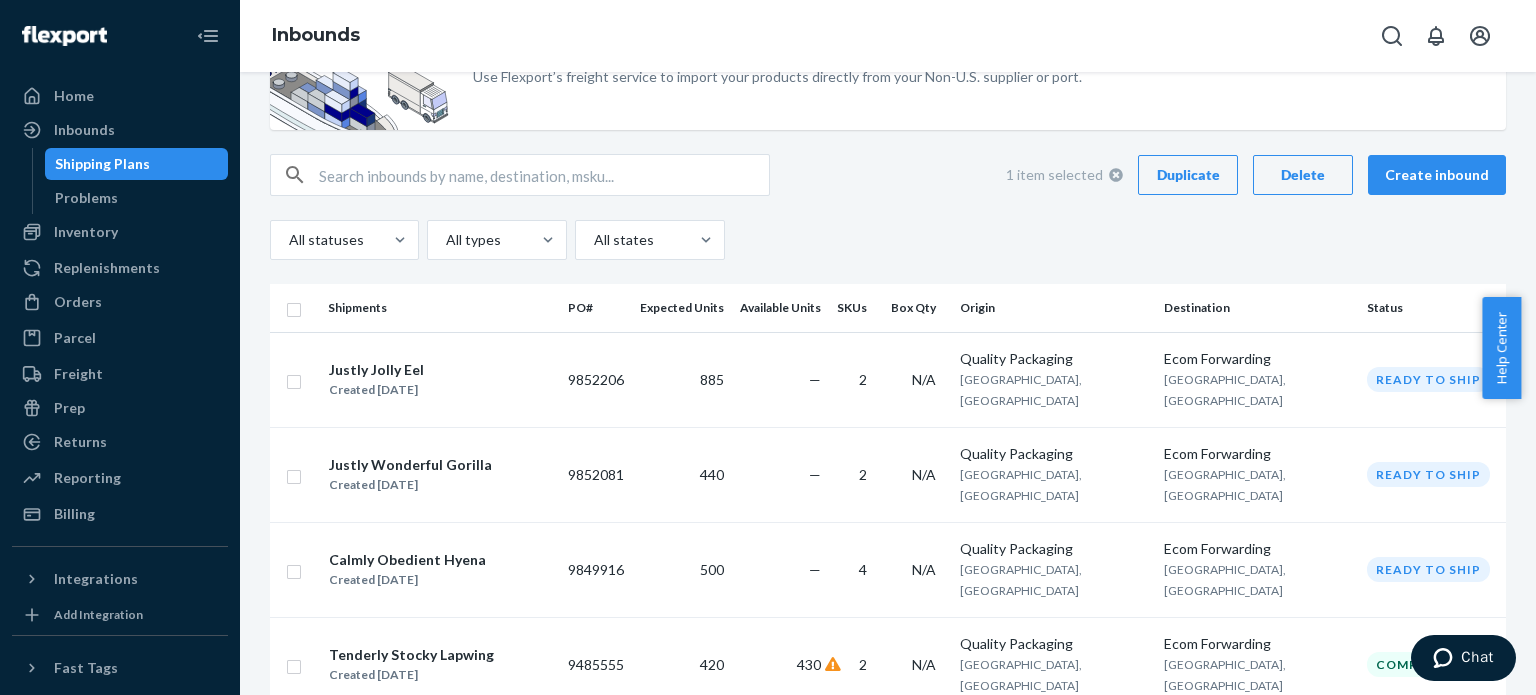 click on "Delete" at bounding box center (1303, 175) 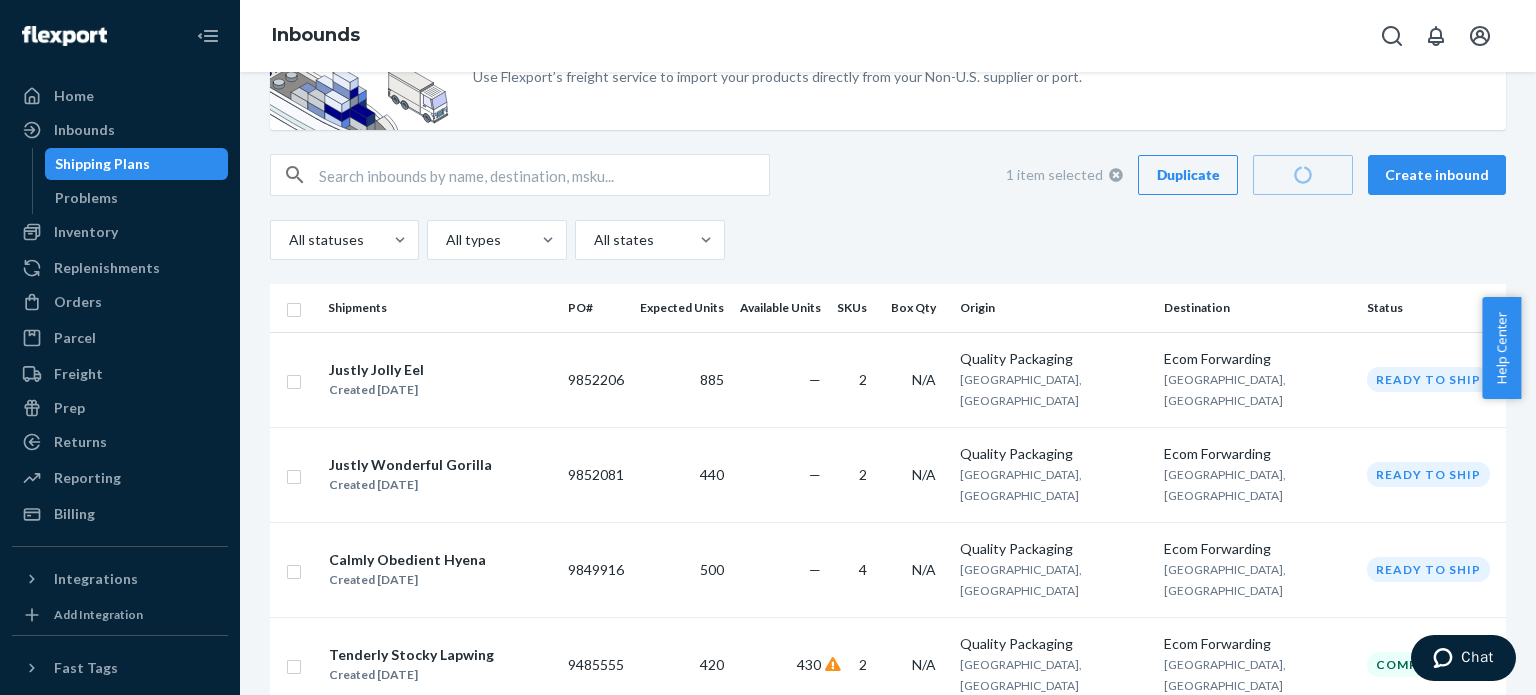 checkbox on "false" 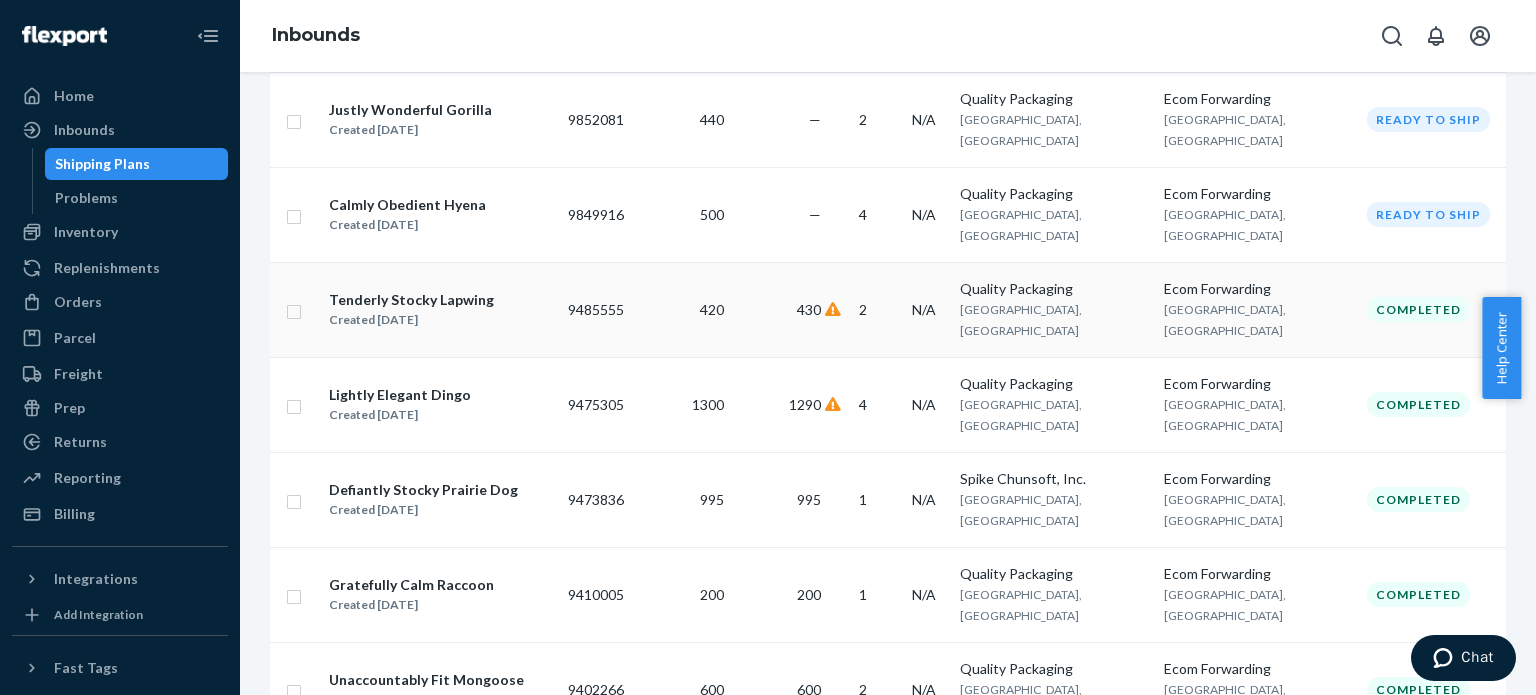 scroll, scrollTop: 155, scrollLeft: 0, axis: vertical 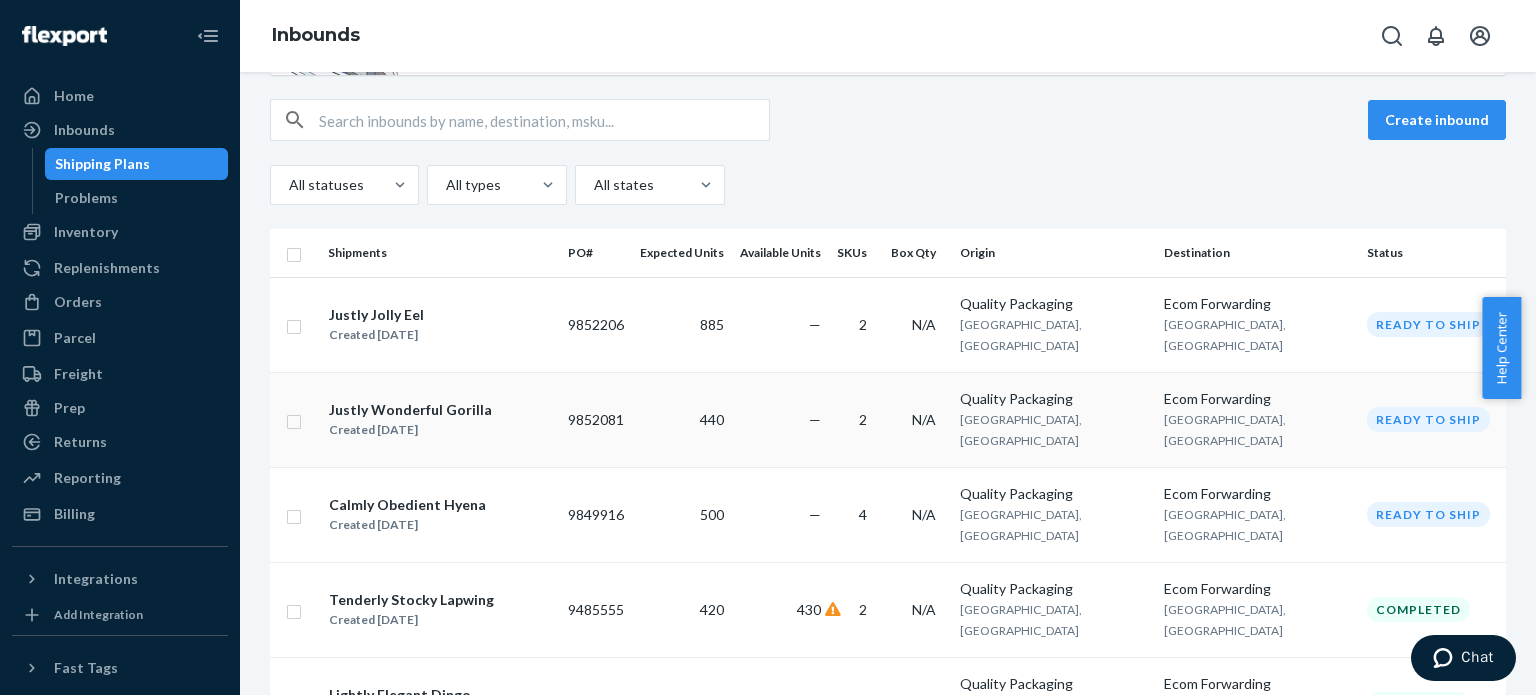 click on "Justly Wonderful Gorilla" at bounding box center (410, 410) 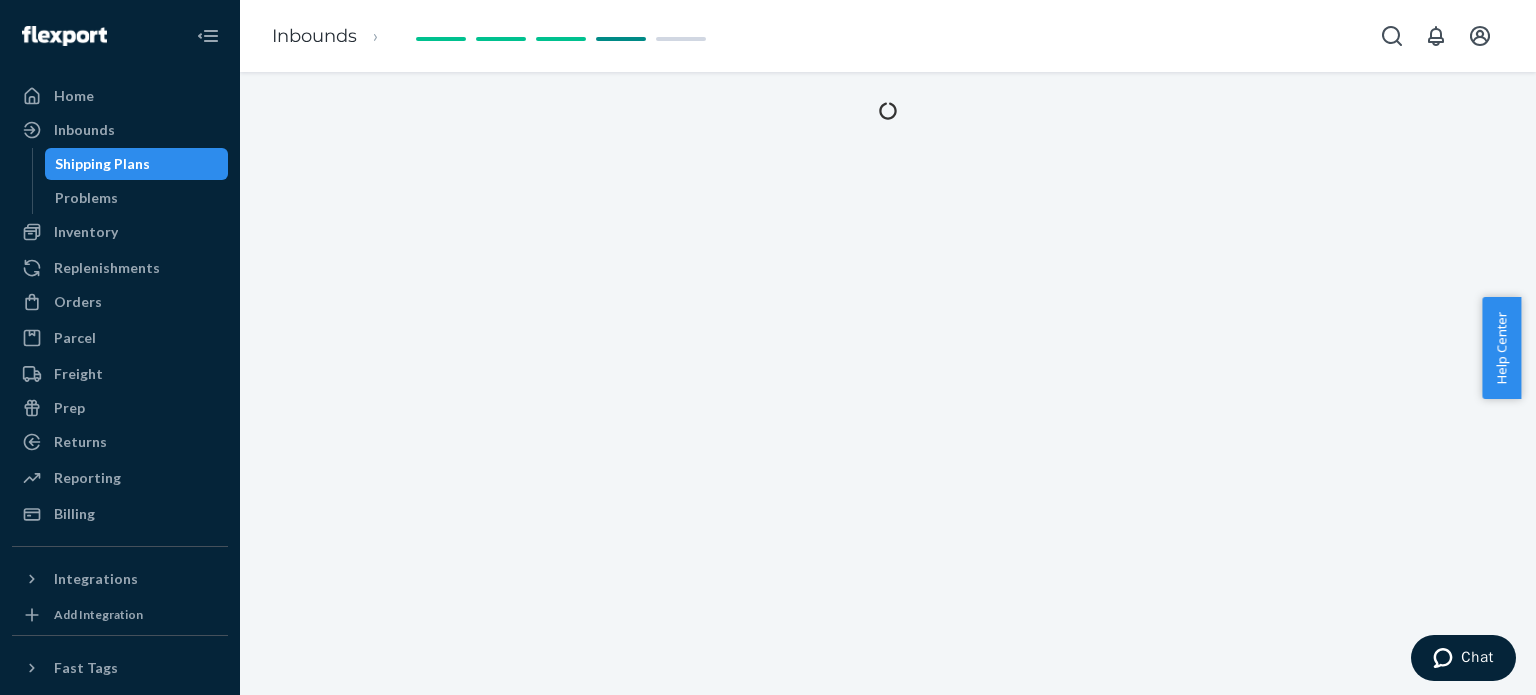 scroll, scrollTop: 0, scrollLeft: 0, axis: both 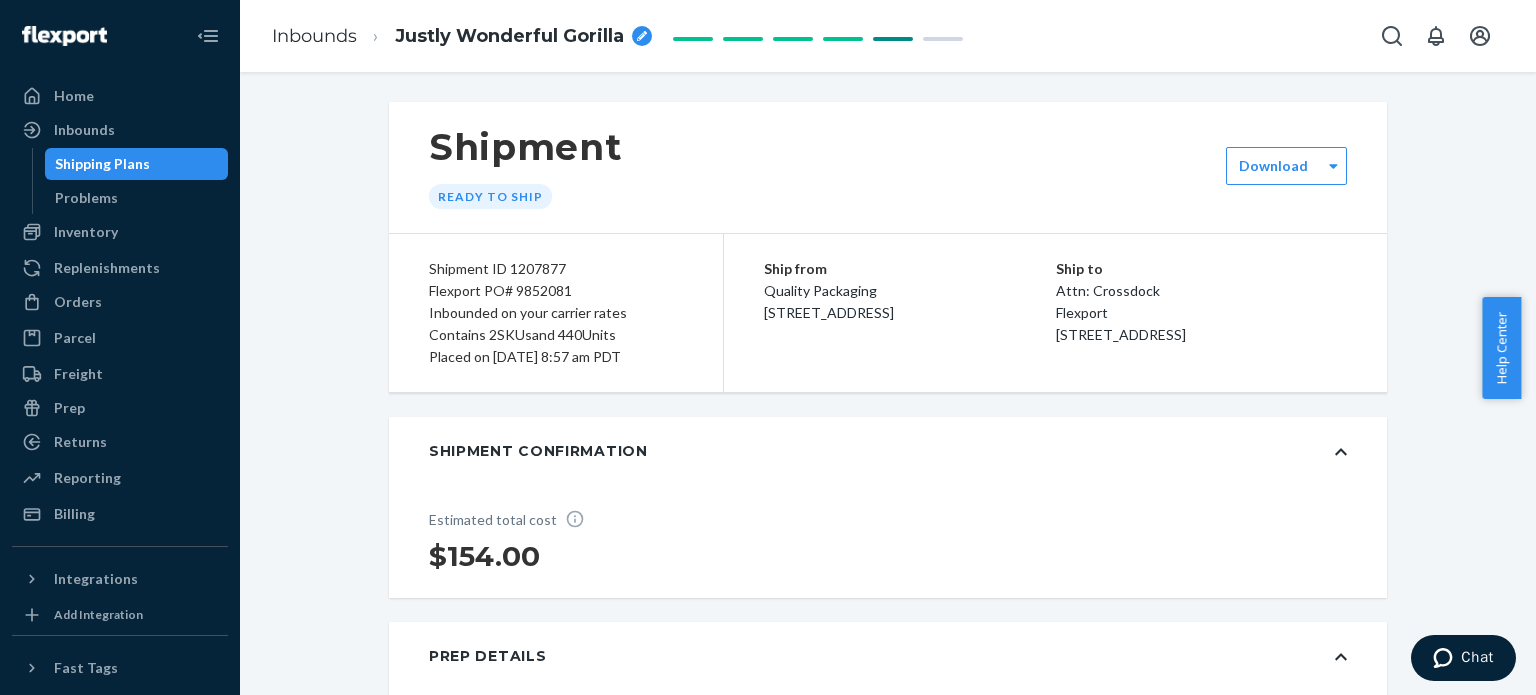 click on "Shipment Ready to ship Download Shipment ID 1207877 Flexport PO# 9852081 Inbounded on your carrier rates Contains 2  SKUs  and 440  Units Placed on [DATE] 8:57 am PDT Ship from Quality Packaging
[STREET_ADDRESS] Ship to Attn: Crossdock Flexport [STREET_ADDRESS] Shipment Confirmation Estimated total cost $154.00 Prep Details Requested Prep services Unit barcoding You can view the estimated Prep costs under  Estimated total cost . To cancel or edit the Prep request, please contact  support . Note : Prep services can be canceled up until your shipment arrives at the crossdock. Inbound Shipment Details 2   SKUs   440   Units SKU Barcode Expected Received Discrepancy Complete Soundtrack Edition (Bundle) (Nintendo Switch 2) AIN-S2-CSE 00811800030674 0811800030674 811800030674 DZT4XDUZQET Add alternate barcode 200 — — No Sleep for Kaname Date - From AI: THE SOMNIUM FILES Complete Soundtrack Edition (Bundle) (Steam) AIN-STM-CSE 00811800030667 240 1" at bounding box center [888, 1556] 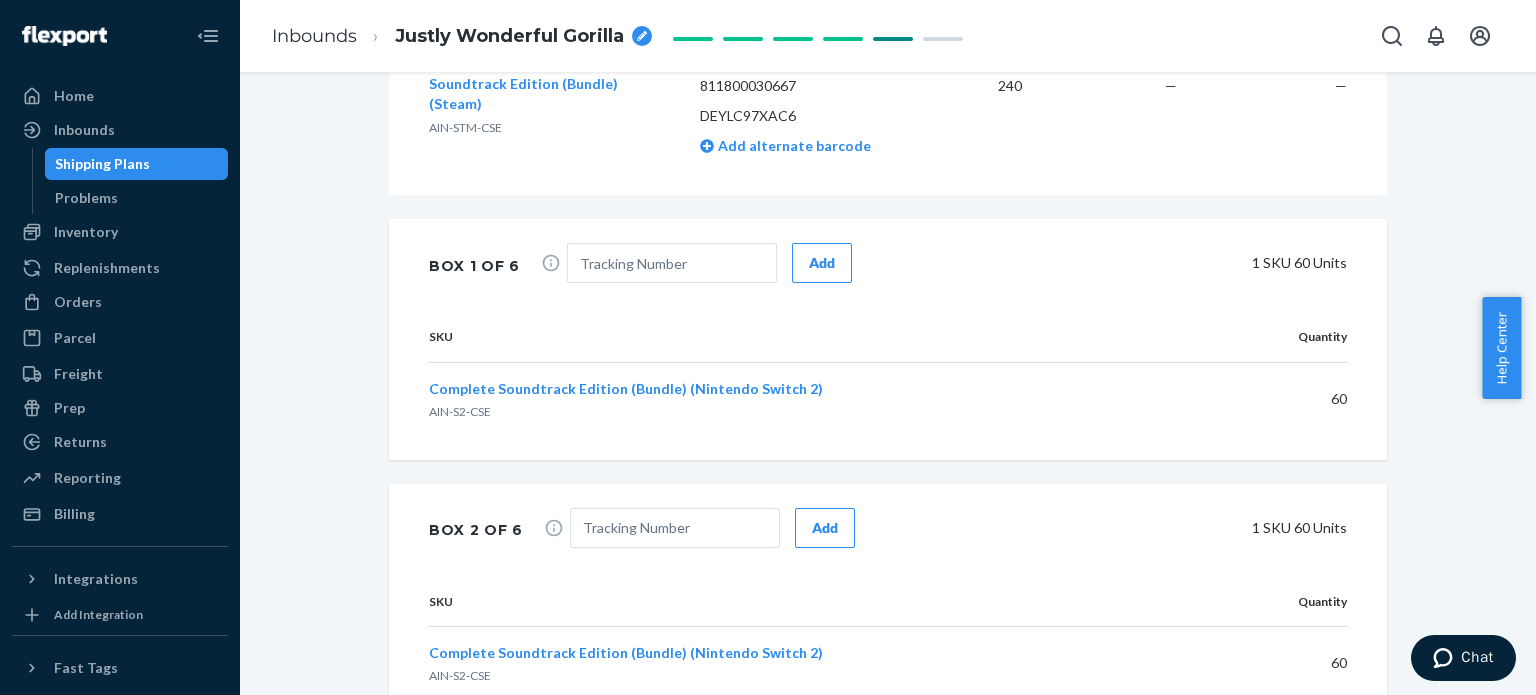scroll, scrollTop: 1200, scrollLeft: 0, axis: vertical 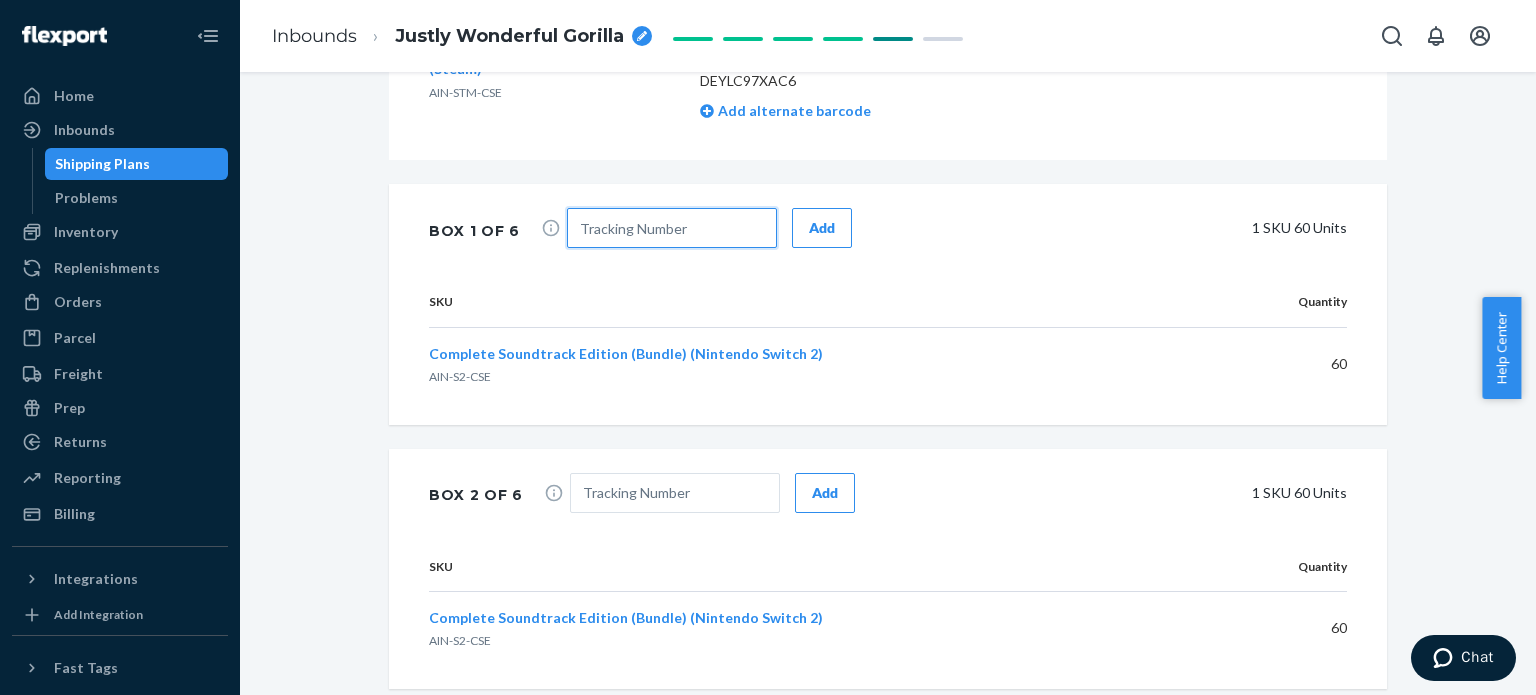 click at bounding box center (672, 228) 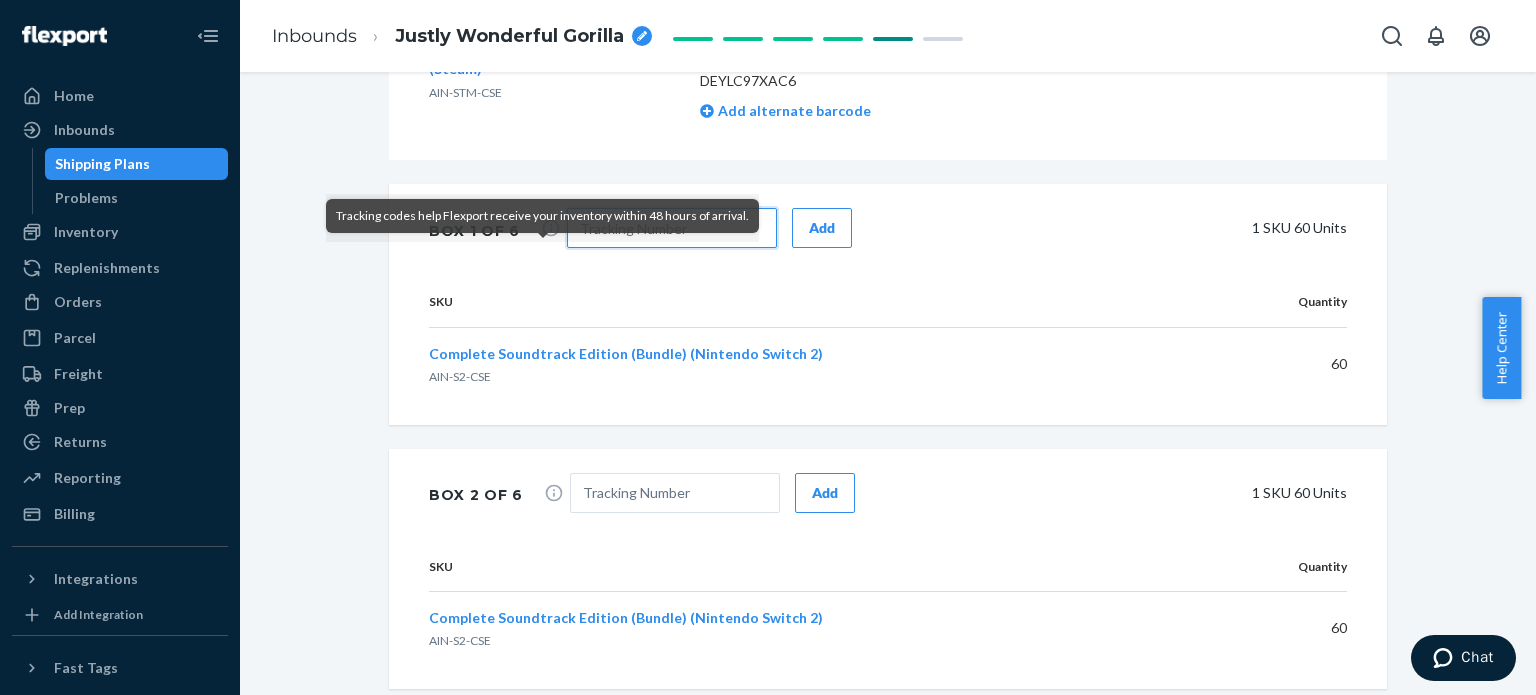 click at bounding box center (672, 228) 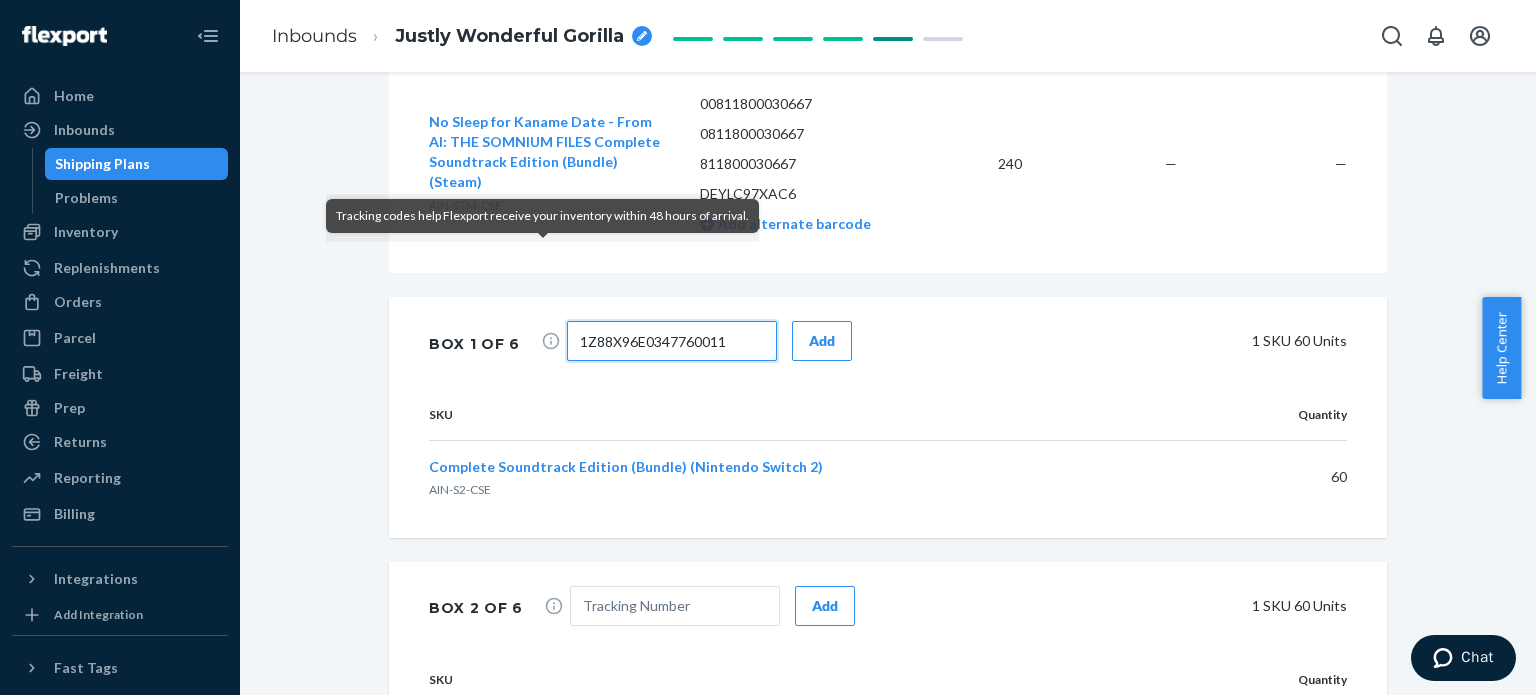 scroll, scrollTop: 1100, scrollLeft: 0, axis: vertical 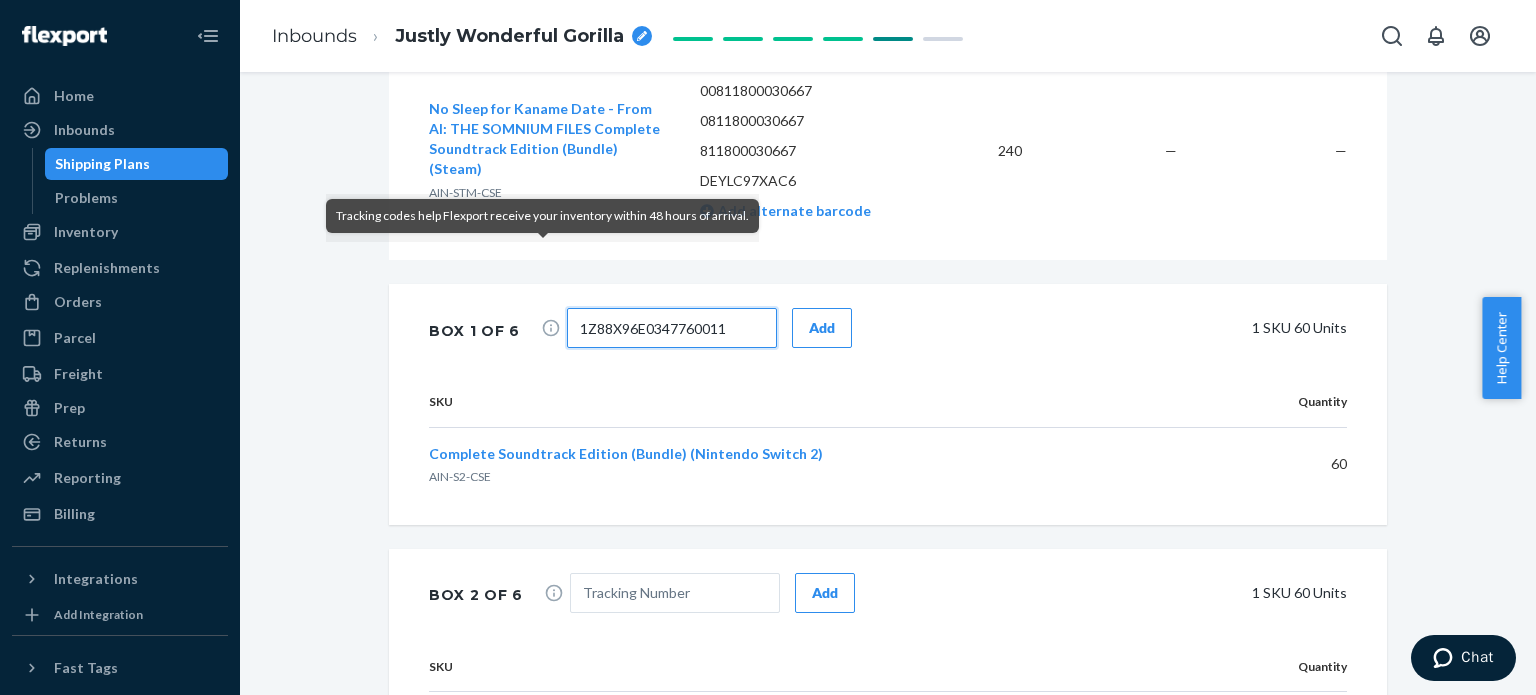 type on "1Z88X96E0347760011" 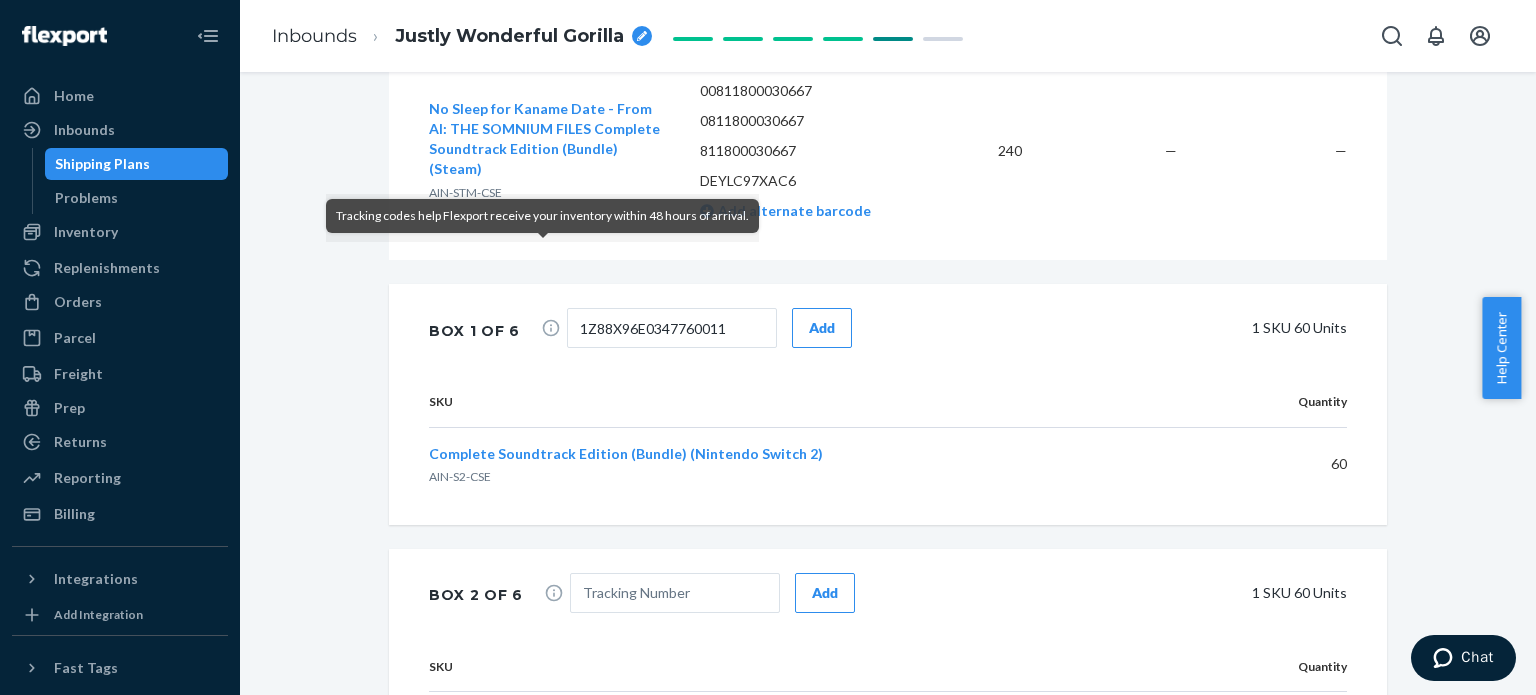 click on "Add" at bounding box center (822, 328) 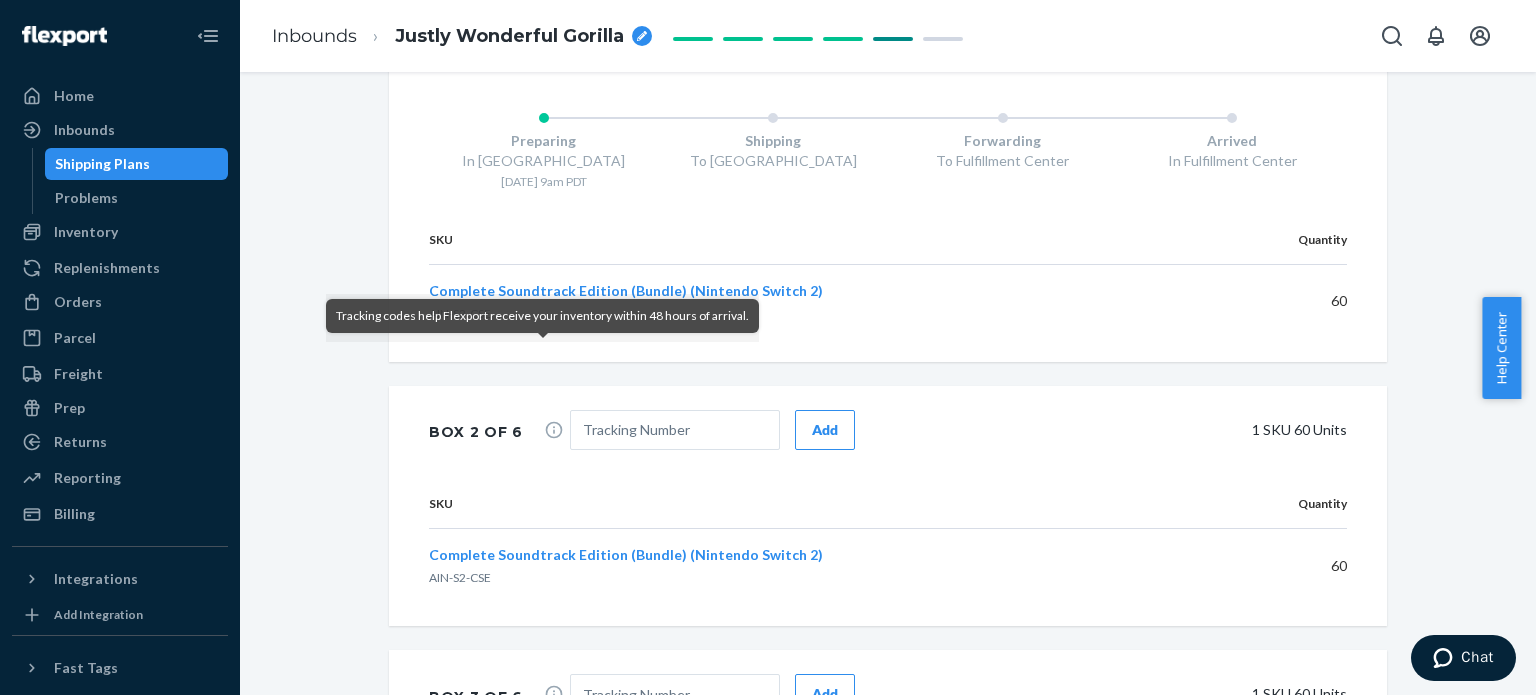 scroll, scrollTop: 1400, scrollLeft: 0, axis: vertical 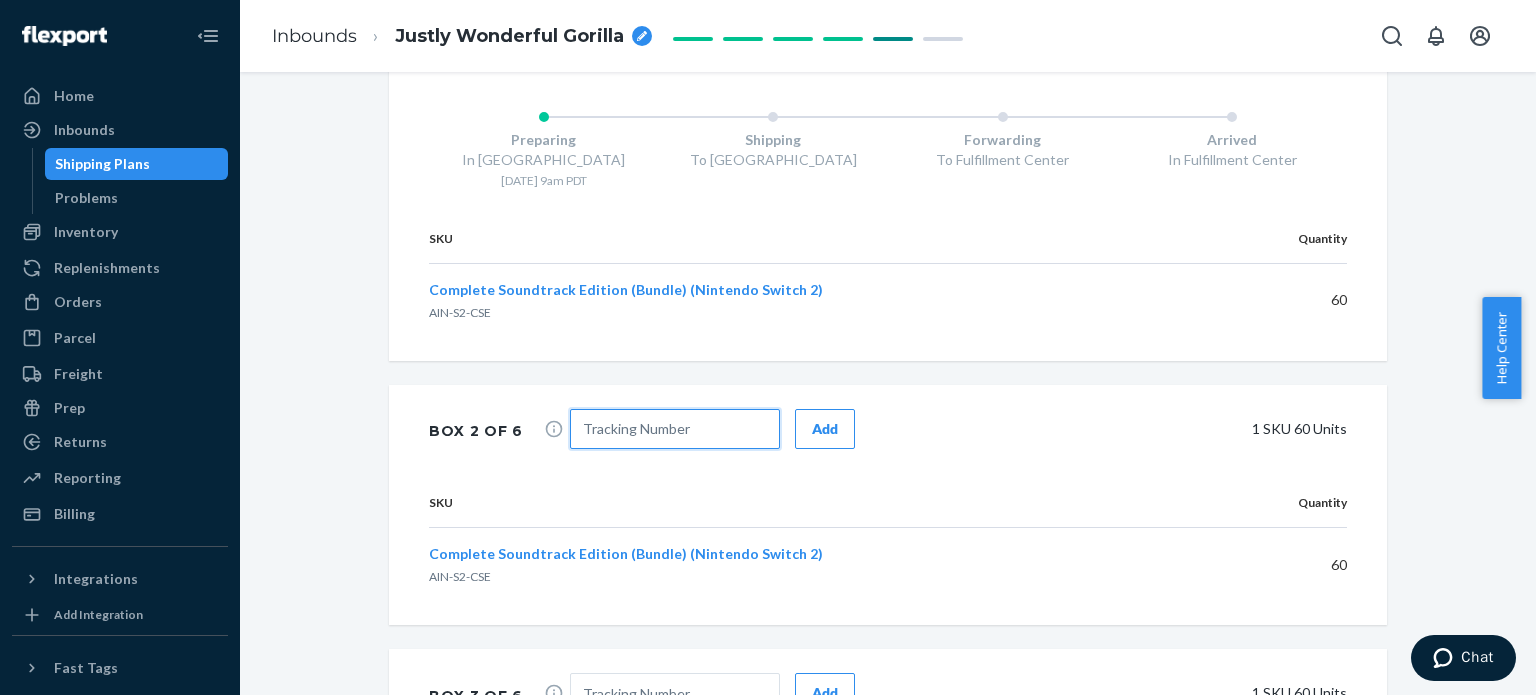 click at bounding box center (675, 429) 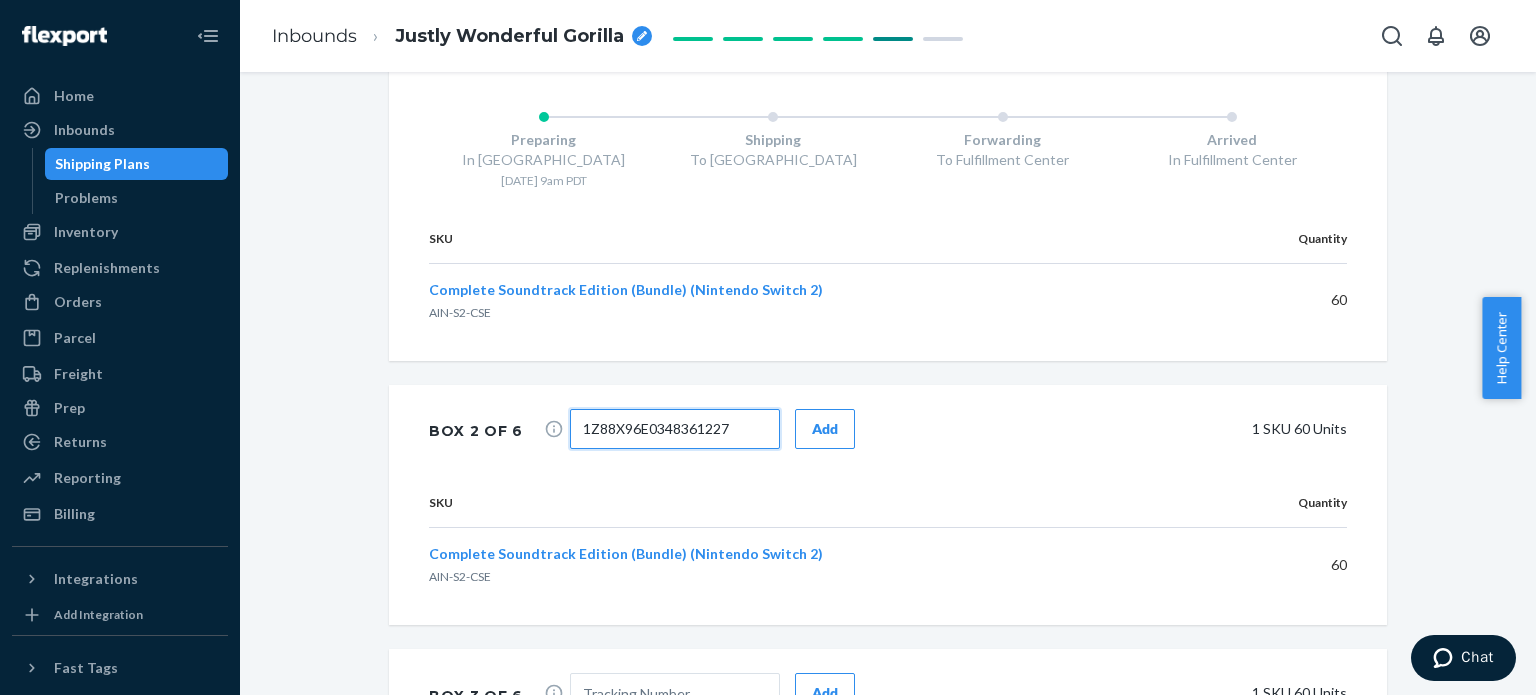 type on "1Z88X96E0348361227" 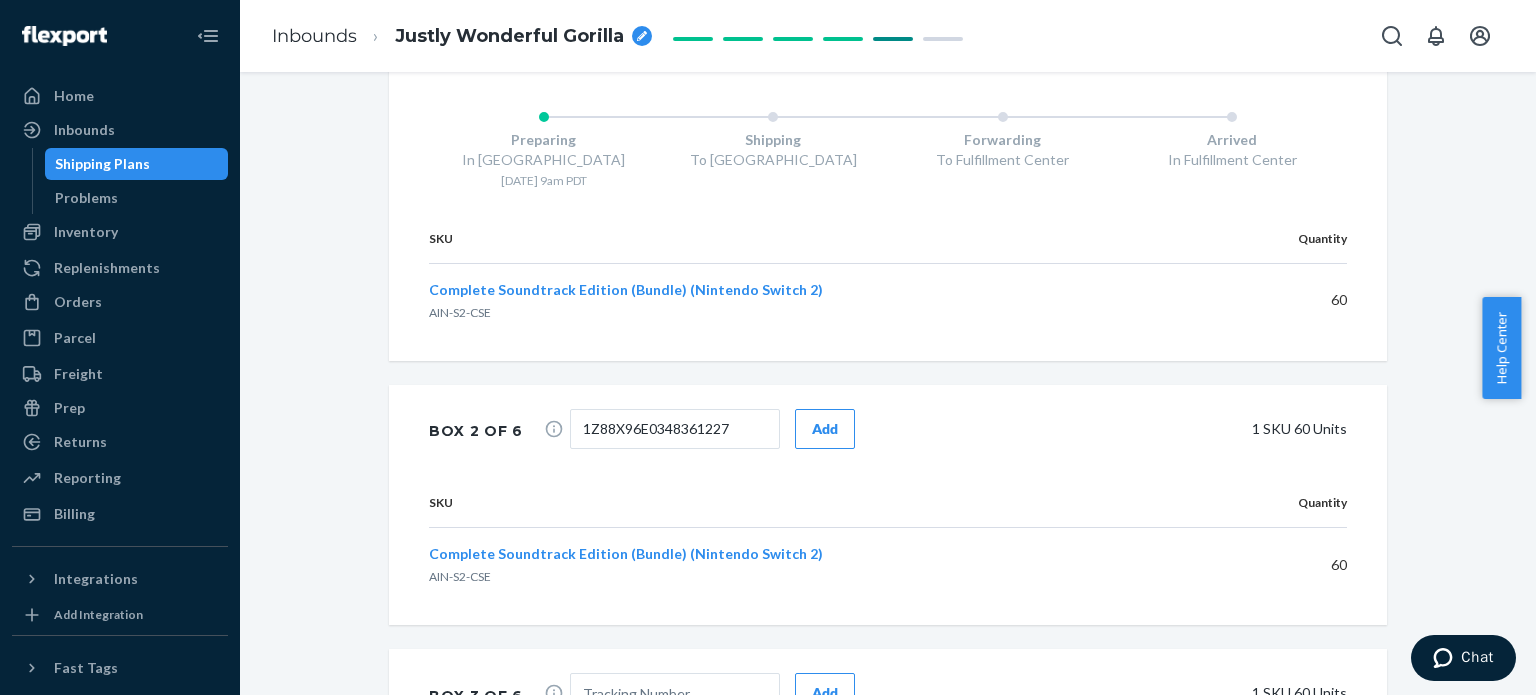 click on "Add" at bounding box center [825, 429] 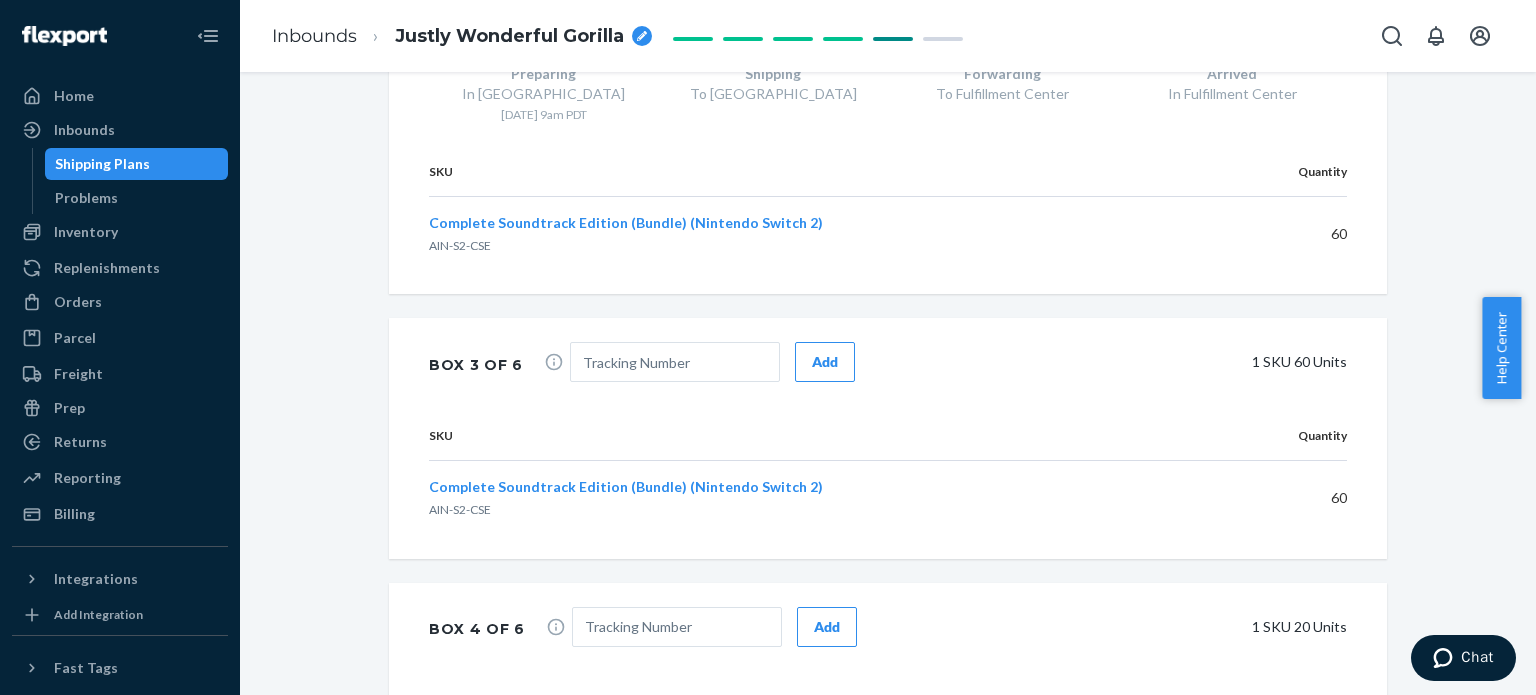 scroll, scrollTop: 2000, scrollLeft: 0, axis: vertical 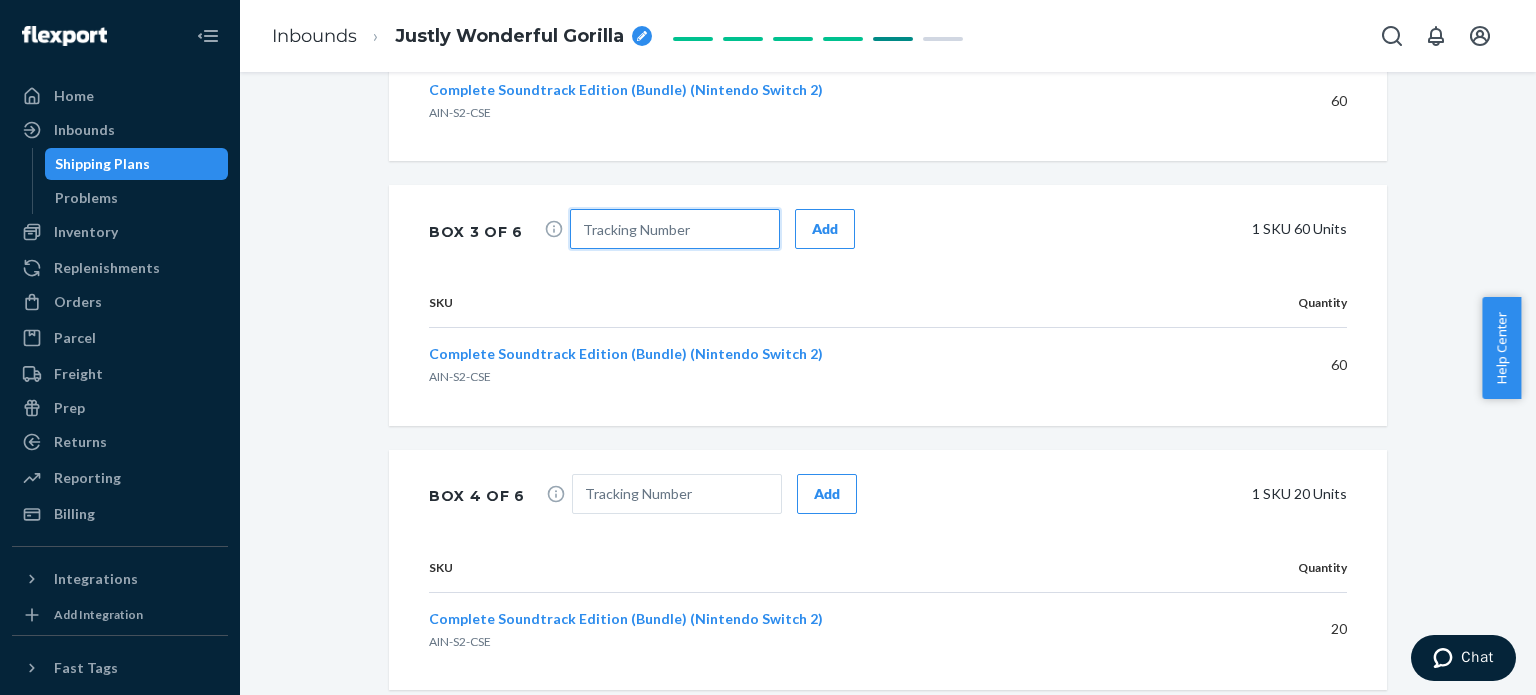 click at bounding box center [675, 229] 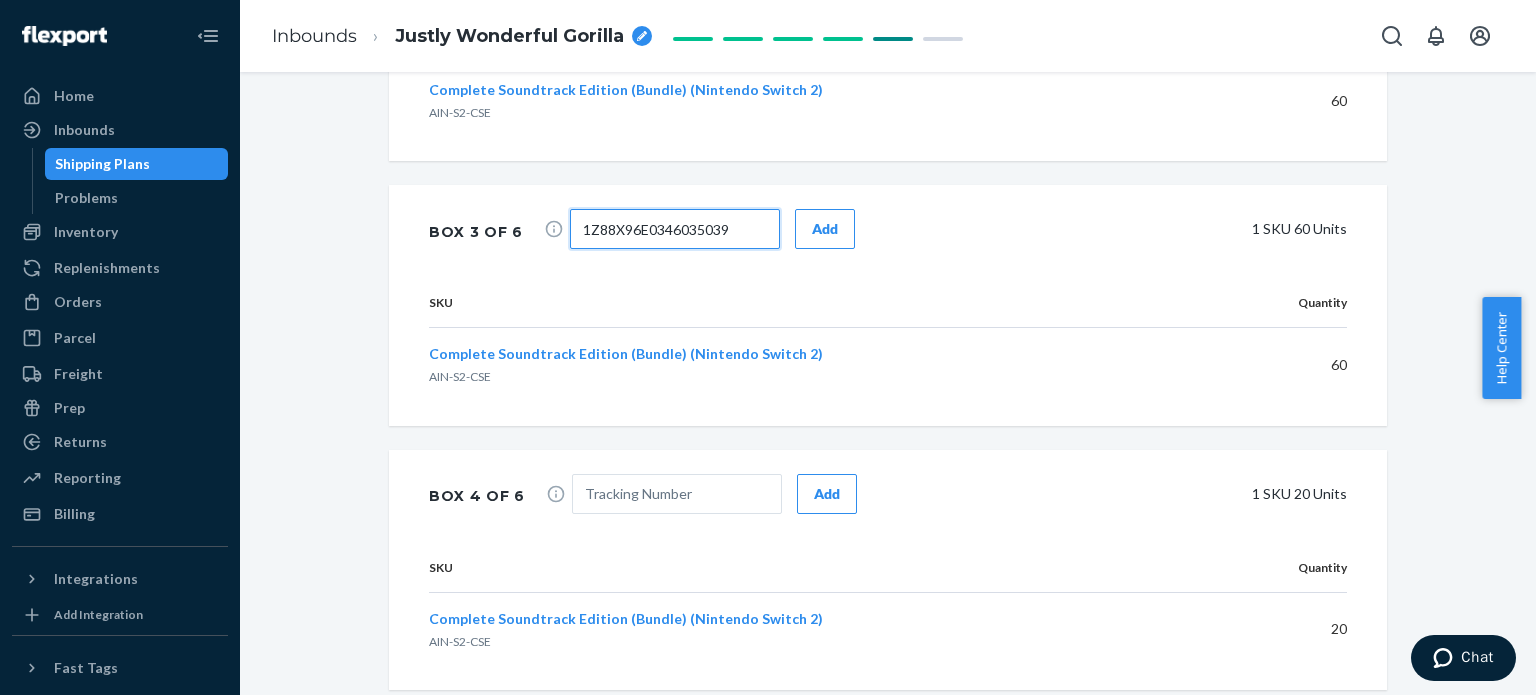 type on "1Z88X96E0346035039" 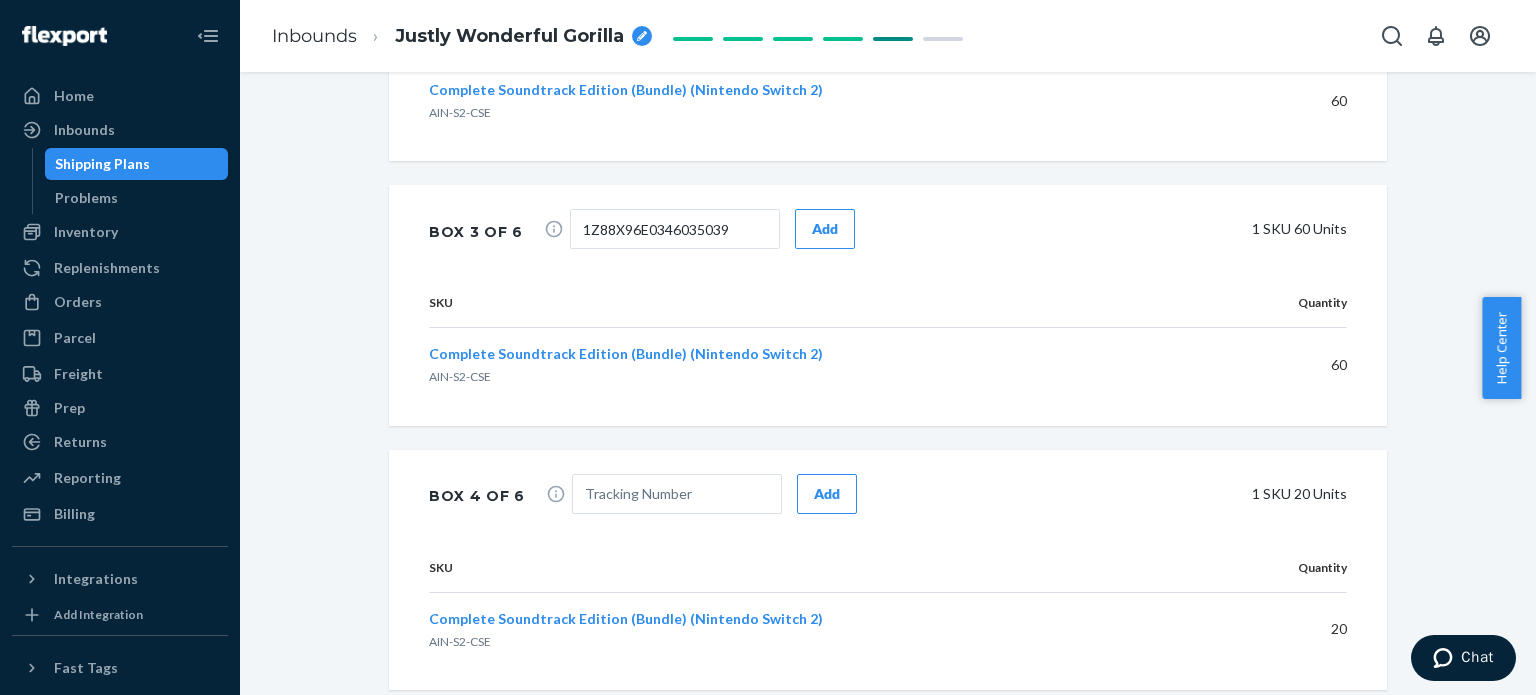 click on "Add" at bounding box center [825, 229] 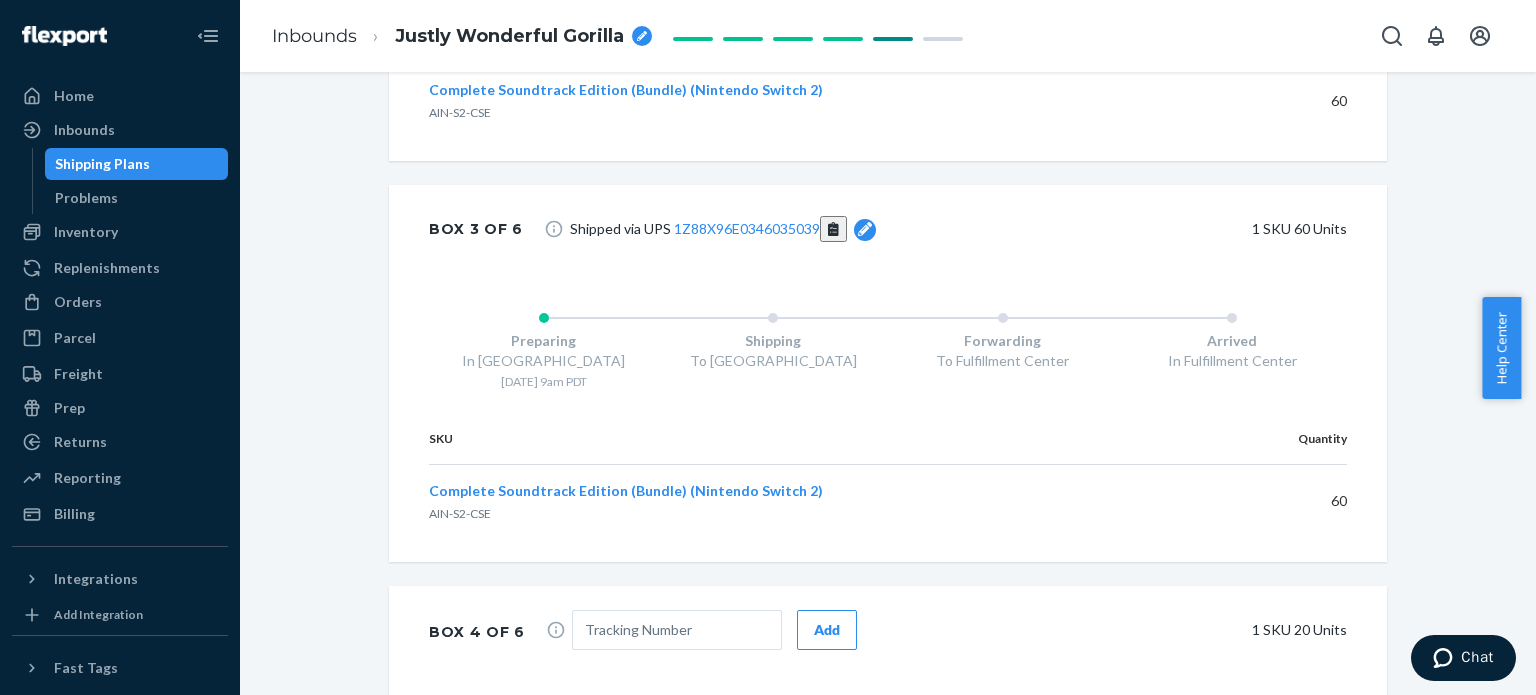 scroll, scrollTop: 2300, scrollLeft: 0, axis: vertical 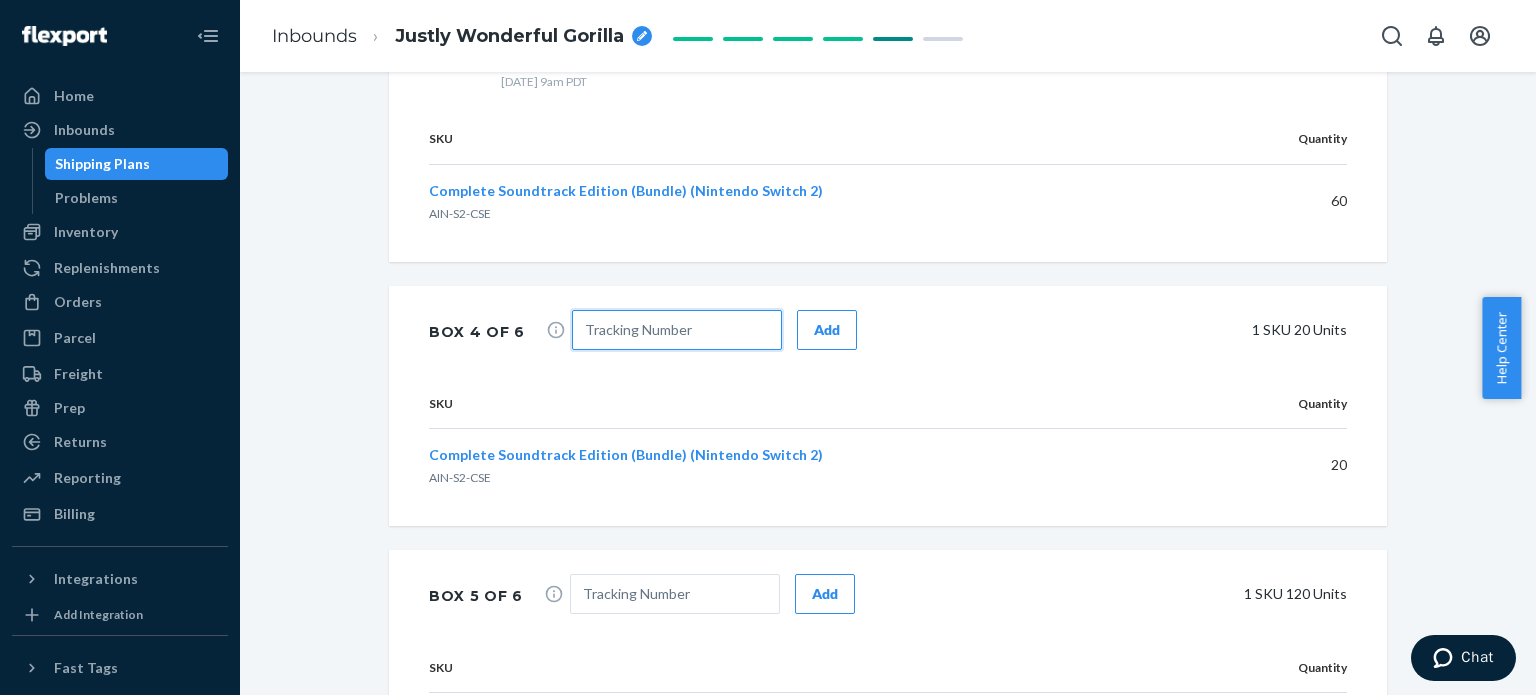 click at bounding box center [677, 330] 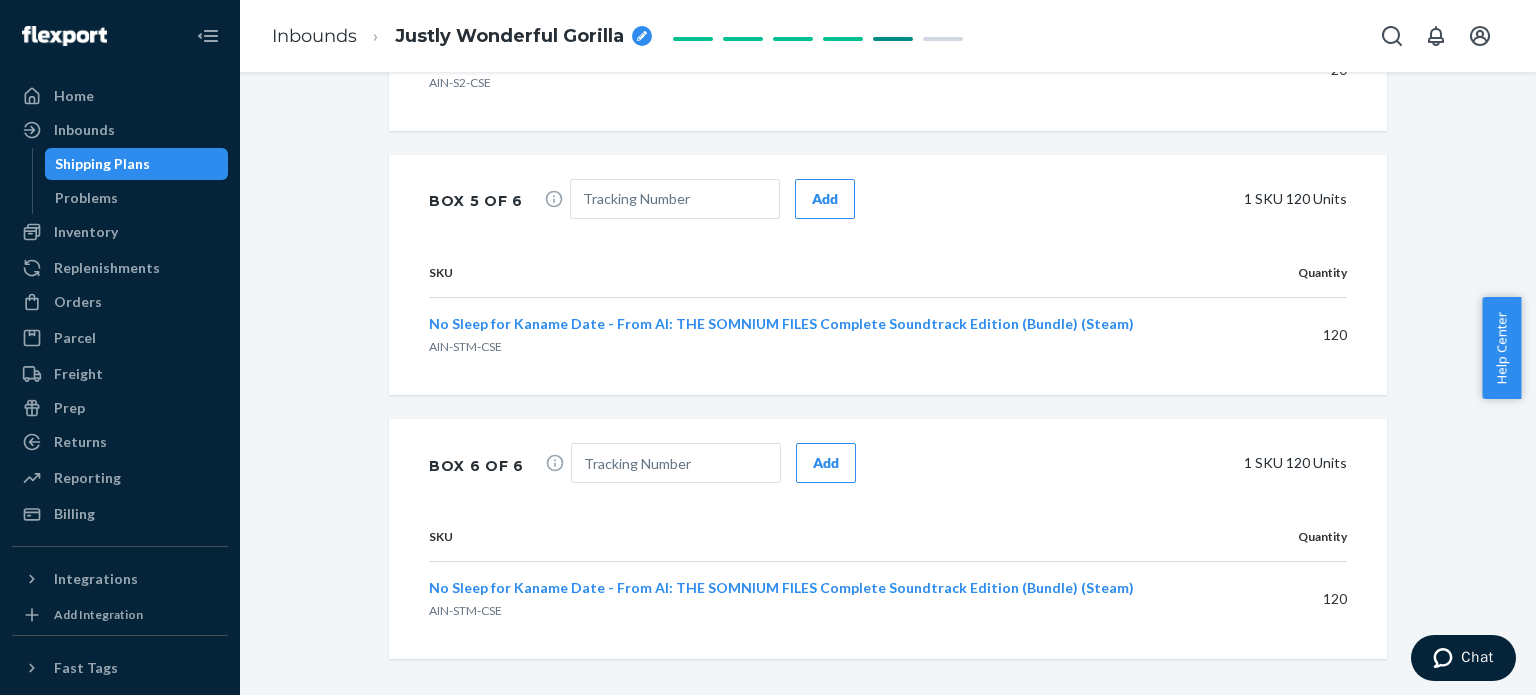 scroll, scrollTop: 2700, scrollLeft: 0, axis: vertical 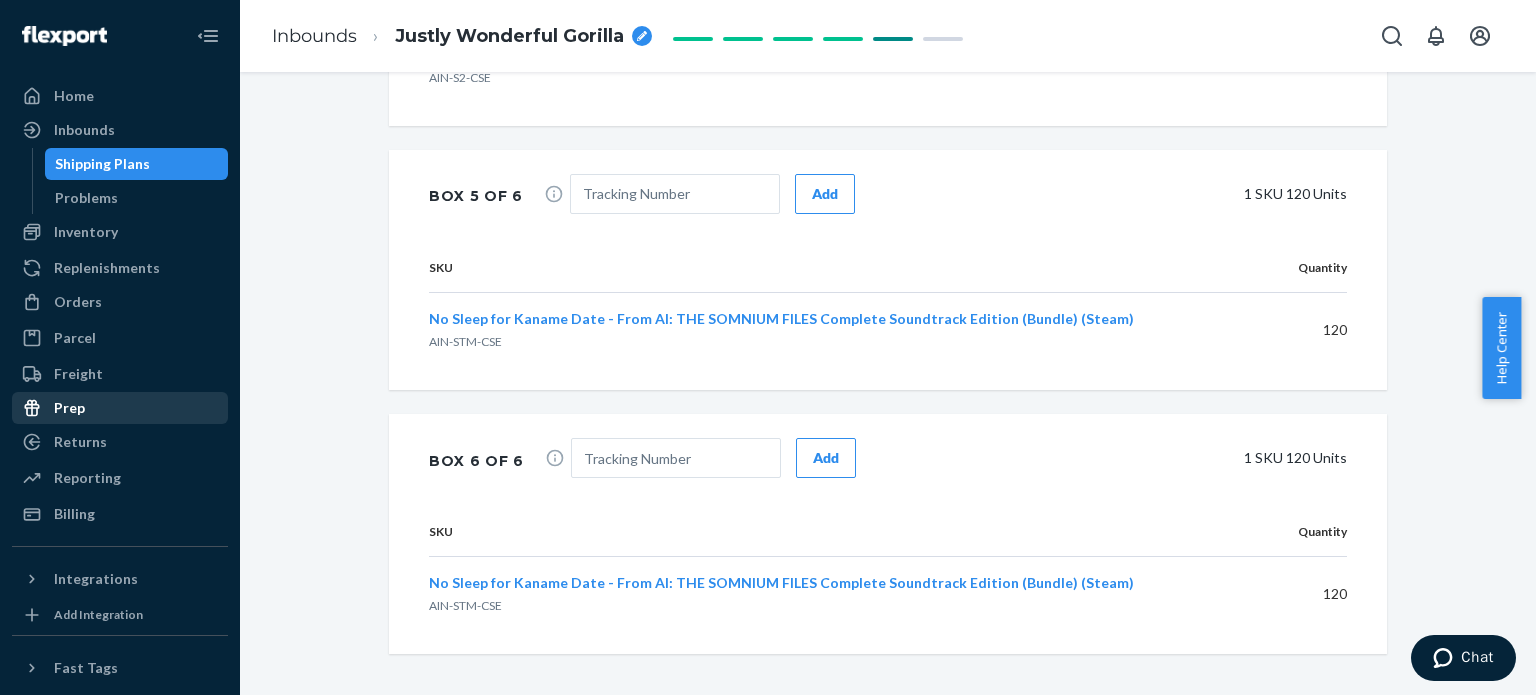type on "1Z88X96E0348137443" 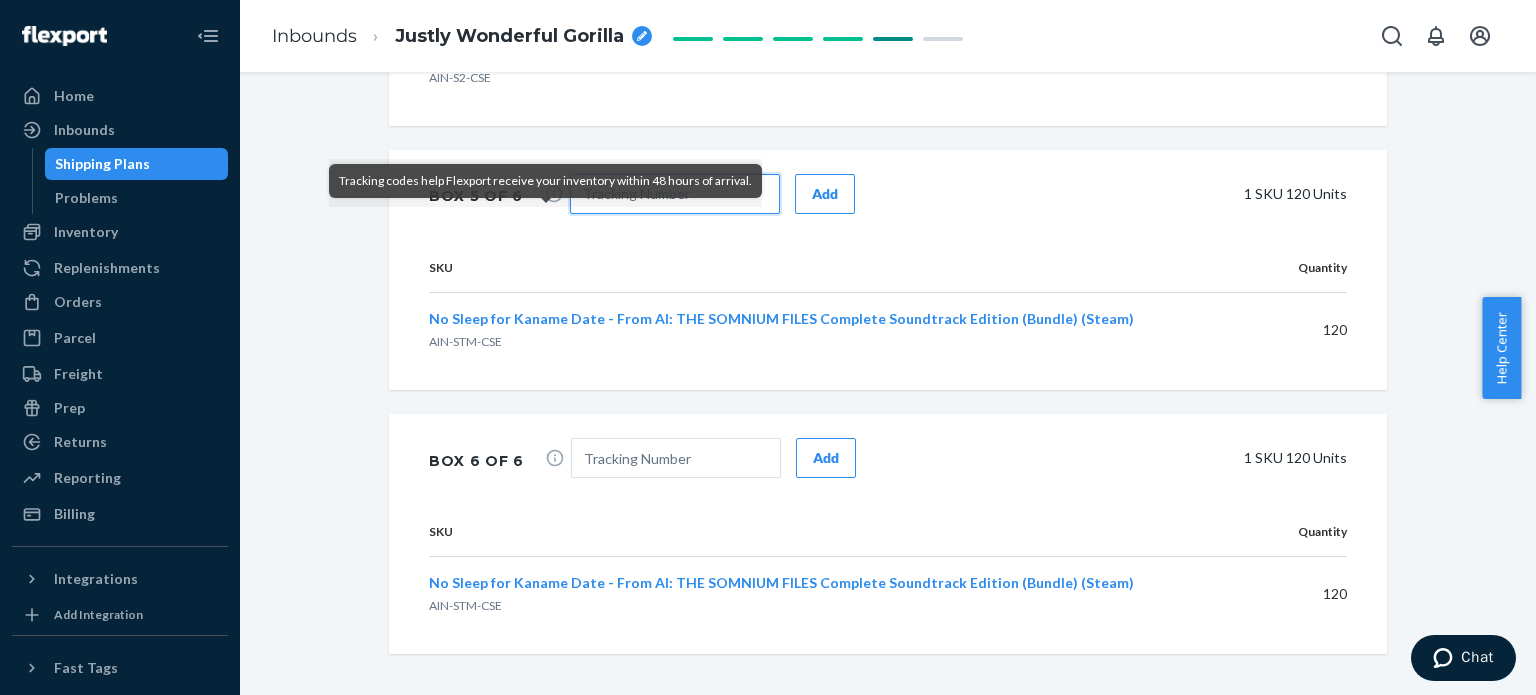 click at bounding box center (675, 194) 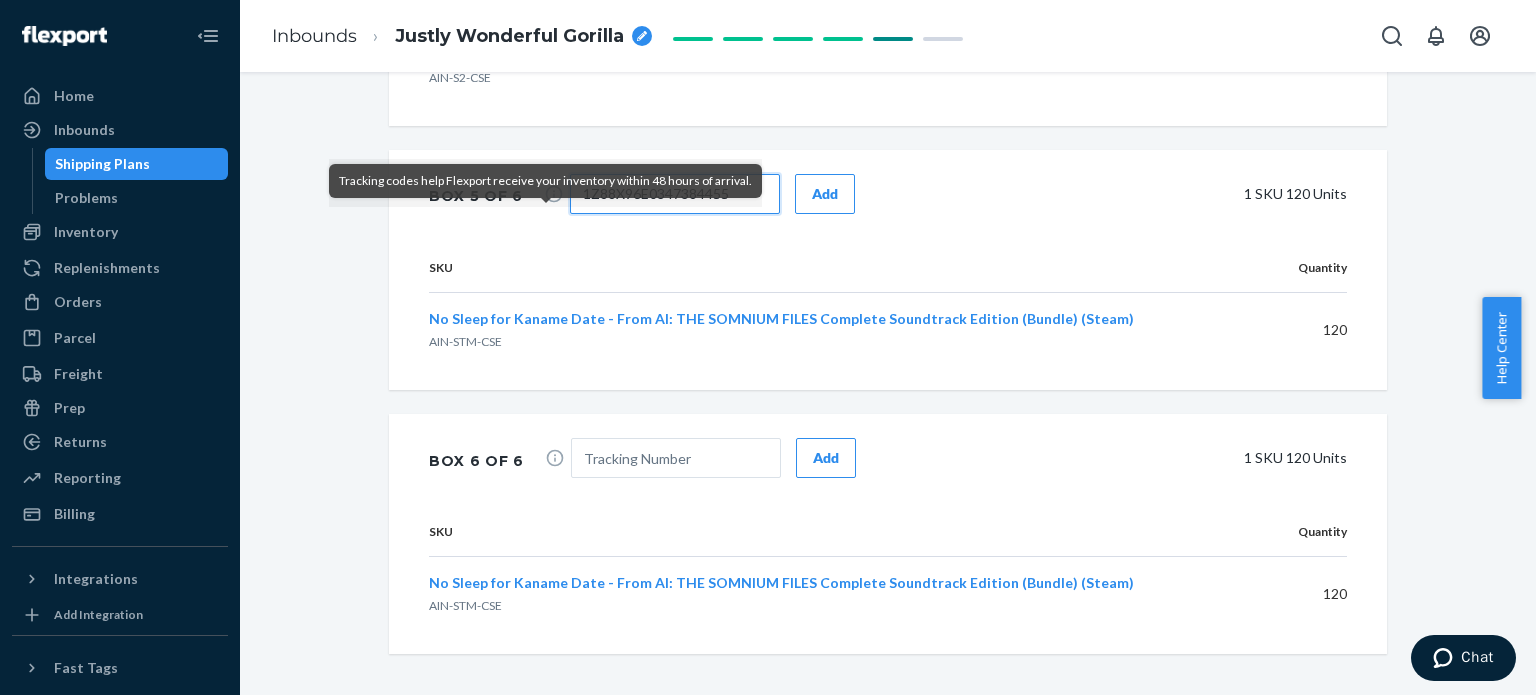 type on "1Z88X96E0347384455" 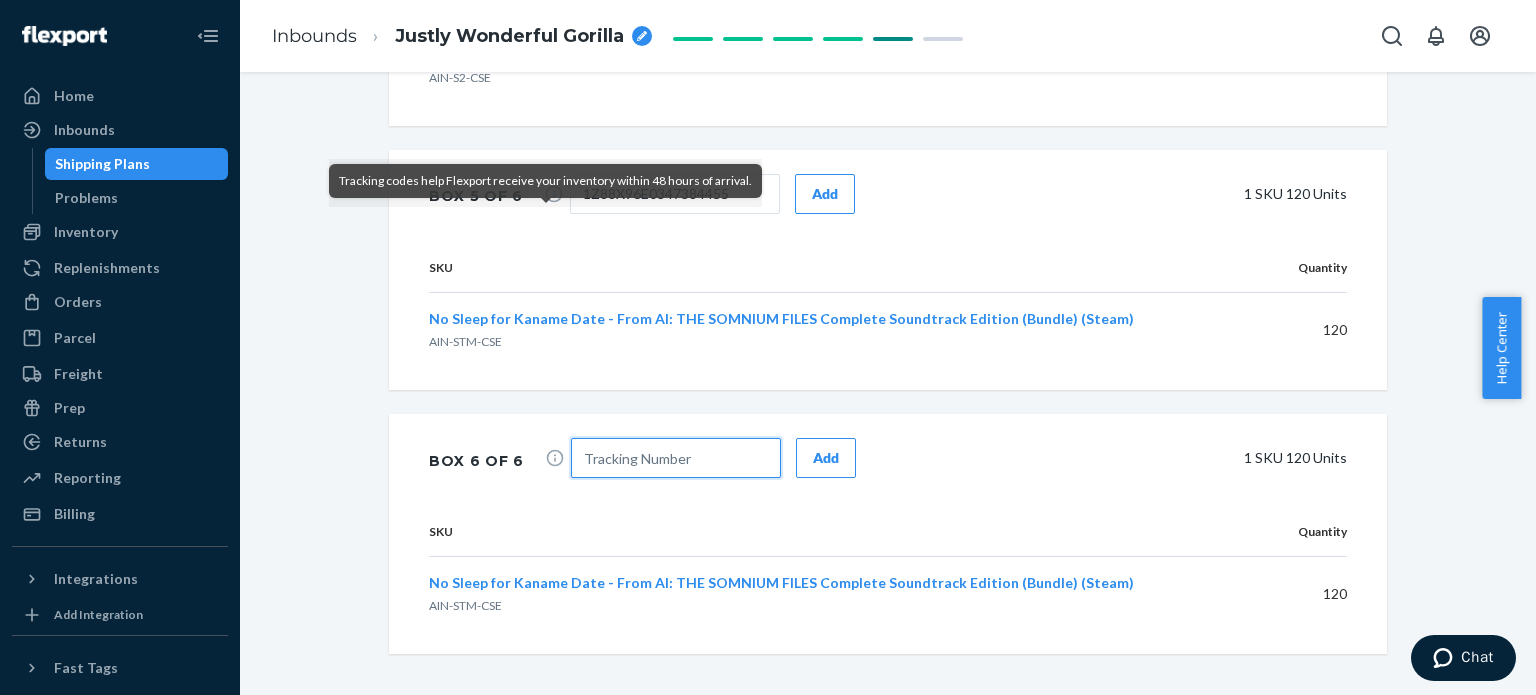 click at bounding box center (676, 458) 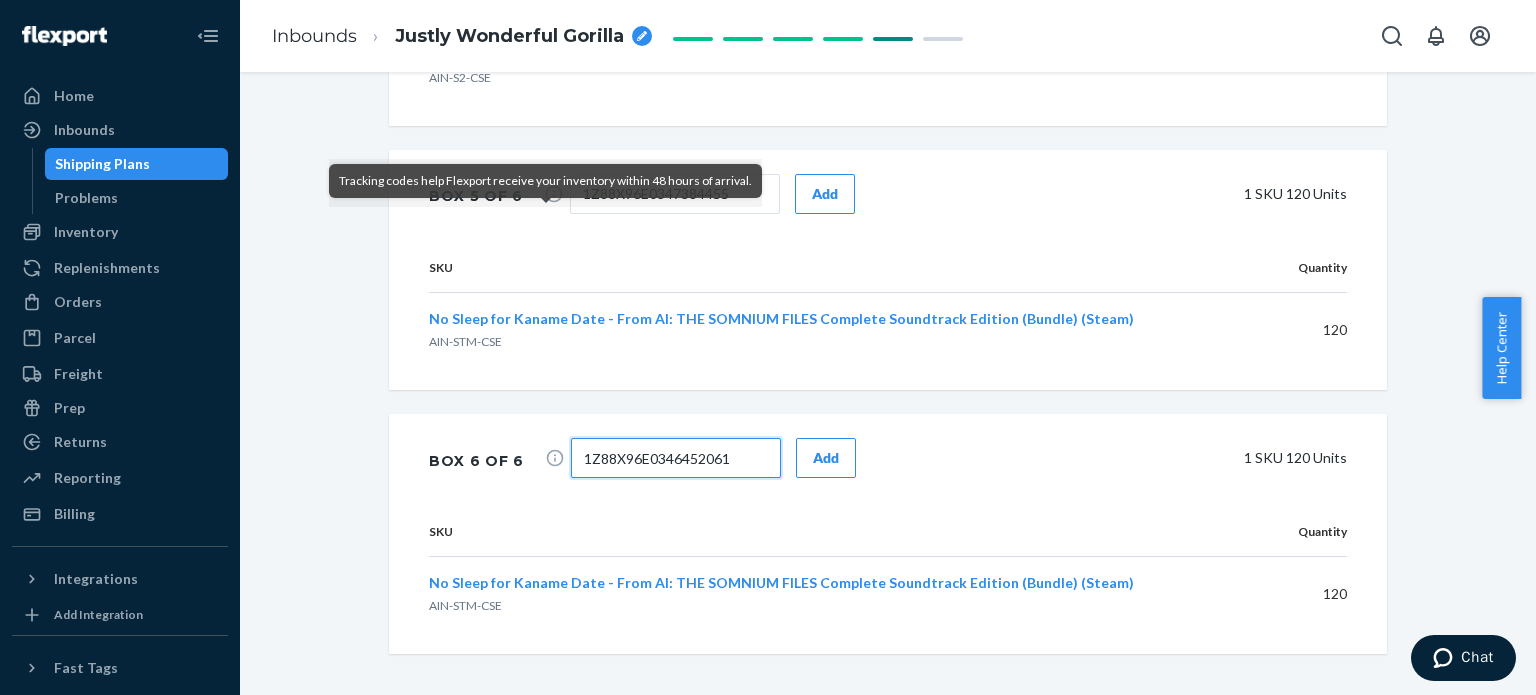 type on "1Z88X96E0346452061" 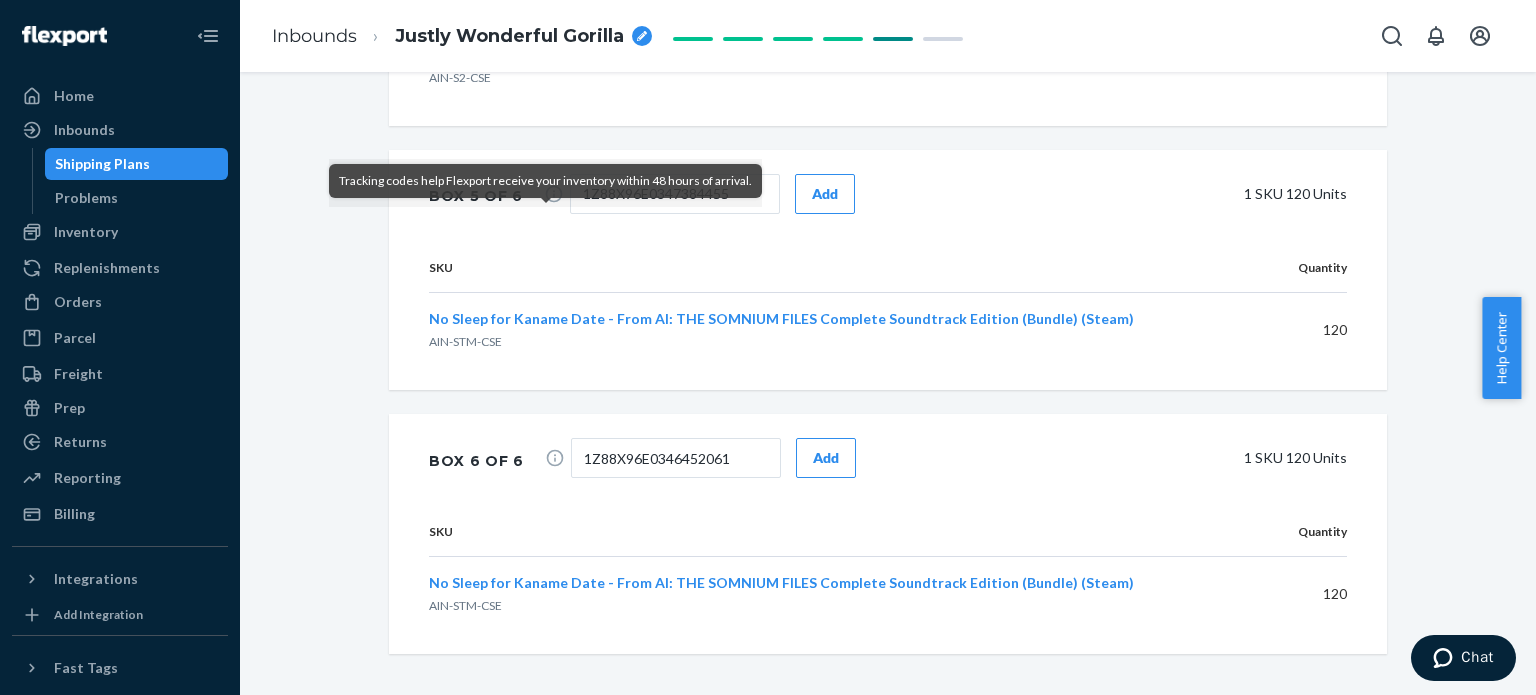 click on "Add" at bounding box center (826, 458) 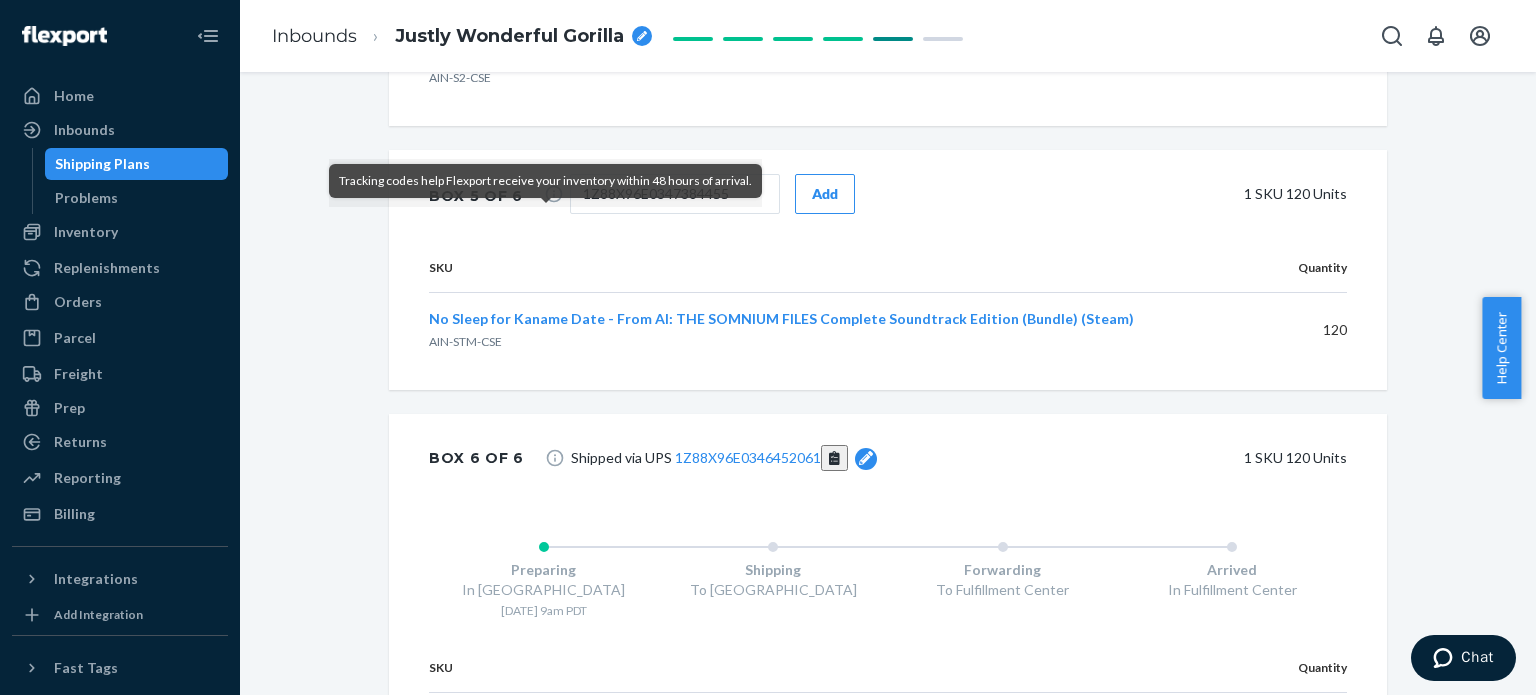 click on "Add" at bounding box center [825, 194] 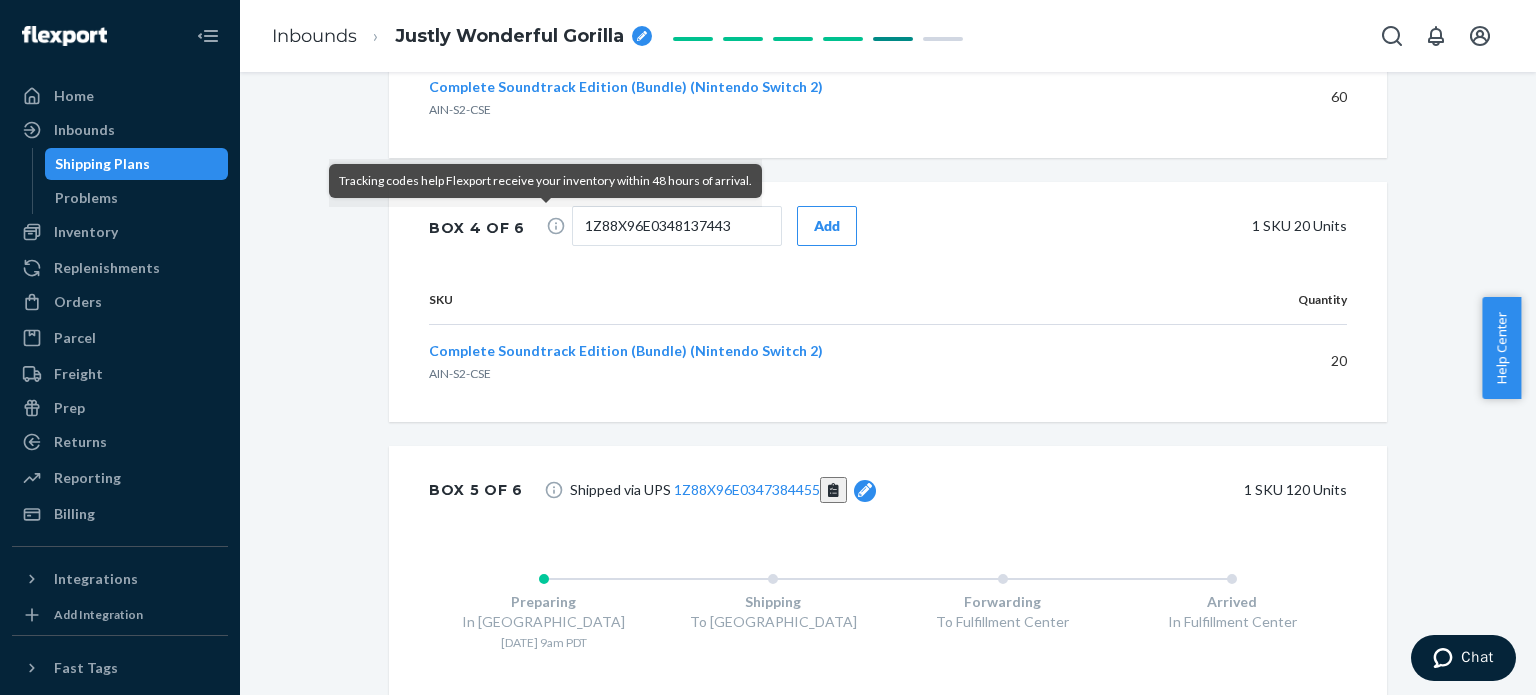 scroll, scrollTop: 2400, scrollLeft: 0, axis: vertical 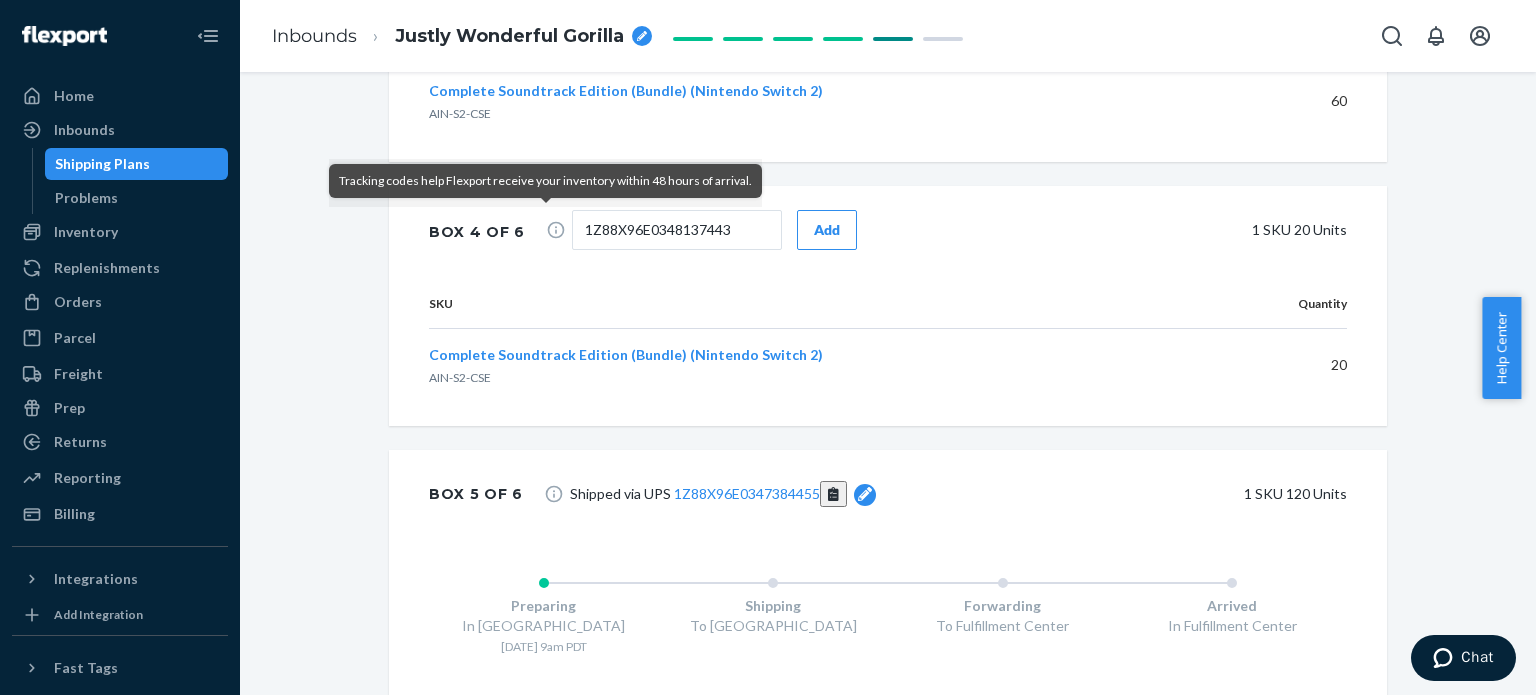 click on "Add" at bounding box center (827, 230) 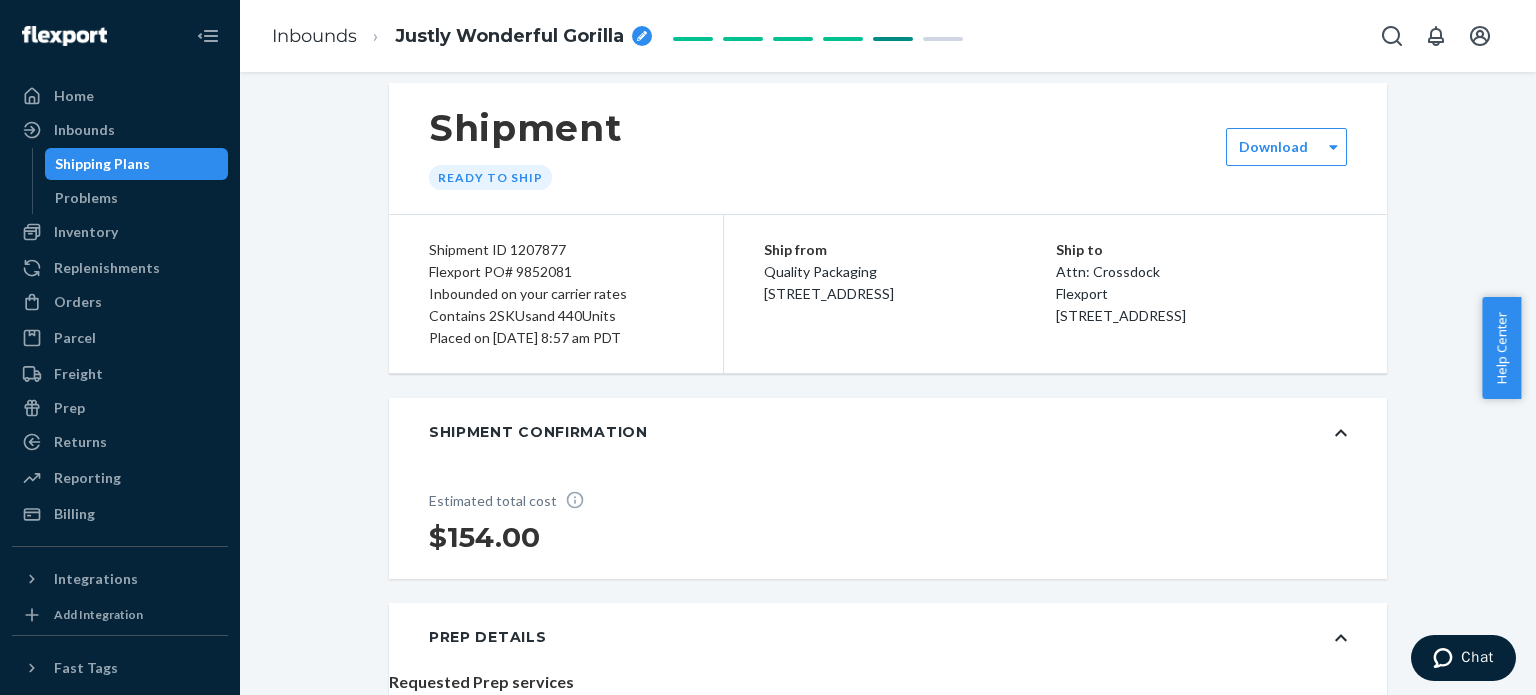 scroll, scrollTop: 0, scrollLeft: 0, axis: both 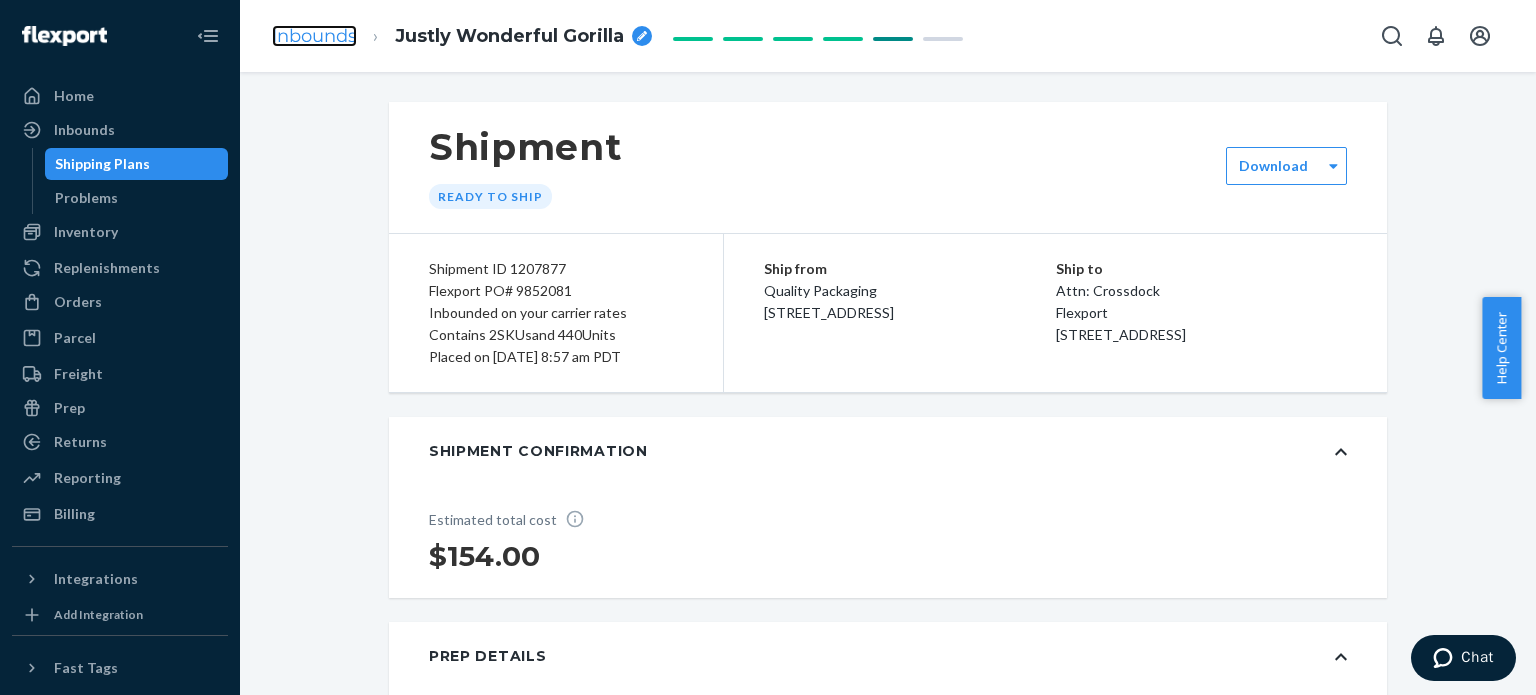 click on "Inbounds" at bounding box center (314, 36) 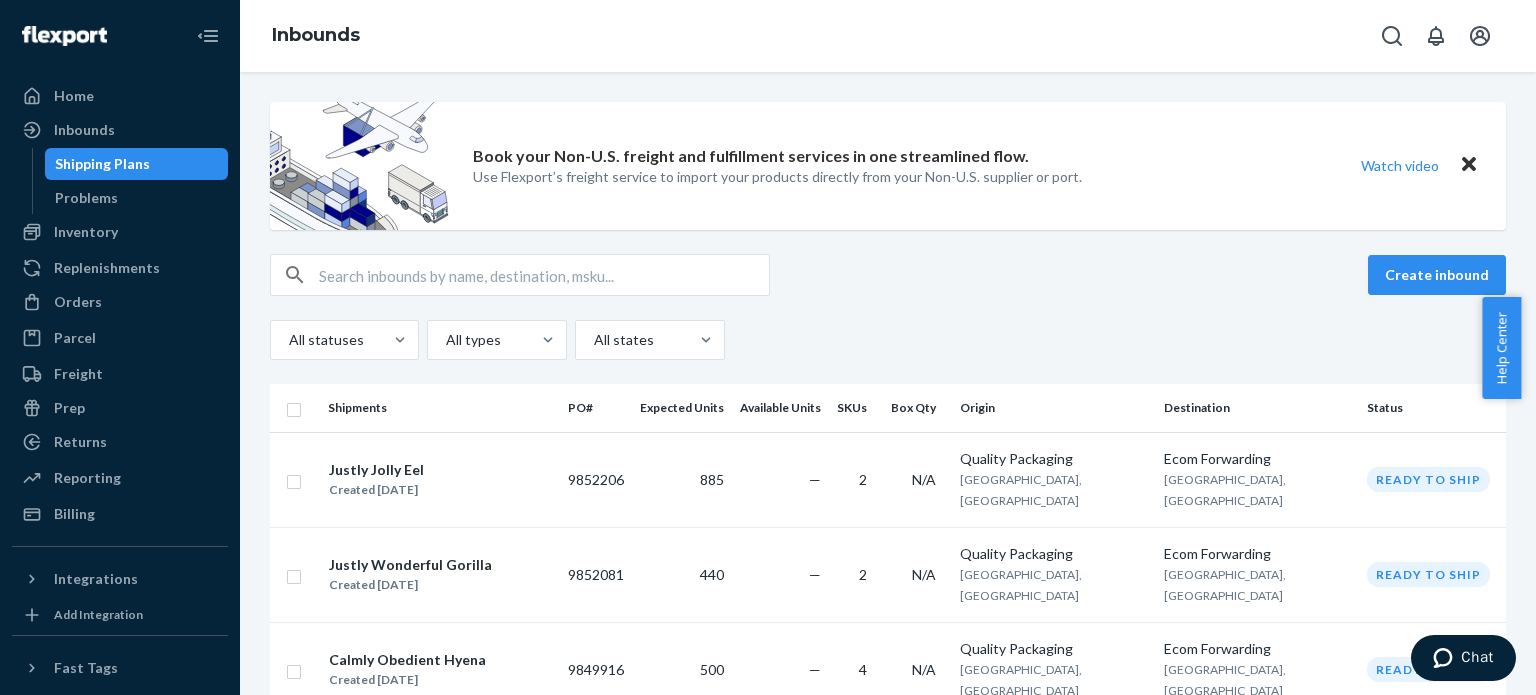 click on "Justly Jolly Eel" at bounding box center [376, 470] 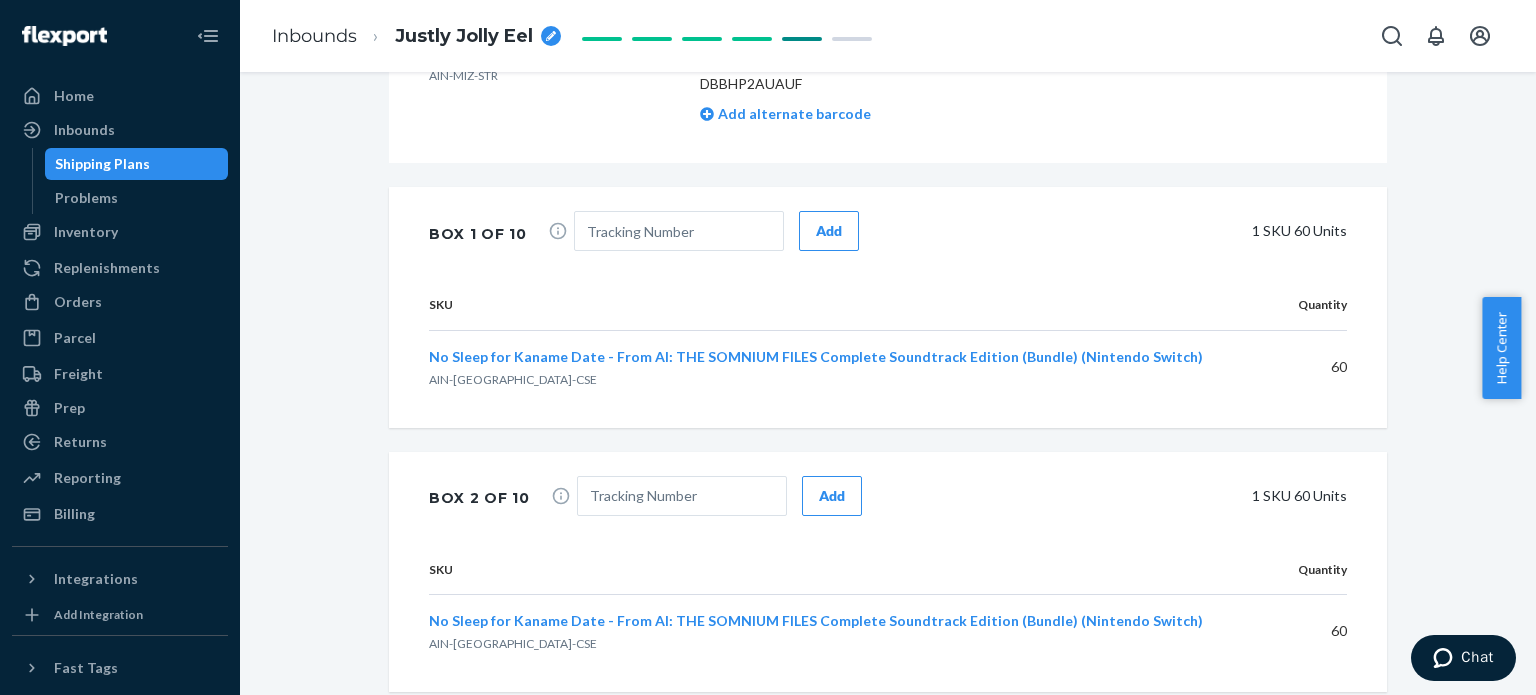 scroll, scrollTop: 1200, scrollLeft: 0, axis: vertical 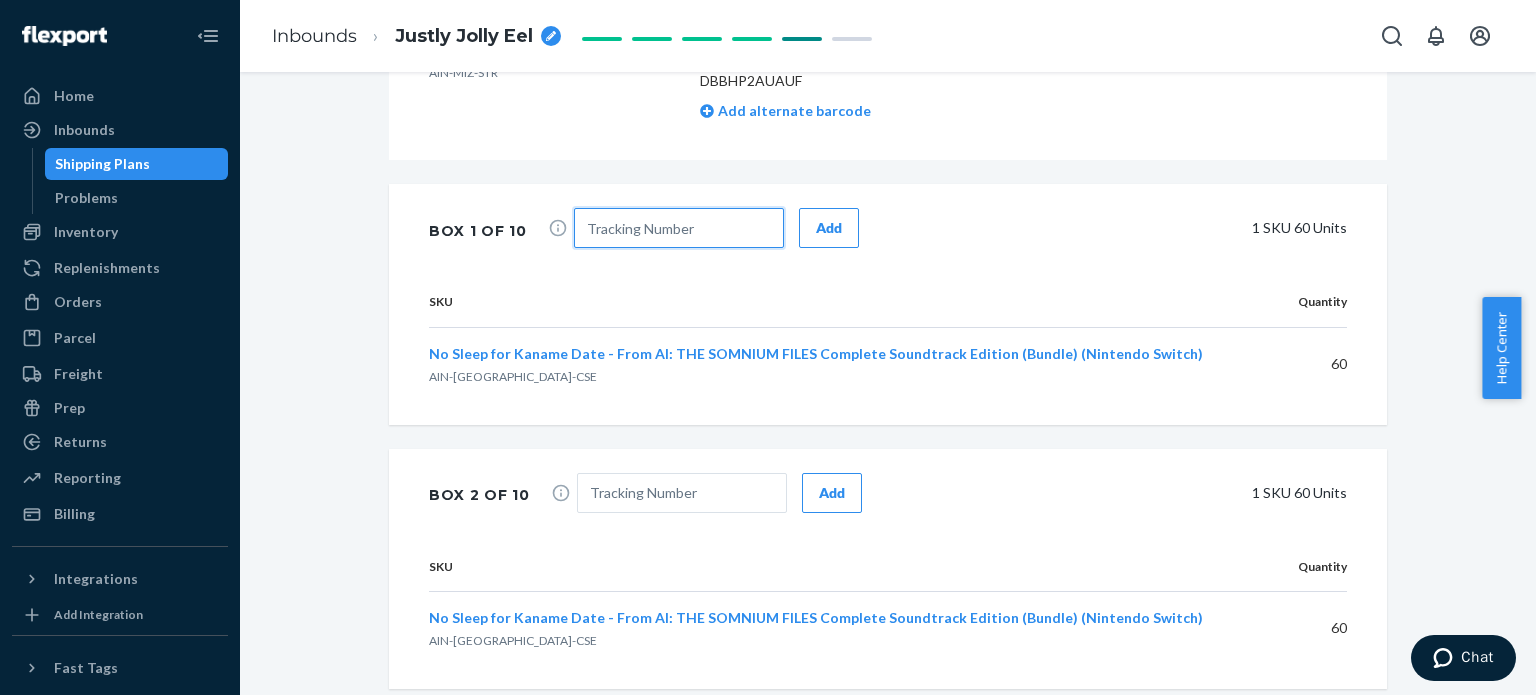 click at bounding box center (679, 228) 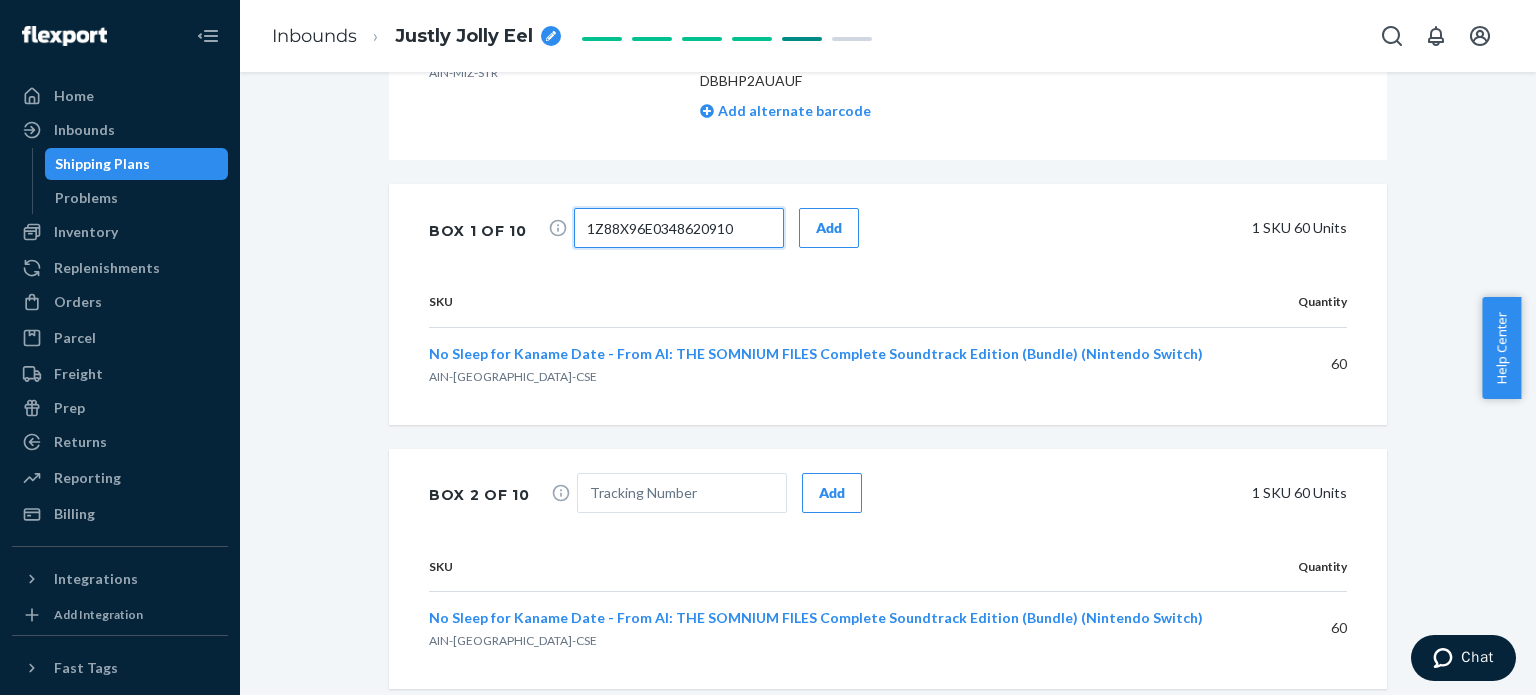type on "1Z88X96E0348620910" 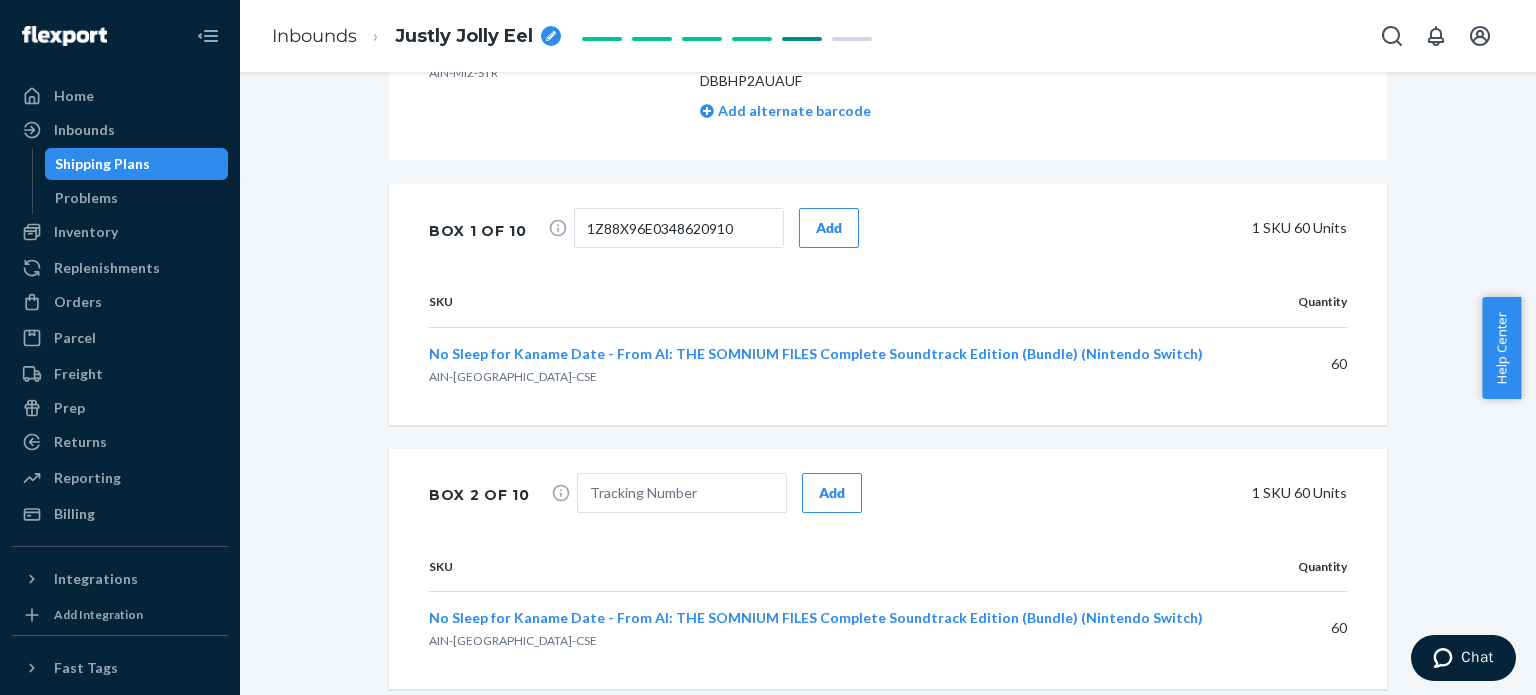 click on "Add" at bounding box center (829, 228) 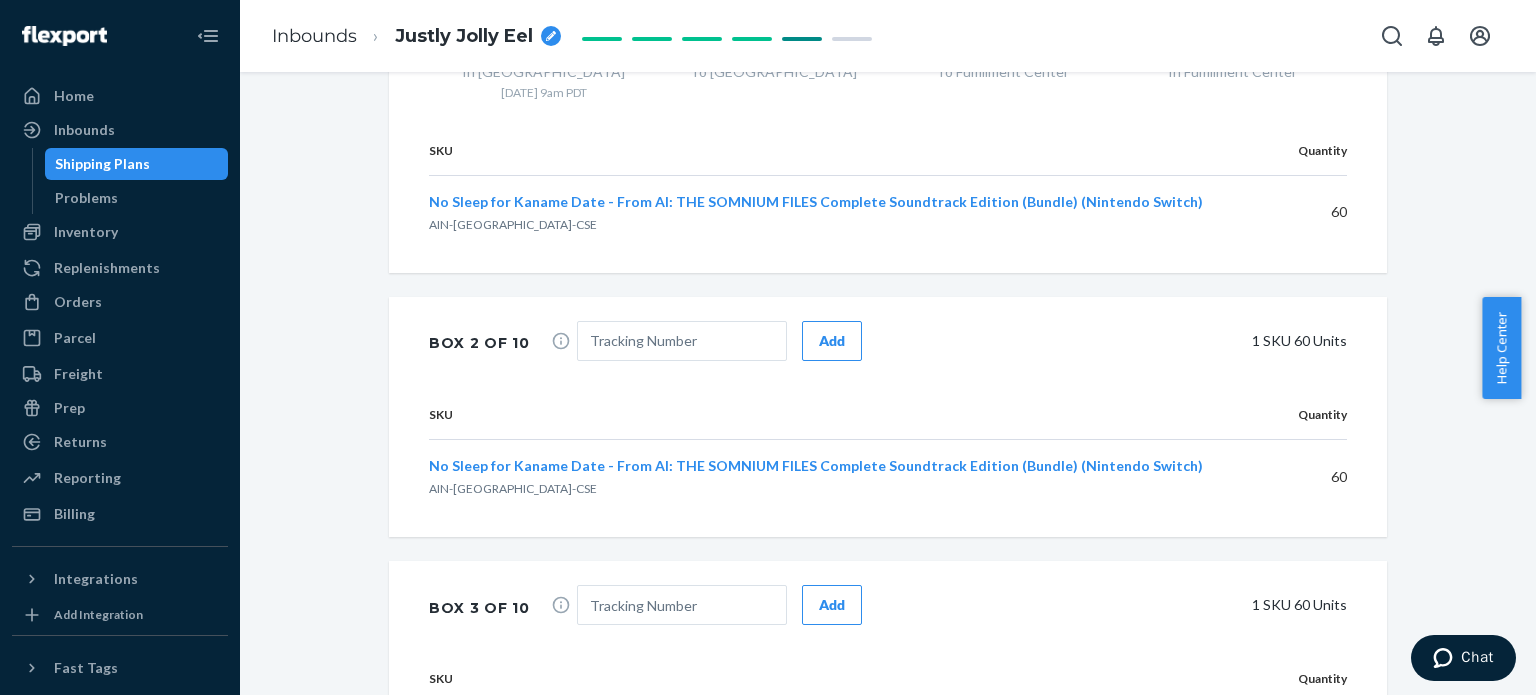 scroll, scrollTop: 1500, scrollLeft: 0, axis: vertical 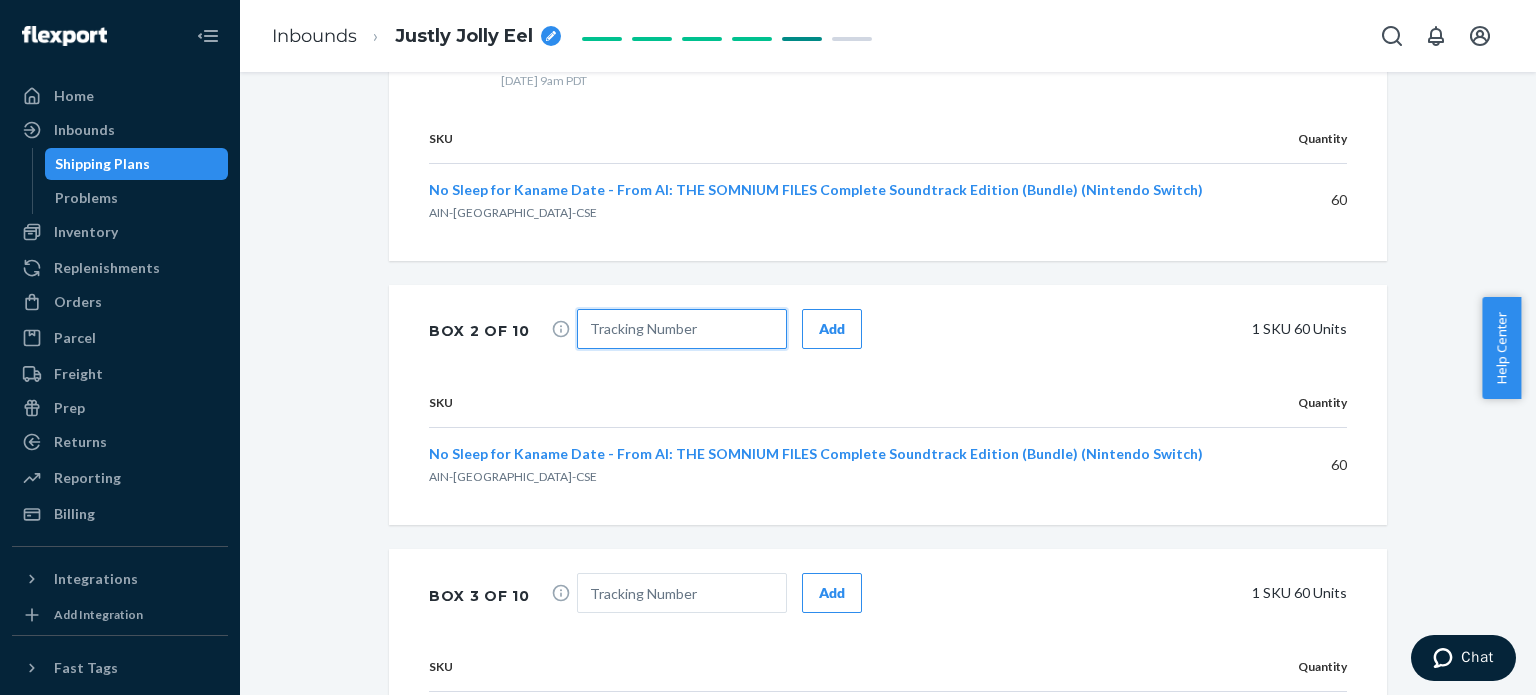 click at bounding box center (682, 329) 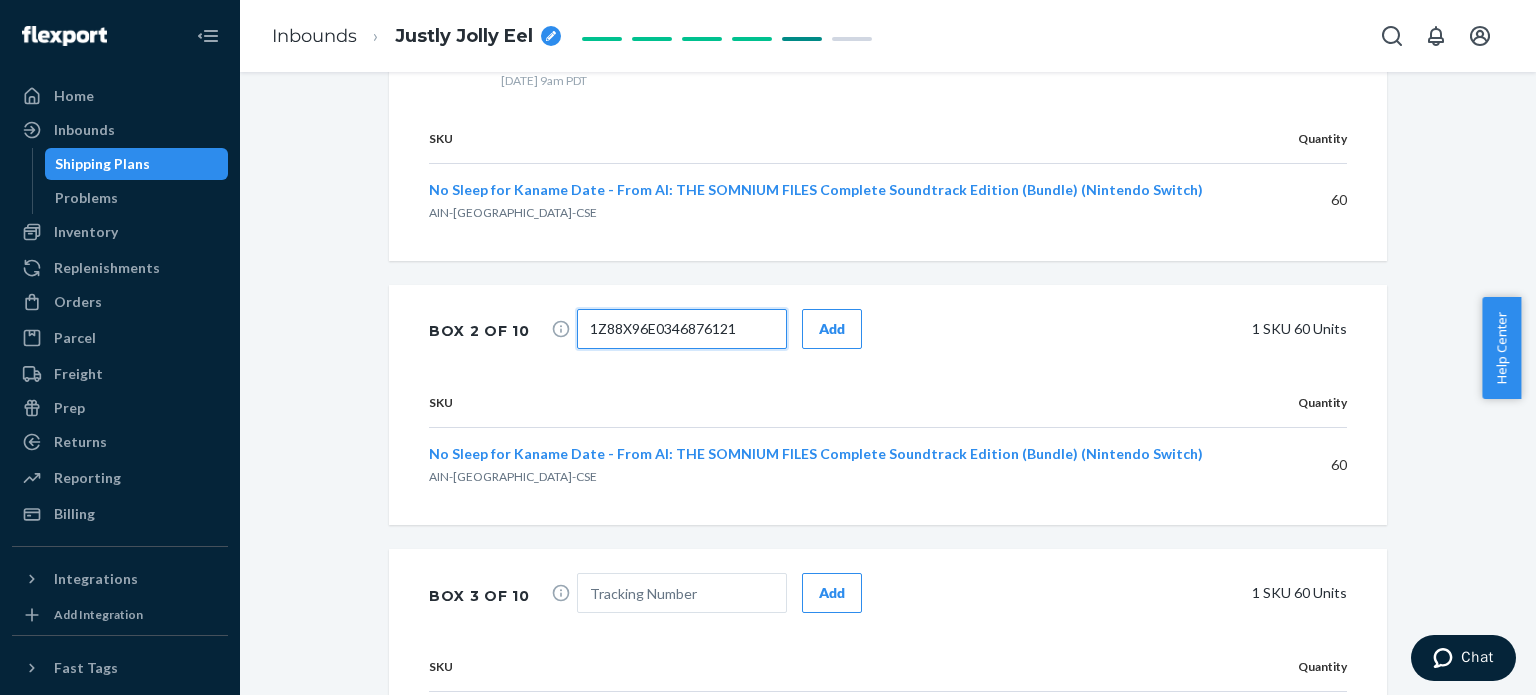 type on "1Z88X96E0346876121" 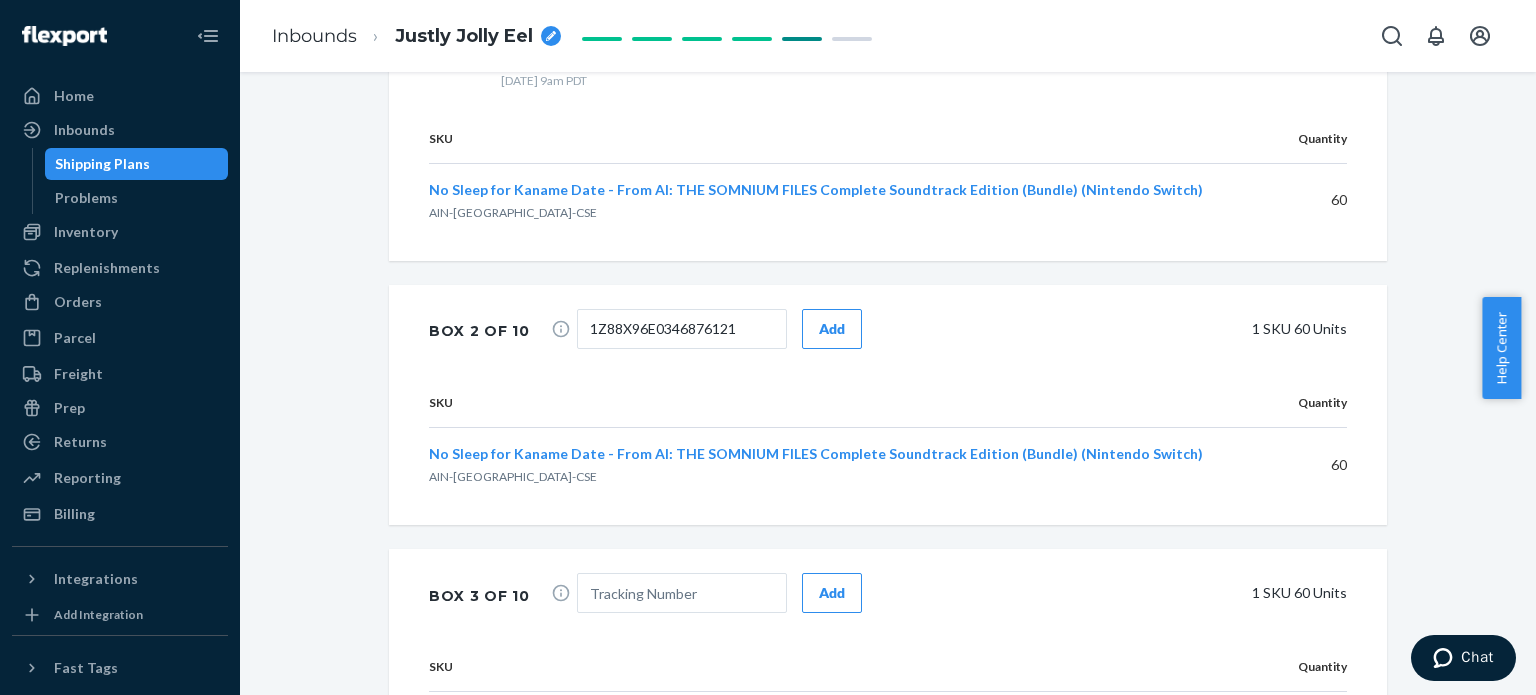 click on "1Z88X96E0346876121 Add 1   SKU   60   Units" at bounding box center [946, 331] 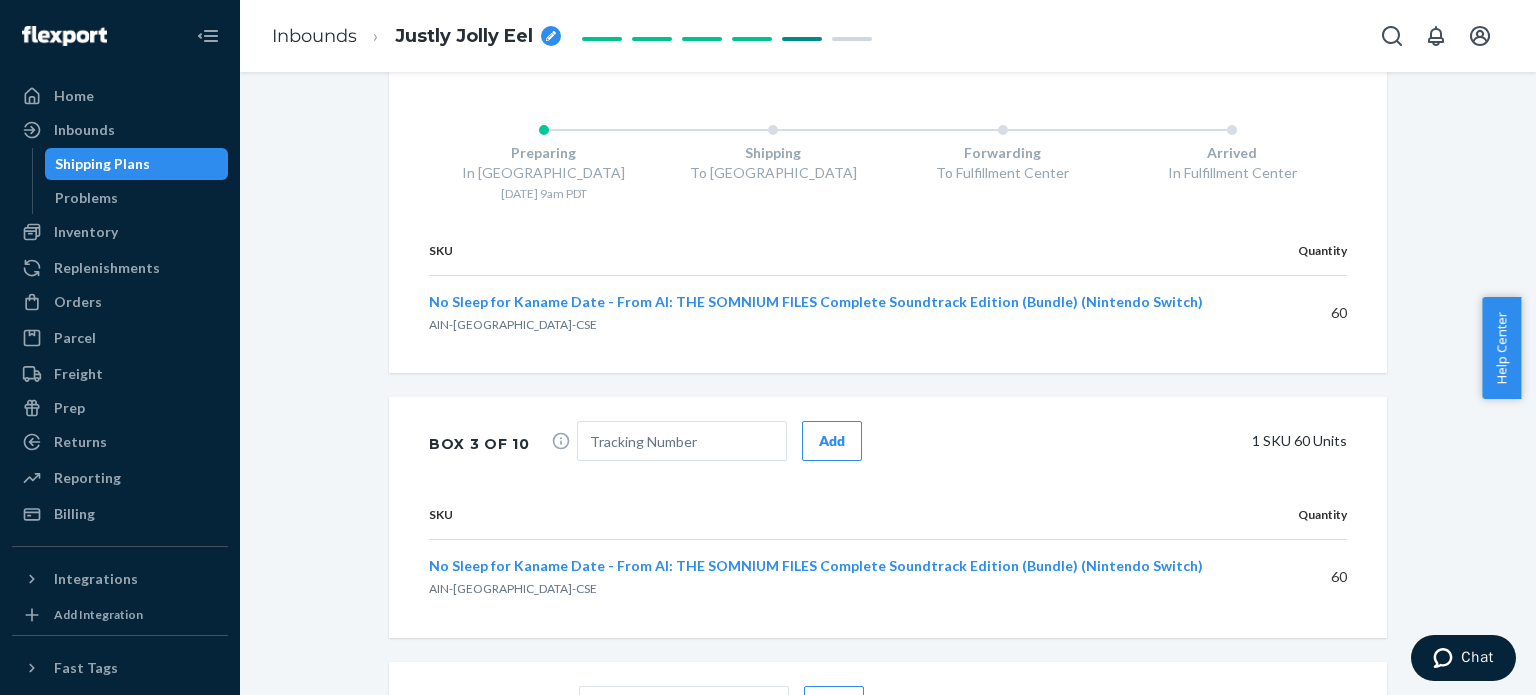 scroll, scrollTop: 1800, scrollLeft: 0, axis: vertical 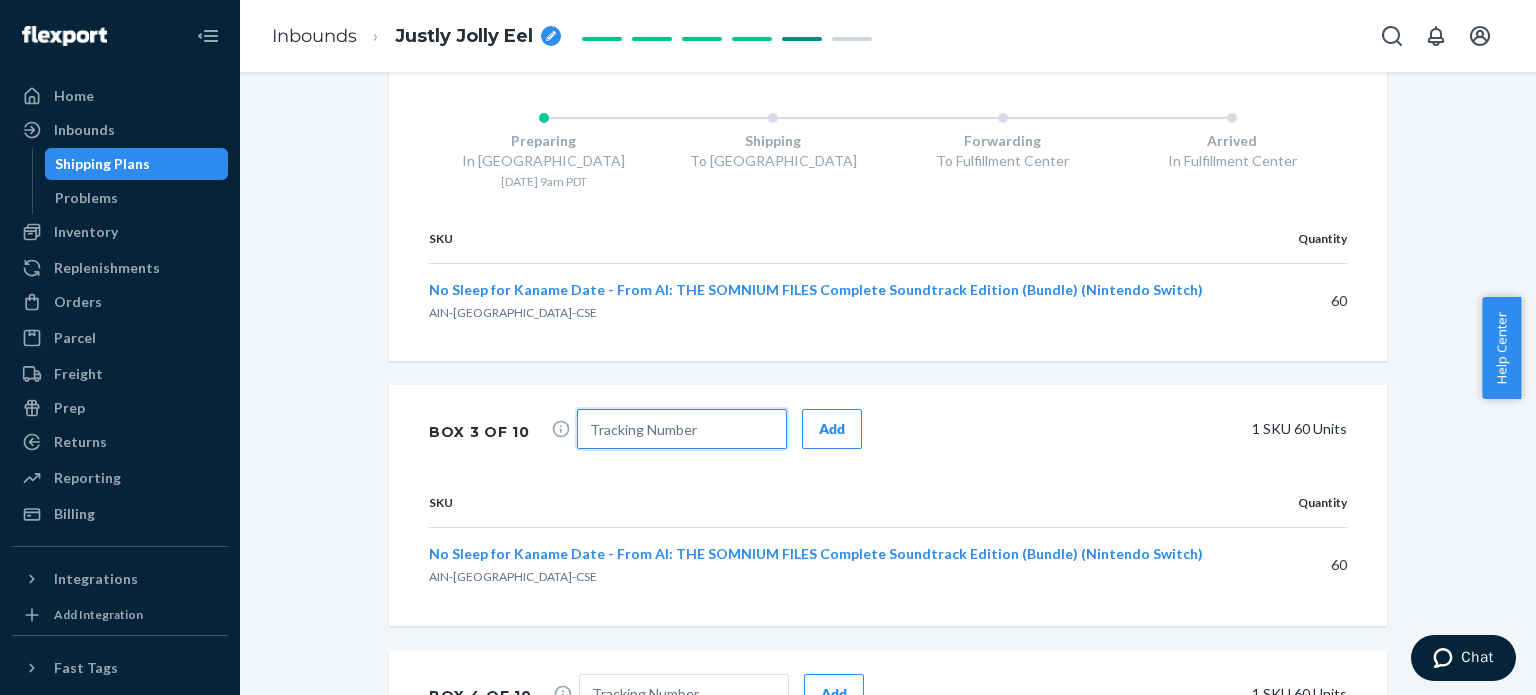 click at bounding box center [682, 429] 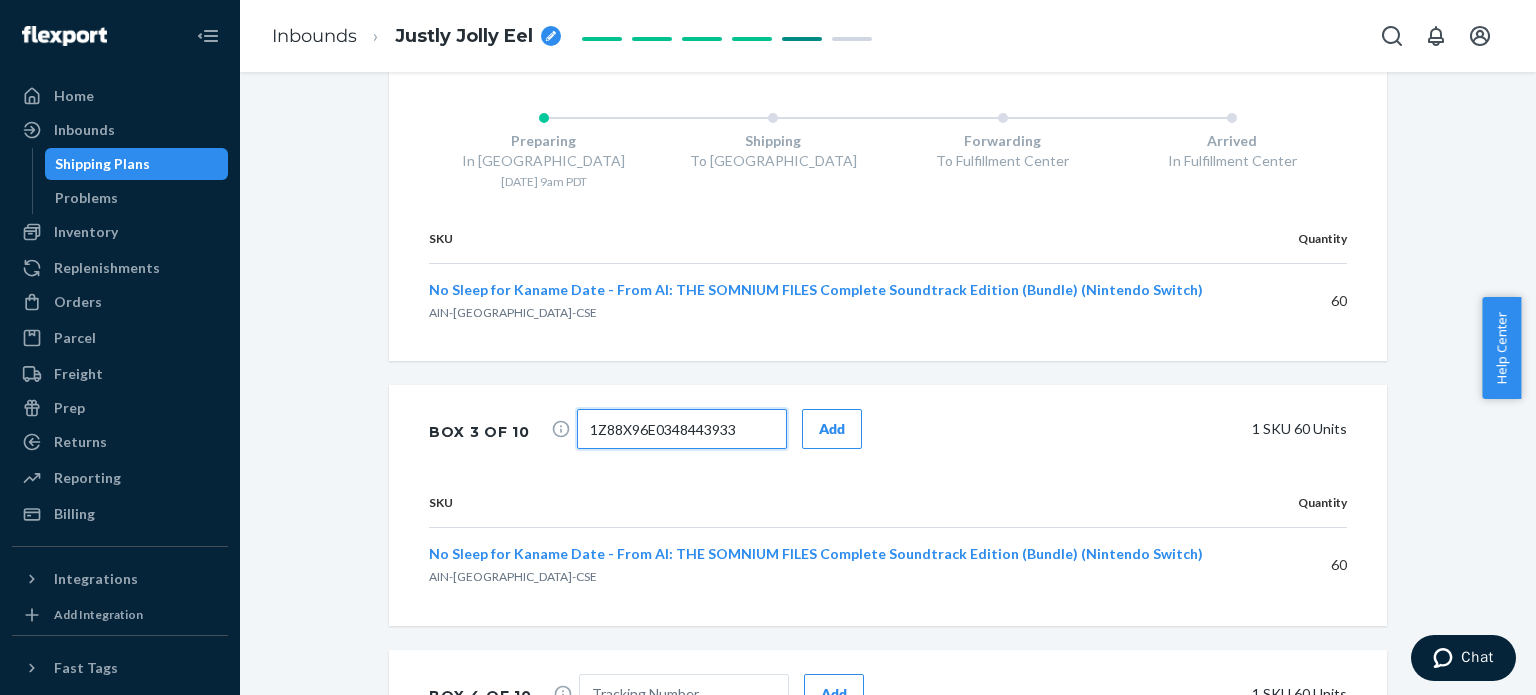 type on "1Z88X96E0348443933" 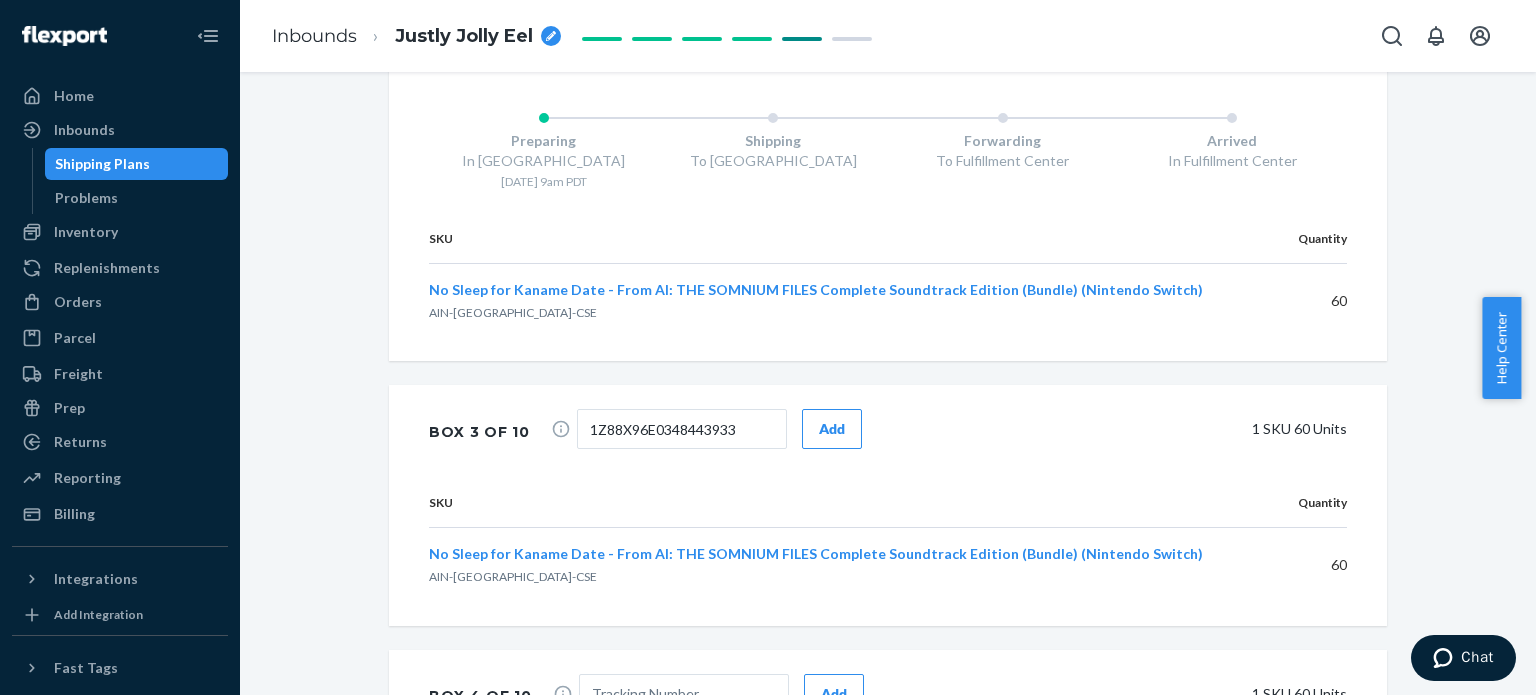 click on "Add" at bounding box center (832, 429) 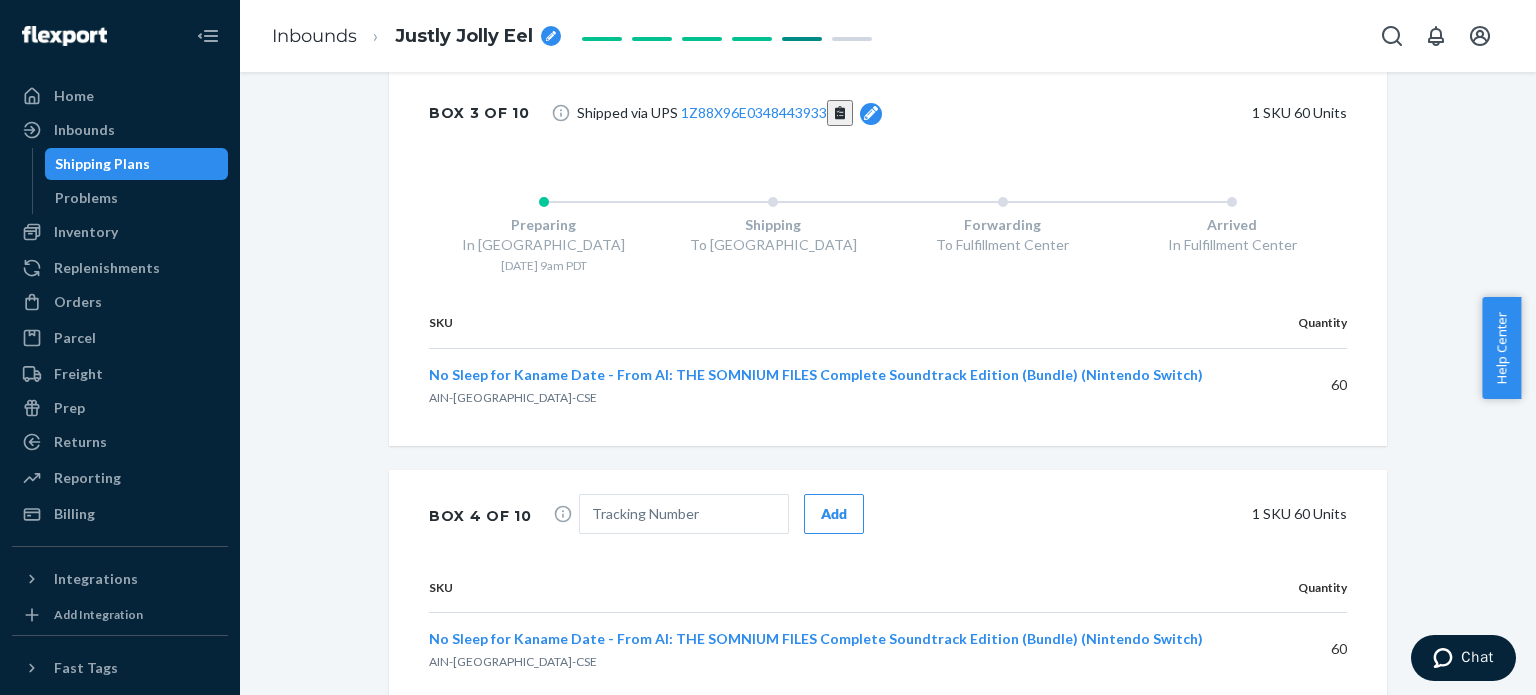 scroll, scrollTop: 2200, scrollLeft: 0, axis: vertical 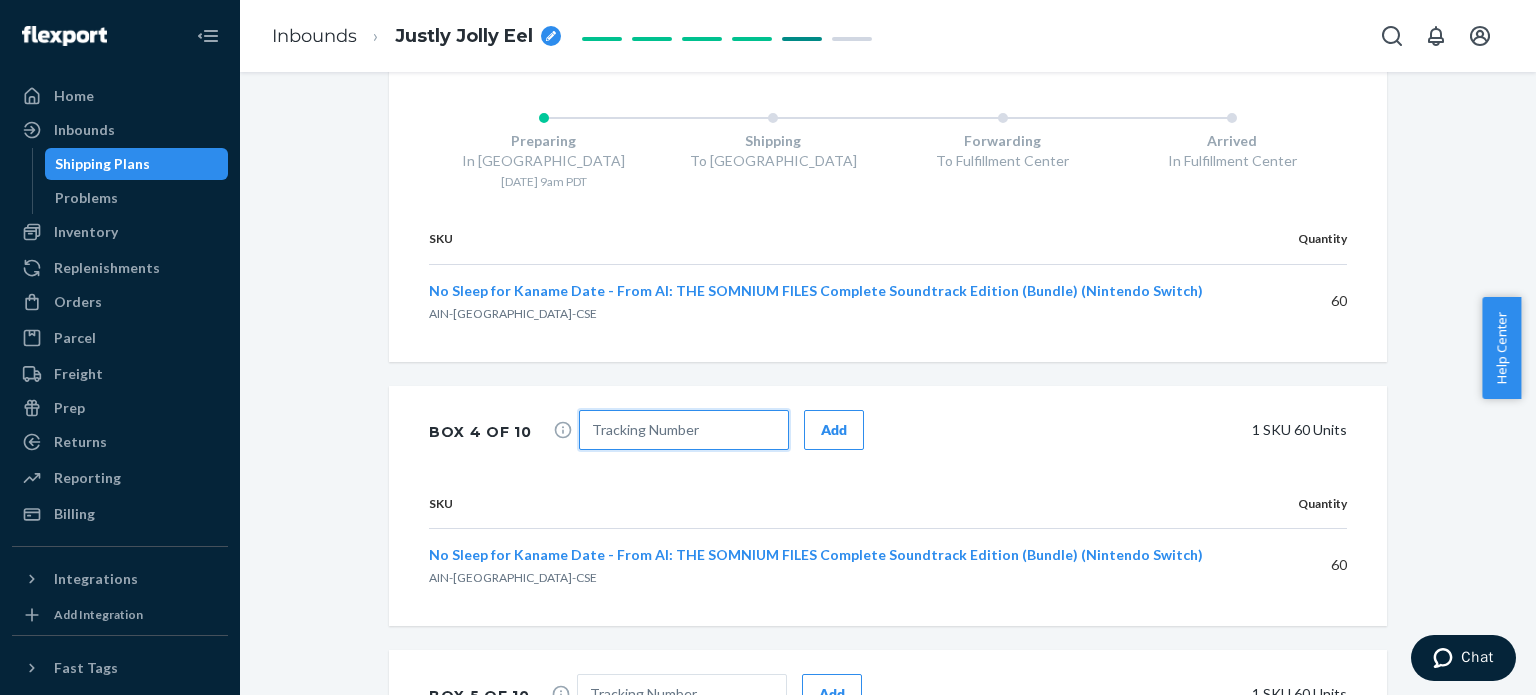 click at bounding box center [684, 430] 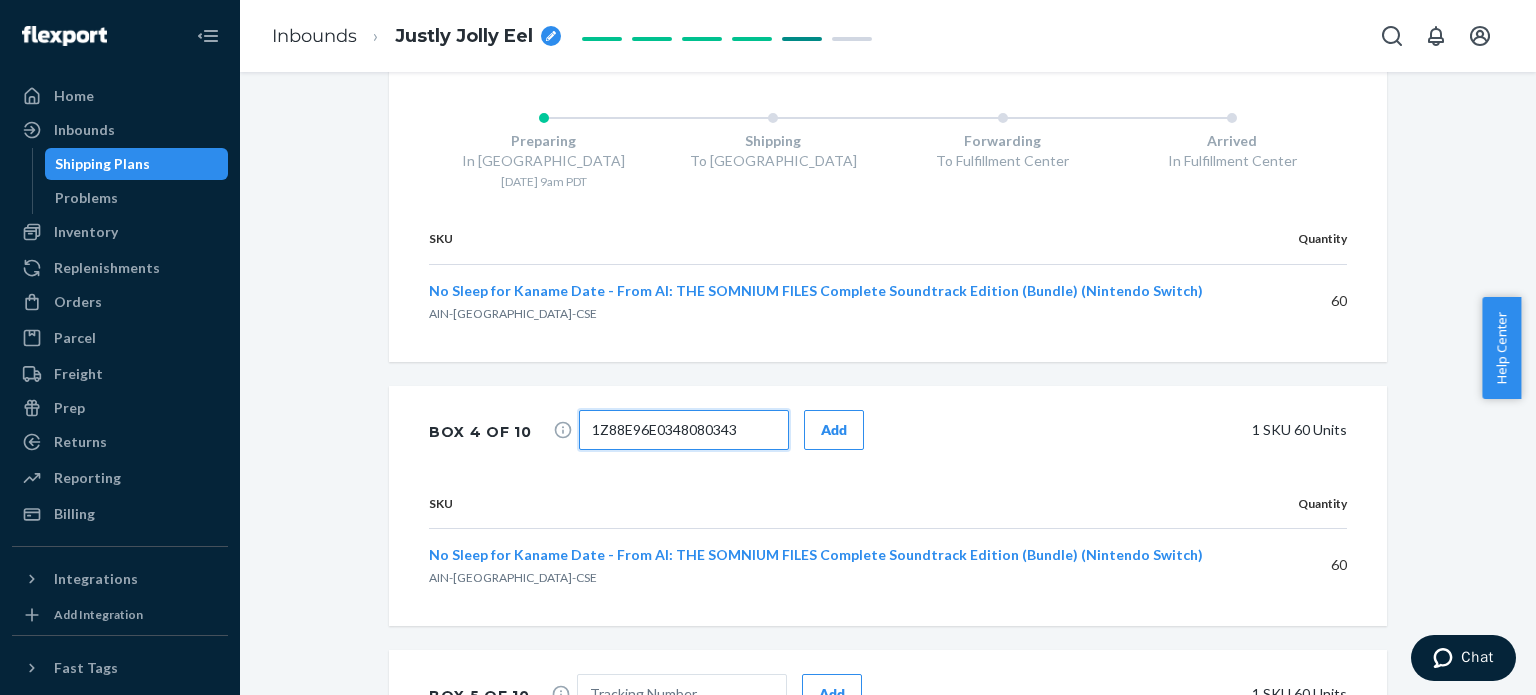 type on "1Z88E96E0348080343" 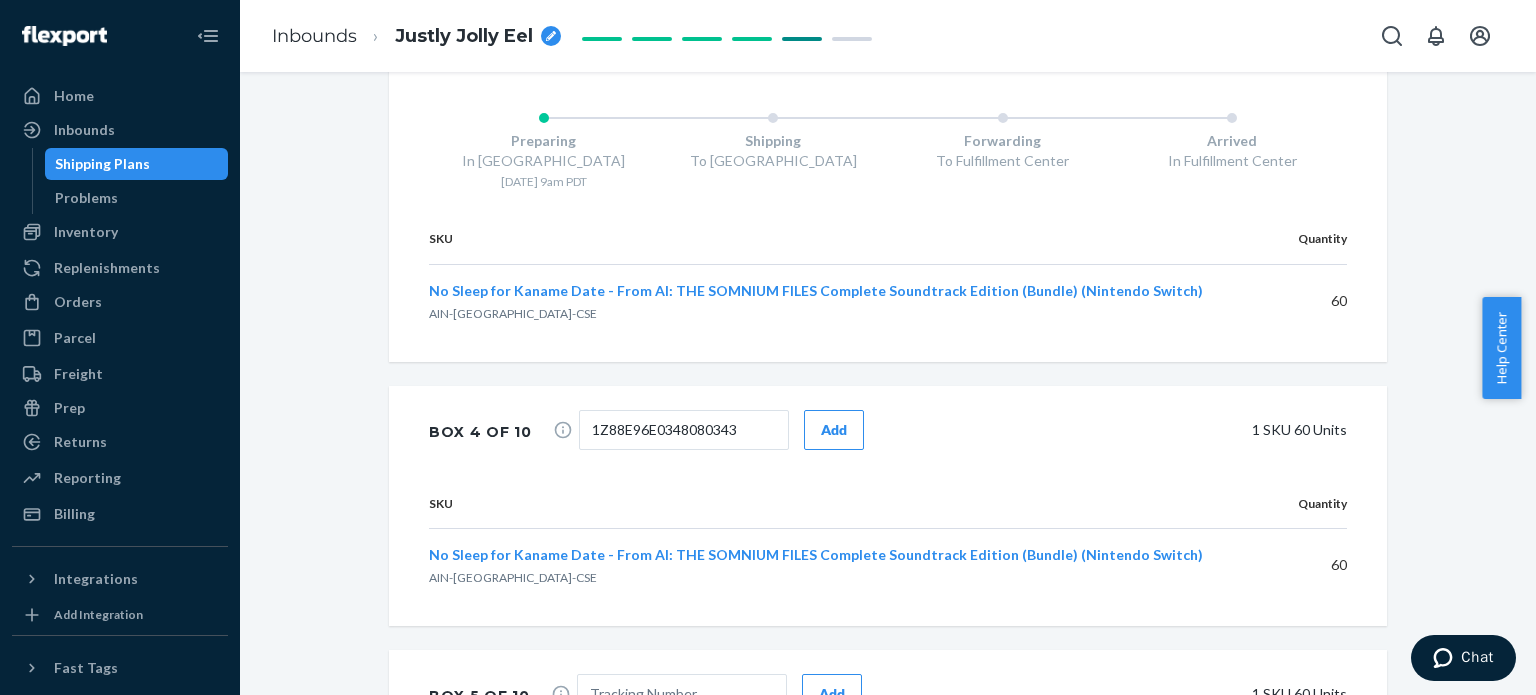 click on "Add" at bounding box center [834, 430] 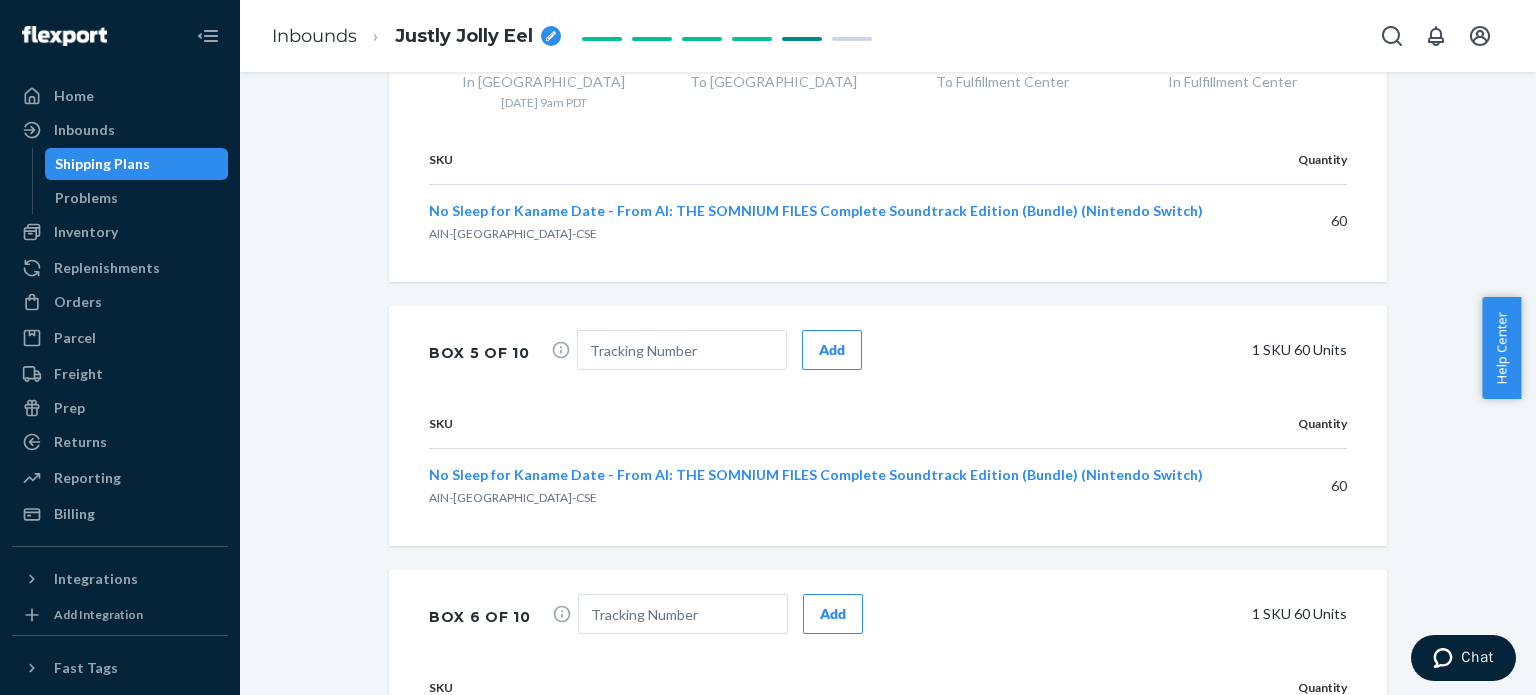 scroll, scrollTop: 2700, scrollLeft: 0, axis: vertical 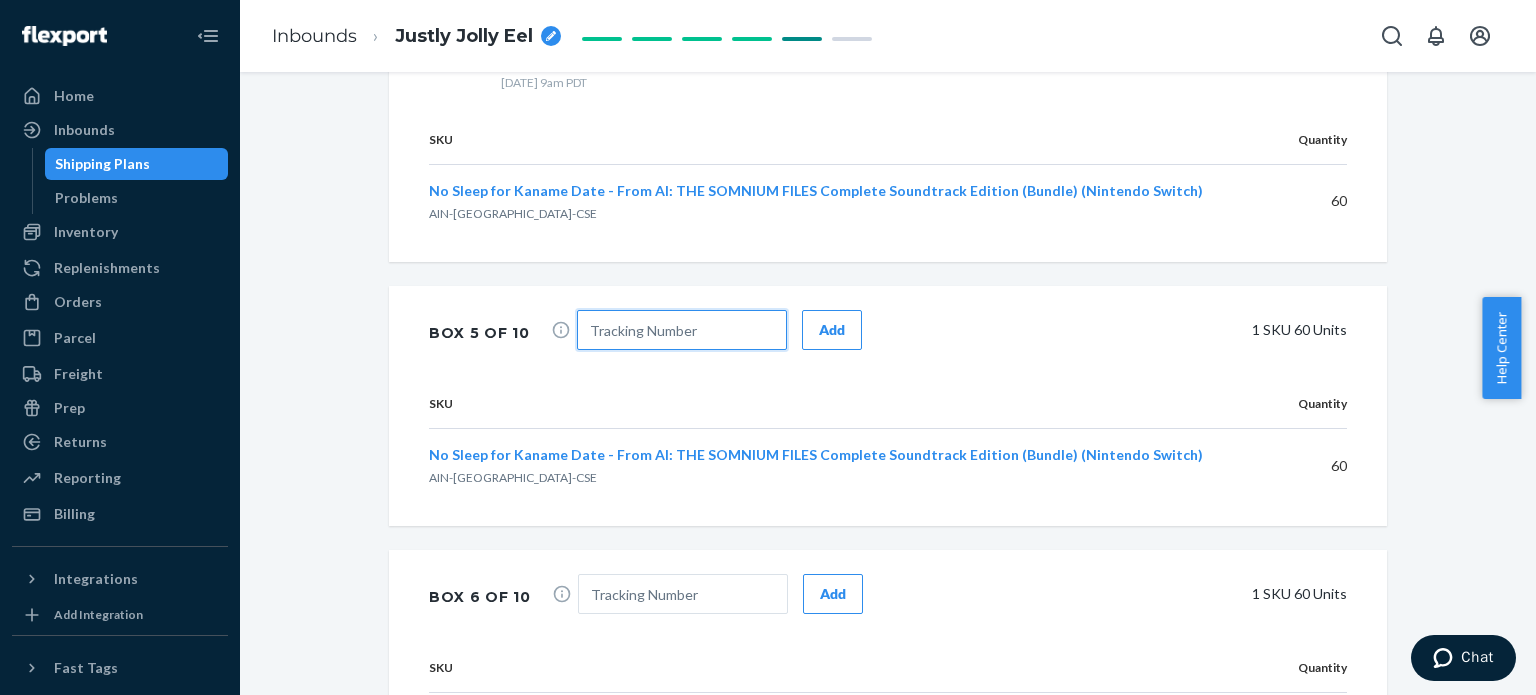 drag, startPoint x: 648, startPoint y: 351, endPoint x: 675, endPoint y: 358, distance: 27.89265 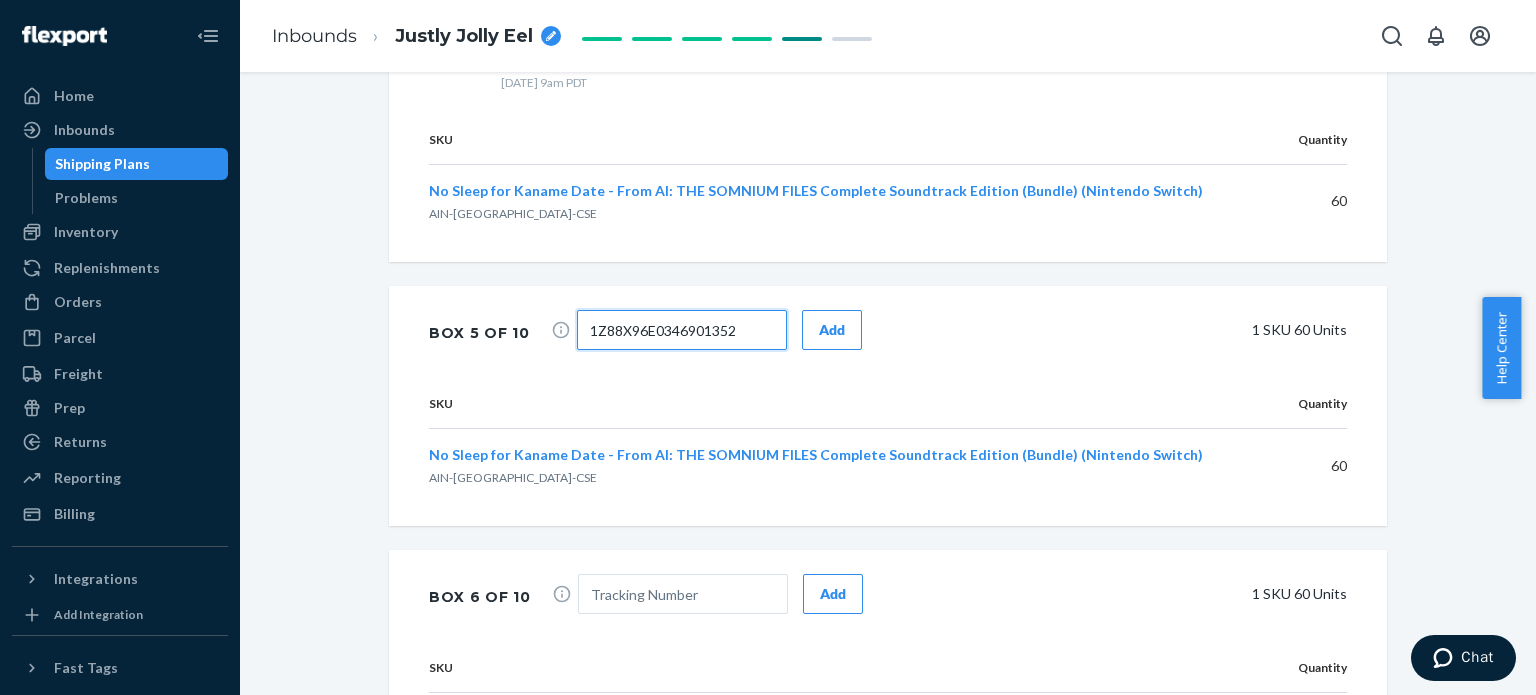 type on "1Z88X96E0346901352" 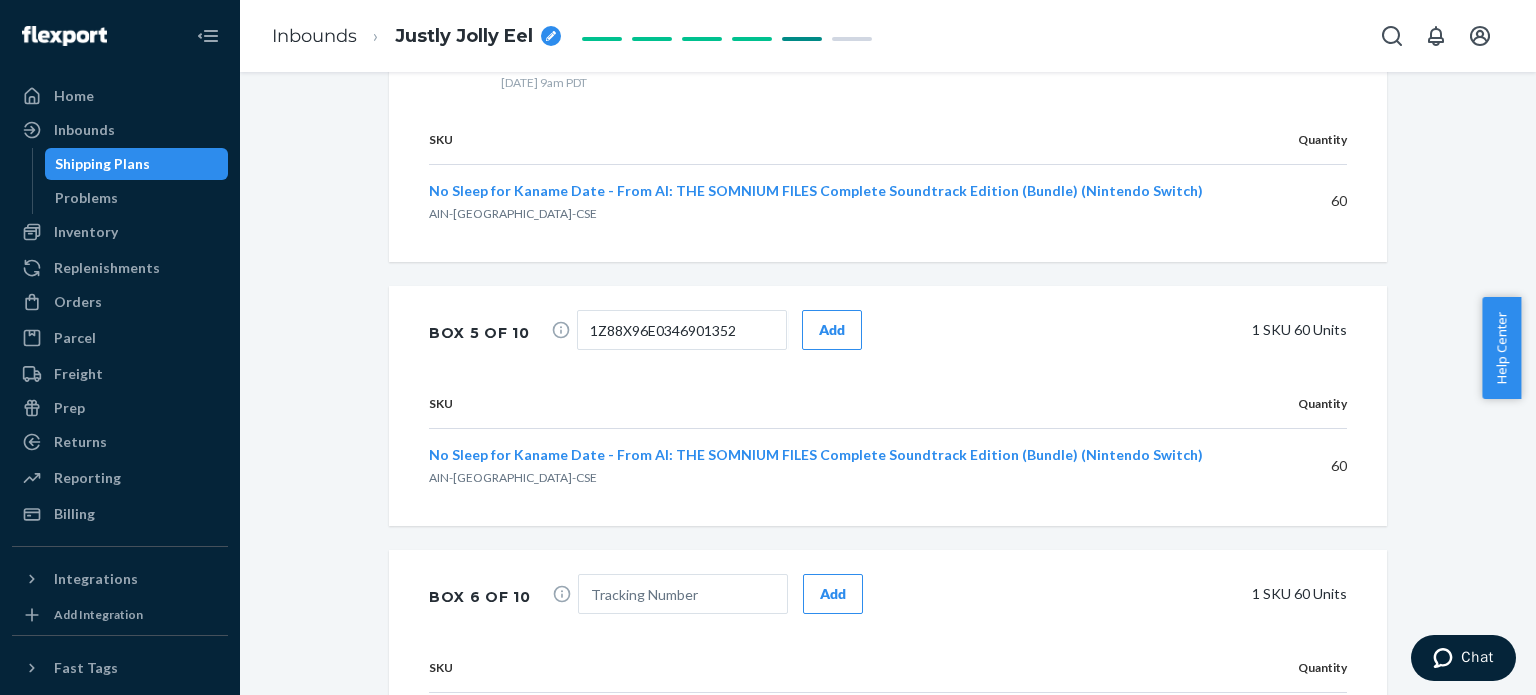 click on "Add" at bounding box center (832, 330) 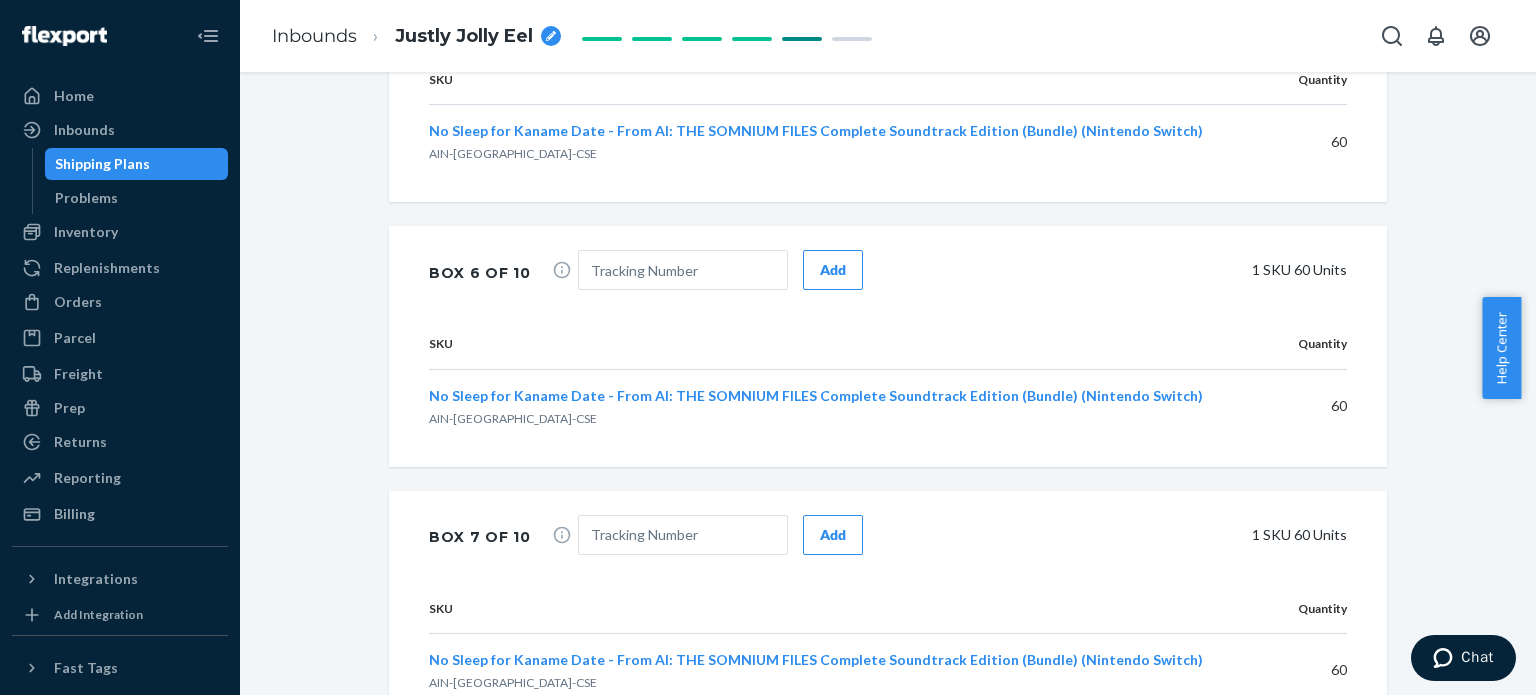 scroll, scrollTop: 3200, scrollLeft: 0, axis: vertical 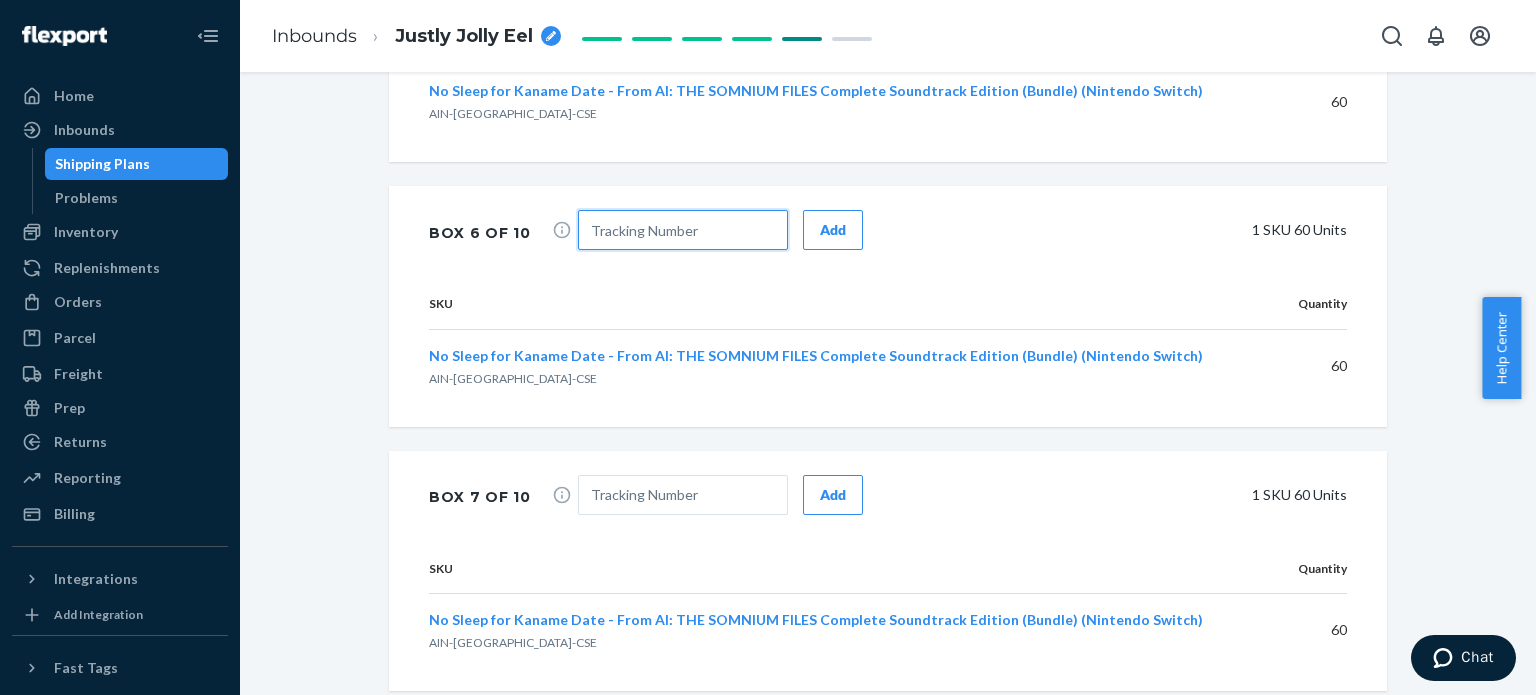 click on "Add" at bounding box center [720, 232] 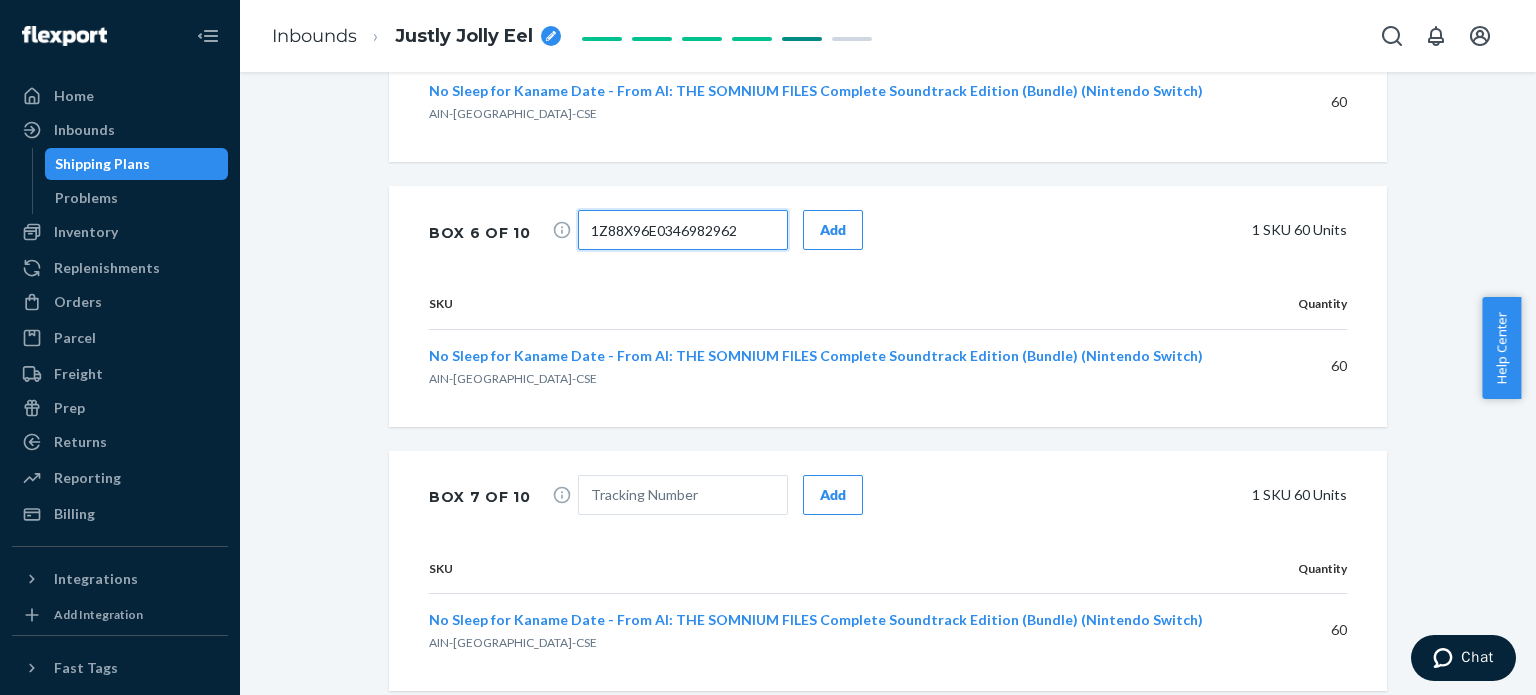 type on "1Z88X96E0346982962" 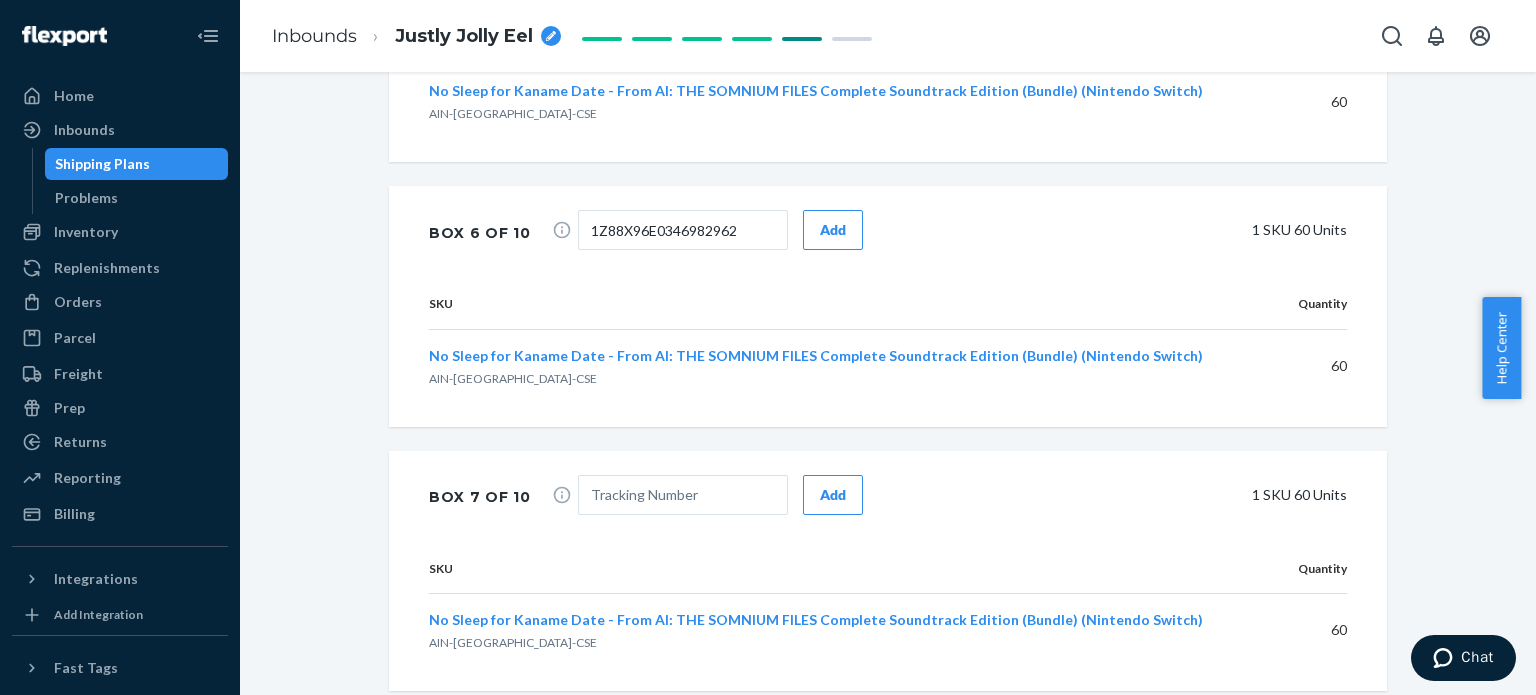 click on "Add" at bounding box center (833, 230) 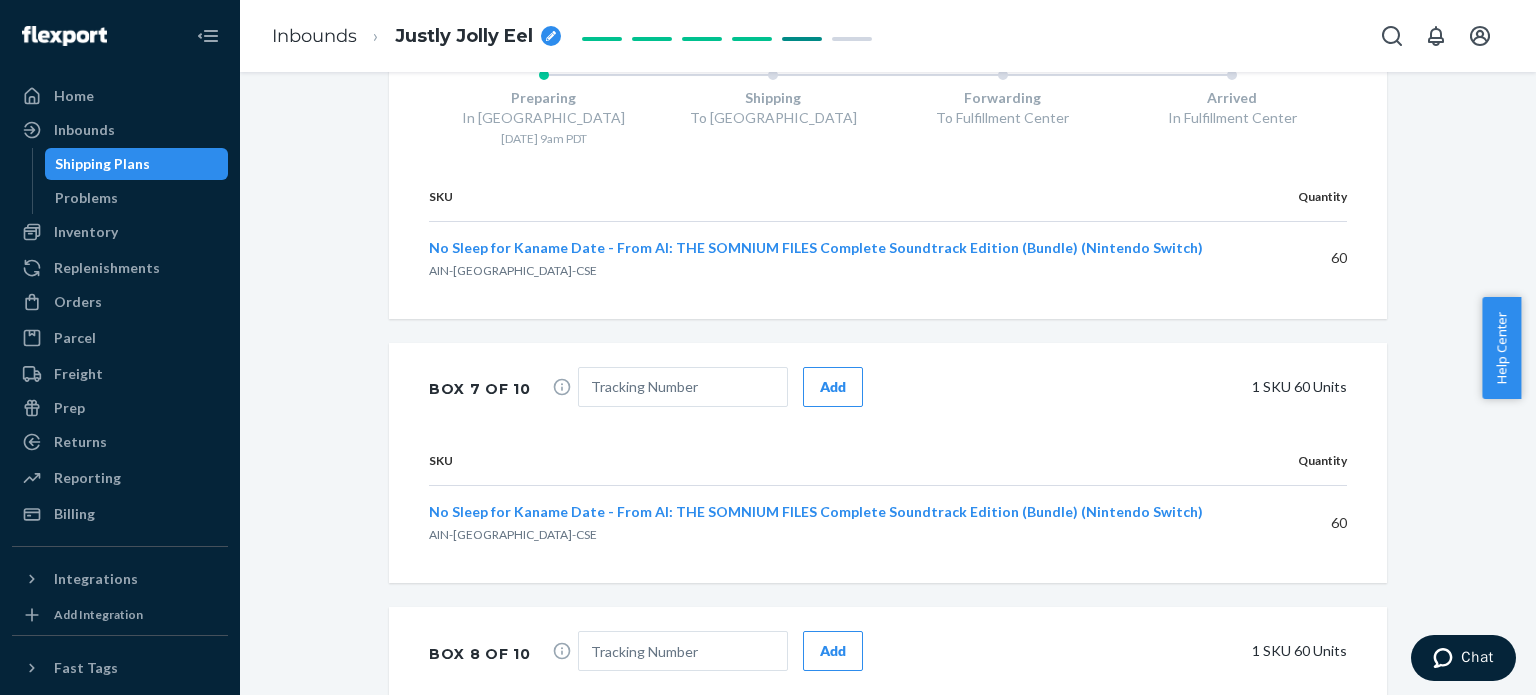 scroll, scrollTop: 3500, scrollLeft: 0, axis: vertical 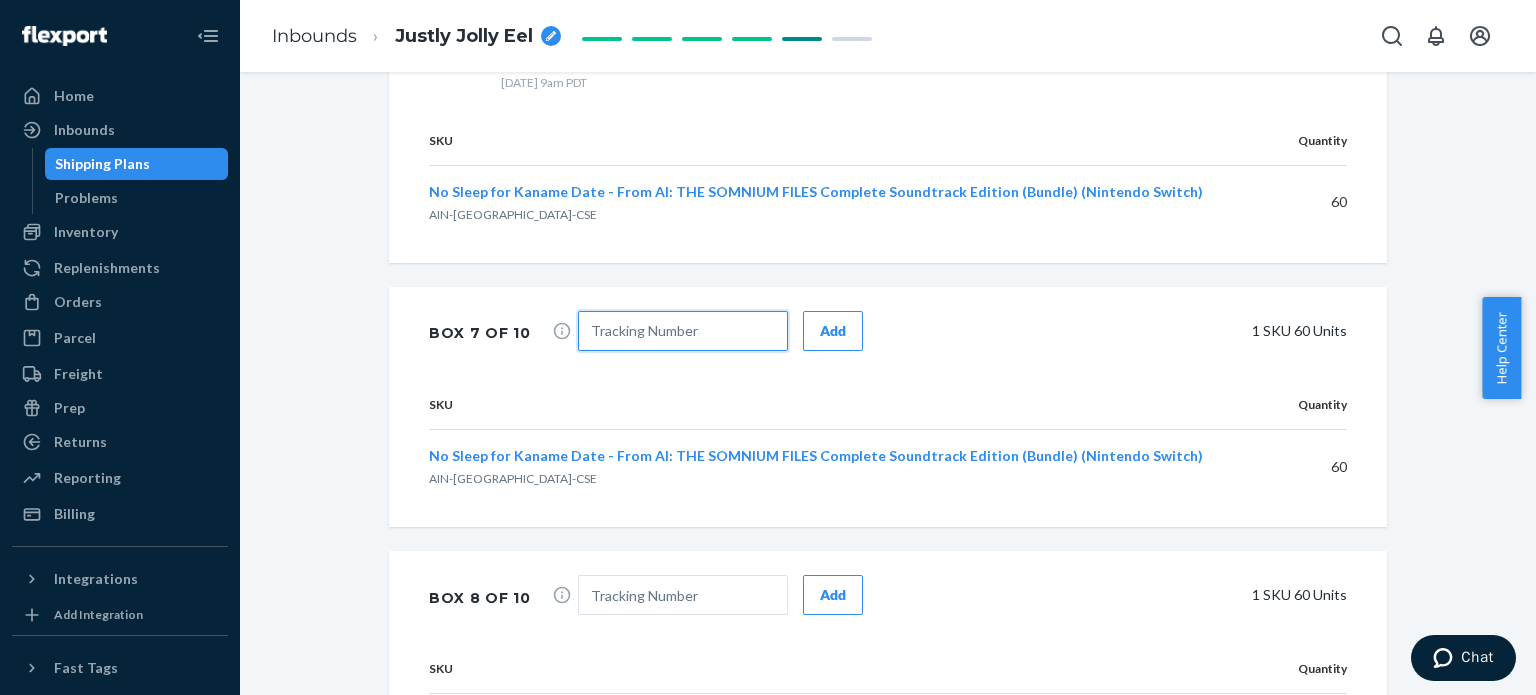 click at bounding box center [683, 331] 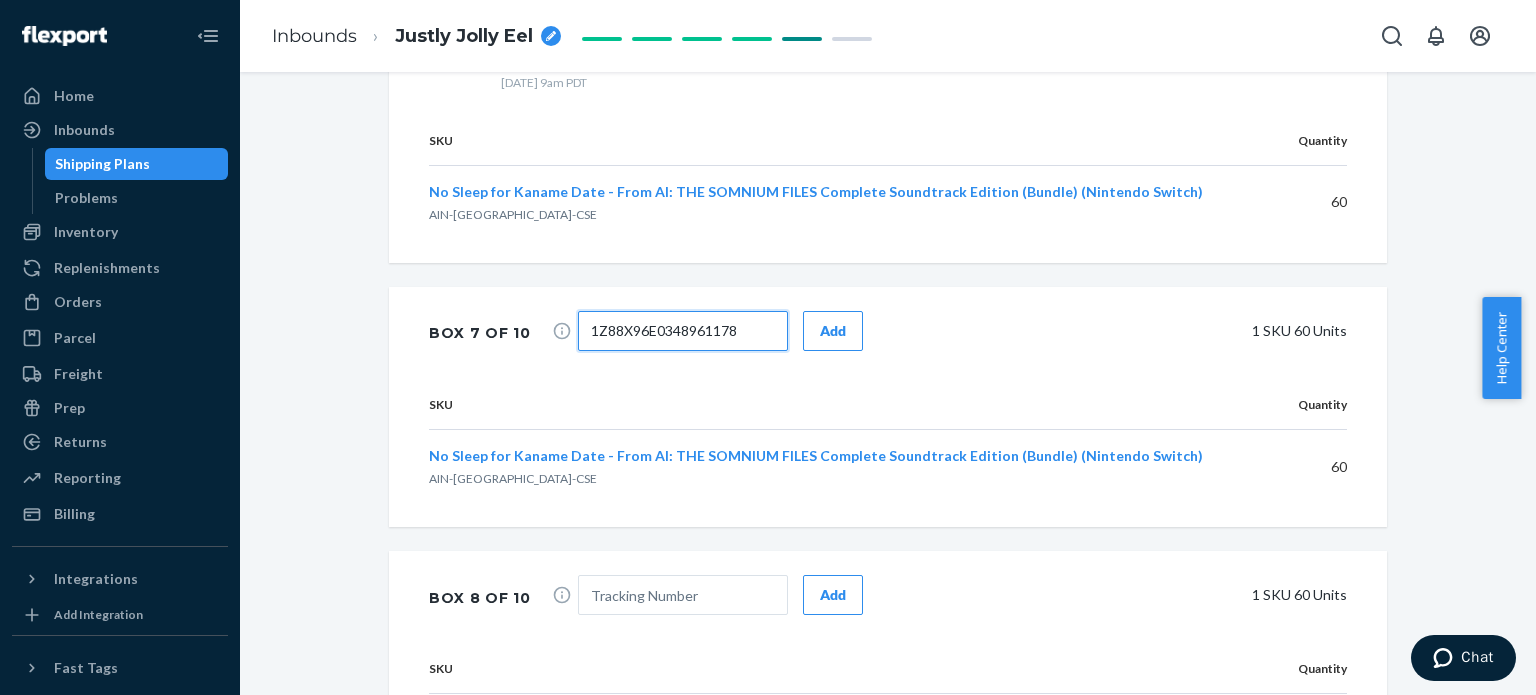 type on "1Z88X96E0348961178" 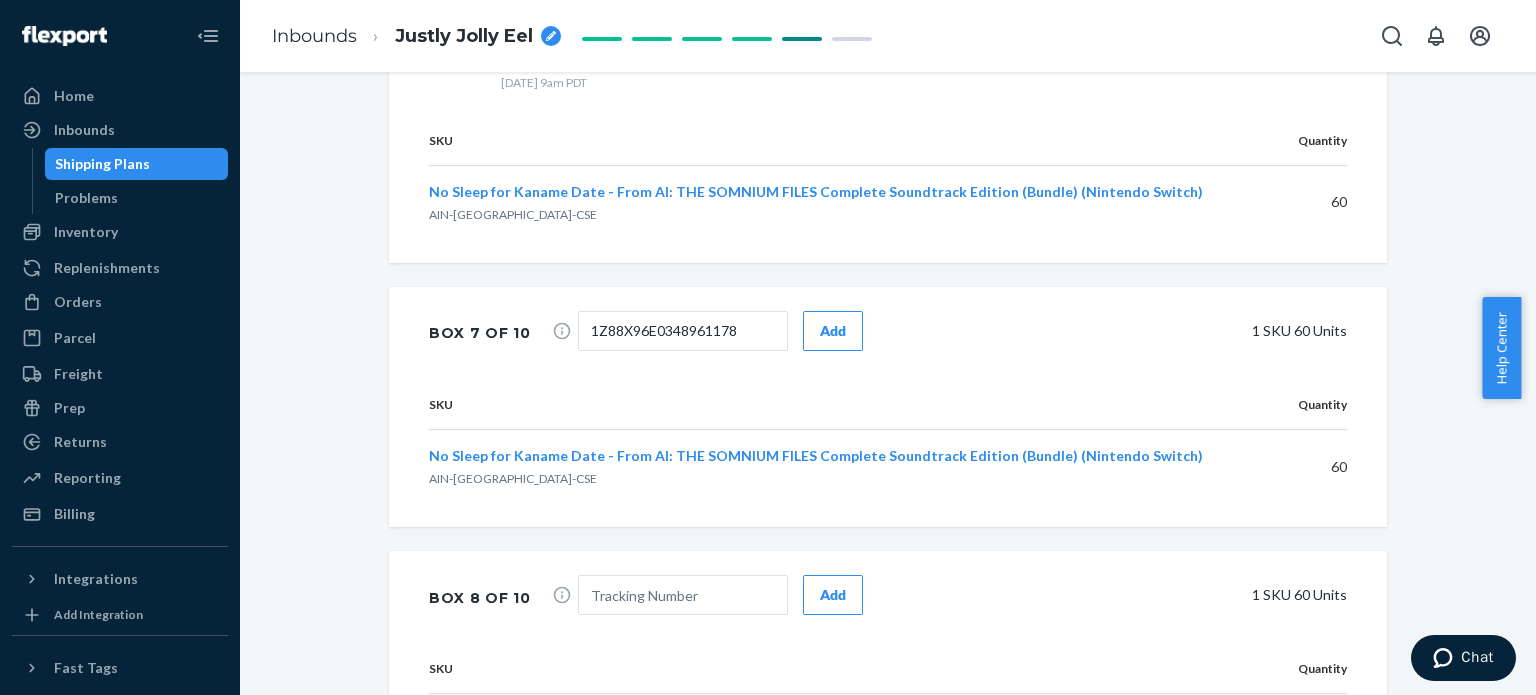 click on "Add" at bounding box center [833, 331] 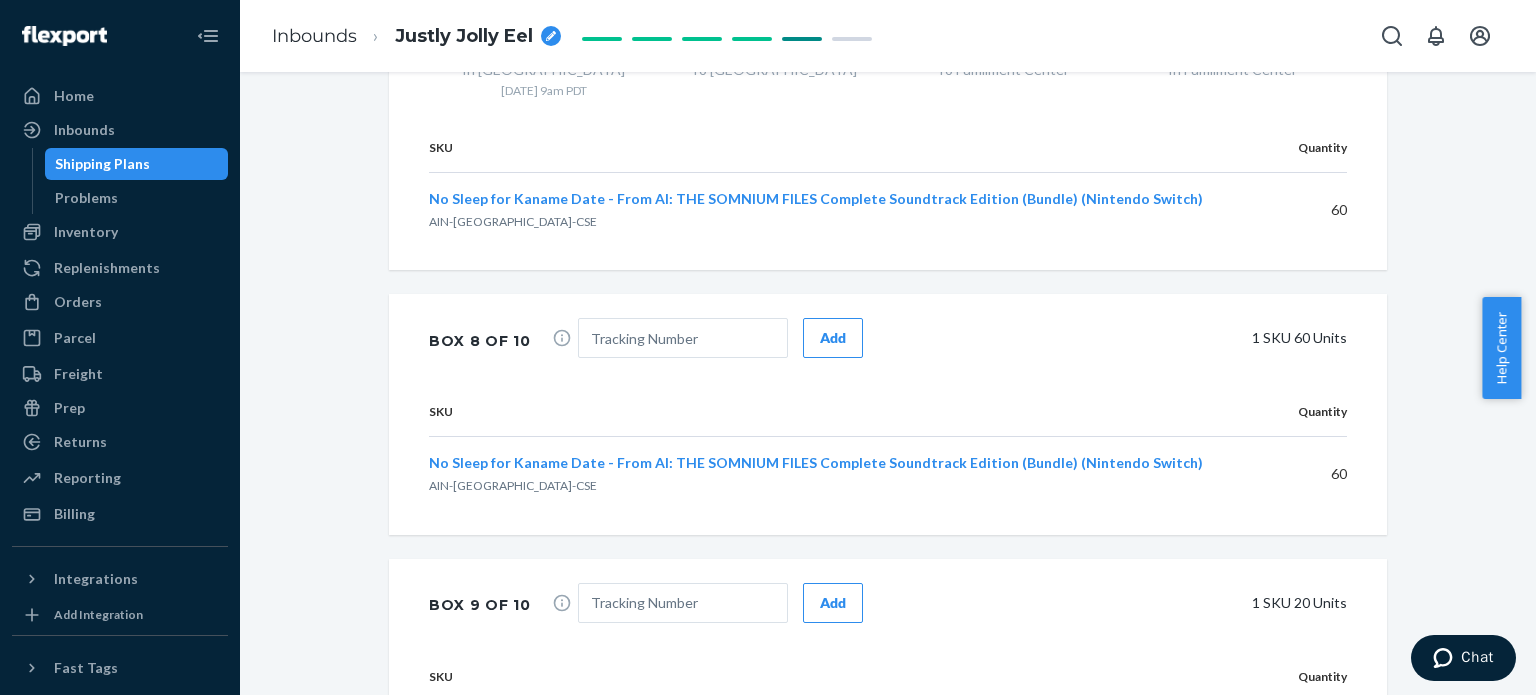 scroll, scrollTop: 3900, scrollLeft: 0, axis: vertical 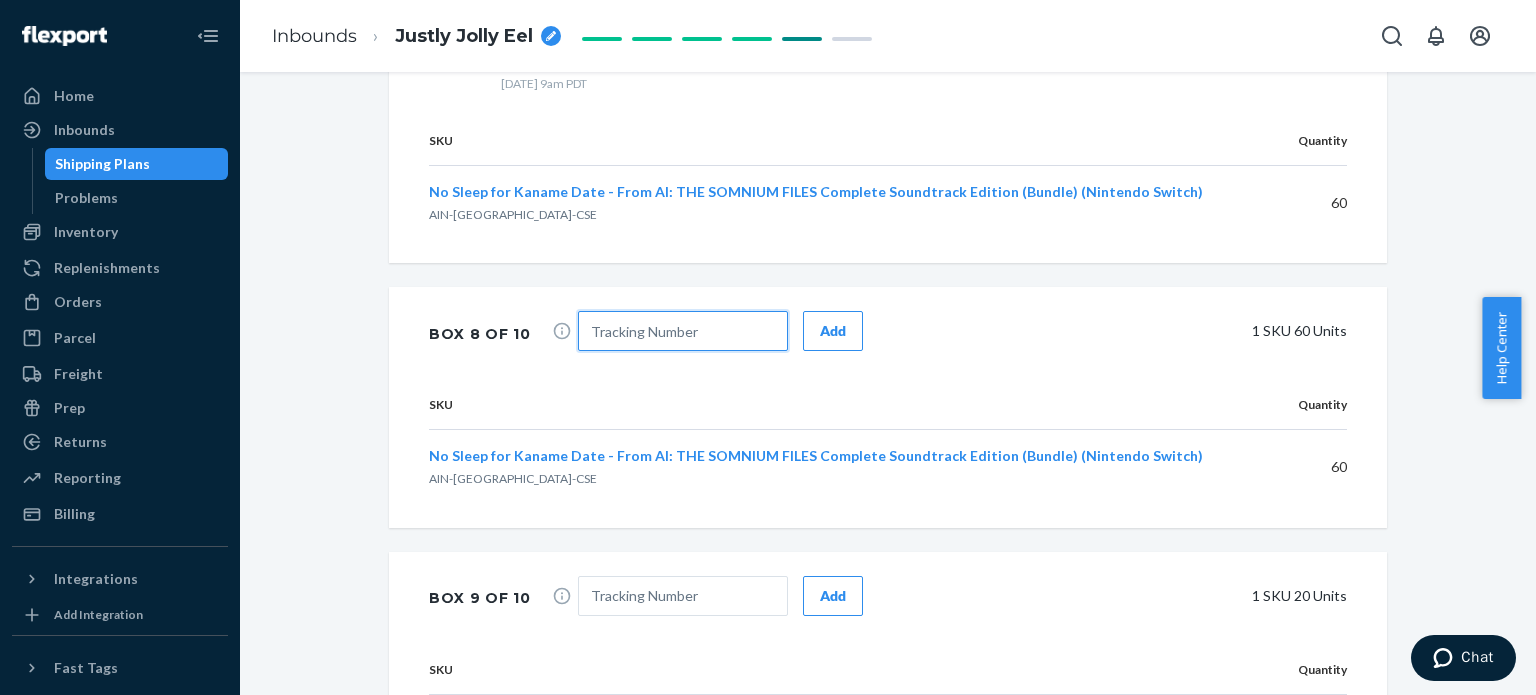 click at bounding box center [683, 331] 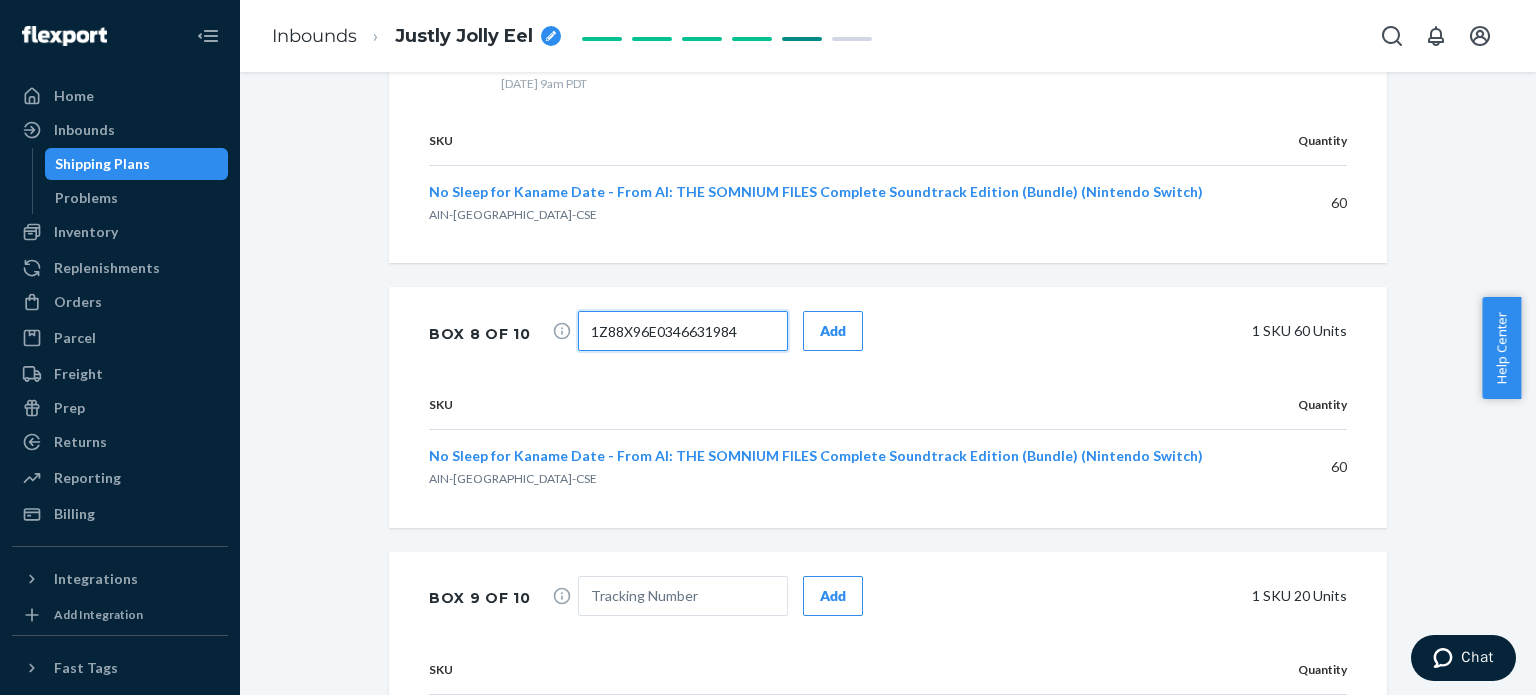 type on "1Z88X96E0346631984" 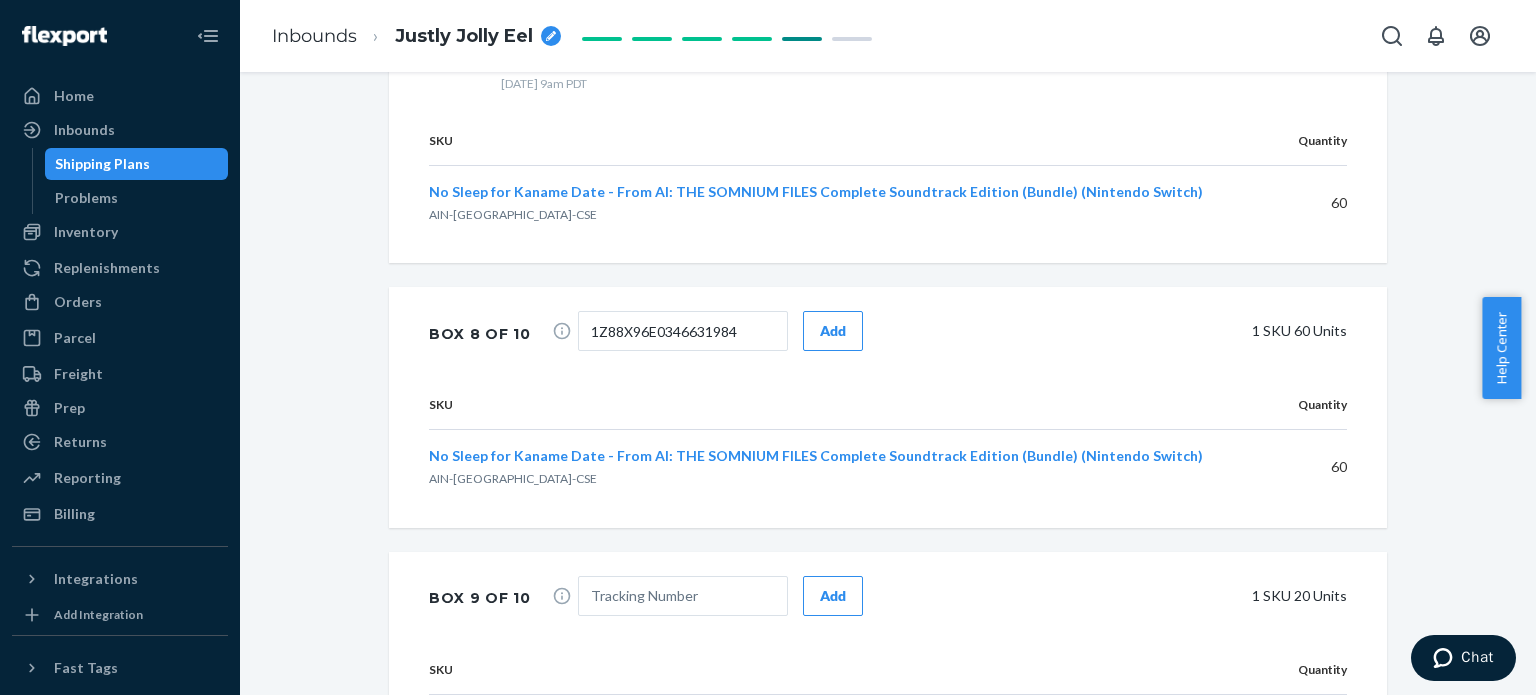 click on "Add" at bounding box center [833, 331] 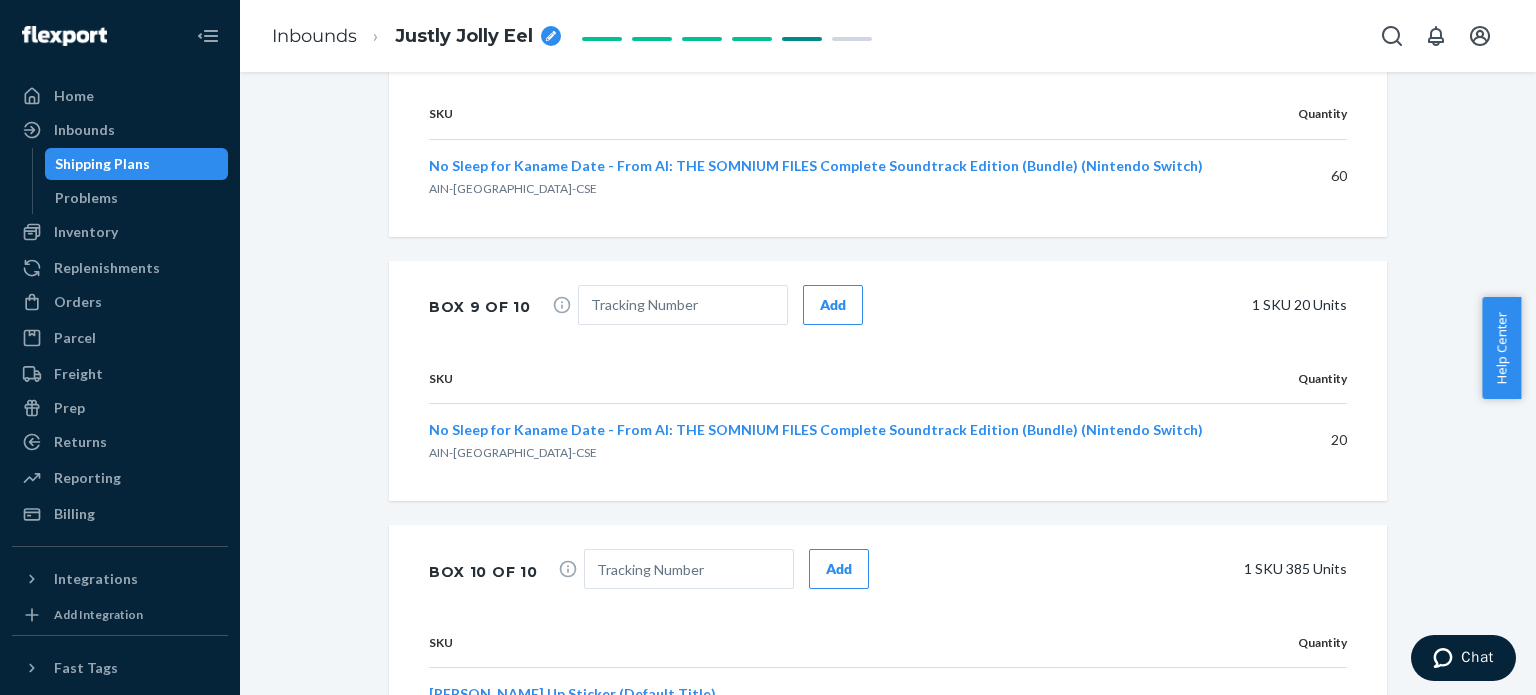 scroll, scrollTop: 4486, scrollLeft: 0, axis: vertical 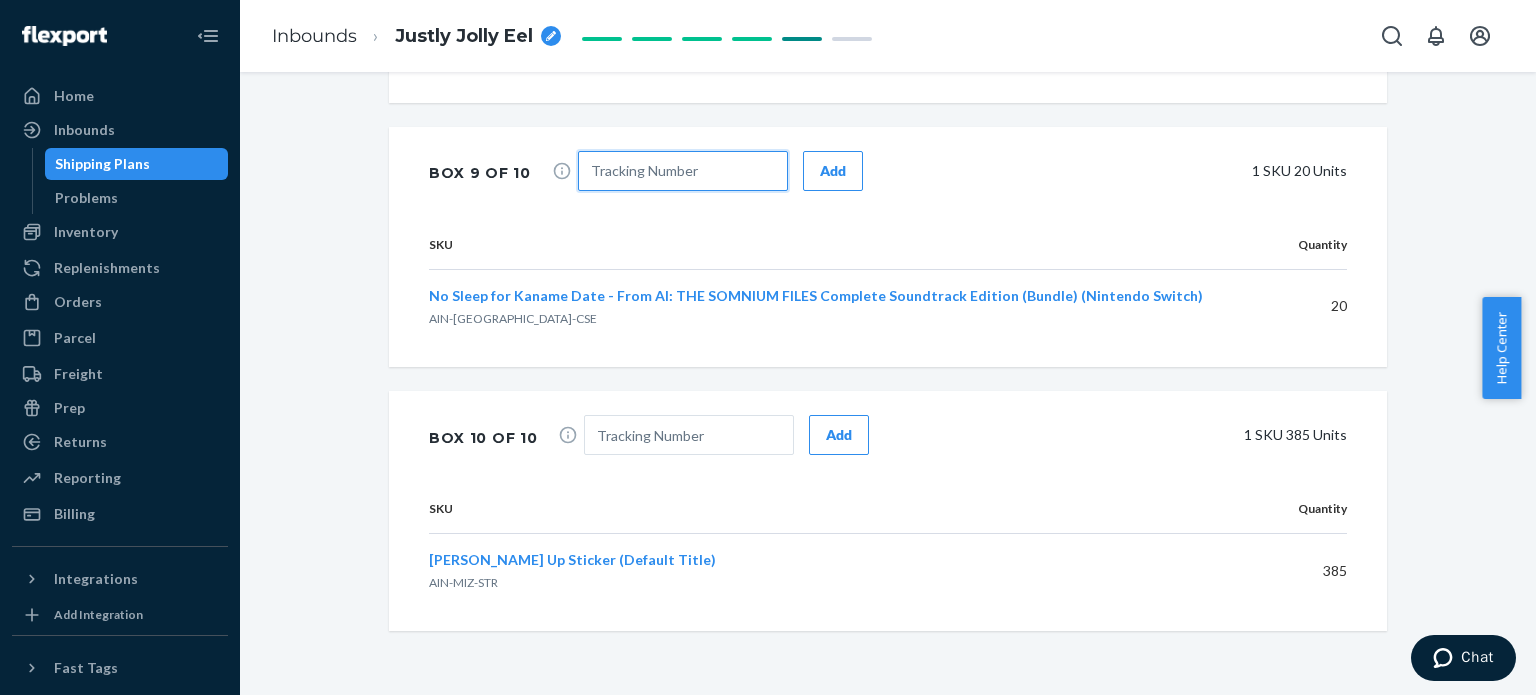 click at bounding box center [683, 171] 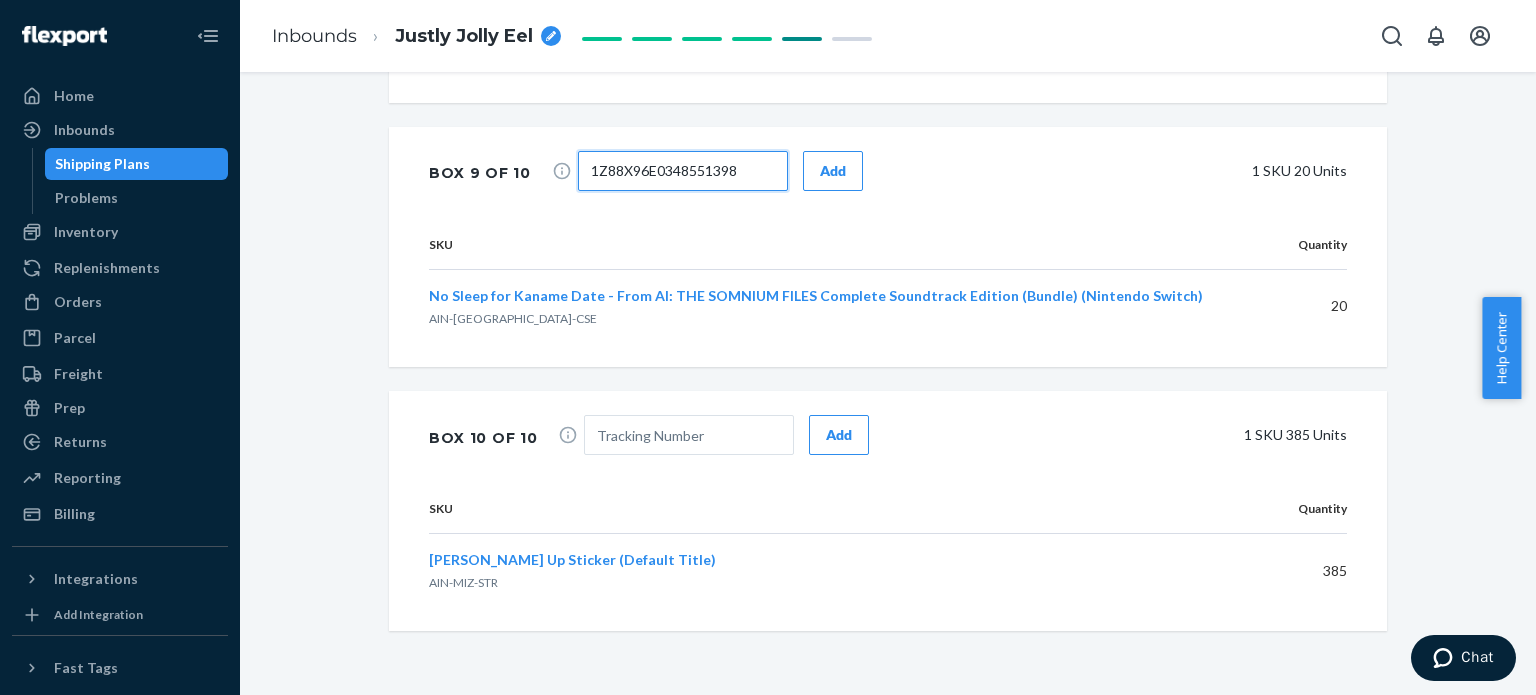 type on "1Z88X96E0348551398" 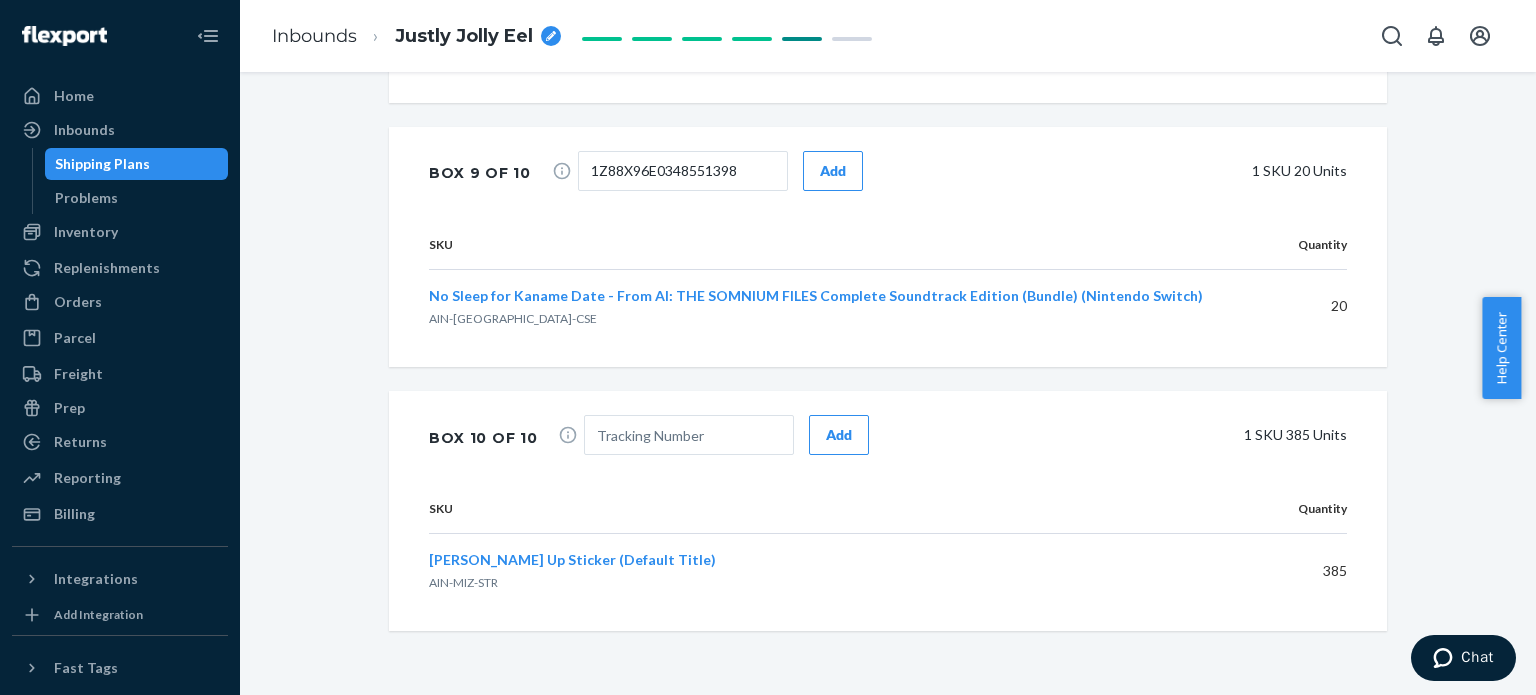 click on "Add" at bounding box center [833, 171] 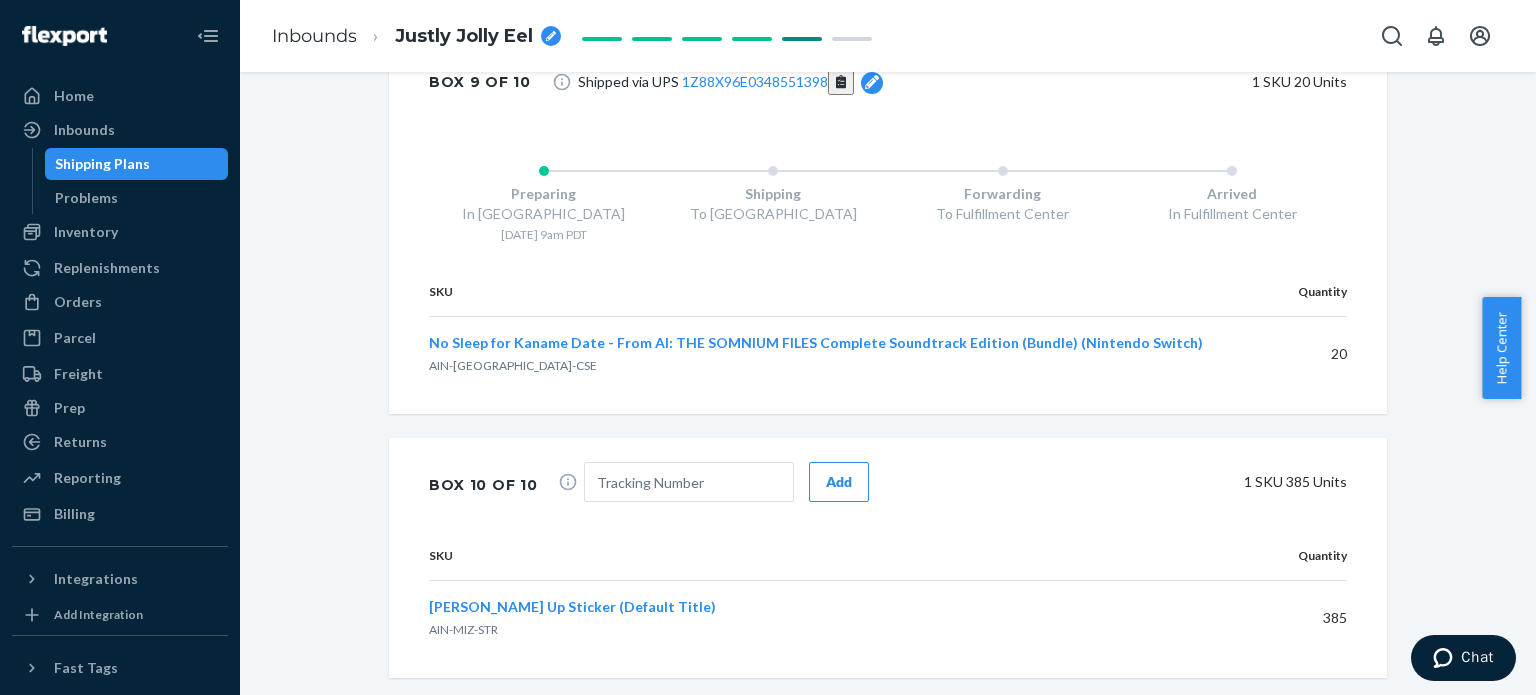 scroll, scrollTop: 4622, scrollLeft: 0, axis: vertical 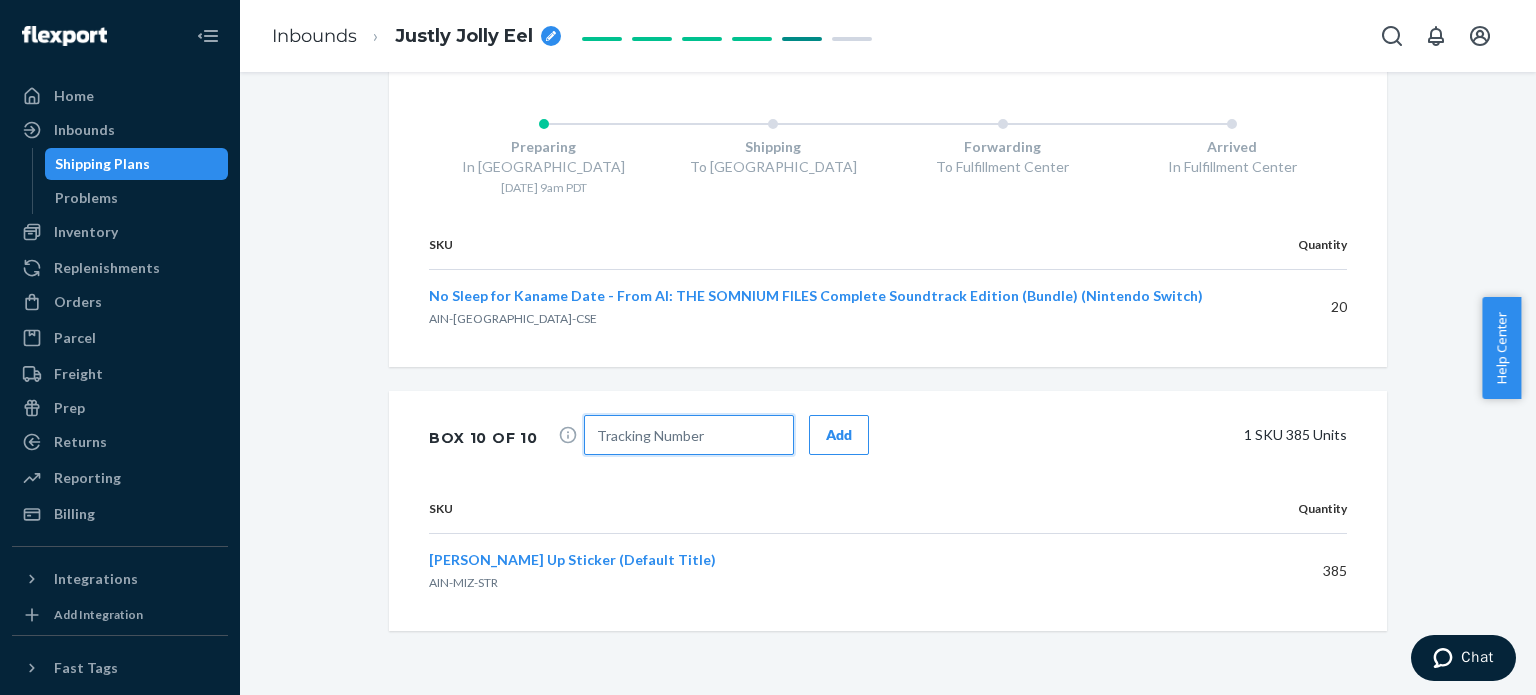 click at bounding box center (689, 435) 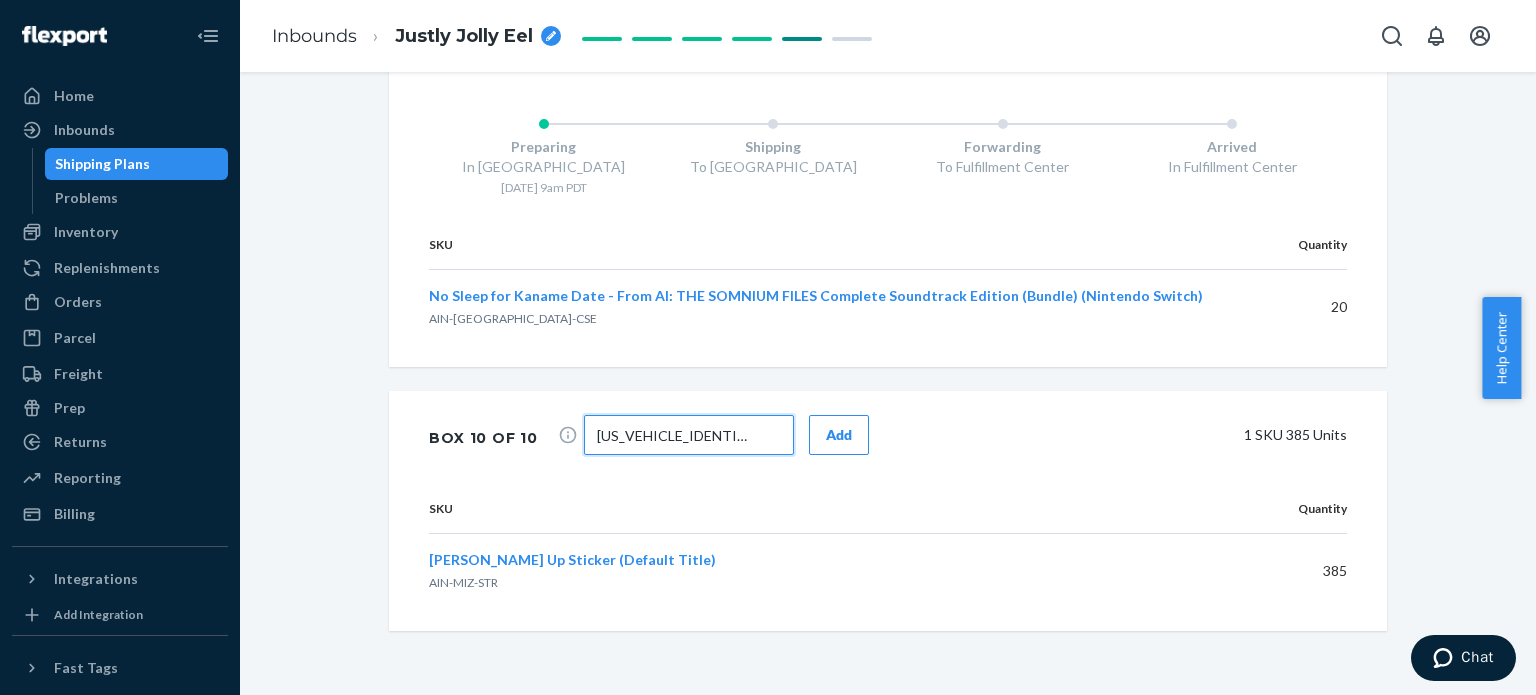type on "[US_VEHICLE_IDENTIFICATION_NUMBER]" 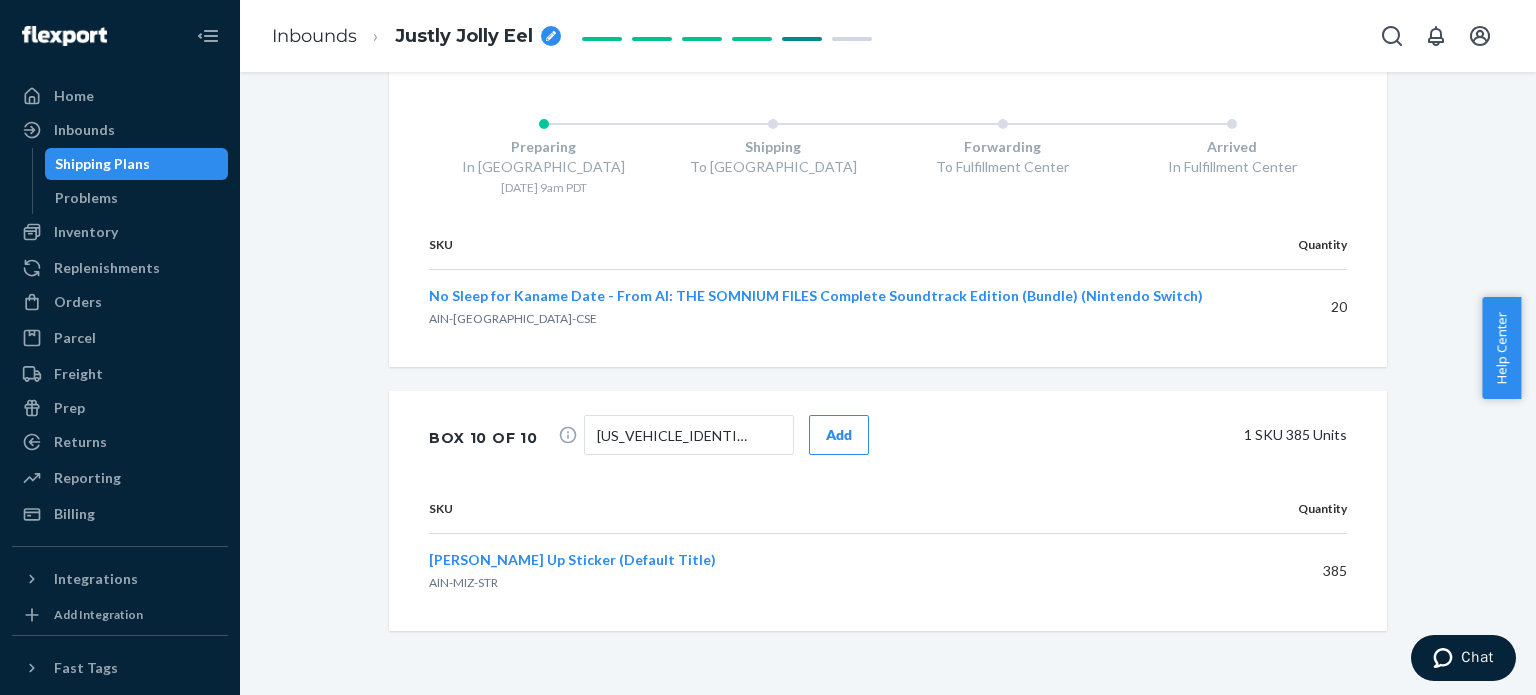 click on "Add" at bounding box center [839, 435] 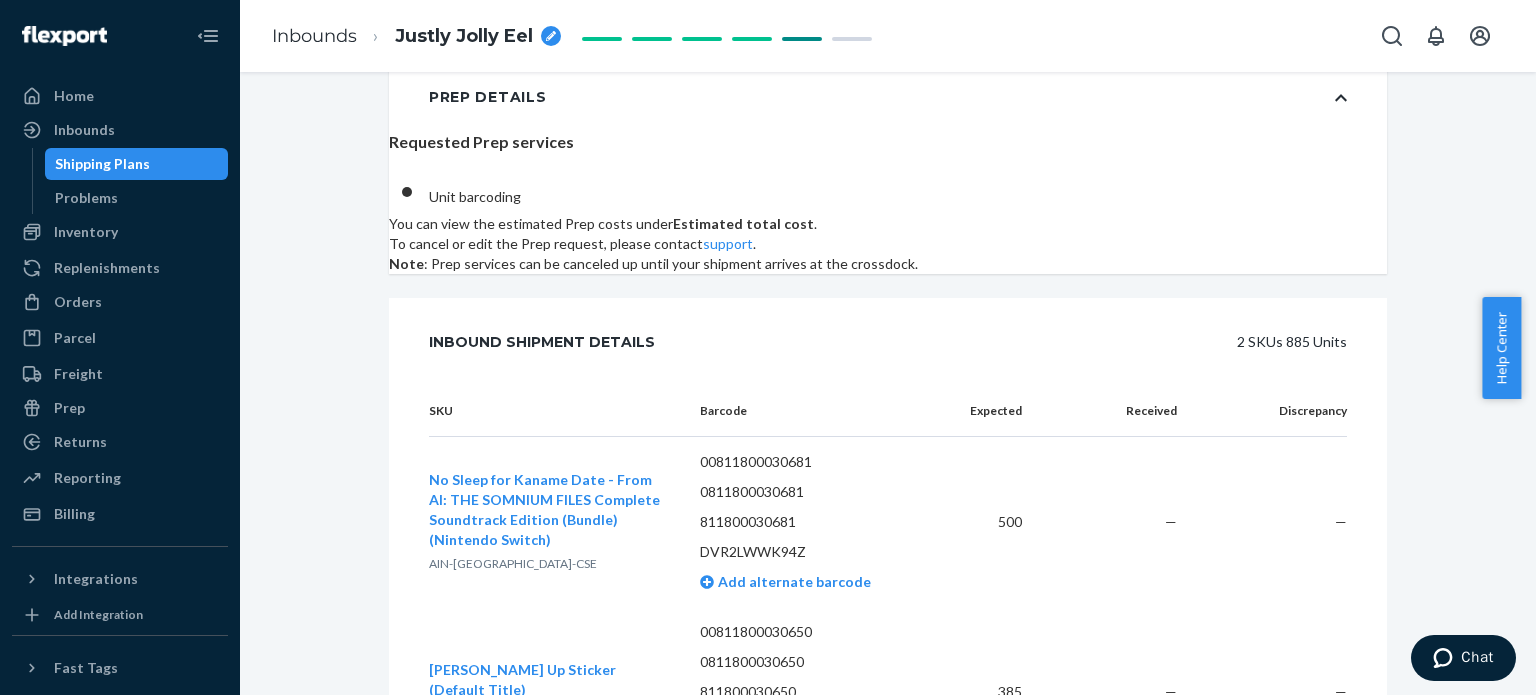 scroll, scrollTop: 0, scrollLeft: 0, axis: both 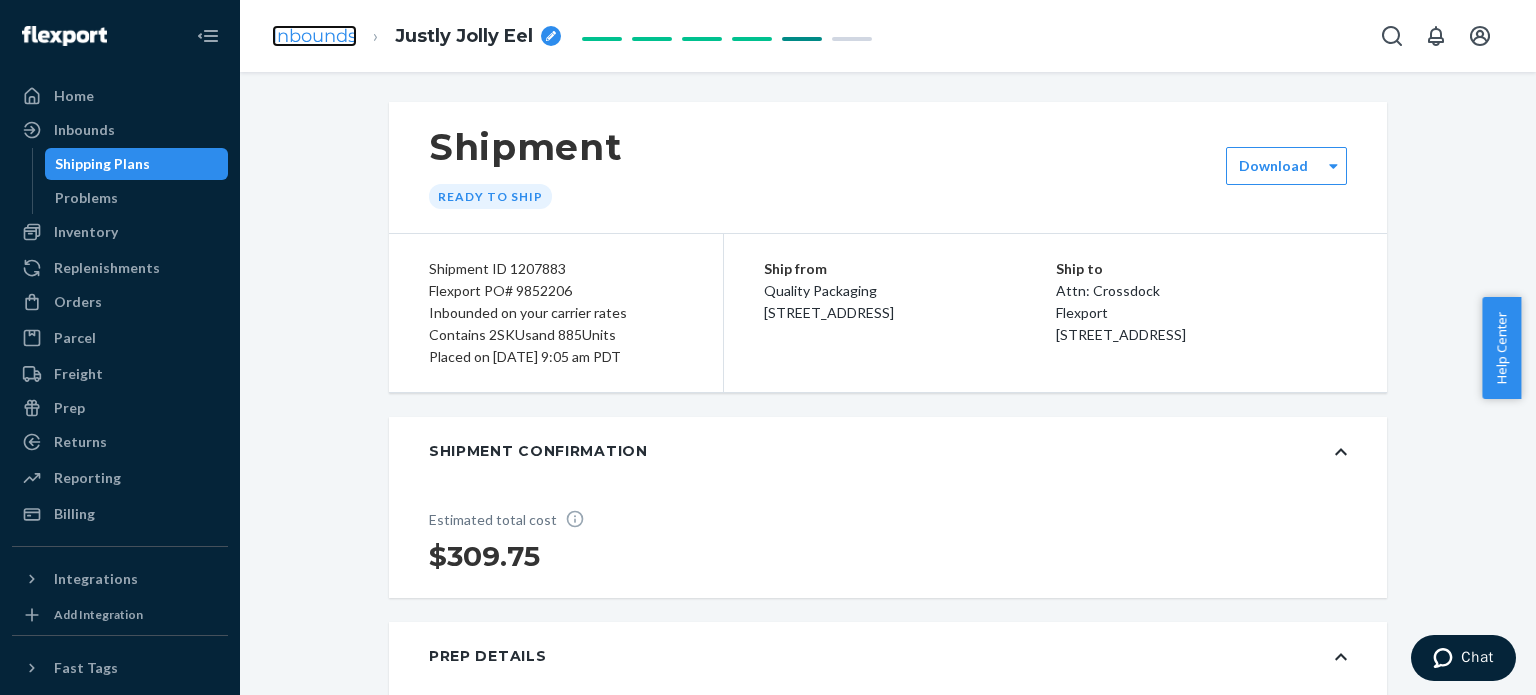 click on "Inbounds" at bounding box center (314, 36) 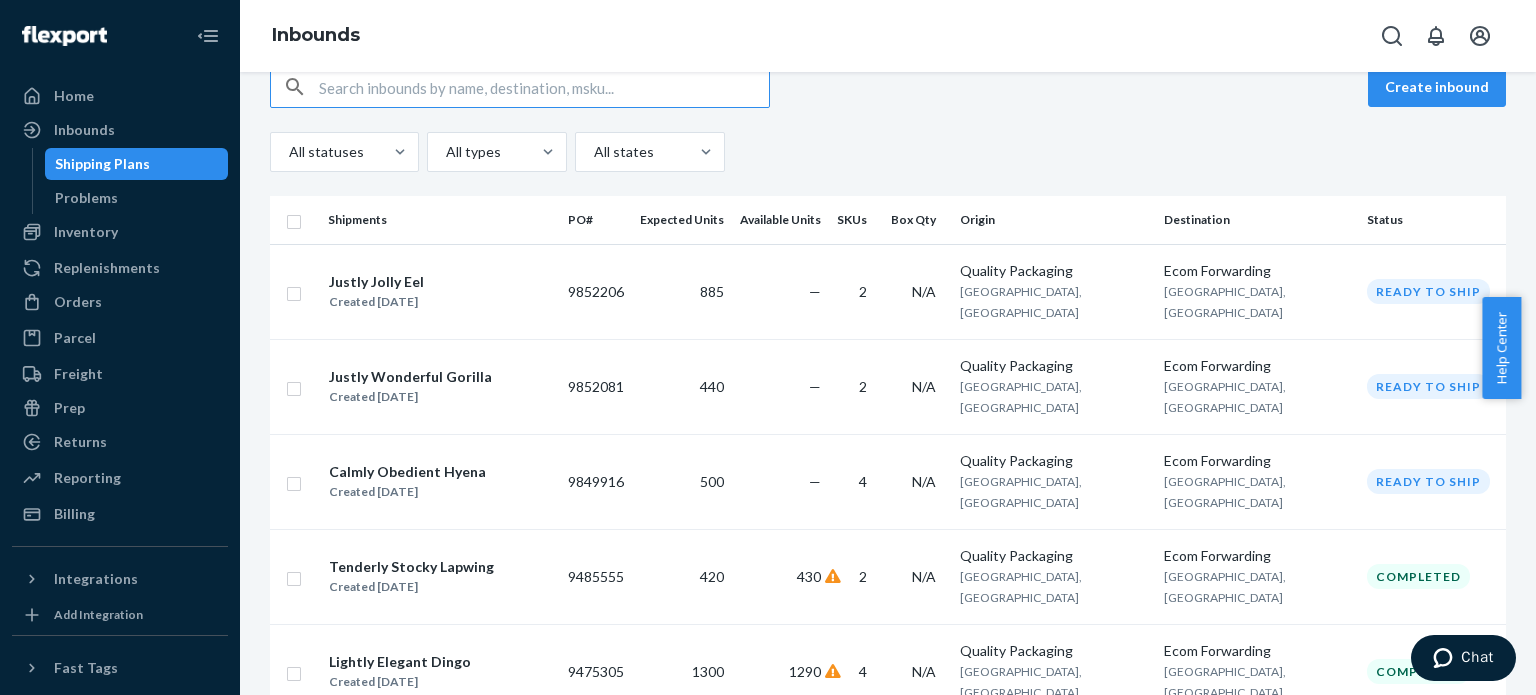 scroll, scrollTop: 200, scrollLeft: 0, axis: vertical 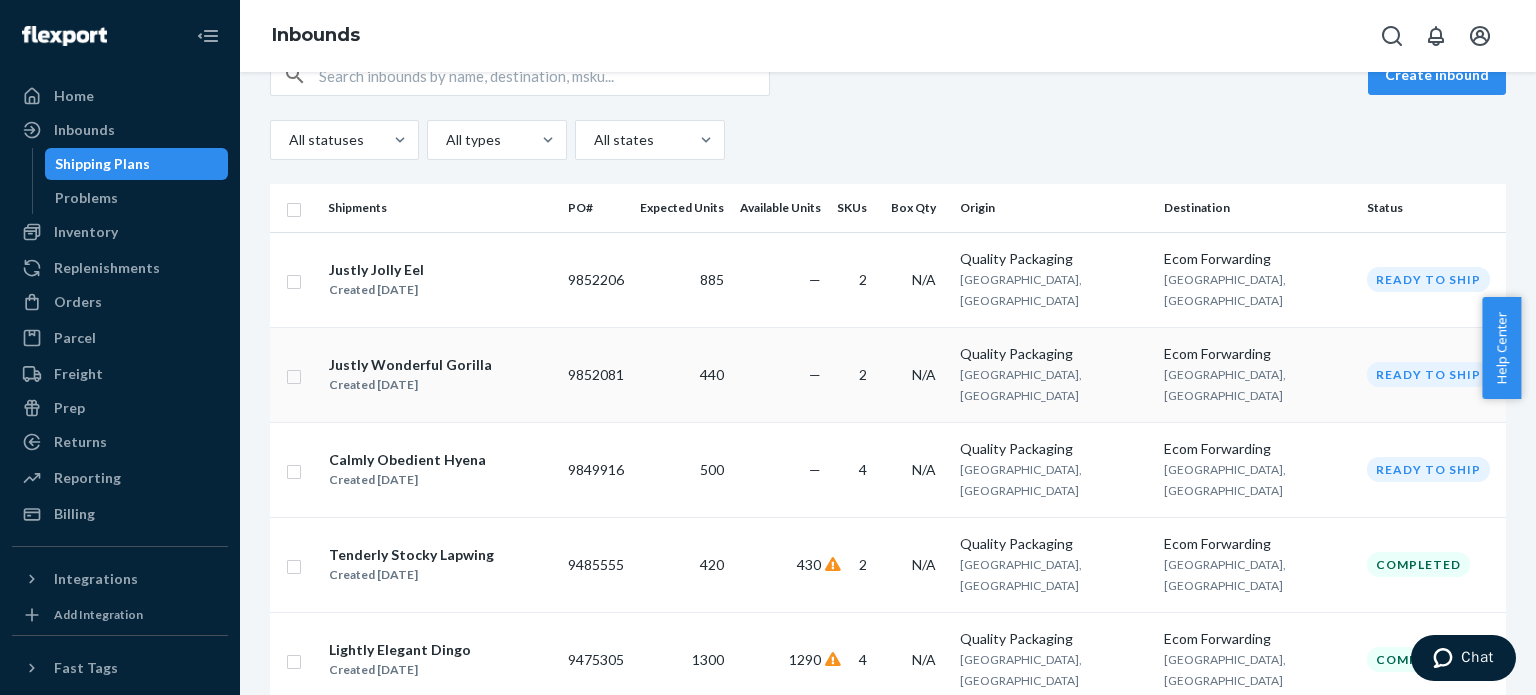 click on "Created [DATE]" at bounding box center [410, 385] 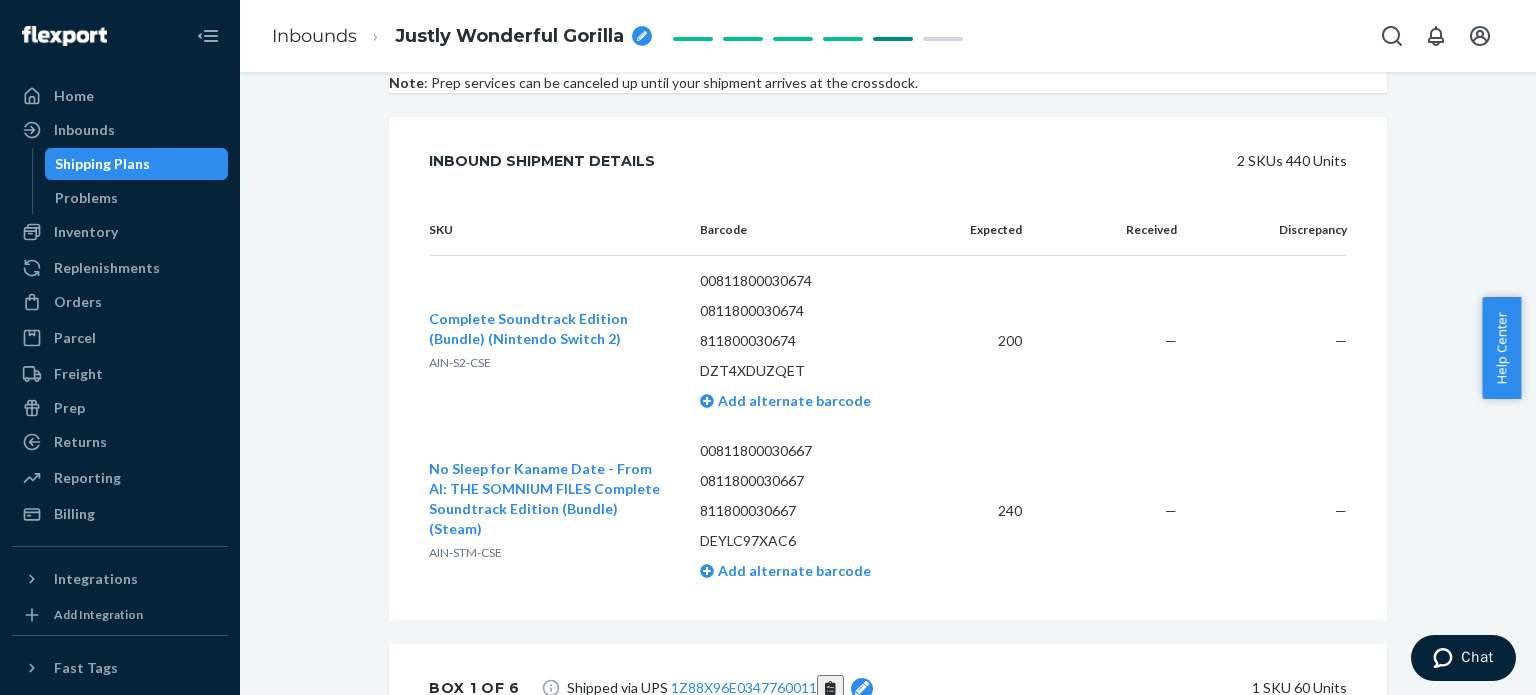 scroll, scrollTop: 500, scrollLeft: 0, axis: vertical 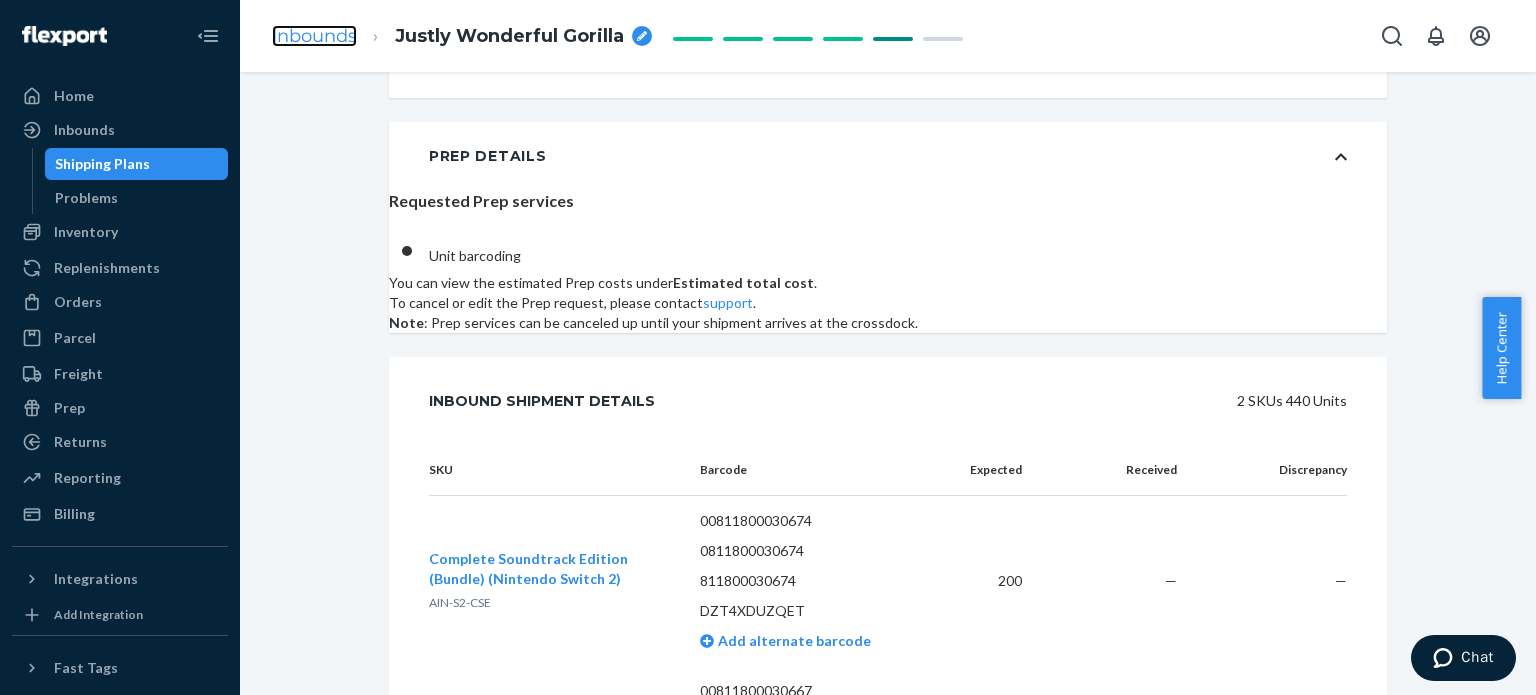 click on "Inbounds" at bounding box center (314, 36) 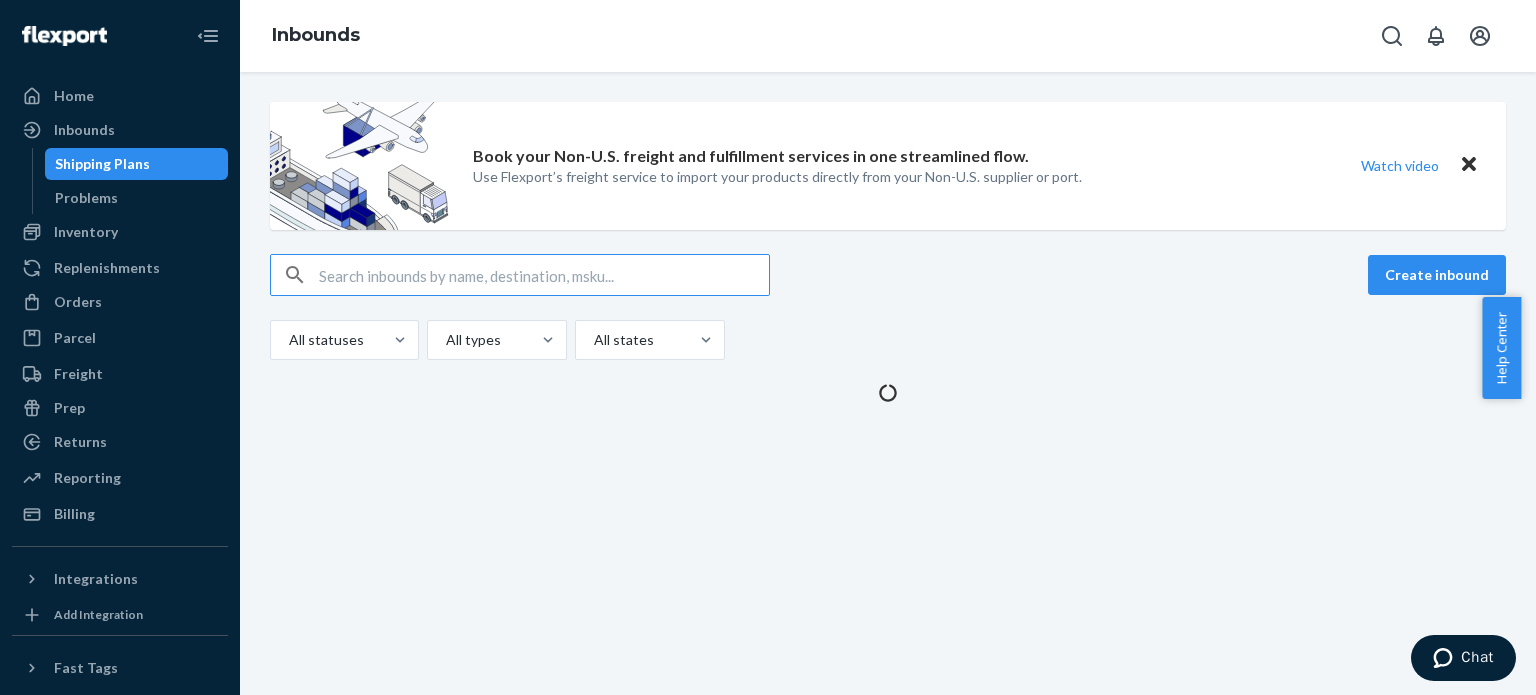 scroll, scrollTop: 0, scrollLeft: 0, axis: both 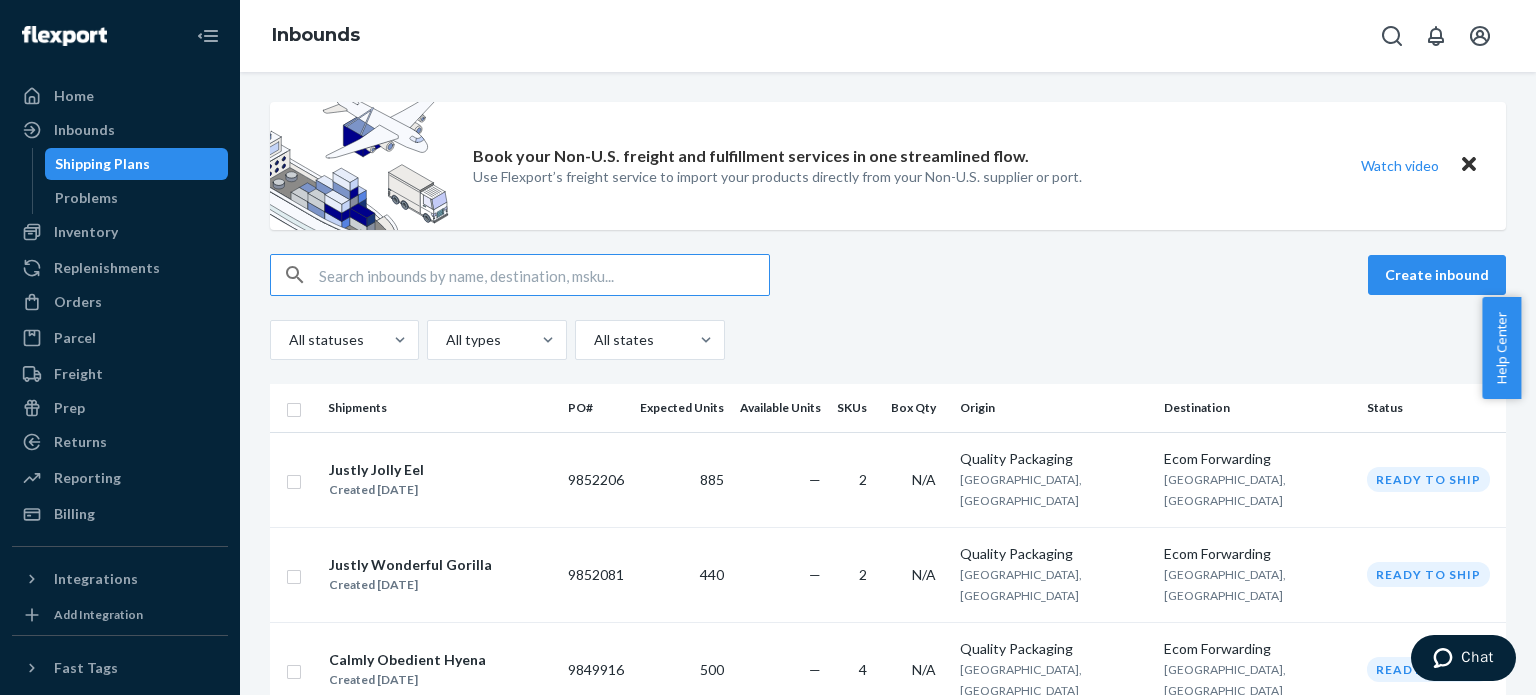 click on "Justly Jolly Eel" at bounding box center [376, 470] 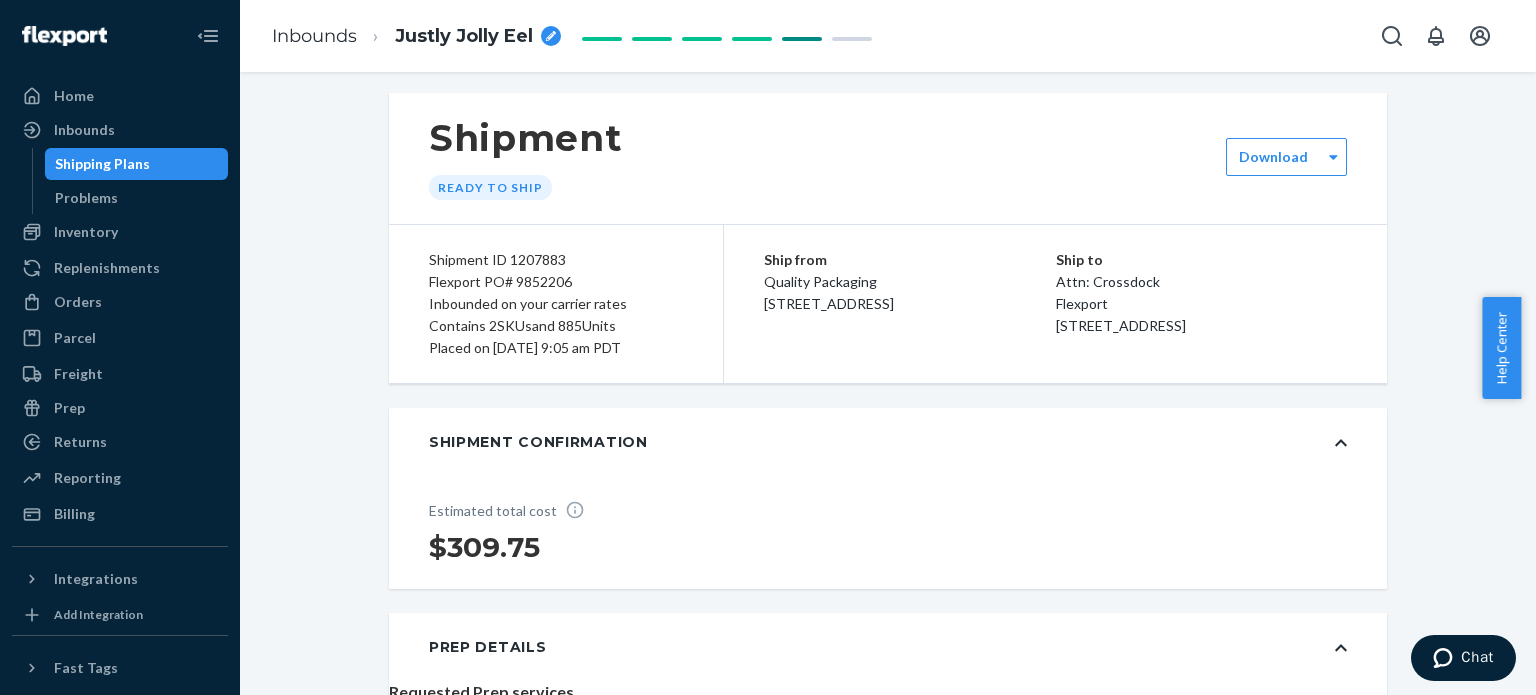 scroll, scrollTop: 0, scrollLeft: 0, axis: both 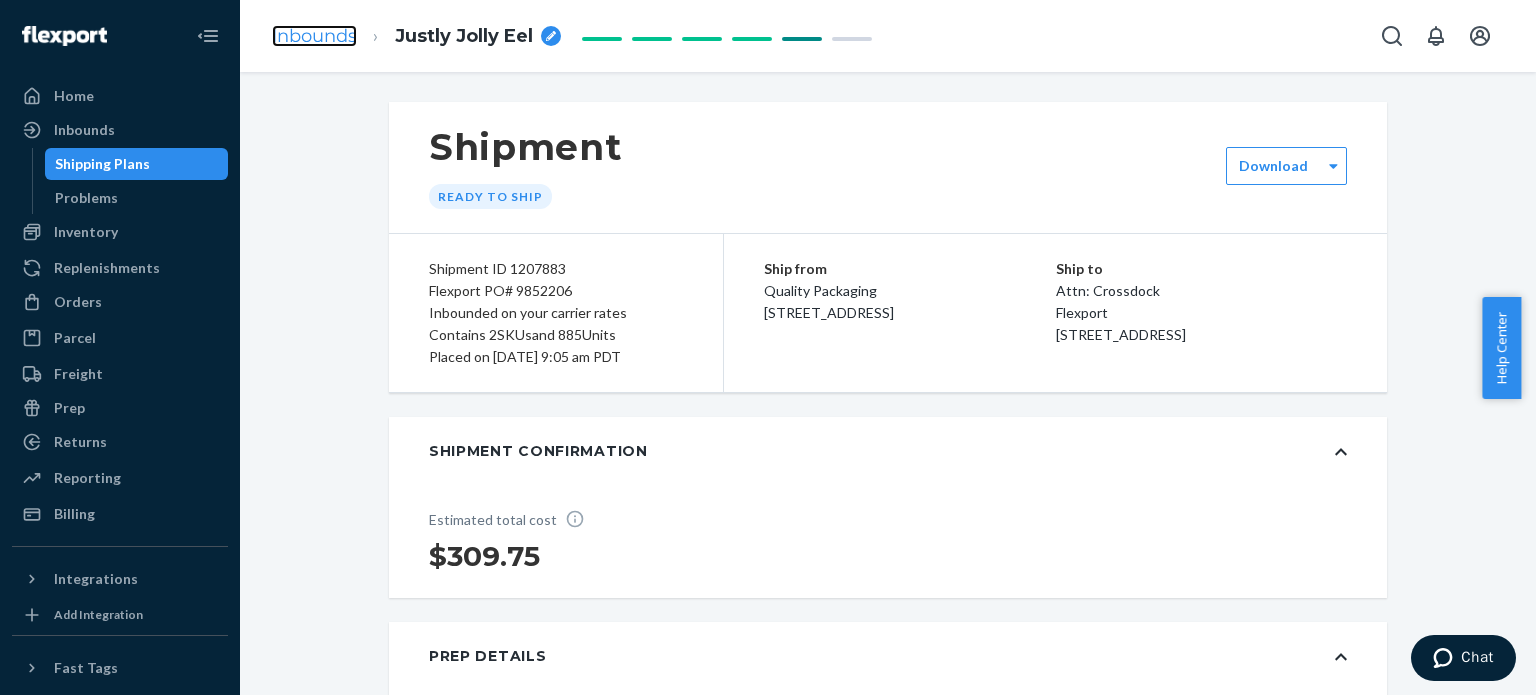 click on "Inbounds" at bounding box center [314, 36] 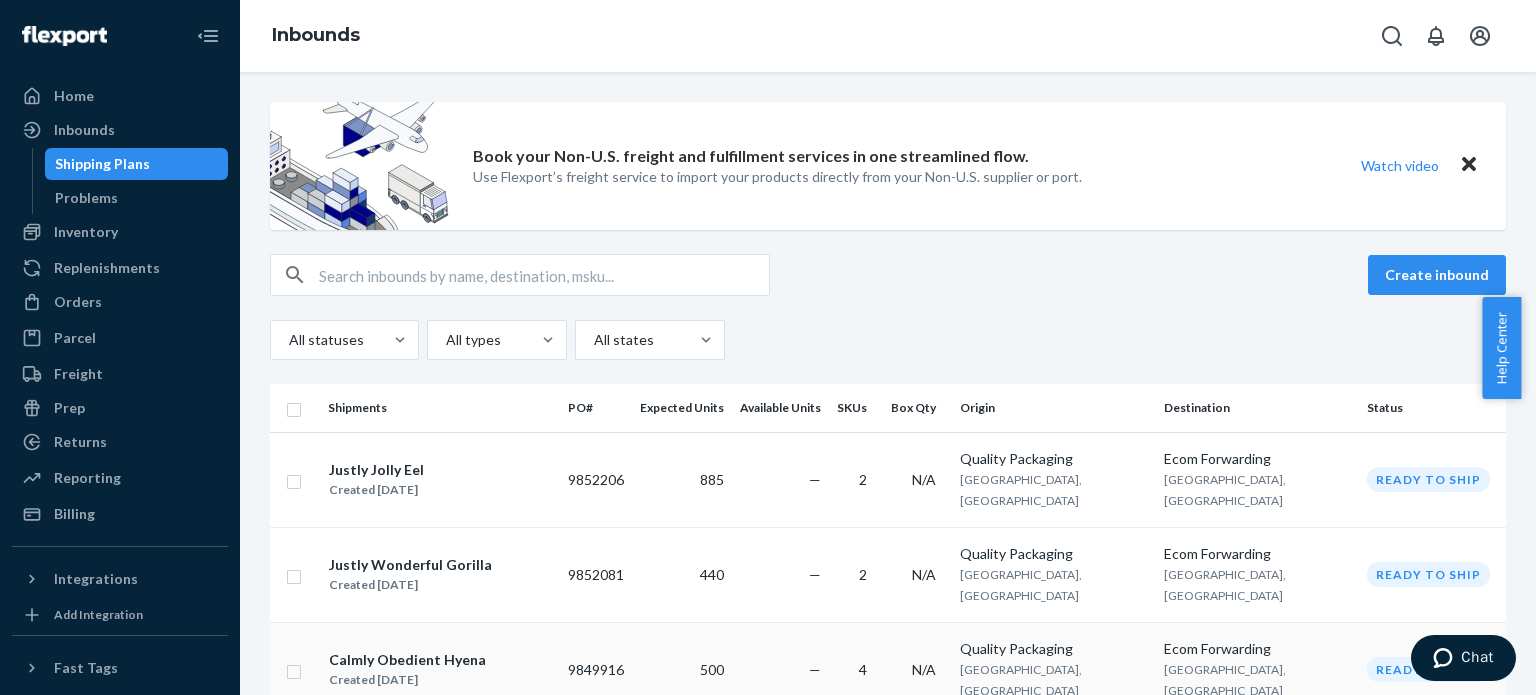click on "Calmly Obedient Hyena" at bounding box center [407, 660] 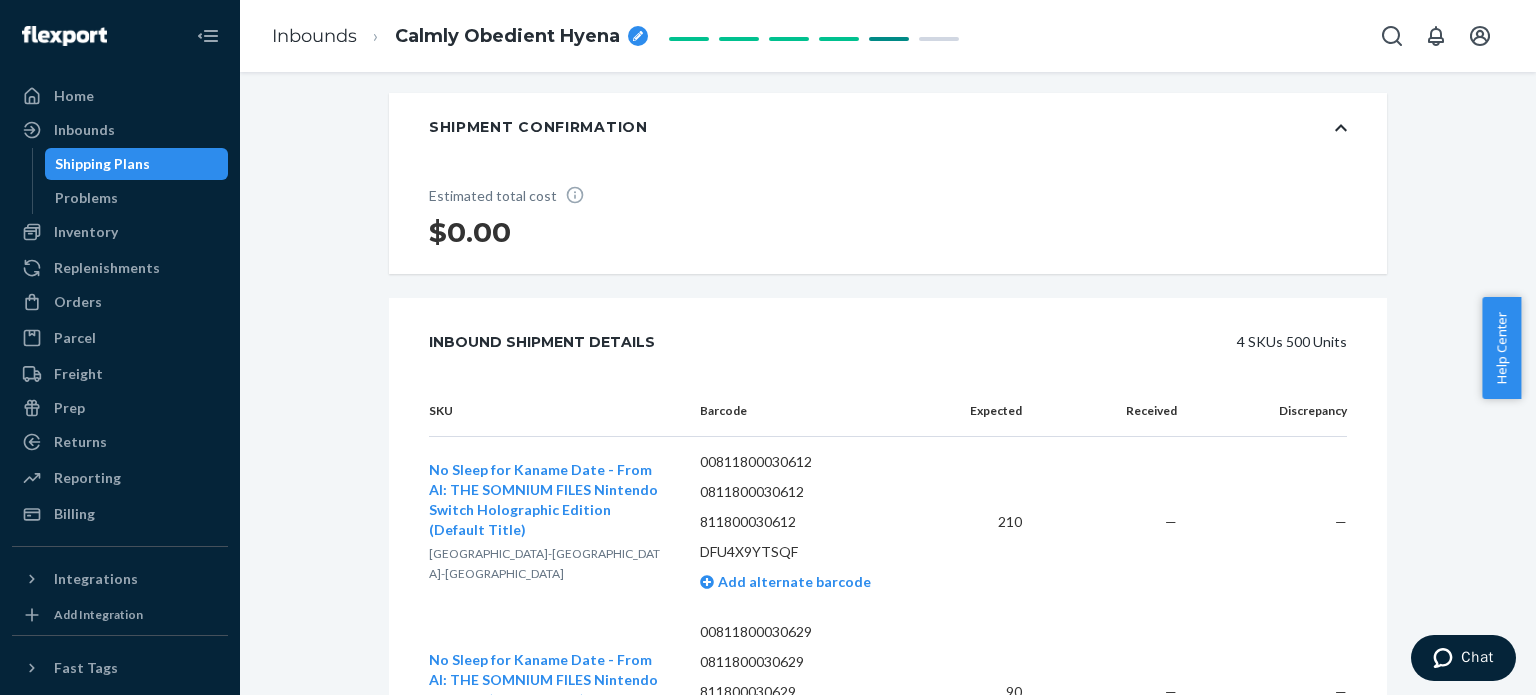 scroll, scrollTop: 0, scrollLeft: 0, axis: both 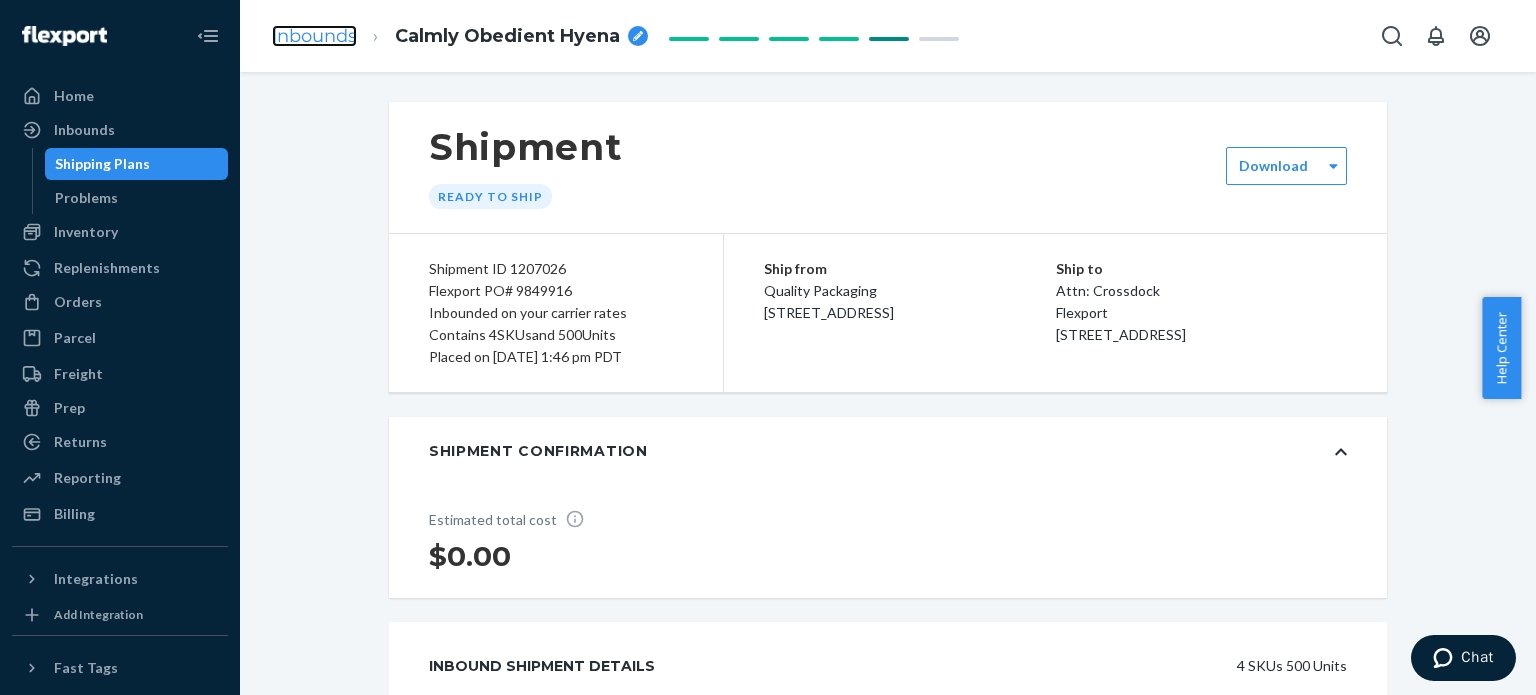 click on "Inbounds" at bounding box center (314, 36) 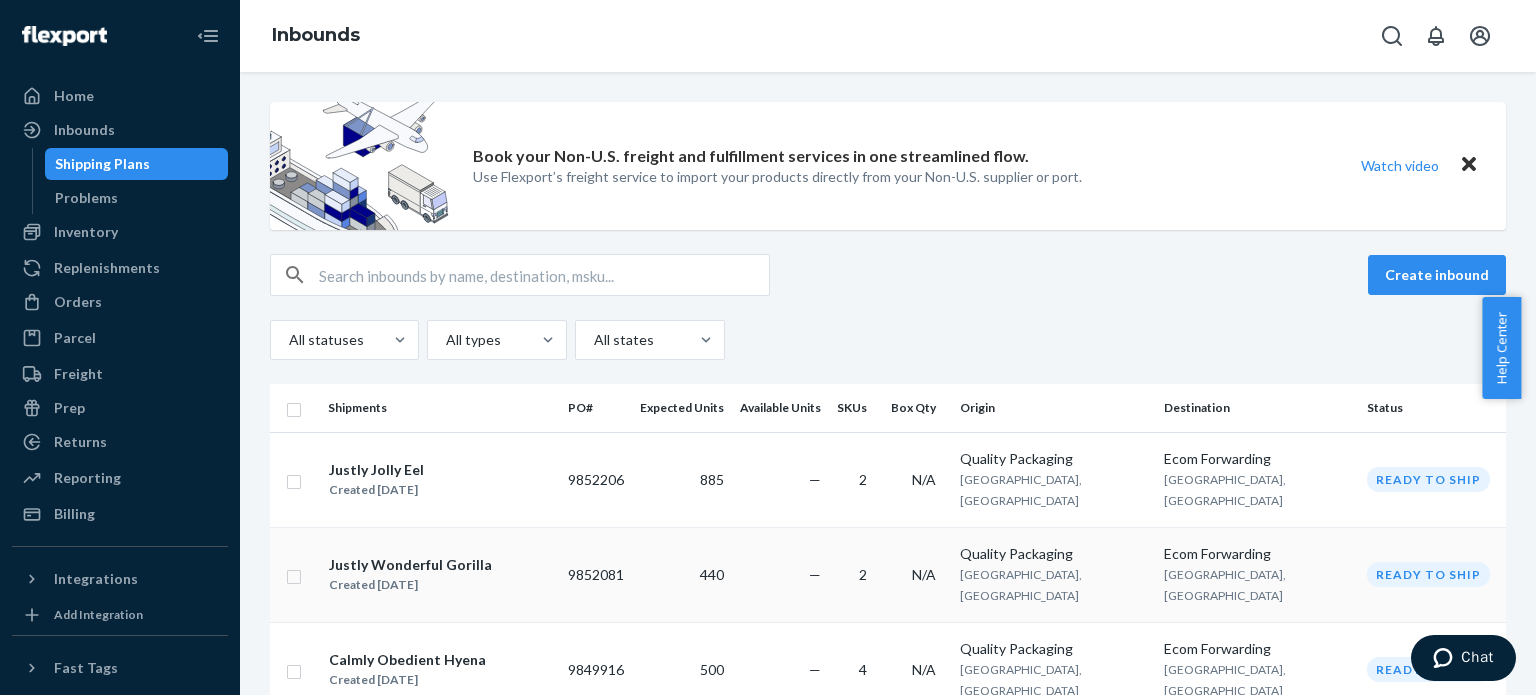 click on "Justly Wonderful Gorilla" at bounding box center (410, 565) 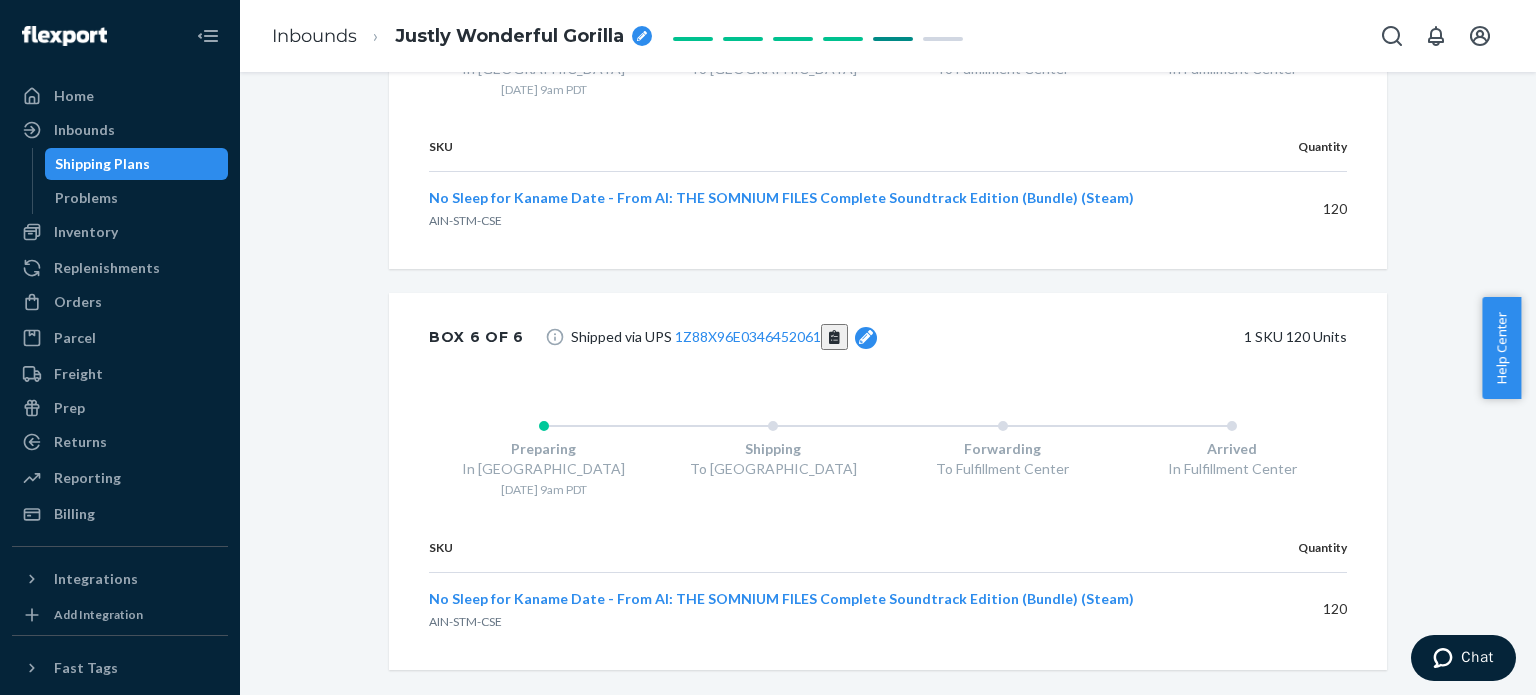 scroll, scrollTop: 3158, scrollLeft: 0, axis: vertical 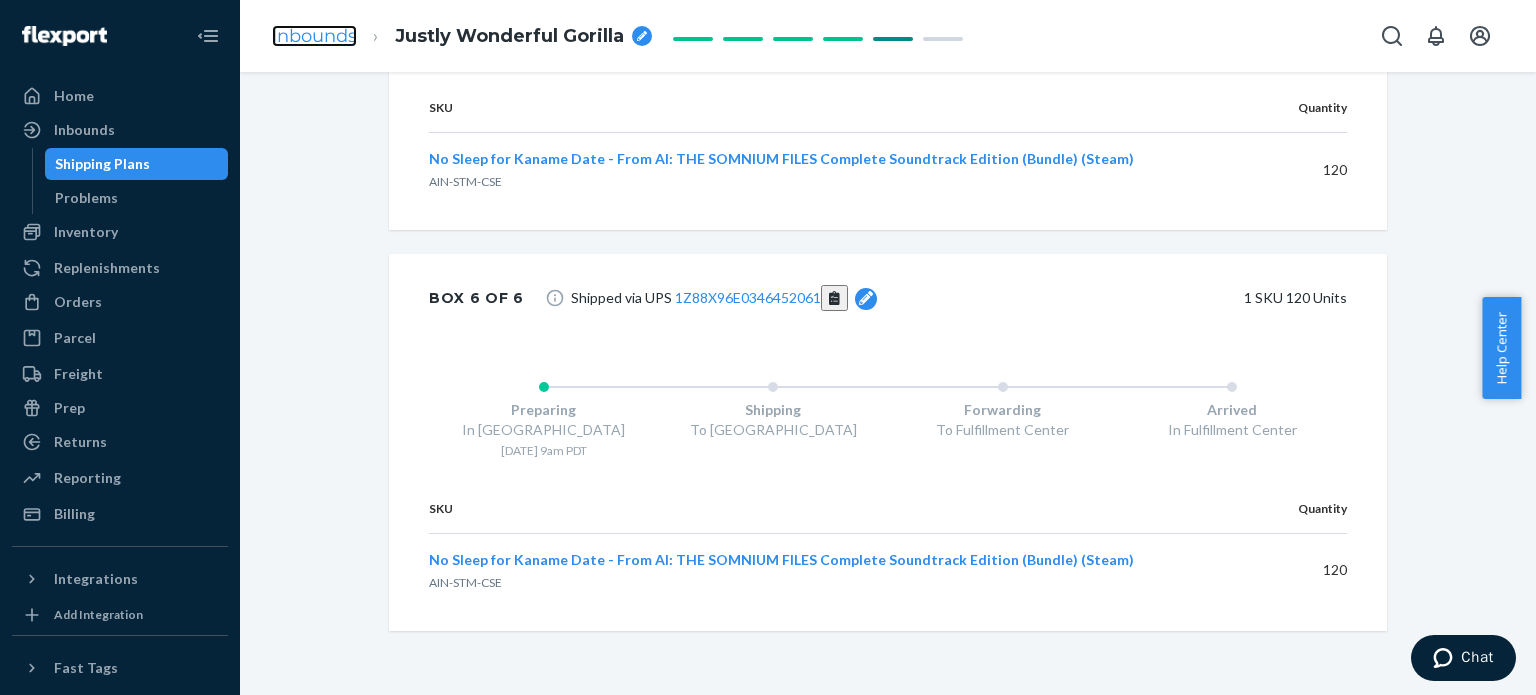 click on "Inbounds" at bounding box center (314, 36) 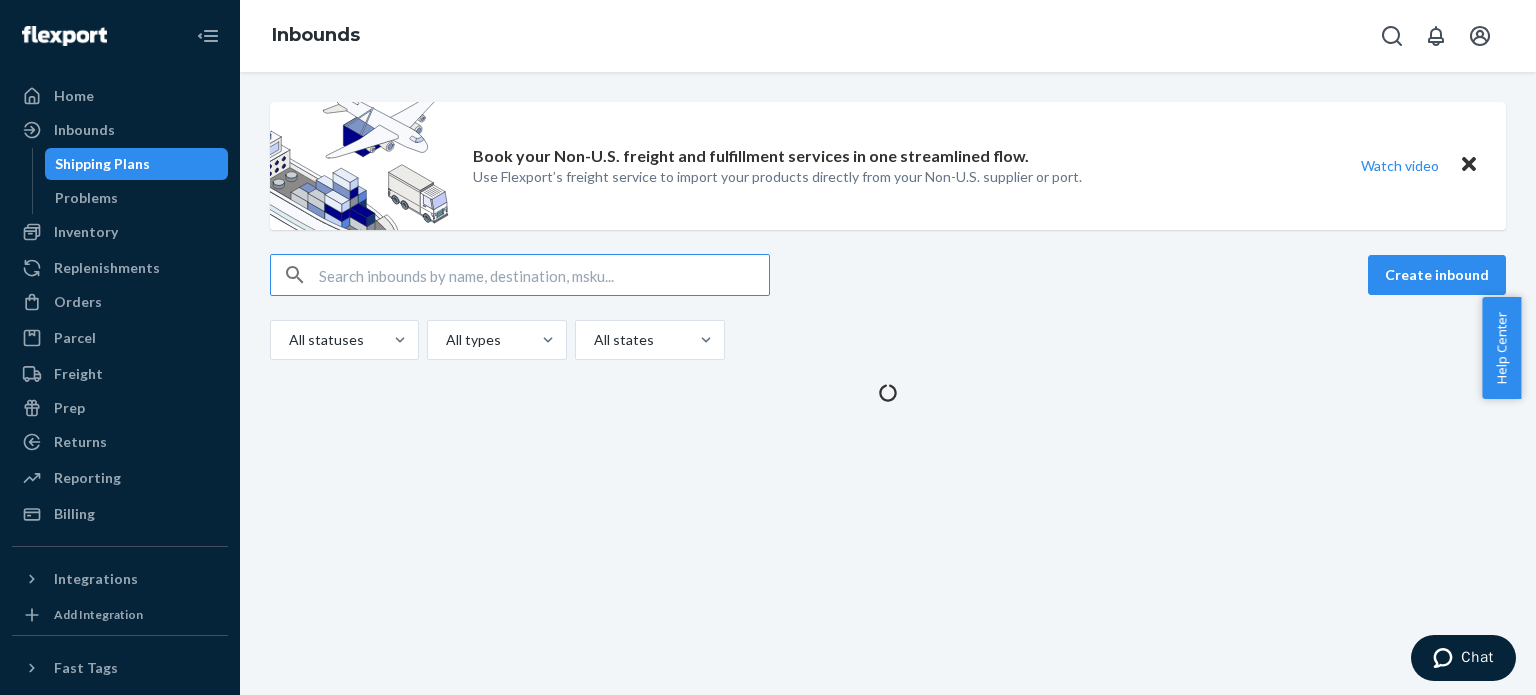 scroll, scrollTop: 0, scrollLeft: 0, axis: both 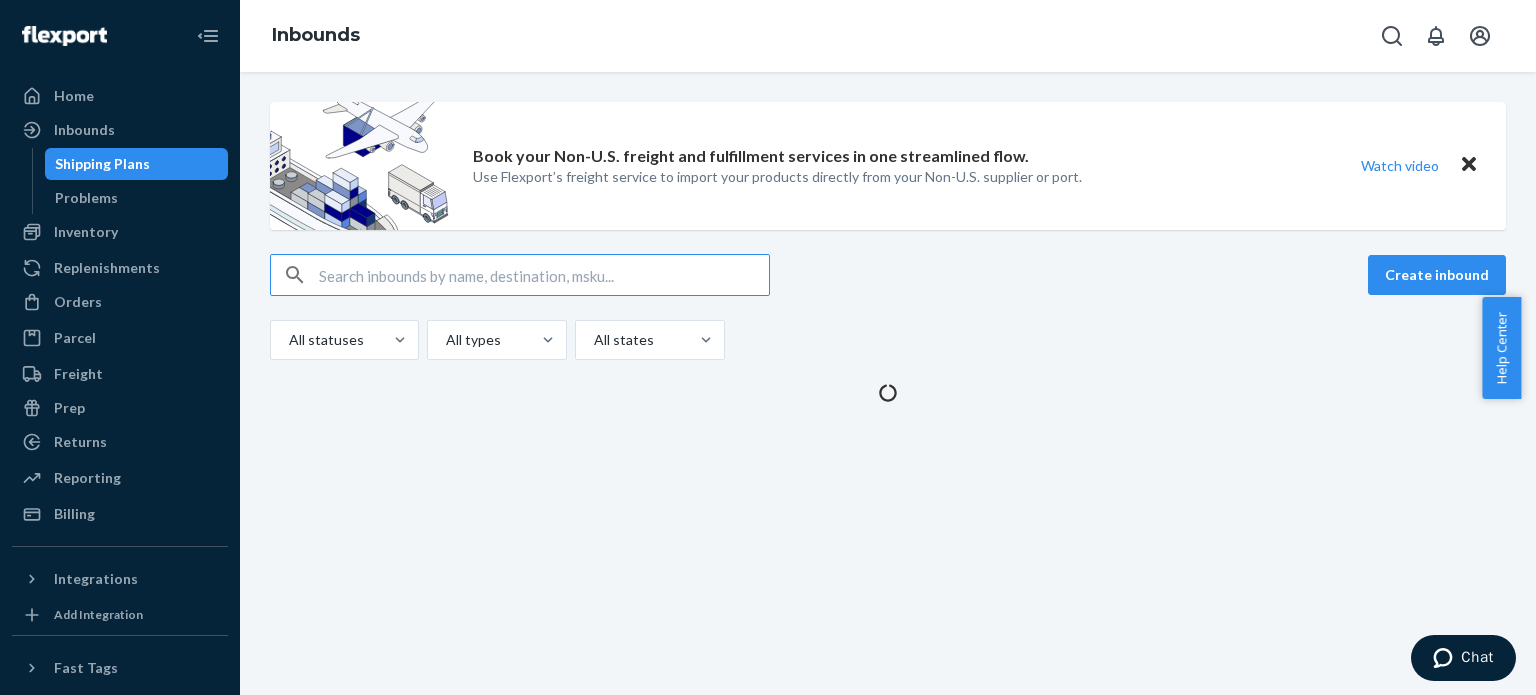 click on "Book your Non-U.S. freight and fulfillment services in one streamlined flow. Use Flexport’s freight service to import your products directly from your Non-U.S. supplier or port. Watch video Create inbound All statuses All types All states" at bounding box center (888, 383) 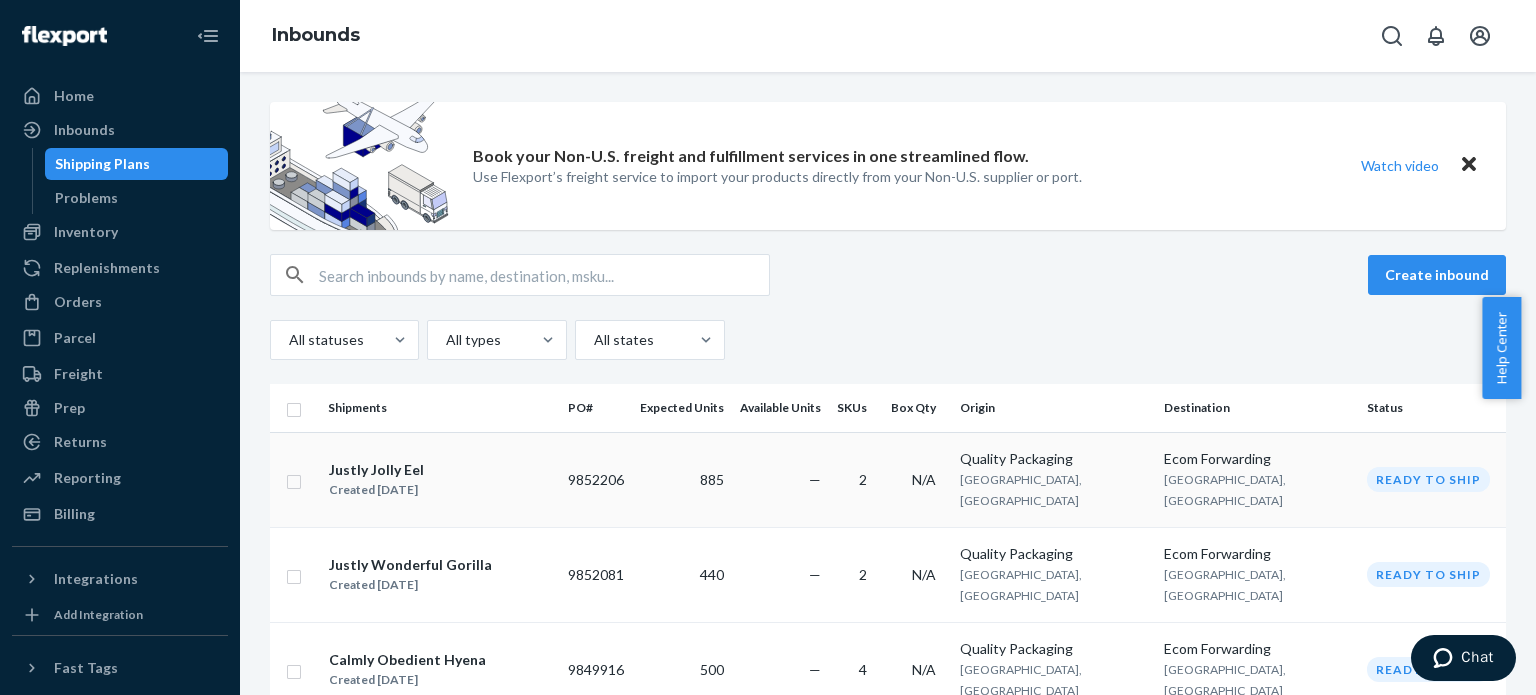 click on "Justly Jolly Eel" at bounding box center (376, 470) 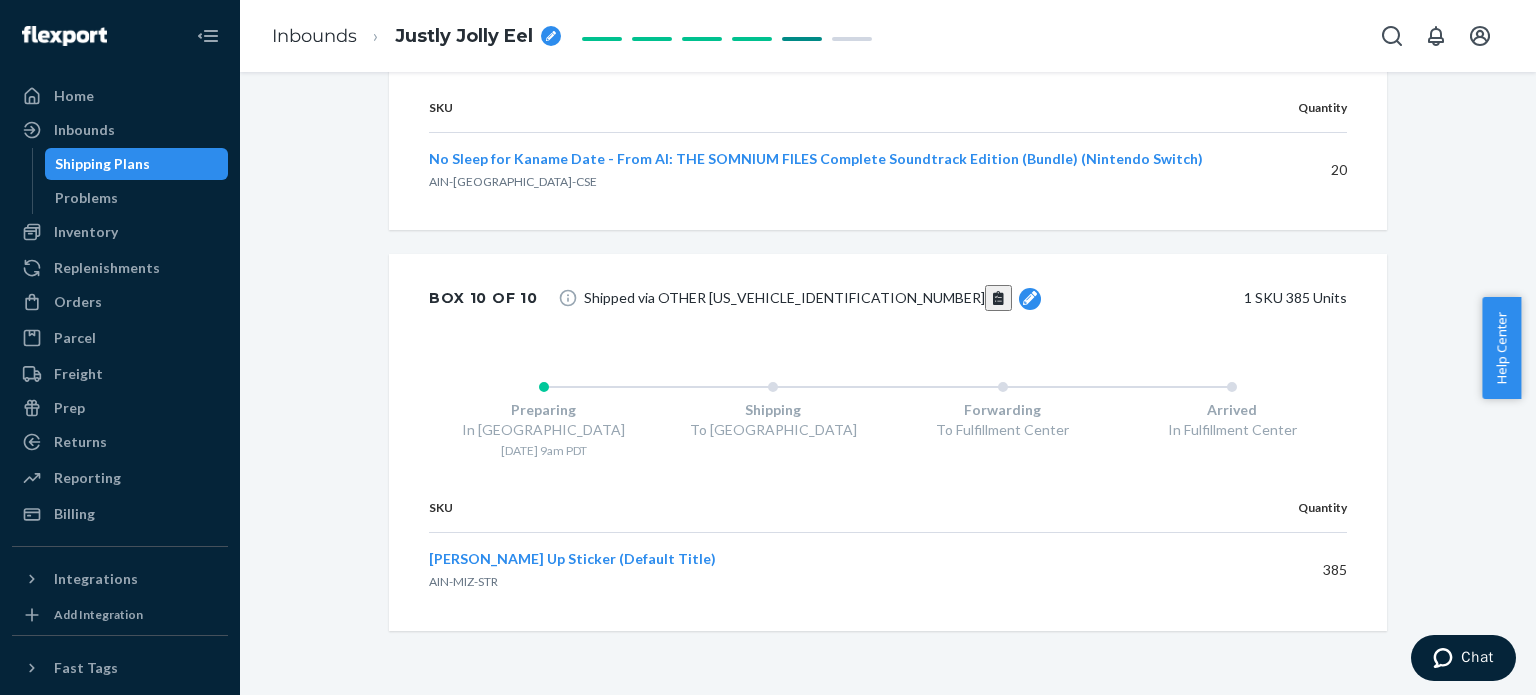 scroll, scrollTop: 4759, scrollLeft: 0, axis: vertical 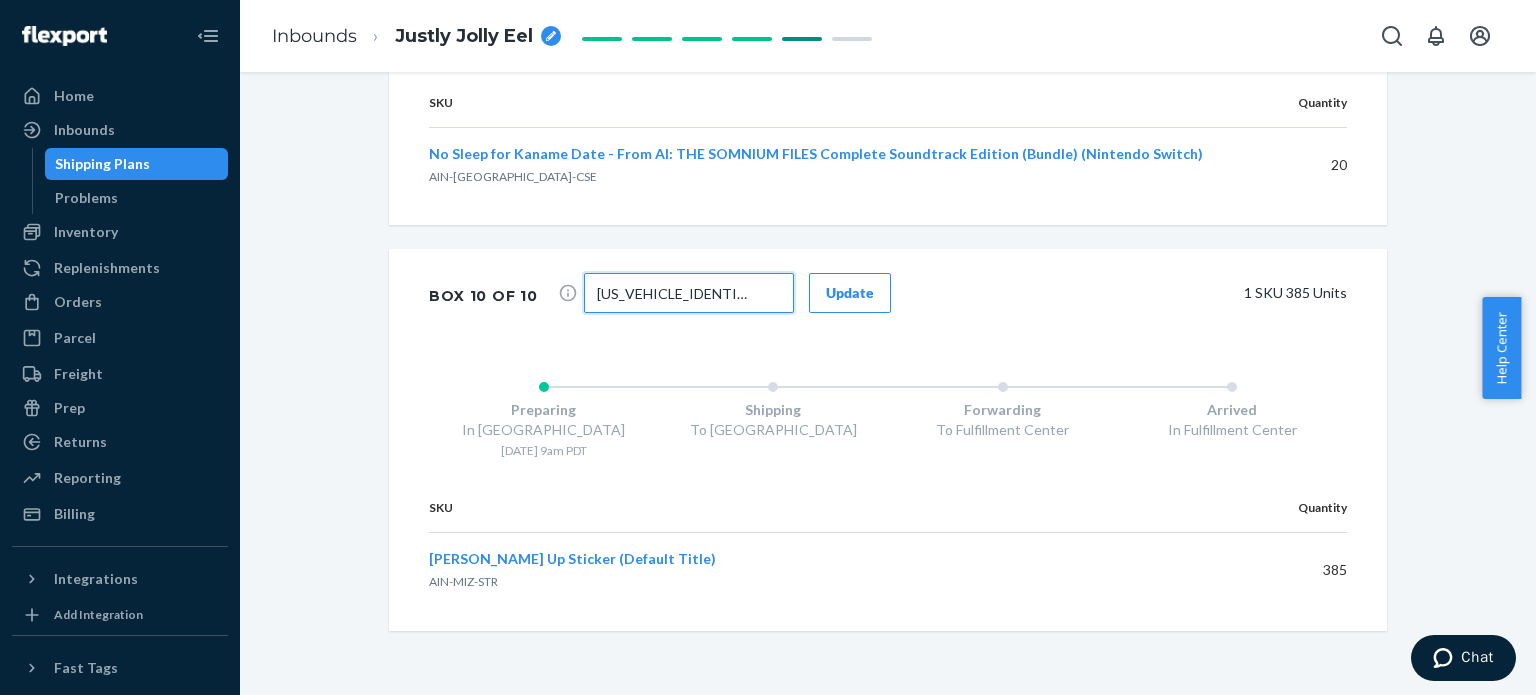 click on "[US_VEHICLE_IDENTIFICATION_NUMBER]" at bounding box center (689, 293) 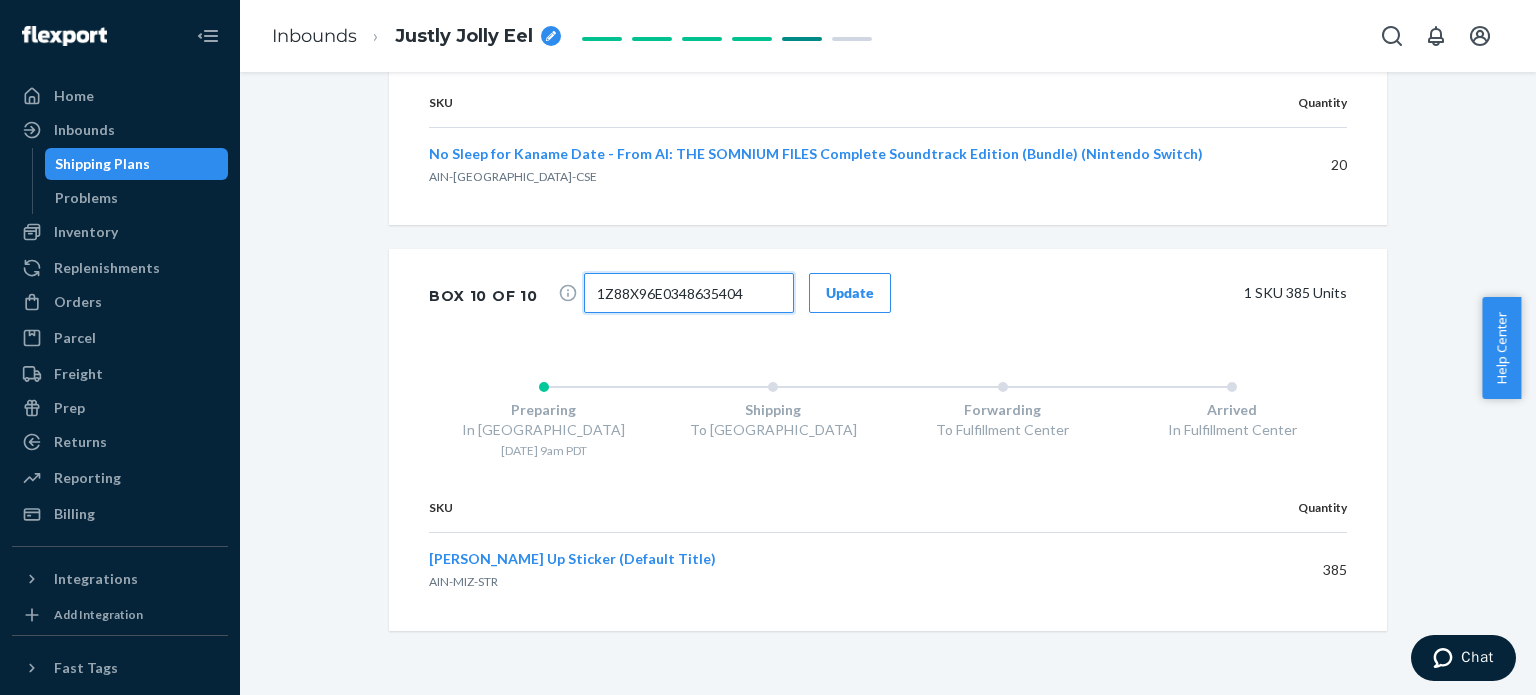 type on "1Z88X96E0348635404" 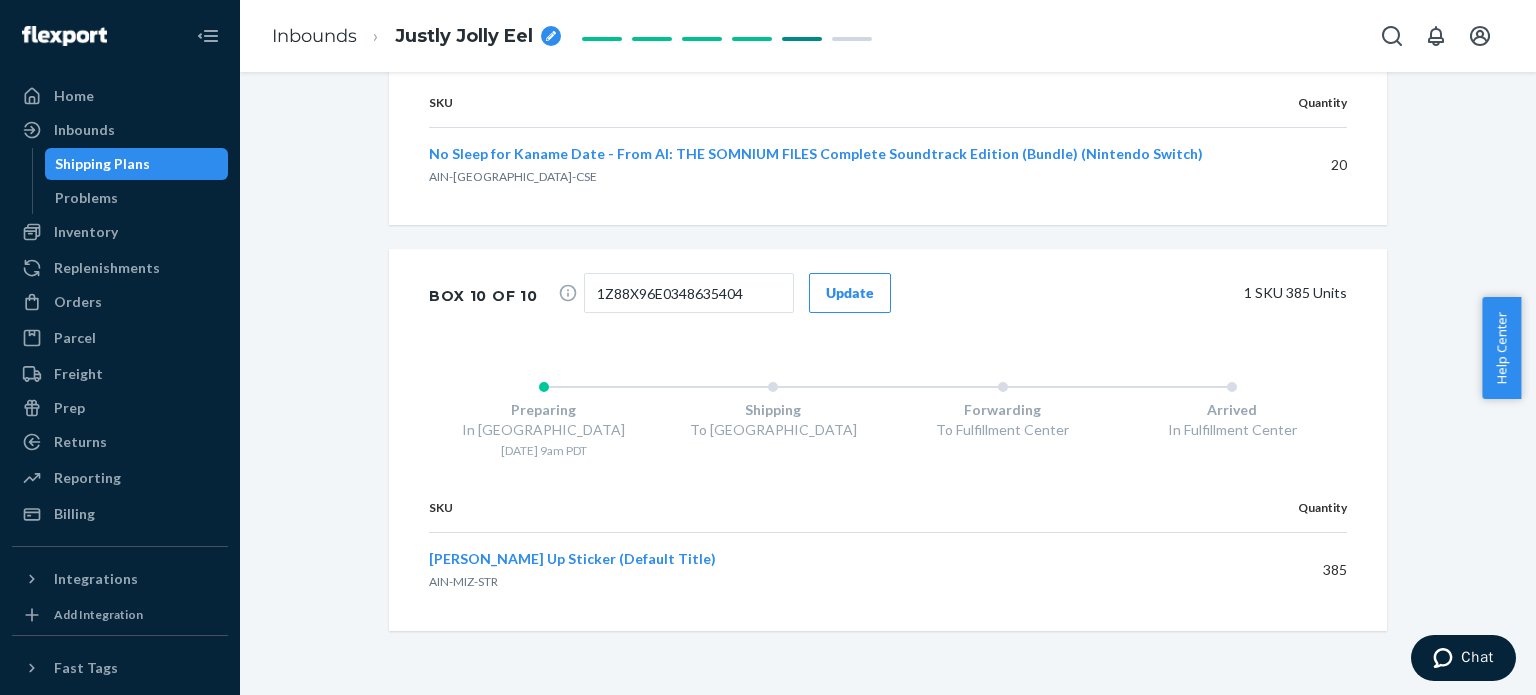 click on "Update" at bounding box center (850, 293) 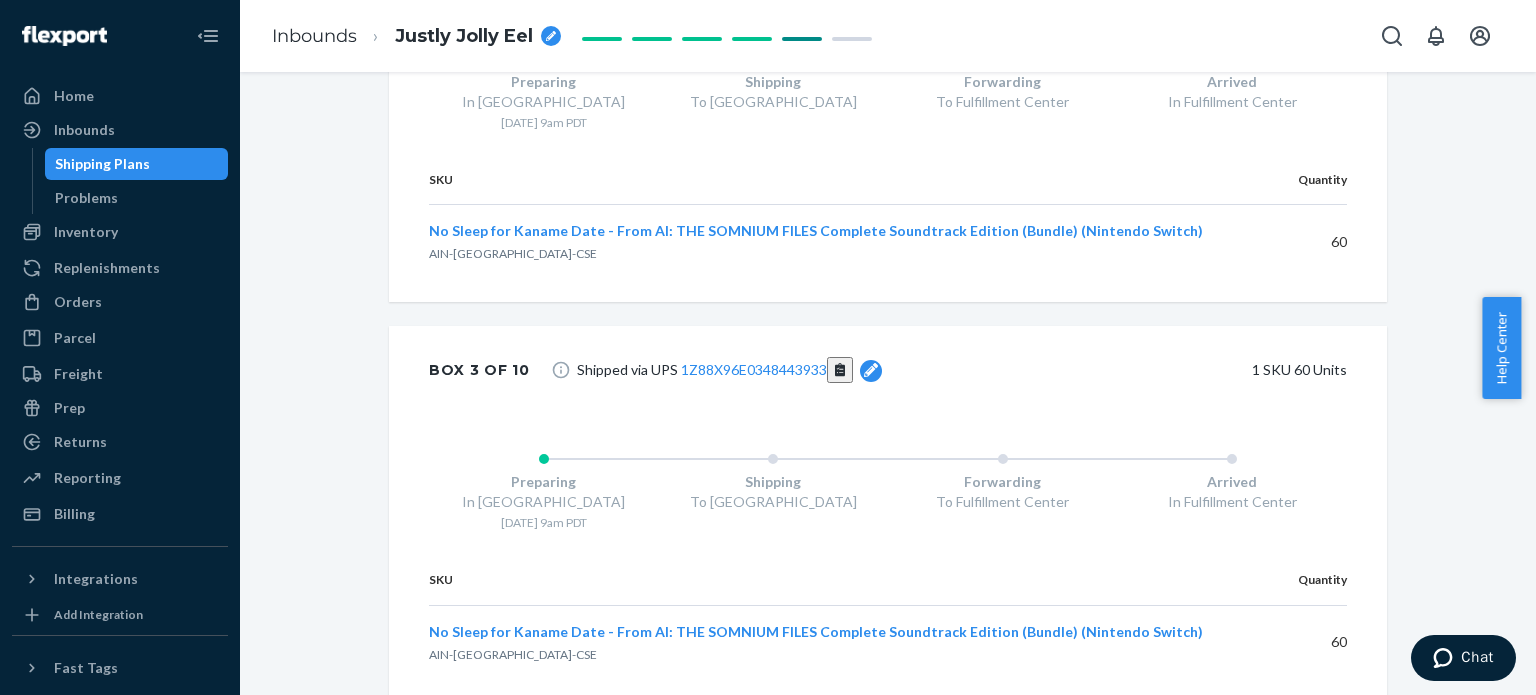 scroll, scrollTop: 1359, scrollLeft: 0, axis: vertical 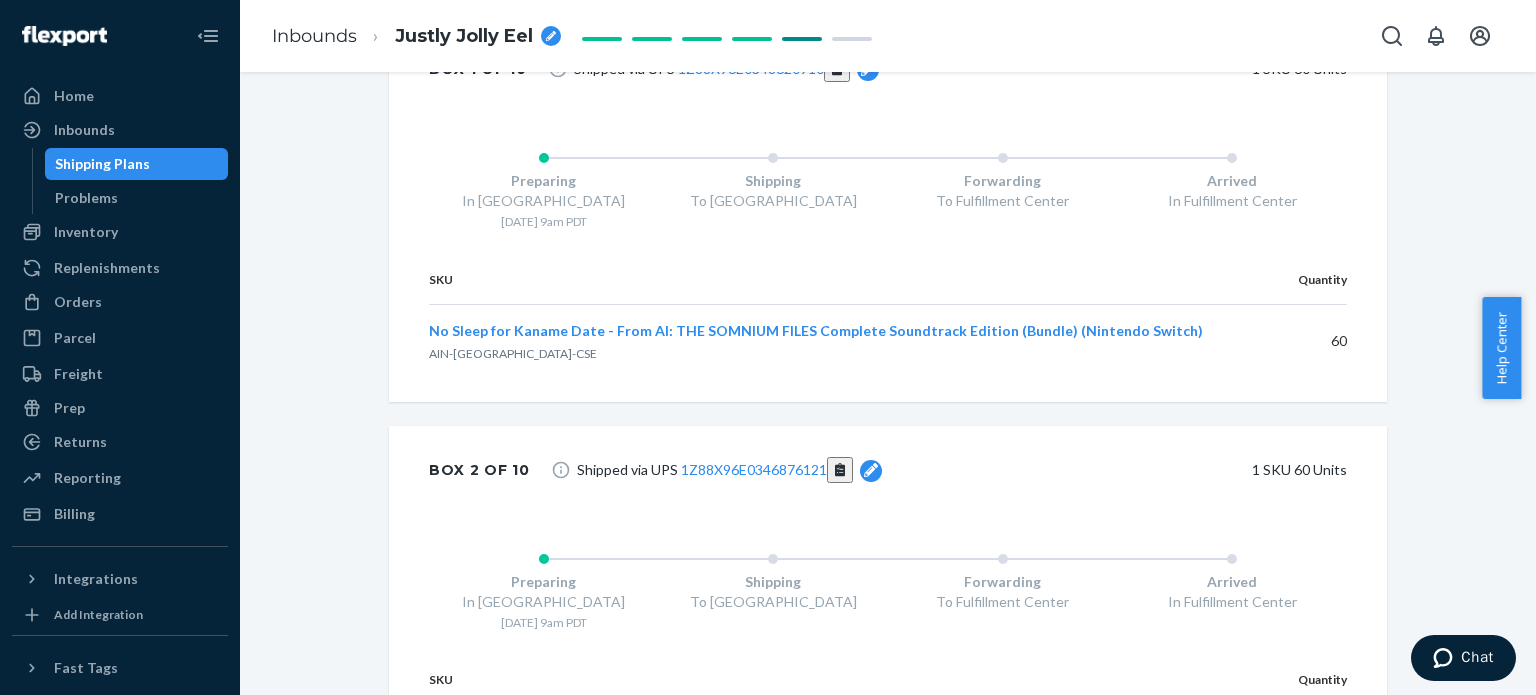 click on "Shipment Ready to ship Download Shipment ID 1207883 Flexport PO# 9852206 Inbounded on your carrier rates Contains 2  SKUs  and 885  Units Placed on [DATE] 9:05 am PDT Ship from Quality Packaging
[STREET_ADDRESS] Ship to Attn: Crossdock Flexport [STREET_ADDRESS] Shipment Confirmation Estimated total cost $309.75 Prep Details Requested Prep services Unit barcoding You can view the estimated Prep costs under  Estimated total cost . To cancel or edit the Prep request, please contact  support . Note : Prep services can be canceled up until your shipment arrives at the crossdock. Inbound Shipment Details 2   SKUs   885   Units SKU Barcode Expected Received Discrepancy No Sleep for Kaname Date - From AI: THE SOMNIUM FILES Complete Soundtrack Edition (Bundle) (Nintendo Switch) AIN-NSW-CSE 00811800030681 0811800030681 811800030681 DVR2LWWK94Z Add alternate barcode 500 — — Mizuki Thumbs Up Sticker (Default Title) AIN-MIZ-STR 00811800030650 DBBHP2AUAUF" at bounding box center [888, 1406] 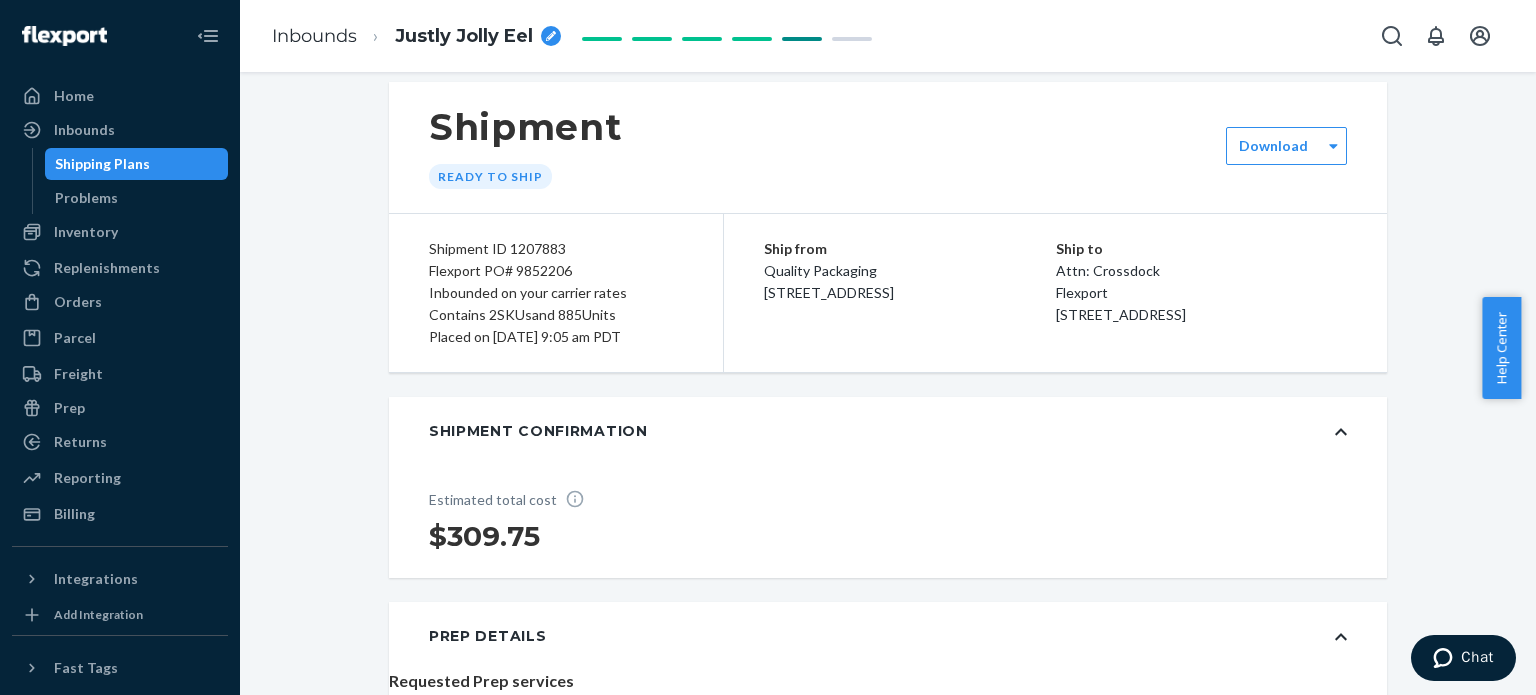 scroll, scrollTop: 0, scrollLeft: 0, axis: both 